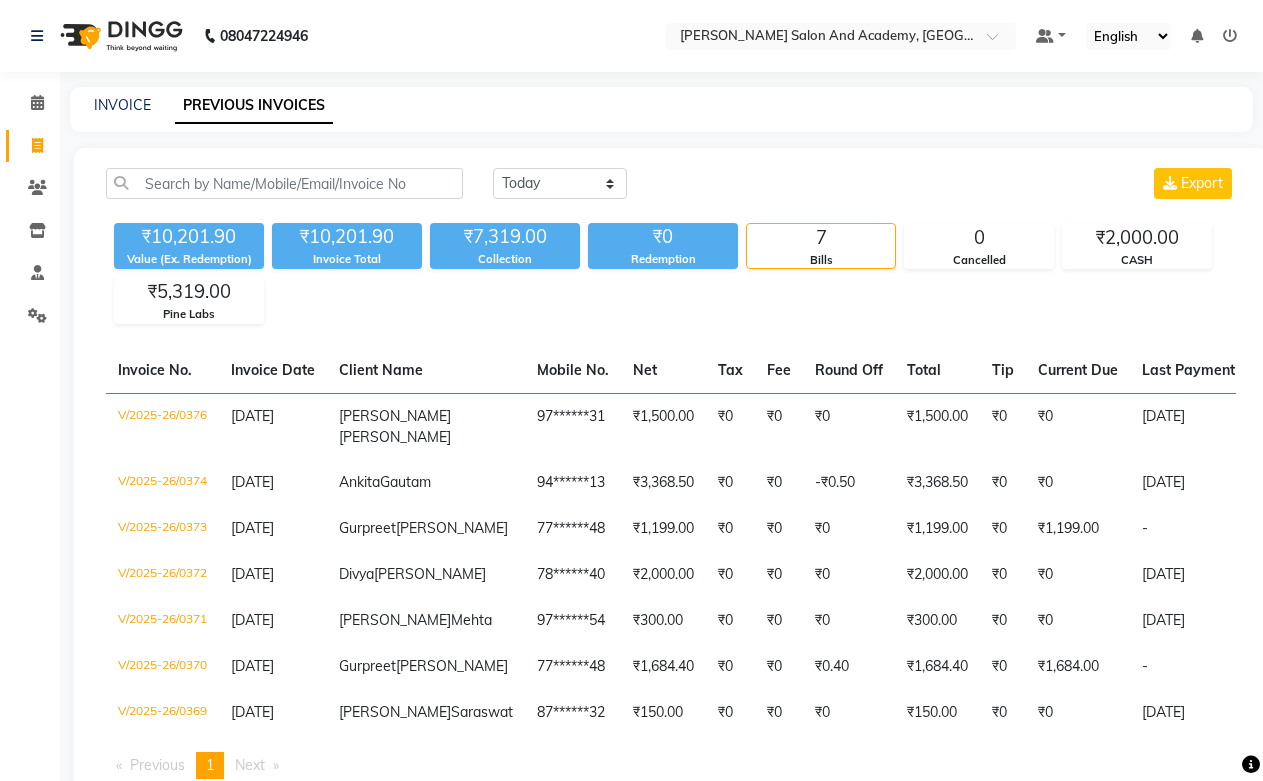 select on "[DATE]" 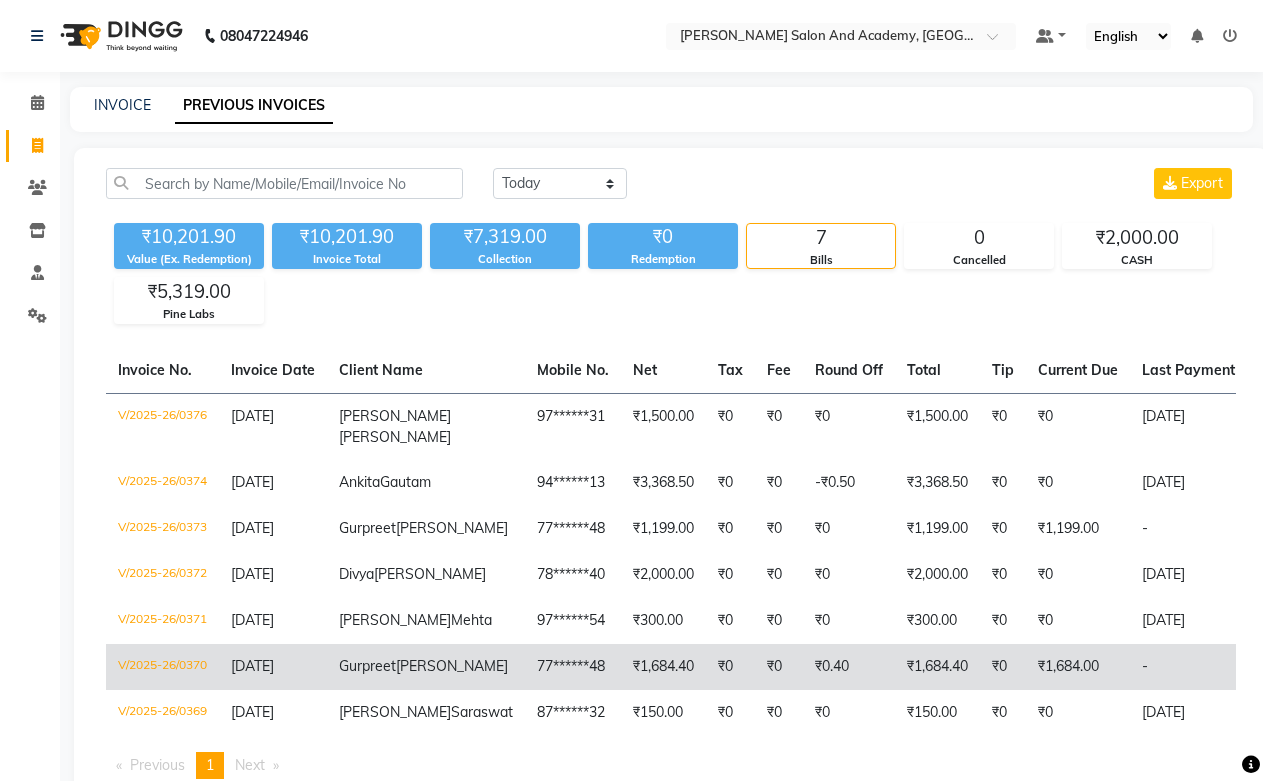scroll, scrollTop: 0, scrollLeft: 0, axis: both 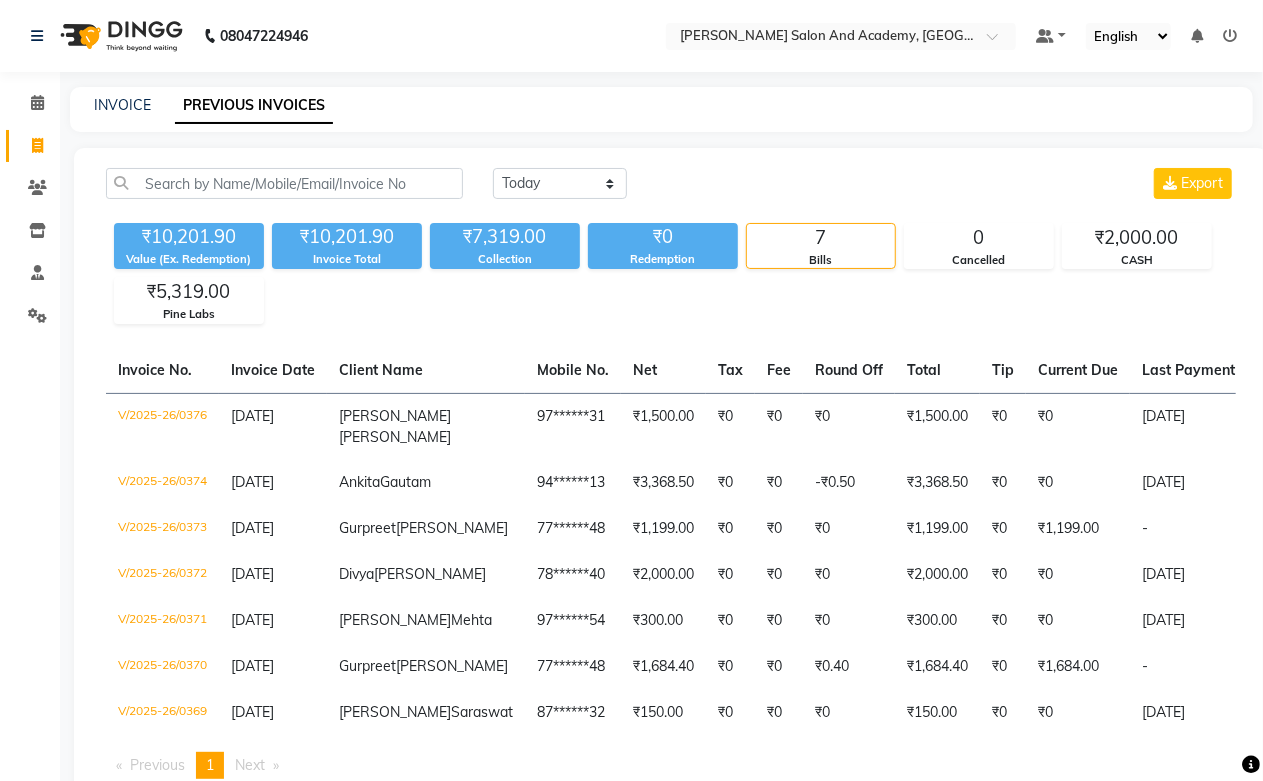 click on "08047224946" 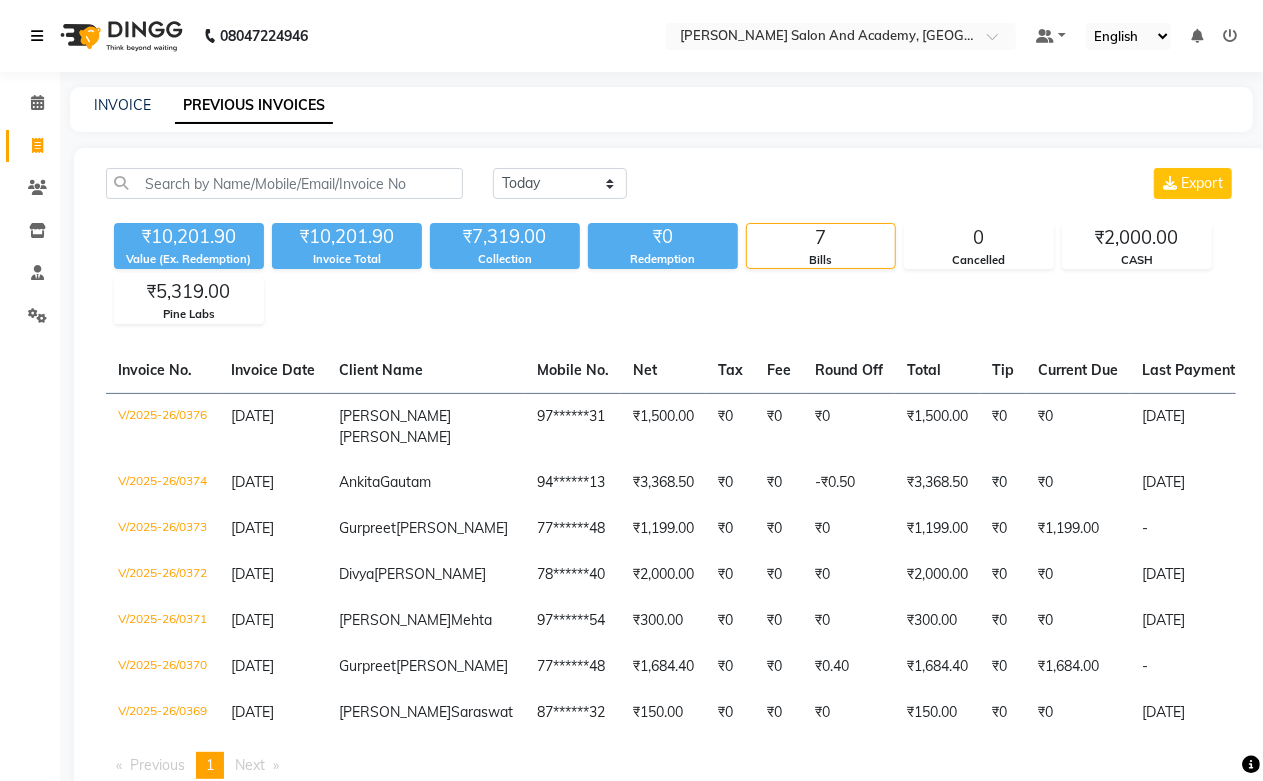 click at bounding box center (37, 36) 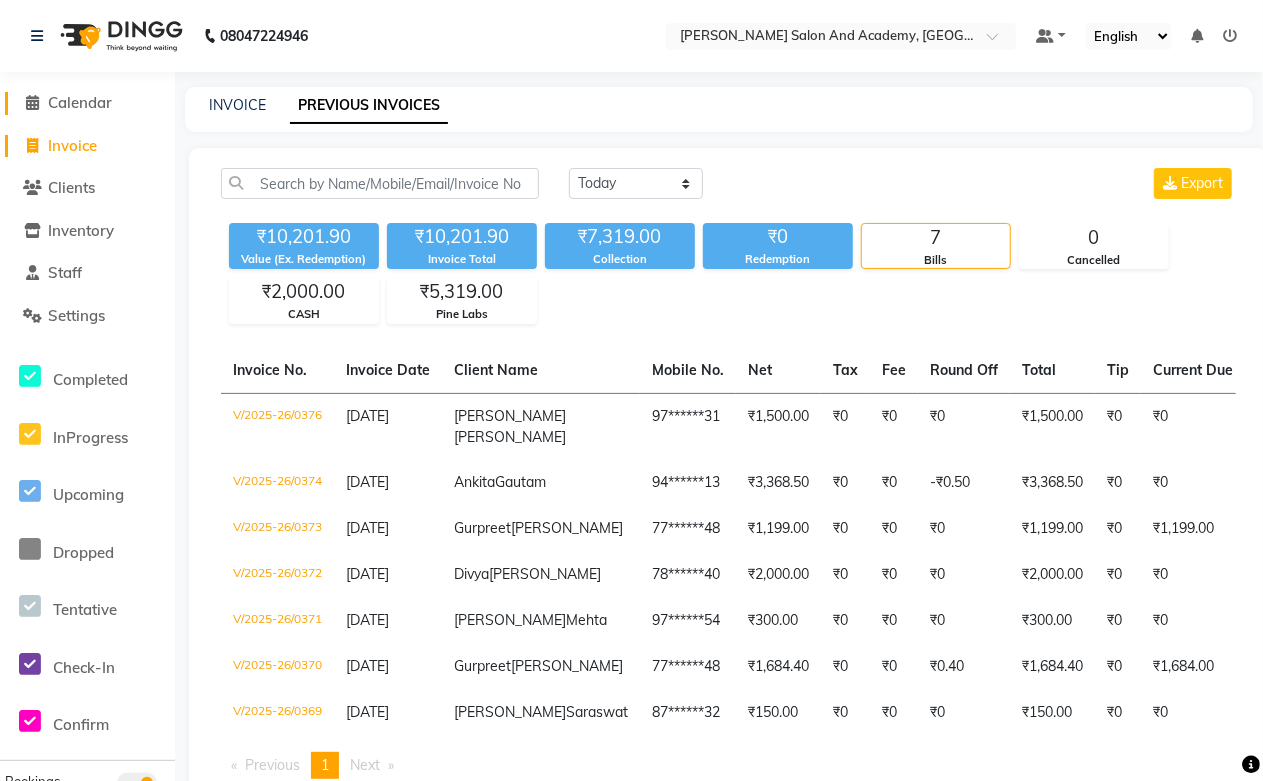 click on "Calendar" 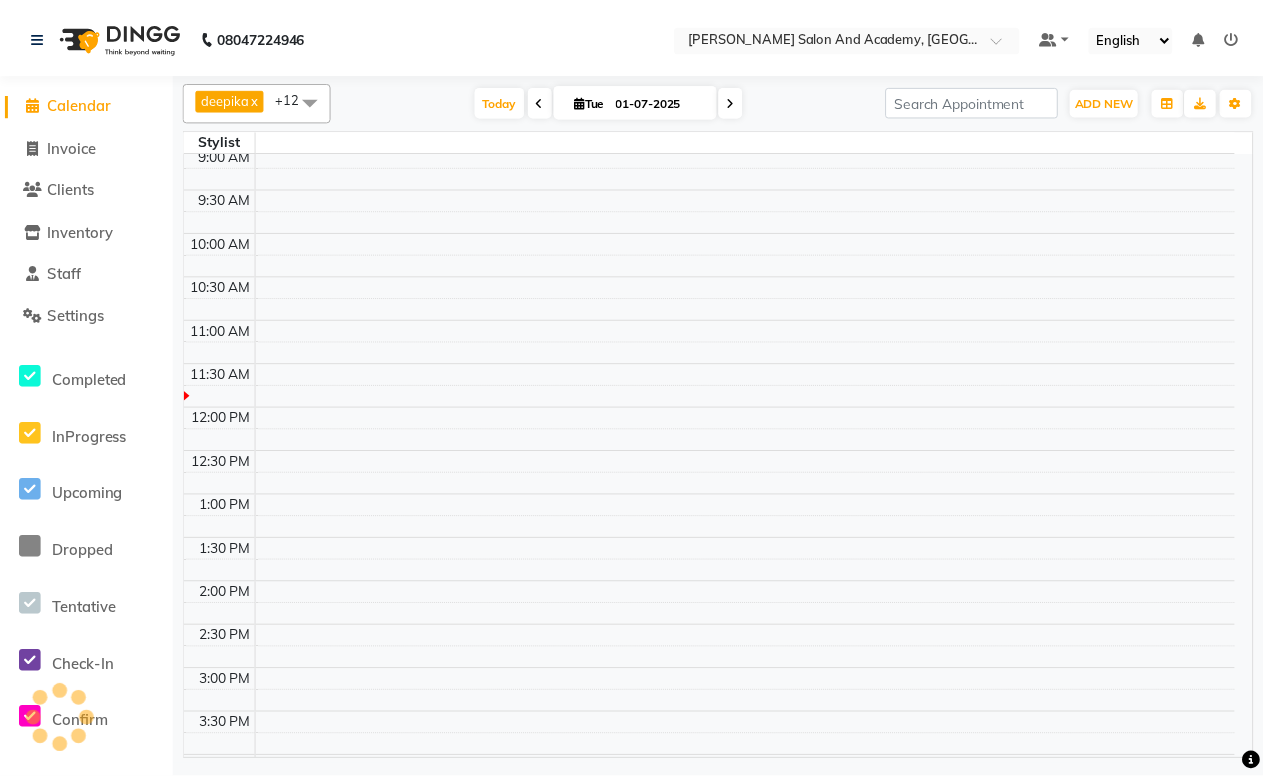 scroll, scrollTop: 0, scrollLeft: 0, axis: both 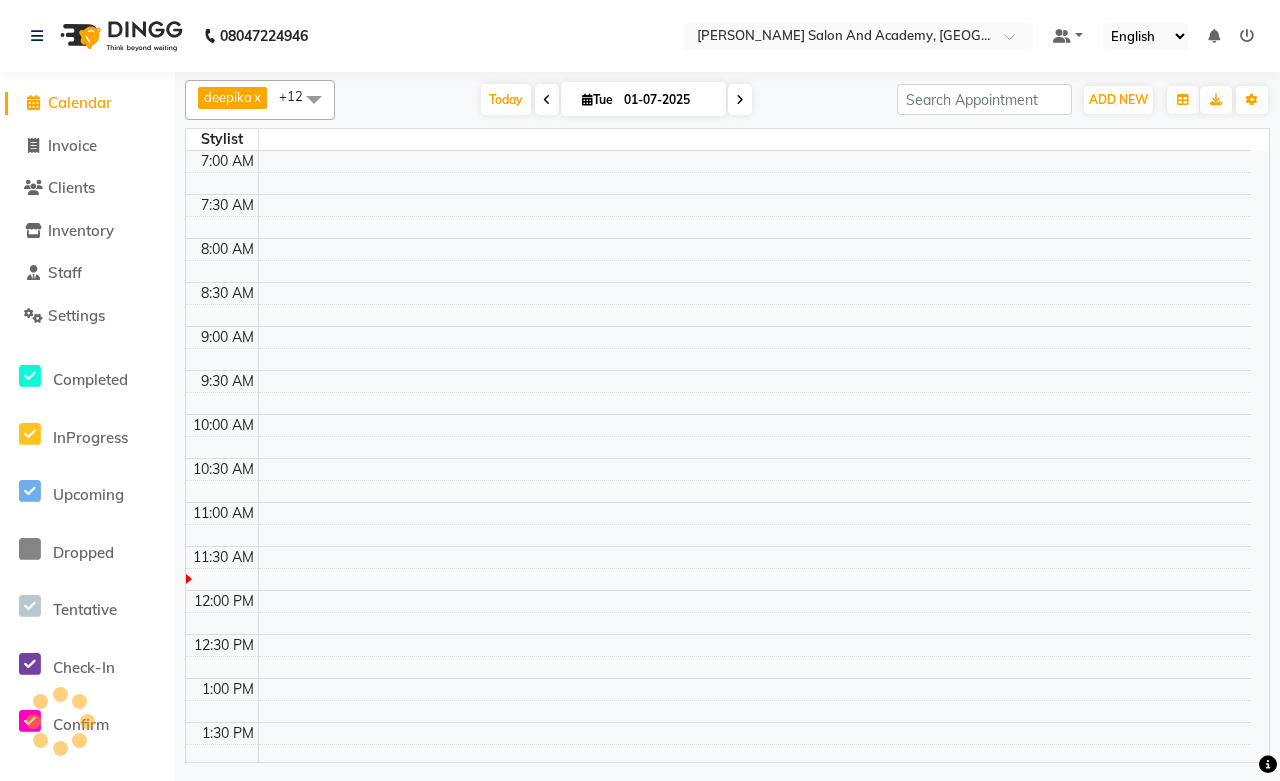 click on "01-07-2025" at bounding box center [668, 100] 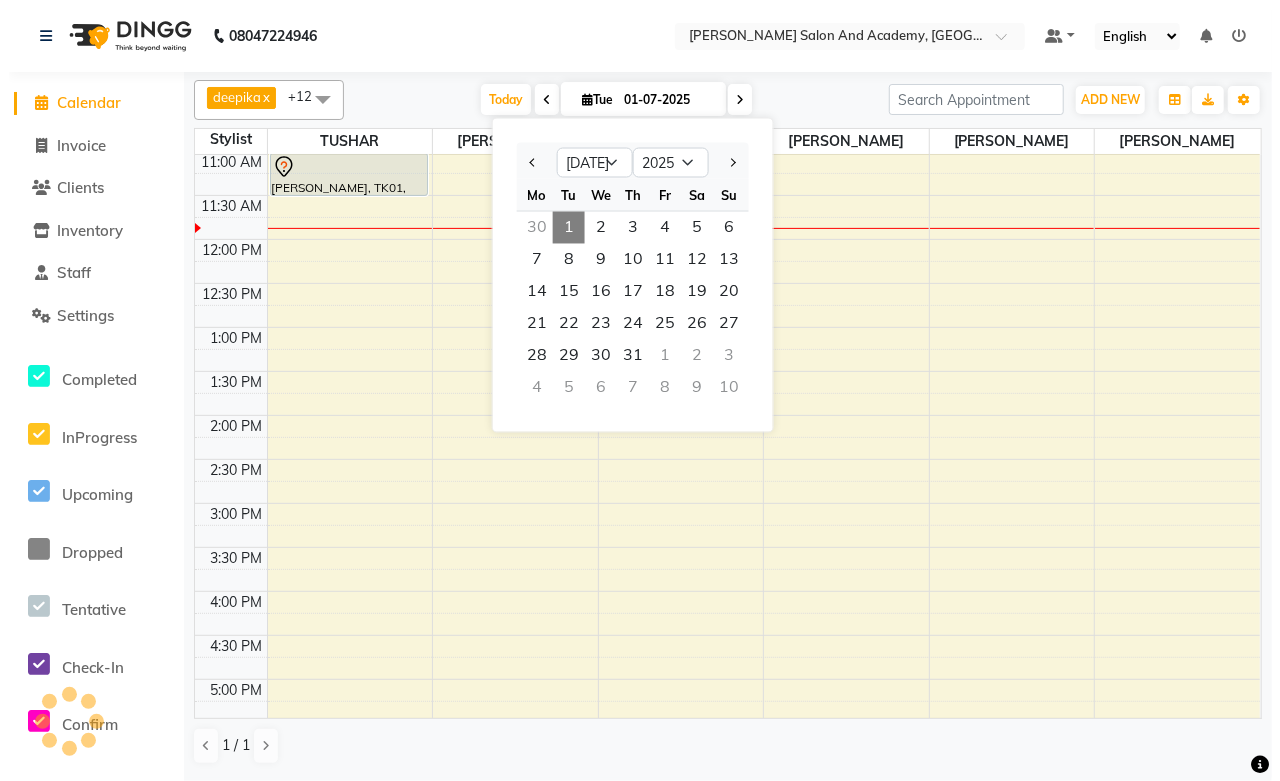 scroll, scrollTop: 0, scrollLeft: 0, axis: both 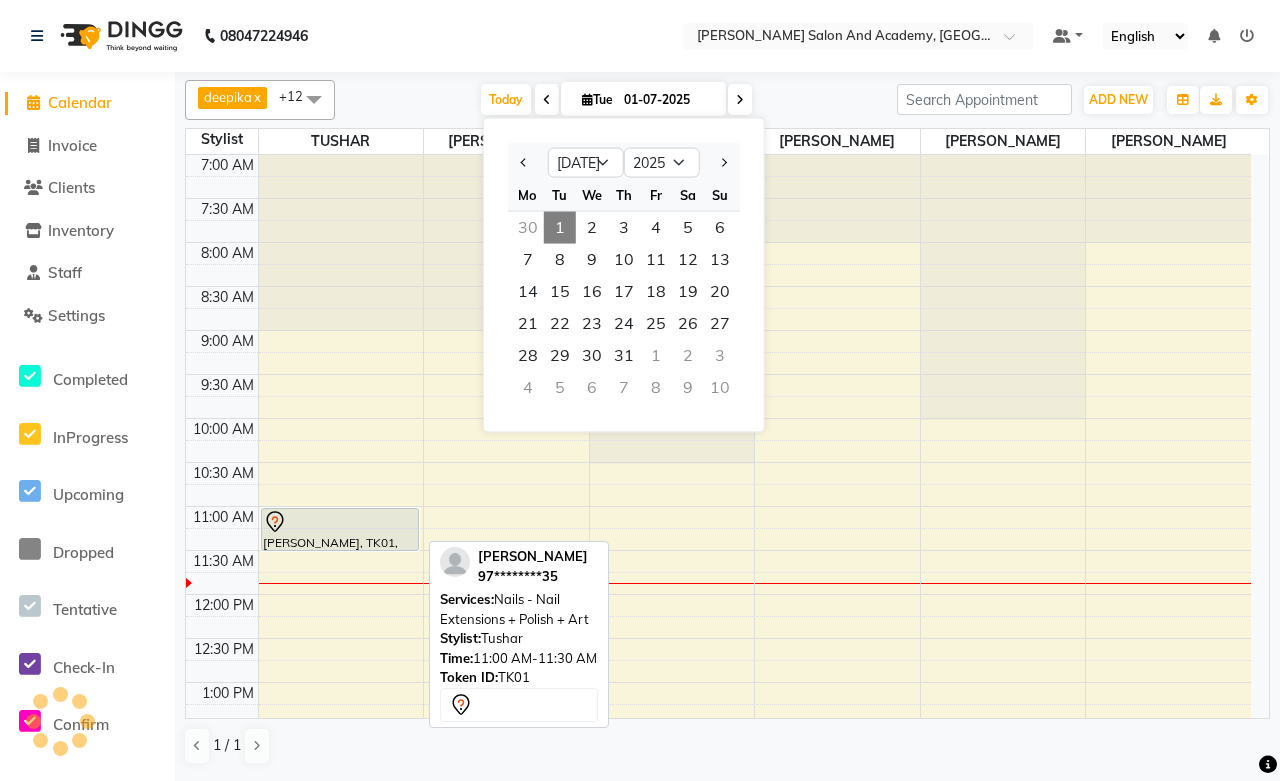 click 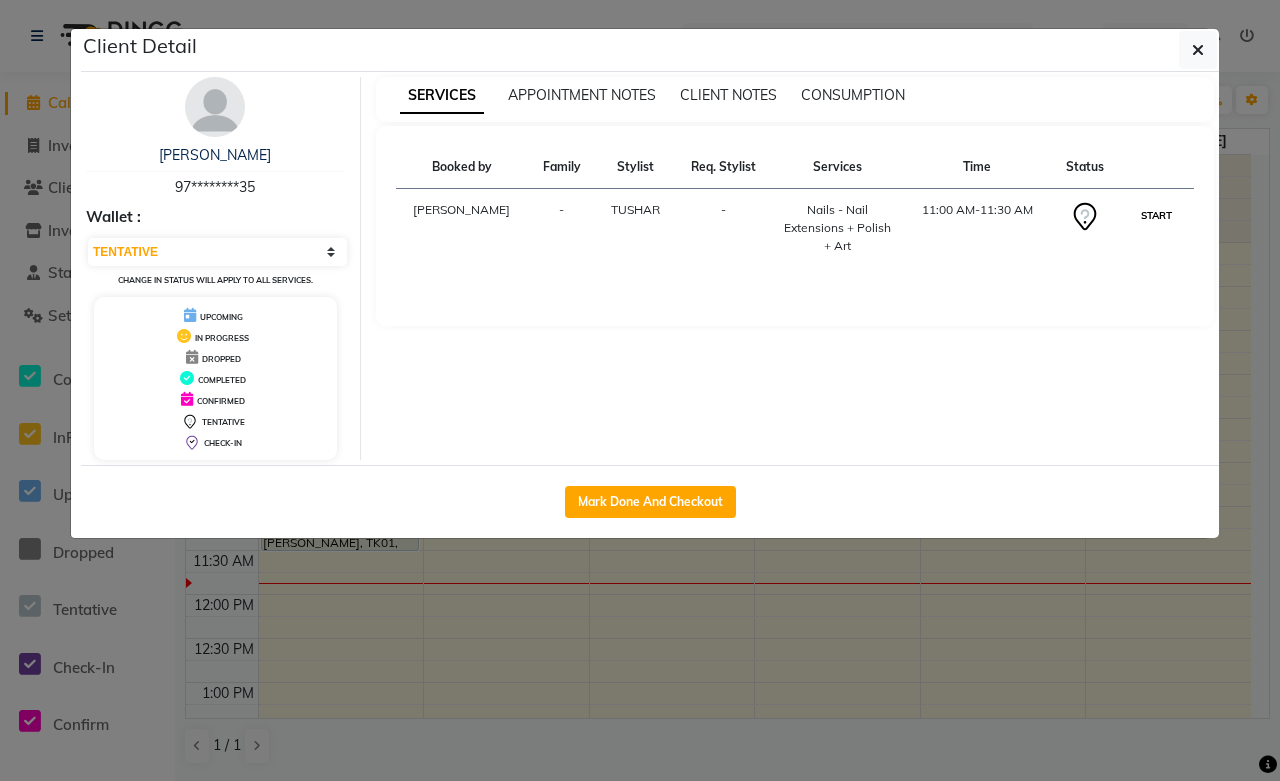 click on "START" at bounding box center (1156, 215) 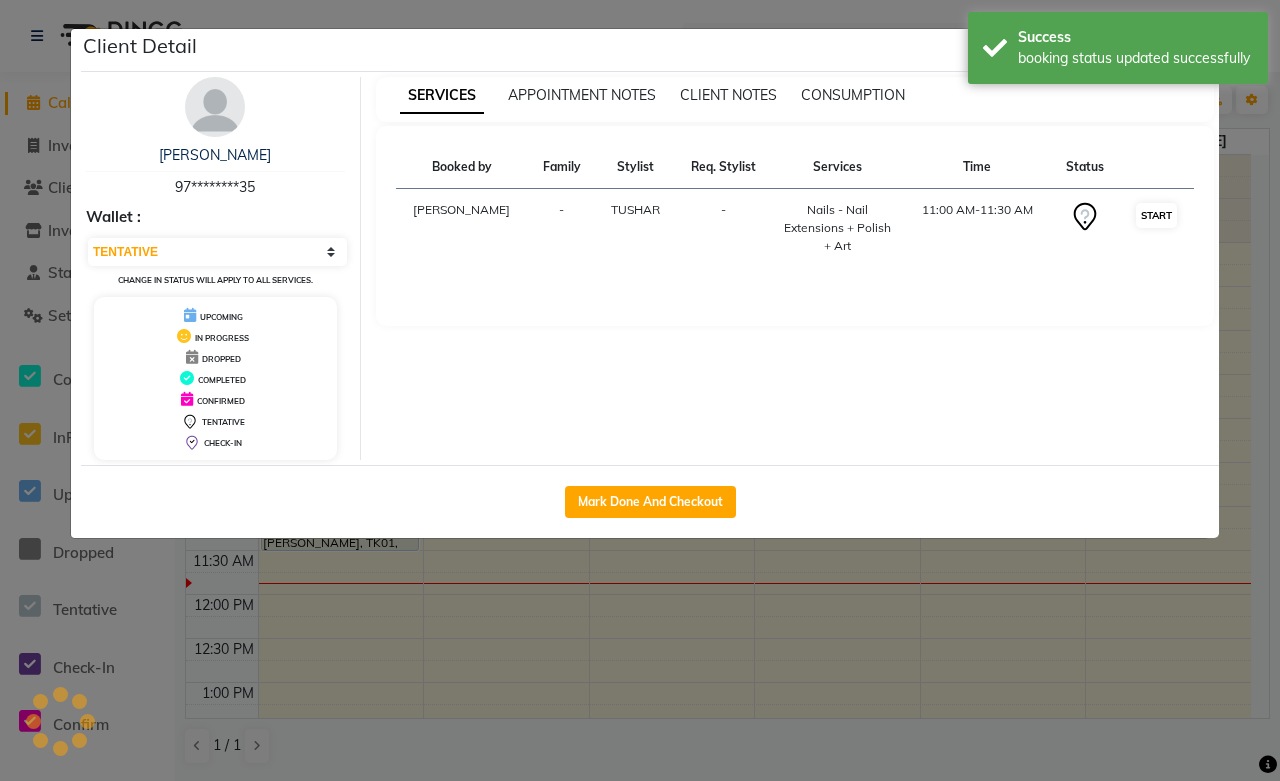 select on "1" 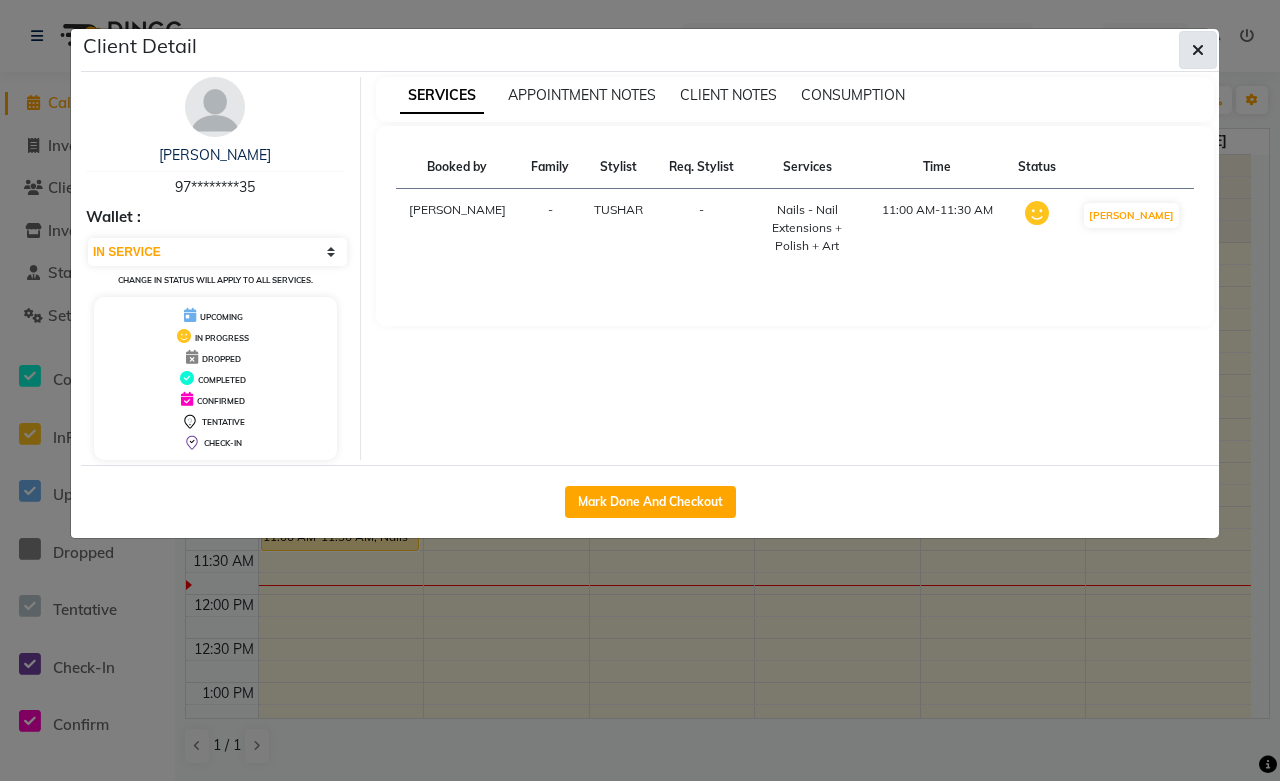click 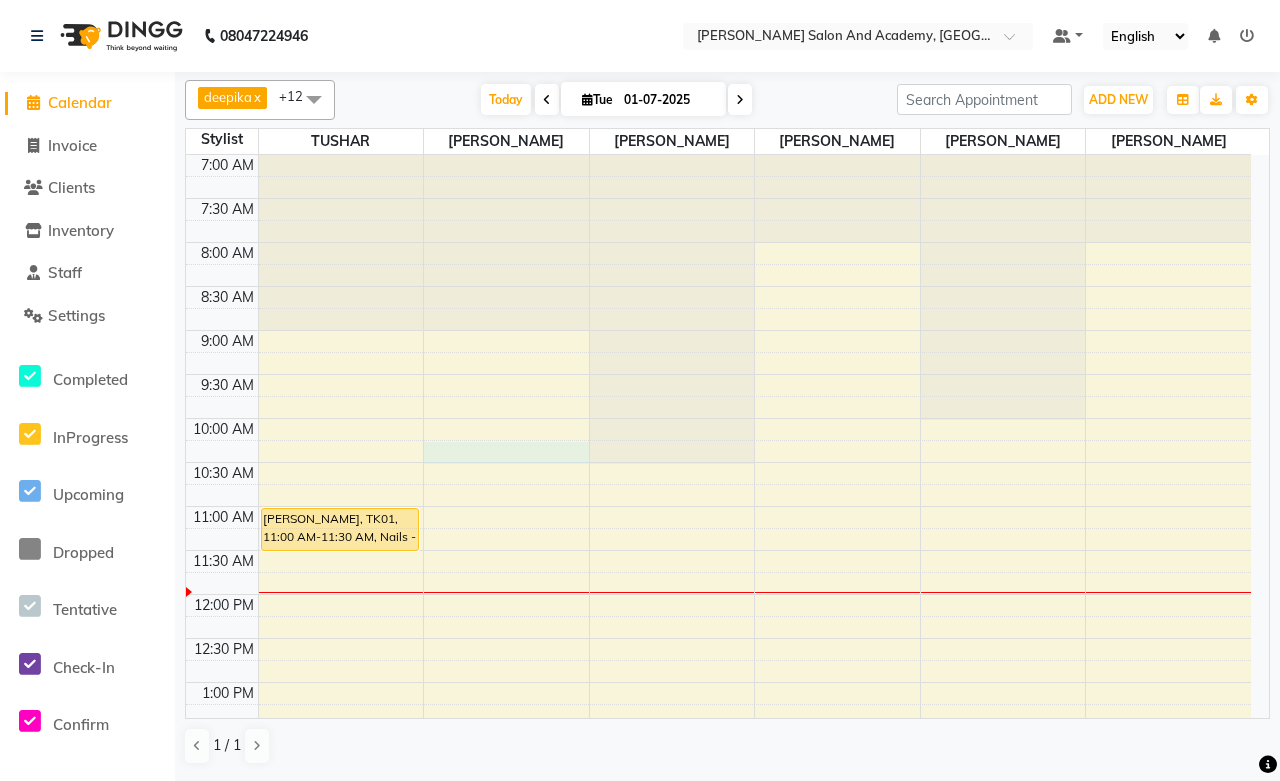 click on "7:00 AM 7:30 AM 8:00 AM 8:30 AM 9:00 AM 9:30 AM 10:00 AM 10:30 AM 11:00 AM 11:30 AM 12:00 PM 12:30 PM 1:00 PM 1:30 PM 2:00 PM 2:30 PM 3:00 PM 3:30 PM 4:00 PM 4:30 PM 5:00 PM 5:30 PM 6:00 PM 6:30 PM 7:00 PM 7:30 PM 8:00 PM 8:30 PM 9:00 PM 9:30 PM 10:00 PM 10:30 PM 11:00 PM 11:30 PM    Sonia Sadh, TK01, 11:00 AM-11:30 AM, Nails - Nail Extensions + Polish + Art" at bounding box center (718, 902) 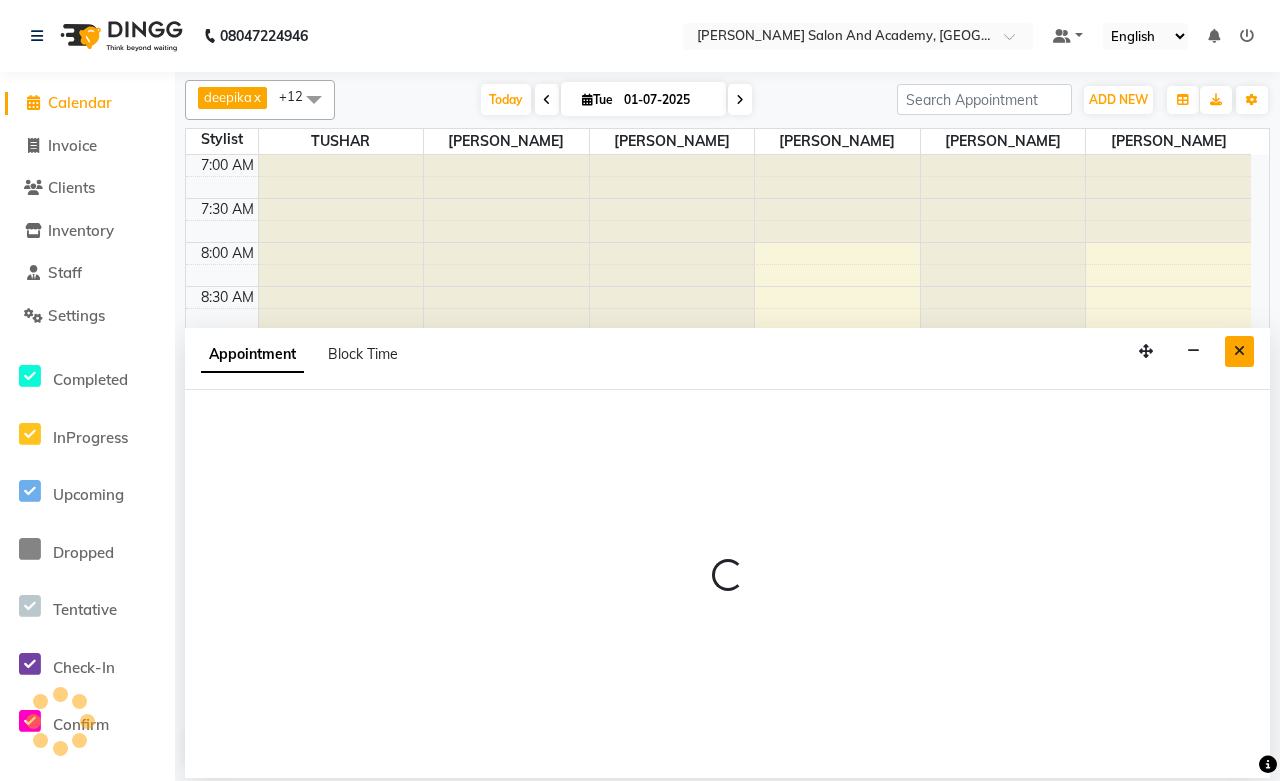 click at bounding box center (1239, 351) 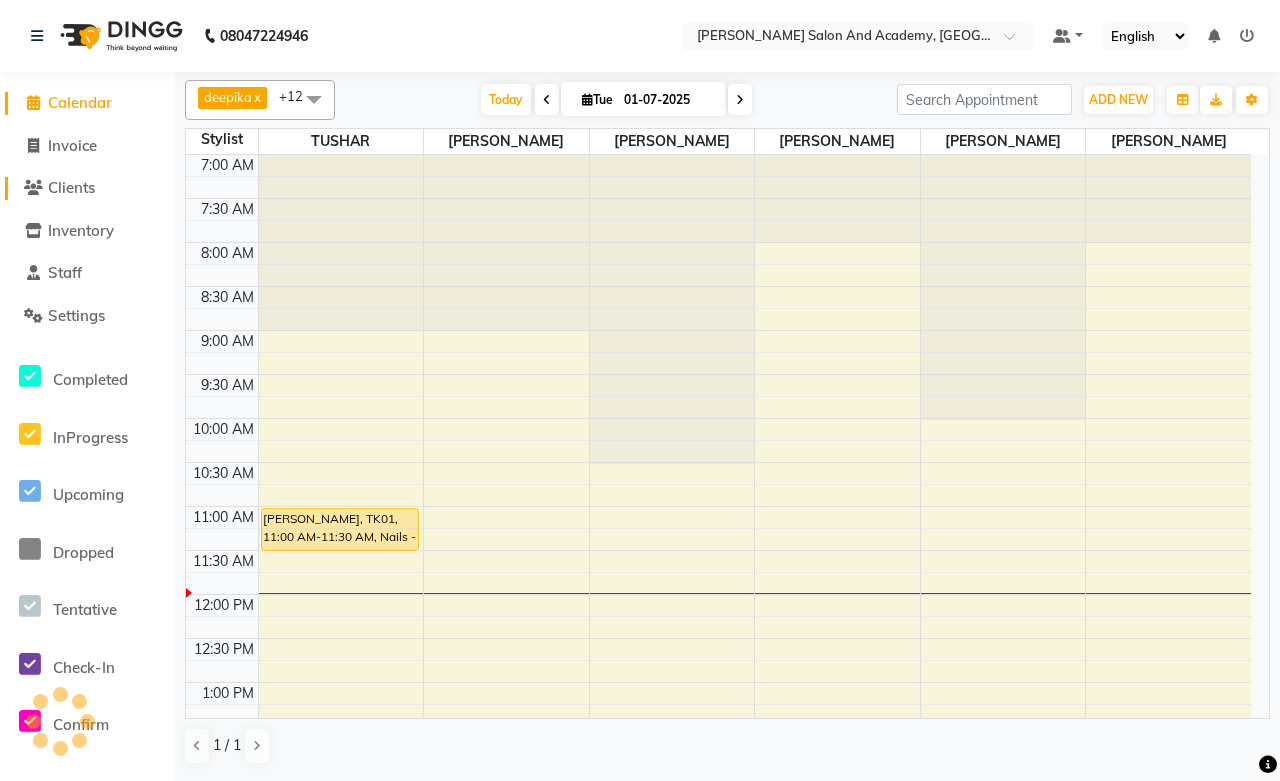 click on "Clients" 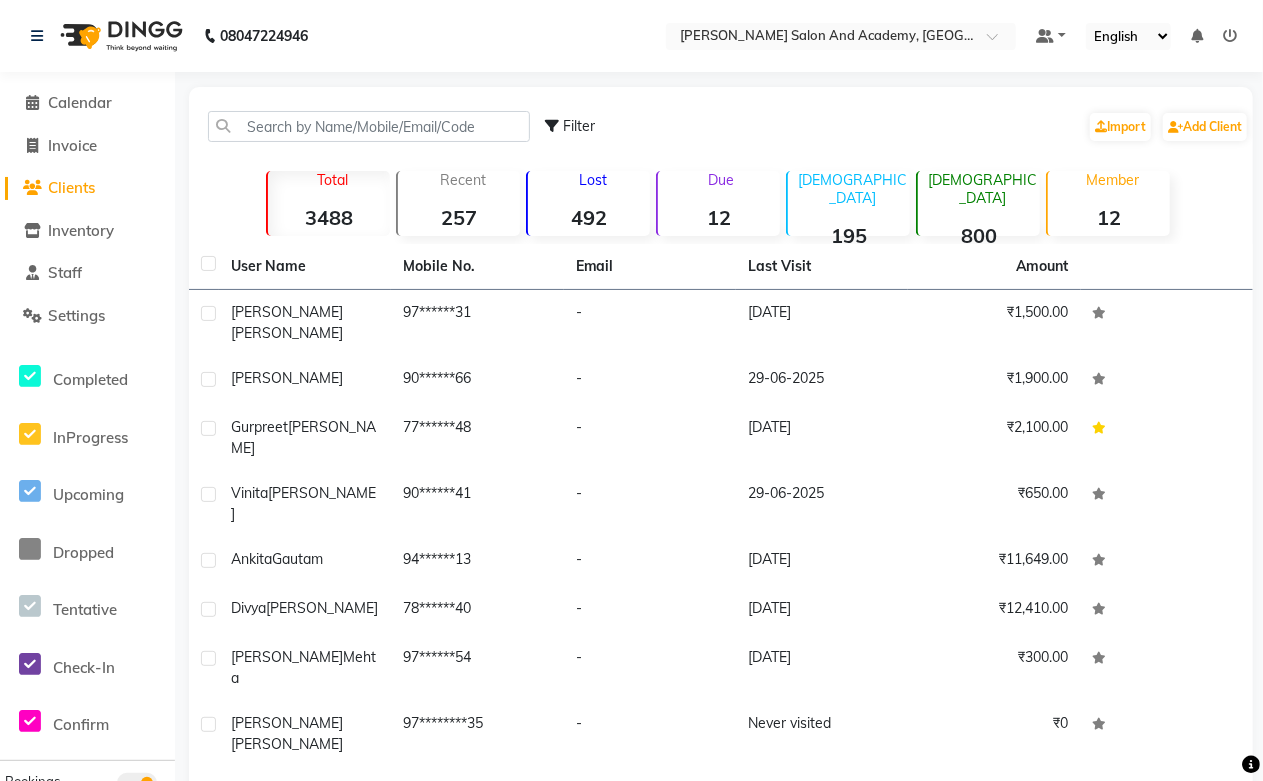 click on "Due" 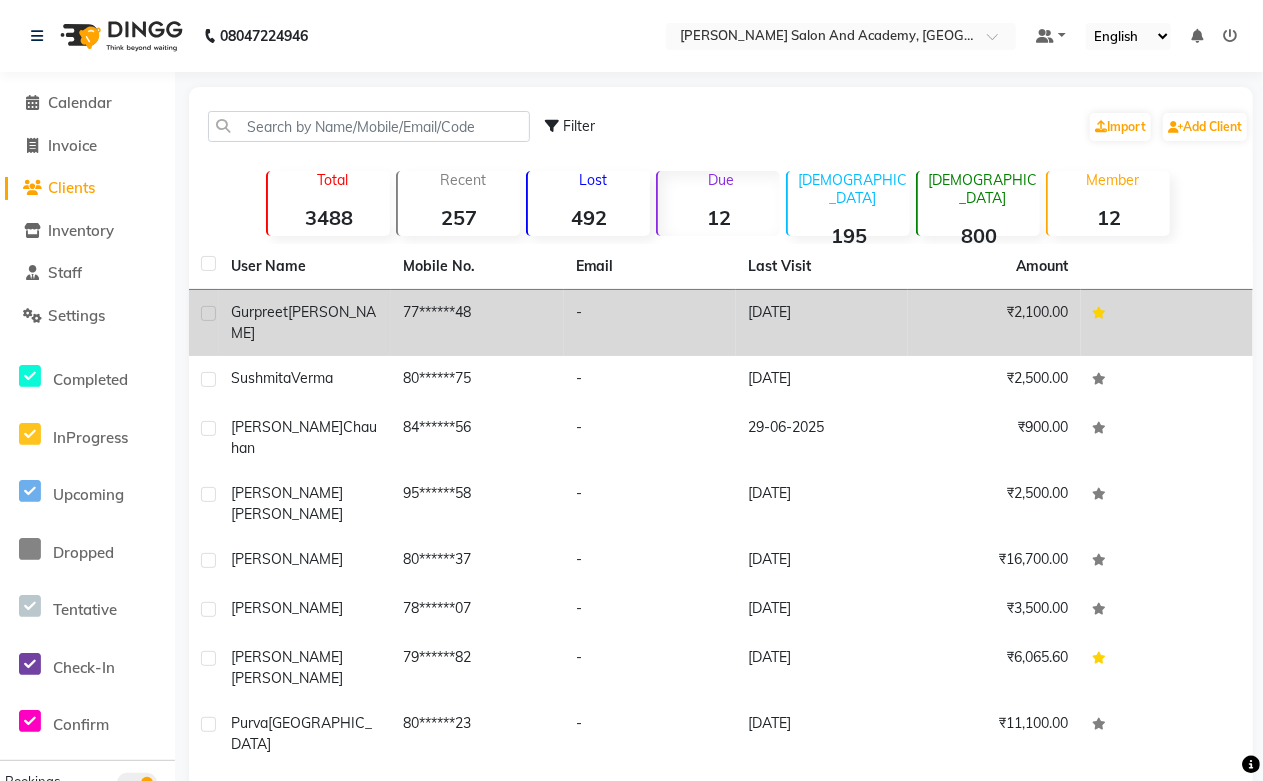click on "[DATE]" 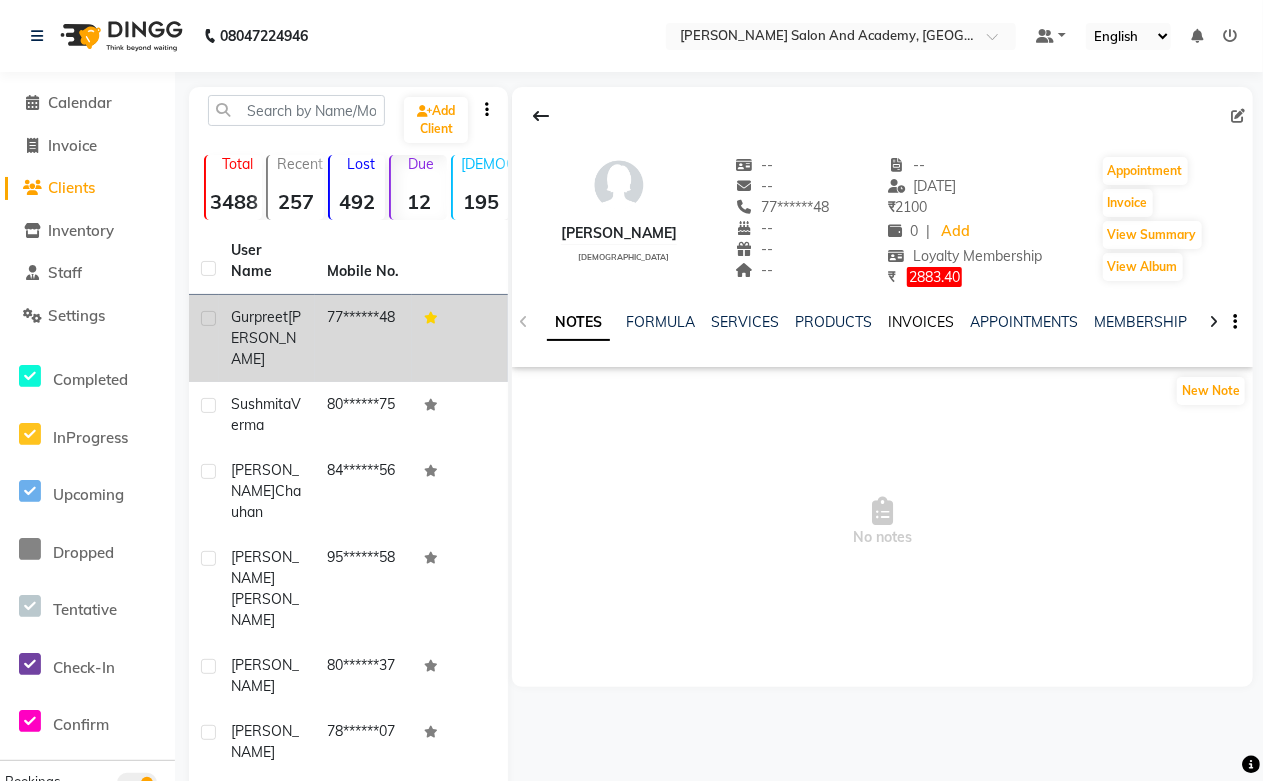 click on "INVOICES" 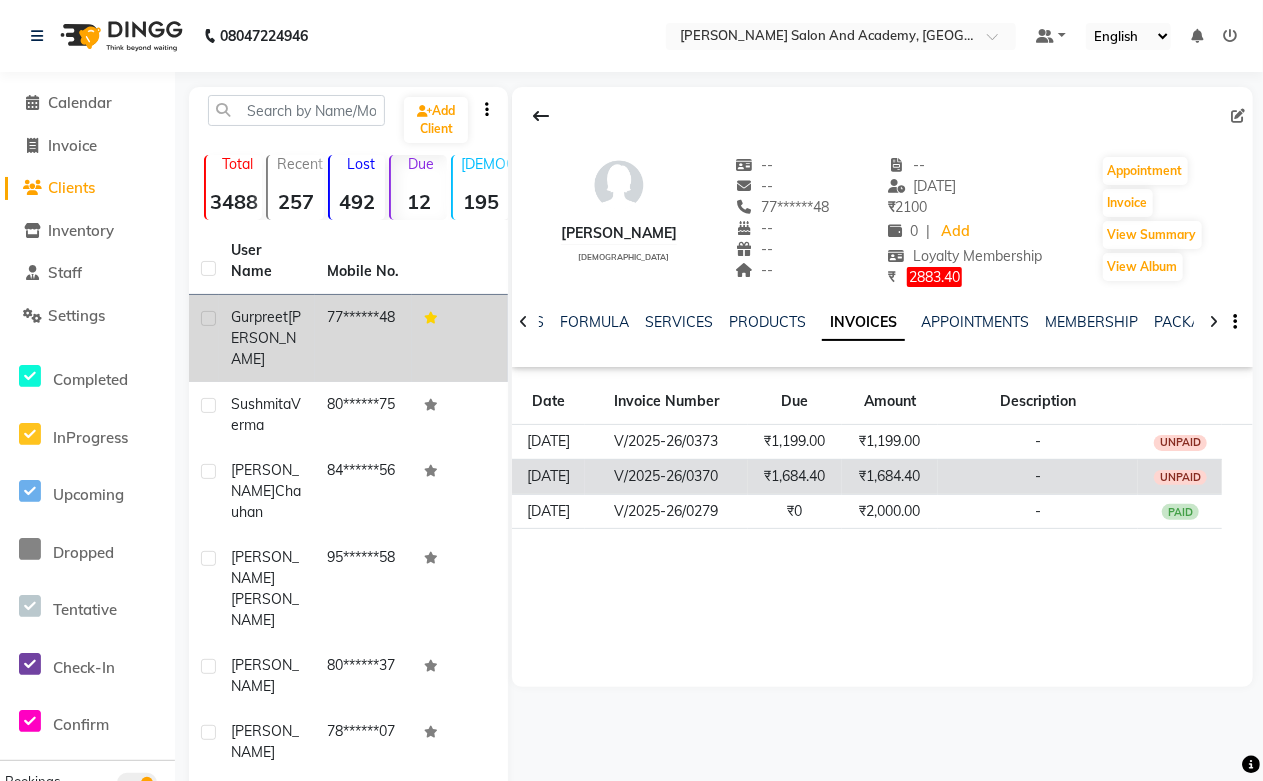 click on "₹1,684.40" 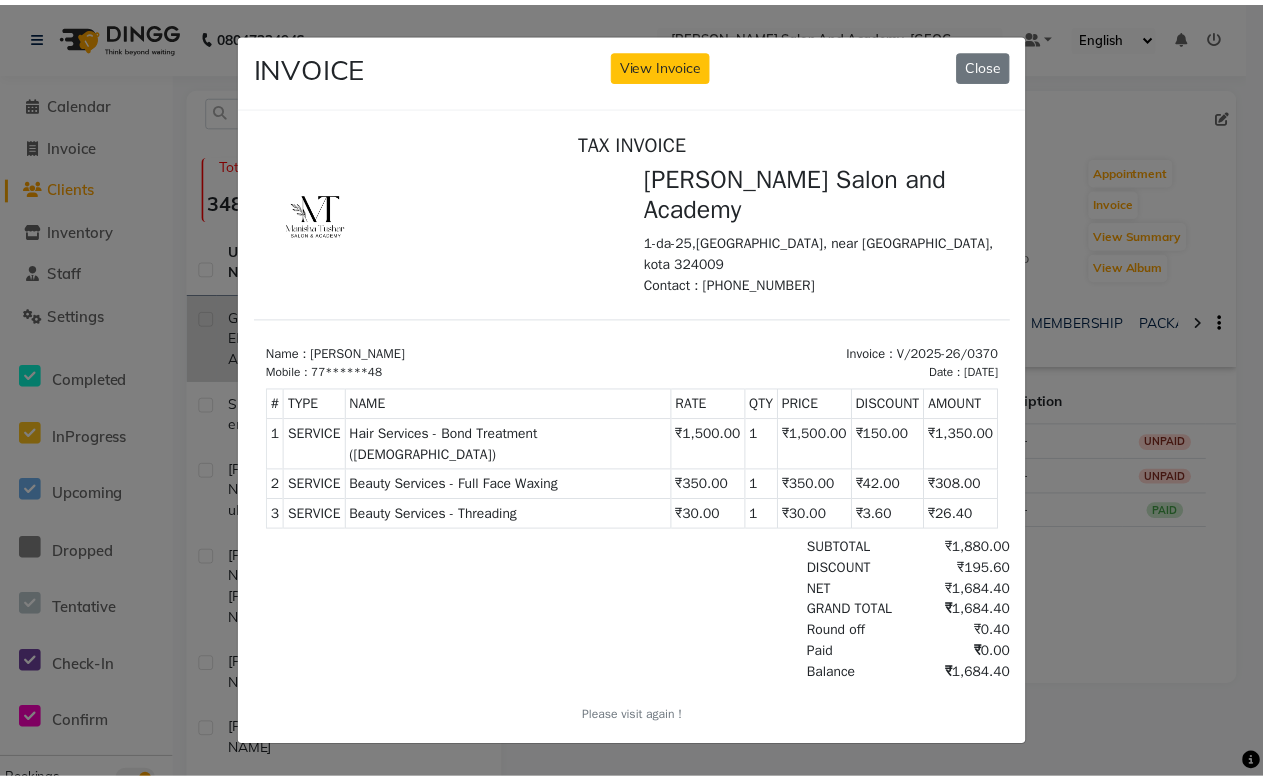 scroll, scrollTop: 0, scrollLeft: 0, axis: both 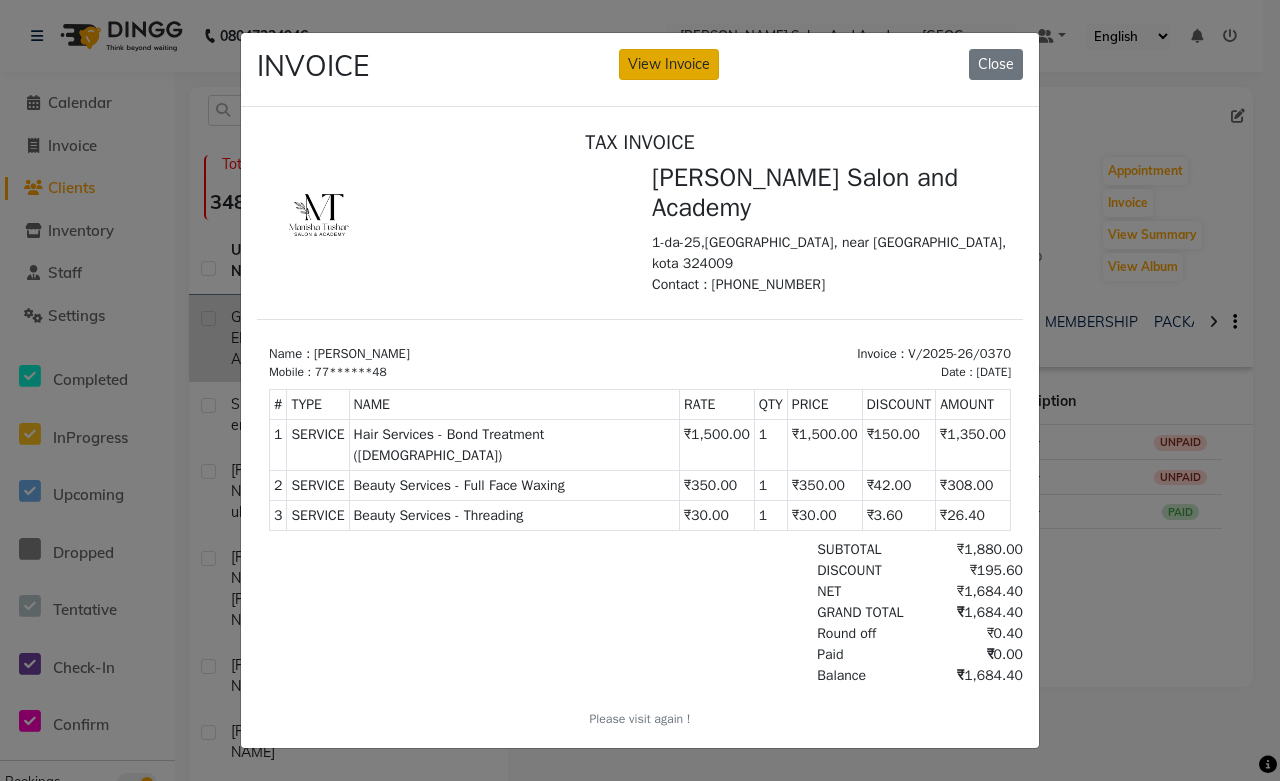 click on "View Invoice" 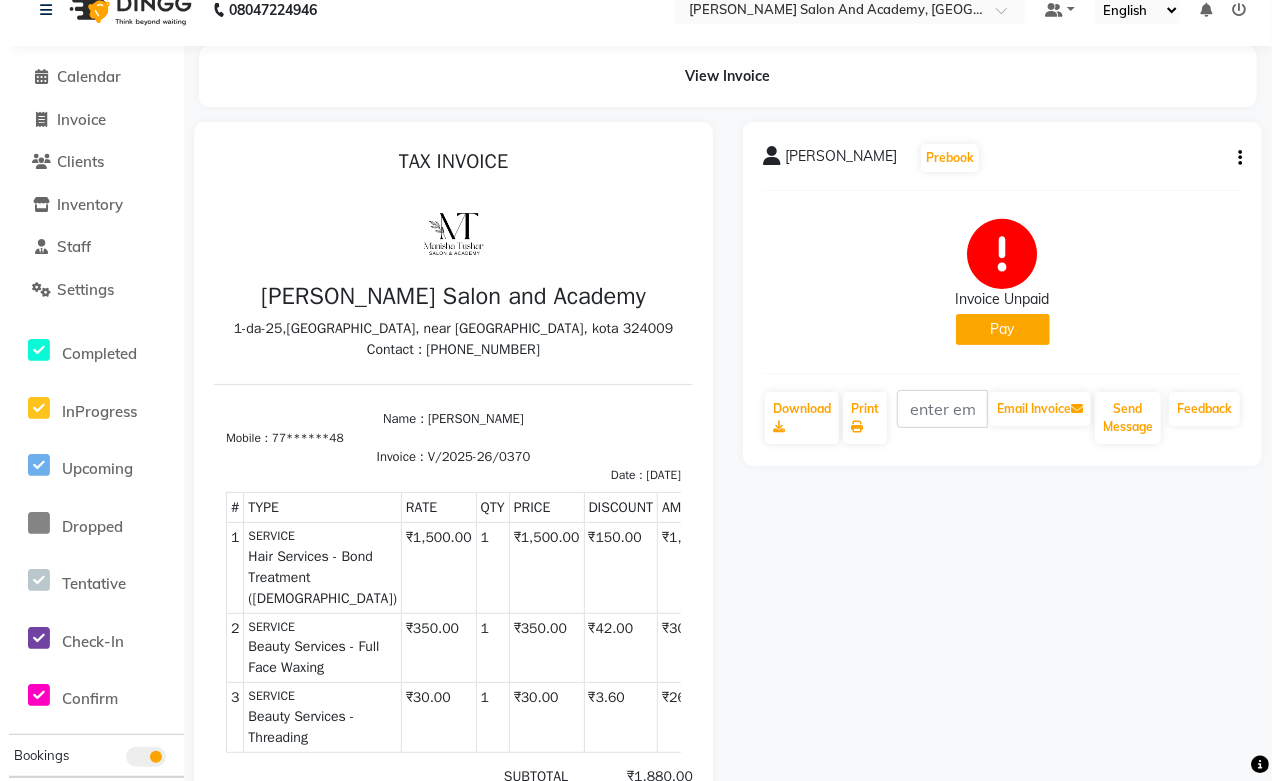 scroll, scrollTop: 0, scrollLeft: 0, axis: both 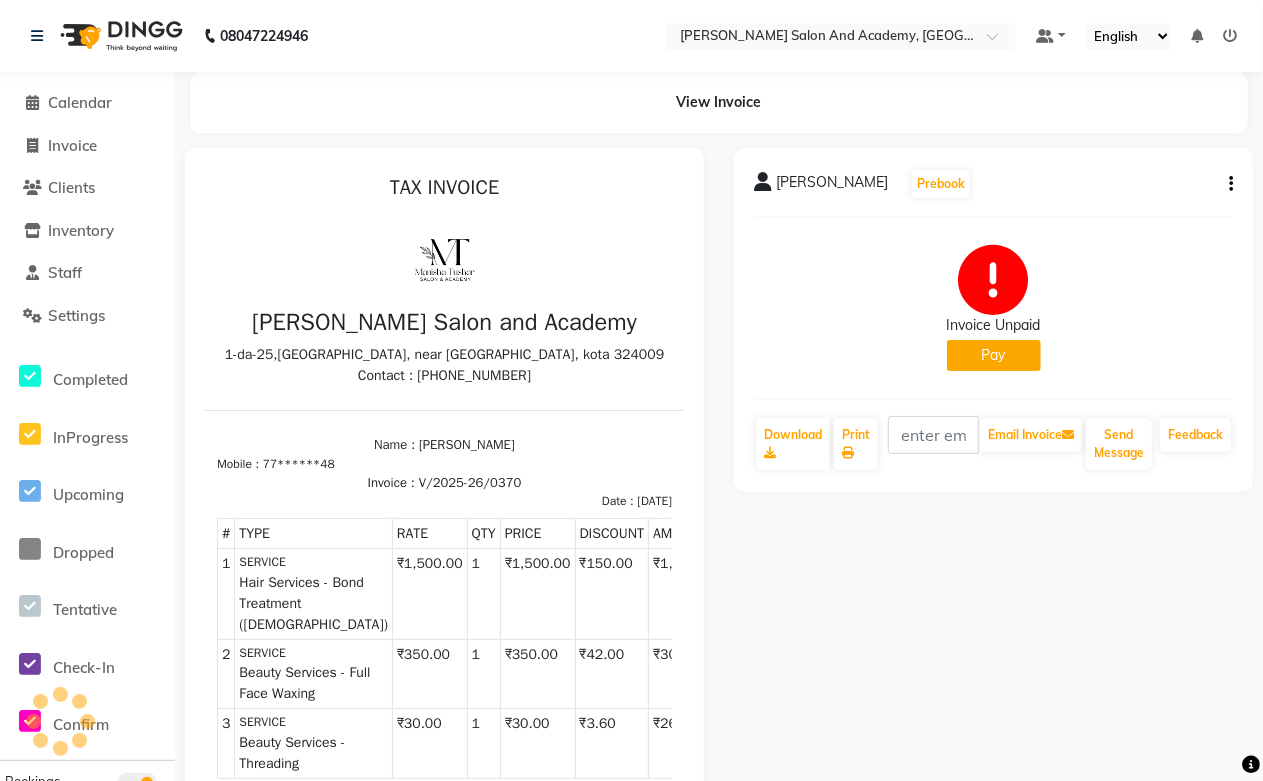 click 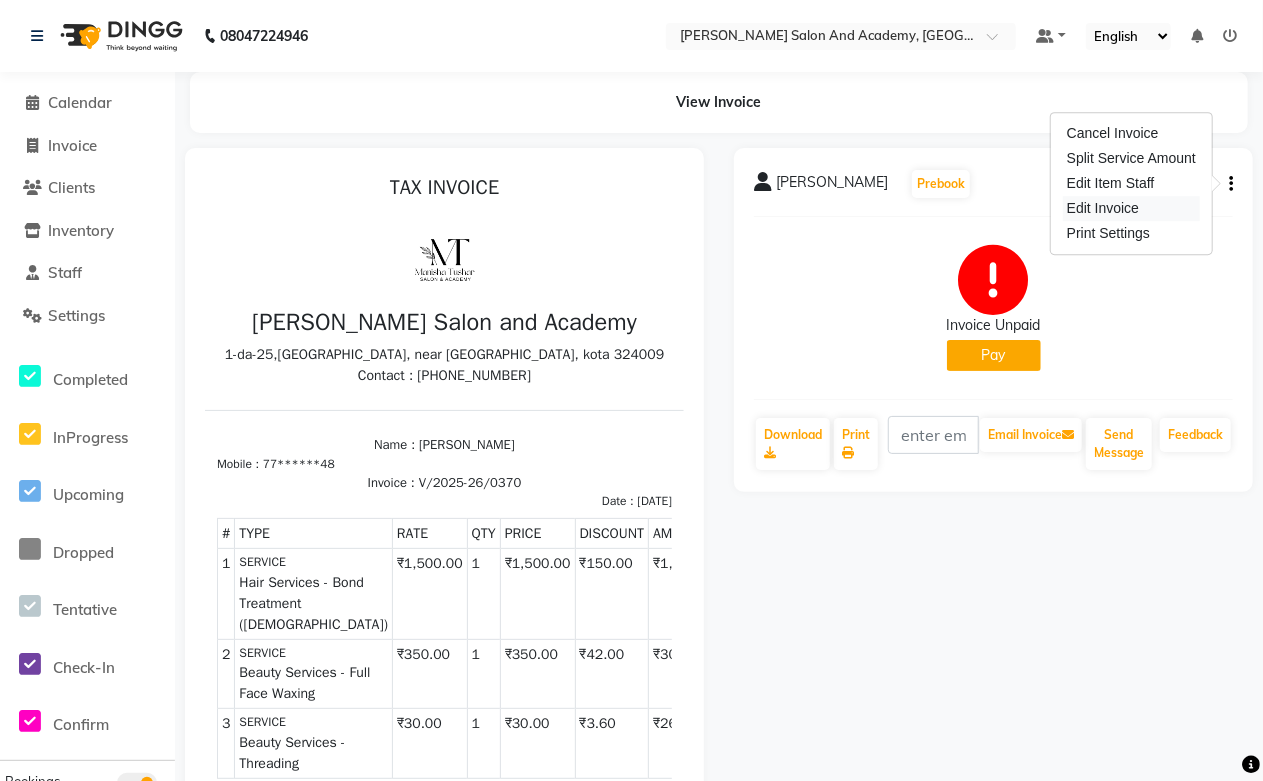 click on "Edit Invoice" at bounding box center (1131, 208) 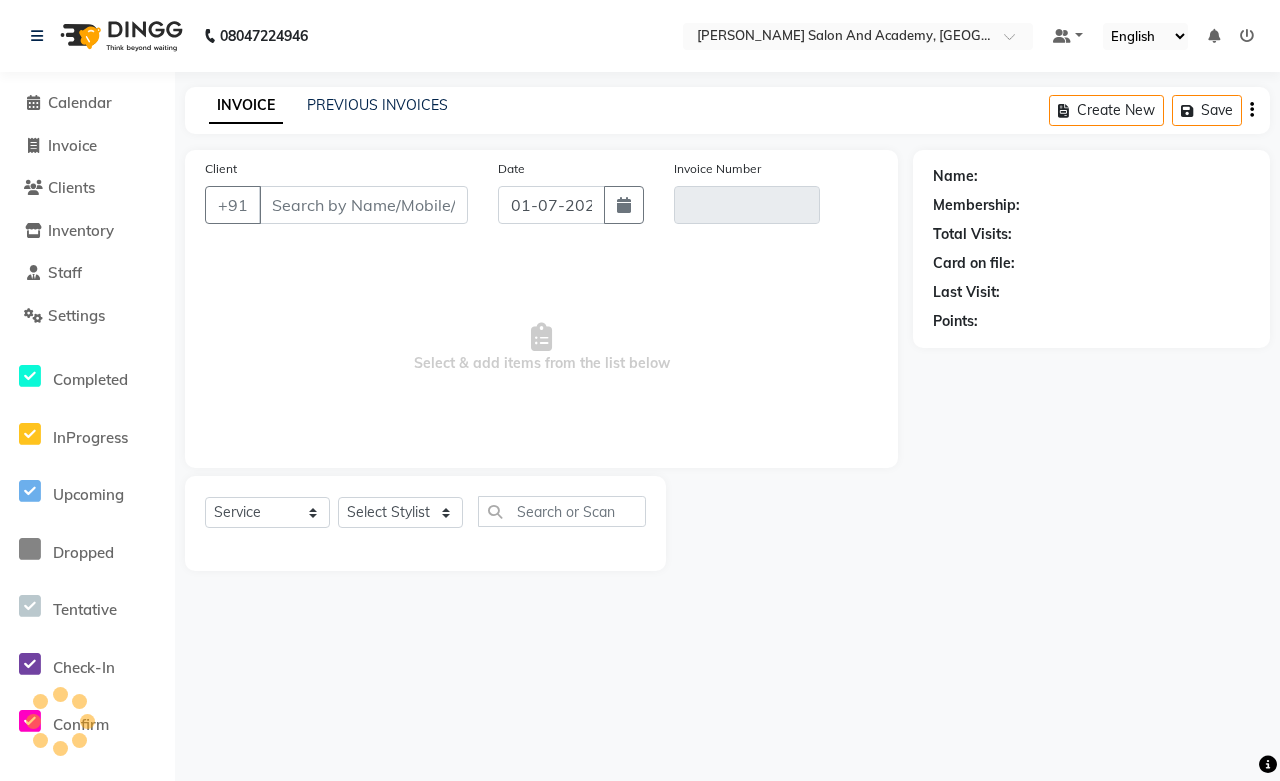 type on "77******48" 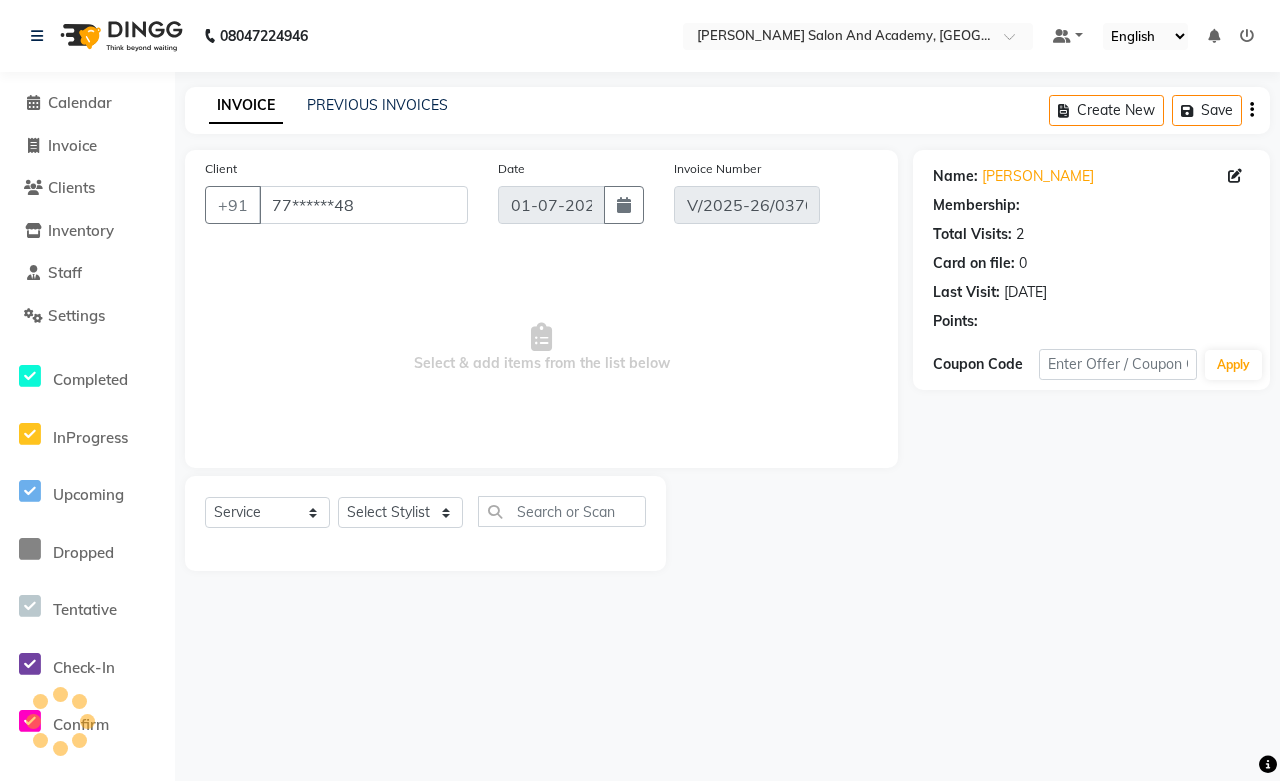 select on "1: Object" 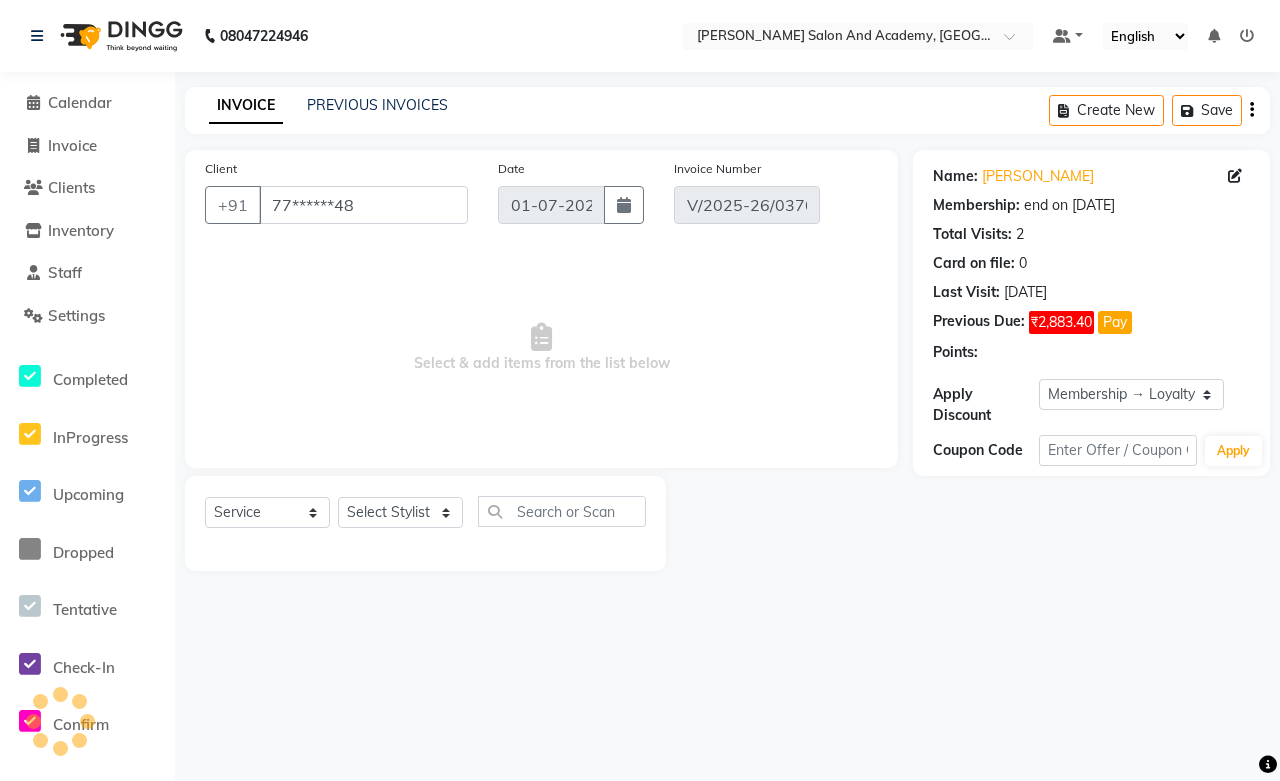 type on "[DATE]" 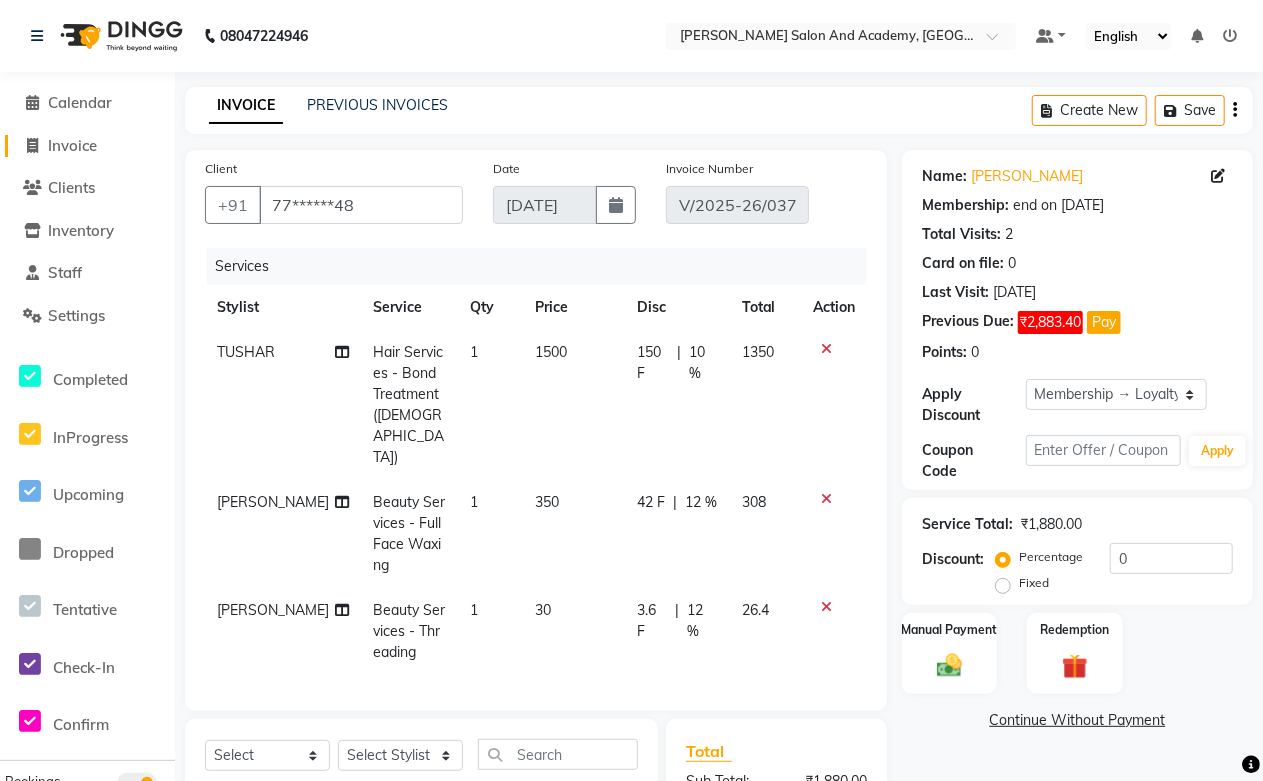 click on "Invoice" 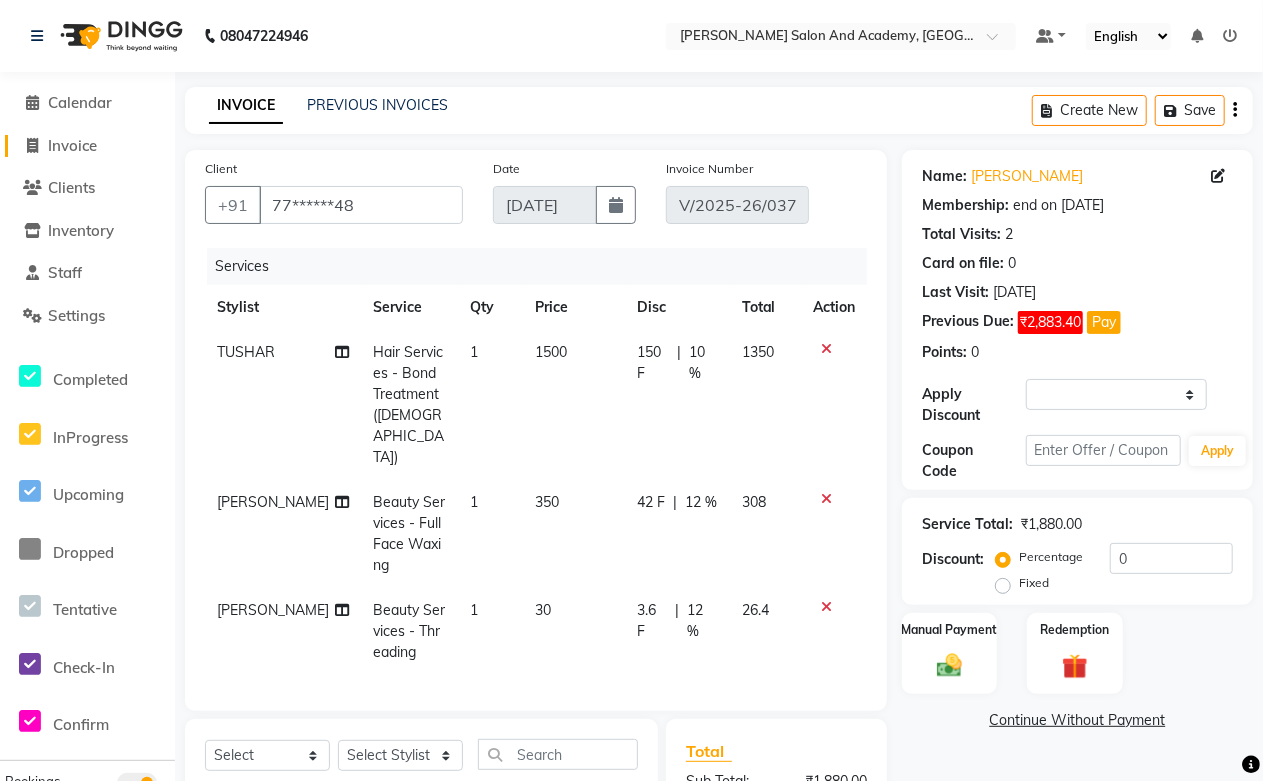 select on "service" 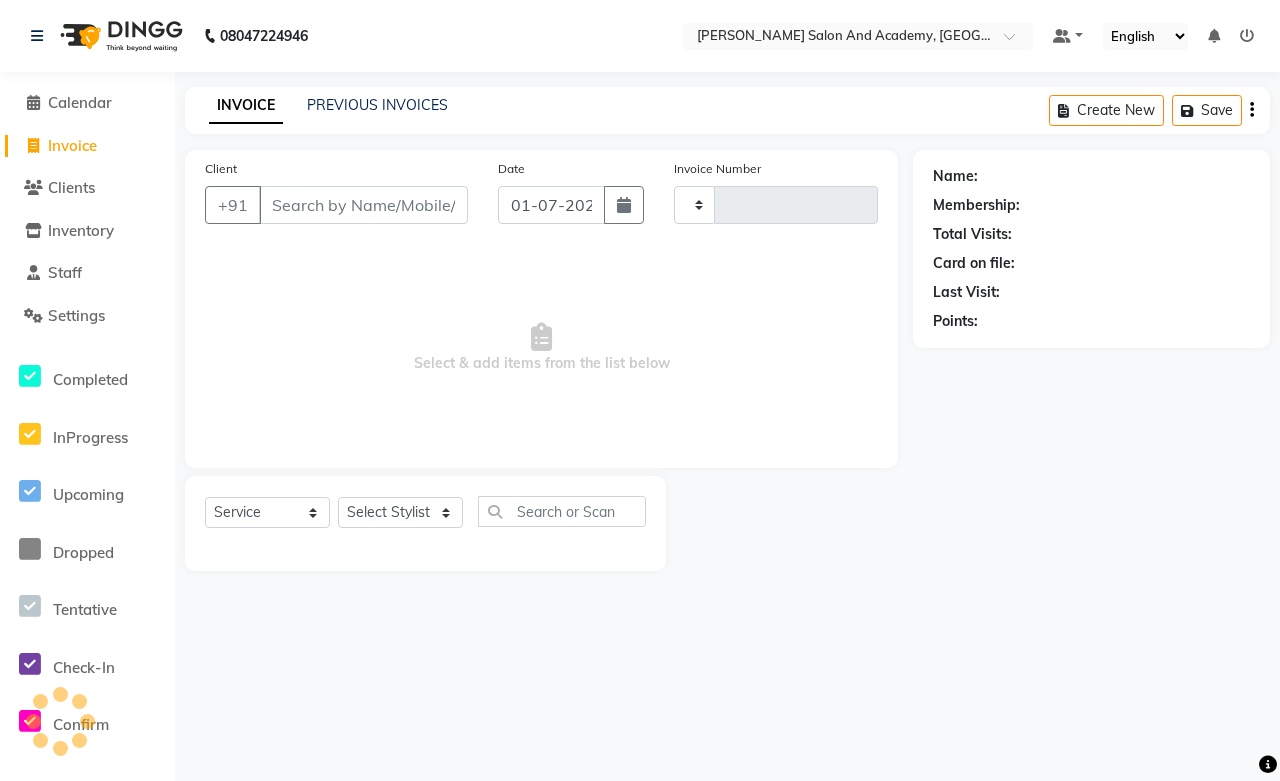 type on "0377" 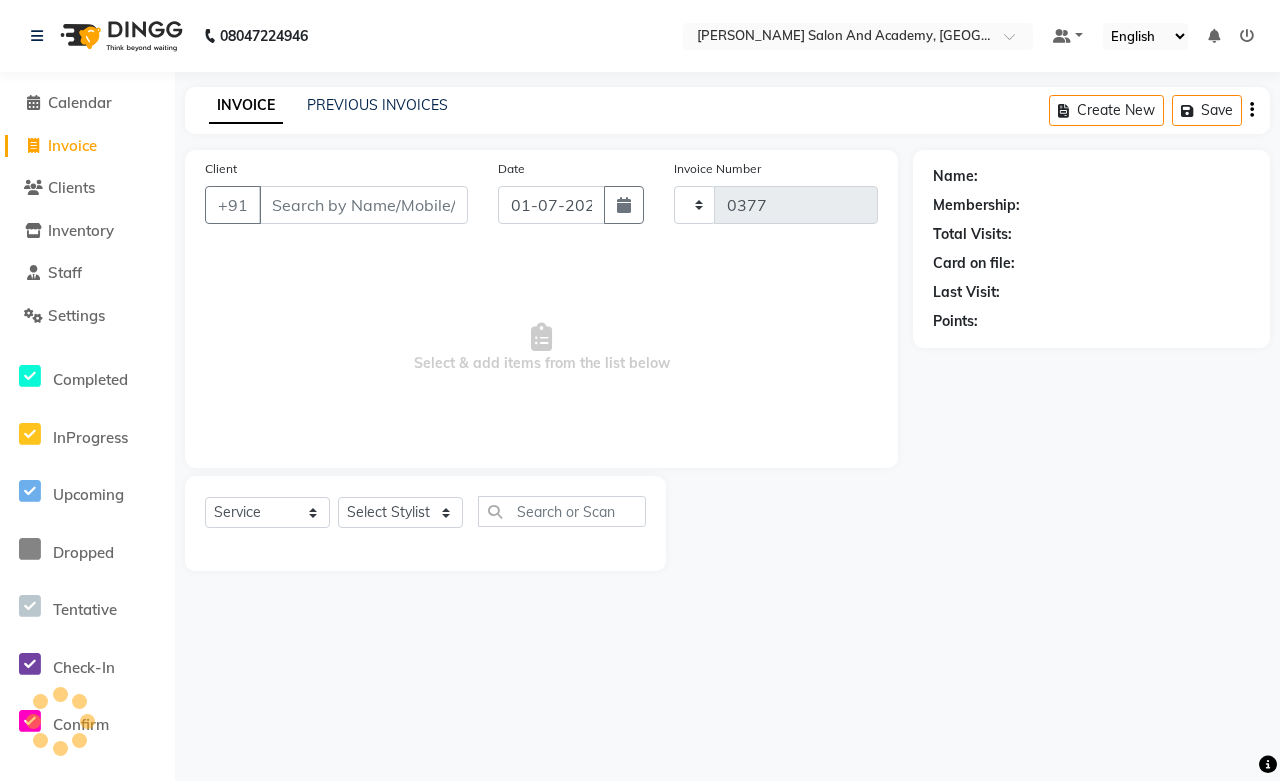 select on "6453" 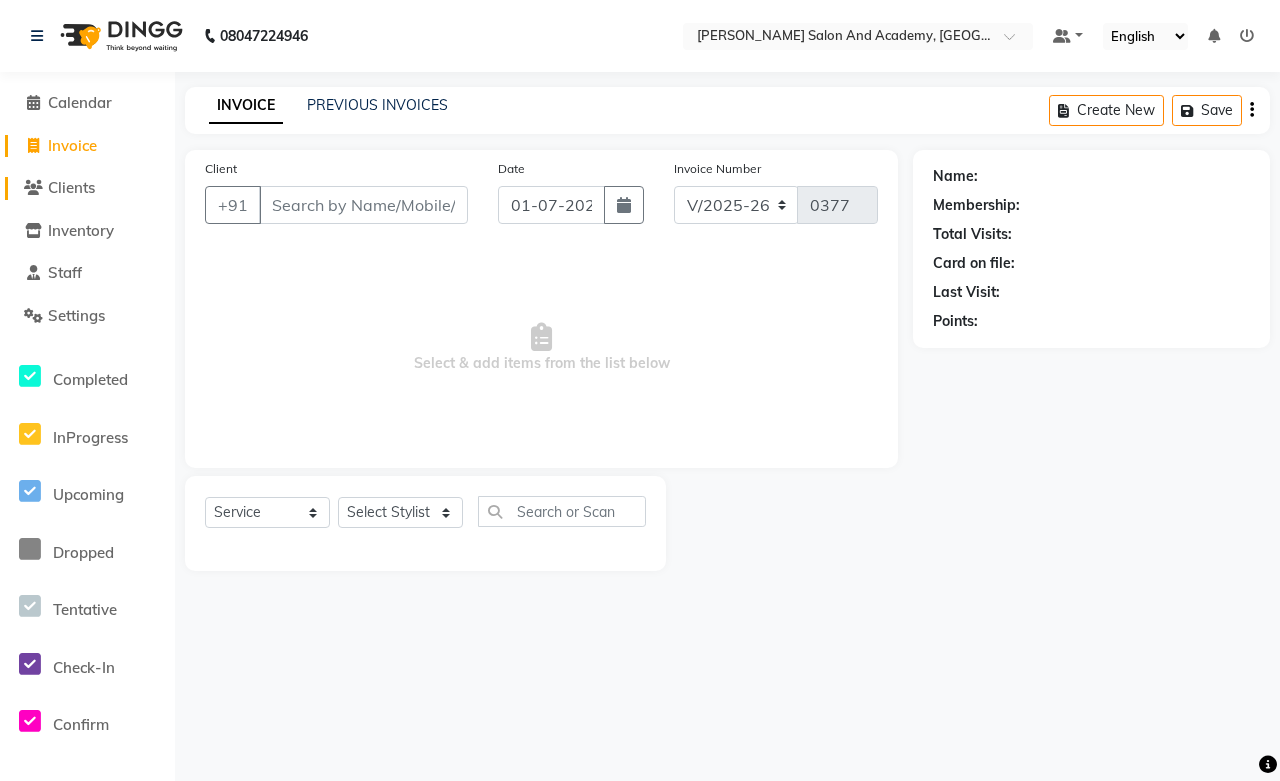 click on "Clients" 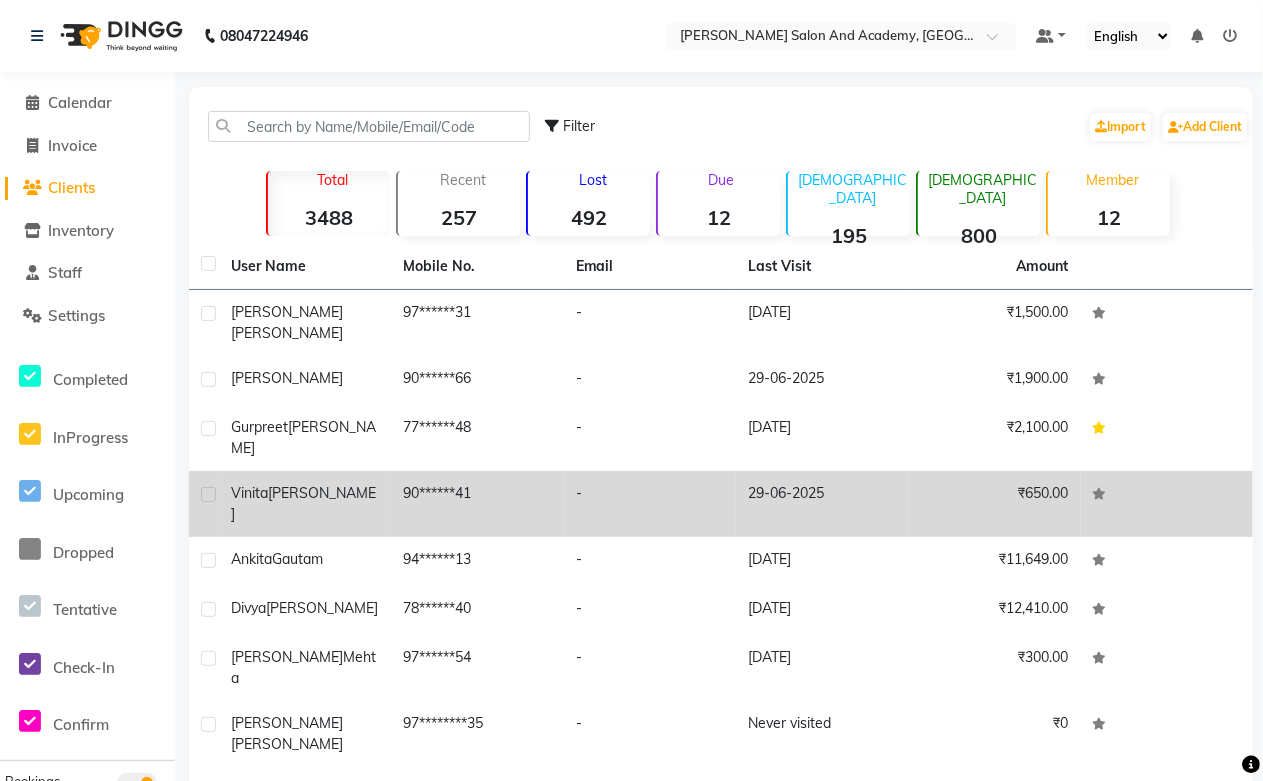 click on "-" 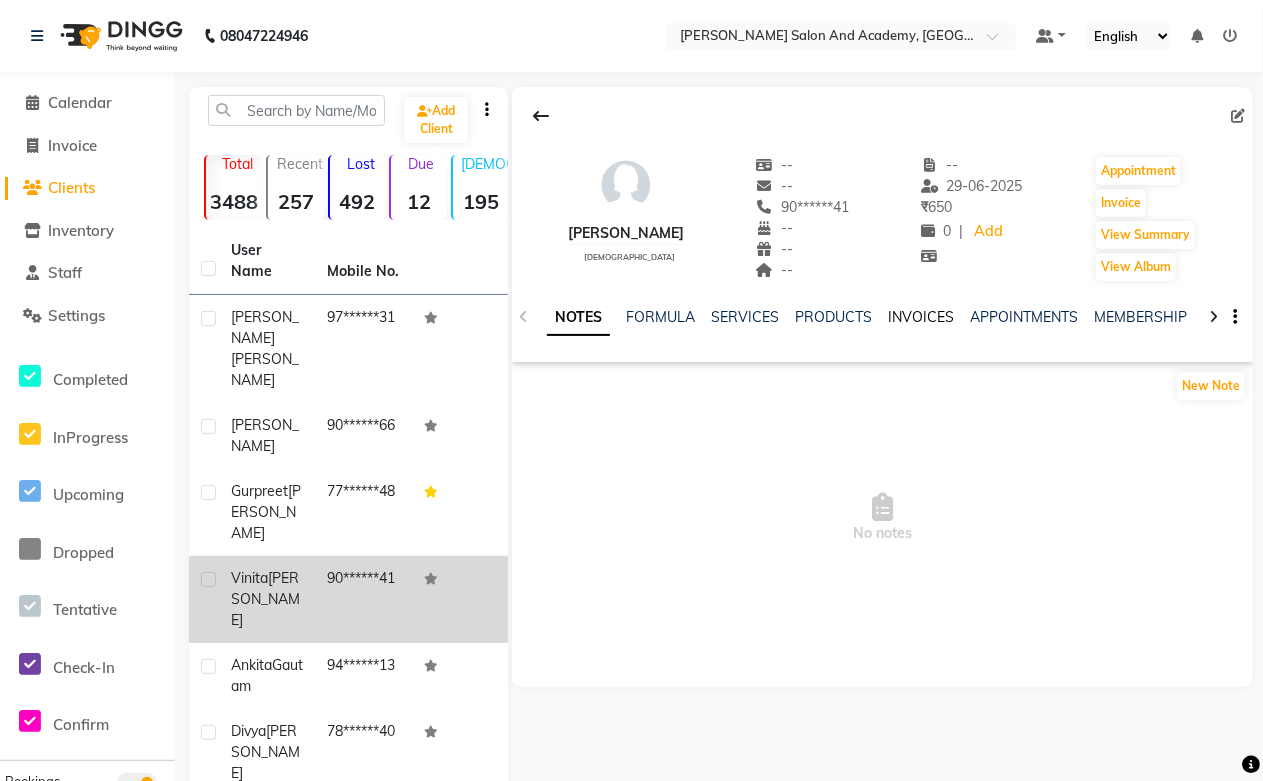 click on "INVOICES" 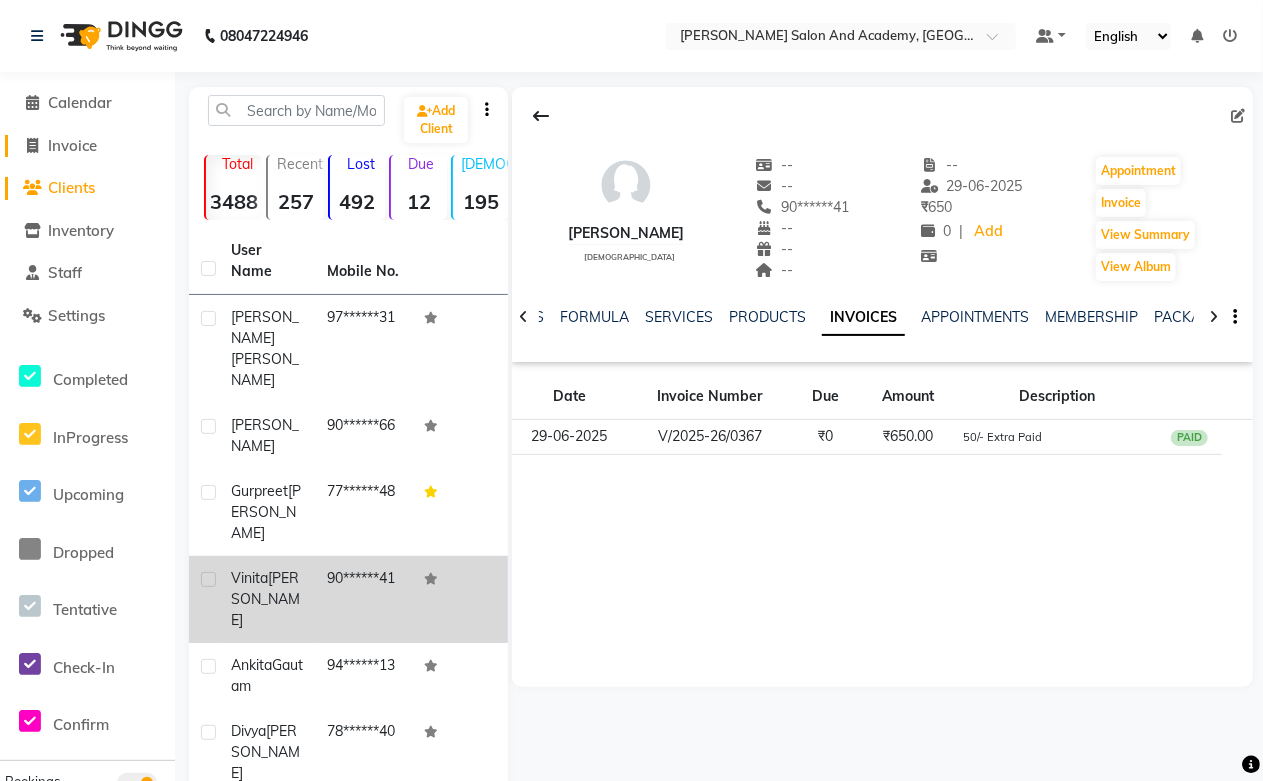 click on "Invoice" 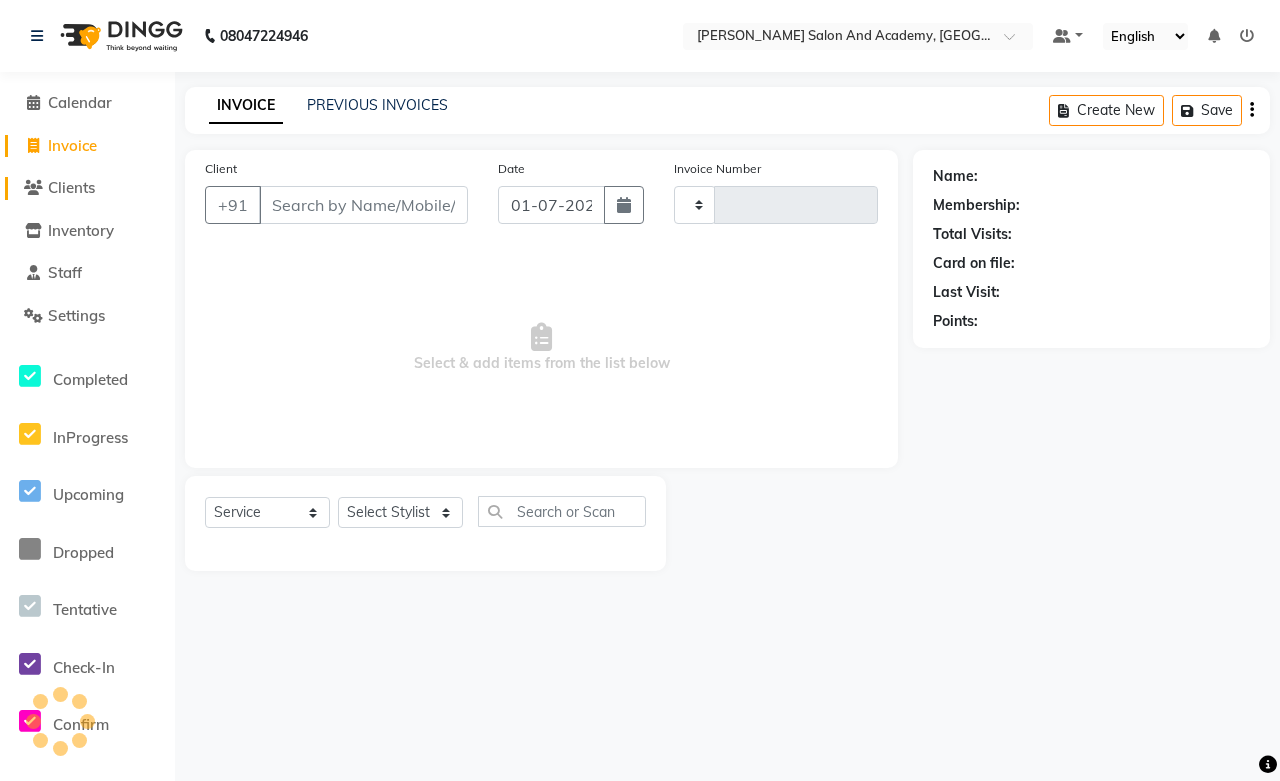 click on "Clients" 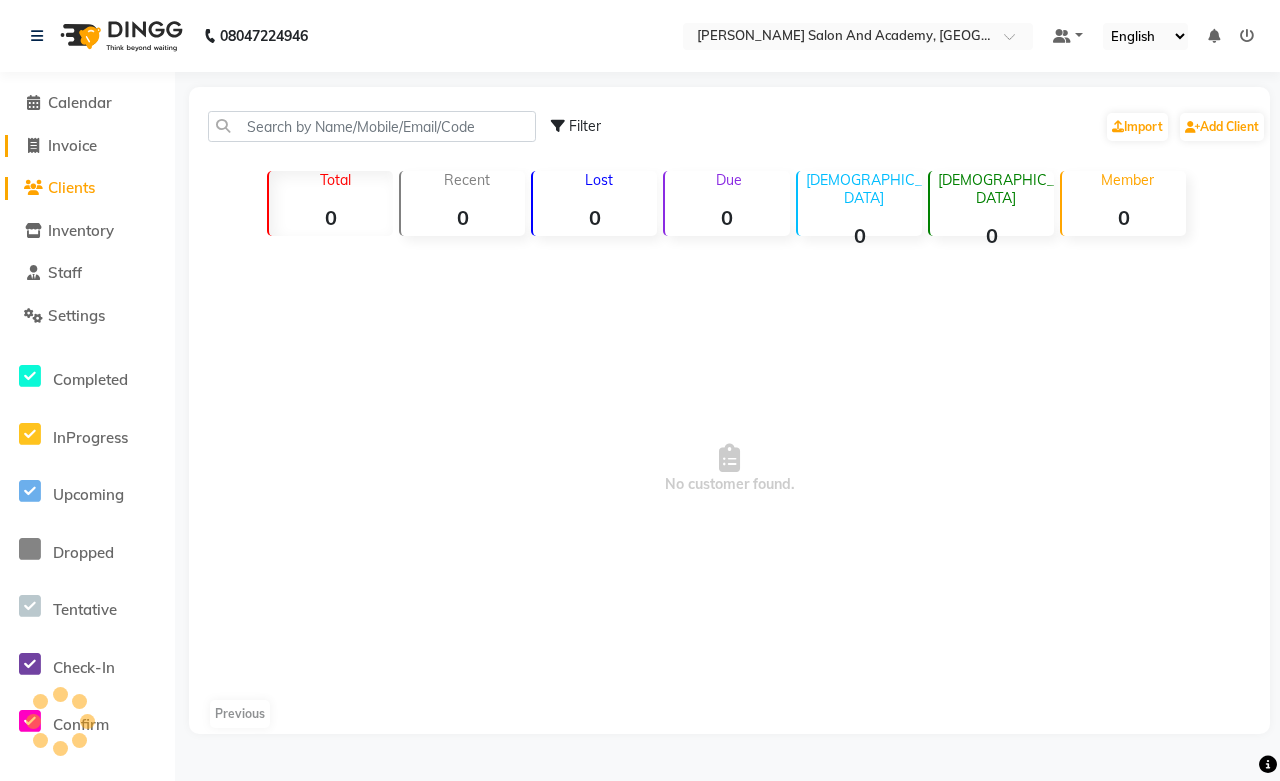 click on "Invoice" 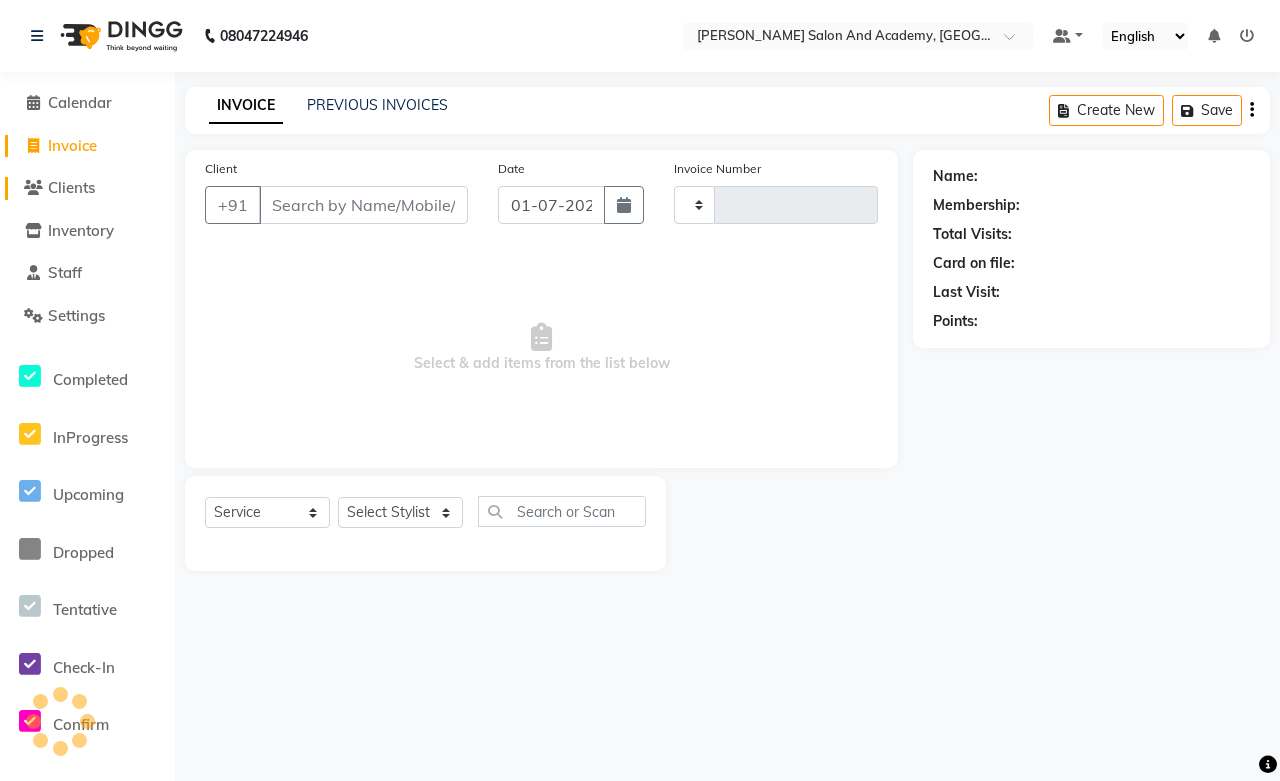 click on "Clients" 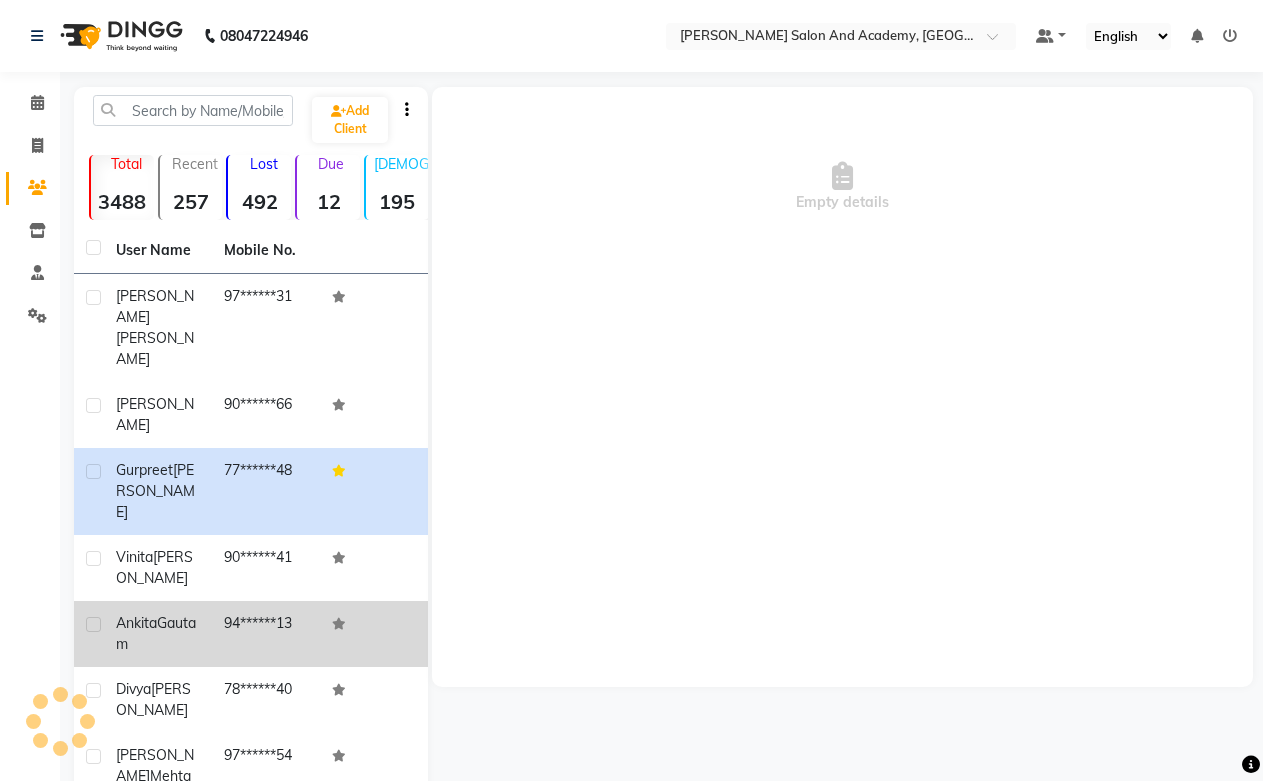 scroll, scrollTop: 0, scrollLeft: 0, axis: both 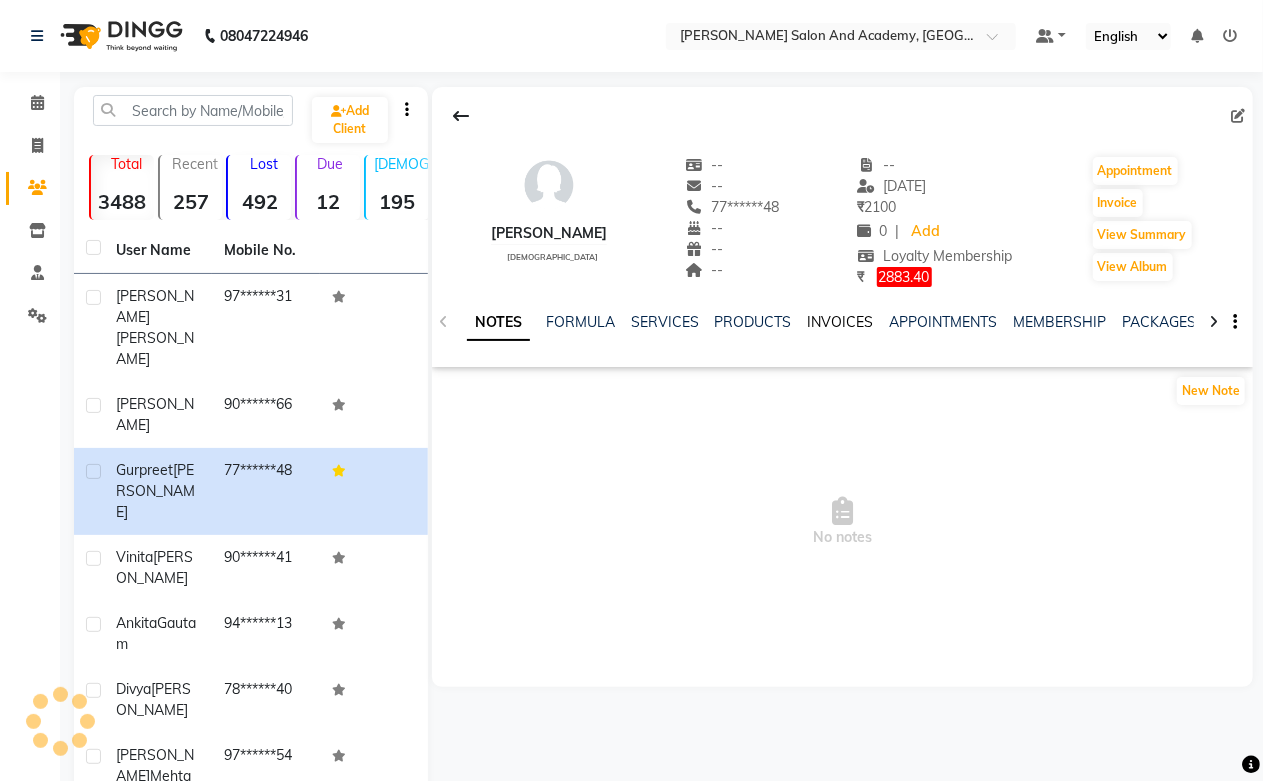 click on "INVOICES" 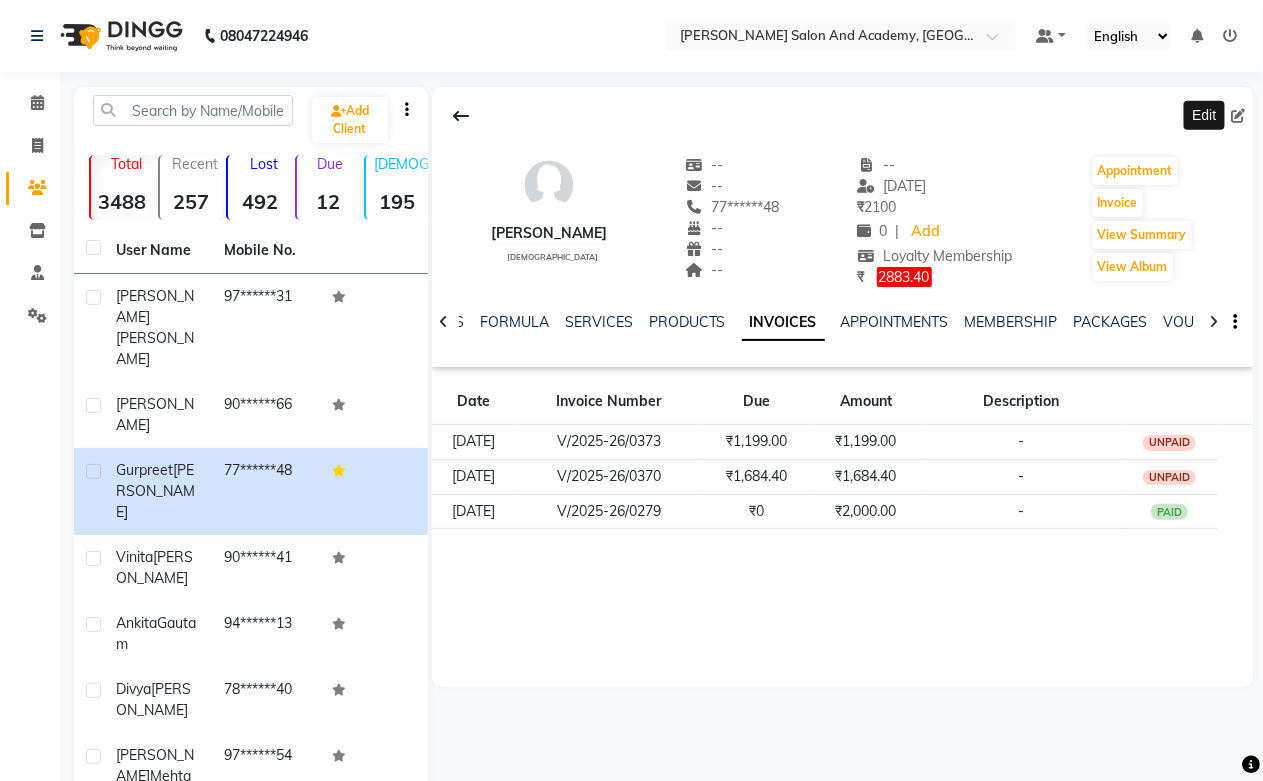 click 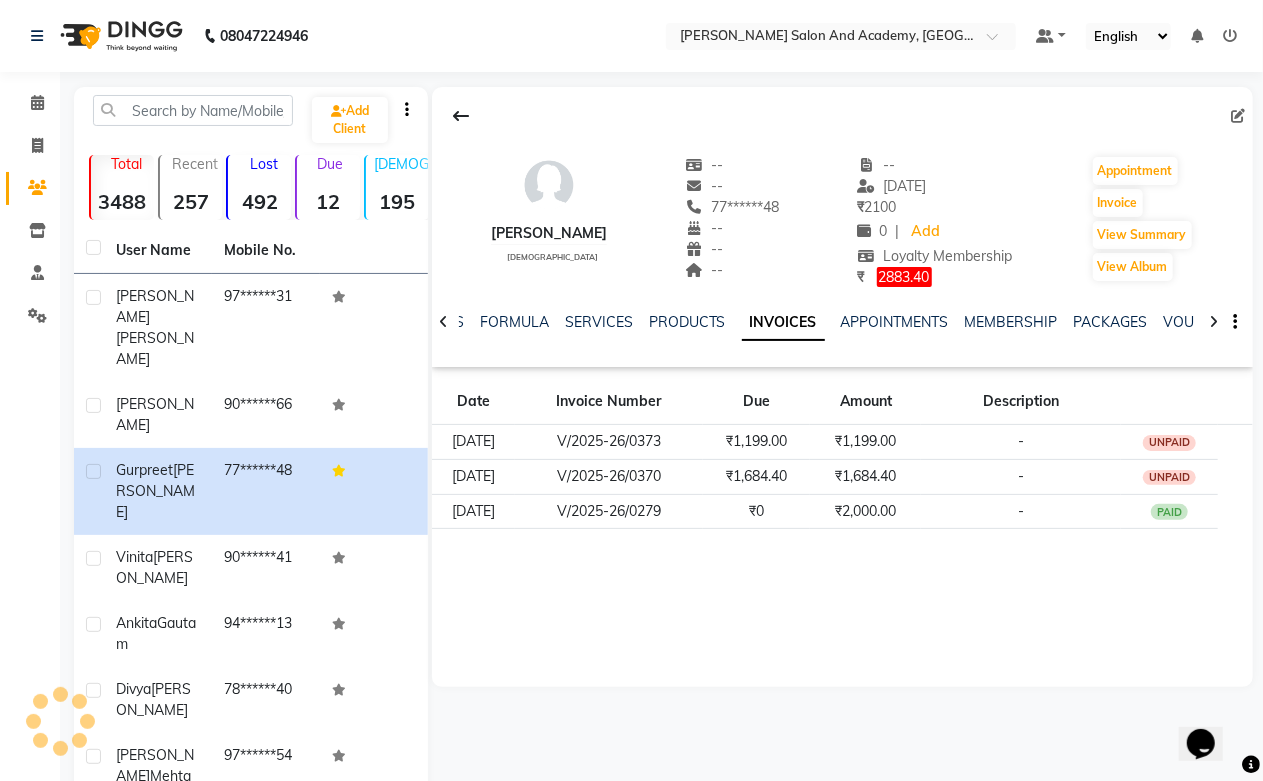 scroll, scrollTop: 0, scrollLeft: 0, axis: both 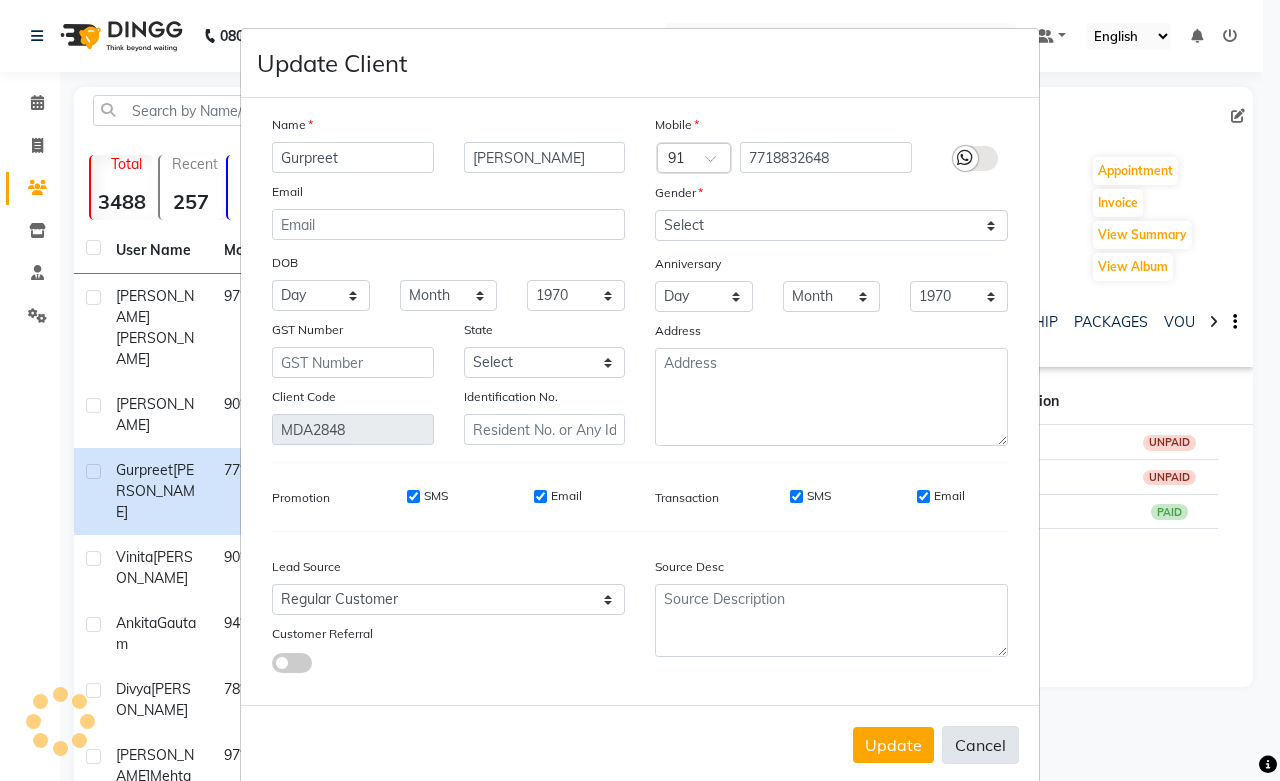 click on "Cancel" at bounding box center (980, 745) 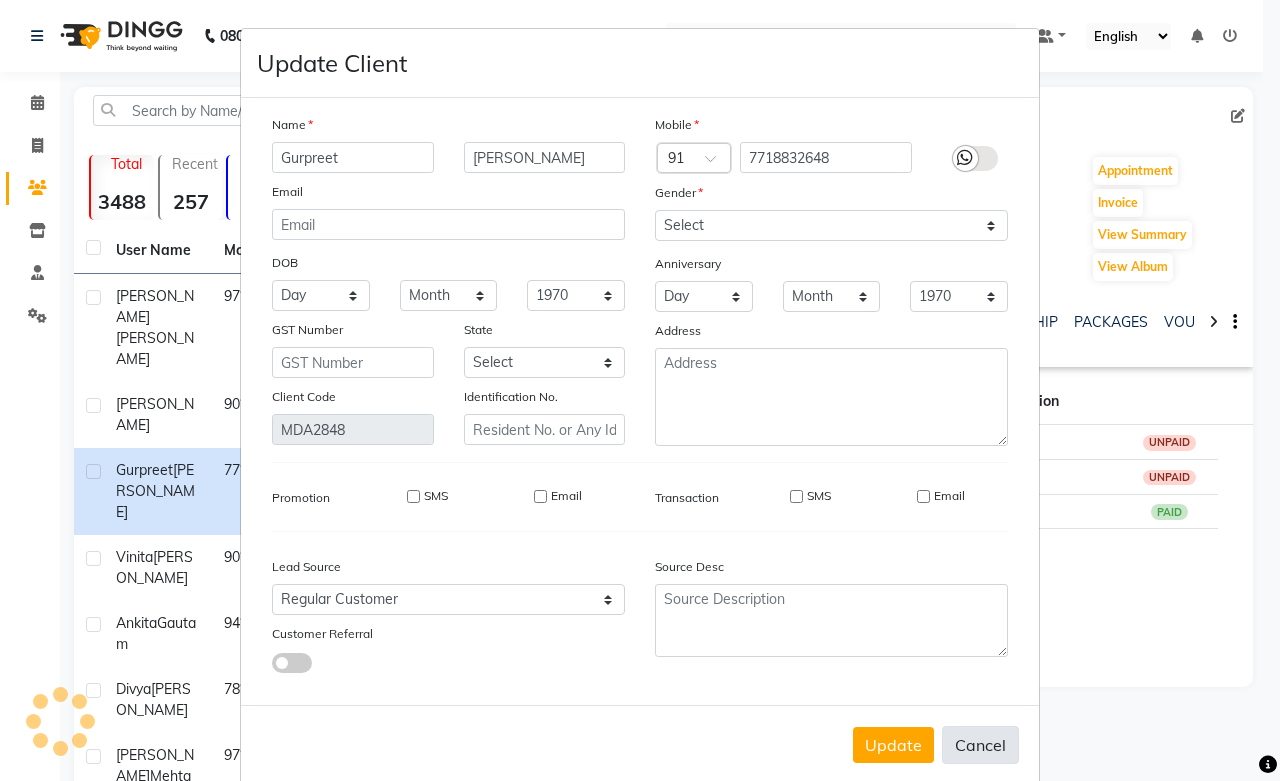 type 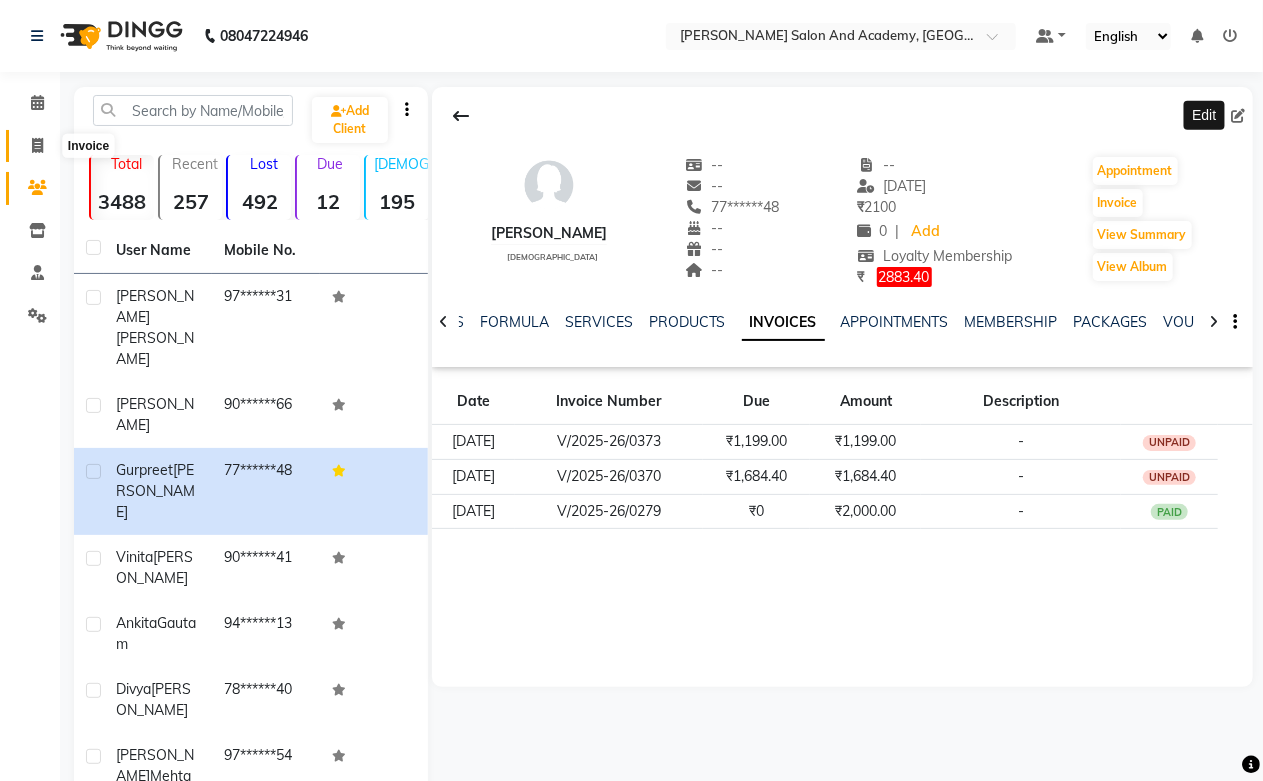 click 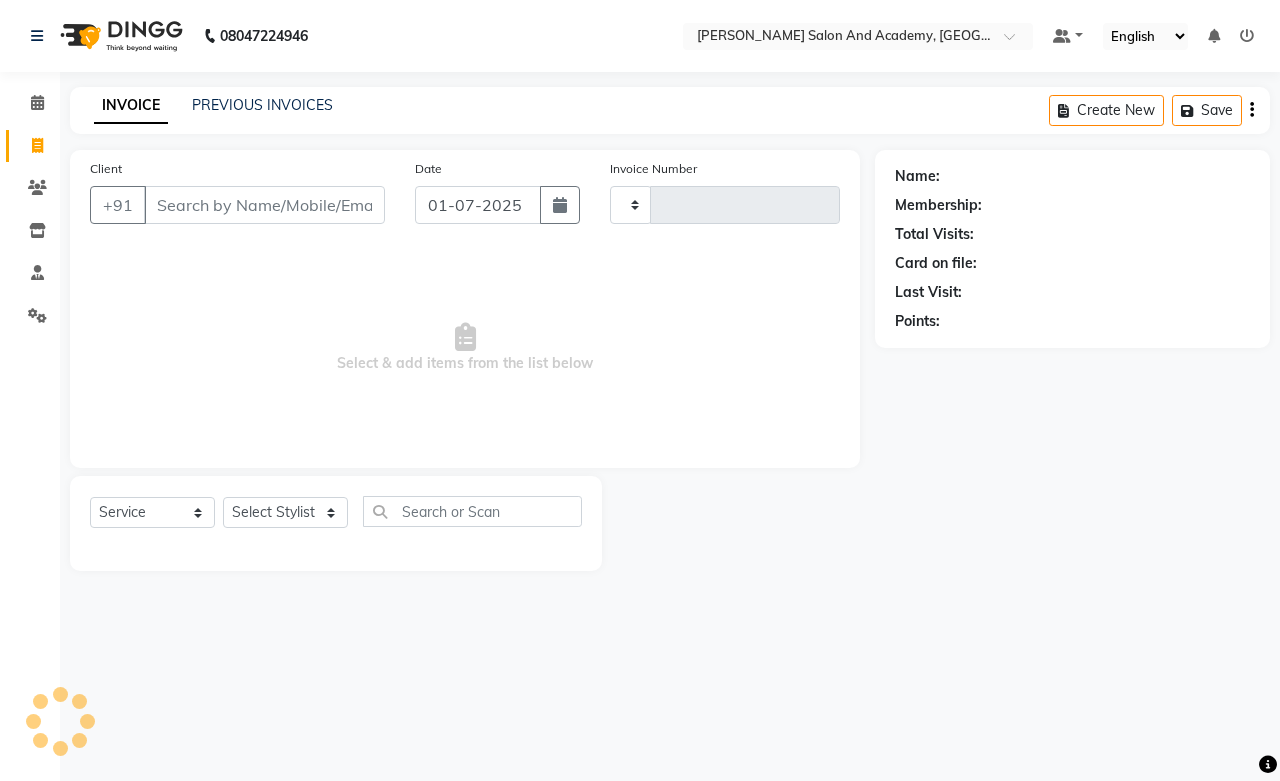 type on "0377" 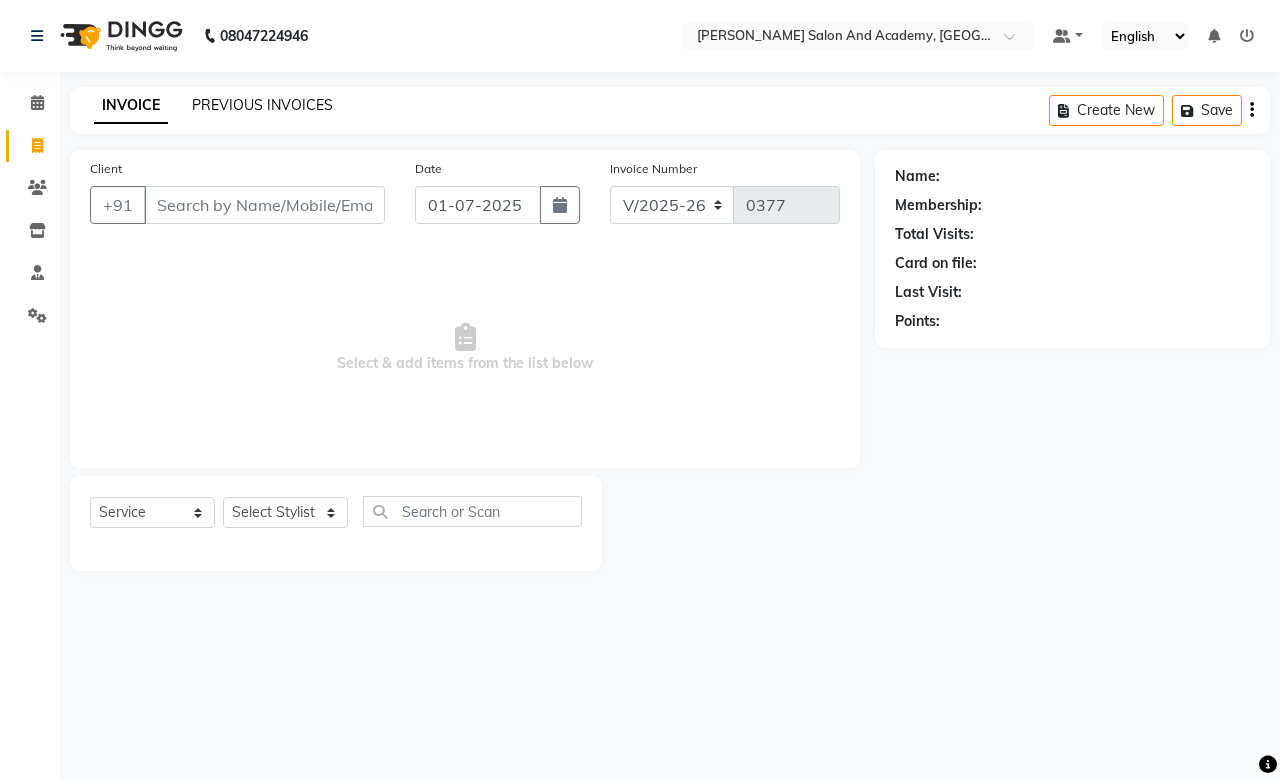 click on "PREVIOUS INVOICES" 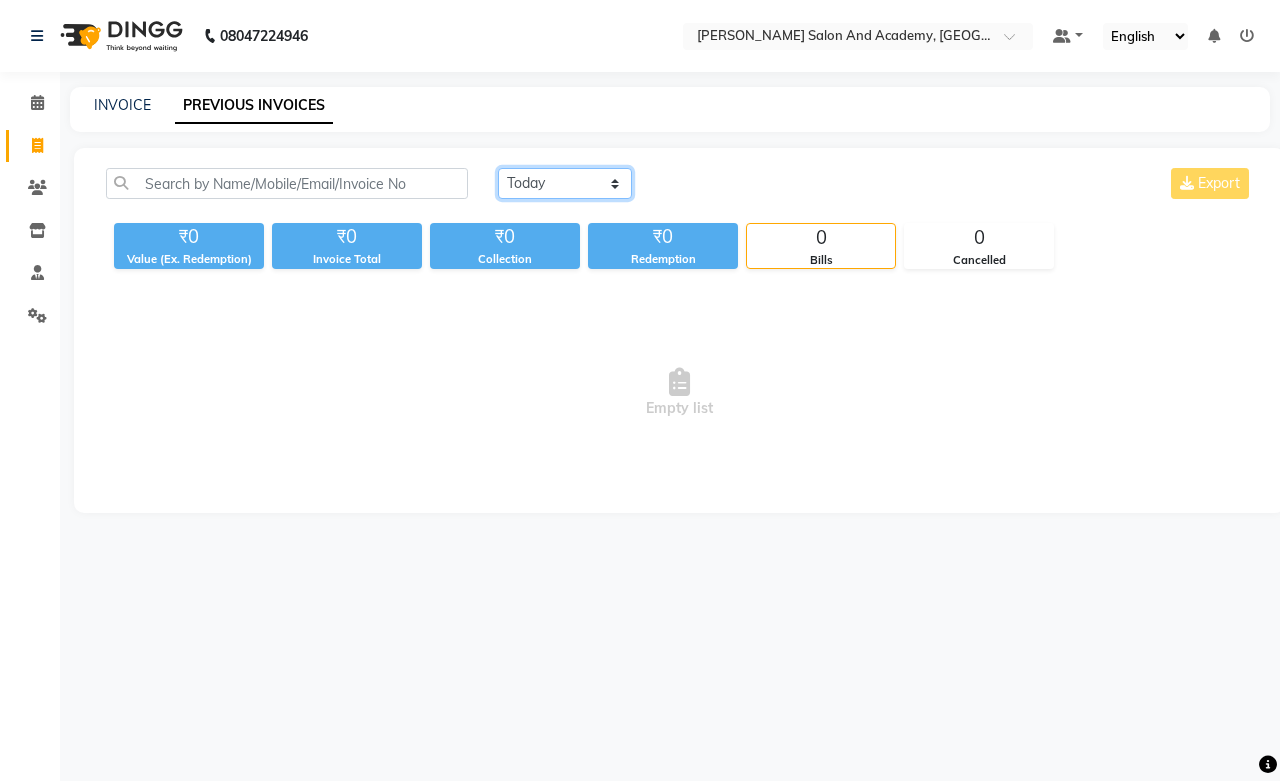 click on "[DATE] [DATE] Custom Range" 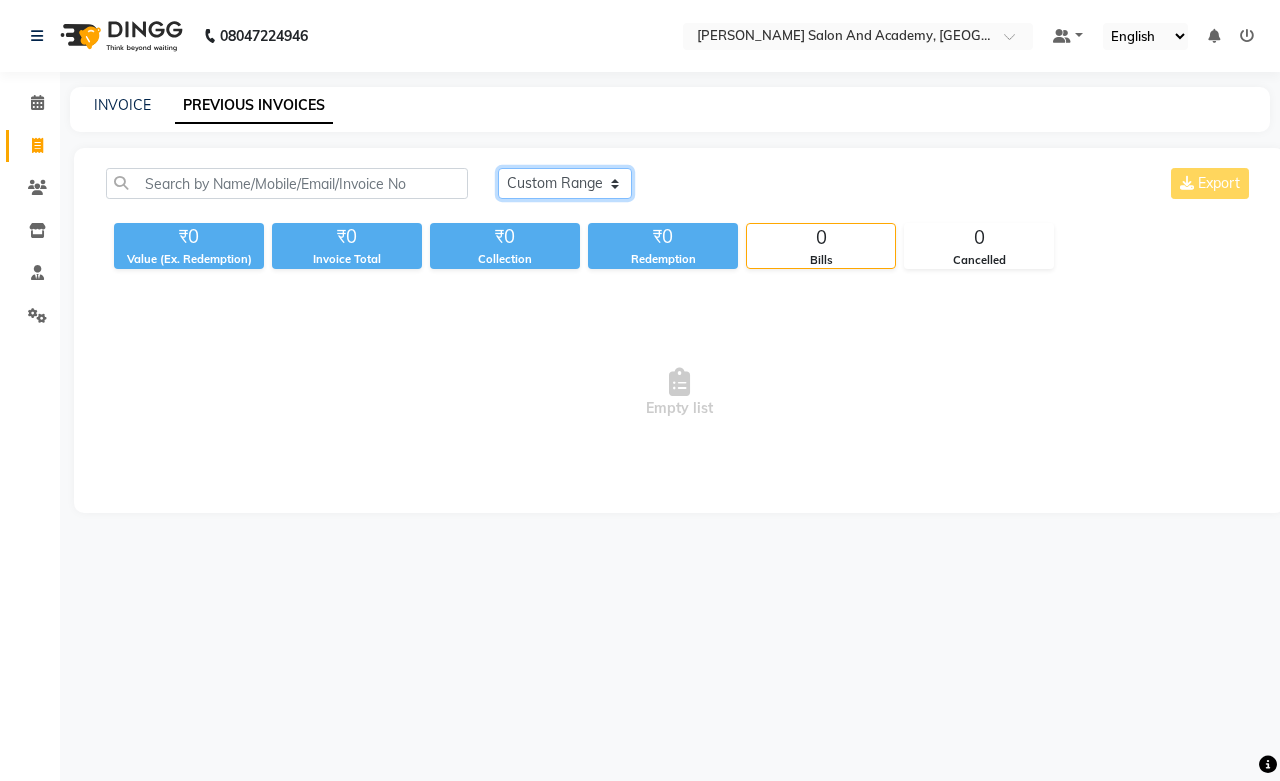 click on "[DATE] [DATE] Custom Range" 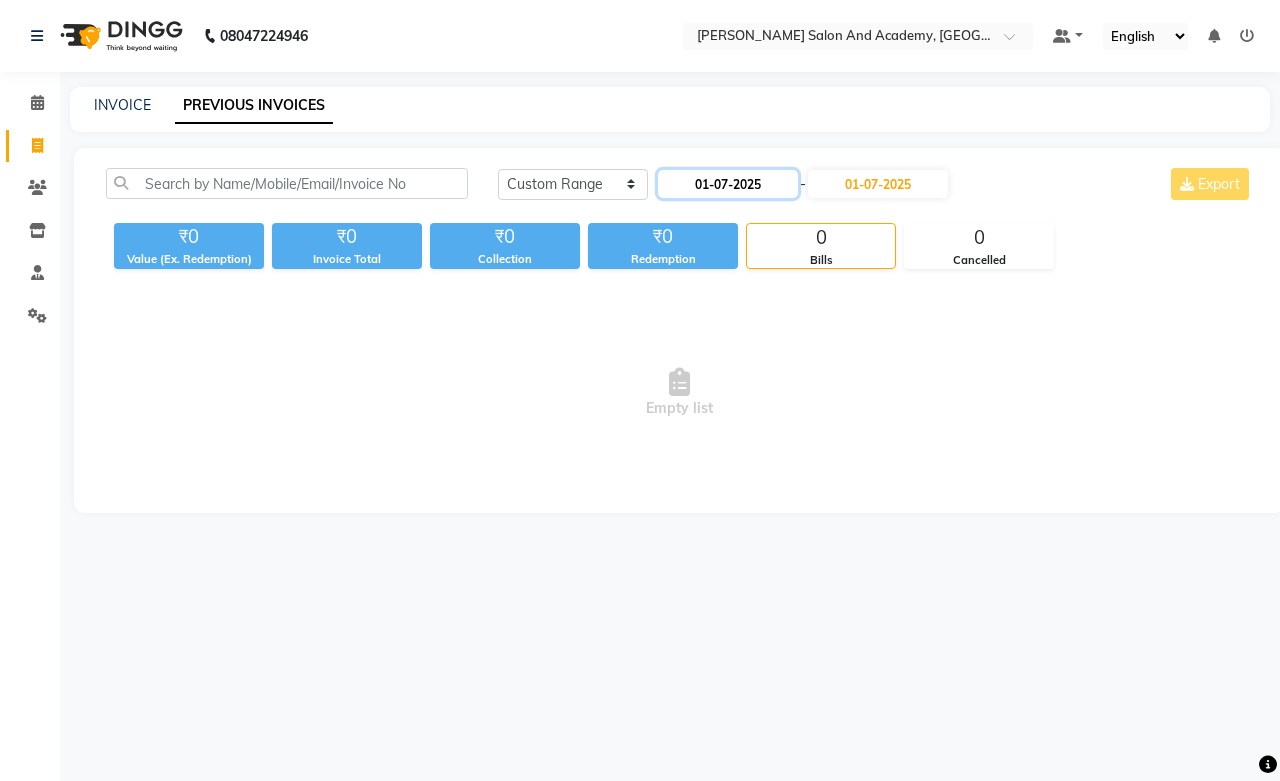 click on "01-07-2025" 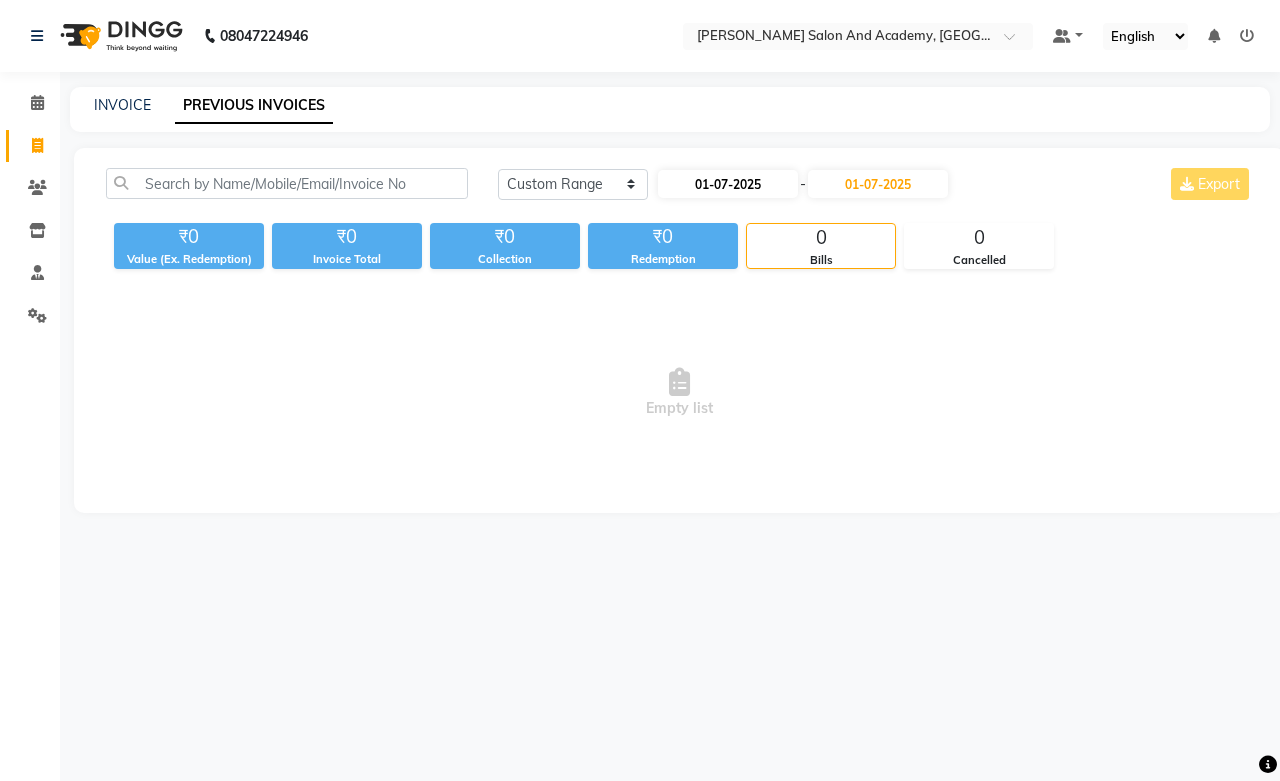 select on "7" 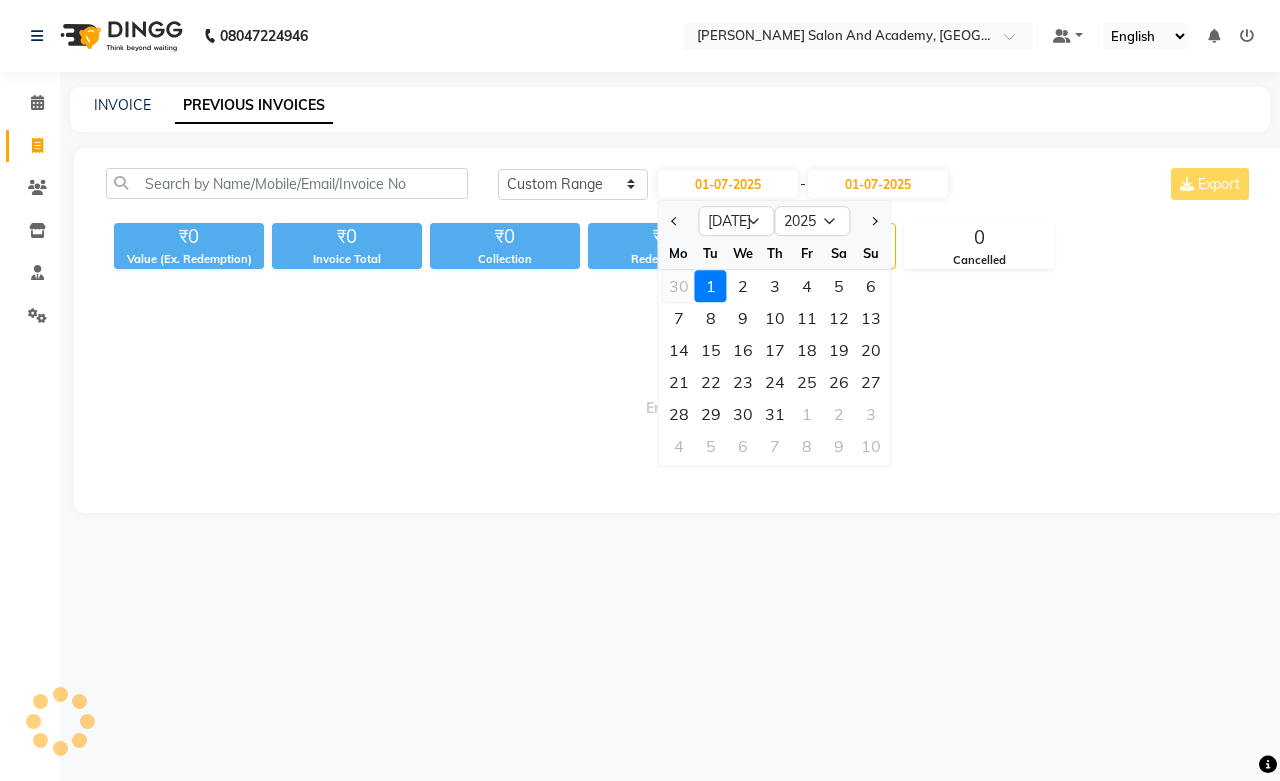 click on "30" 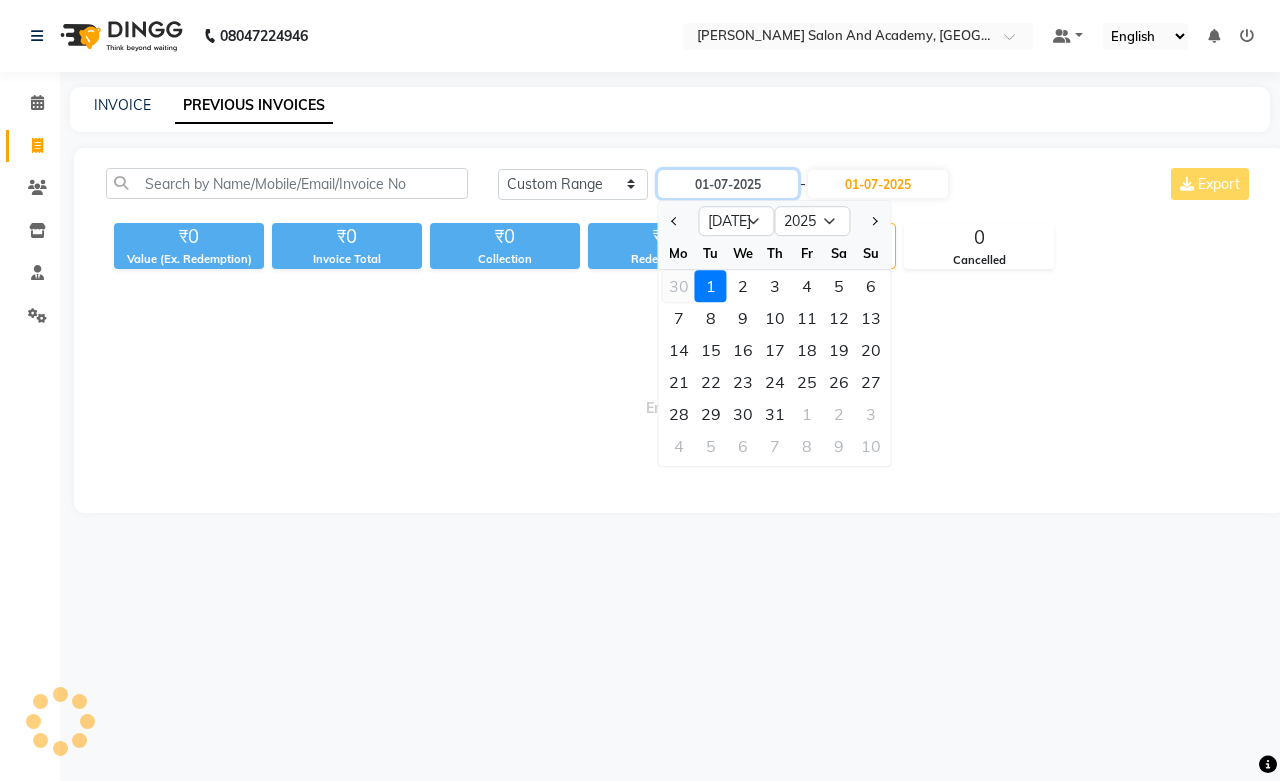 type on "[DATE]" 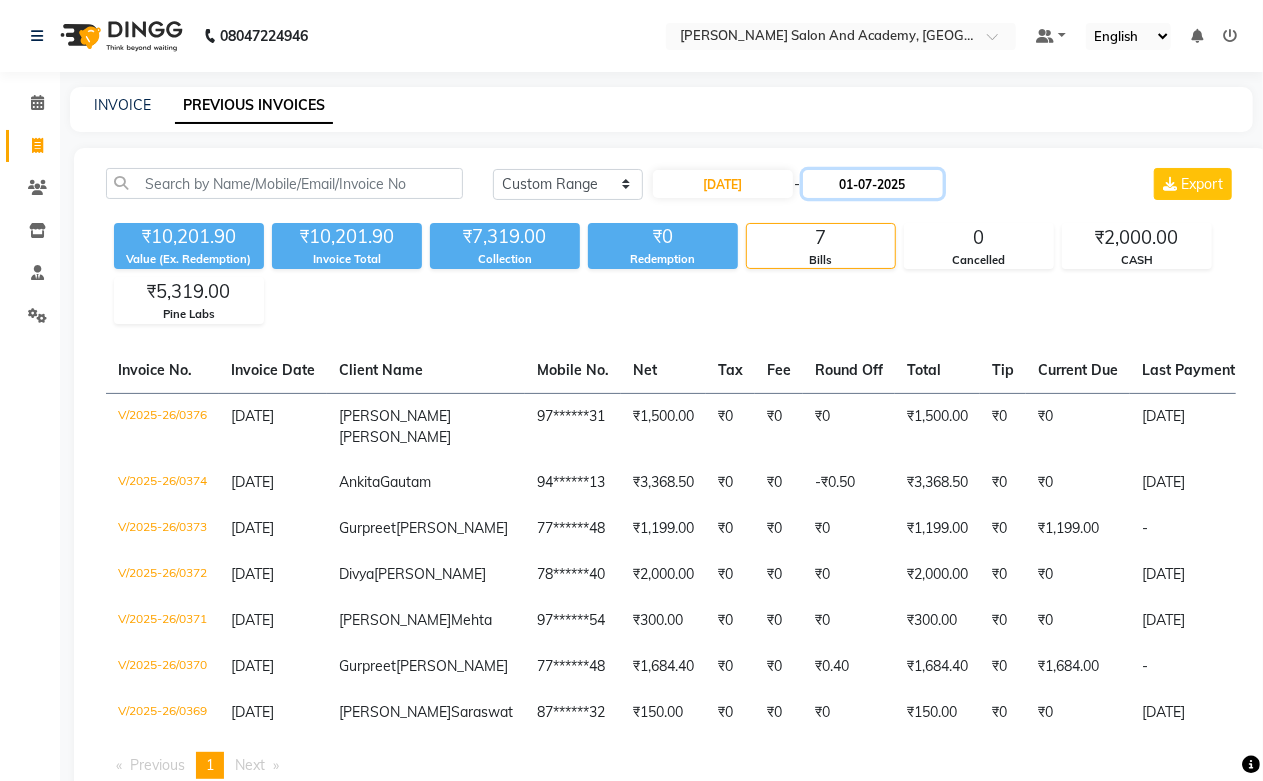 click on "01-07-2025" 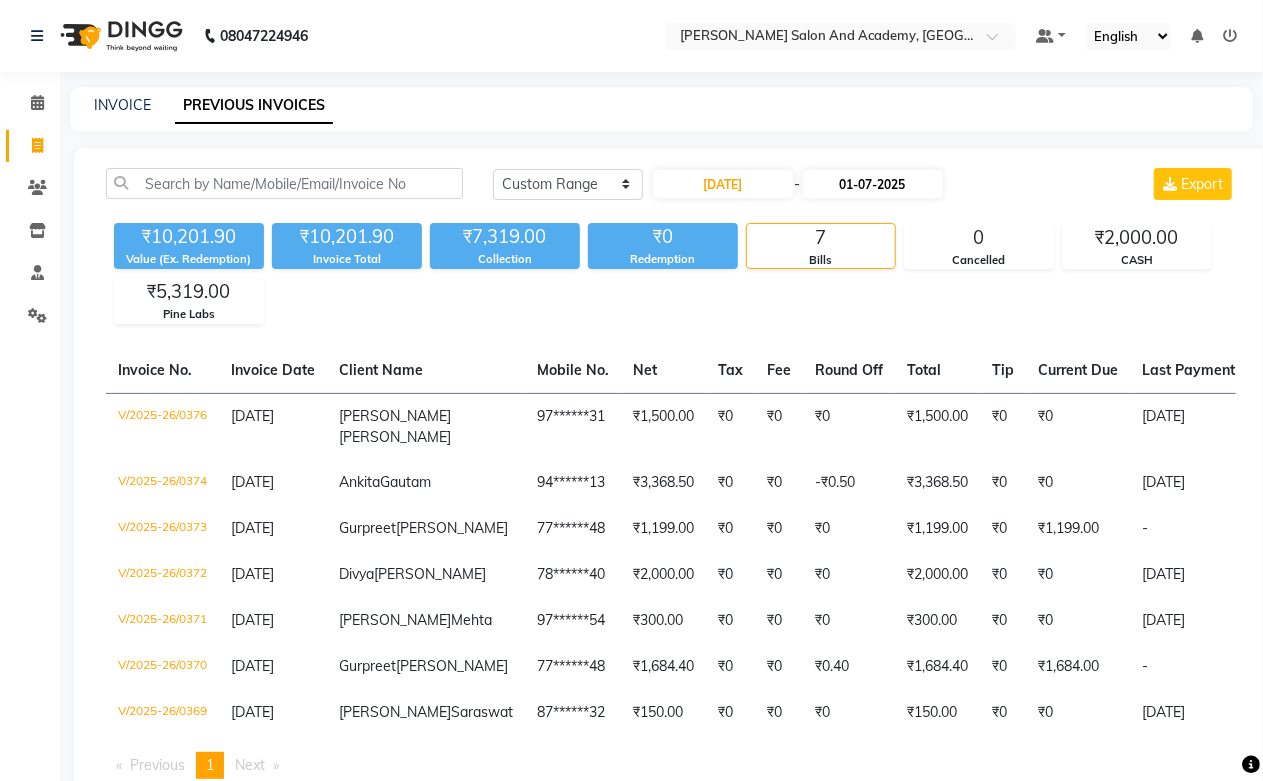 select on "7" 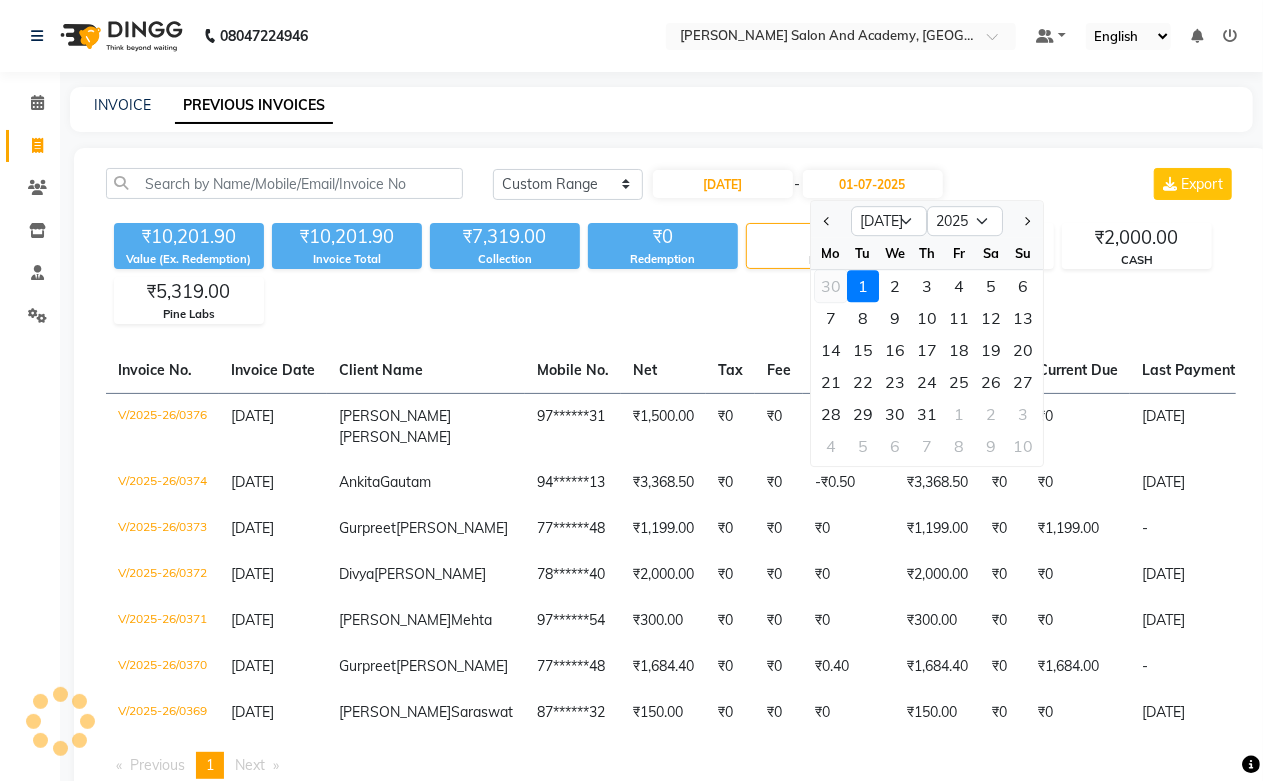 click on "30" 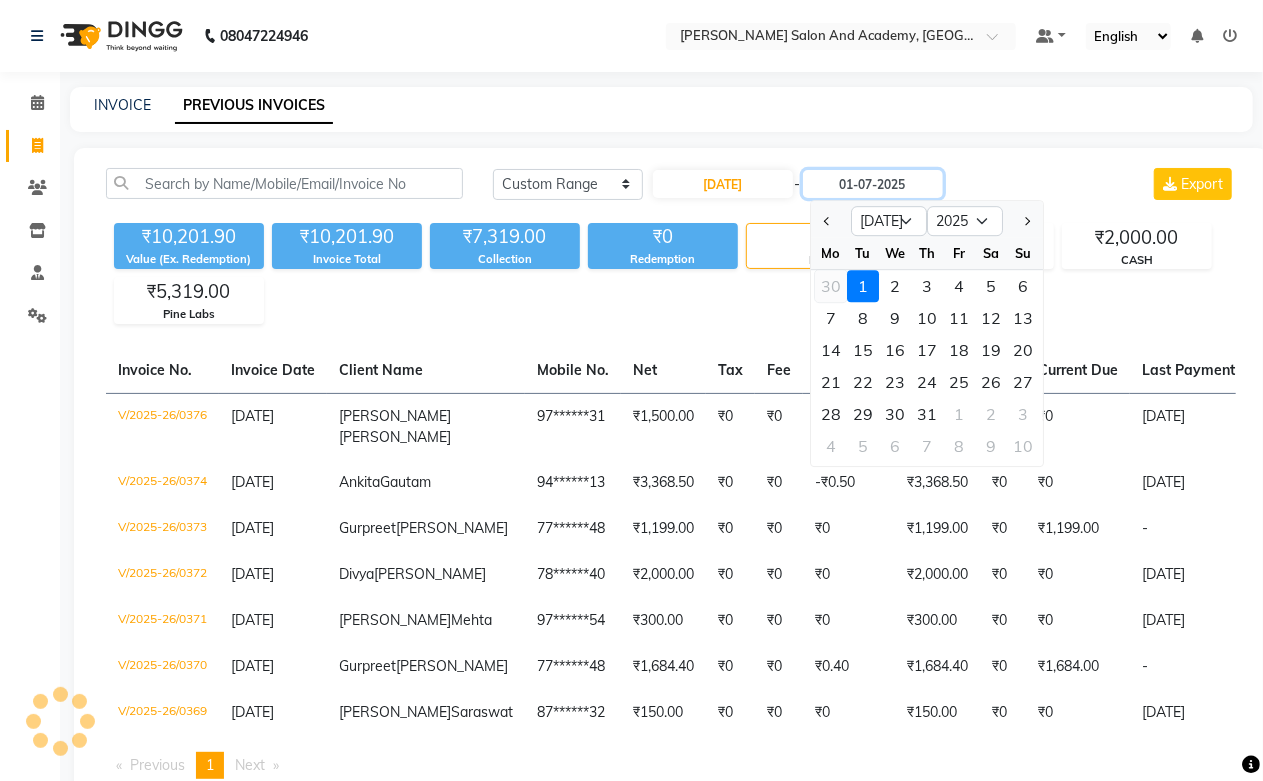 type on "[DATE]" 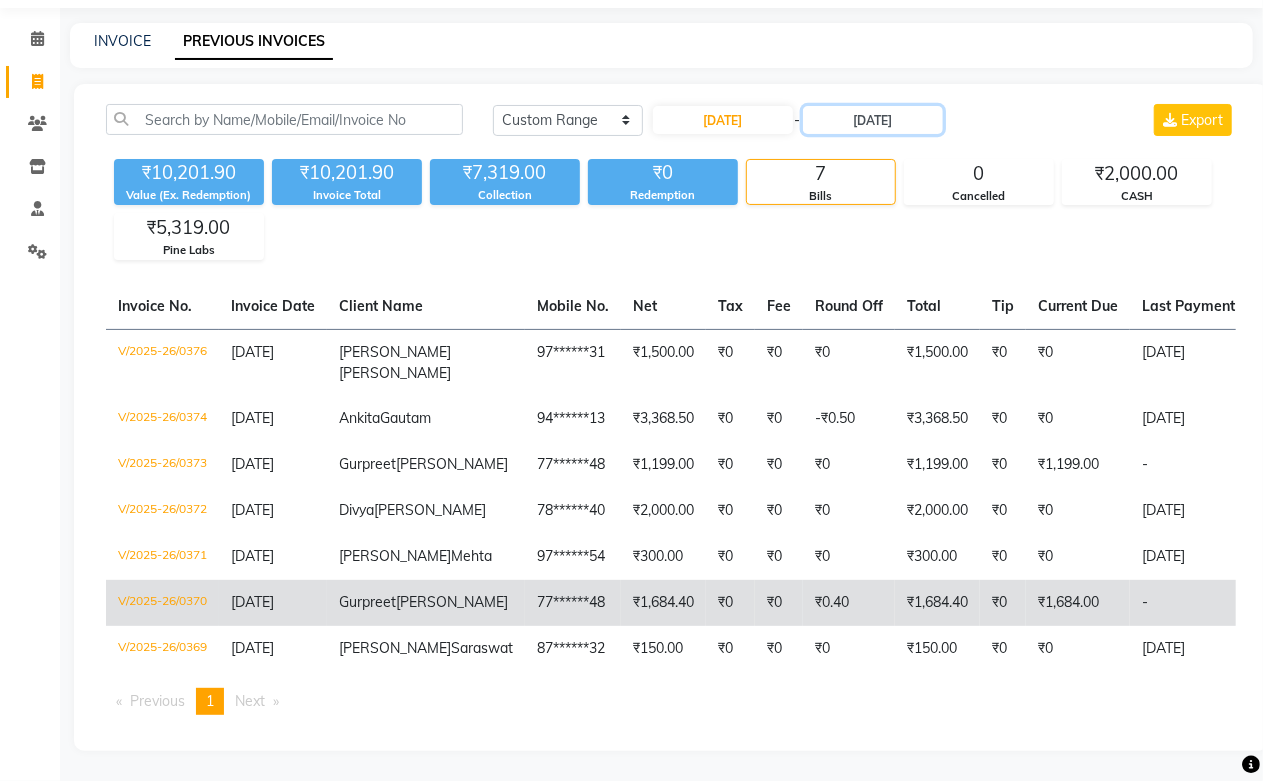 scroll, scrollTop: 200, scrollLeft: 0, axis: vertical 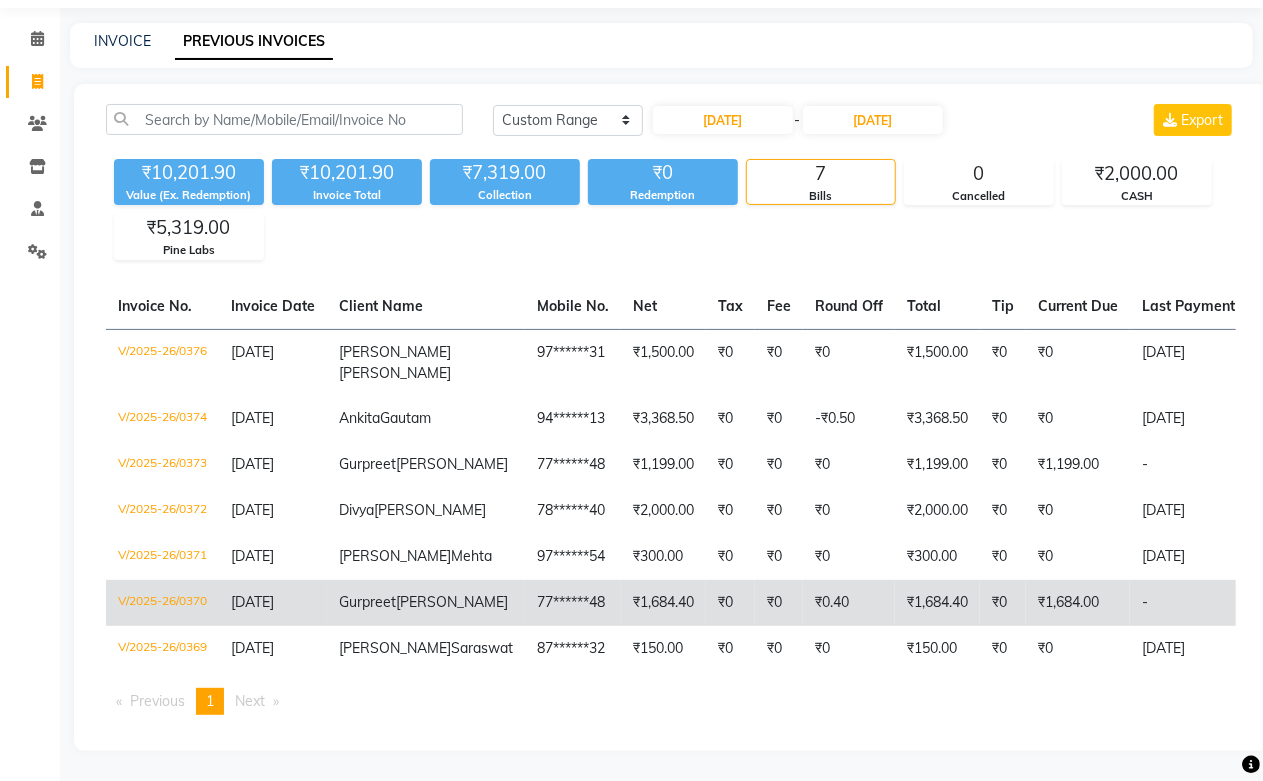 click on "77******48" 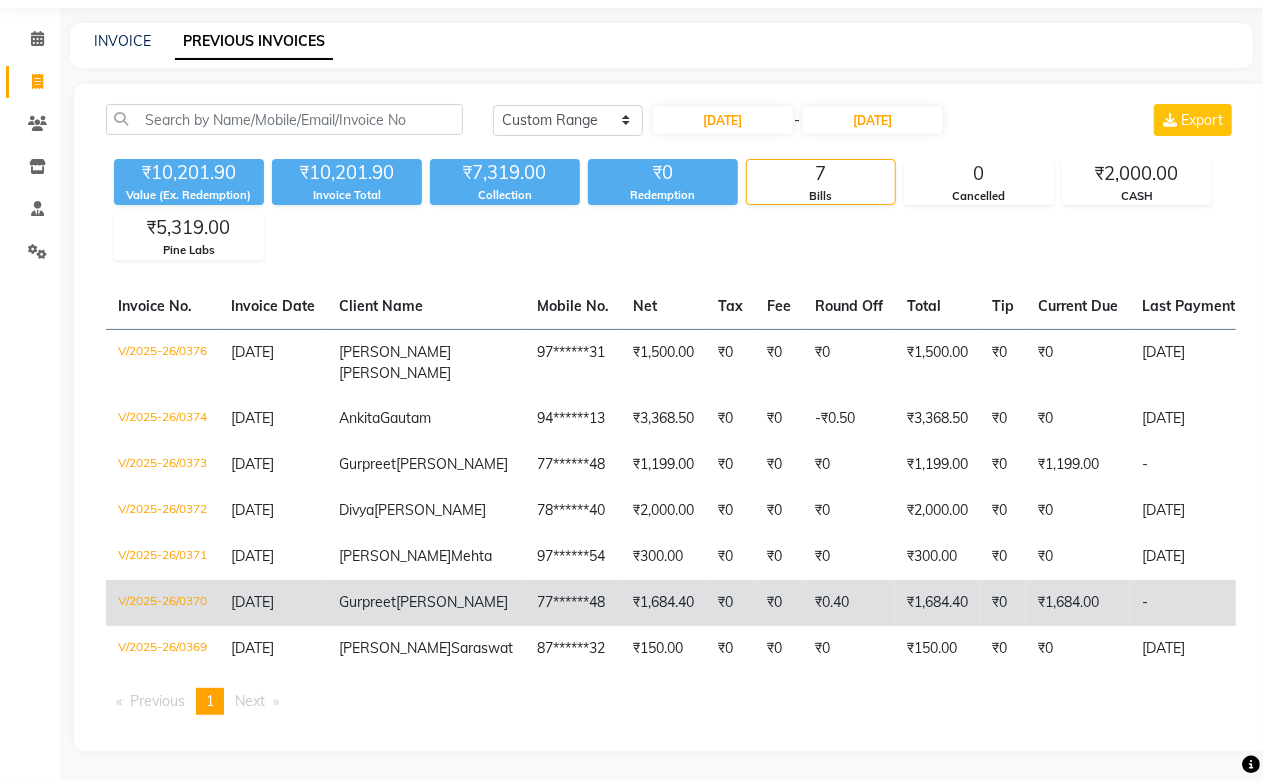 click on "[PERSON_NAME]" 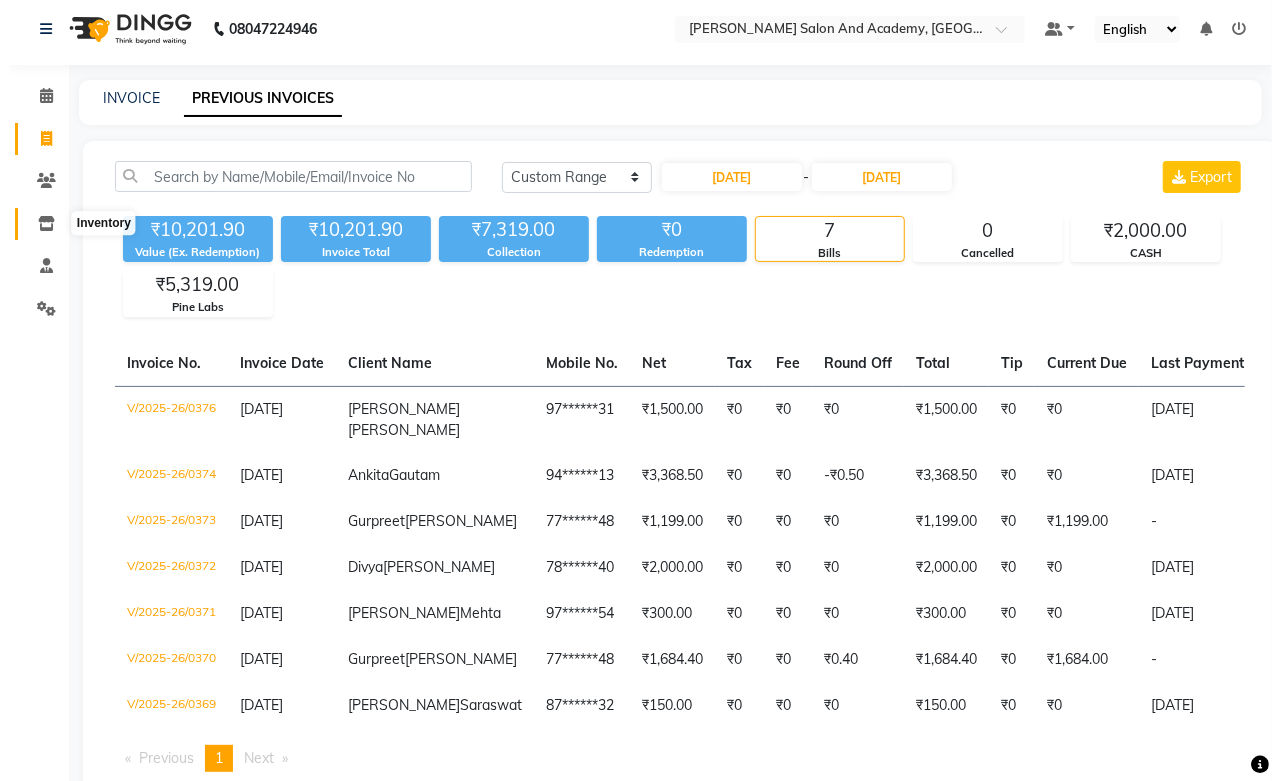 scroll, scrollTop: 0, scrollLeft: 0, axis: both 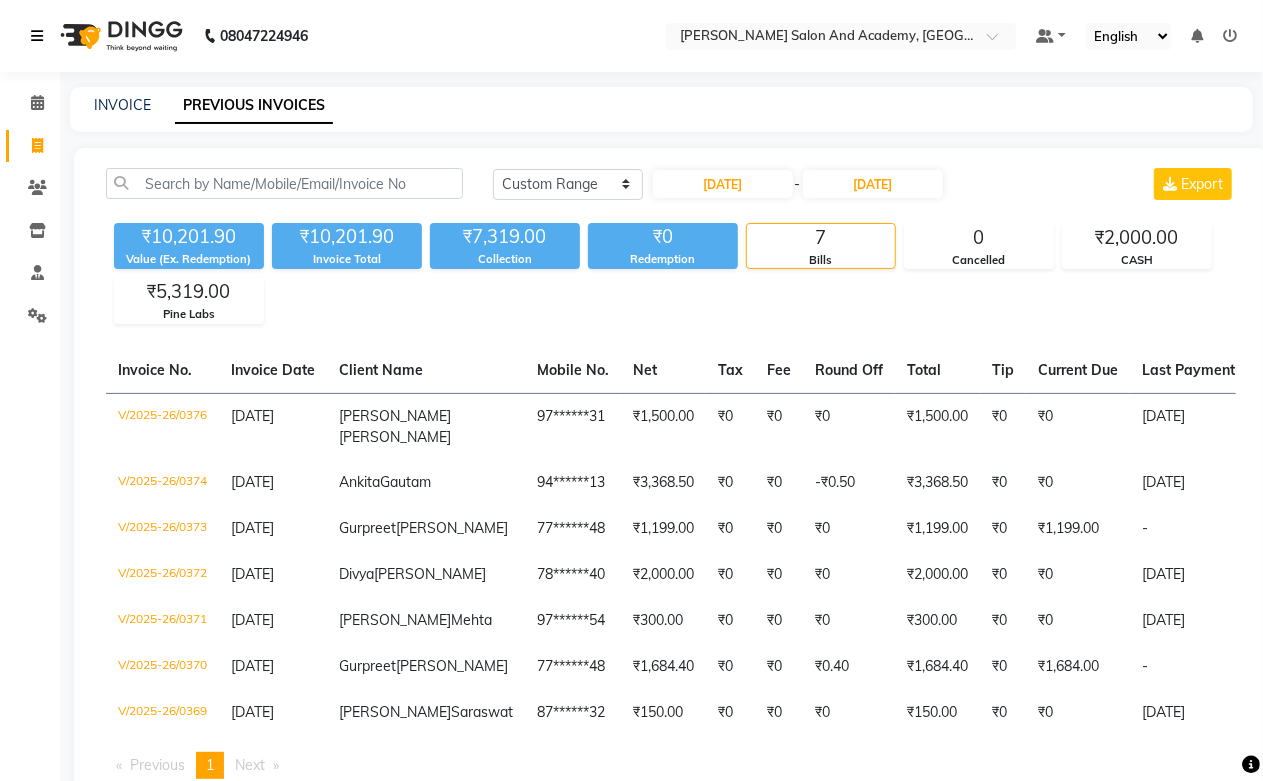 click at bounding box center (37, 36) 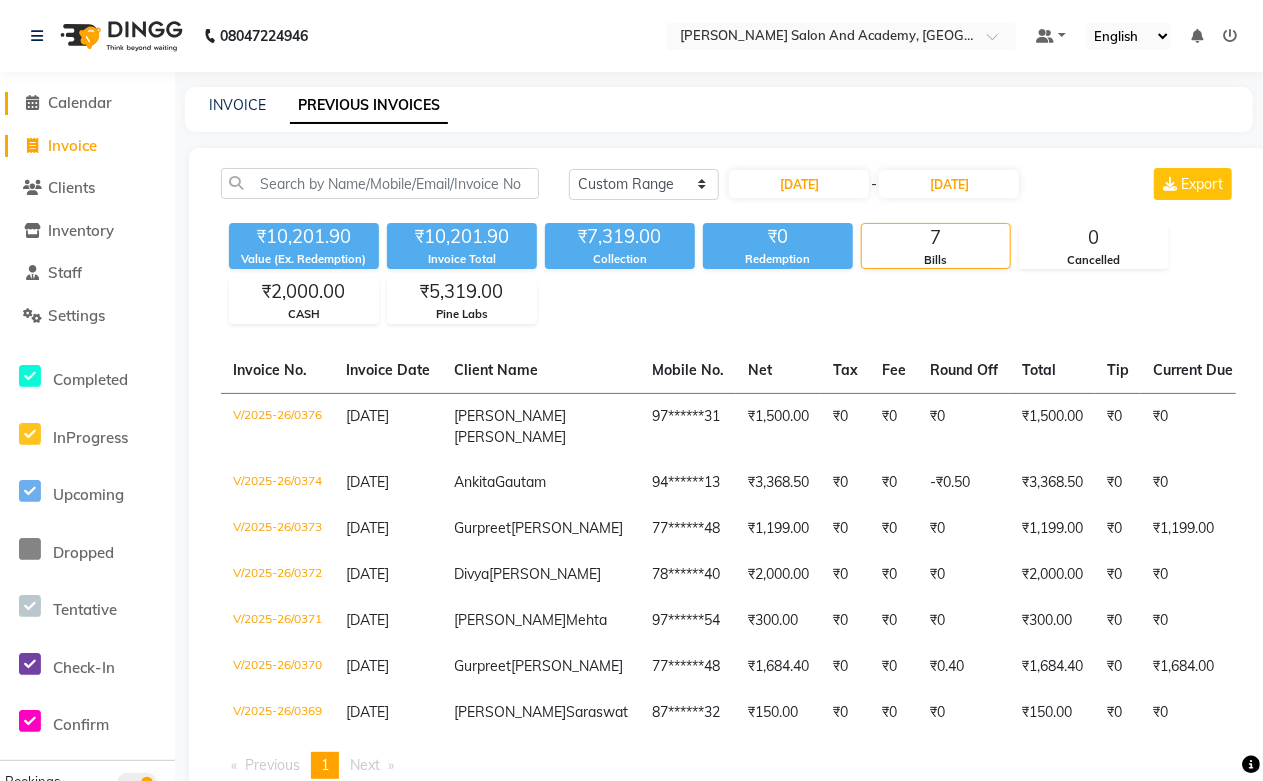 click on "Calendar" 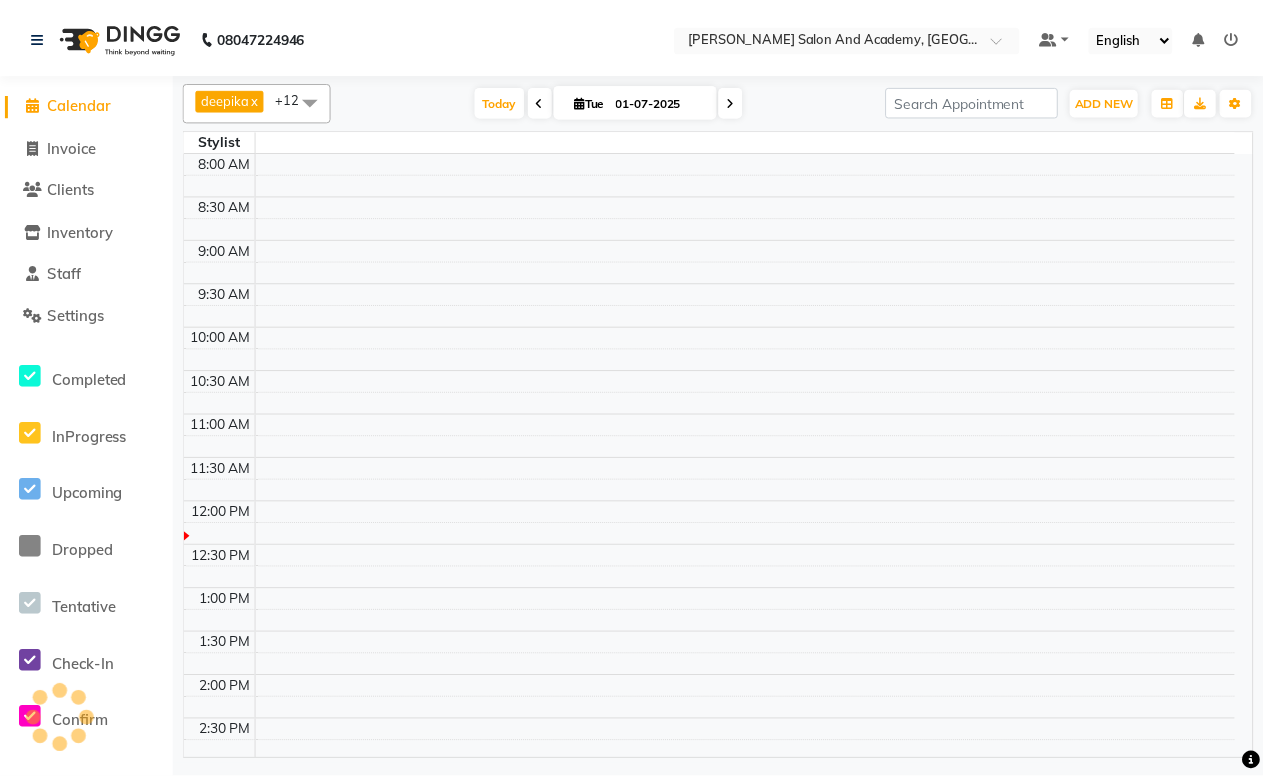 scroll, scrollTop: 0, scrollLeft: 0, axis: both 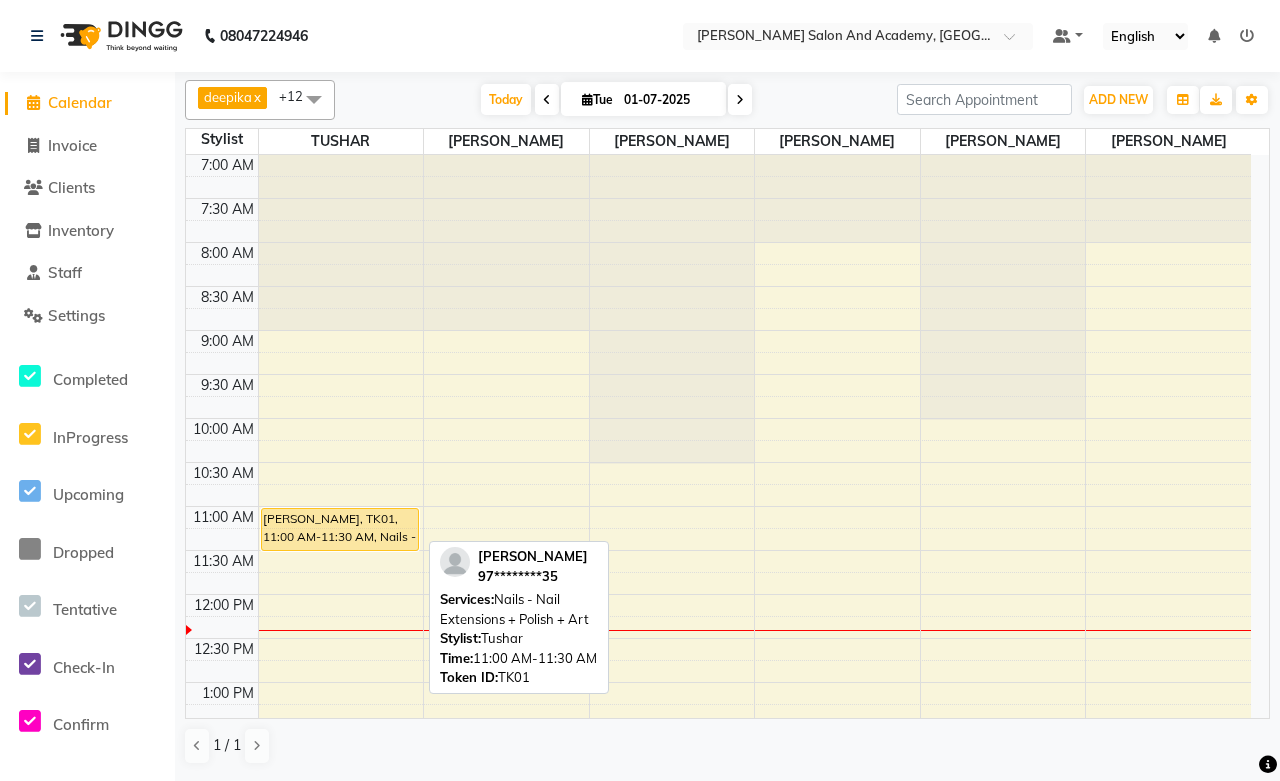 click on "[PERSON_NAME], TK01, 11:00 AM-11:30 AM, Nails - Nail Extensions + Polish + Art" at bounding box center [340, 529] 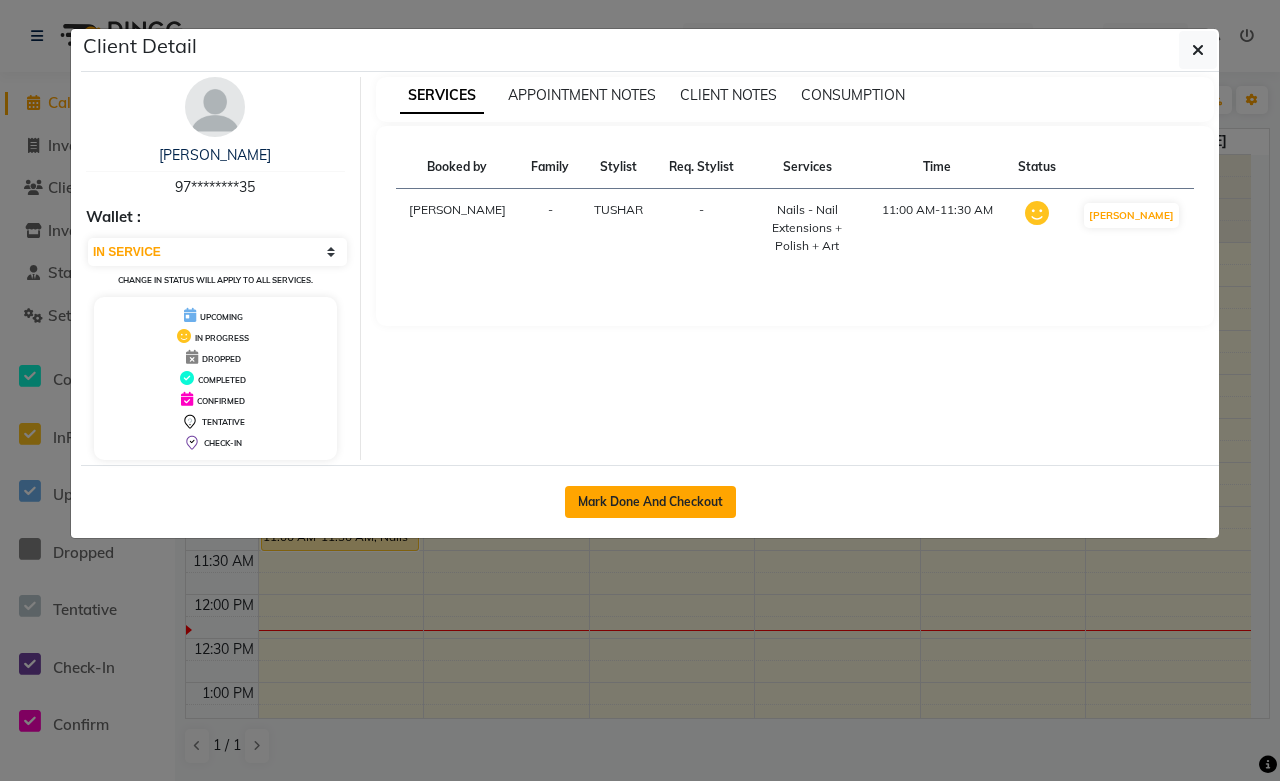 click on "Mark Done And Checkout" 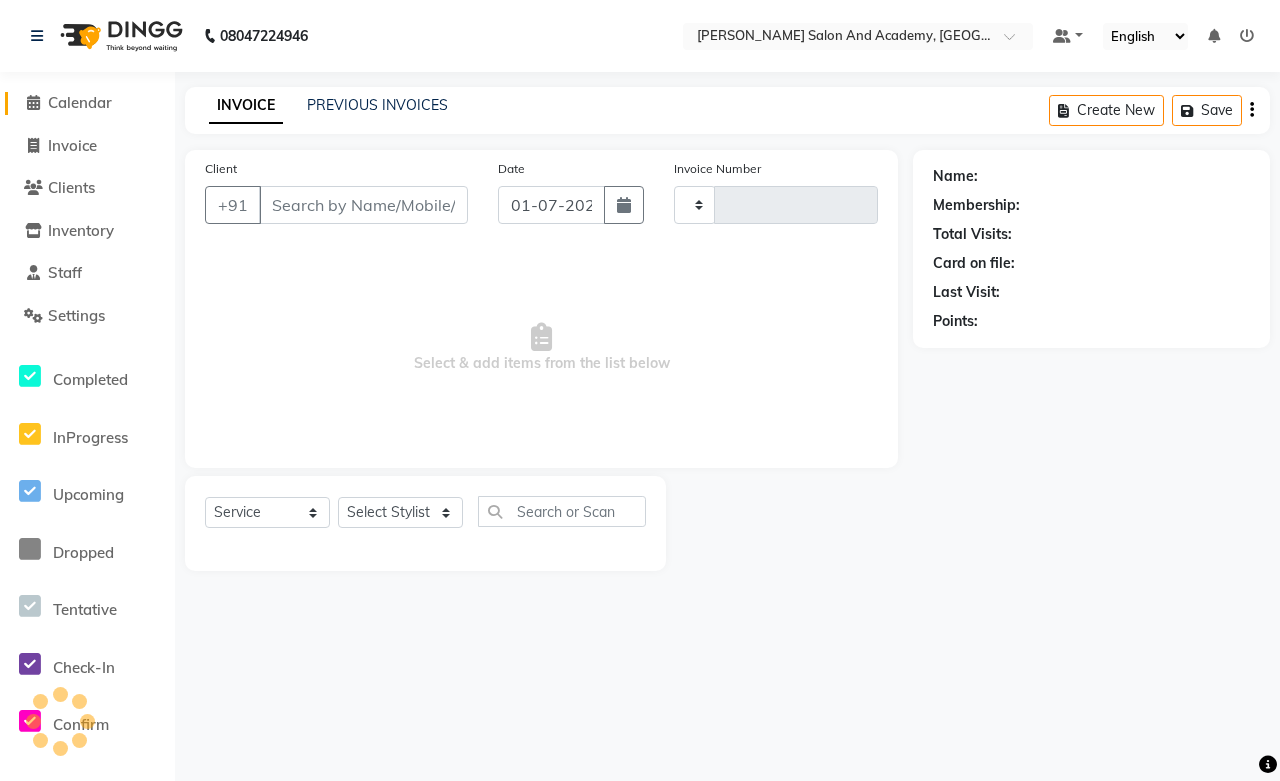 type on "0377" 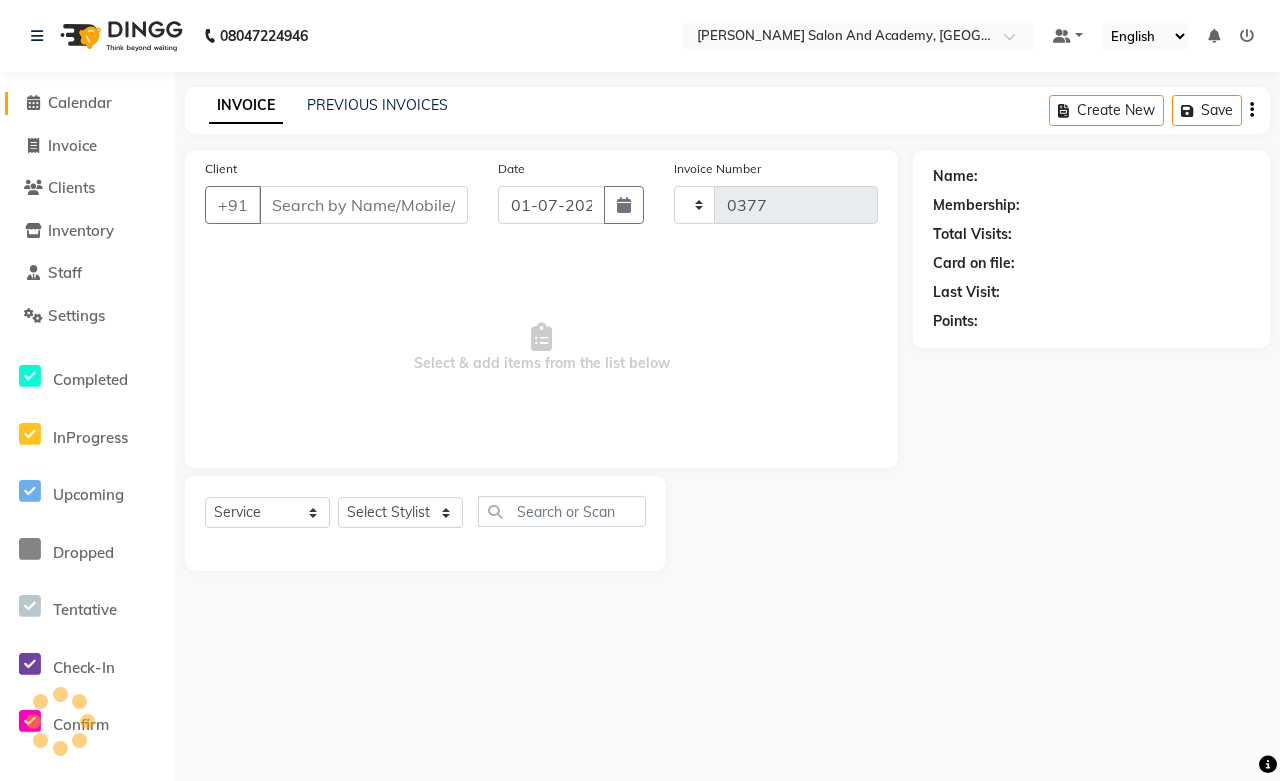 select on "6453" 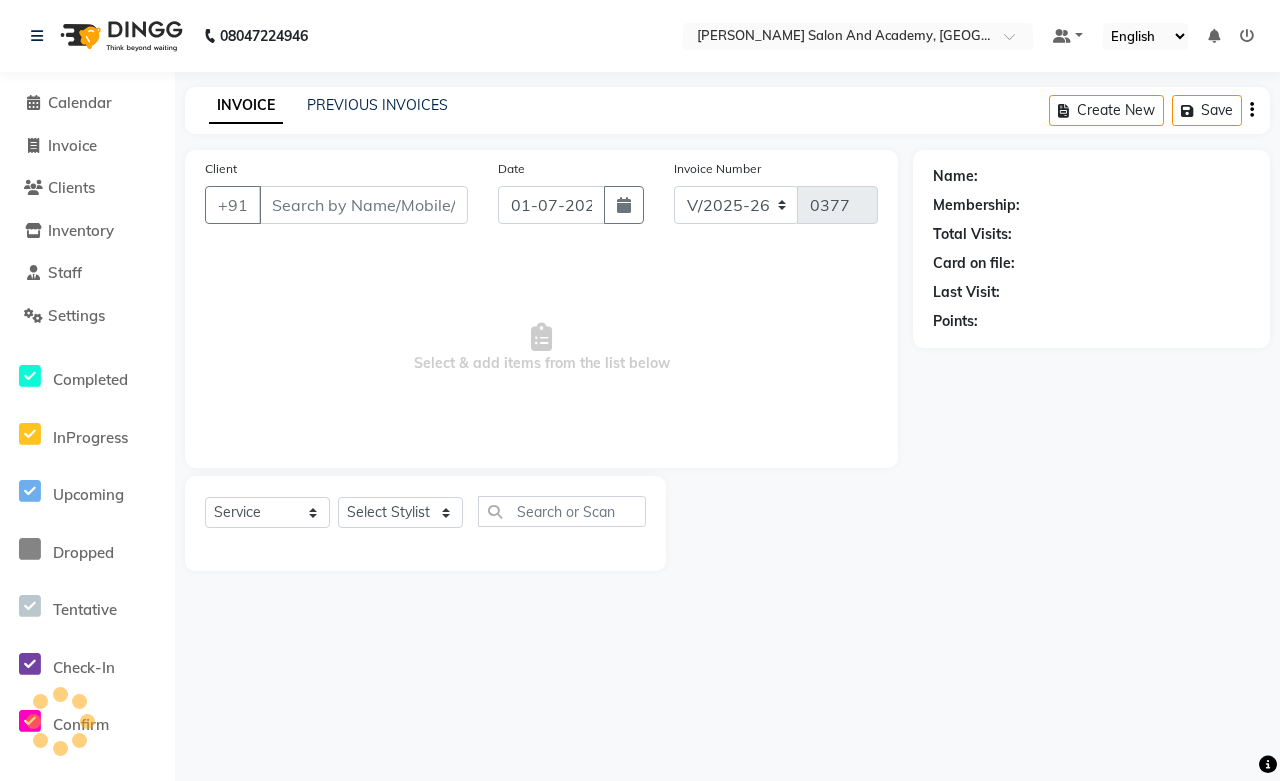 type on "97********35" 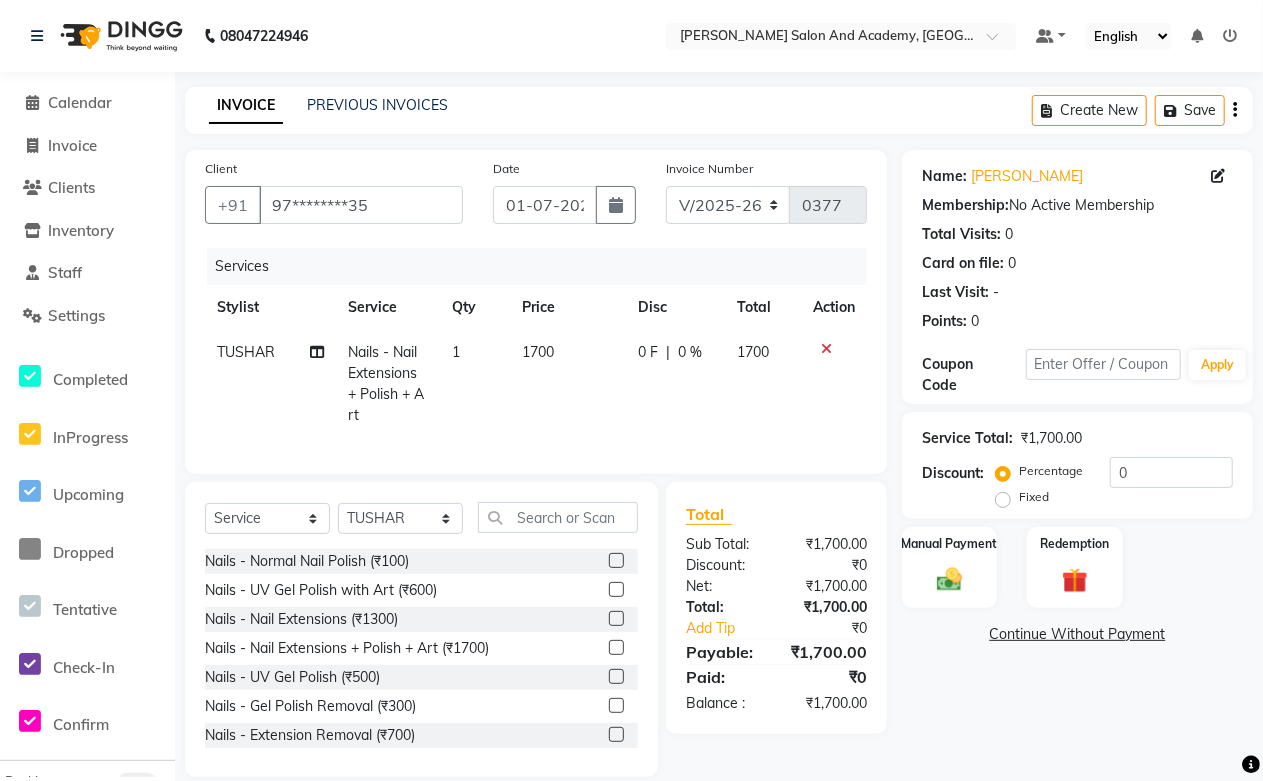 click 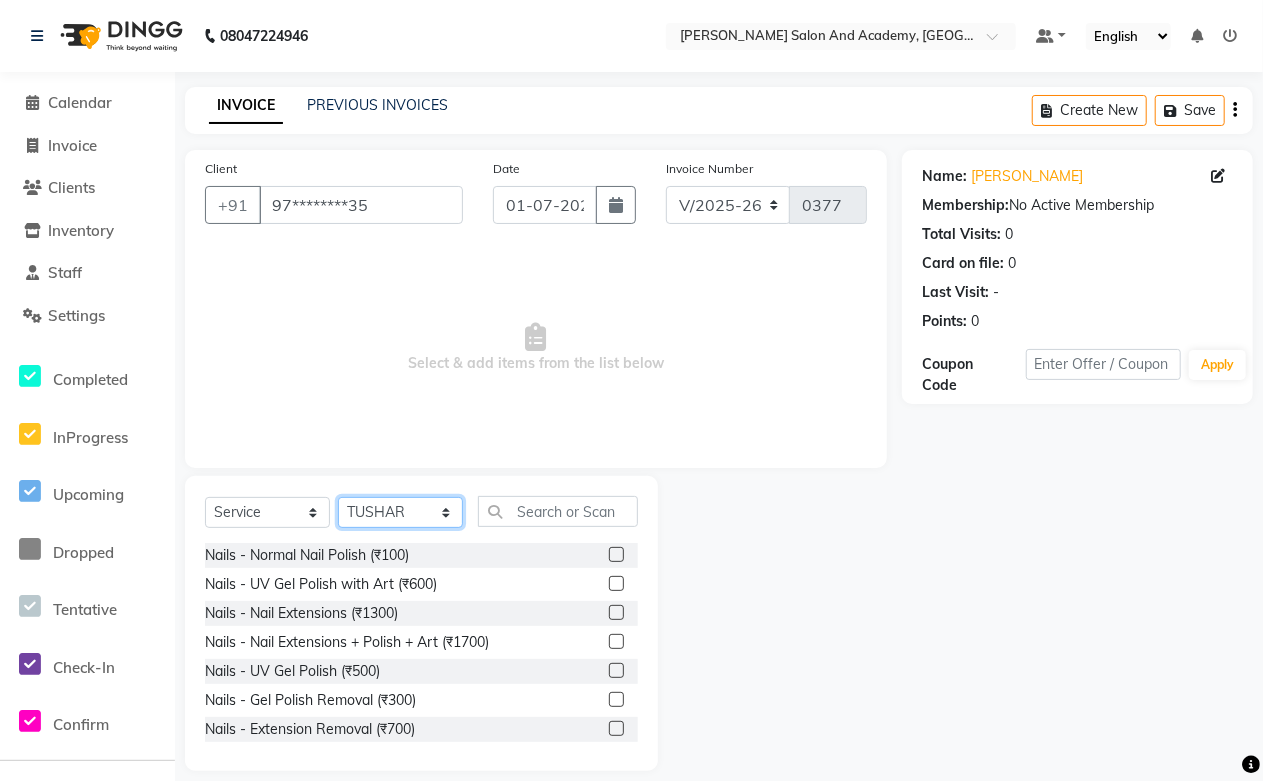 click on "Select Stylist [PERSON_NAME] [PERSON_NAME] [PERSON_NAME] [PERSON_NAME] [PERSON_NAME] Mam [PERSON_NAME] Mohd. Furkan Pooja Jaga [PERSON_NAME] [PERSON_NAME] [PERSON_NAME] [PERSON_NAME] di [PERSON_NAME] [PERSON_NAME] [PERSON_NAME] [PERSON_NAME] [PERSON_NAME]" 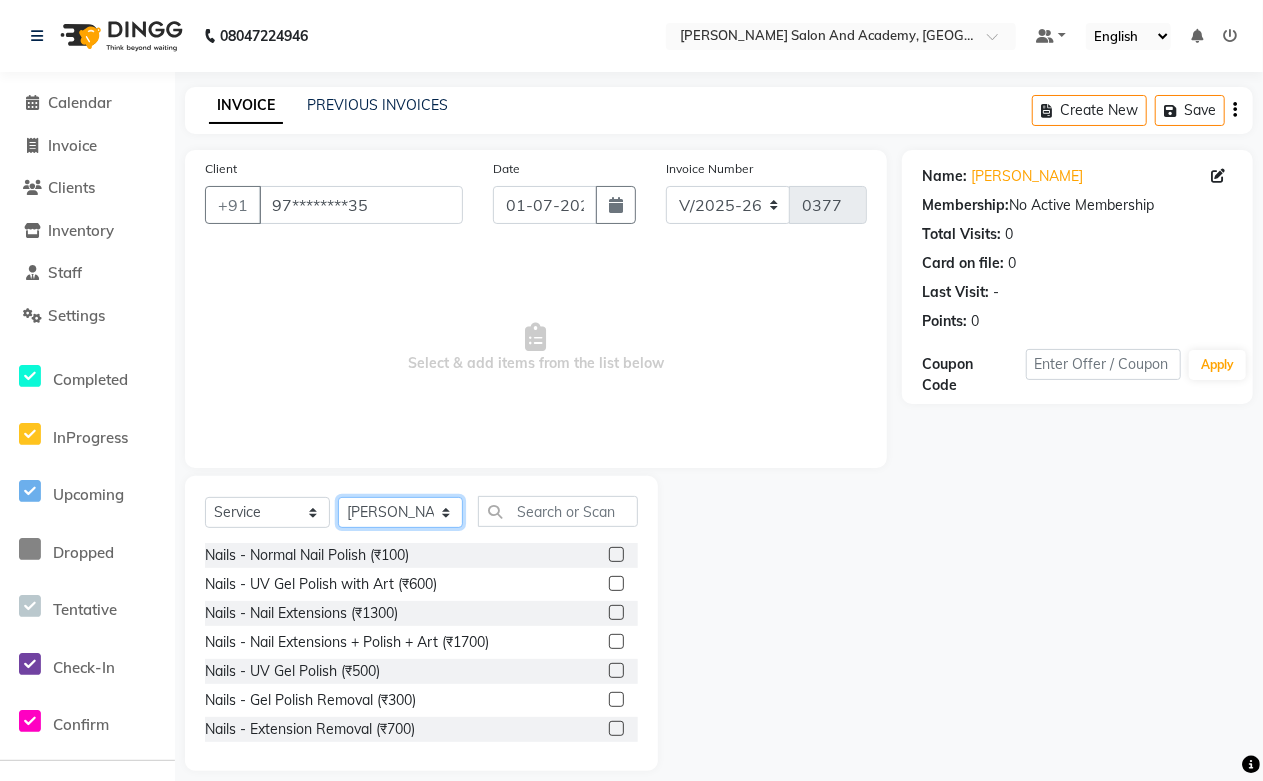 click on "Select Stylist [PERSON_NAME] [PERSON_NAME] [PERSON_NAME] [PERSON_NAME] [PERSON_NAME] Mam [PERSON_NAME] Mohd. Furkan Pooja Jaga [PERSON_NAME] [PERSON_NAME] [PERSON_NAME] [PERSON_NAME] di [PERSON_NAME] [PERSON_NAME] [PERSON_NAME] [PERSON_NAME] [PERSON_NAME]" 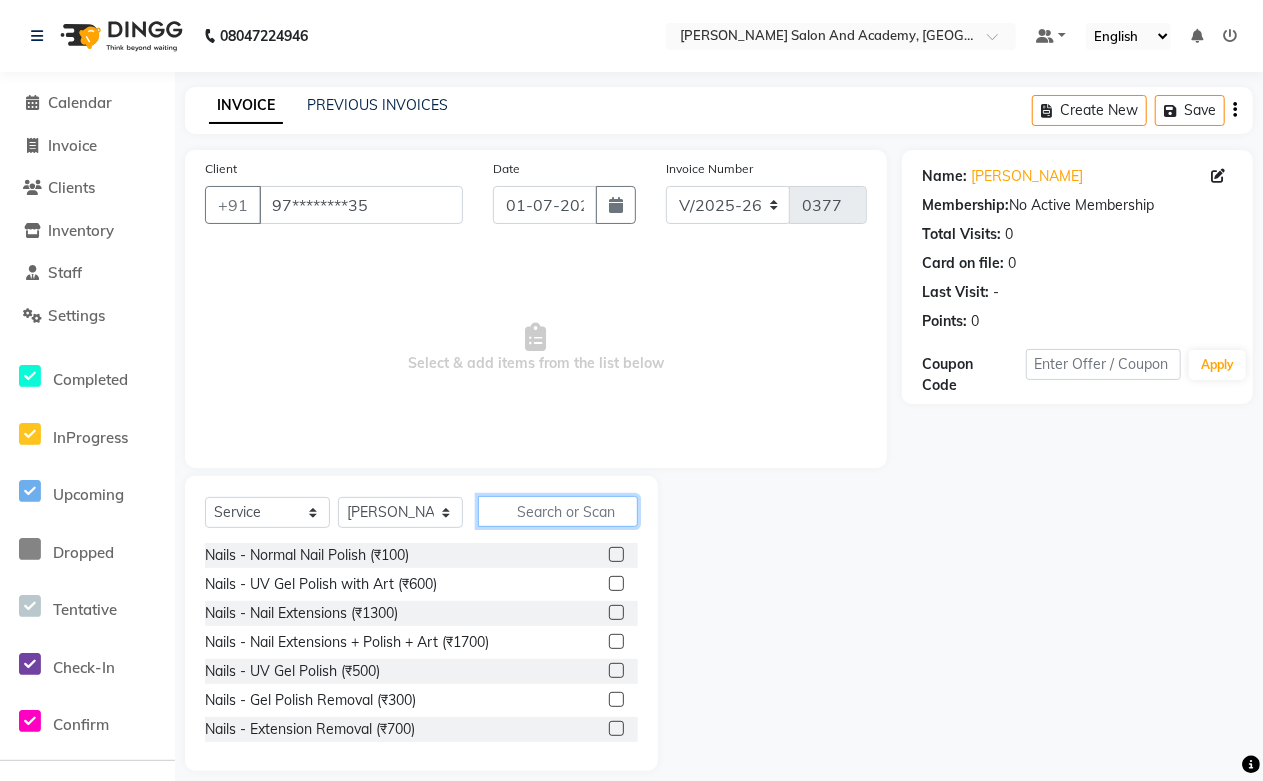 click 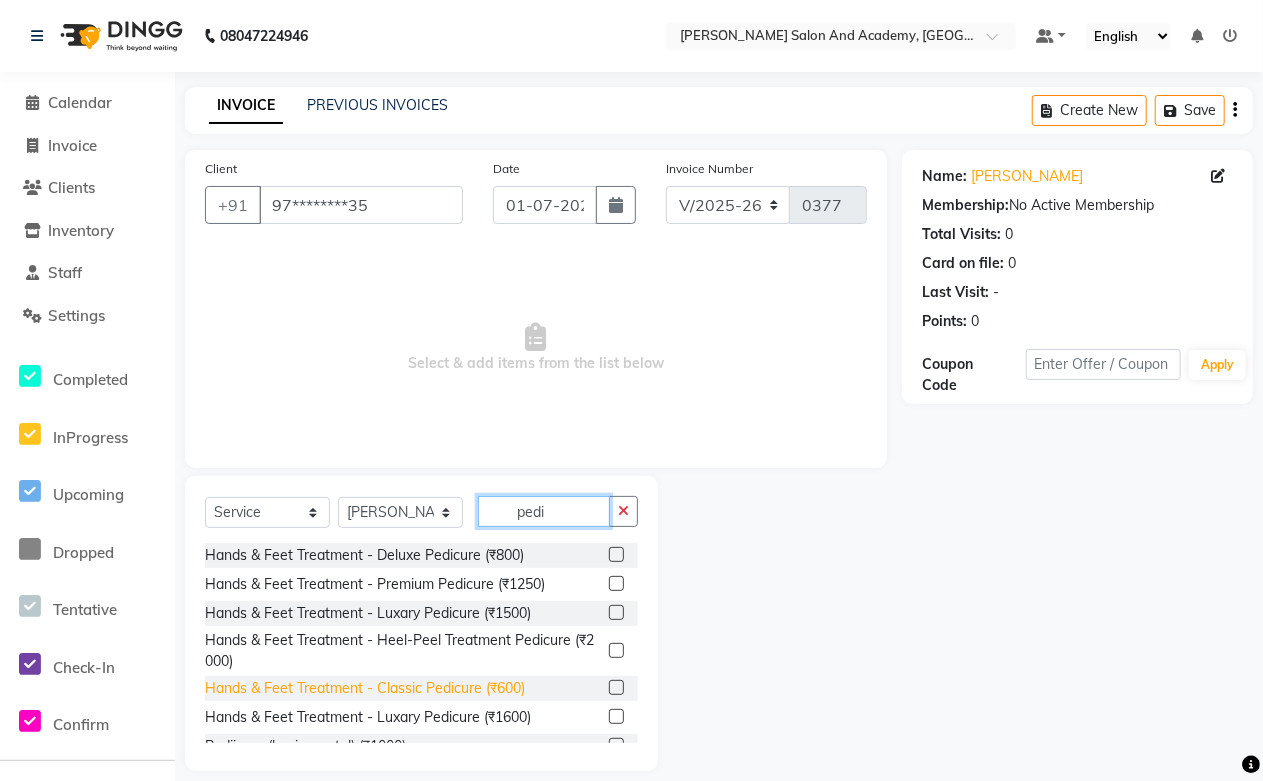 type on "pedi" 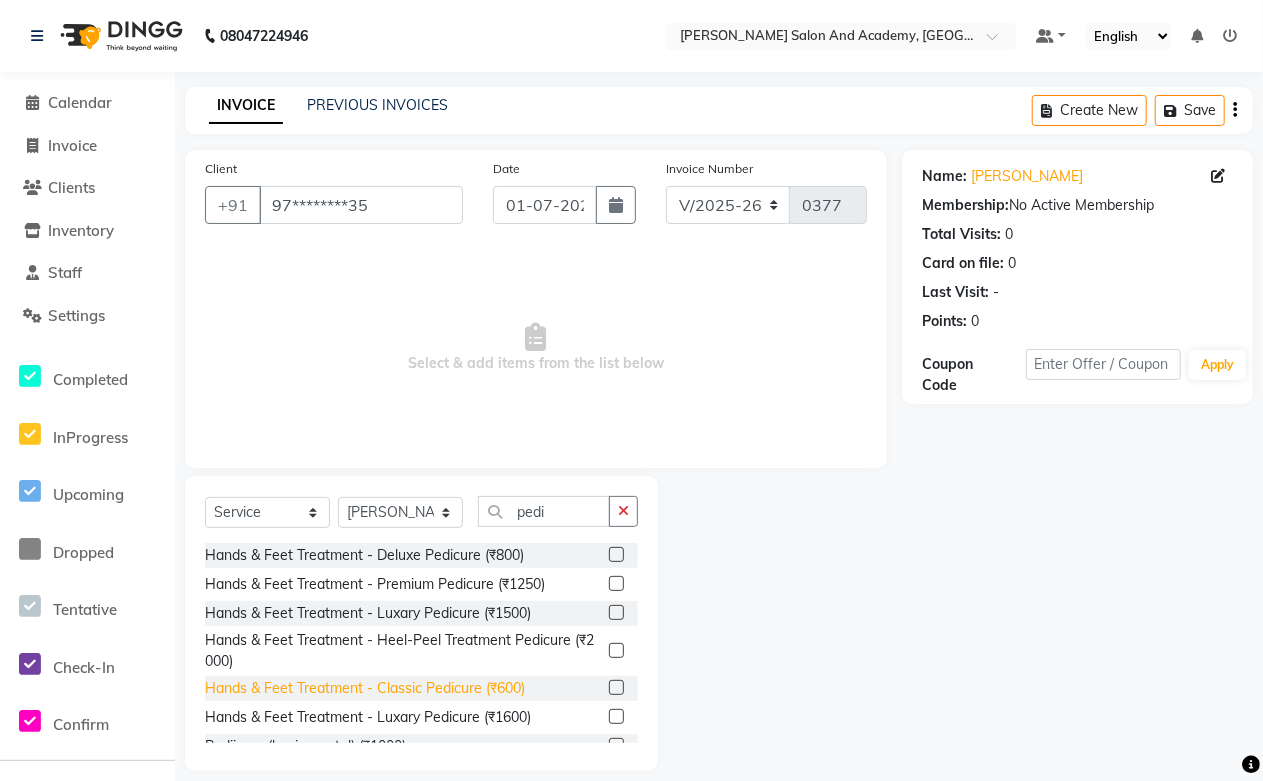 click on "Hands & Feet Treatment - Classic Pedicure (₹600)" 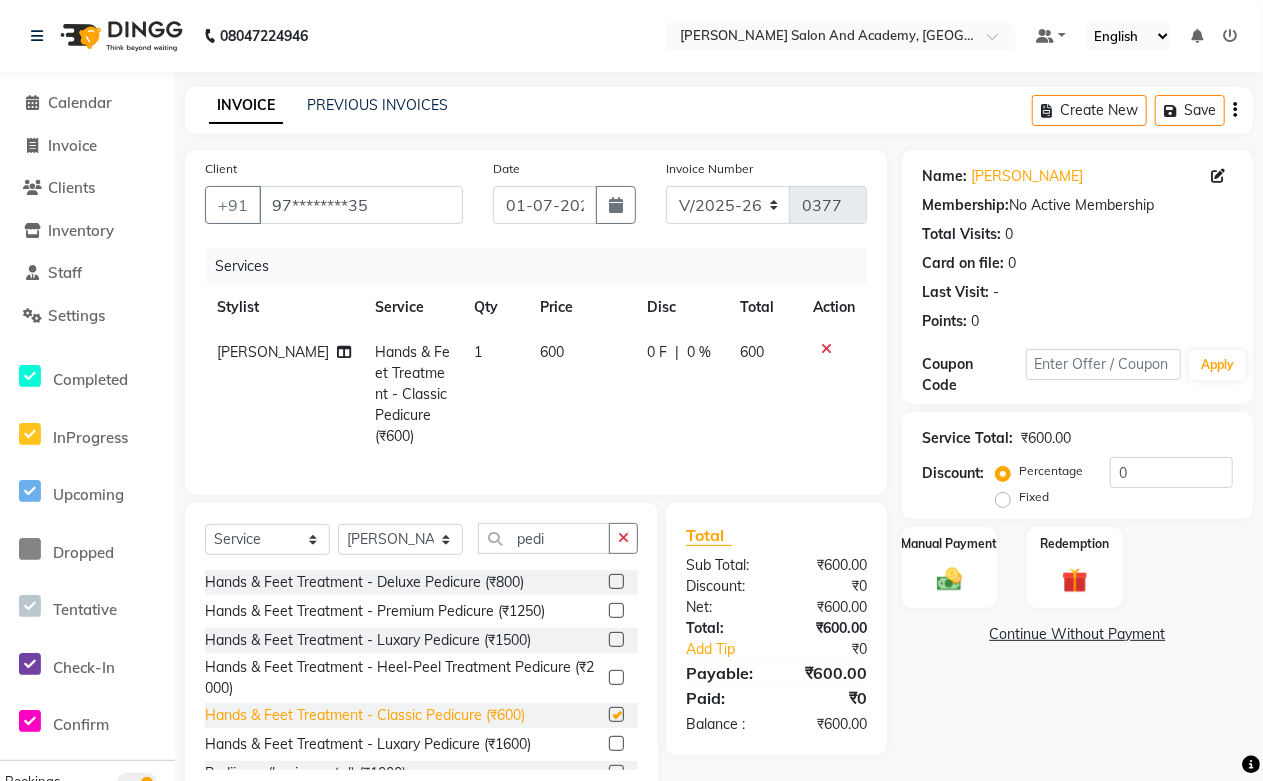 checkbox on "false" 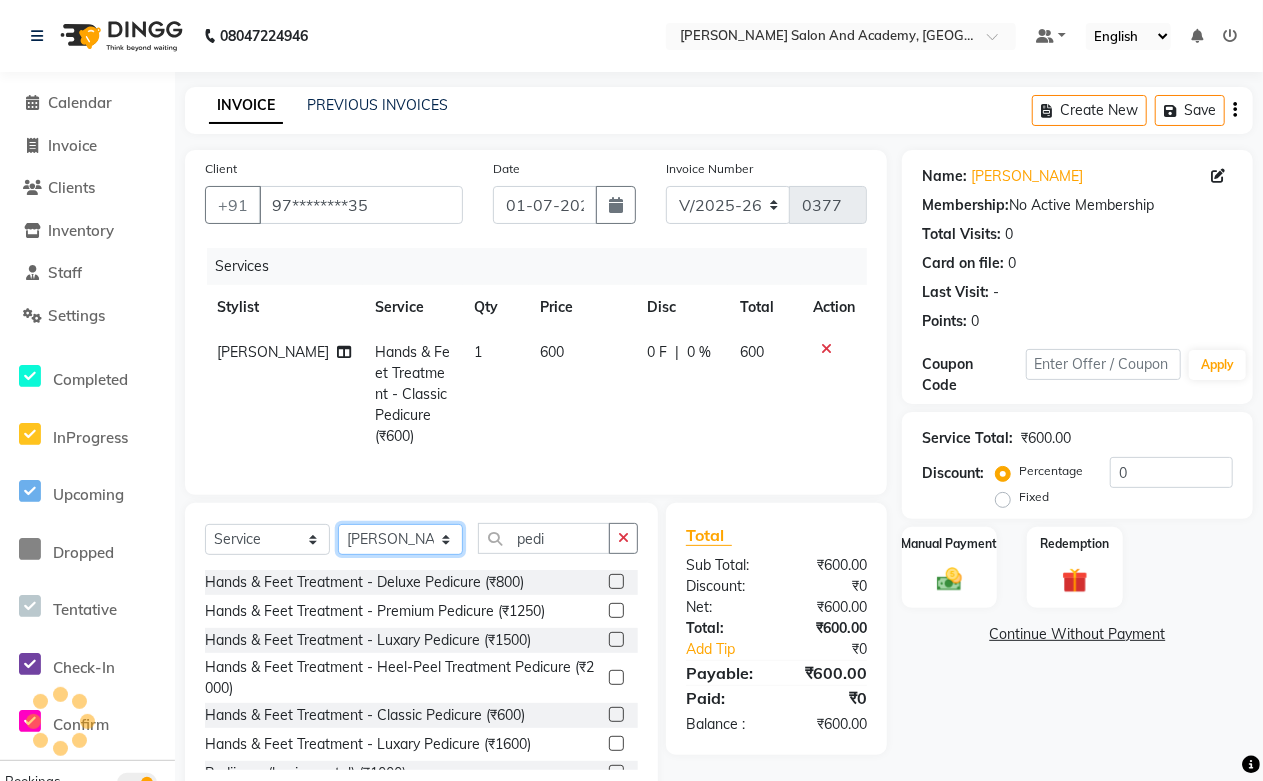 click on "Select Stylist [PERSON_NAME] [PERSON_NAME] [PERSON_NAME] [PERSON_NAME] [PERSON_NAME] Mam [PERSON_NAME] Mohd. Furkan Pooja Jaga [PERSON_NAME] [PERSON_NAME] [PERSON_NAME] [PERSON_NAME] di [PERSON_NAME] [PERSON_NAME] [PERSON_NAME] [PERSON_NAME] [PERSON_NAME]" 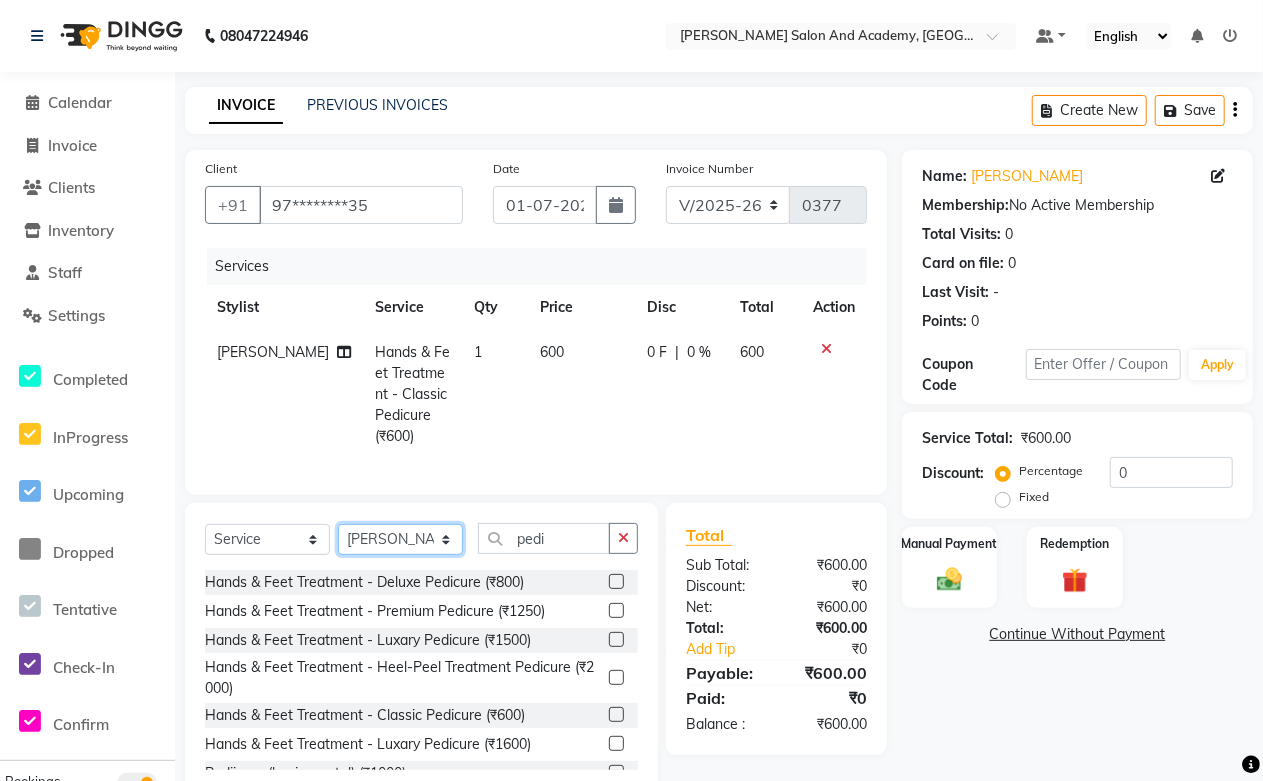 select on "79436" 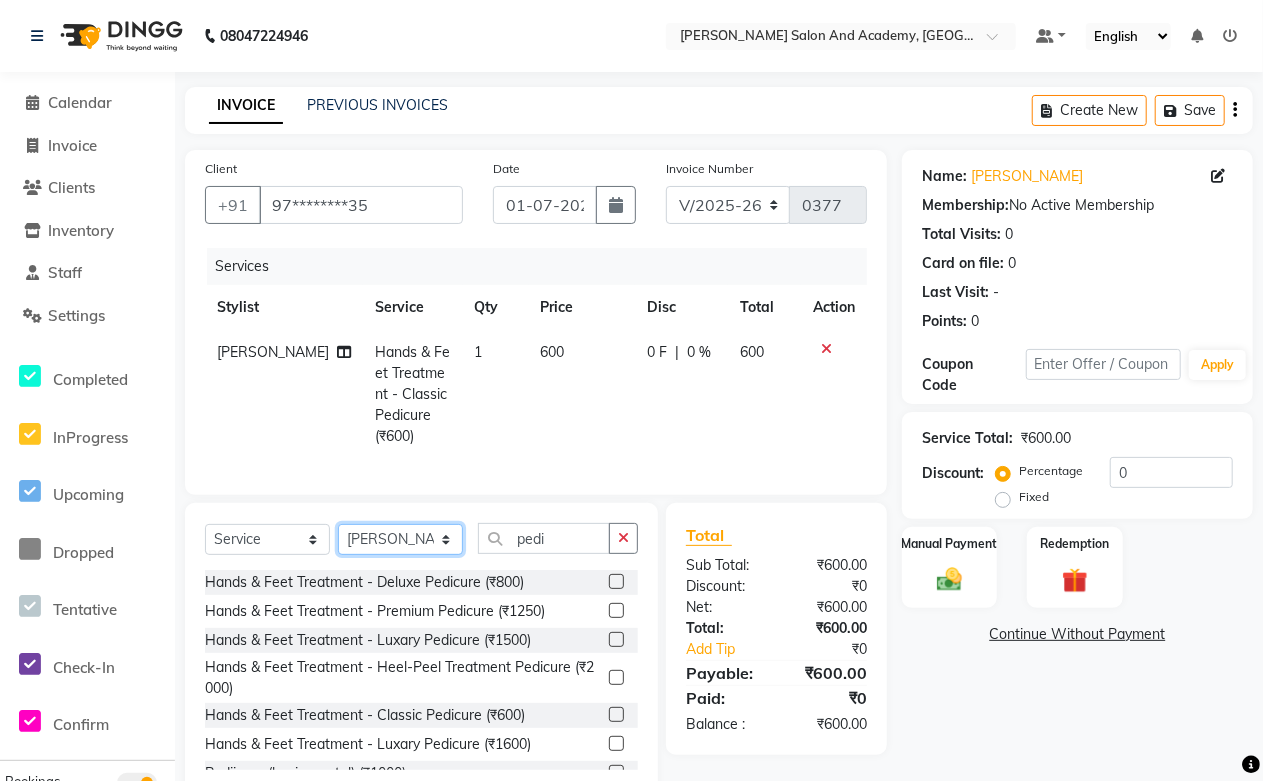 click on "Select Stylist [PERSON_NAME] [PERSON_NAME] [PERSON_NAME] [PERSON_NAME] [PERSON_NAME] Mam [PERSON_NAME] Mohd. Furkan Pooja Jaga [PERSON_NAME] [PERSON_NAME] [PERSON_NAME] [PERSON_NAME] di [PERSON_NAME] [PERSON_NAME] [PERSON_NAME] [PERSON_NAME] [PERSON_NAME]" 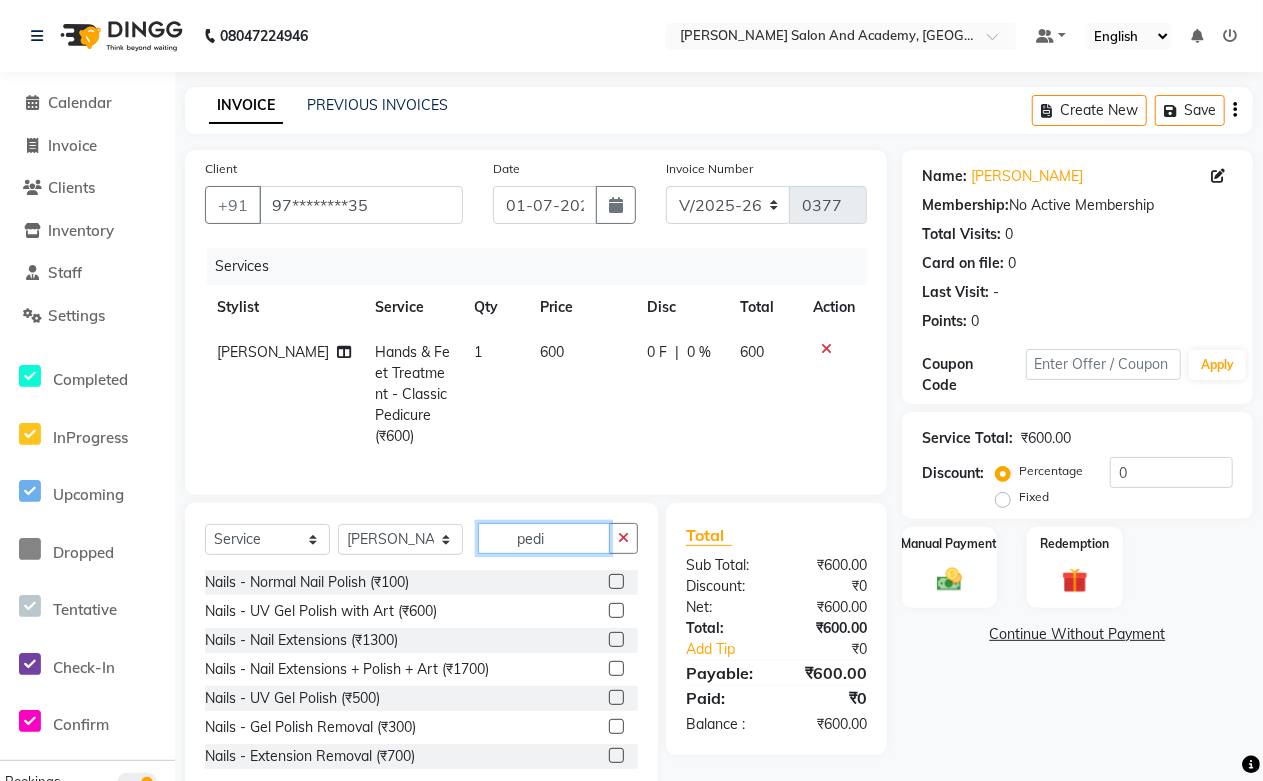 click on "pedi" 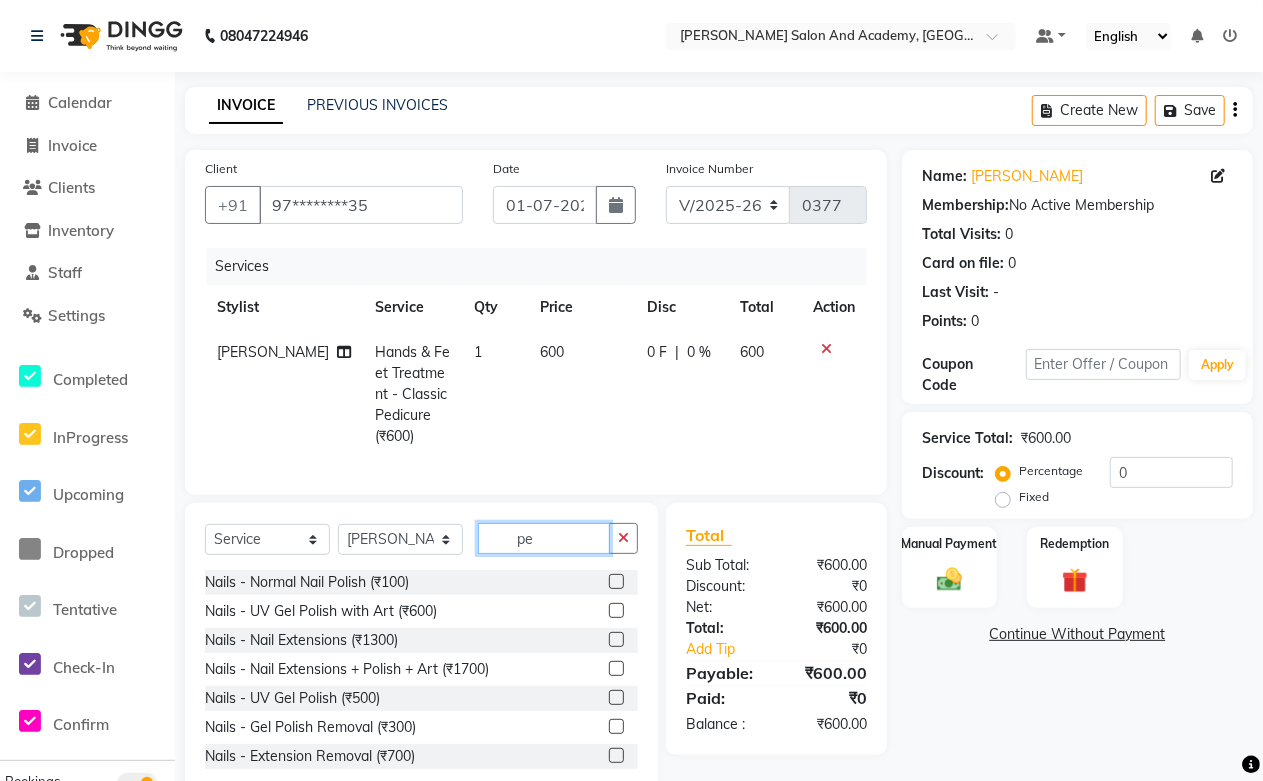 type on "p" 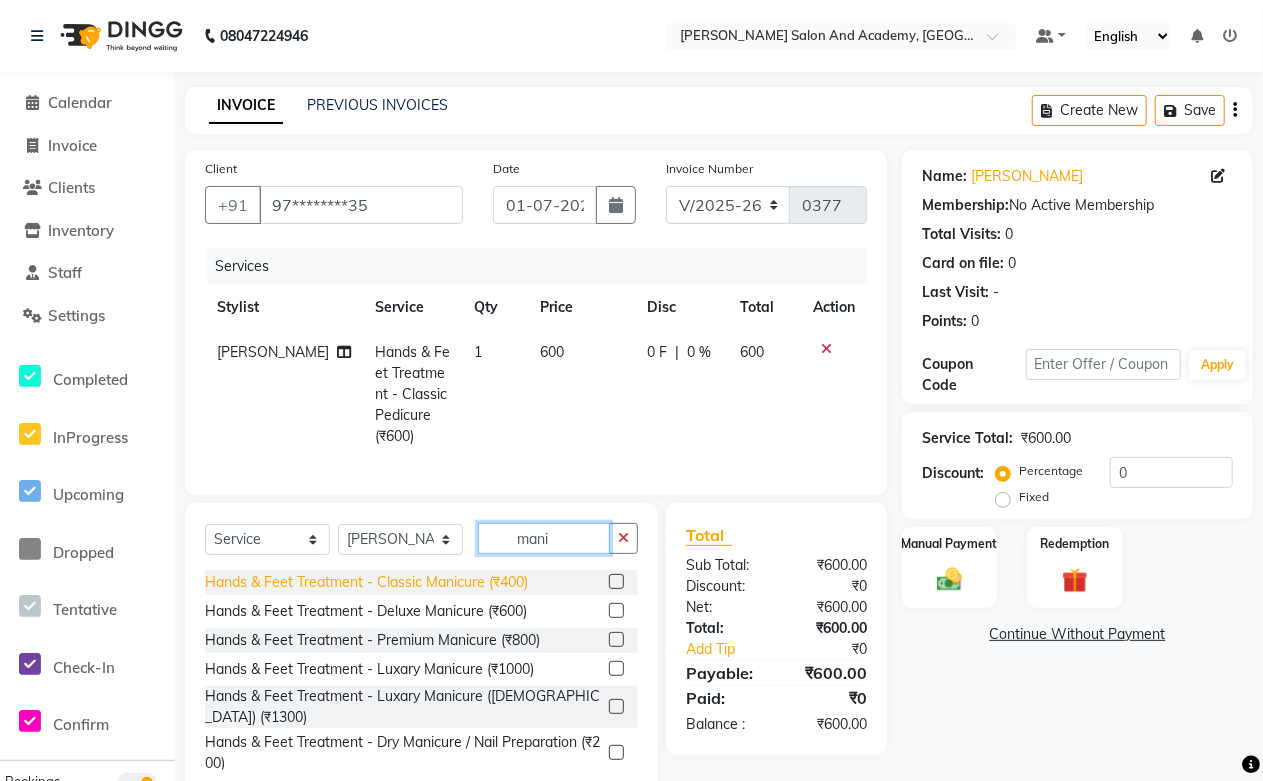 type on "mani" 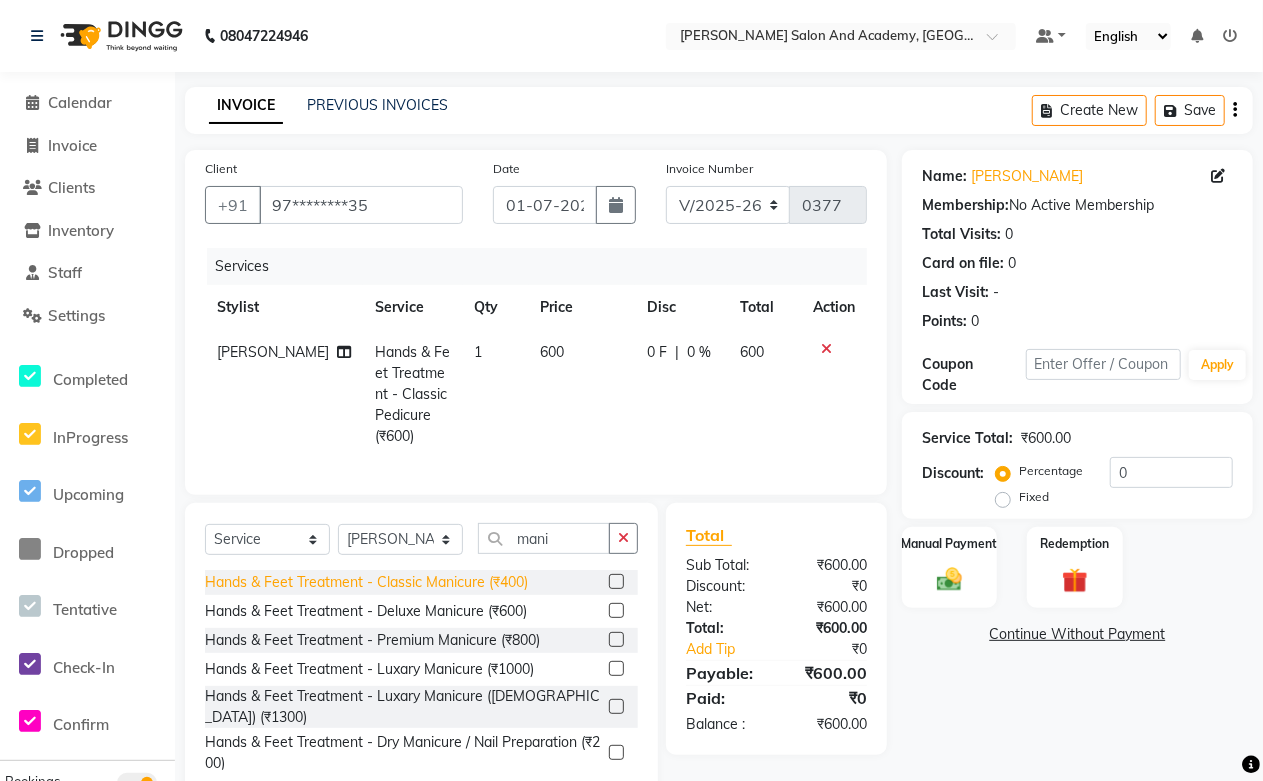 click on "Hands & Feet Treatment - Classic Manicure (₹400)" 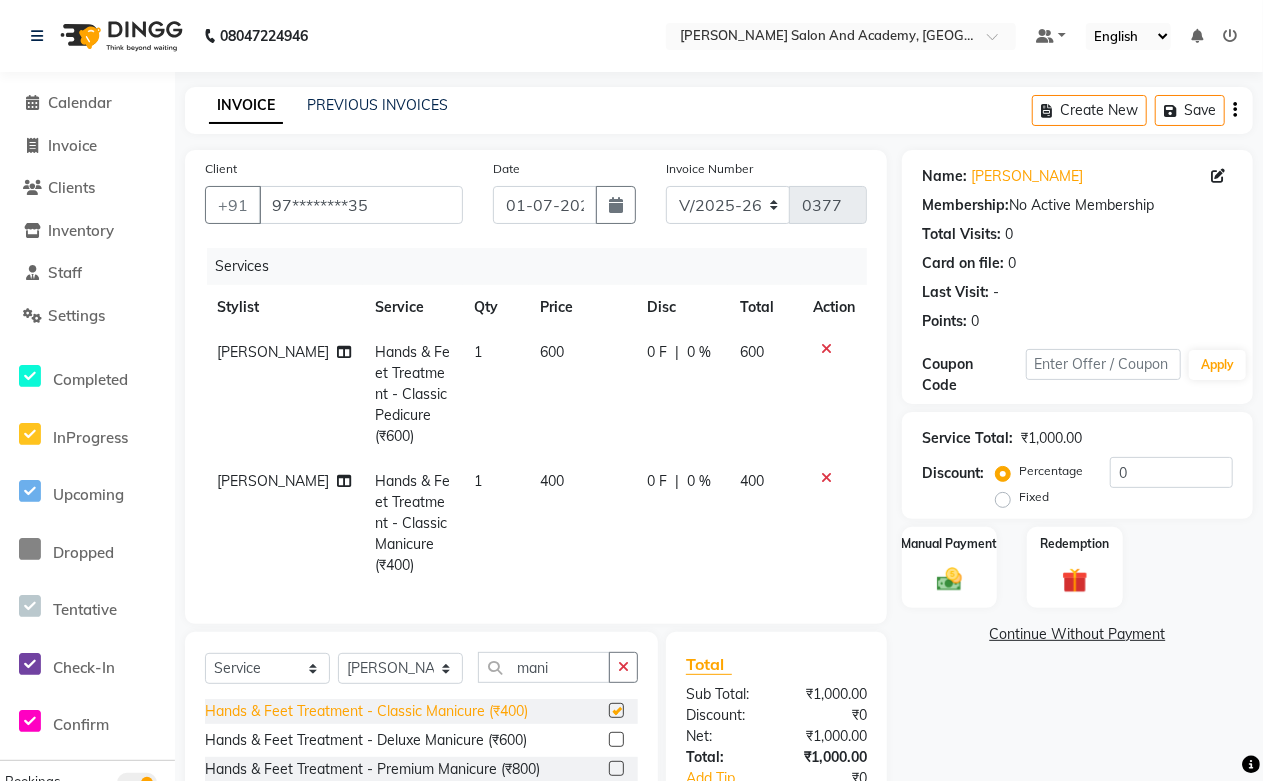 checkbox on "false" 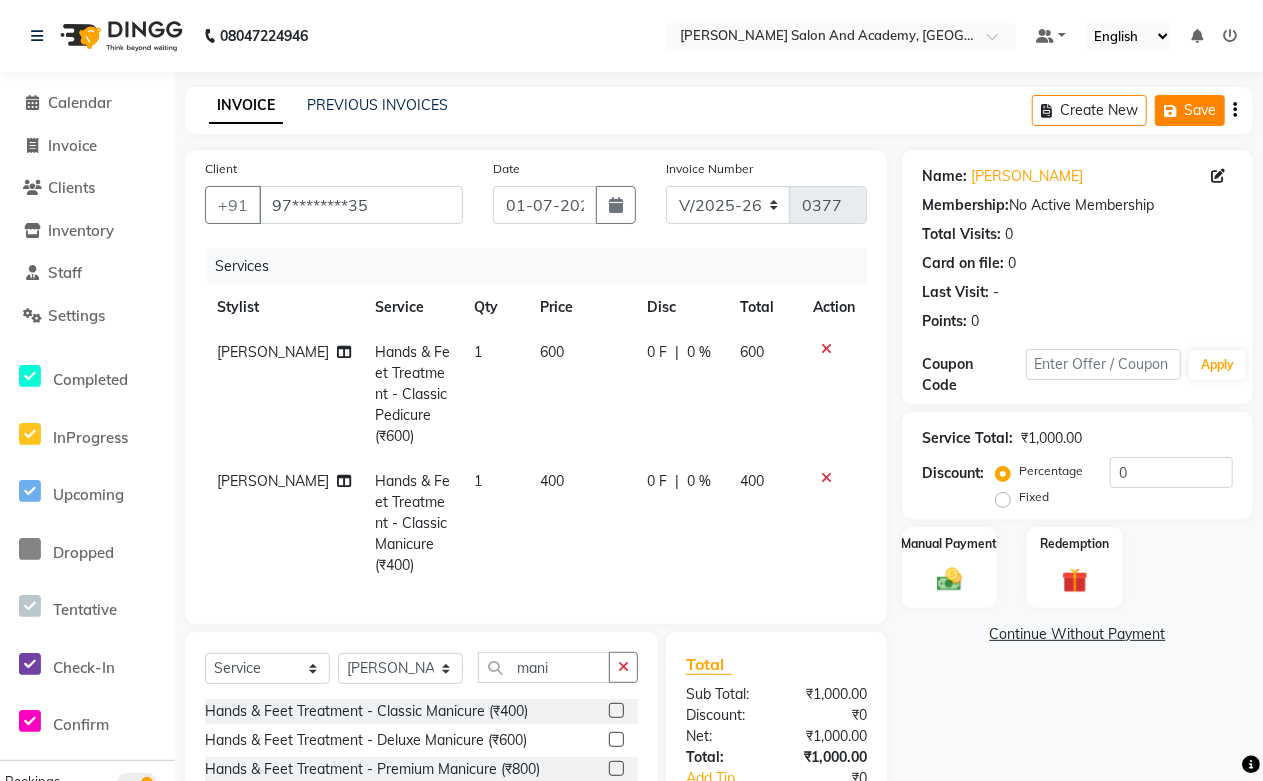 click on "Save" 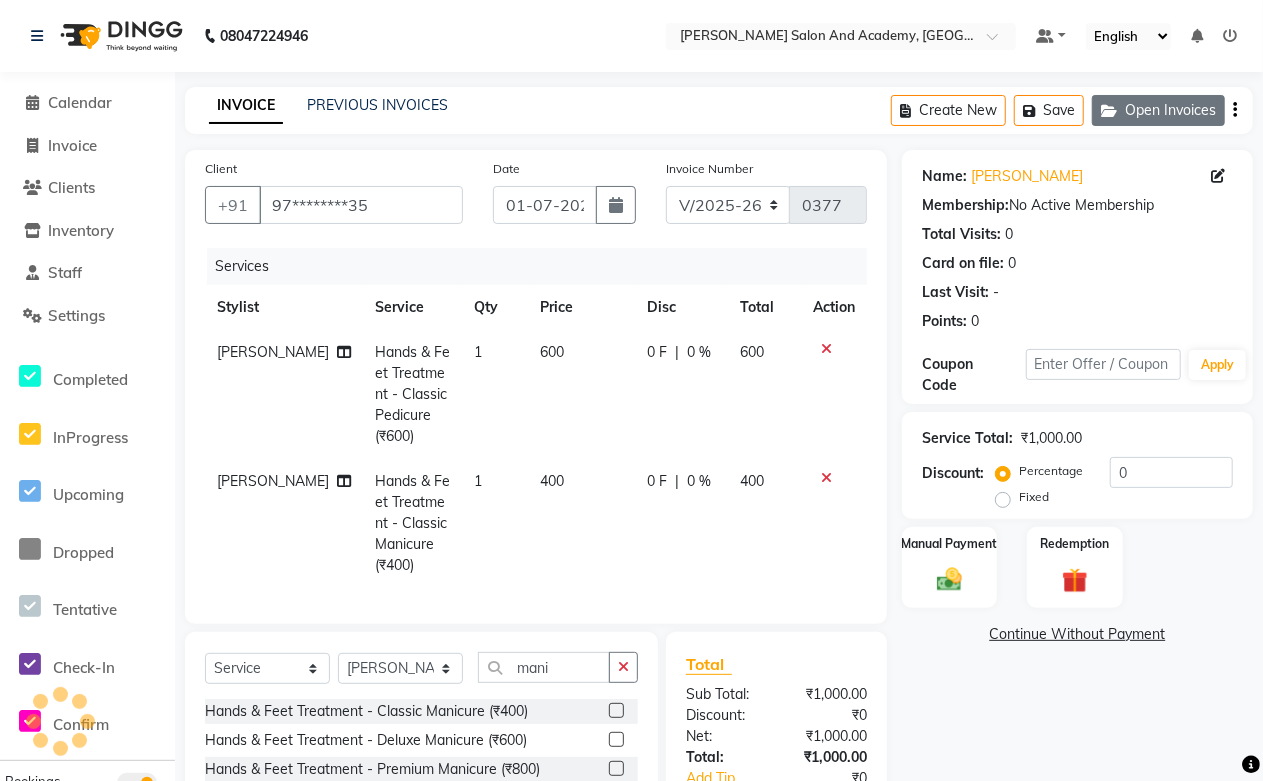 click on "Open Invoices" 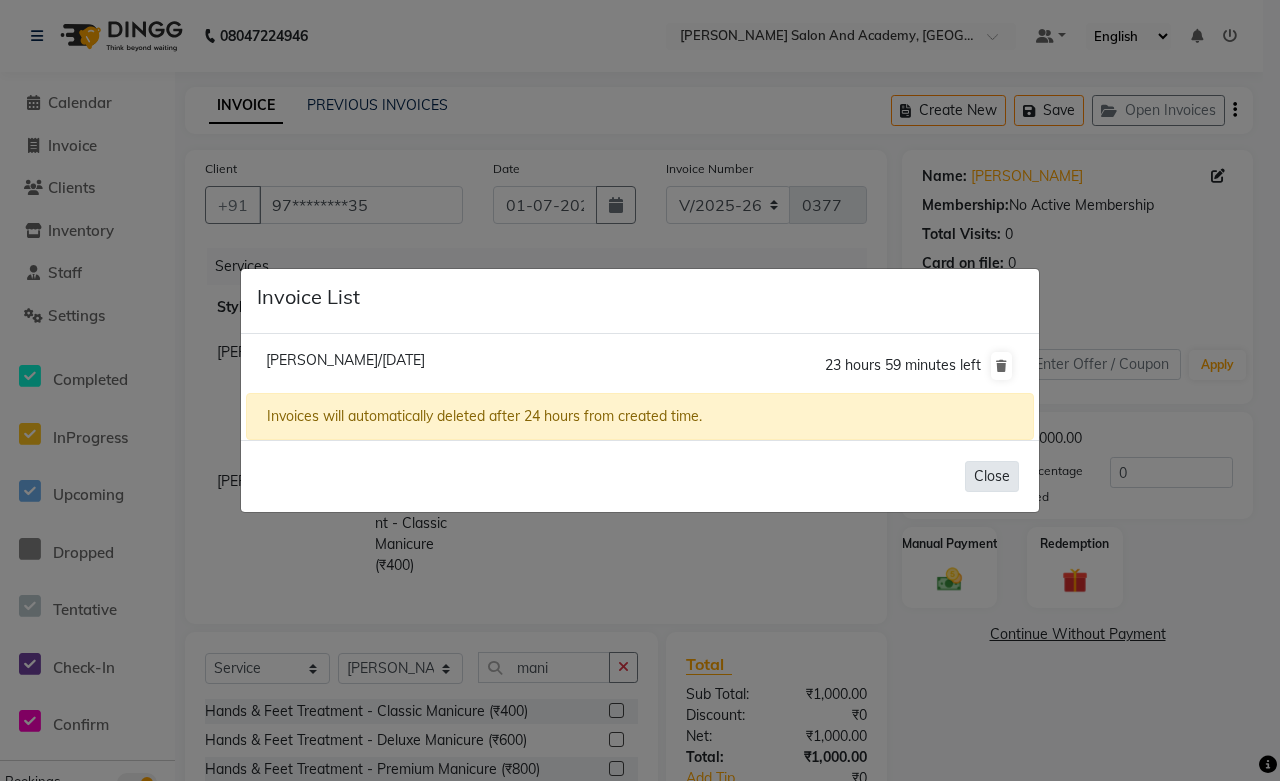 click on "Close" 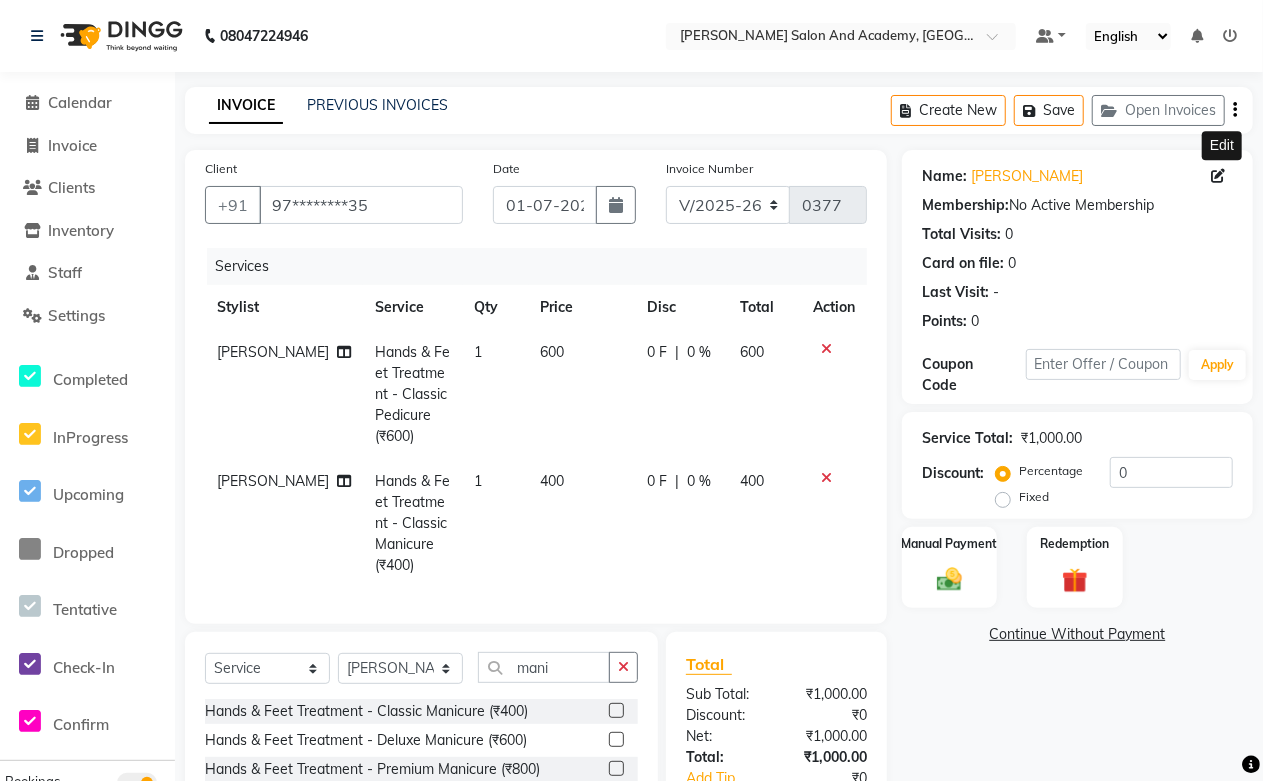 click 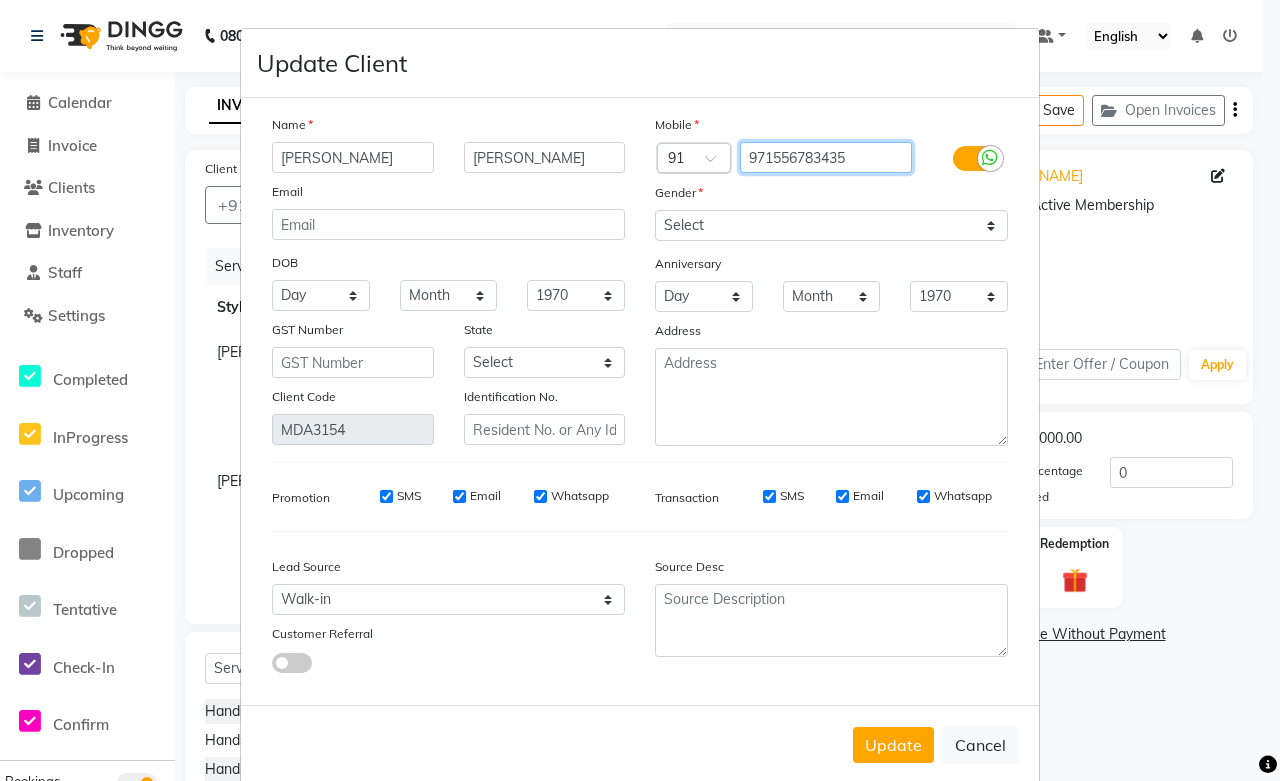 drag, startPoint x: 860, startPoint y: 161, endPoint x: 698, endPoint y: 158, distance: 162.02777 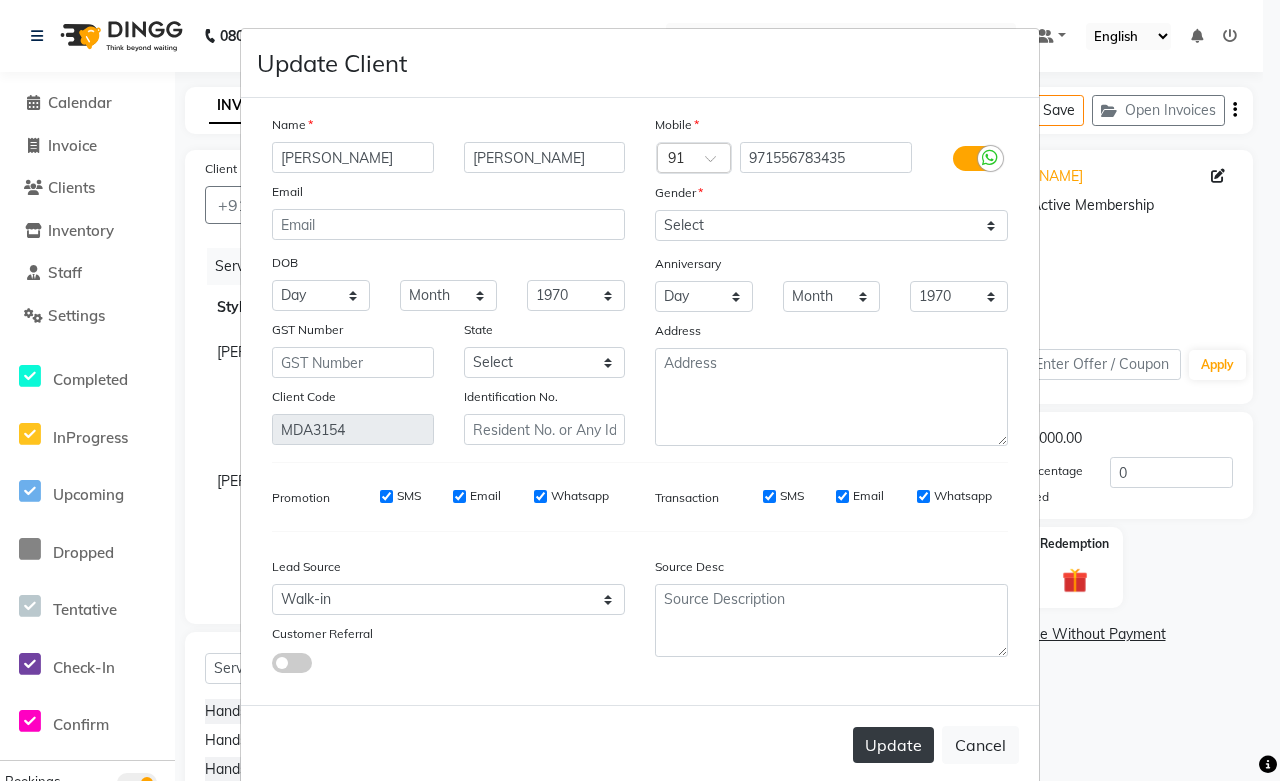 click on "Update" at bounding box center [893, 745] 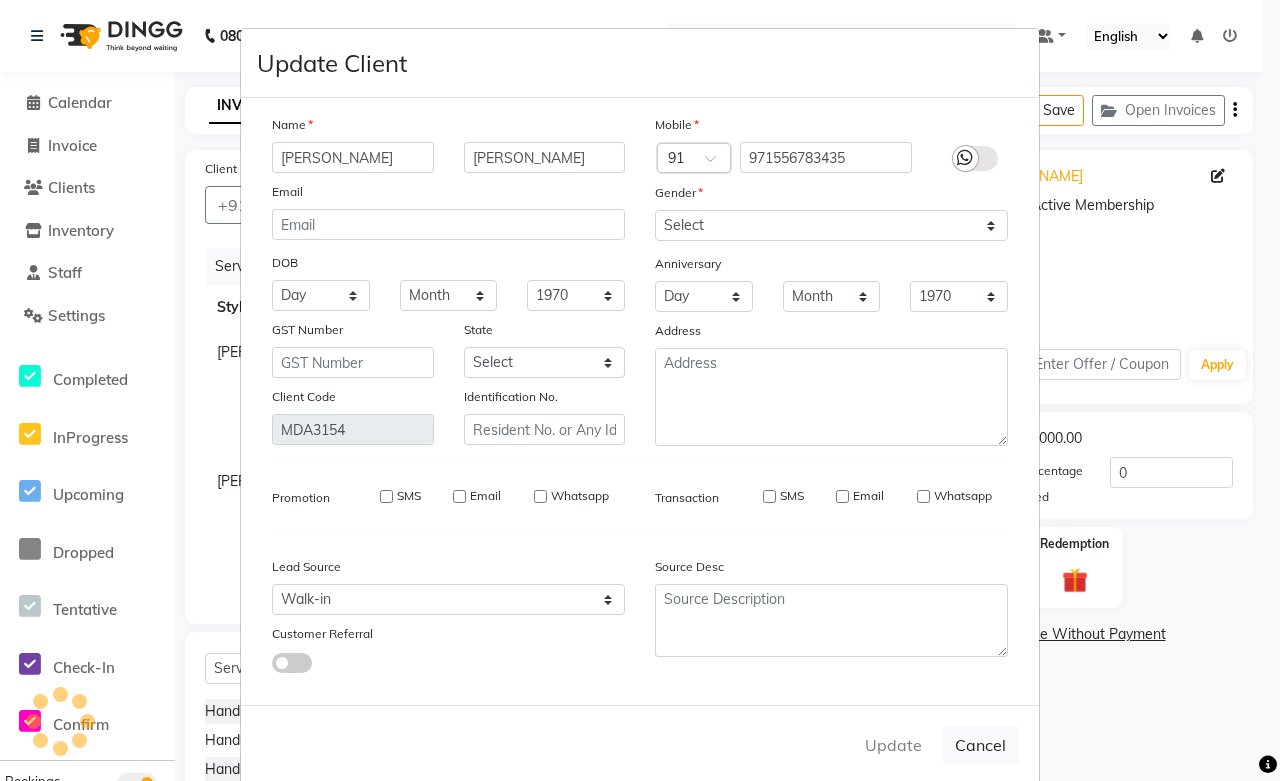 type 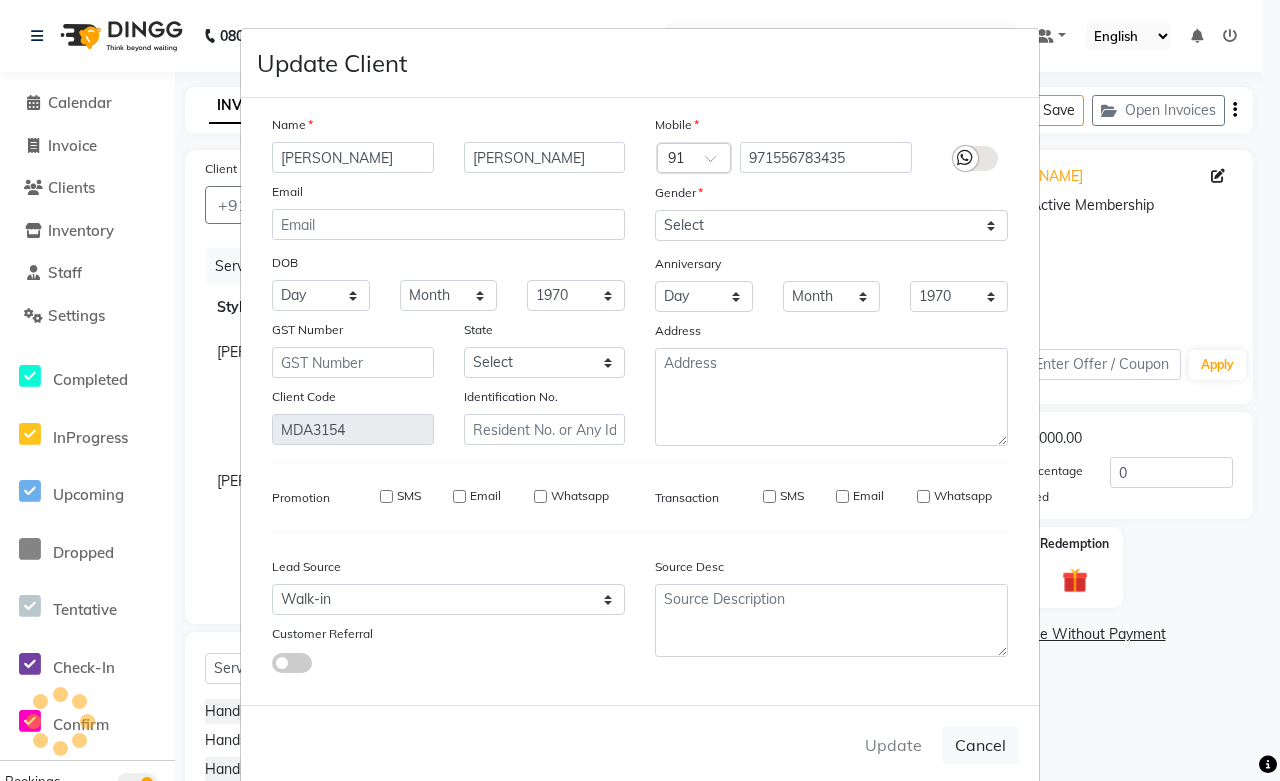 type 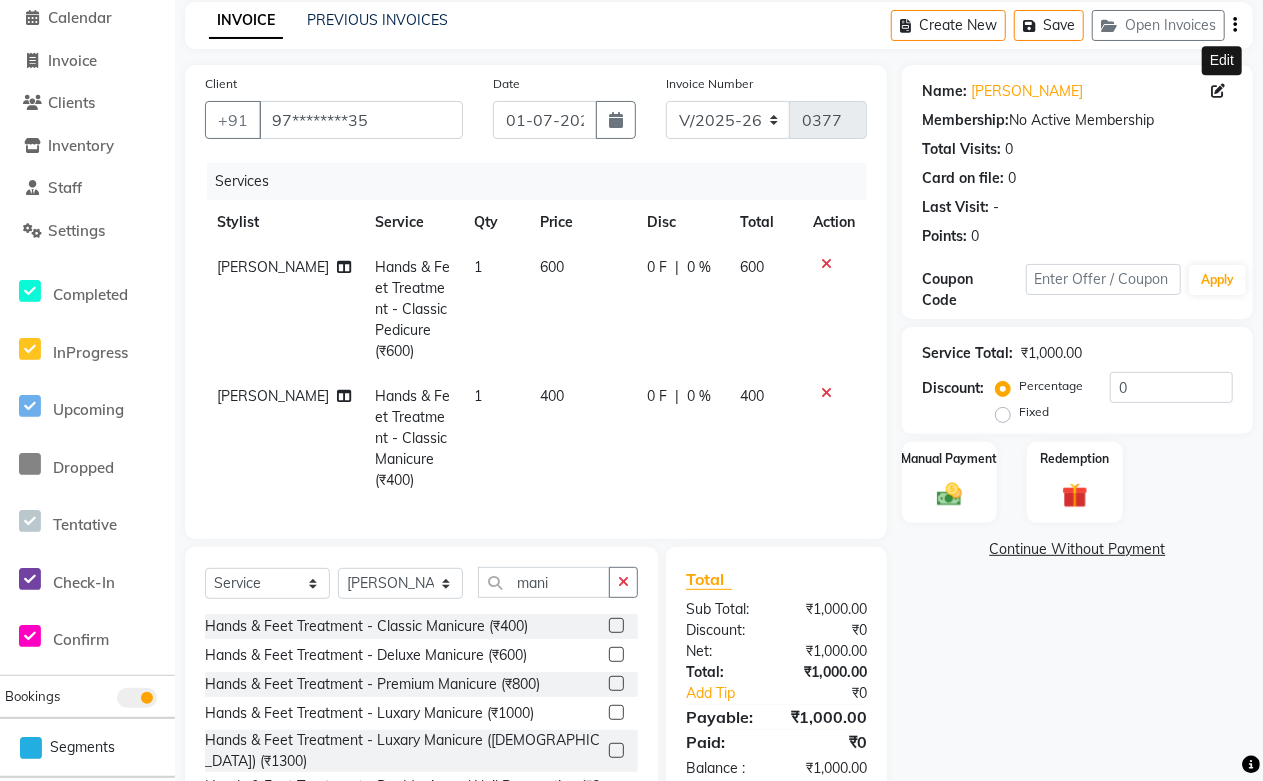 scroll, scrollTop: 0, scrollLeft: 0, axis: both 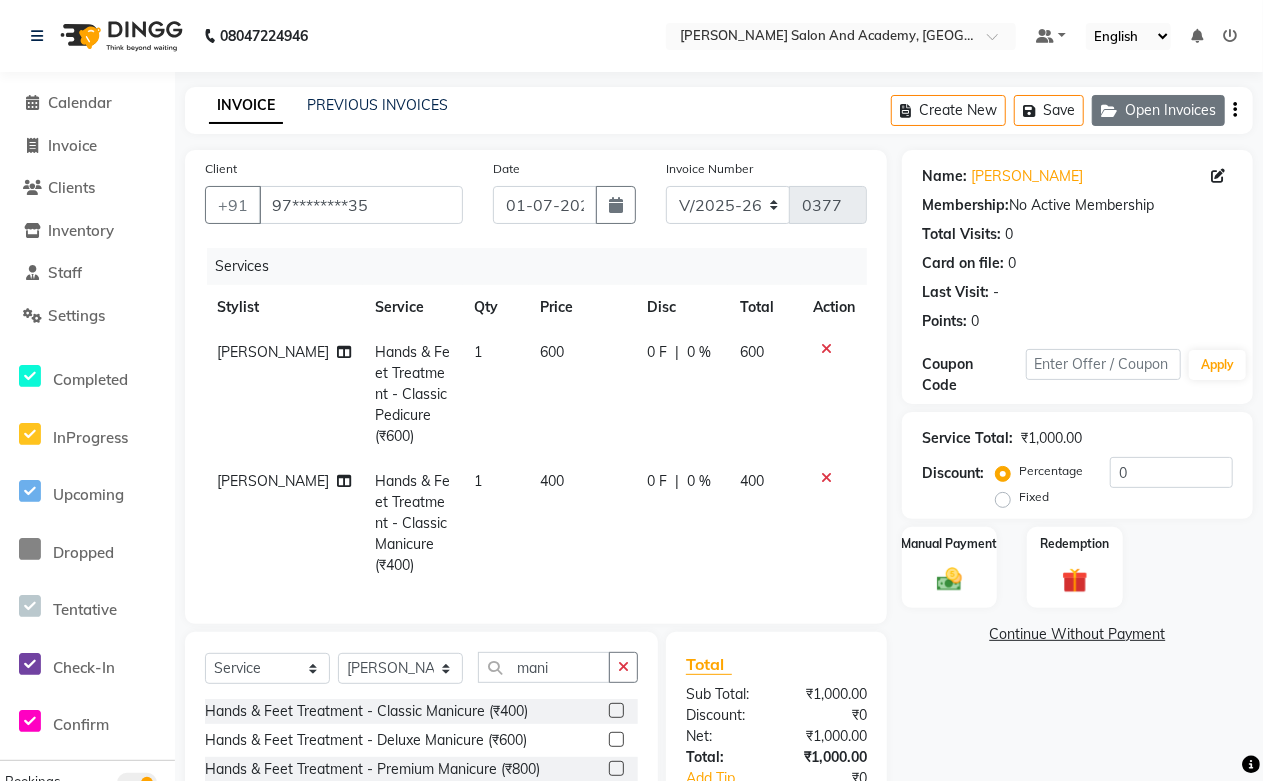 click on "Open Invoices" 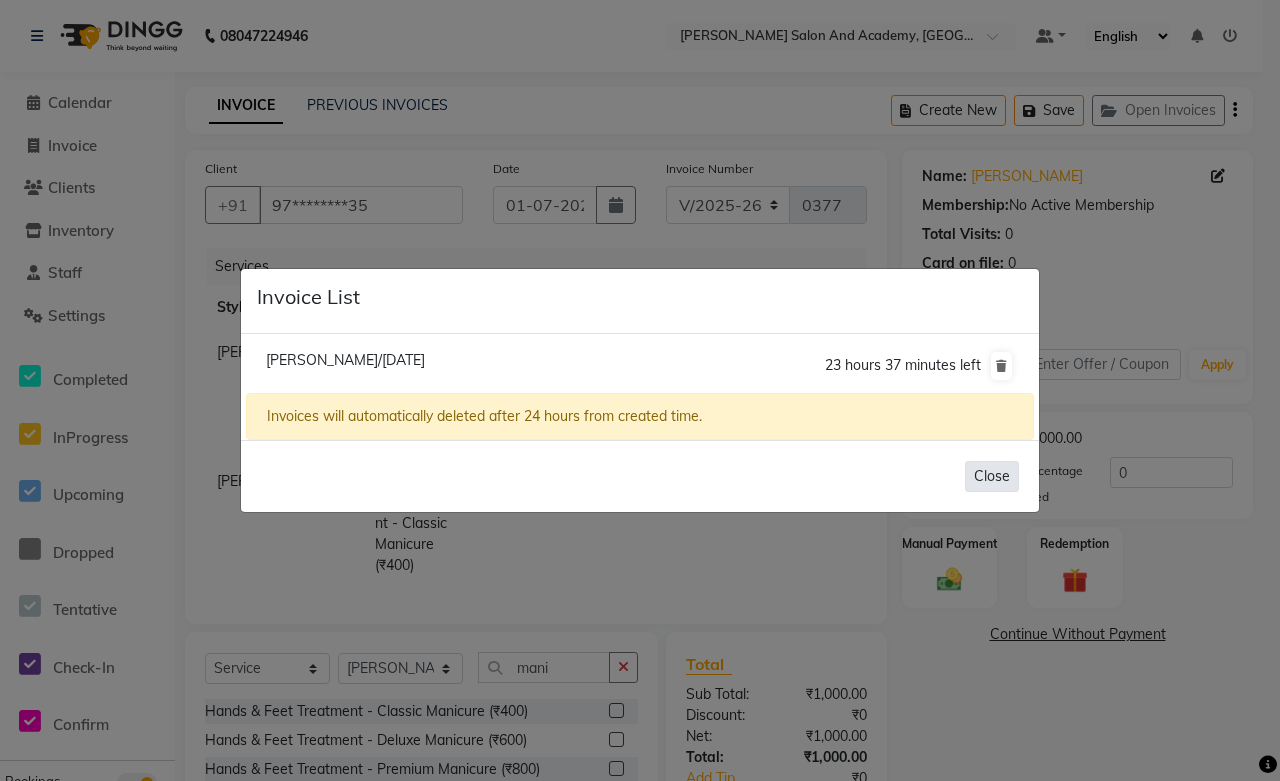 click on "Close" 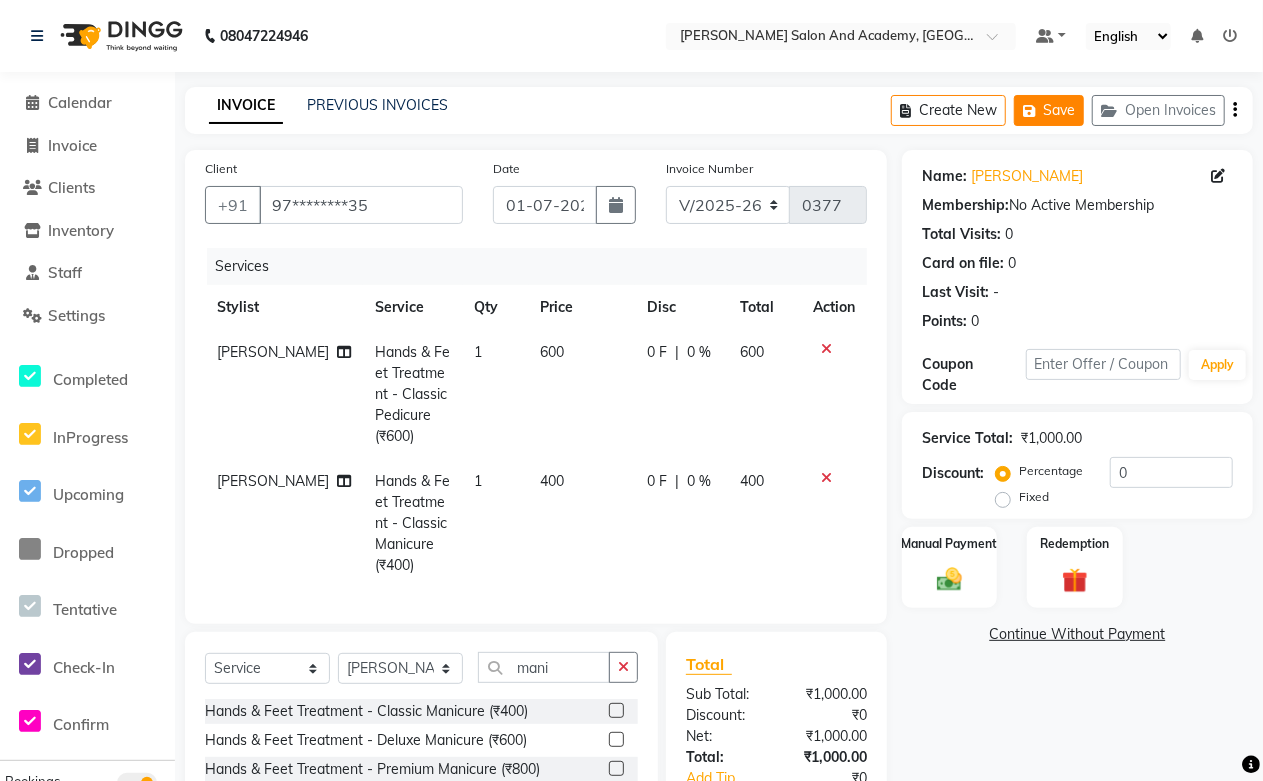 click on "Save" 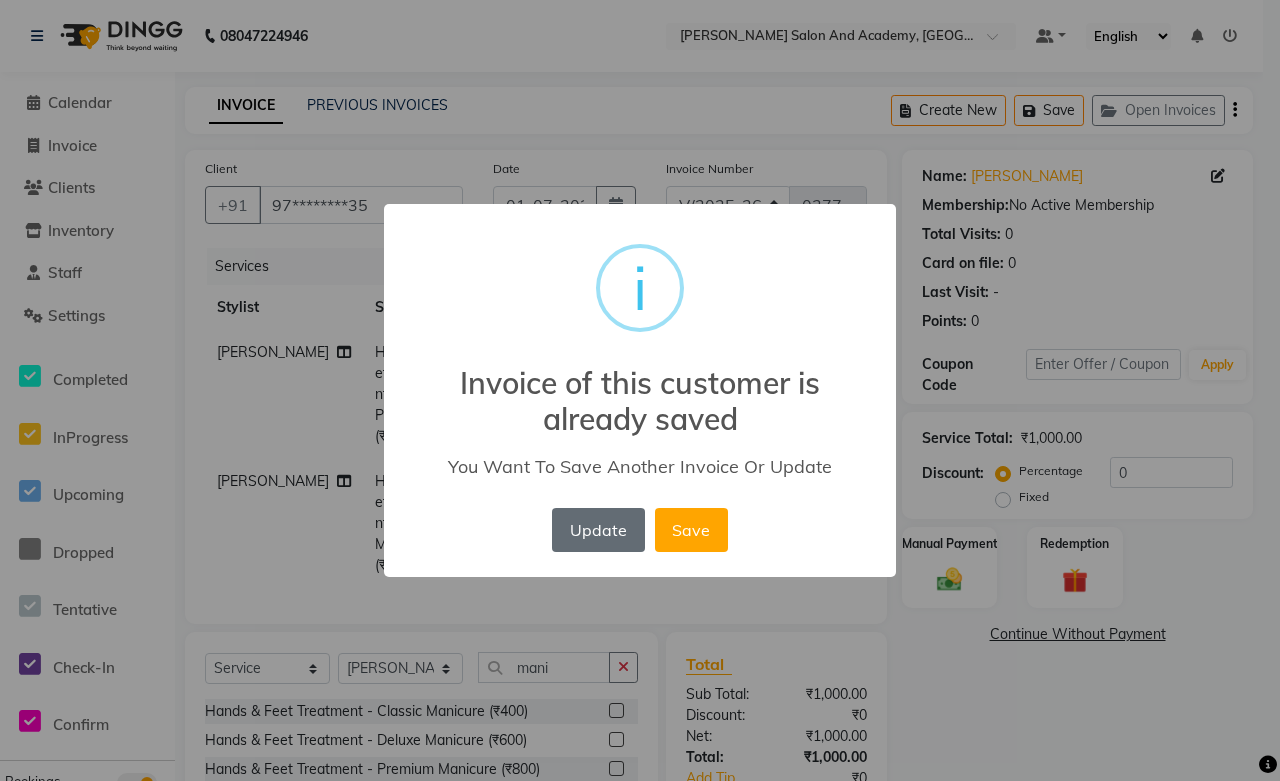 click on "Update" at bounding box center [598, 530] 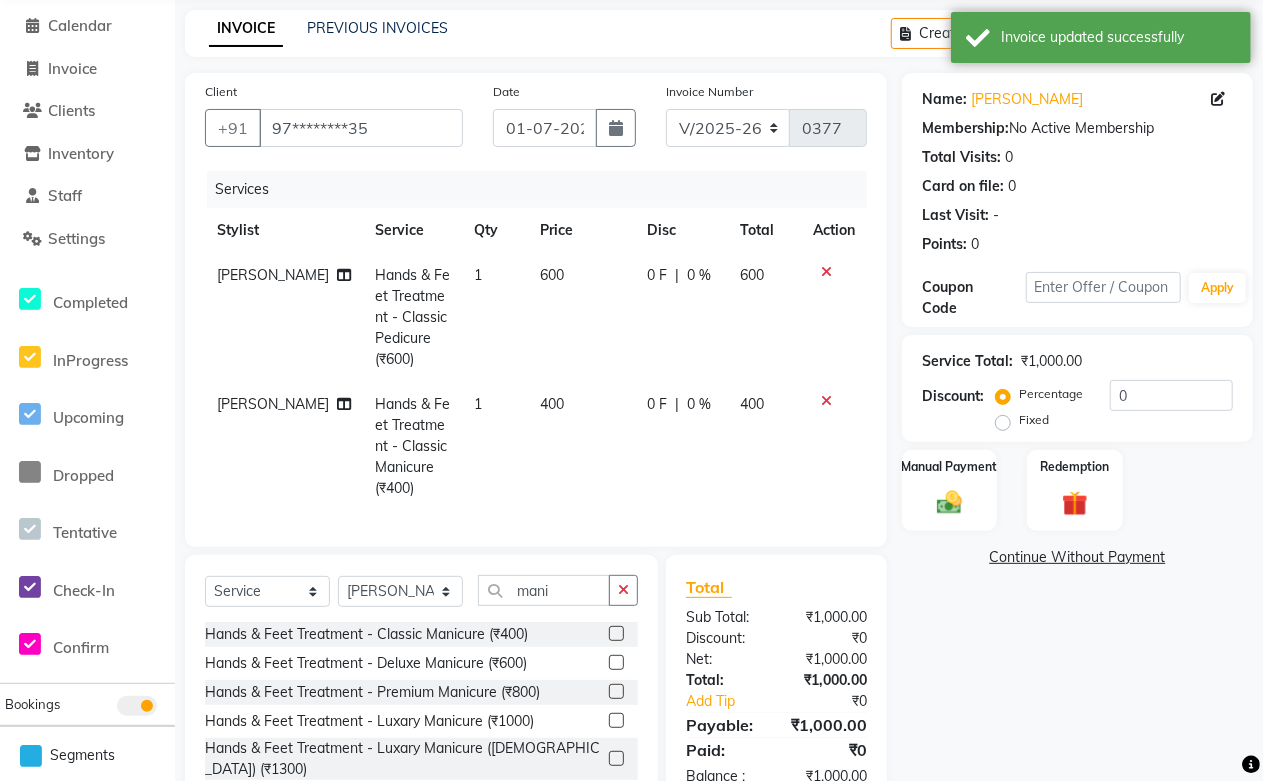 scroll, scrollTop: 0, scrollLeft: 0, axis: both 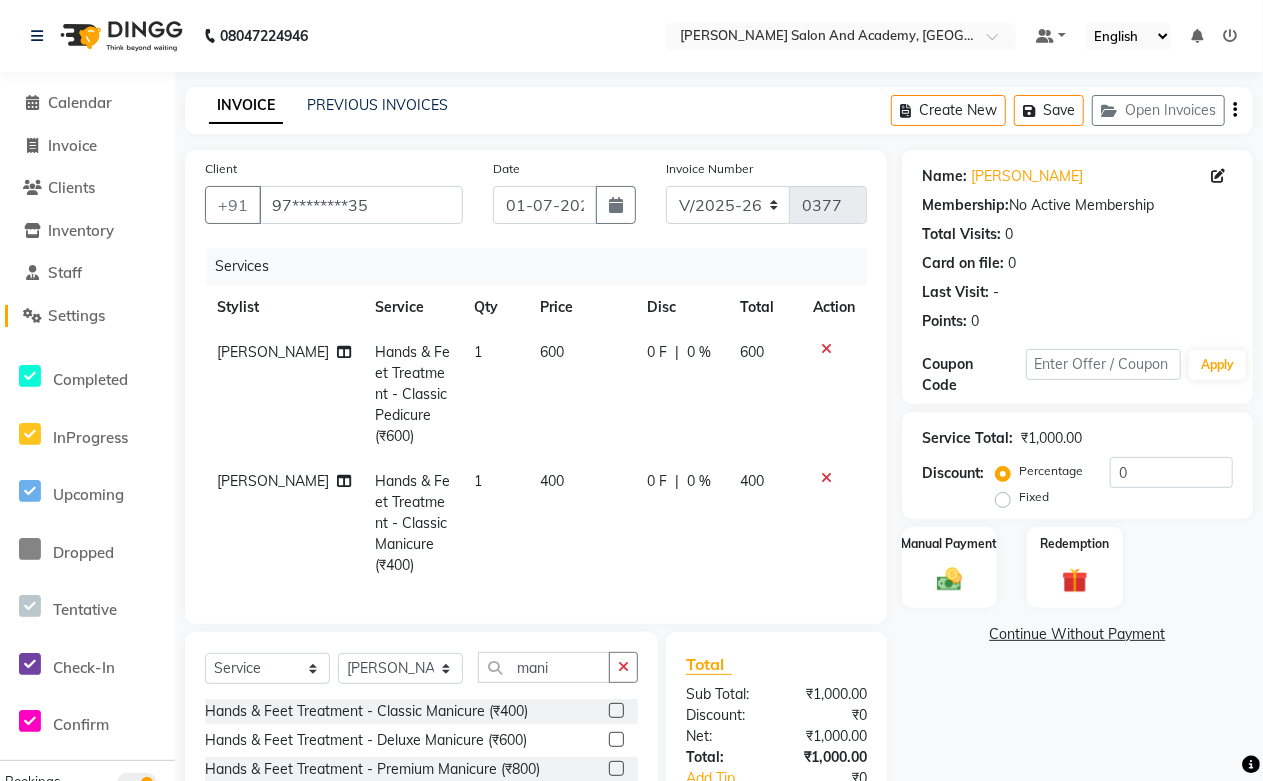 click on "Settings" 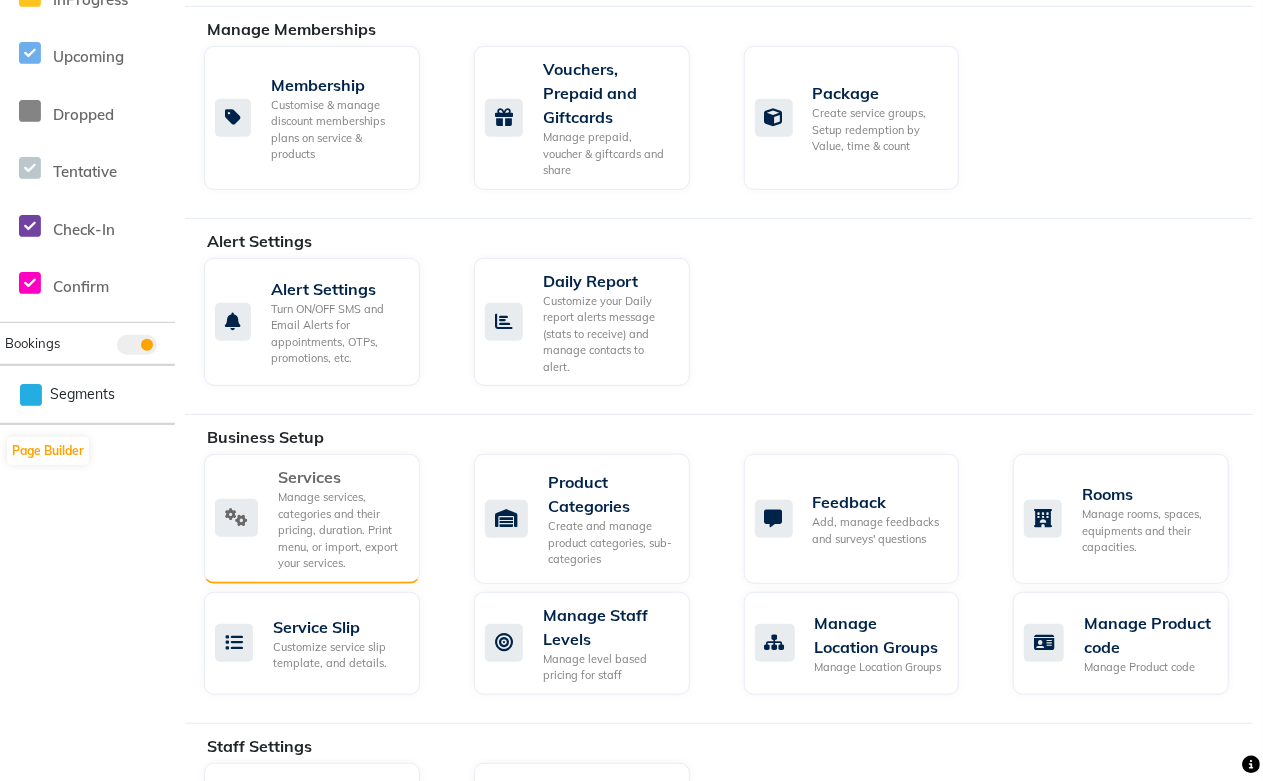scroll, scrollTop: 444, scrollLeft: 0, axis: vertical 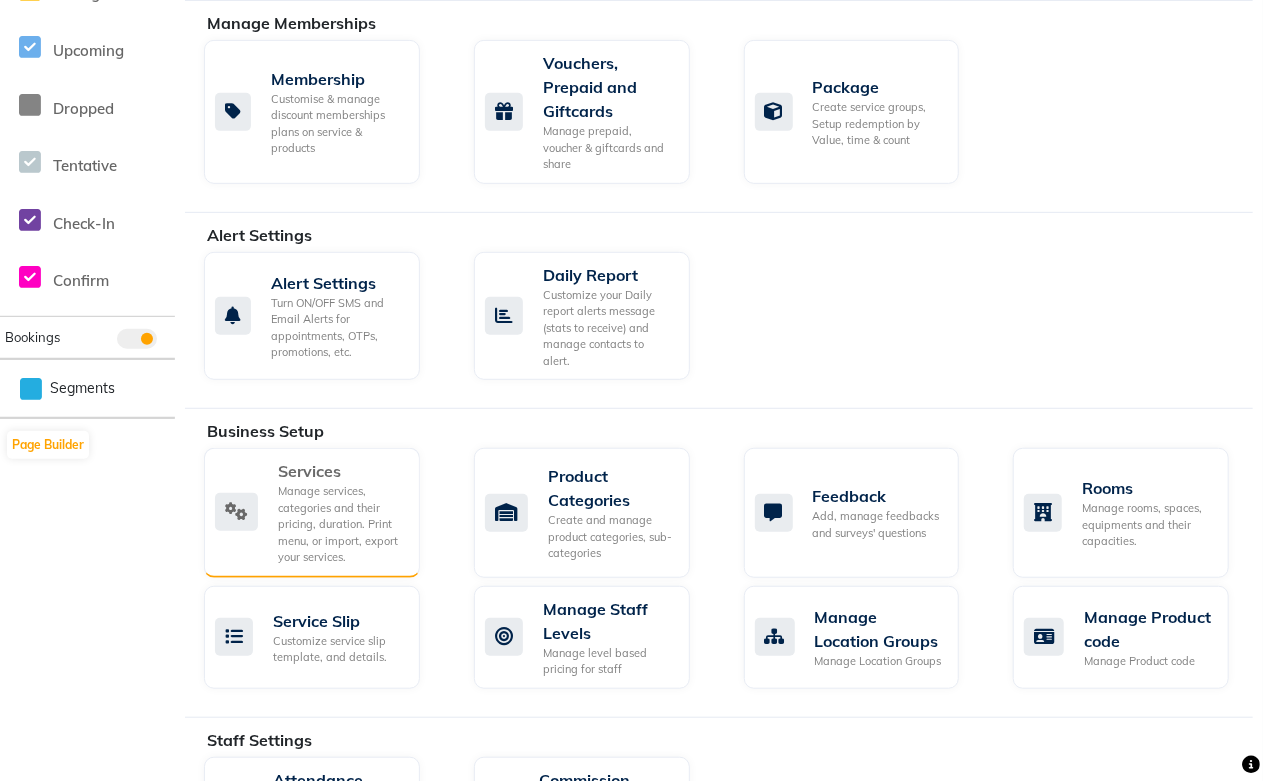 click on "Manage services, categories and their pricing, duration. Print menu, or import, export your services." 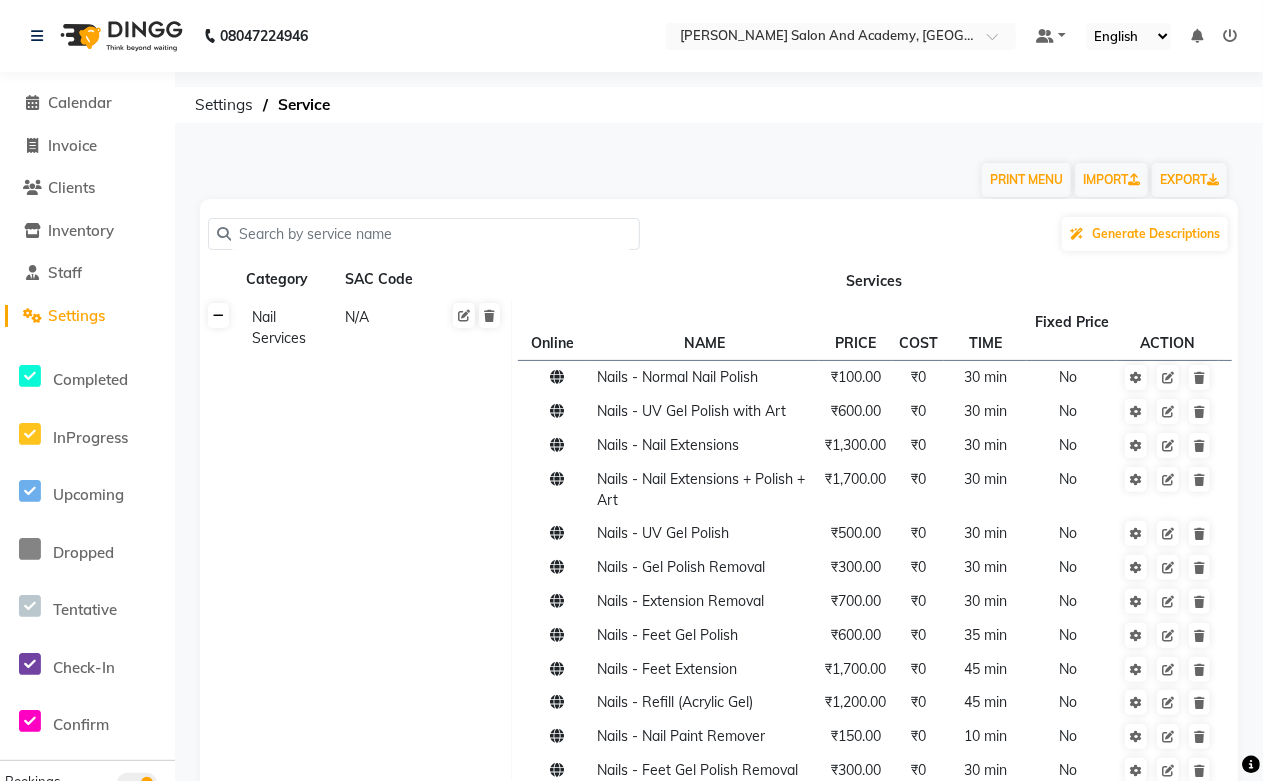 click 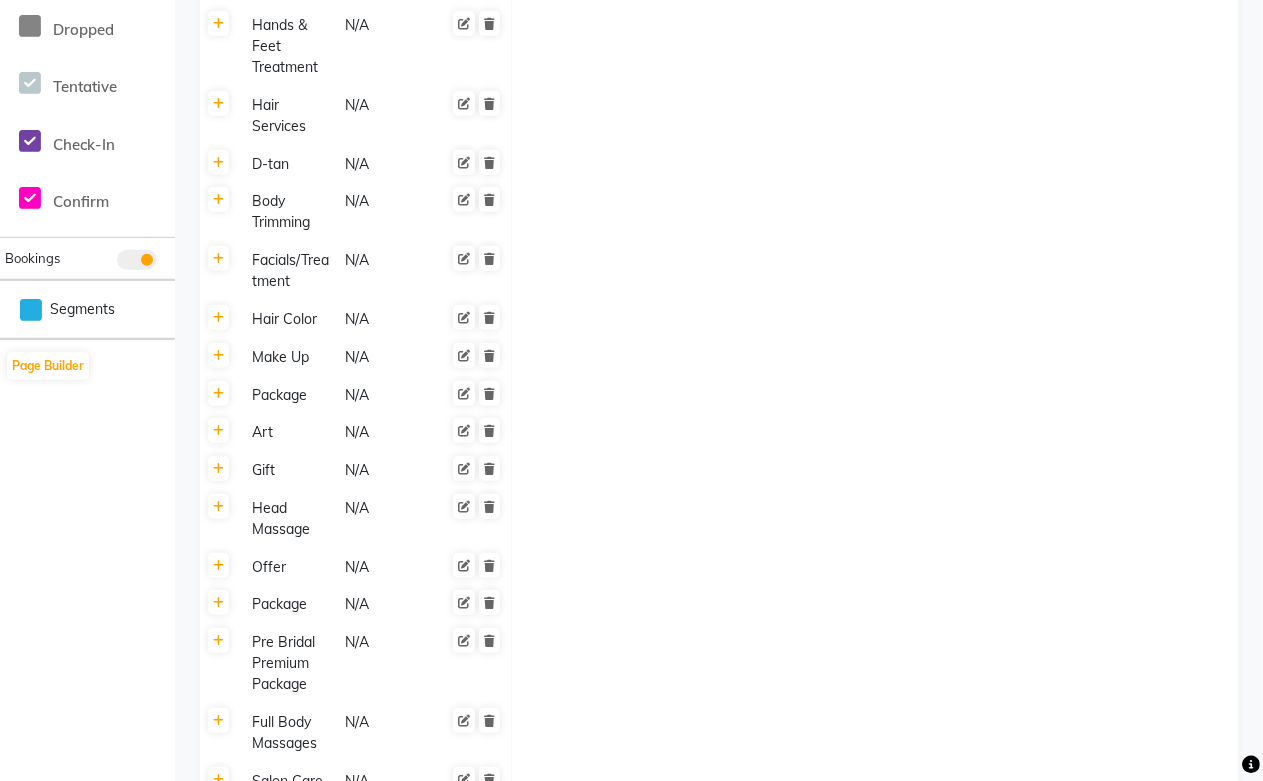 scroll, scrollTop: 508, scrollLeft: 0, axis: vertical 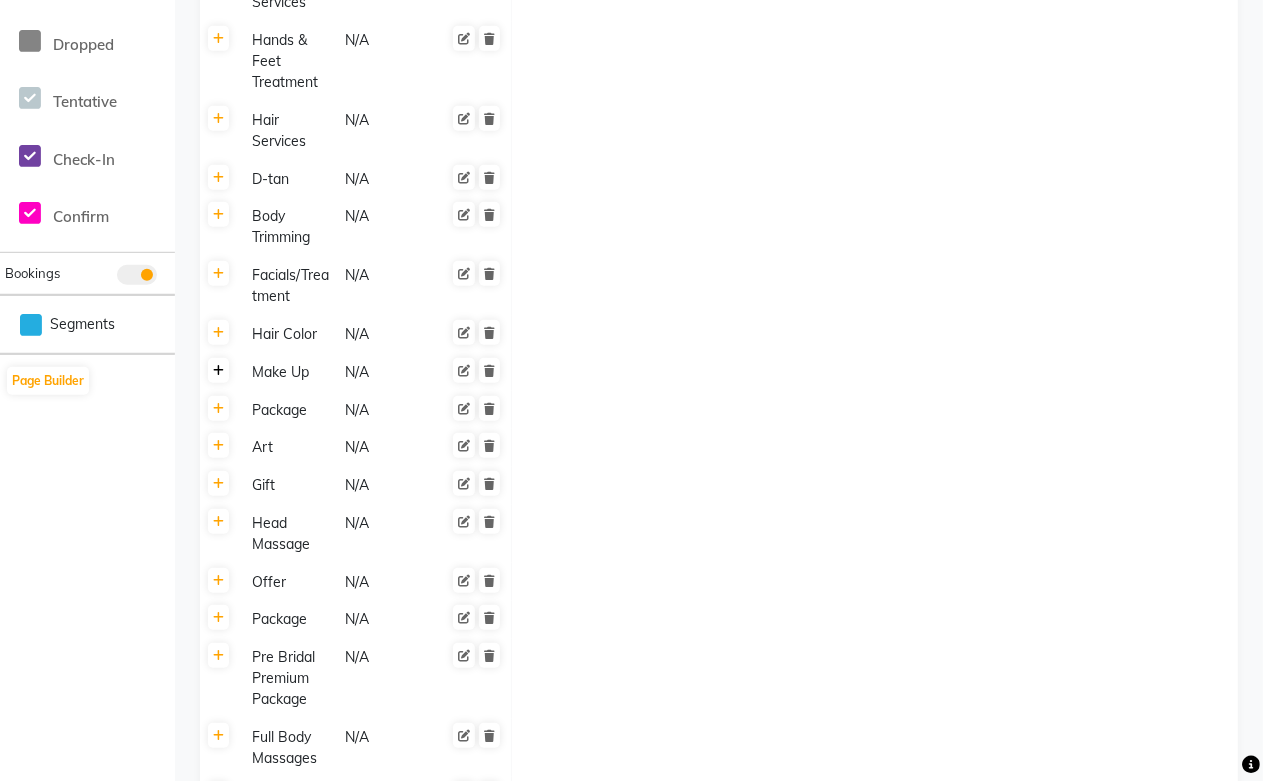 click 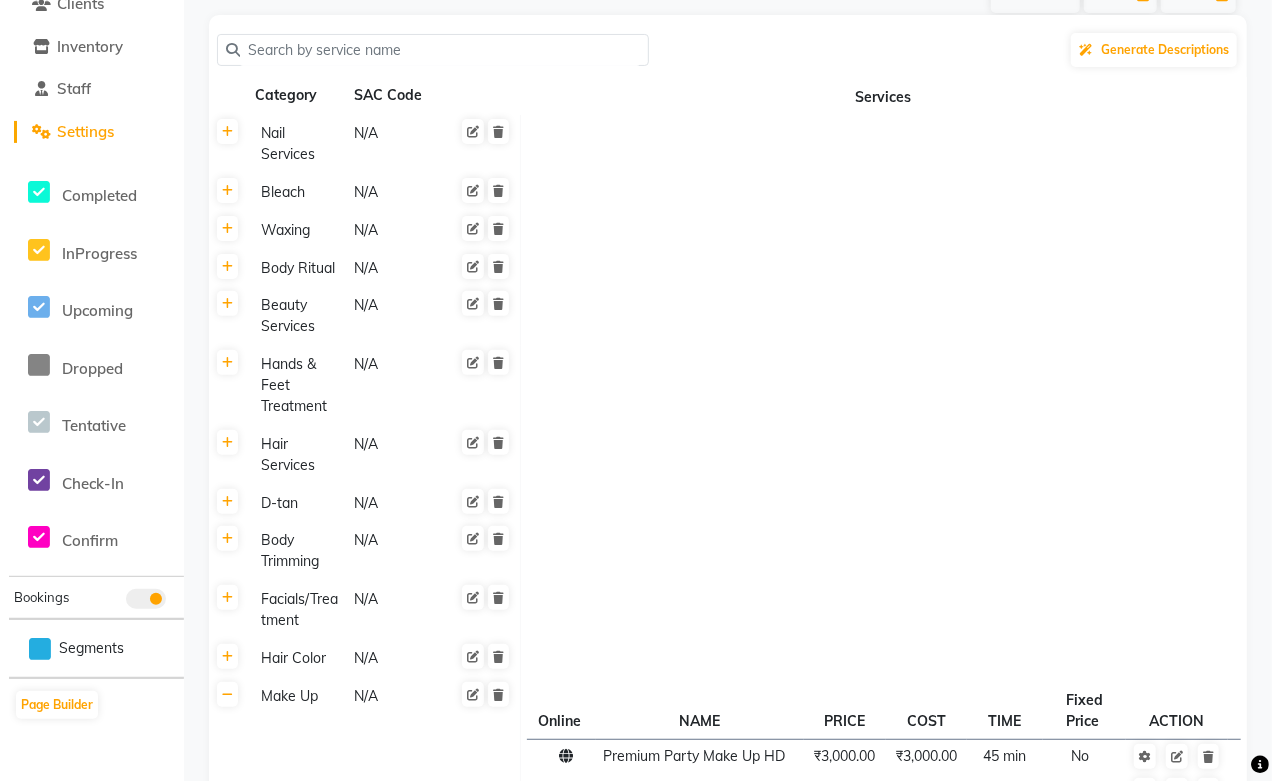 scroll, scrollTop: 0, scrollLeft: 0, axis: both 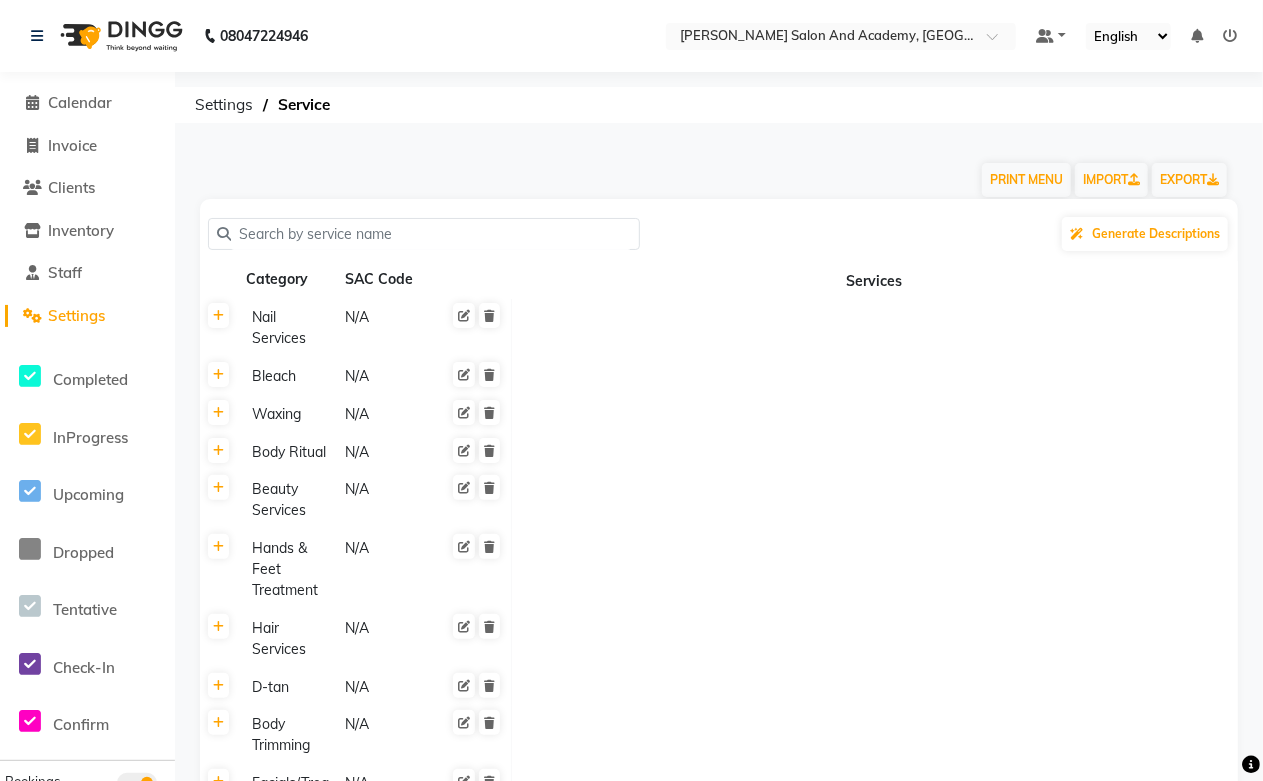 click 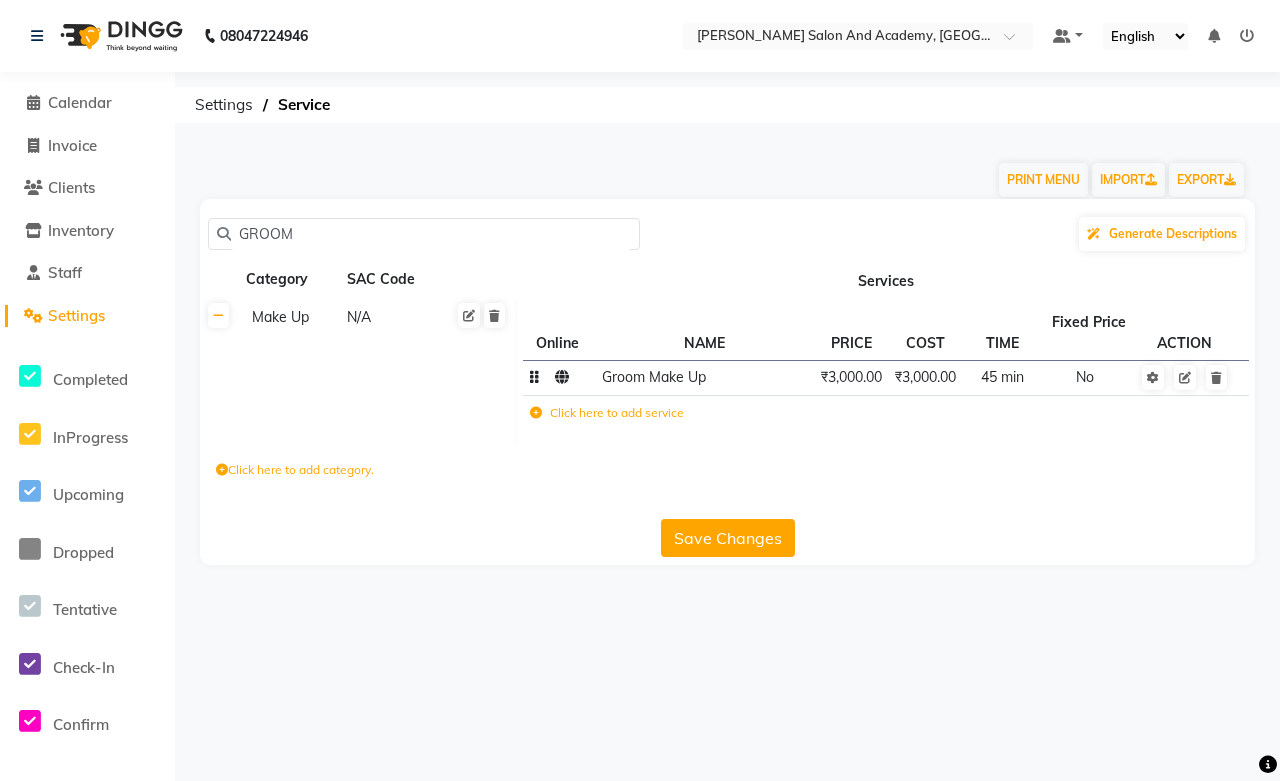 type on "GROOM" 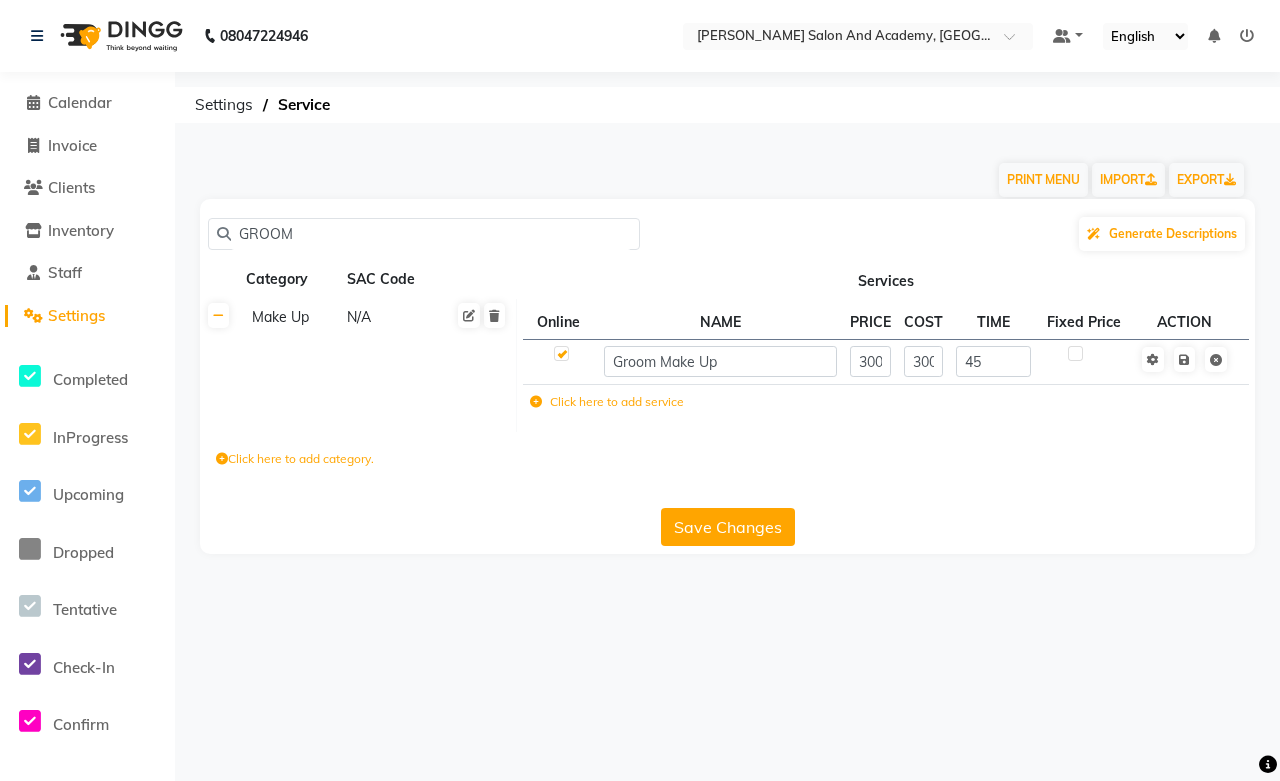 click on "Click here to add service" 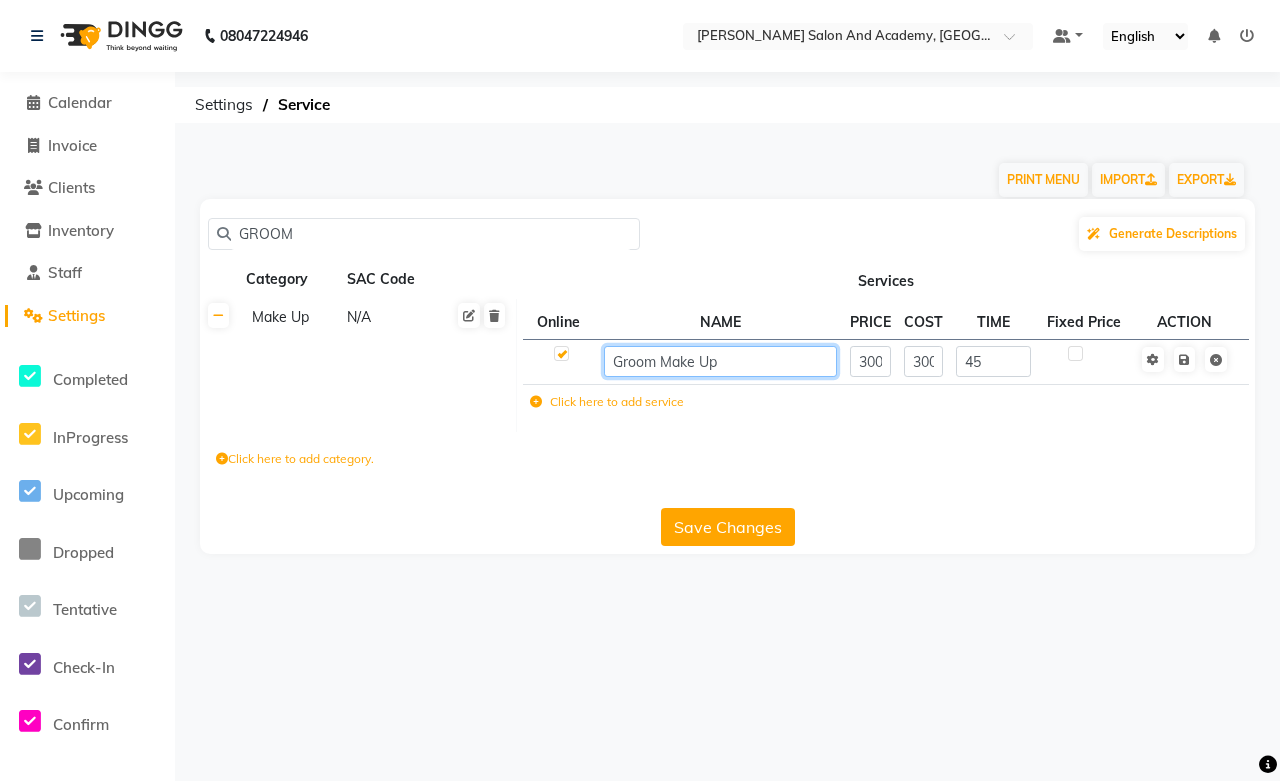 click on "Groom Make Up" 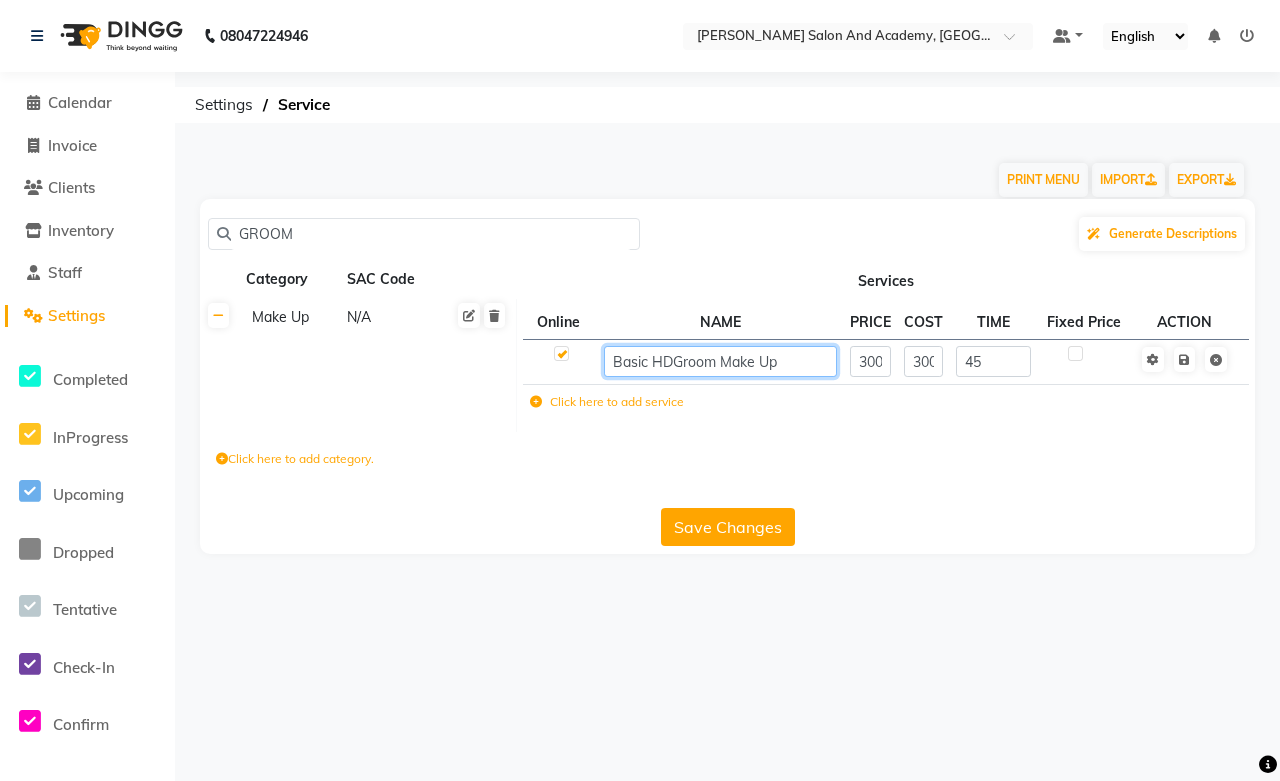 type on "Basic HD Groom Make Up" 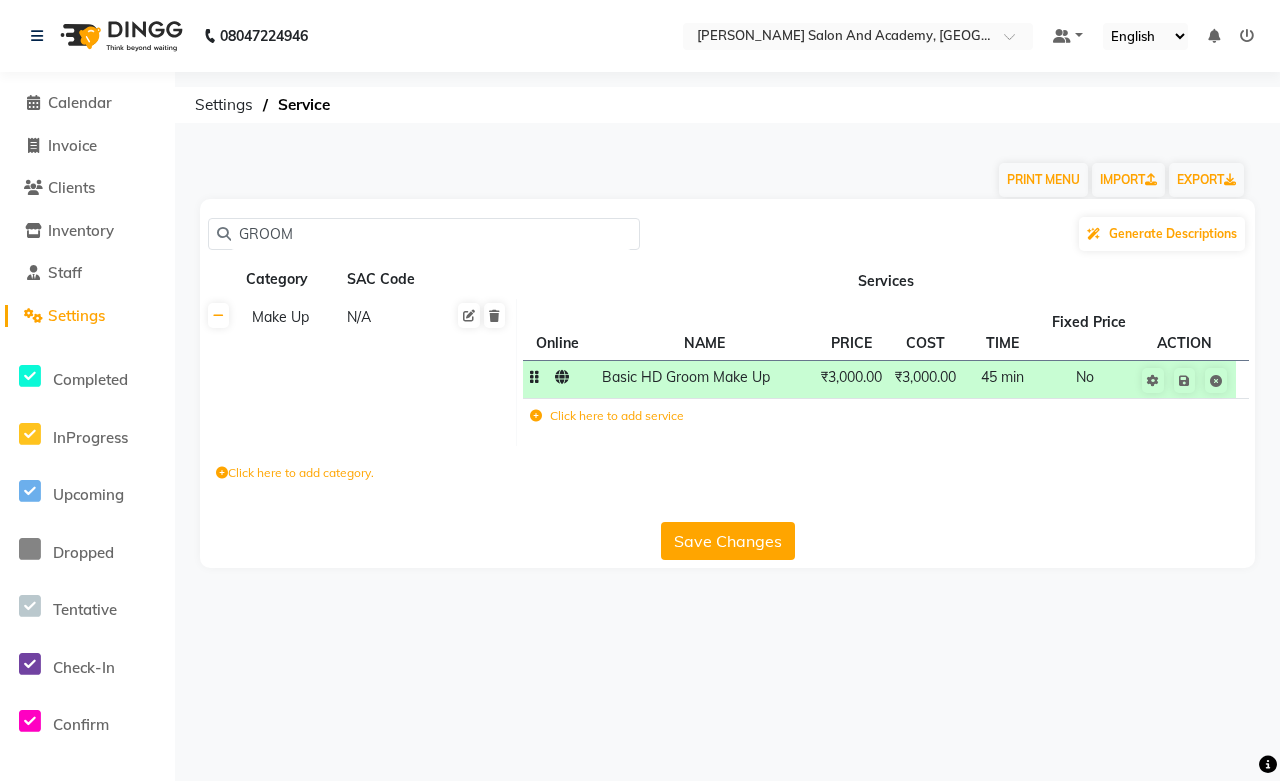 click on "₹3,000.00" 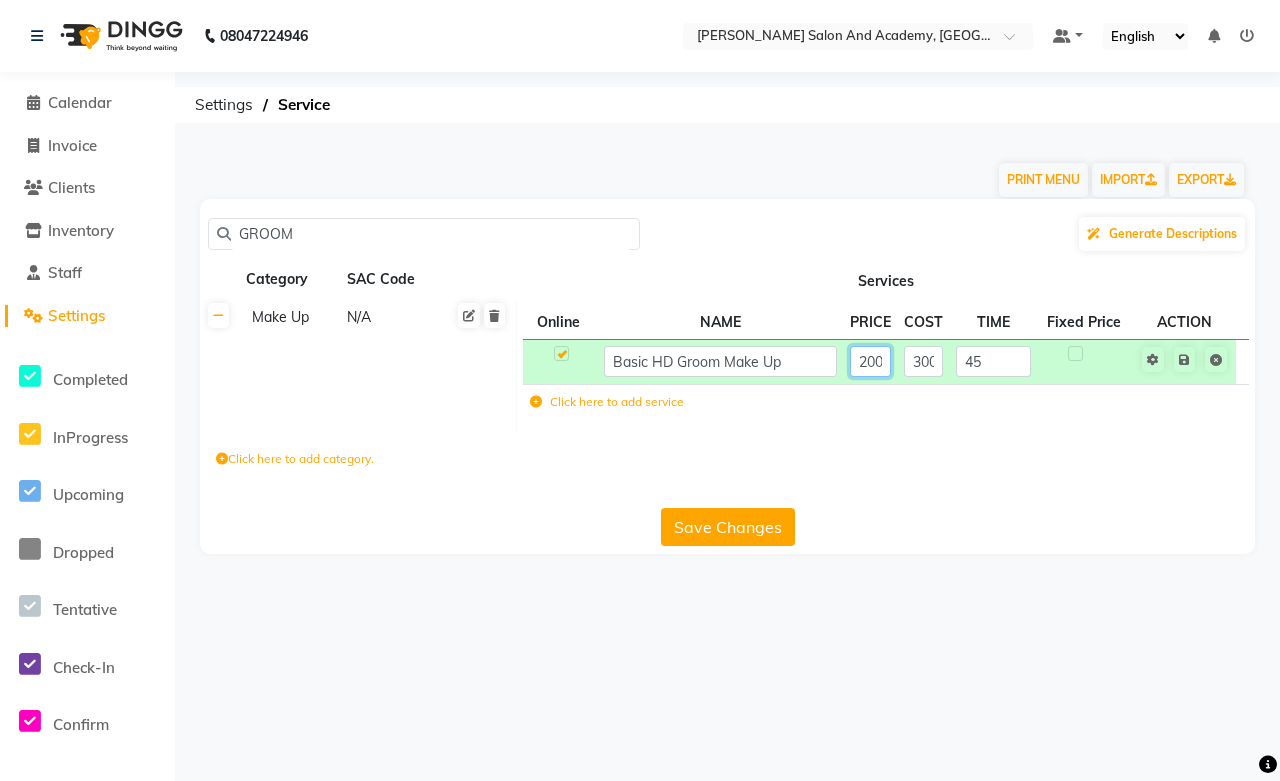type on "2500" 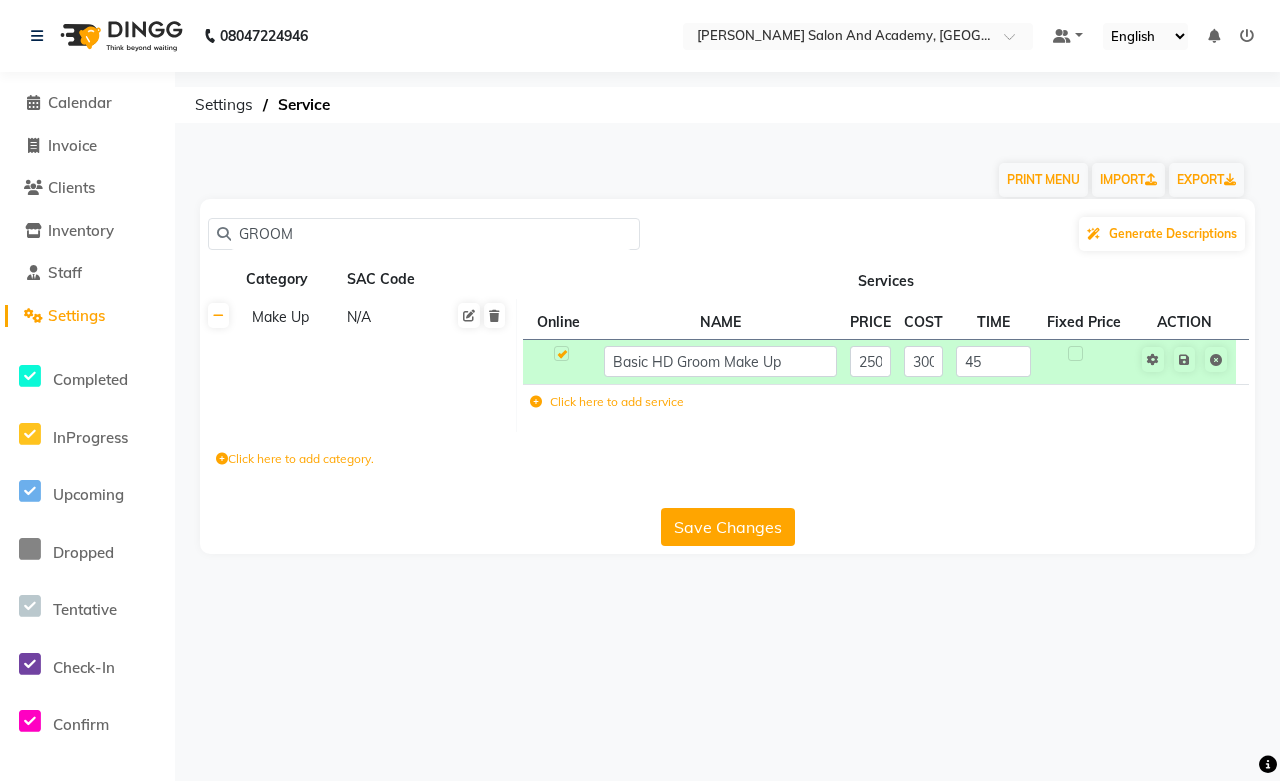 click on "GROOM Generate Descriptions Category SAC Code Services Make Up N/A Online  NAME  PRICE COST TIME Fixed Price  ACTION Basic HD Groom Make Up 2500 3000 45 Click here to add service  Click here to add category.  Save Changes" 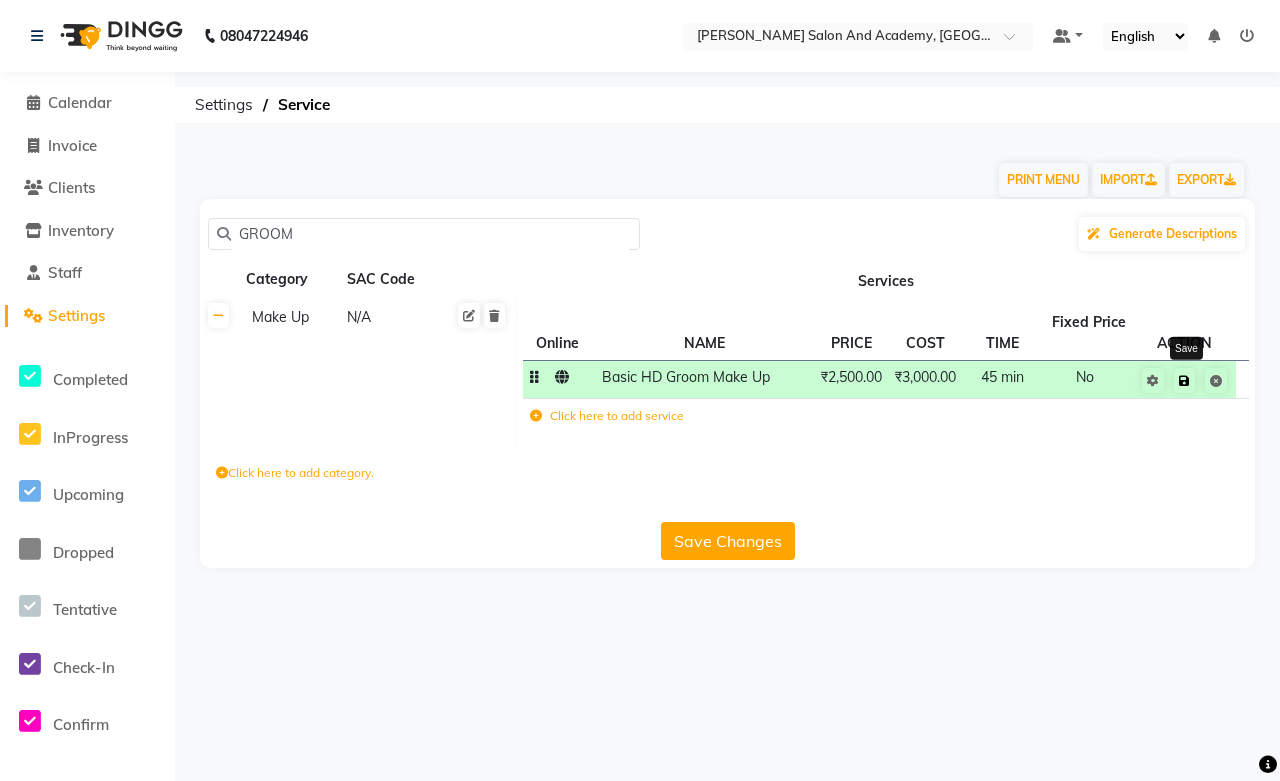 click 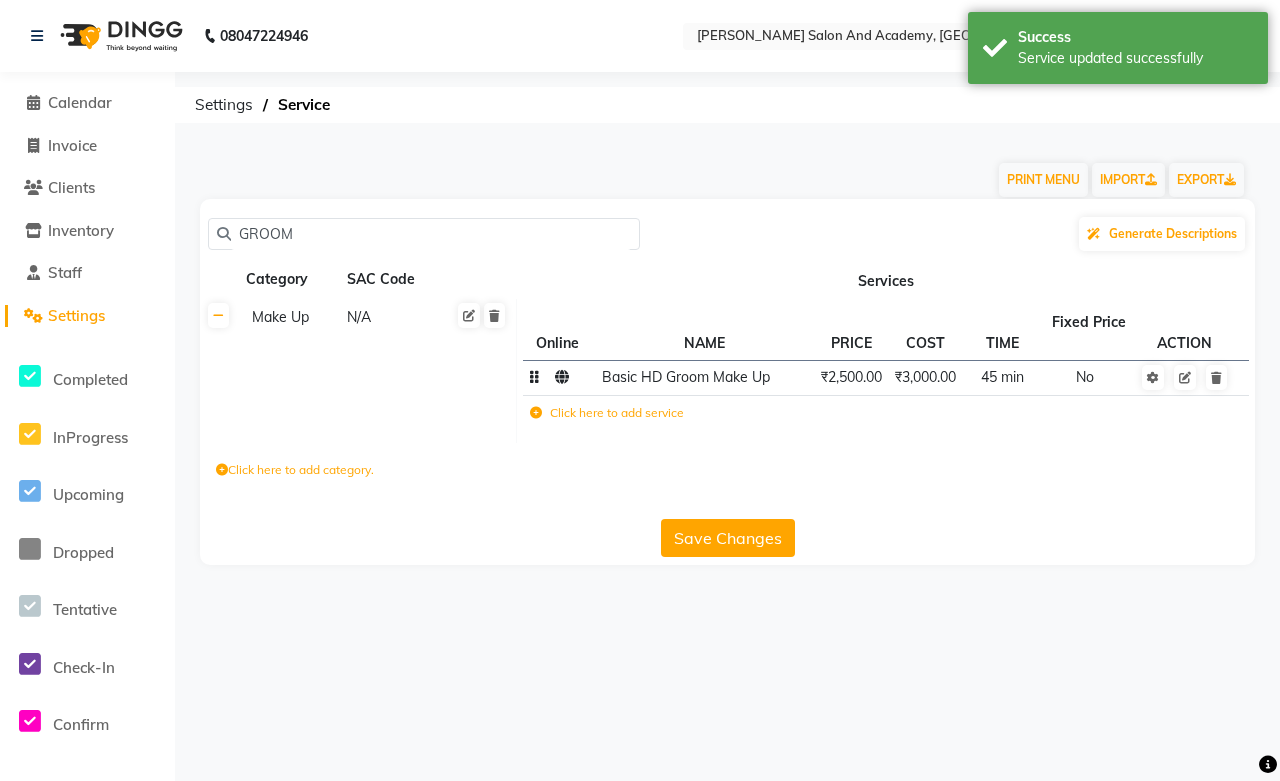 click on "Basic HD Groom Make Up" 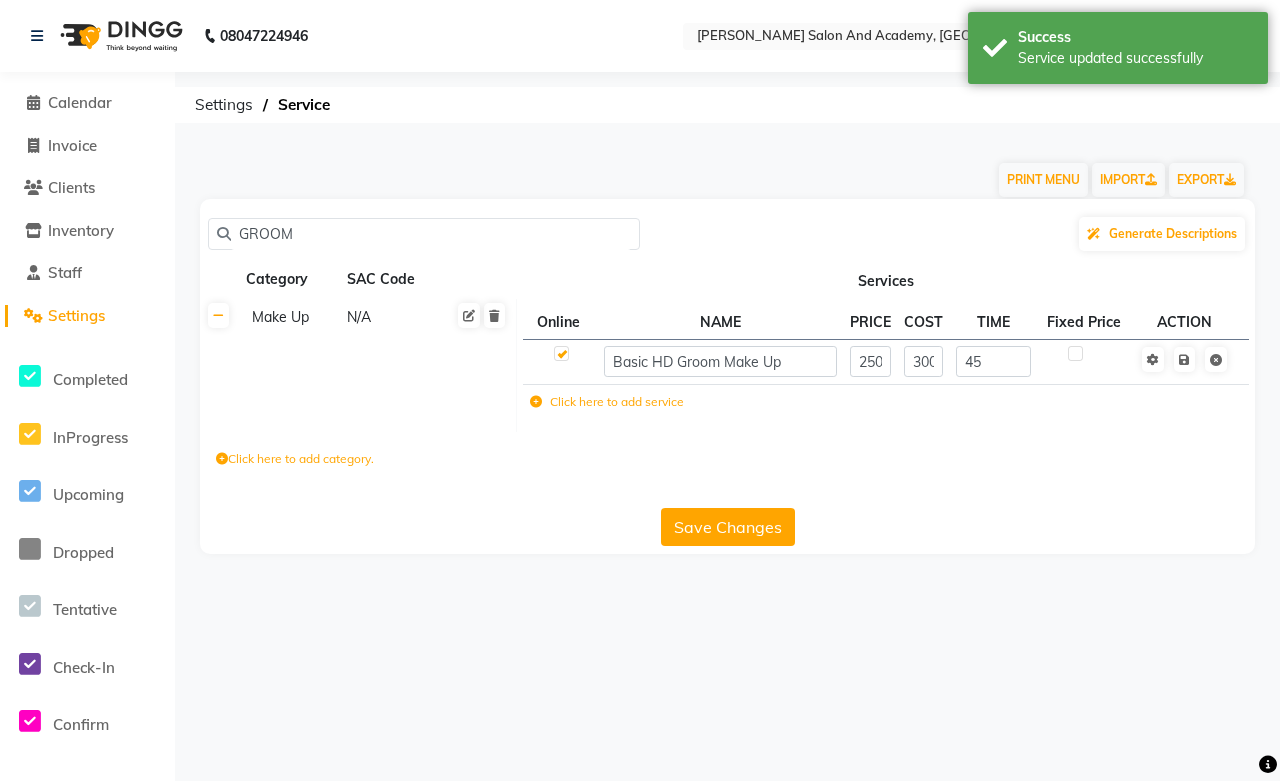 click on "Click here to add service" 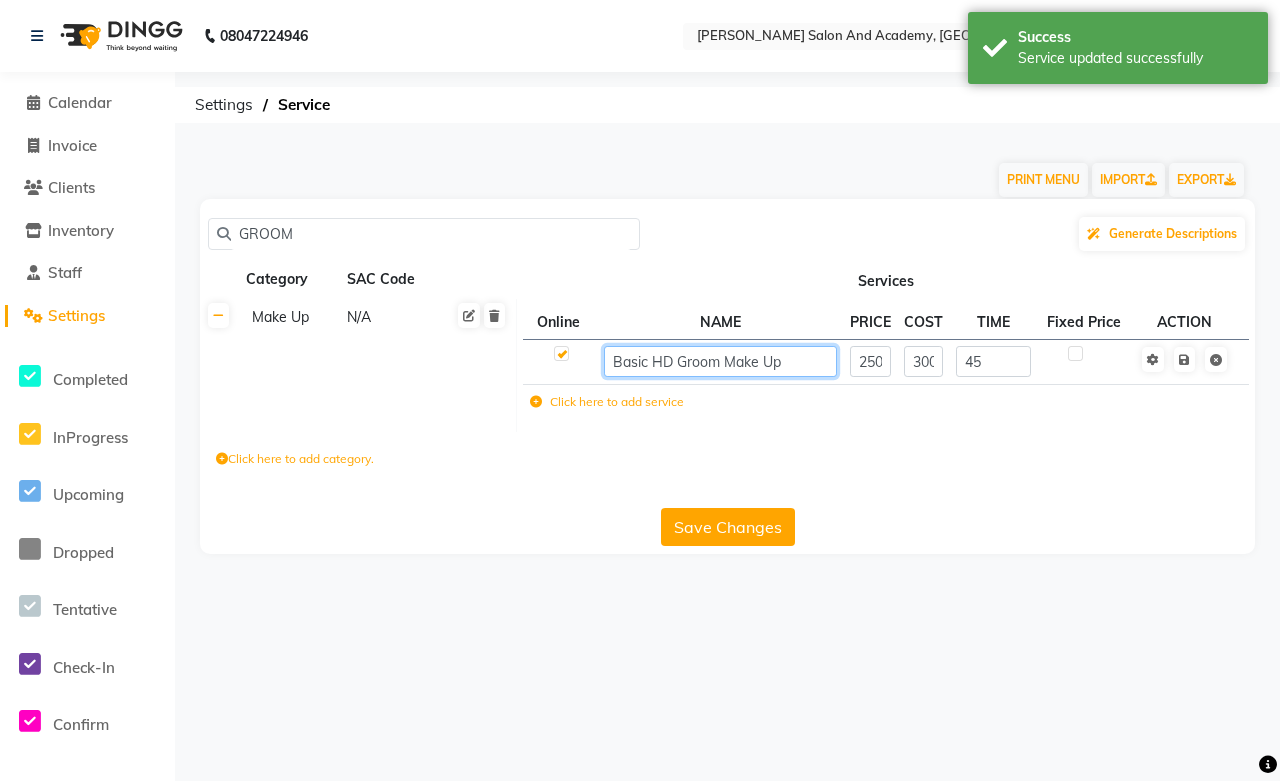 click on "Basic HD Groom Make Up" 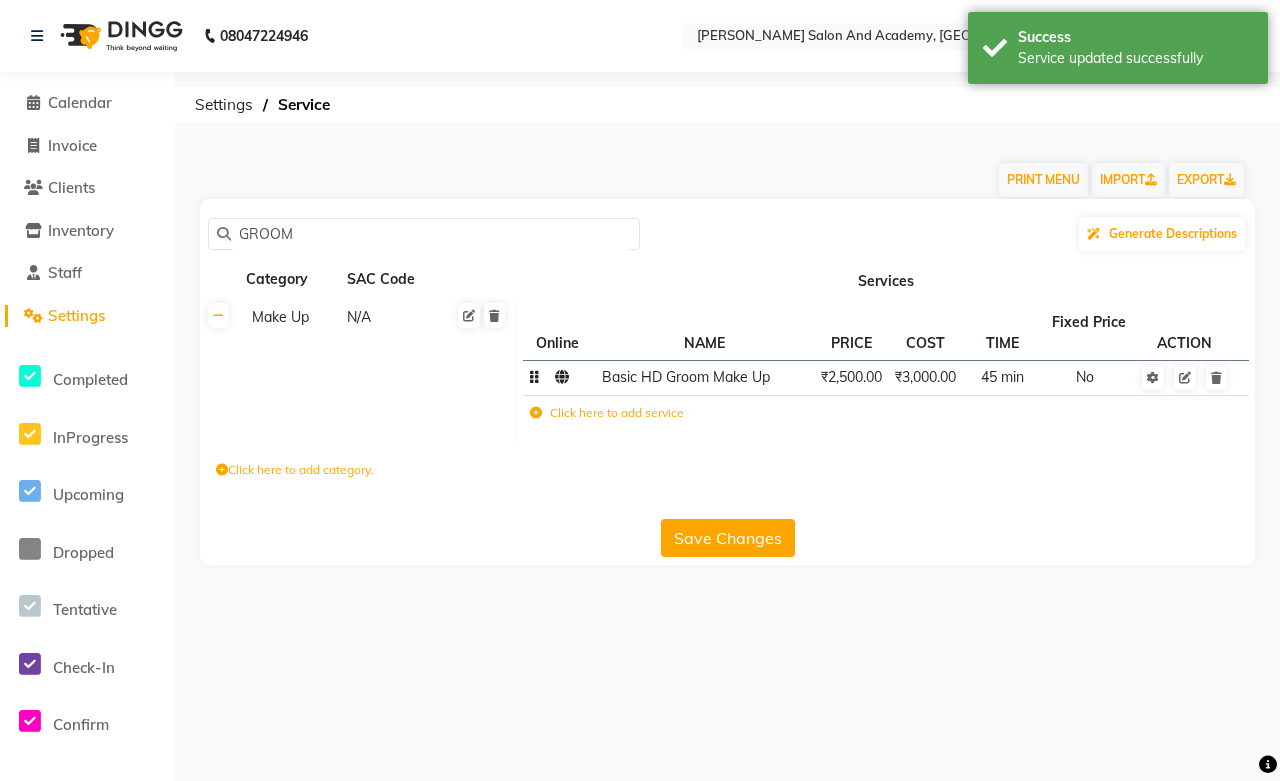 click on "Click here to add service" 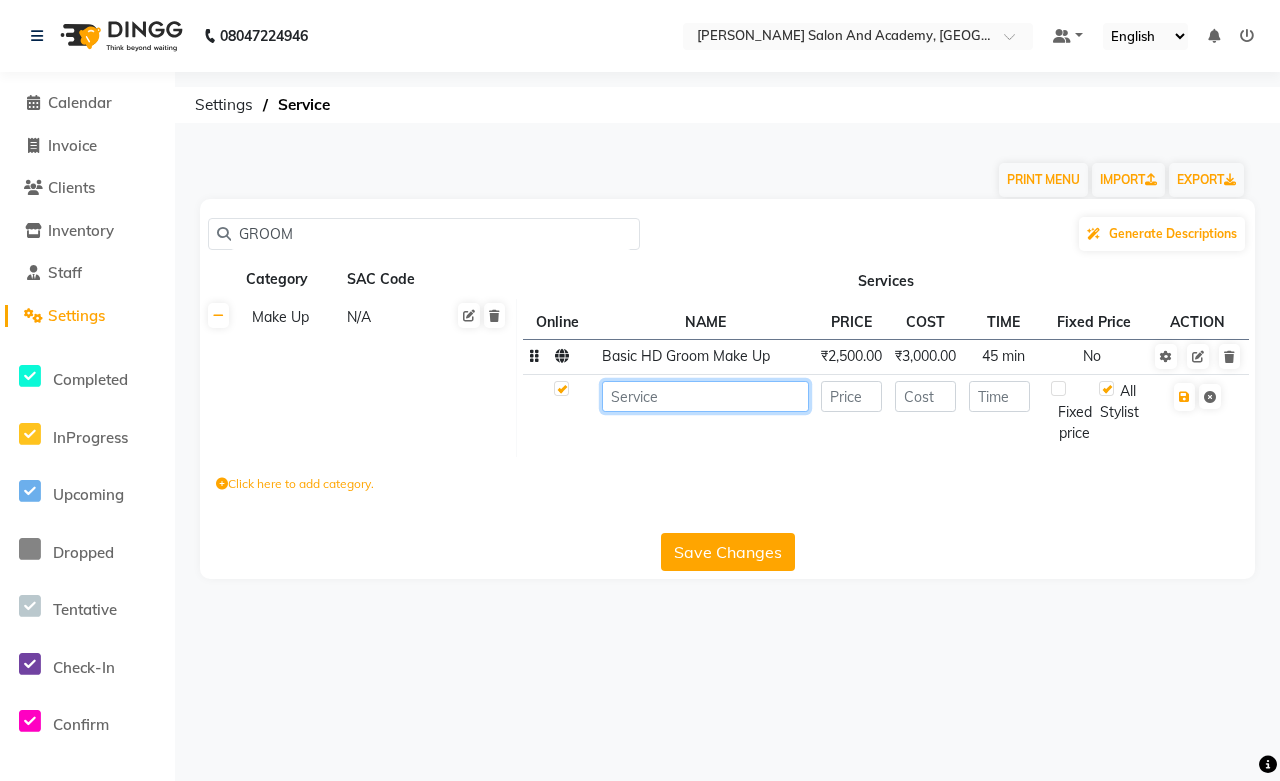 paste on "Basic HD Groom Make Up" 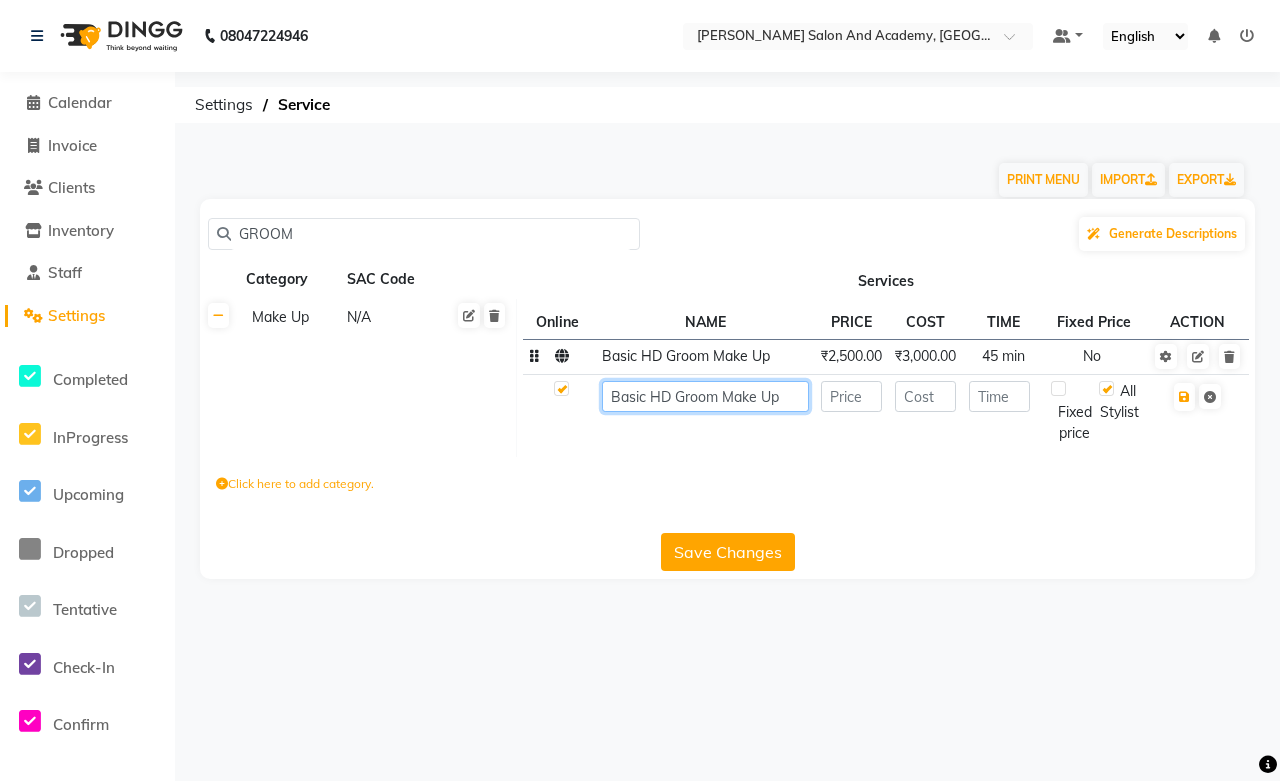 click on "Basic HD Groom Make Up" 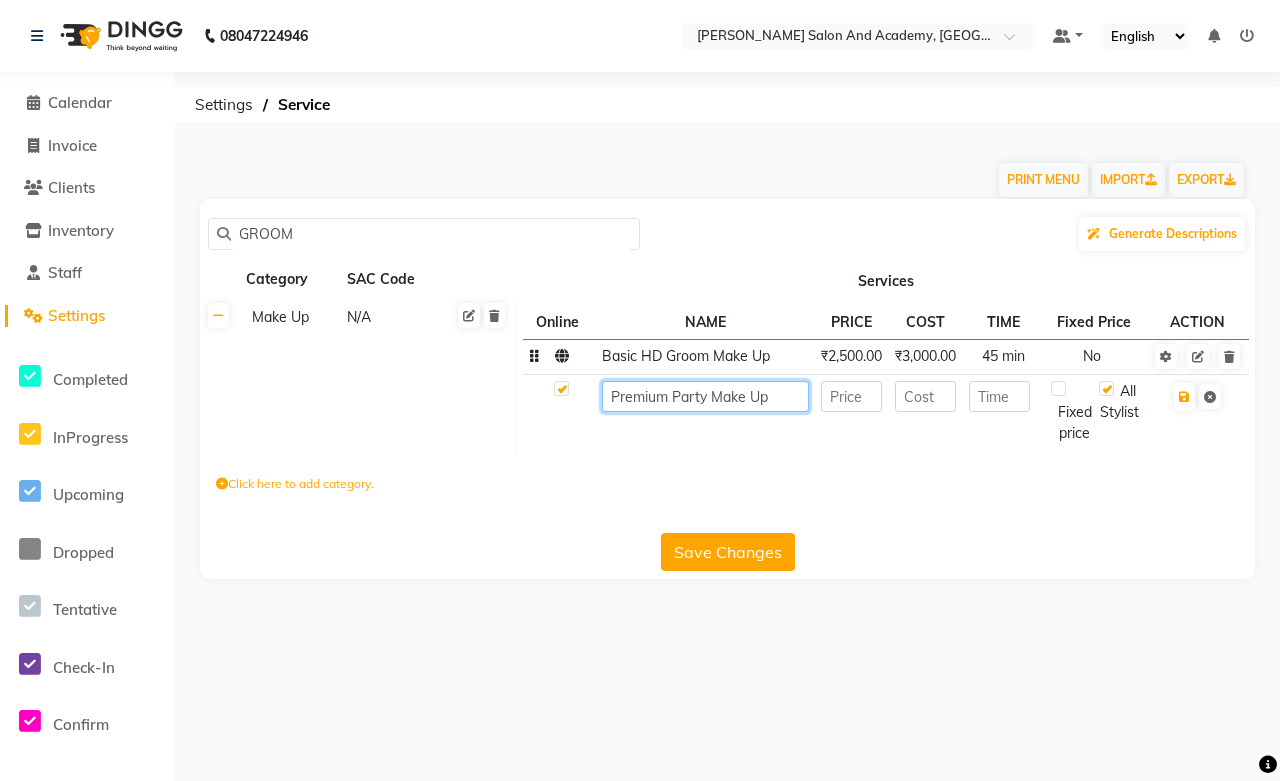 type on "Premium Party Make Up" 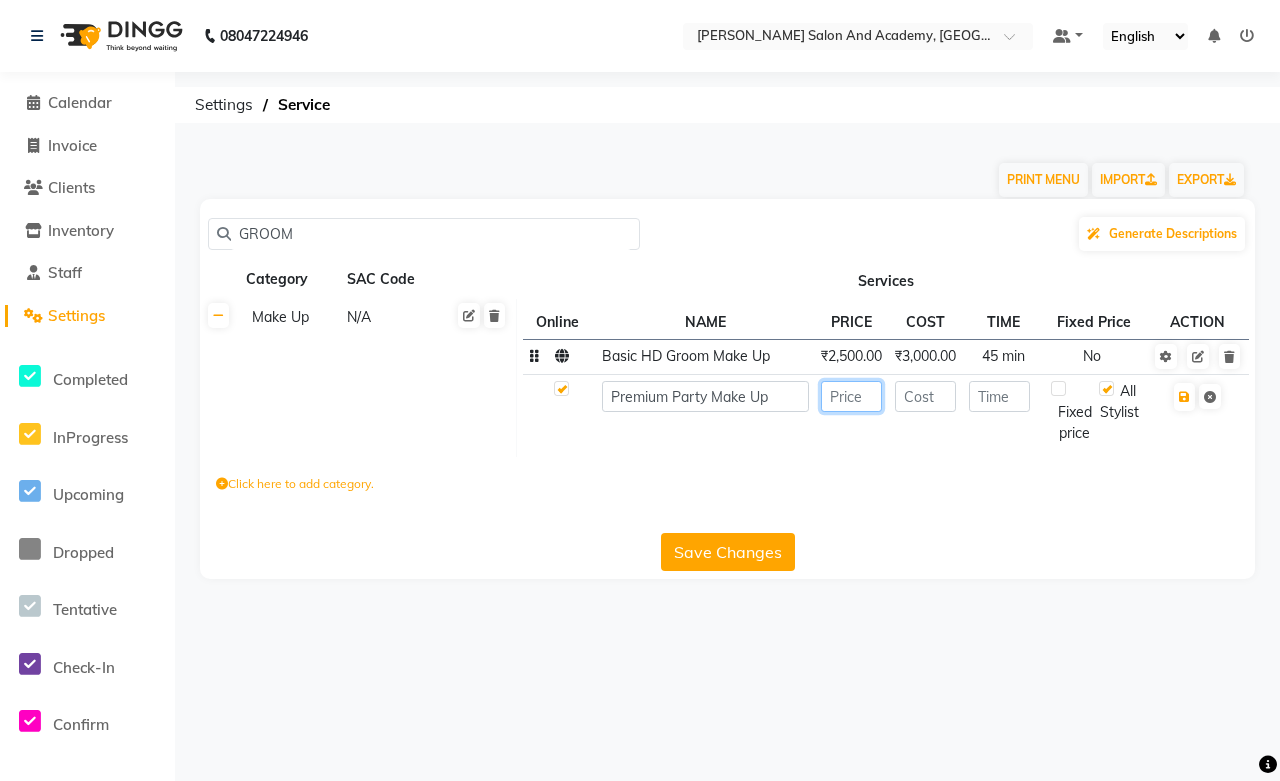 click 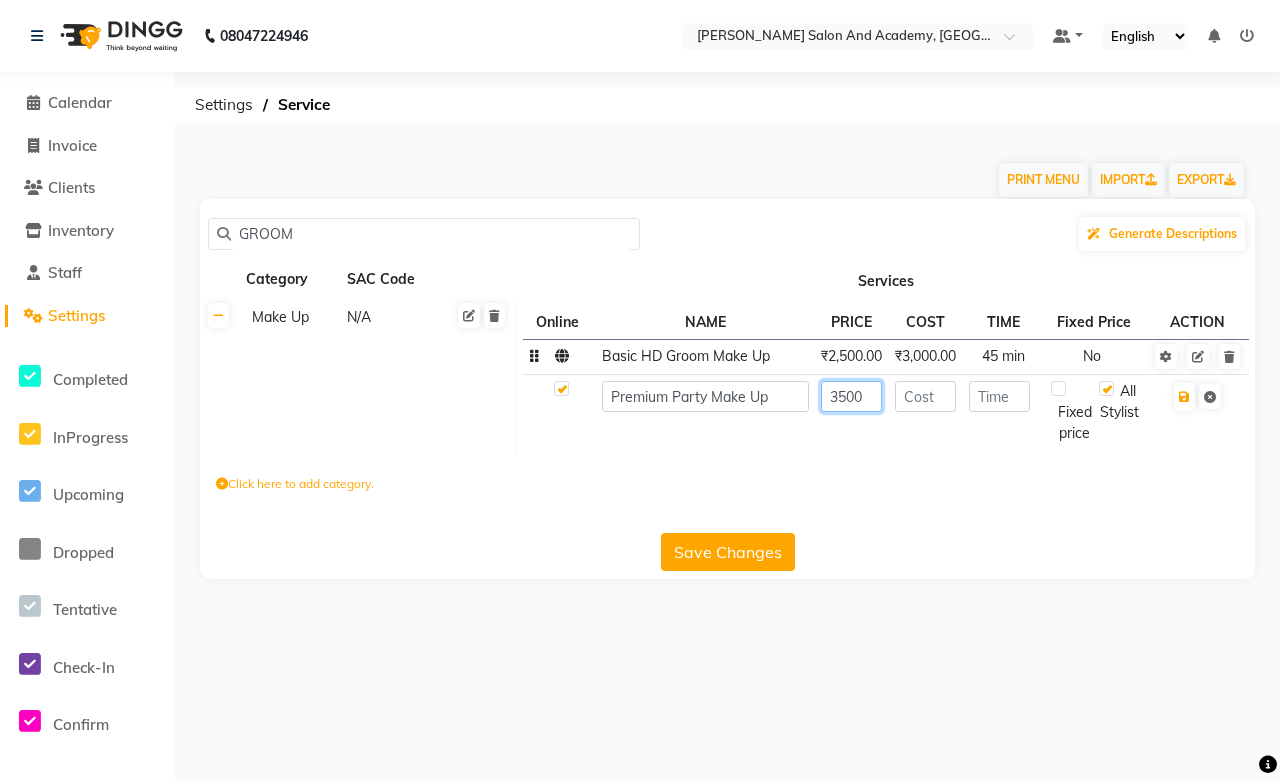 type on "3500" 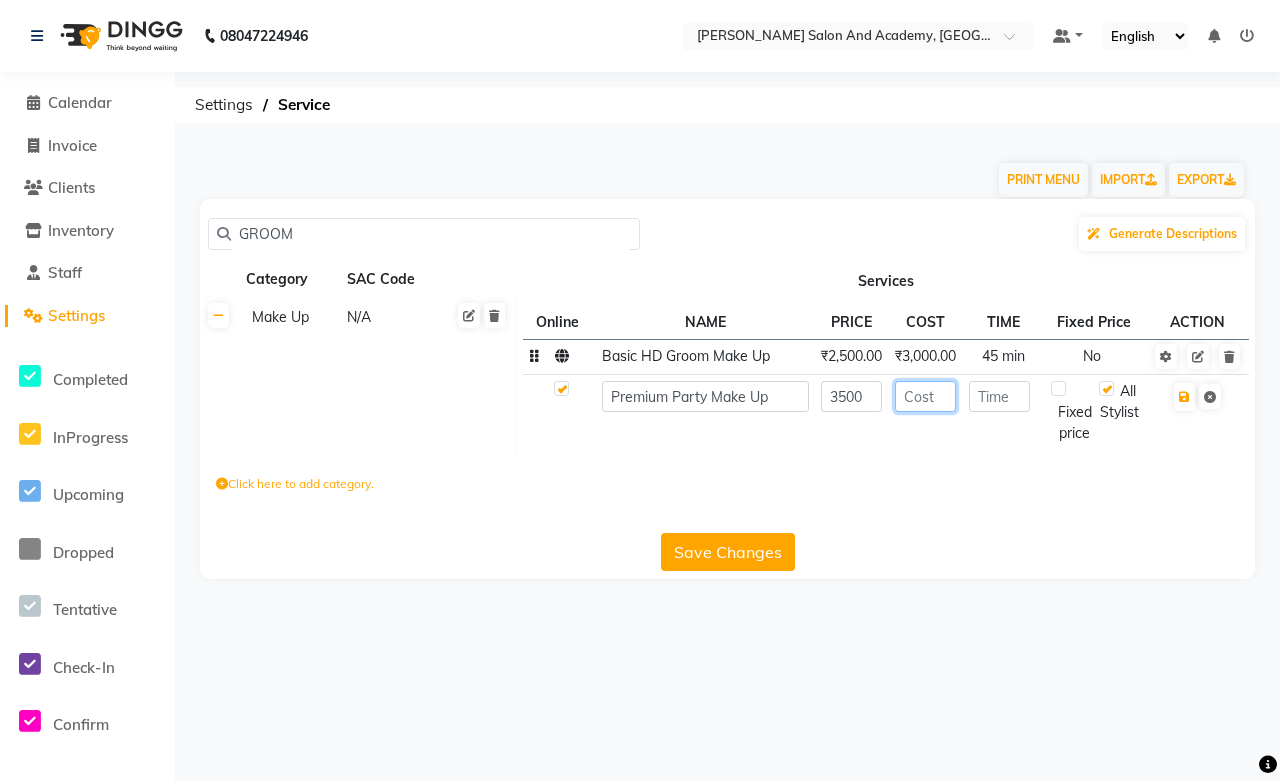 click 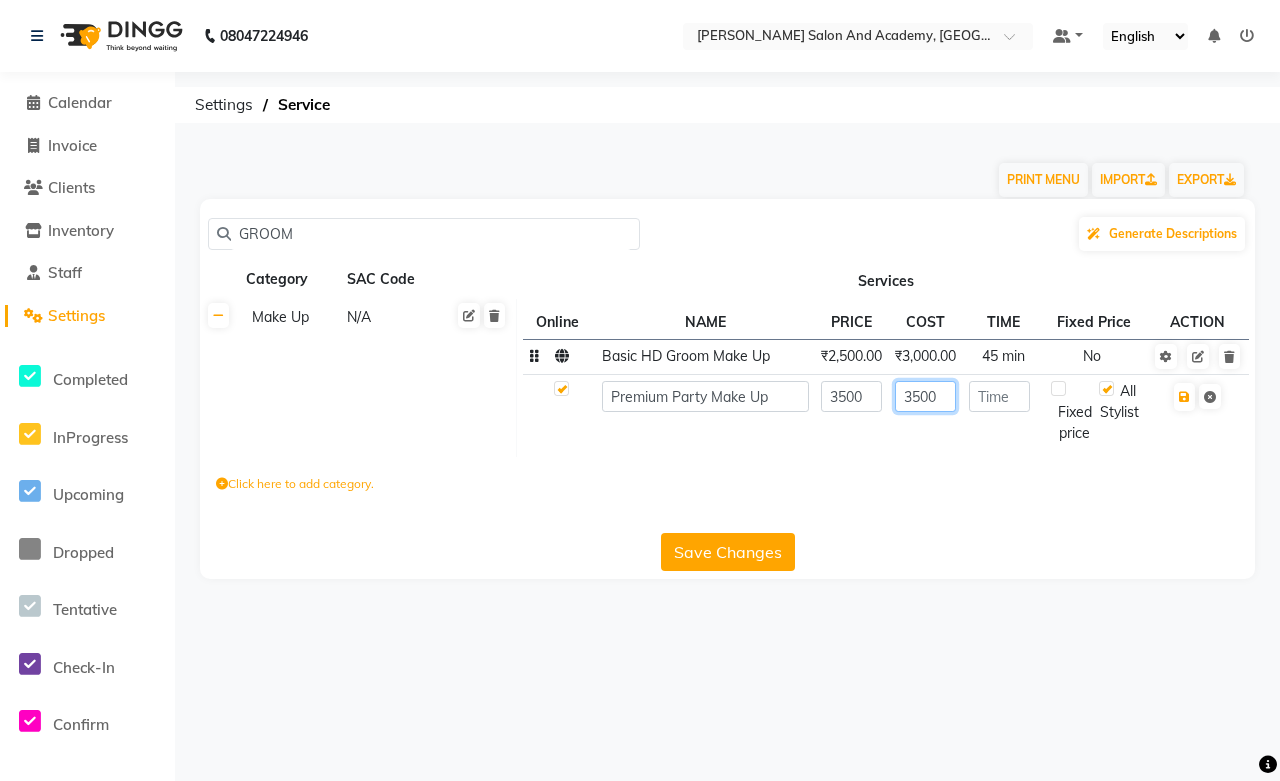type on "3500" 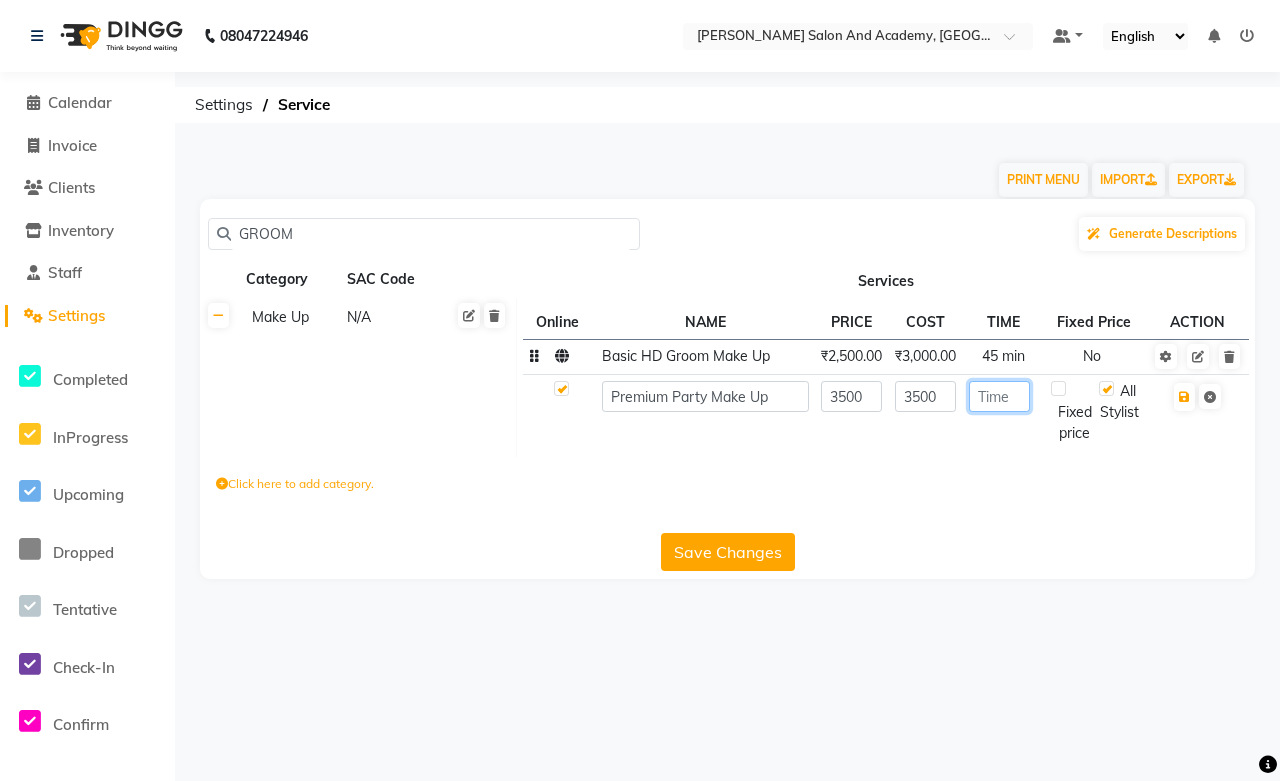 click 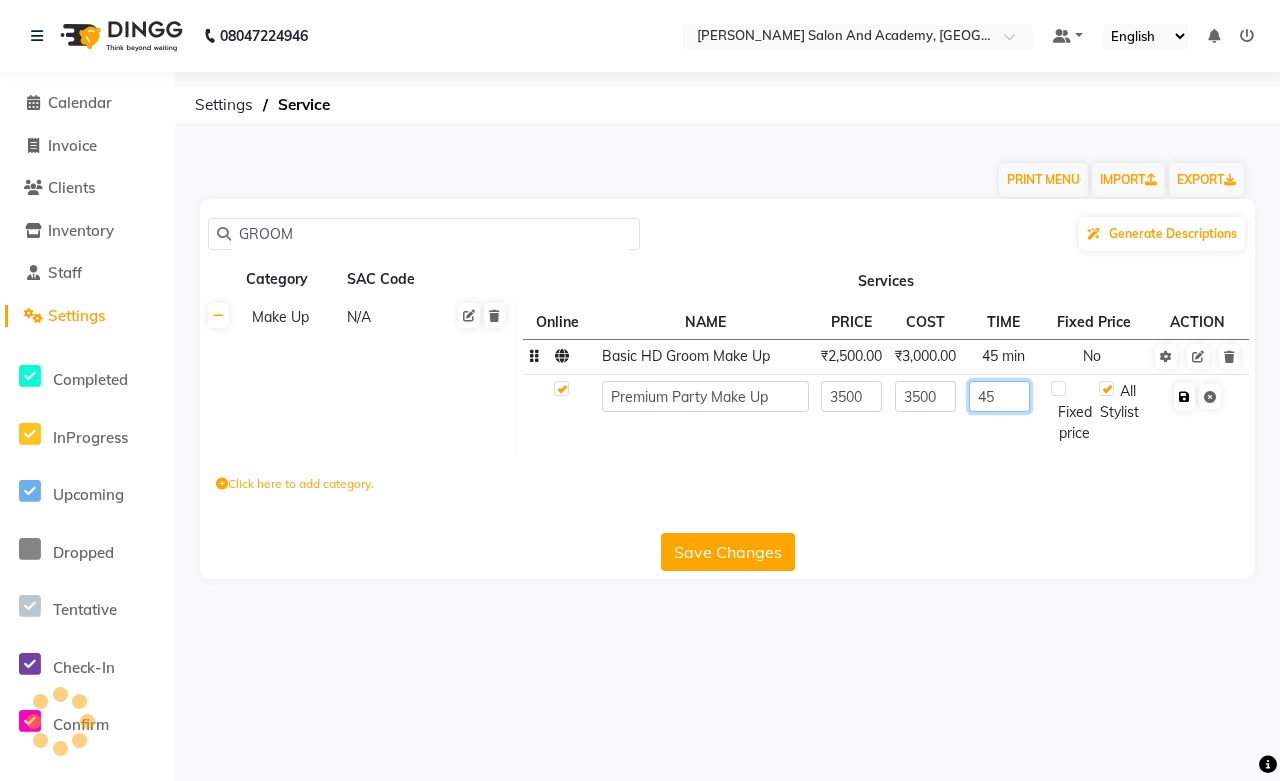 type on "45" 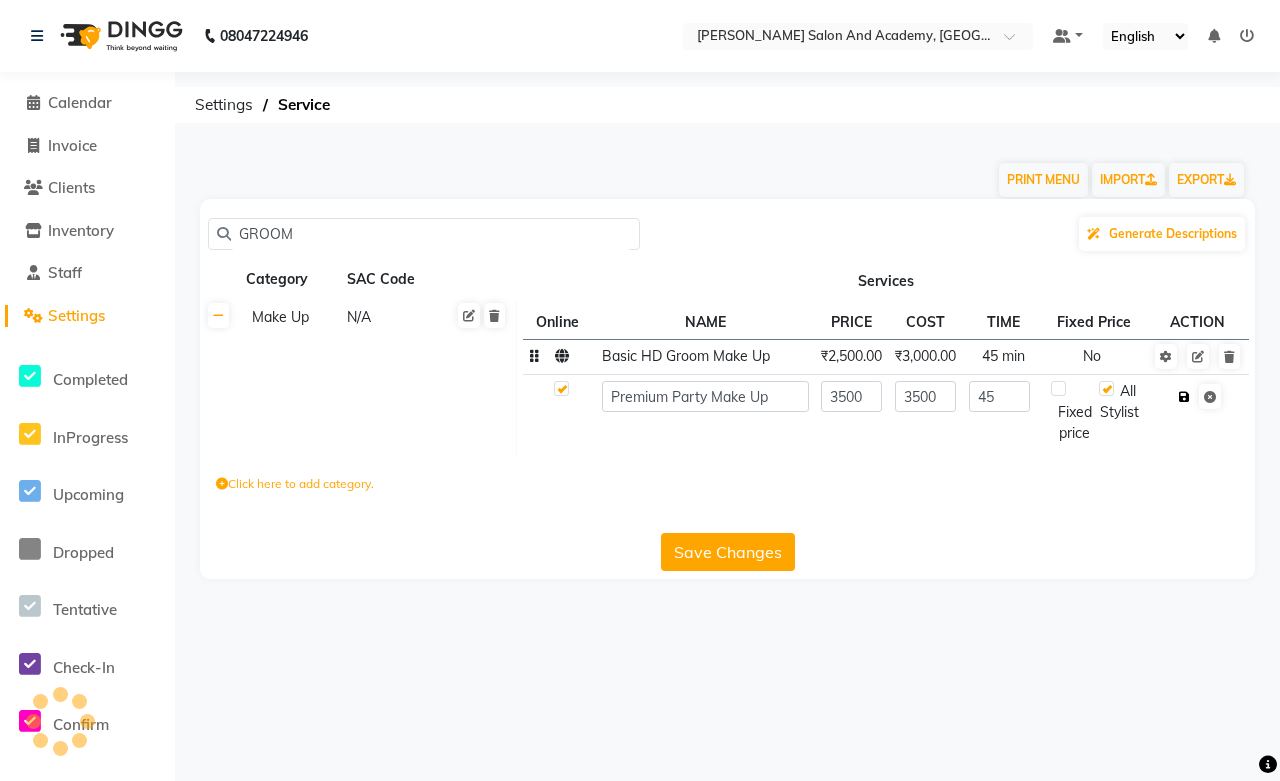 click at bounding box center (1184, 397) 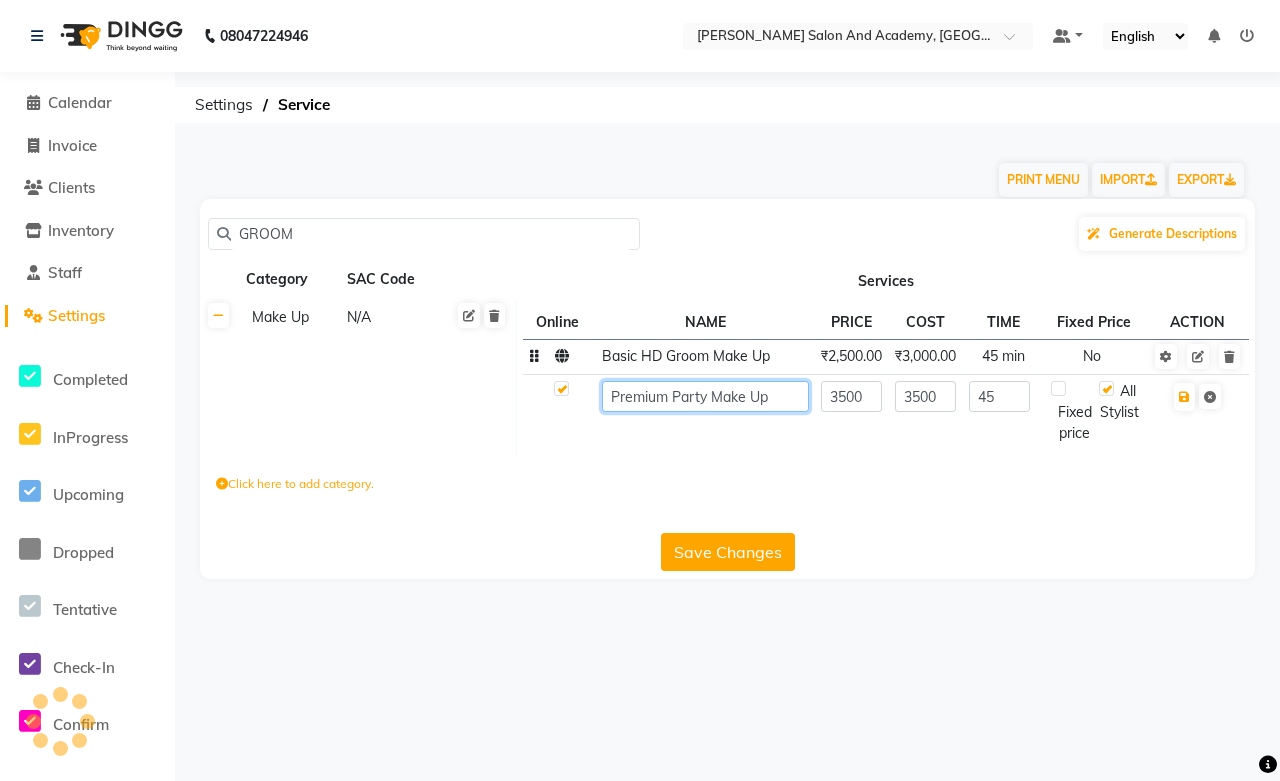 click on "Premium Party Make Up" 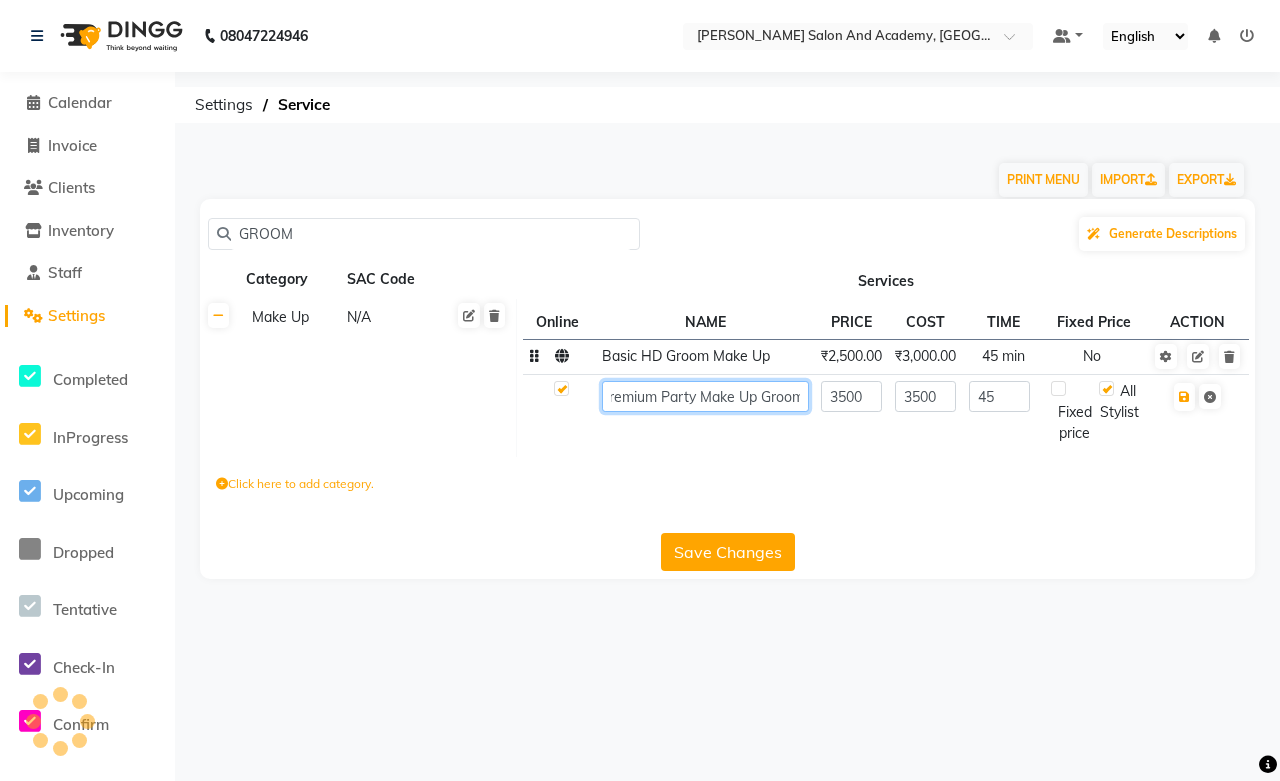 scroll, scrollTop: 0, scrollLeft: 23, axis: horizontal 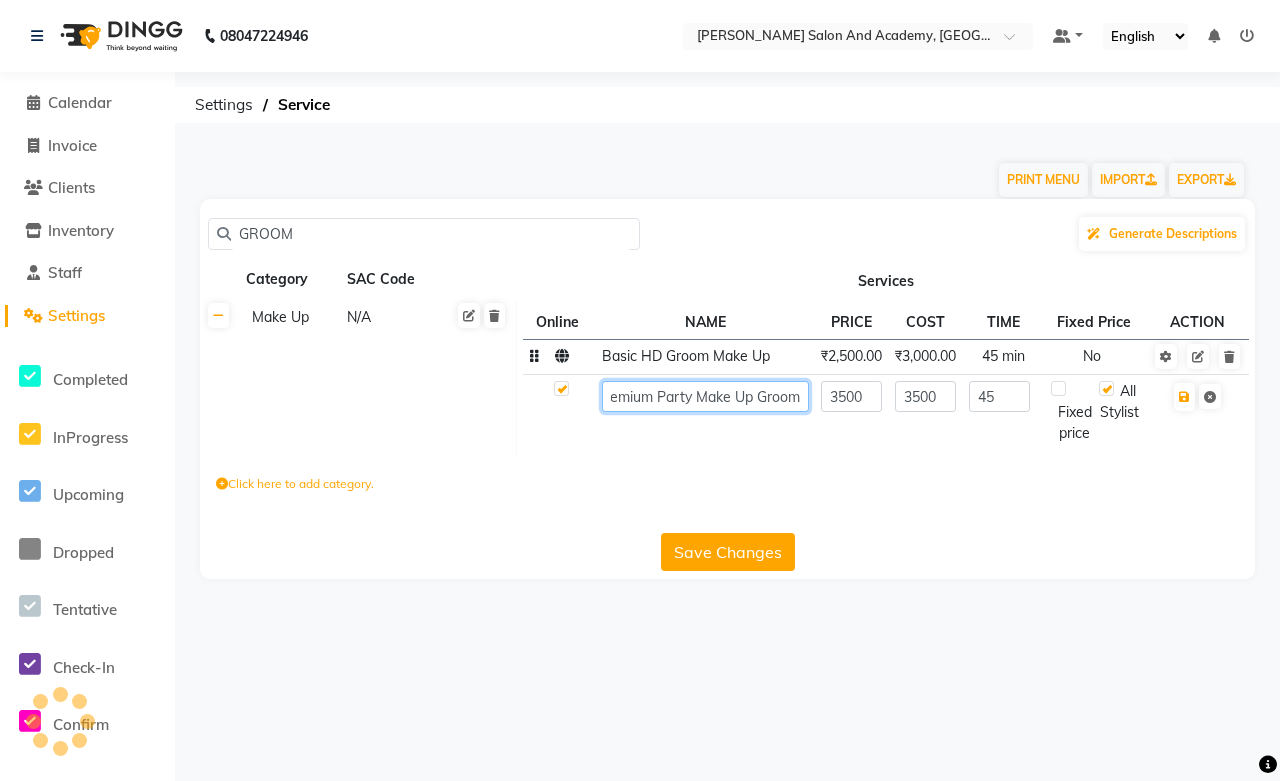 click on "Premium Party Make Up Groom" 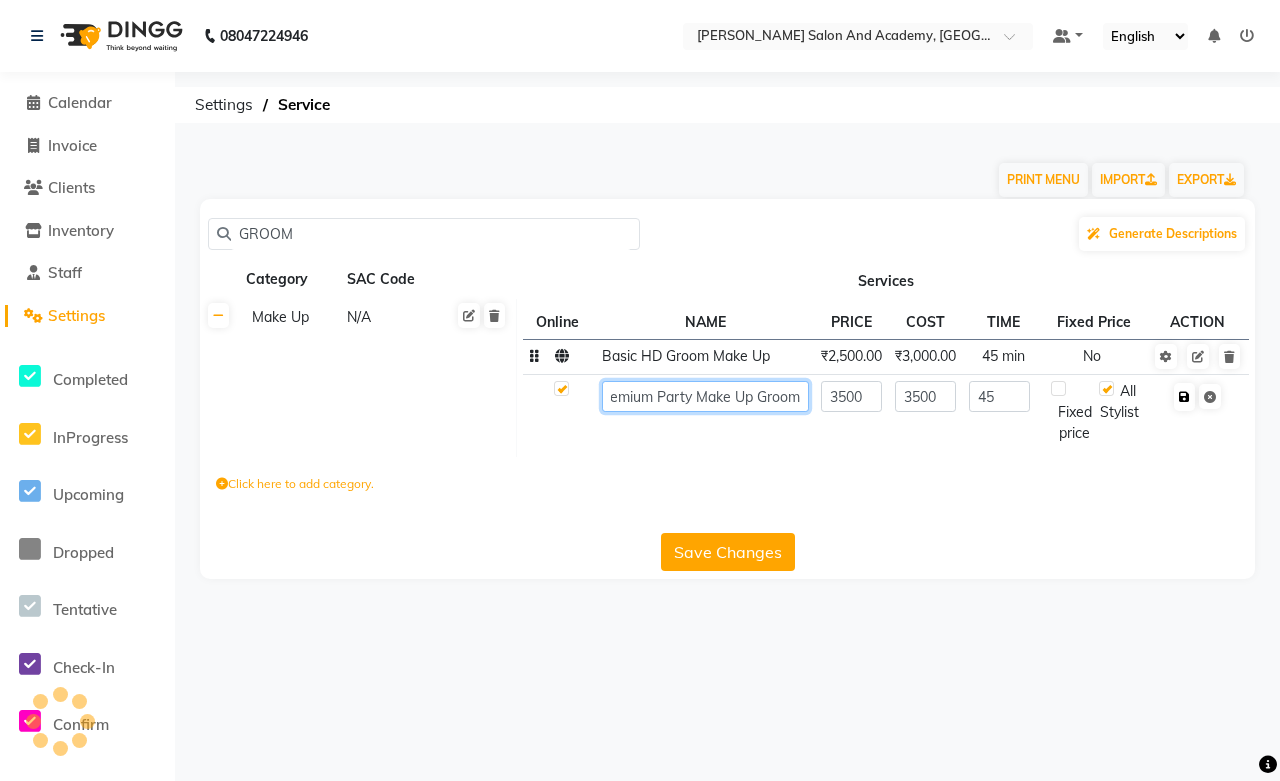 type on "Premium Party Make Up Groom" 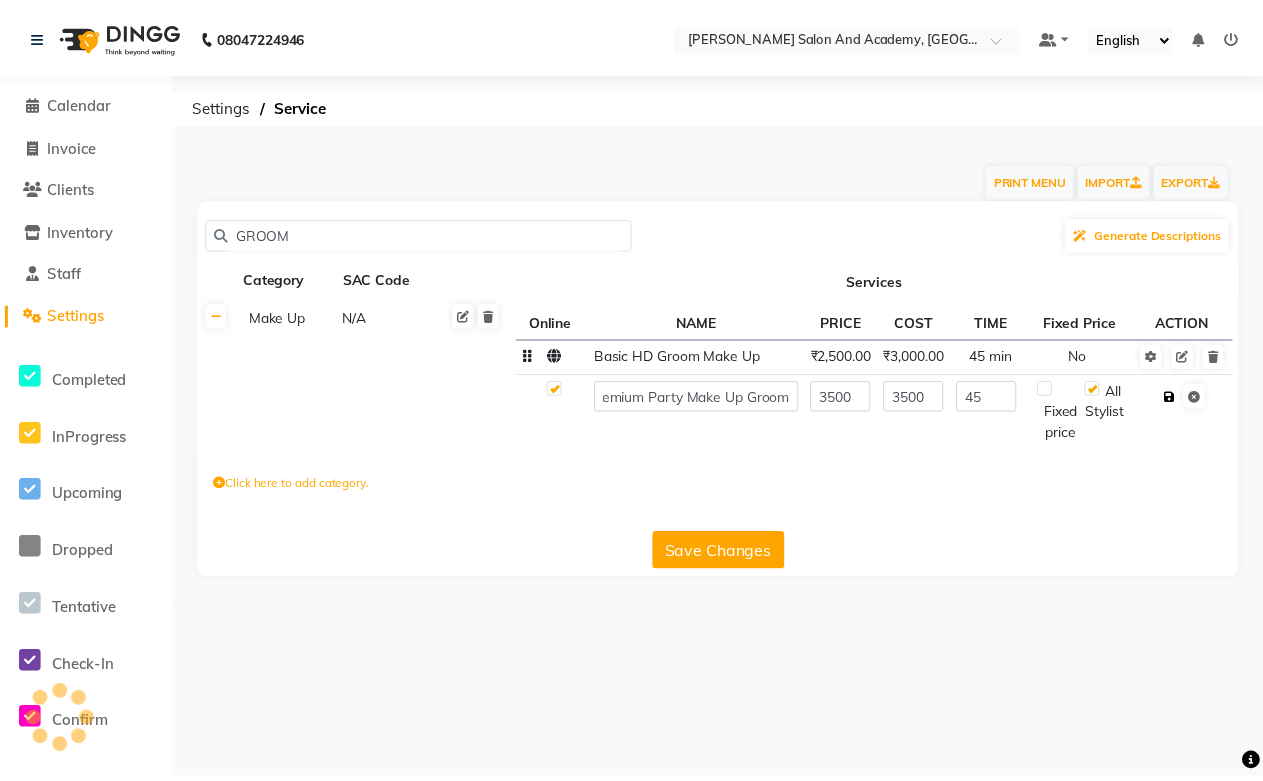 scroll, scrollTop: 0, scrollLeft: 0, axis: both 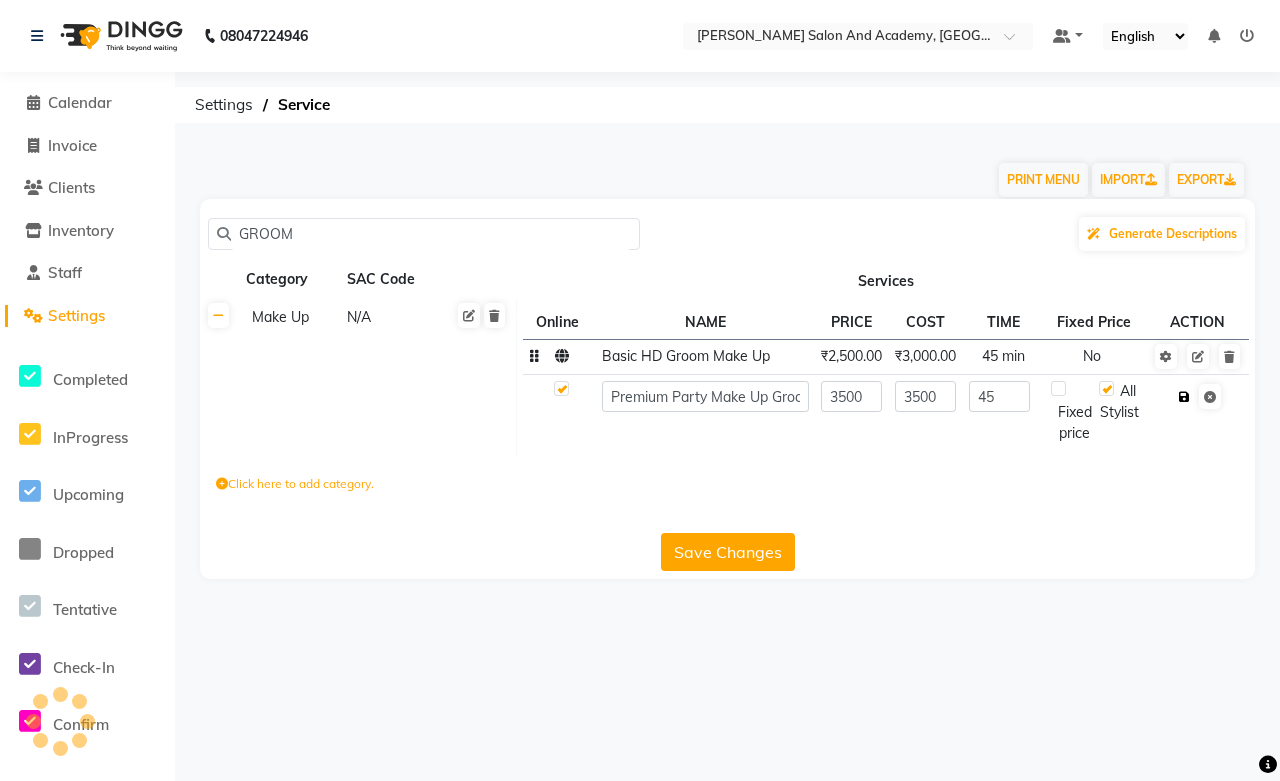 click at bounding box center (1184, 397) 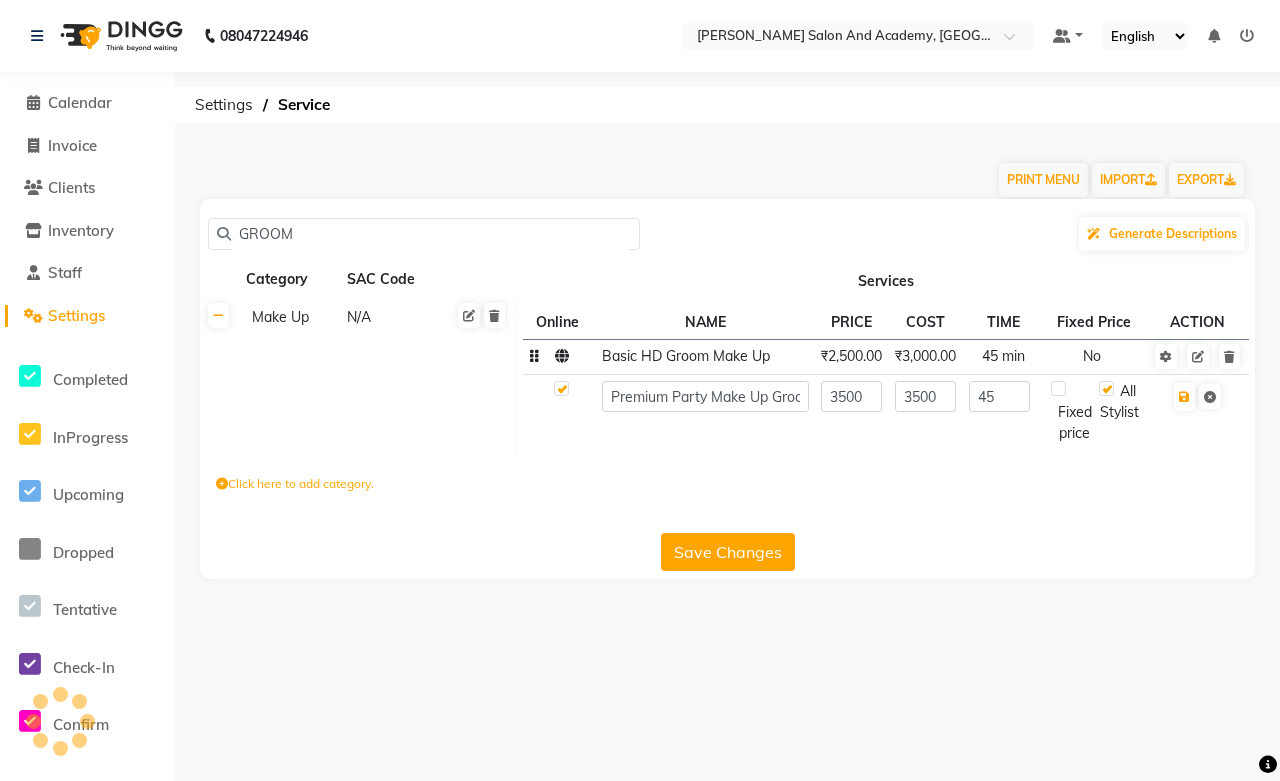 click on "Save Changes" 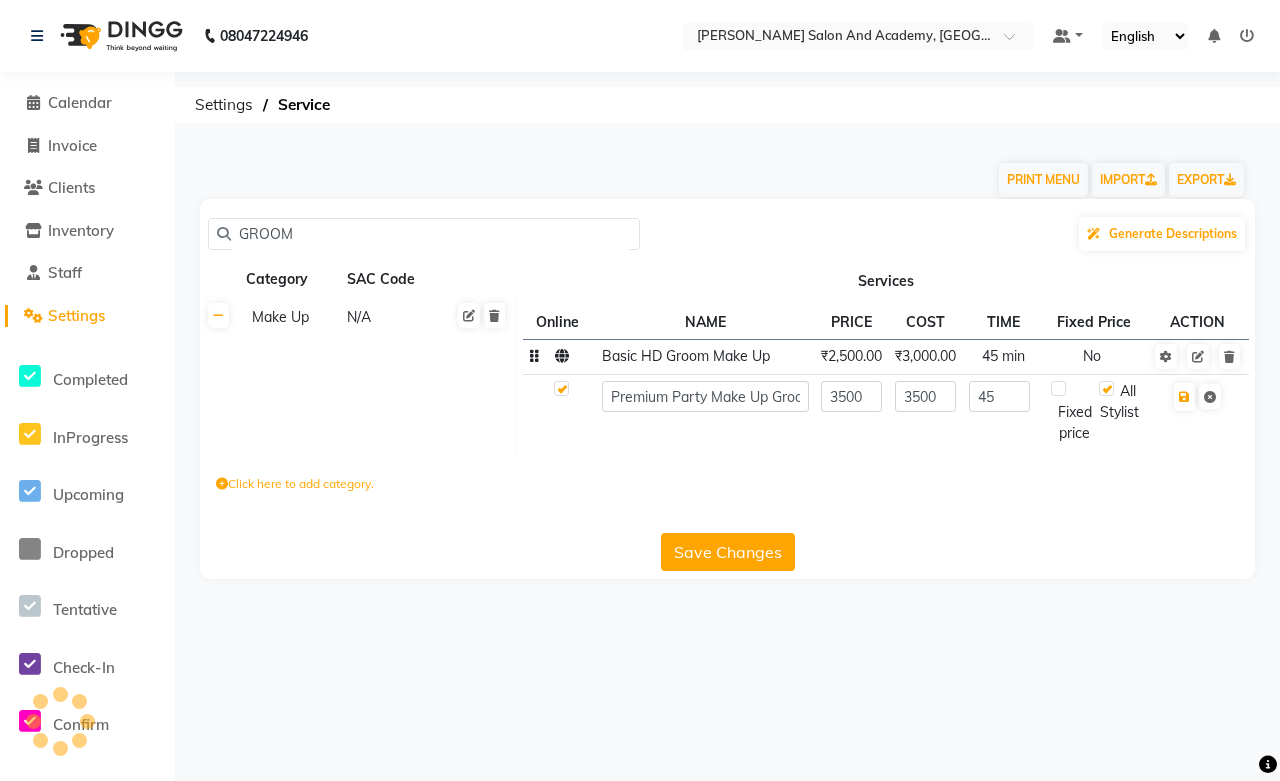 click on "GROOM" 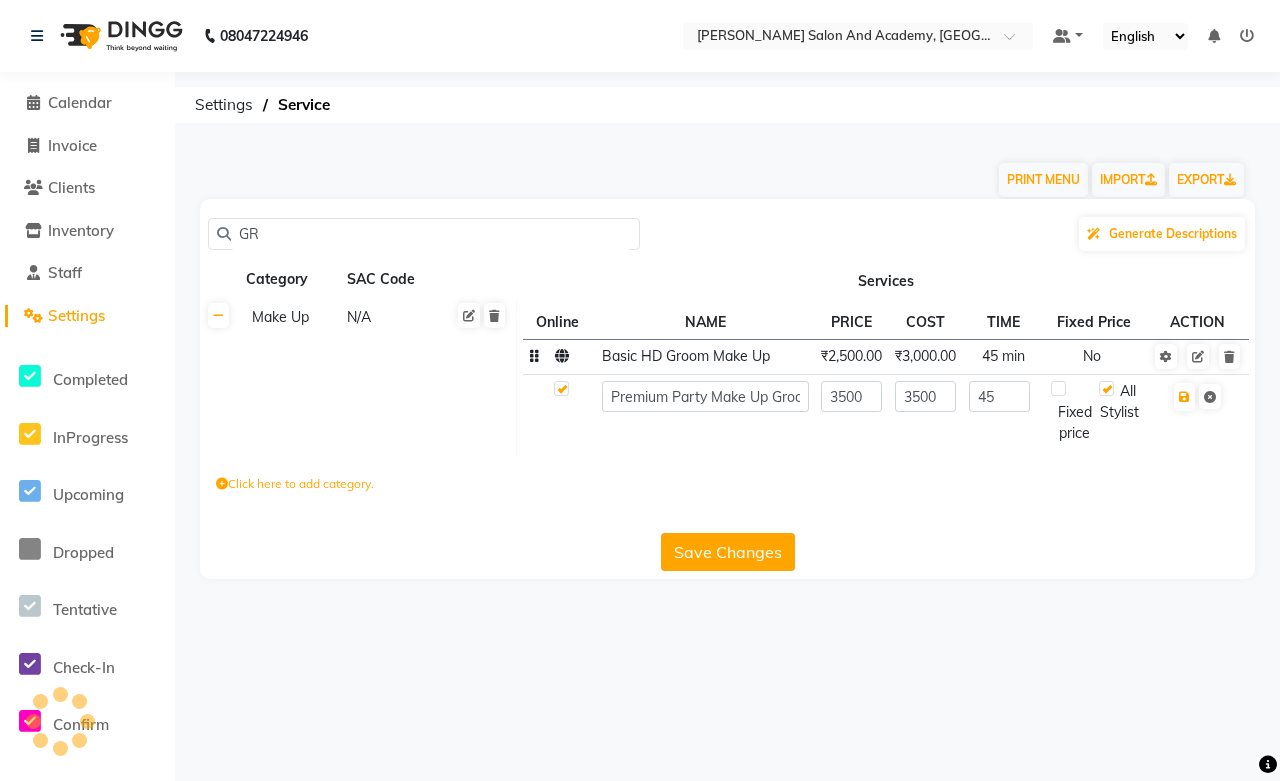 type on "G" 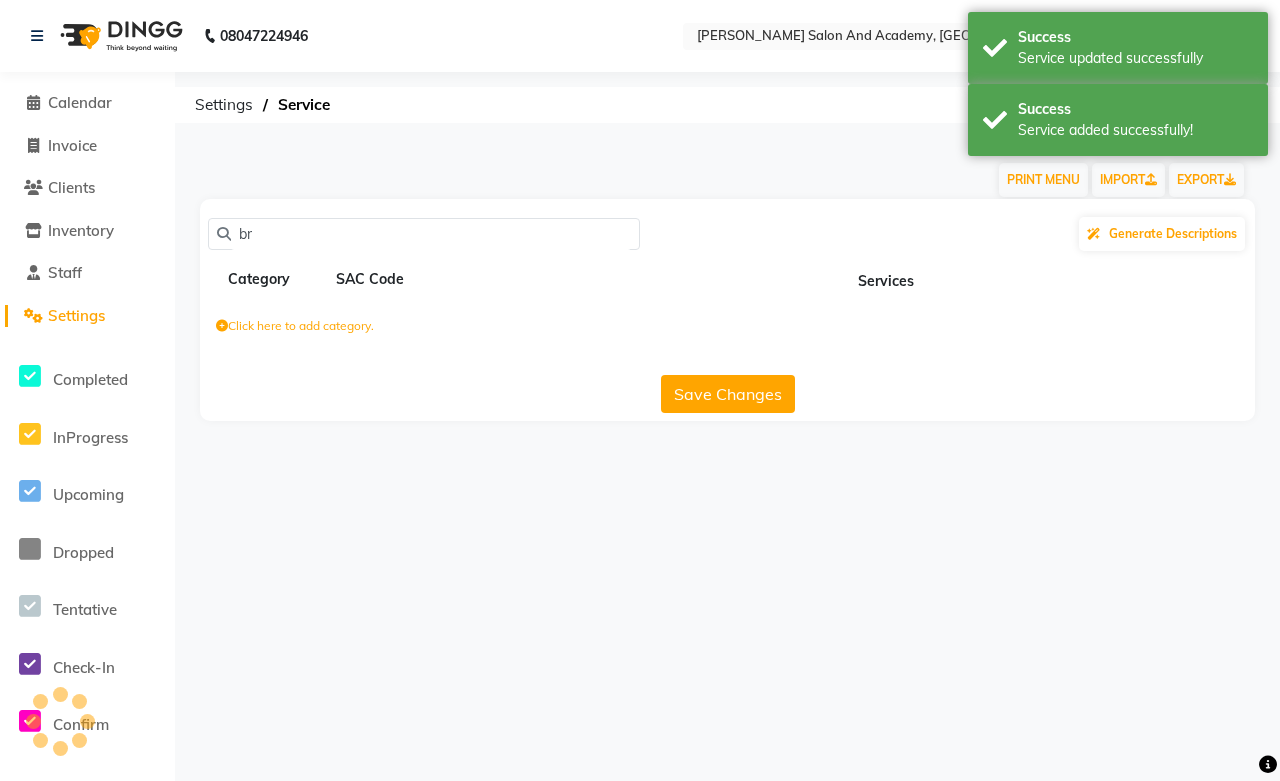 type on "b" 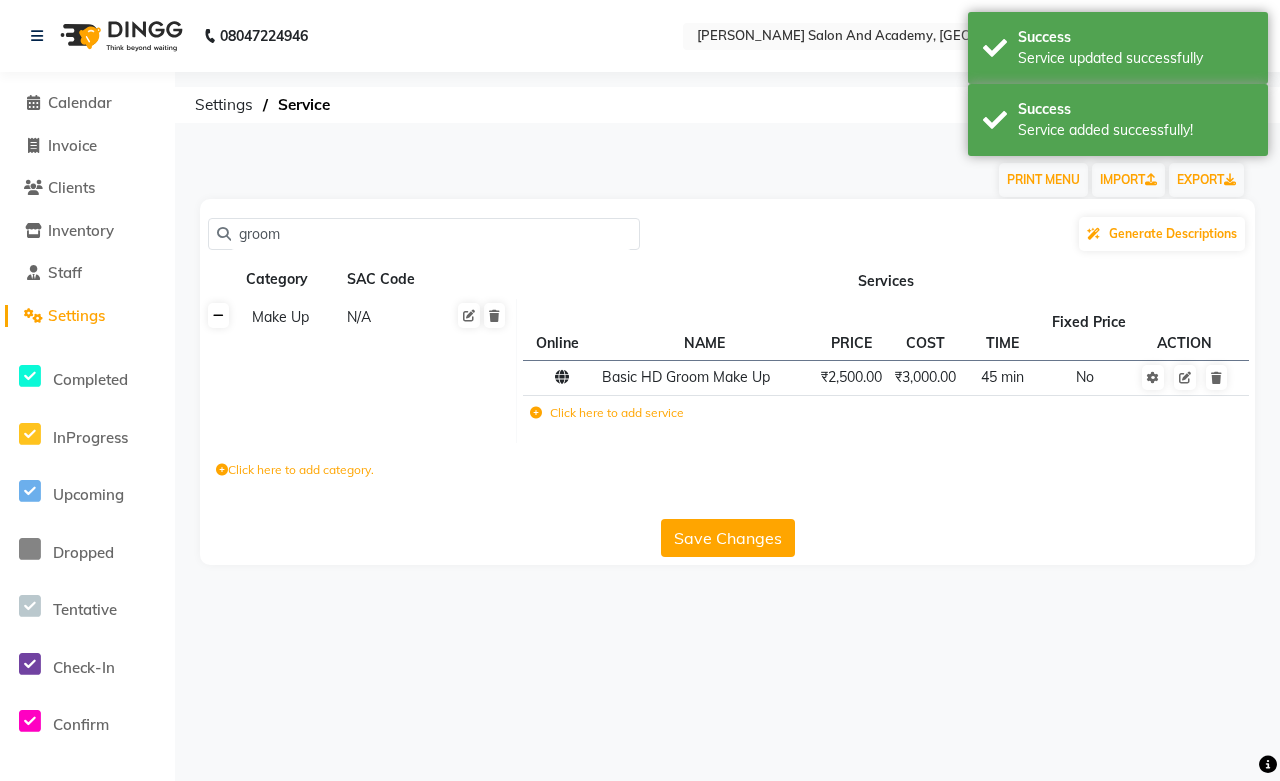 click 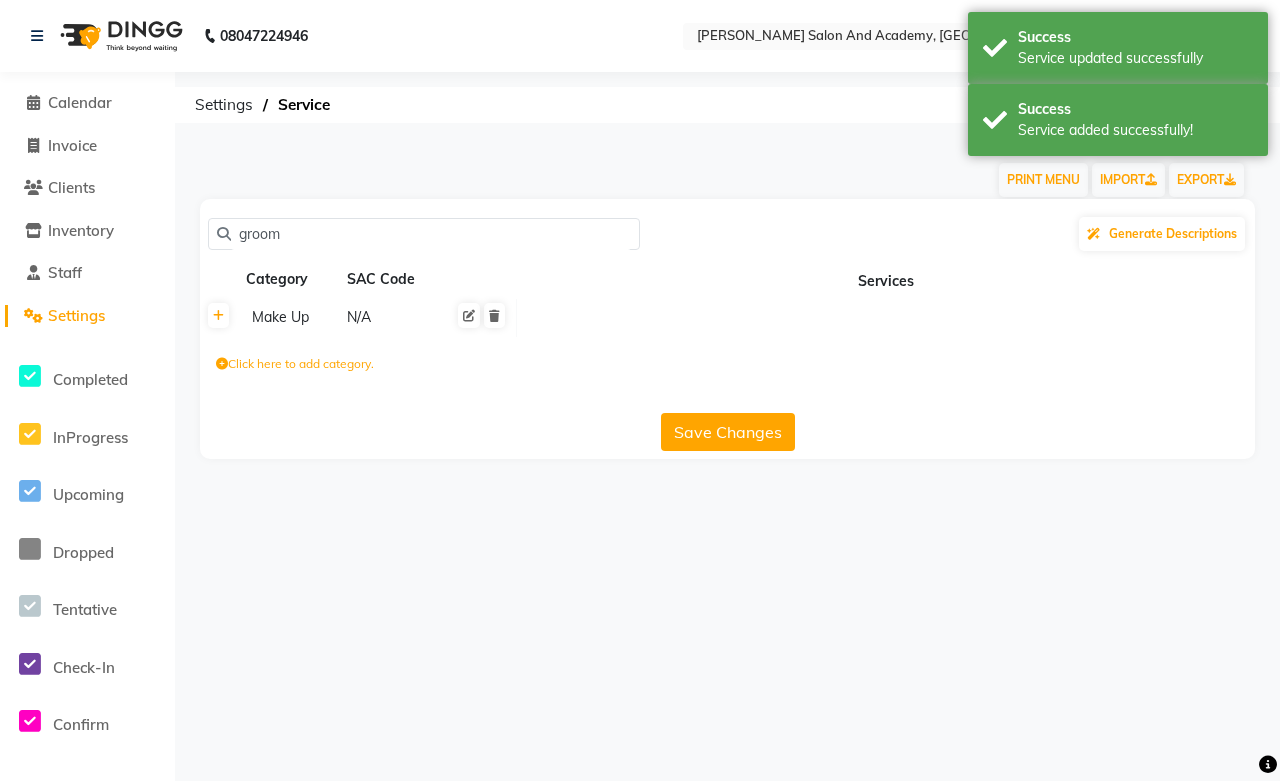 click on "groom" 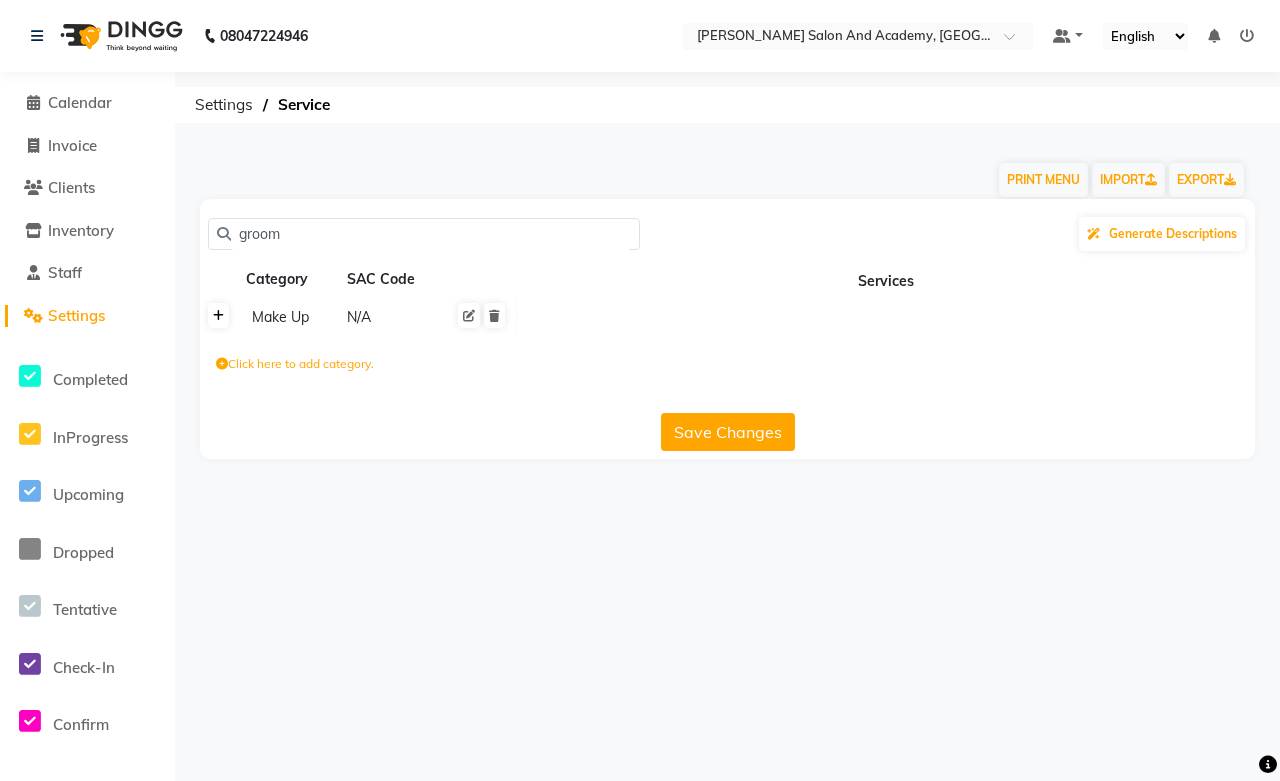 click 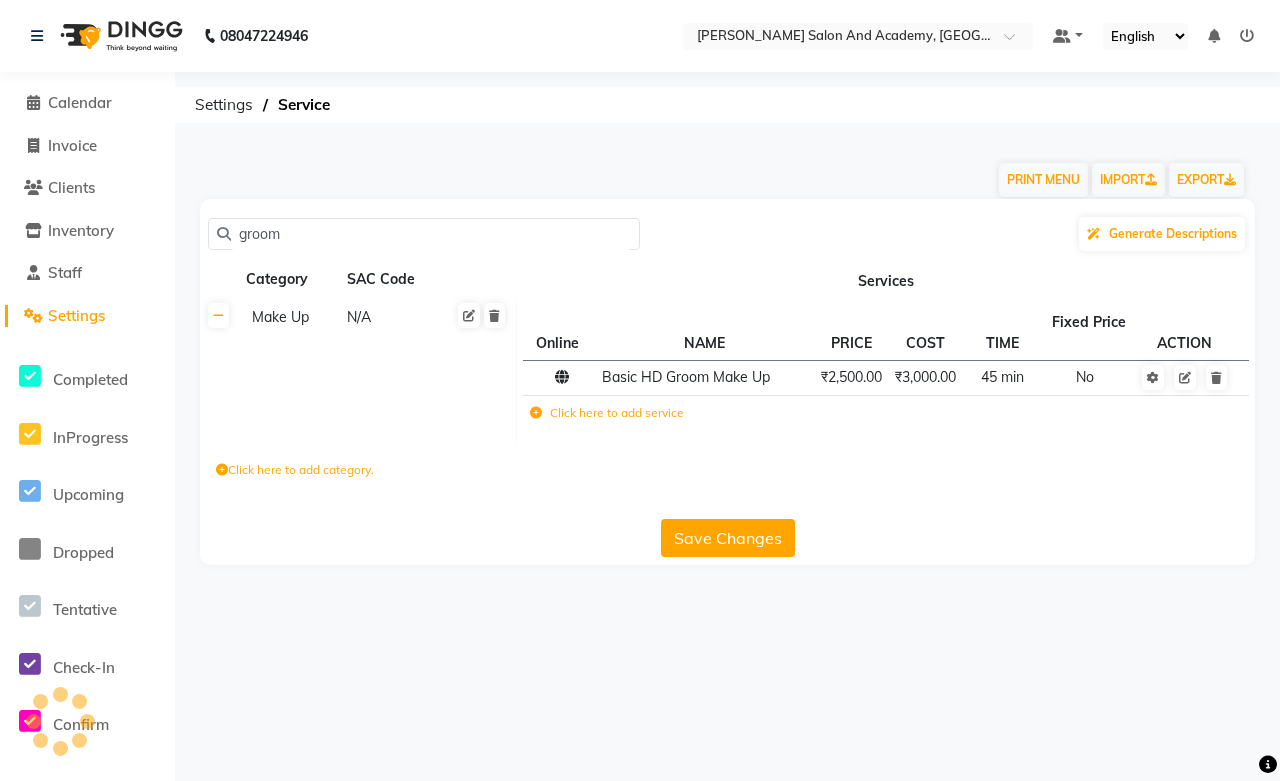 click on "groom" 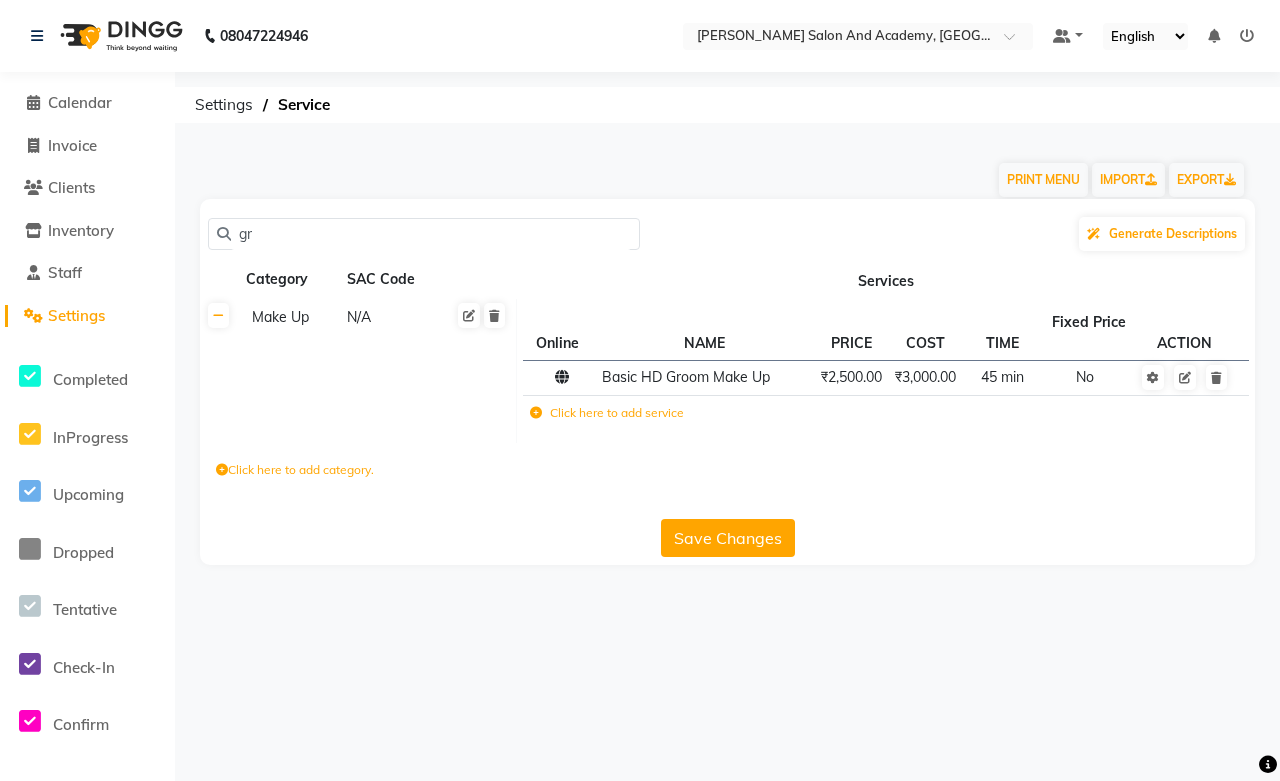 type on "g" 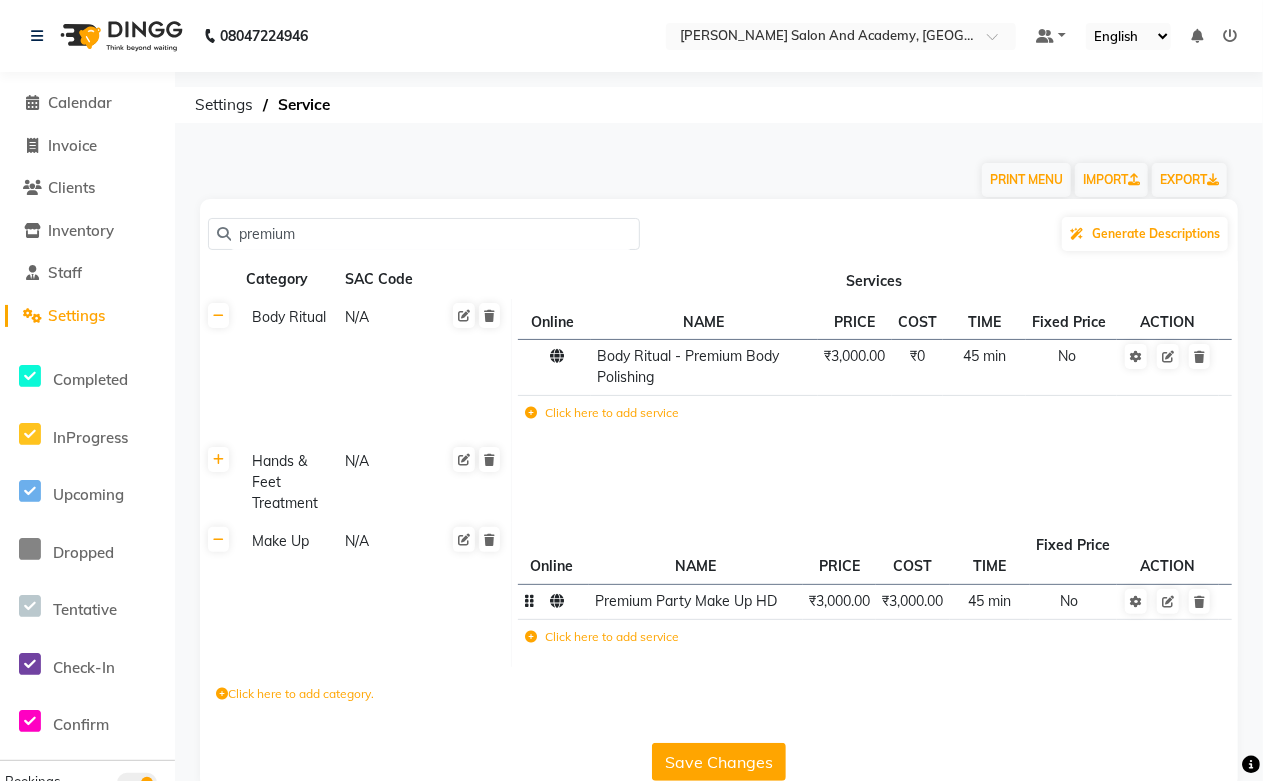 click on "Premium Party Make Up HD" 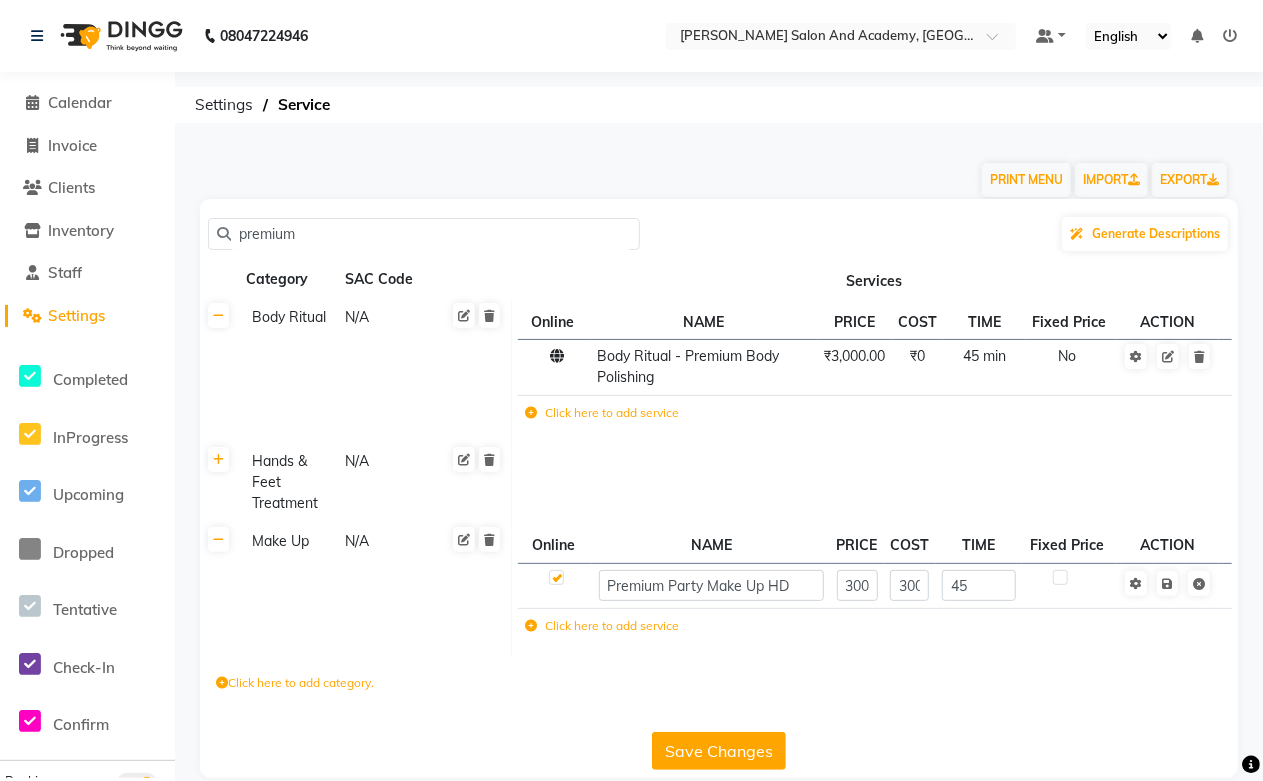 click on "Premium Party Make Up HD" 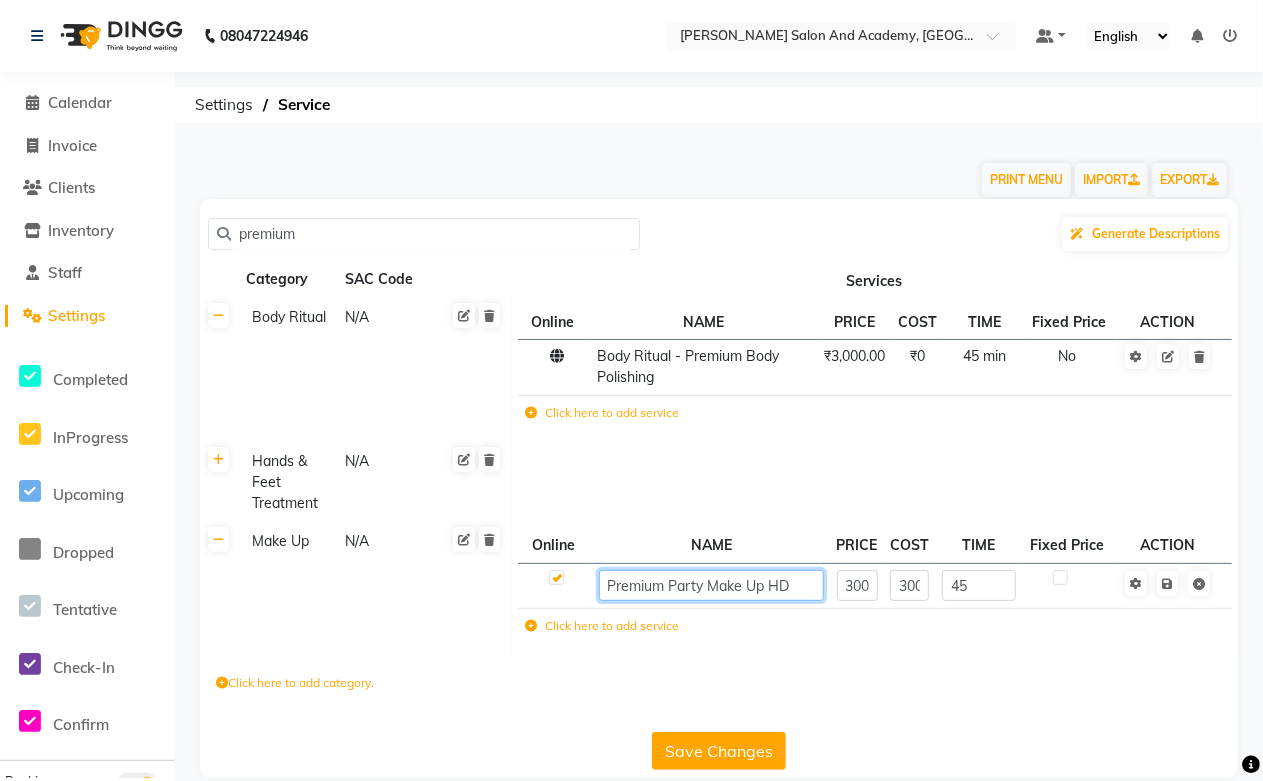click on "Premium Party Make Up HD" 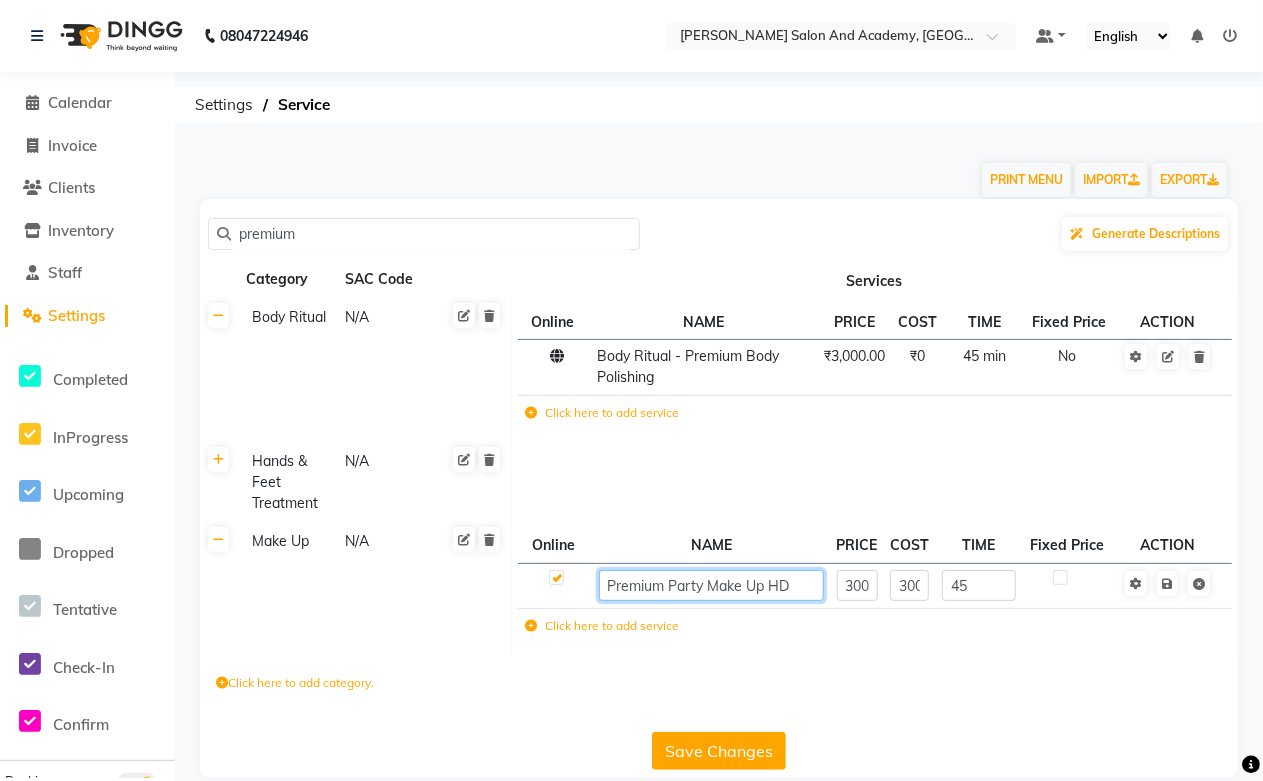 click on "Premium Party Make Up HD" 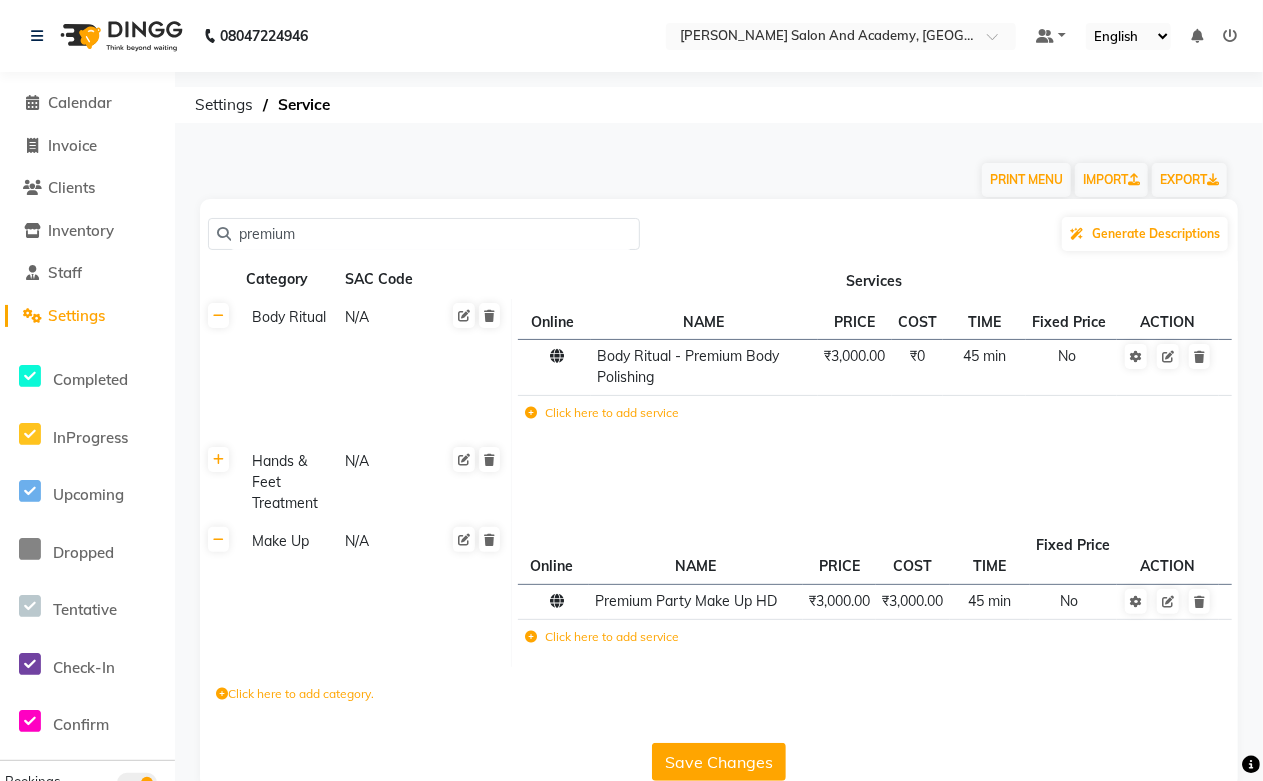 click on "premium" 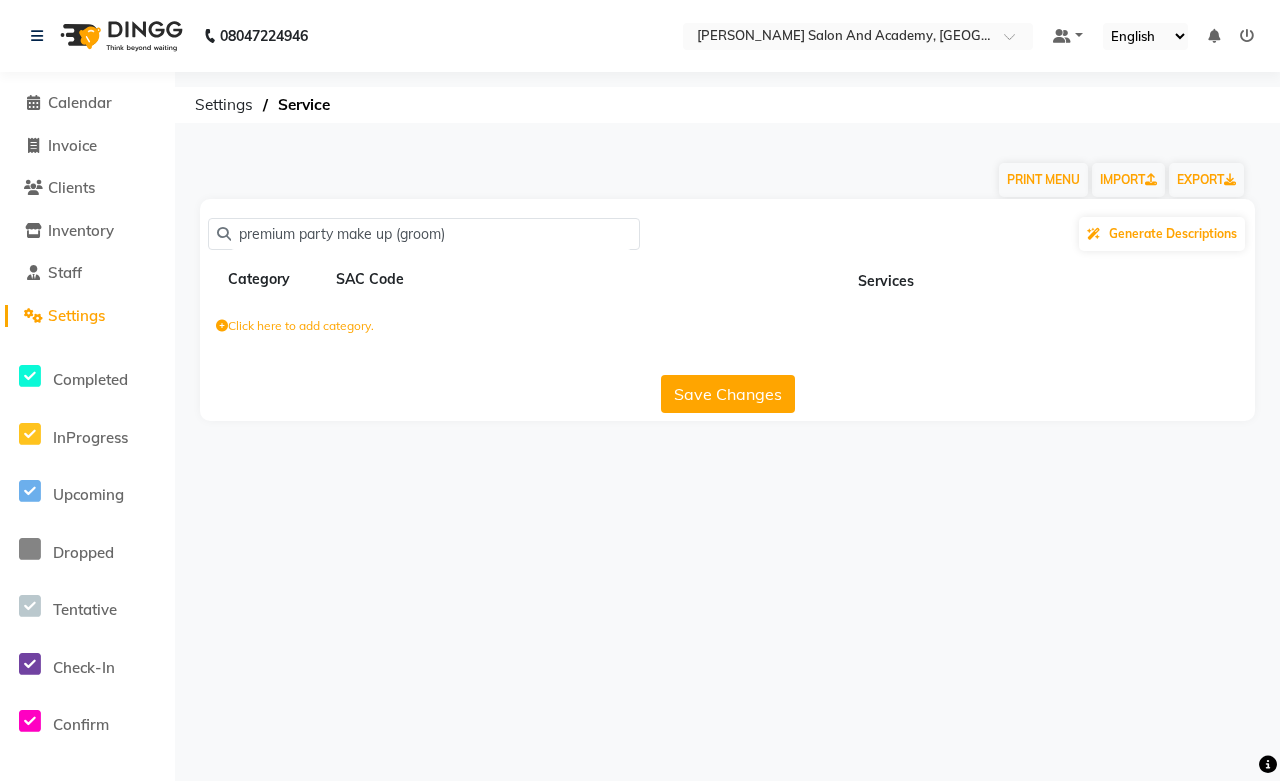 click on "premium party make up (groom)" 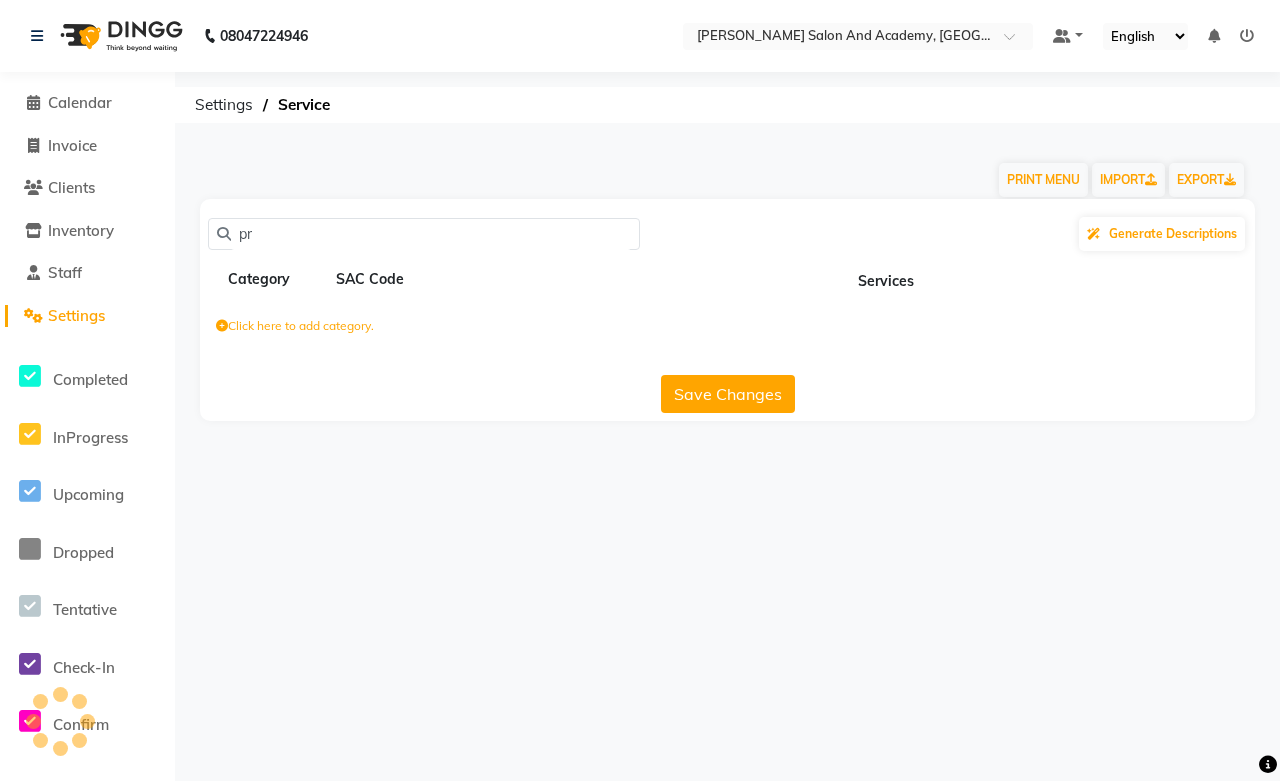 type on "p" 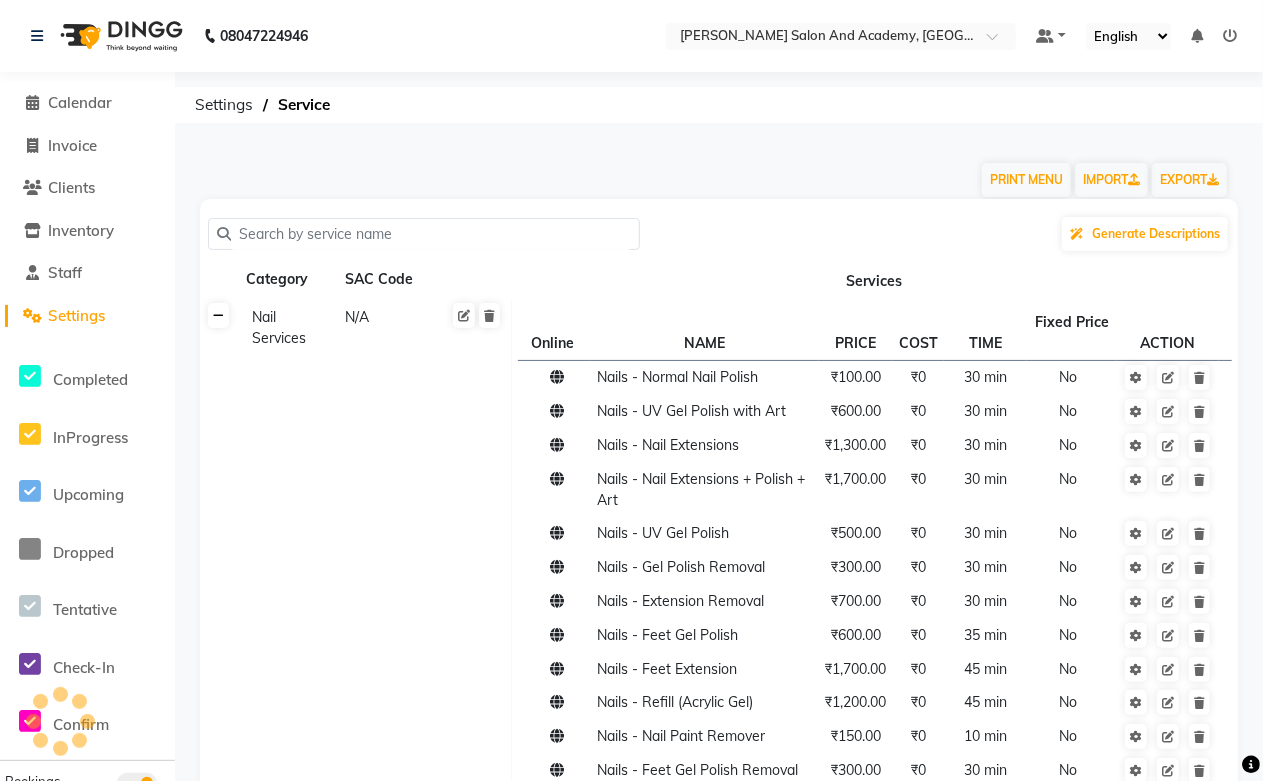 click 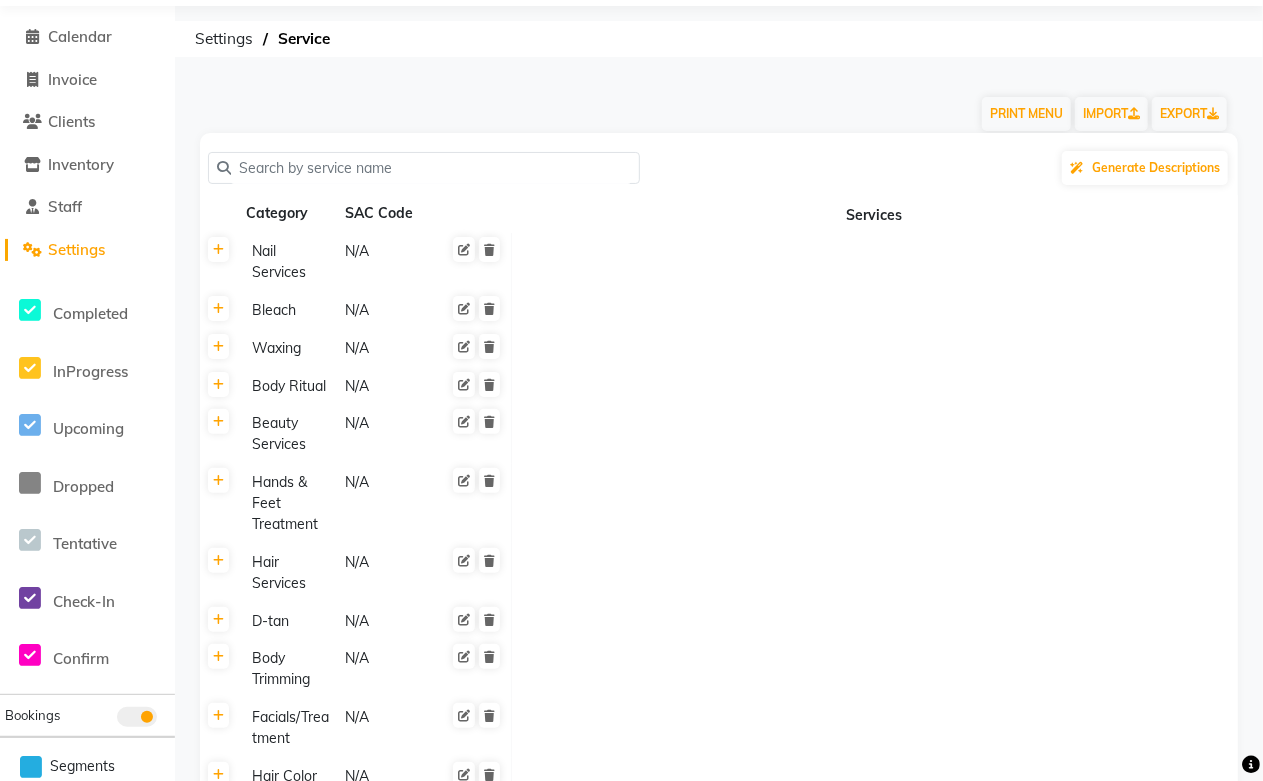 scroll, scrollTop: 0, scrollLeft: 0, axis: both 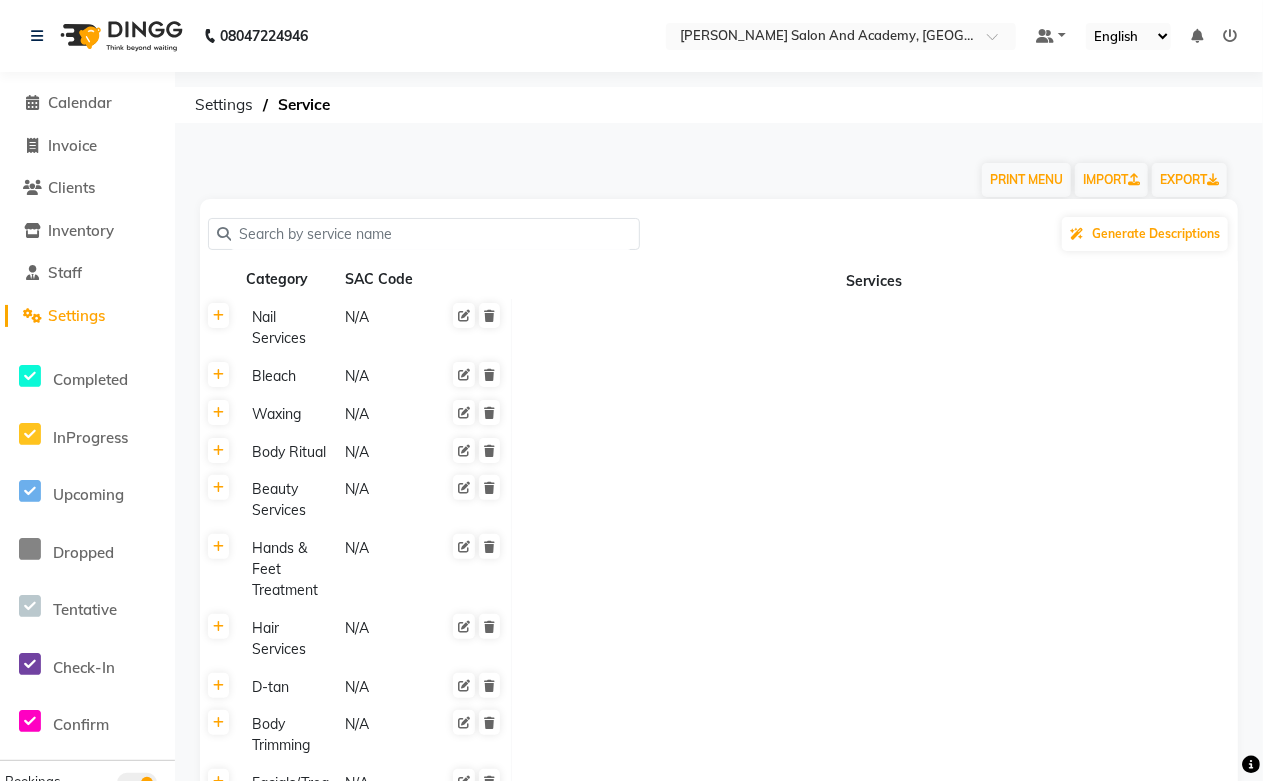 click 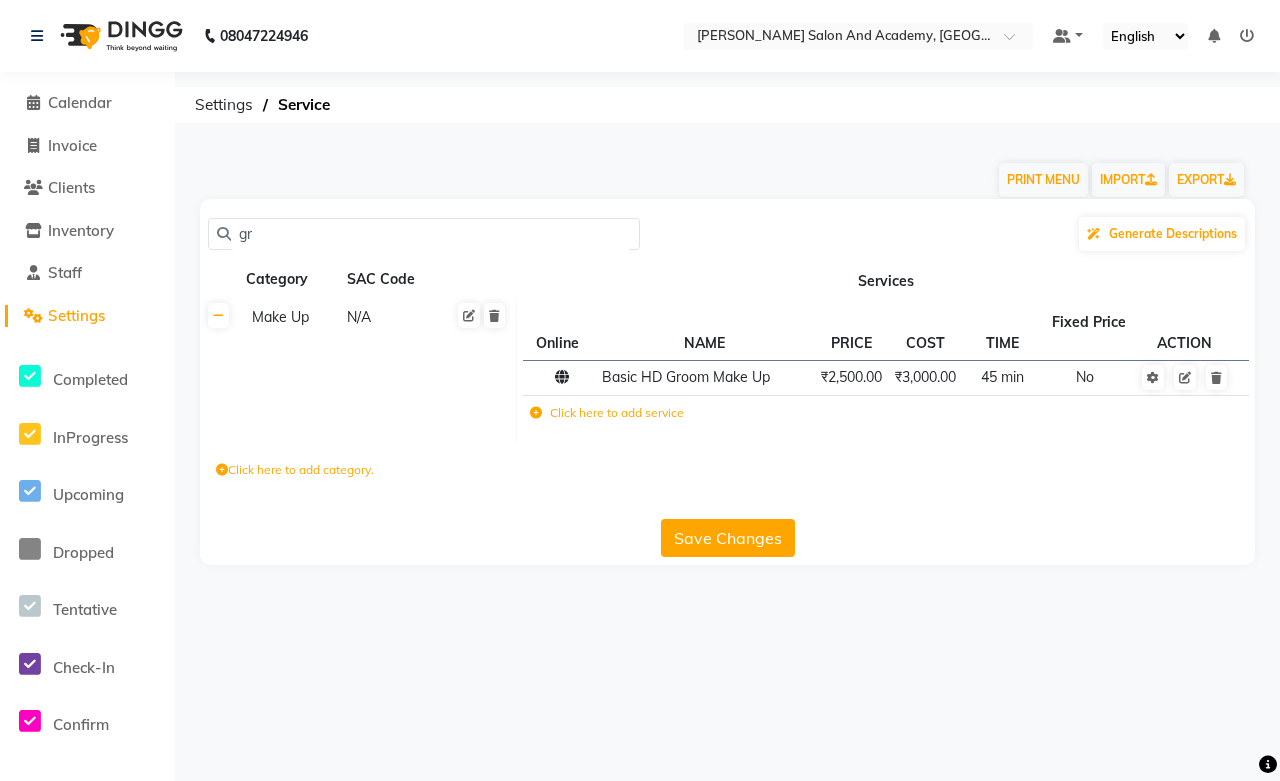 type on "g" 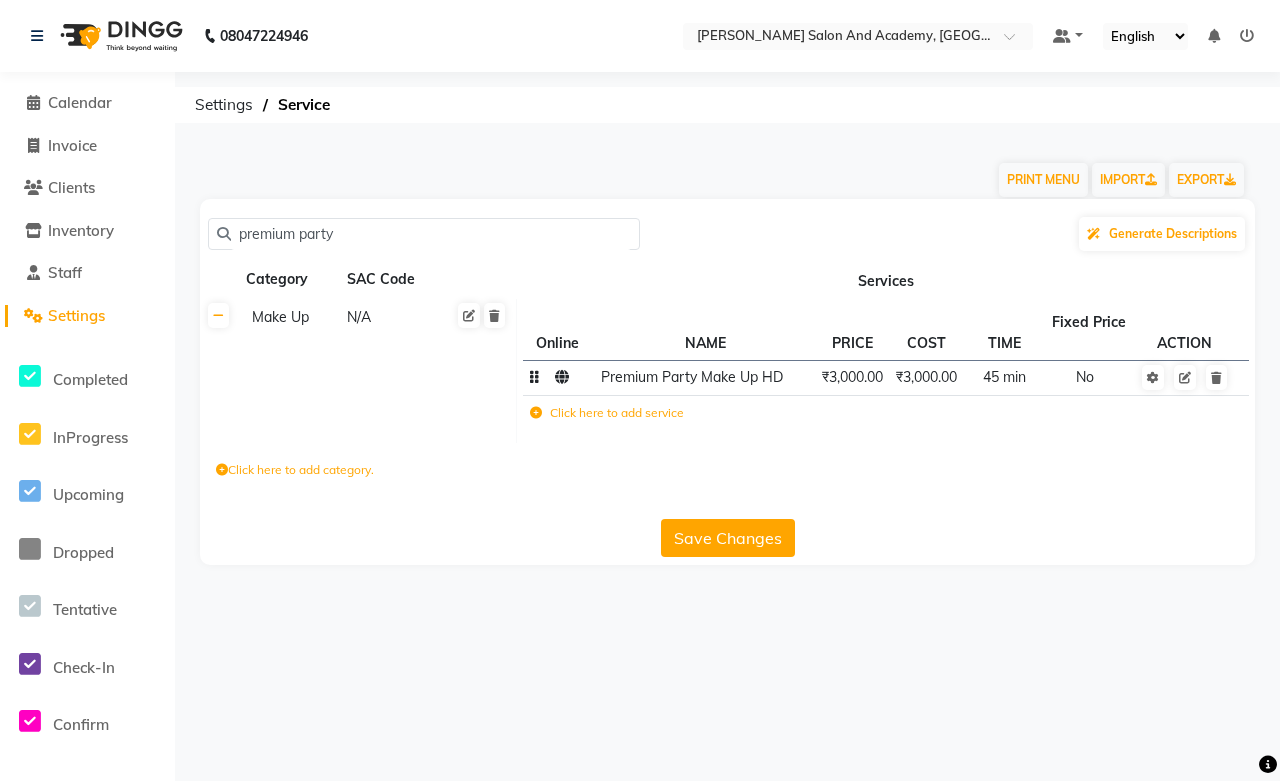 click on "Premium Party Make Up HD" 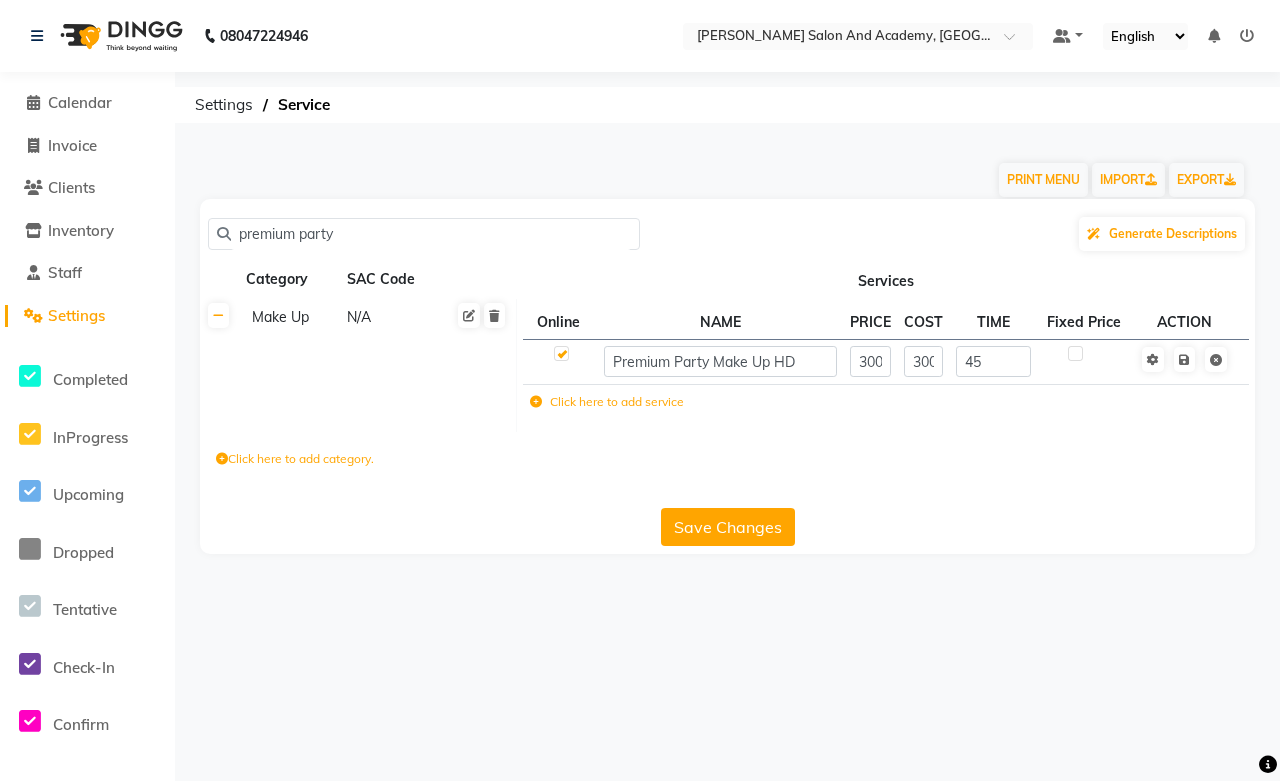 click on "Click here to add service" 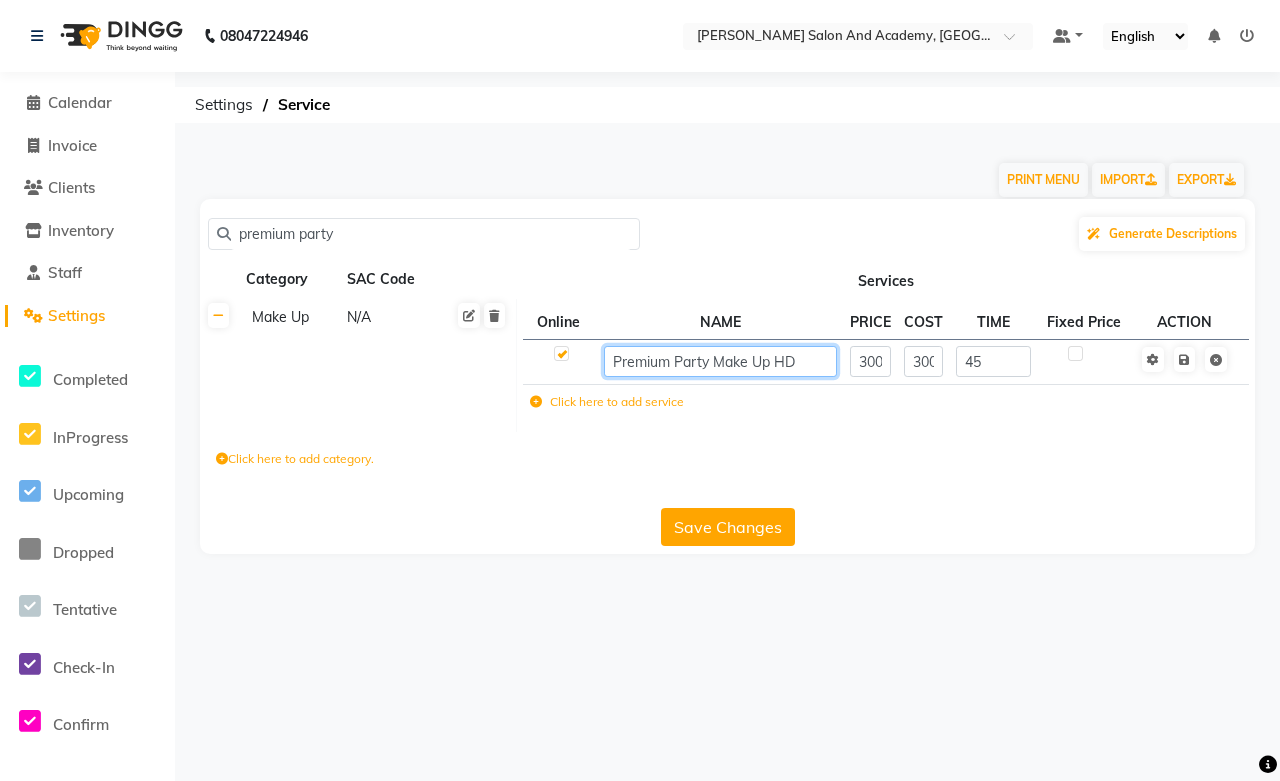 click on "Premium Party Make Up HD" 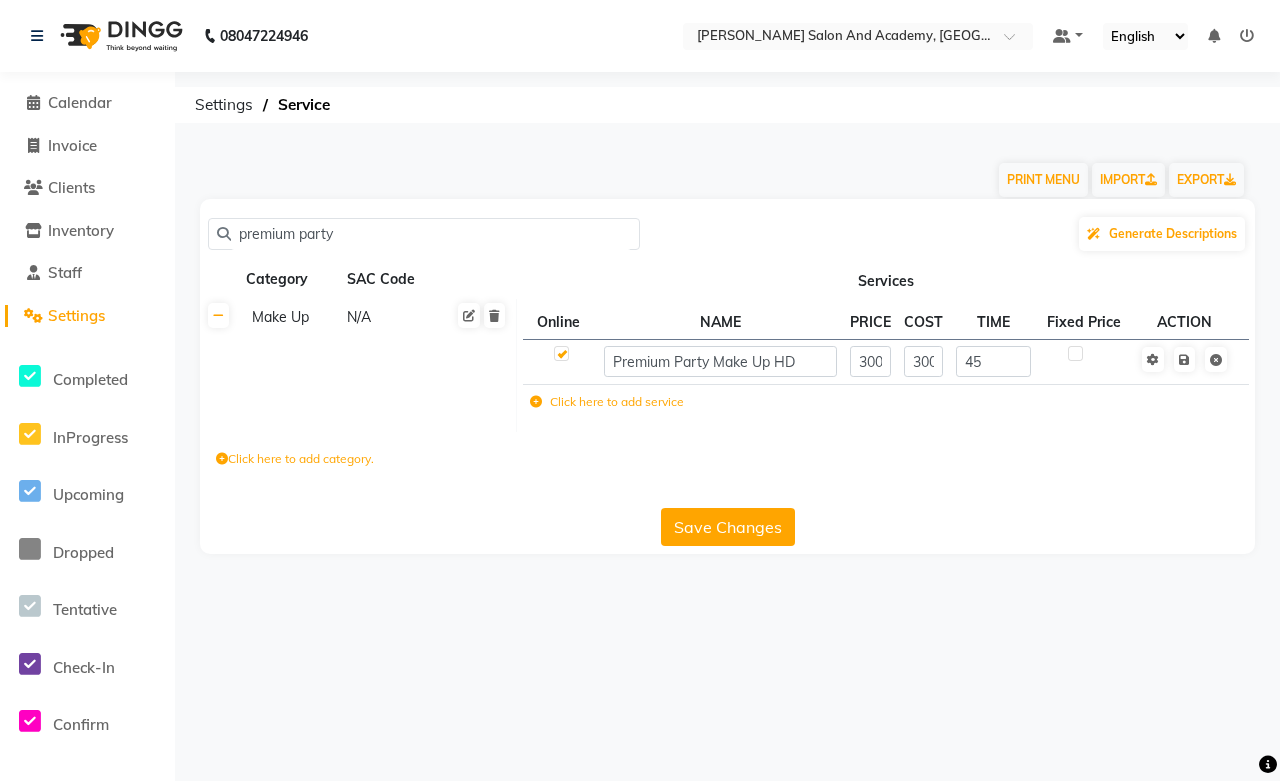 click on "premium party" 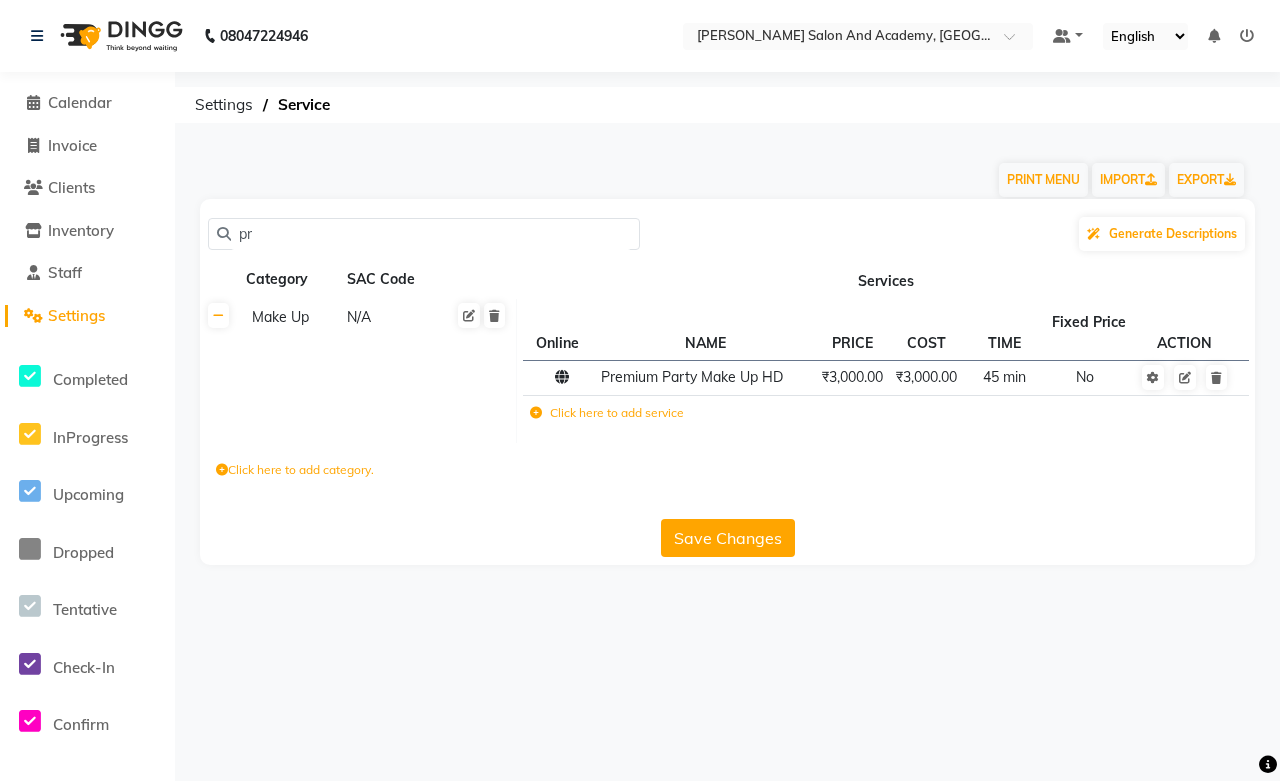 type on "p" 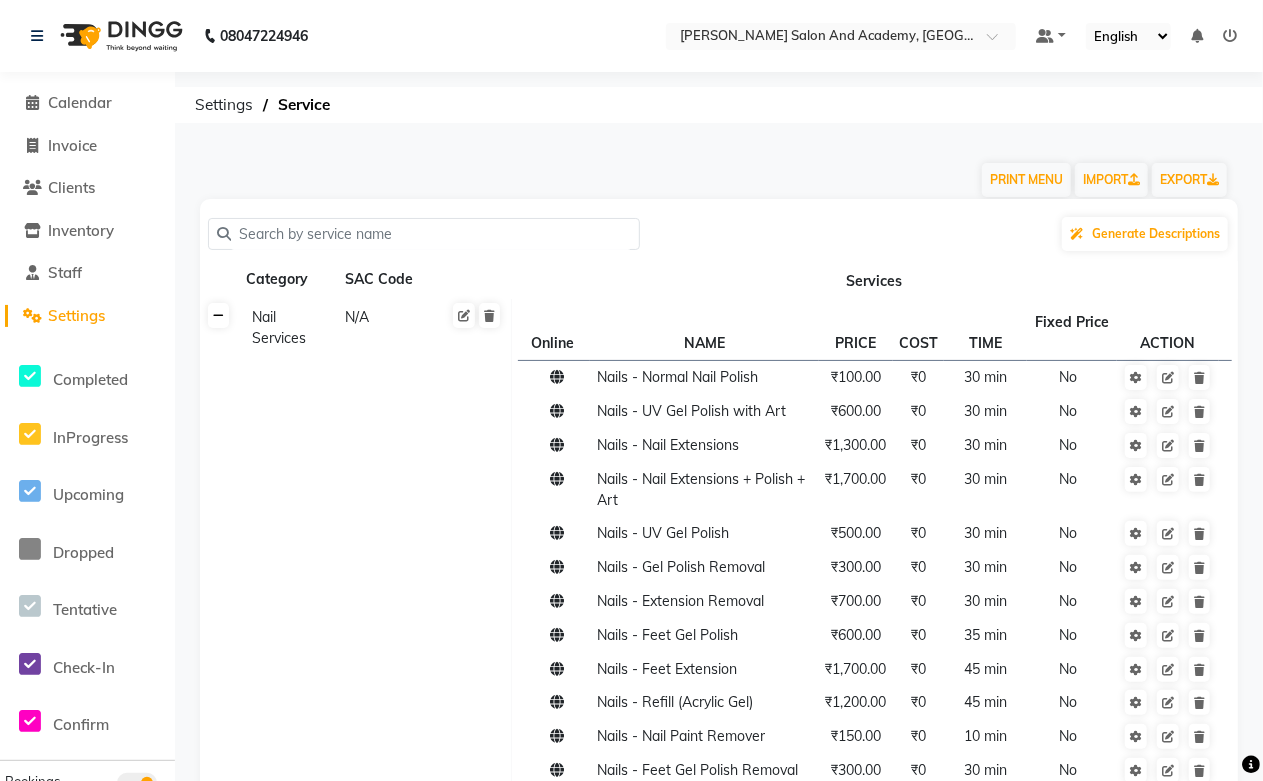 type 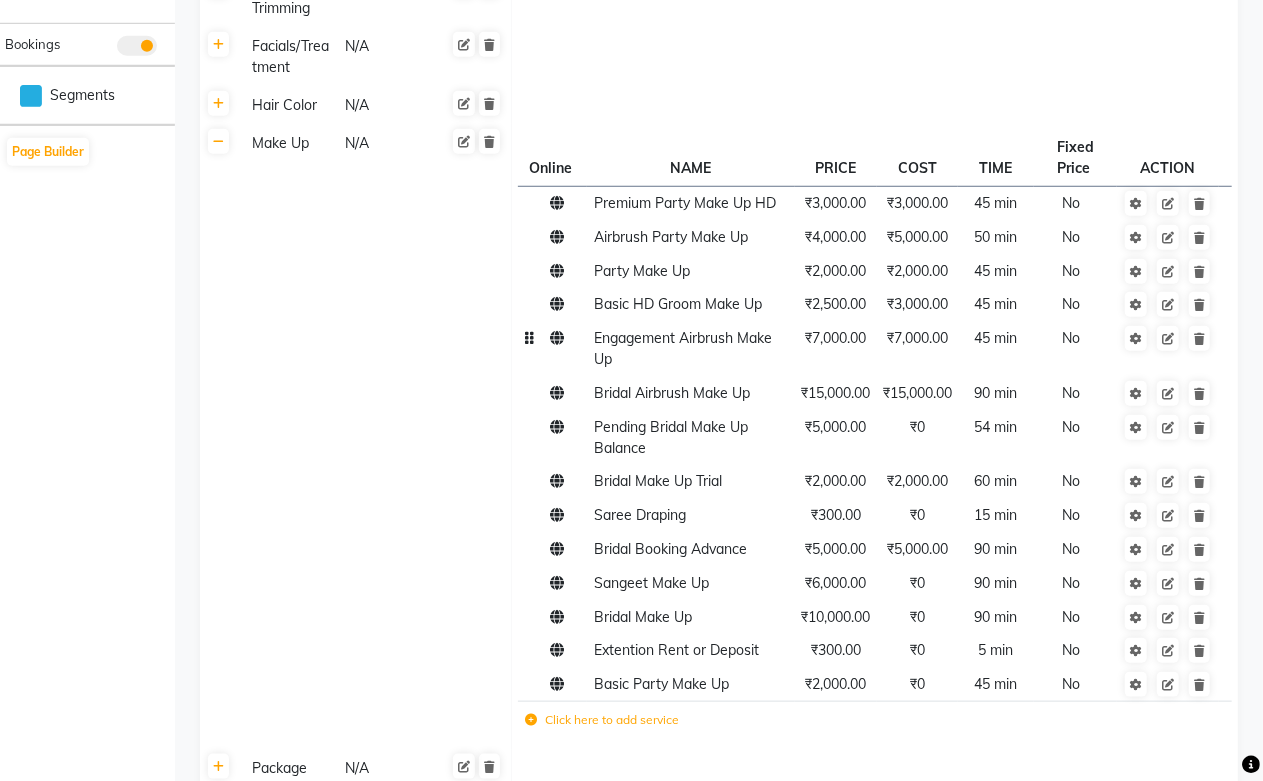 scroll, scrollTop: 777, scrollLeft: 0, axis: vertical 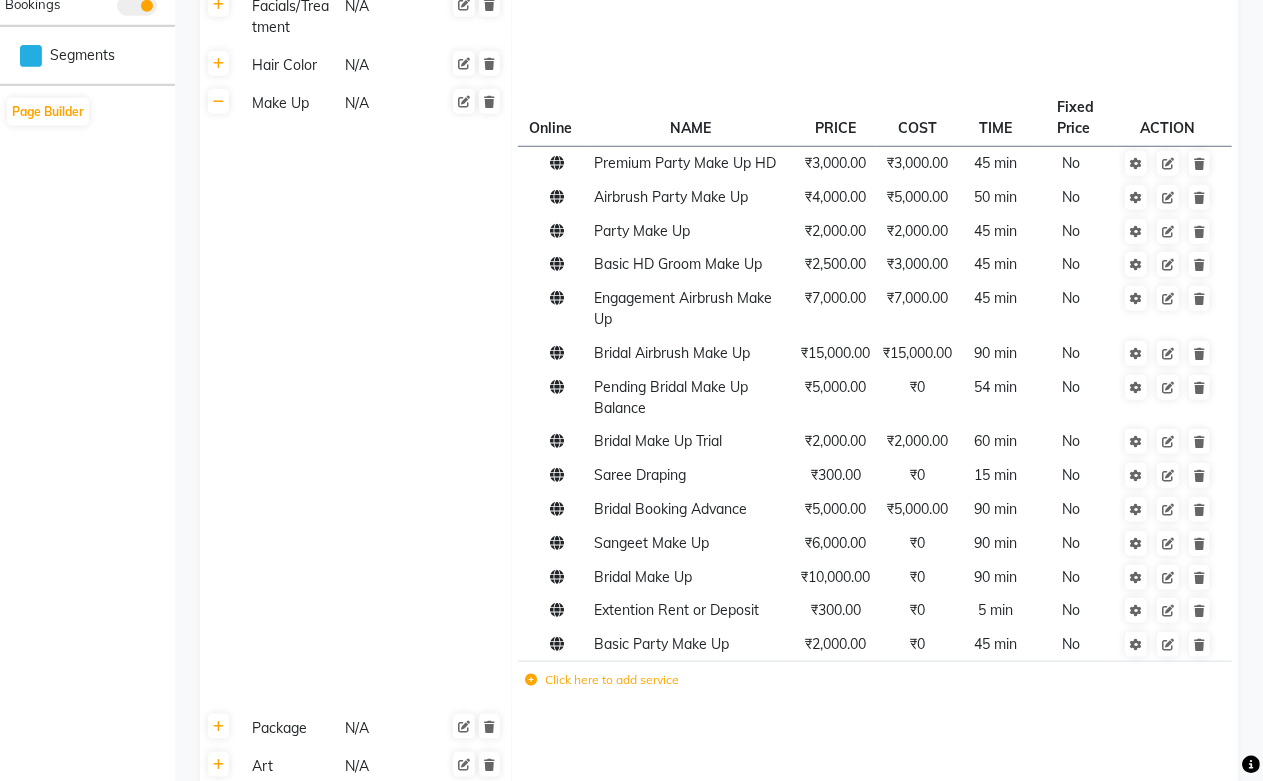 click 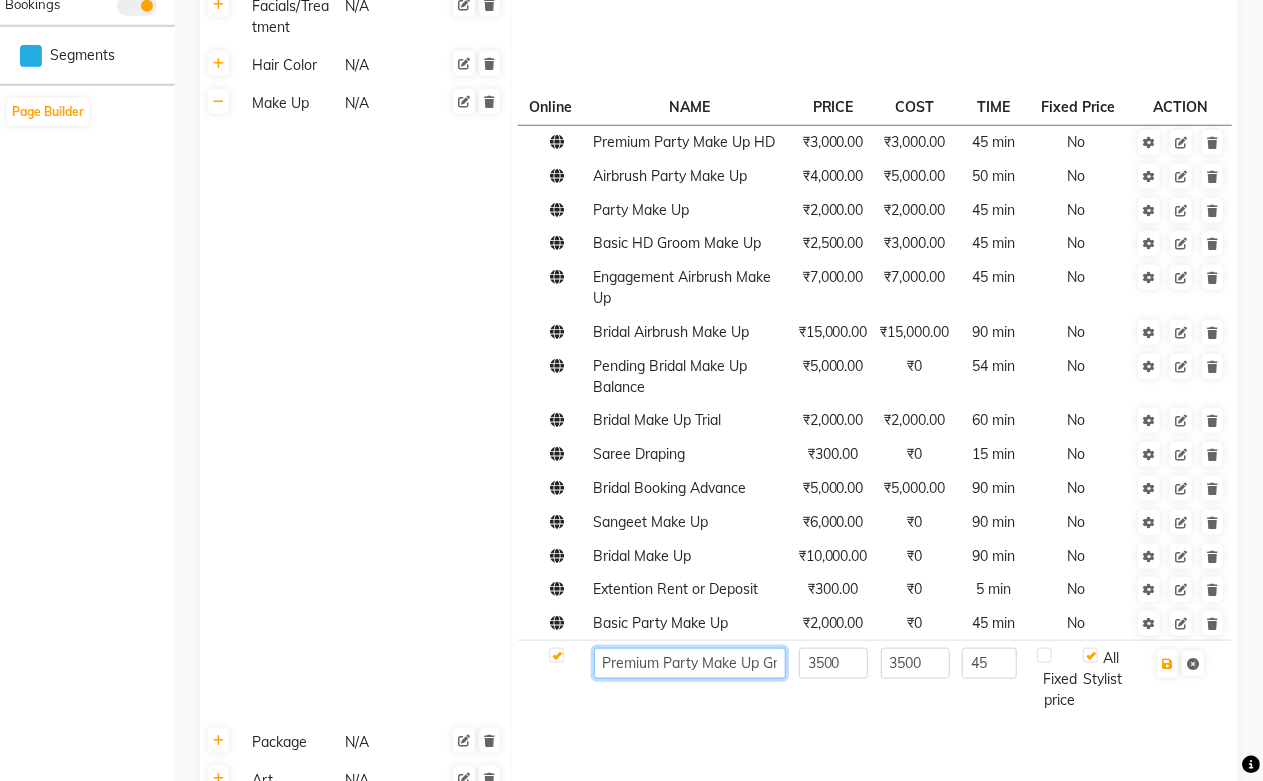 click on "Premium Party Make Up Groom" 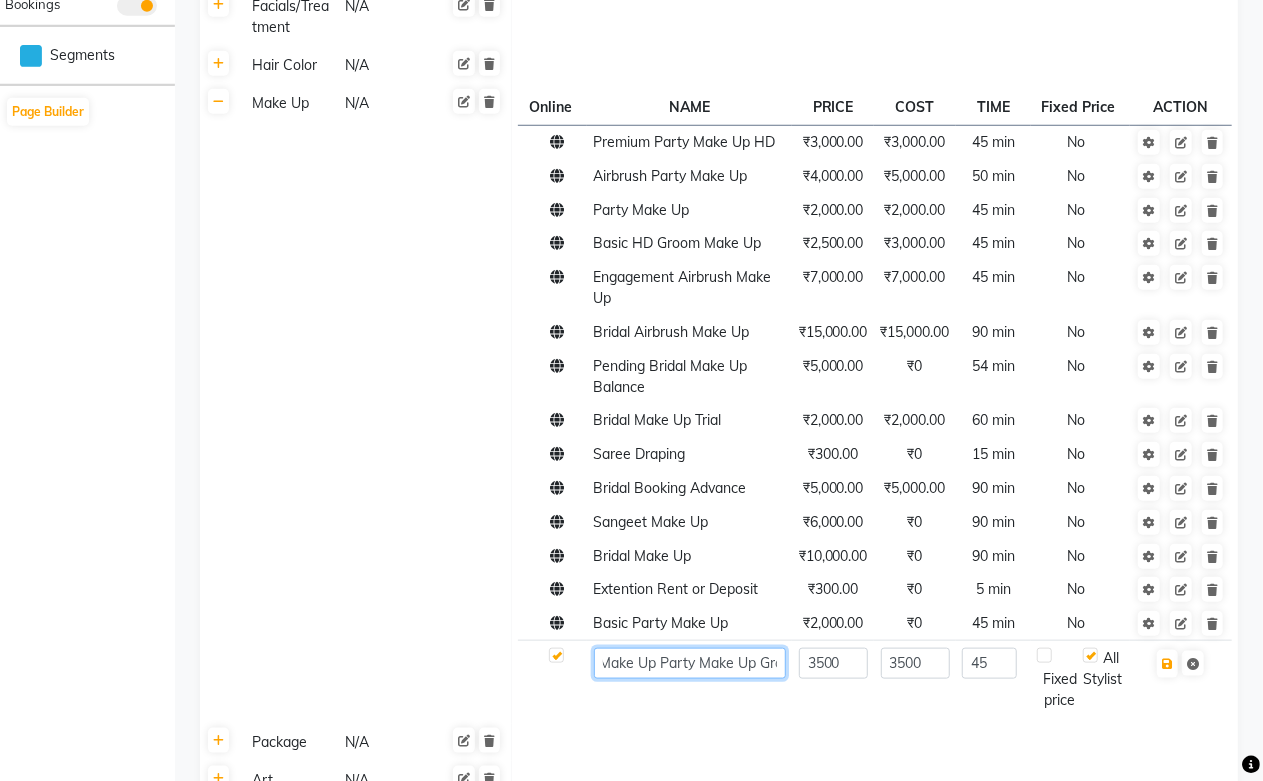 scroll, scrollTop: 0, scrollLeft: 131, axis: horizontal 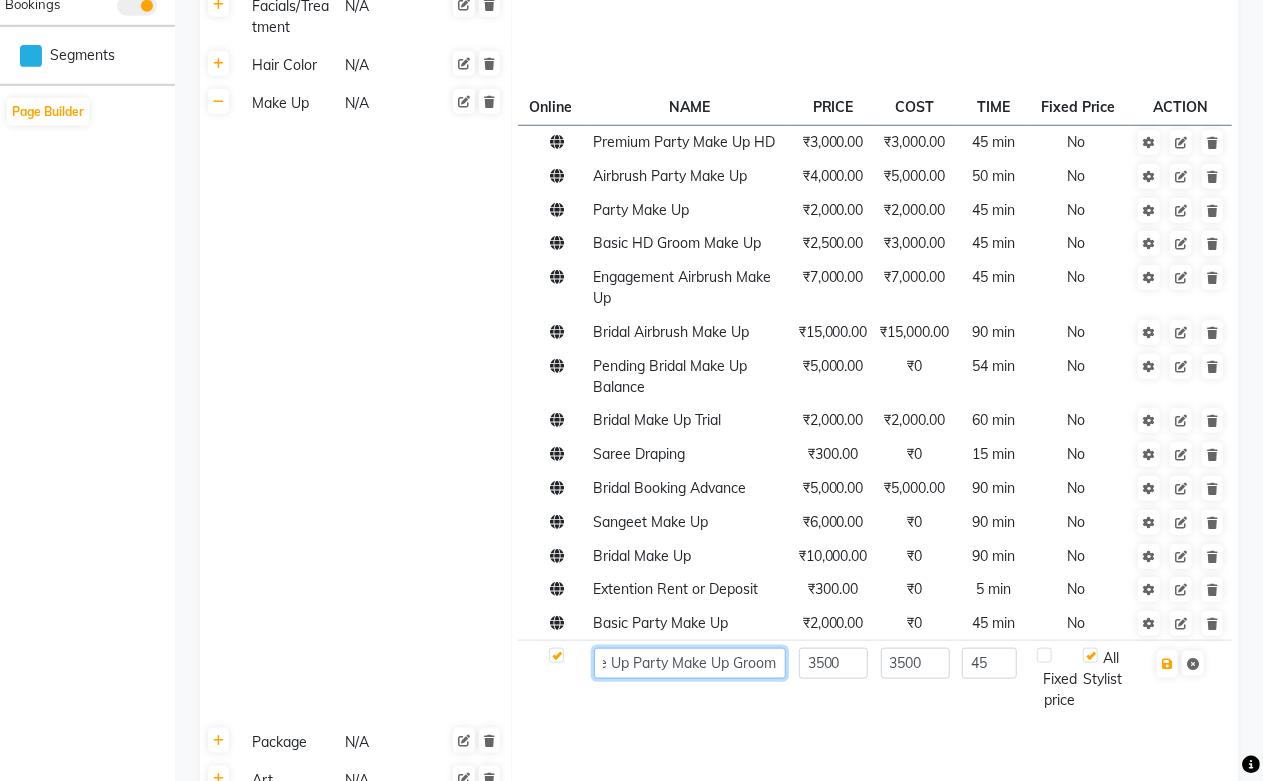 click on "PremiumFace Make Up Party Make Up Groom" 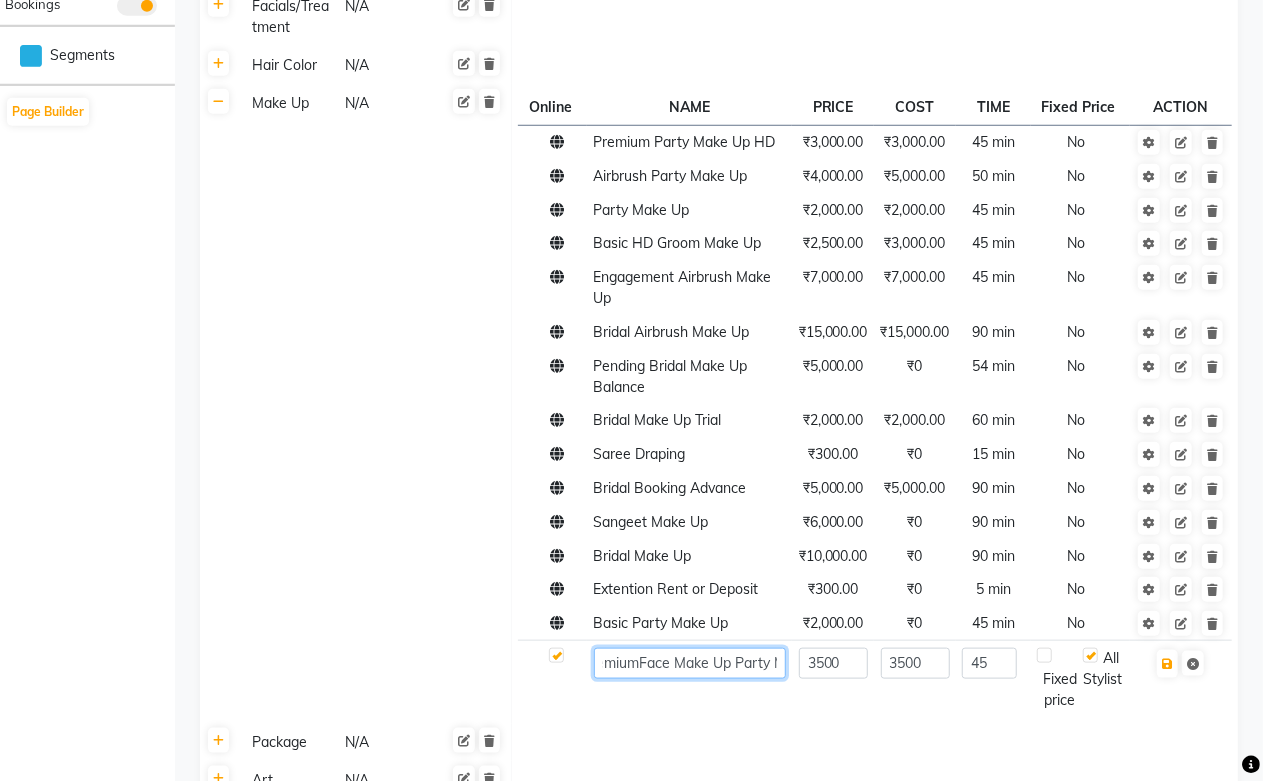 scroll, scrollTop: 0, scrollLeft: 0, axis: both 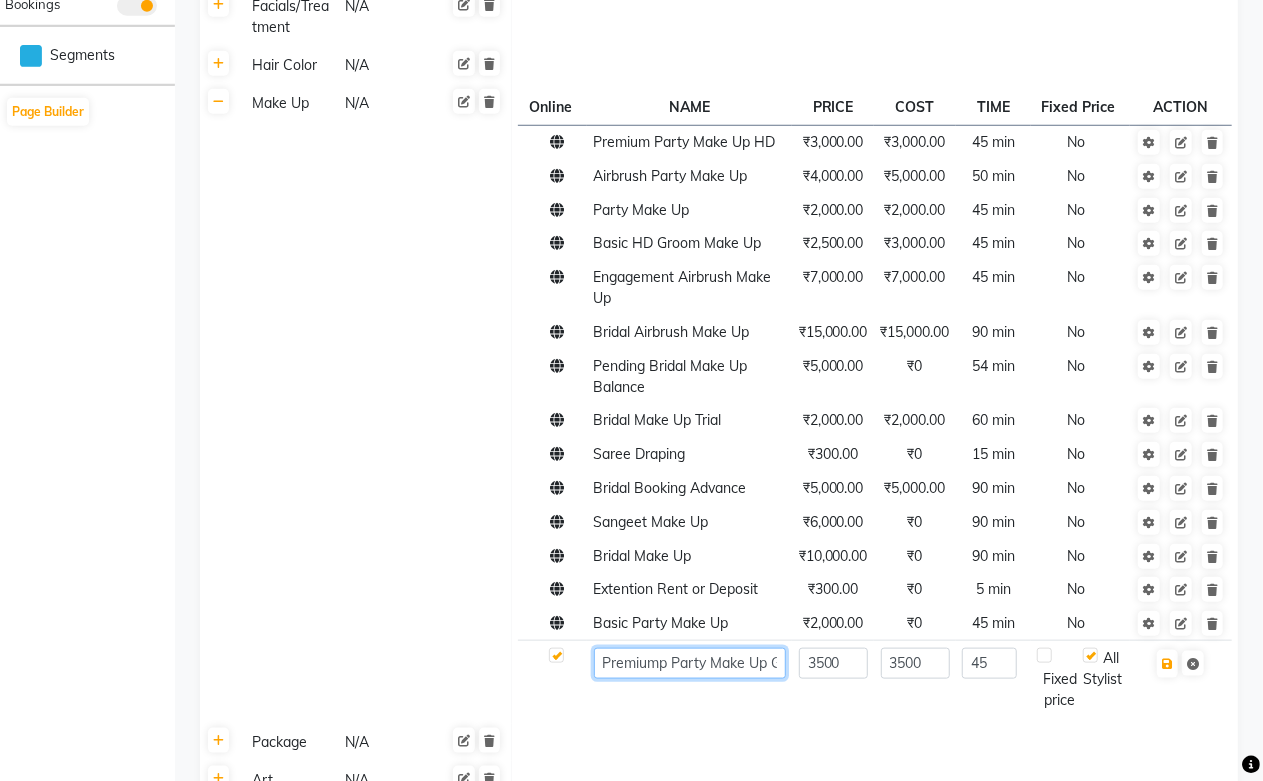 type on "Premium Party Make Up Groom" 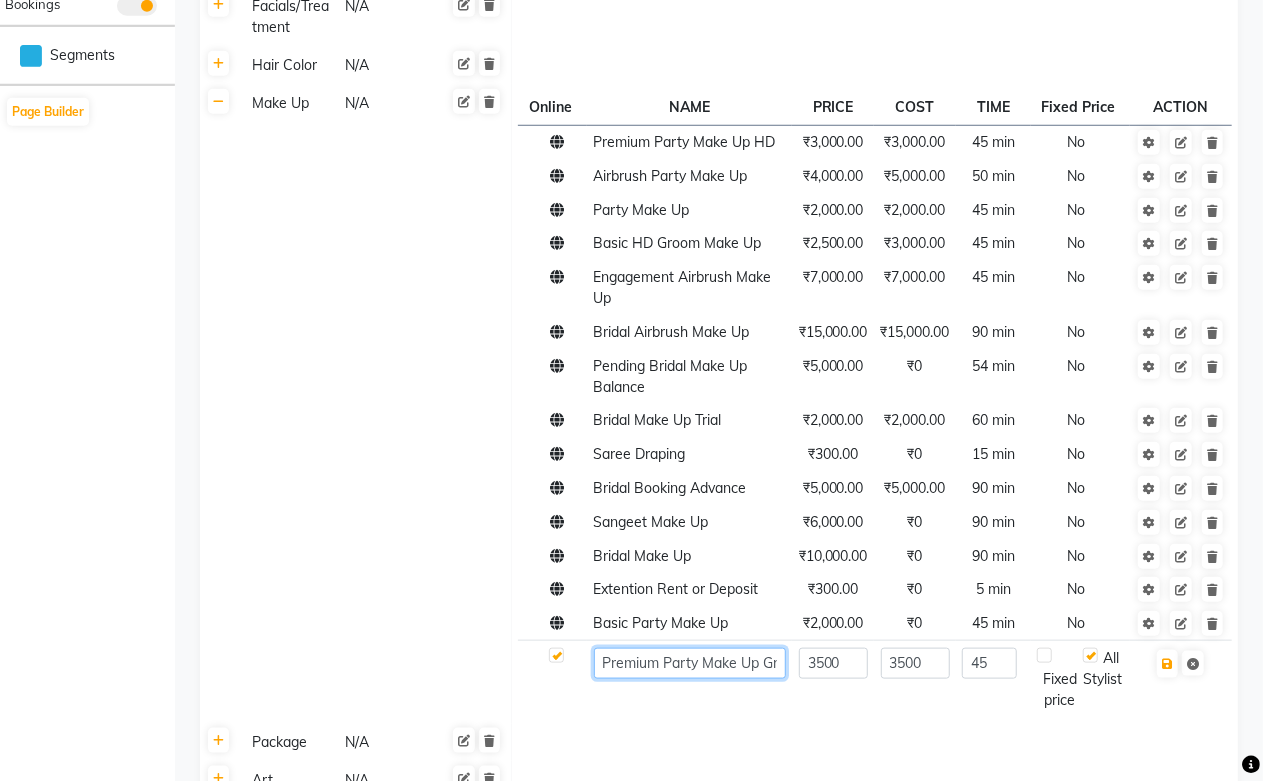 scroll, scrollTop: 0, scrollLeft: 38, axis: horizontal 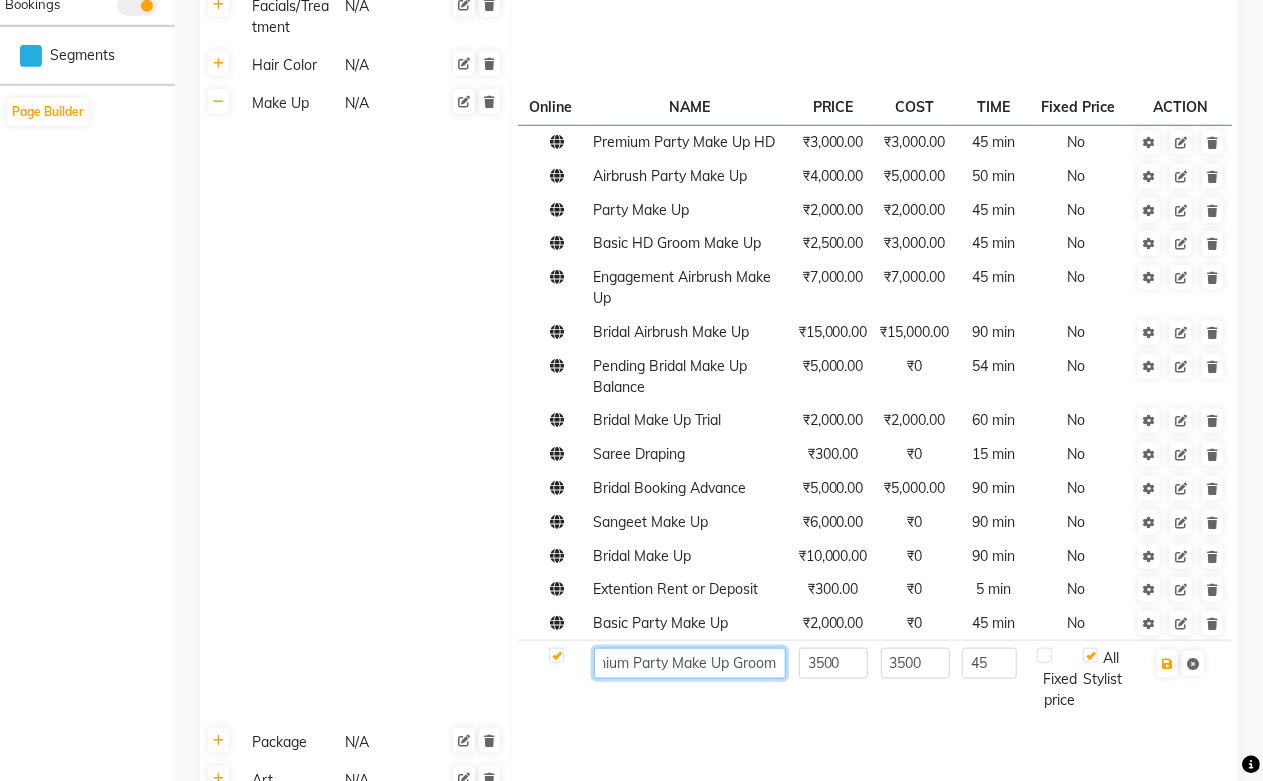 click on "Premium Party Make Up Groom" 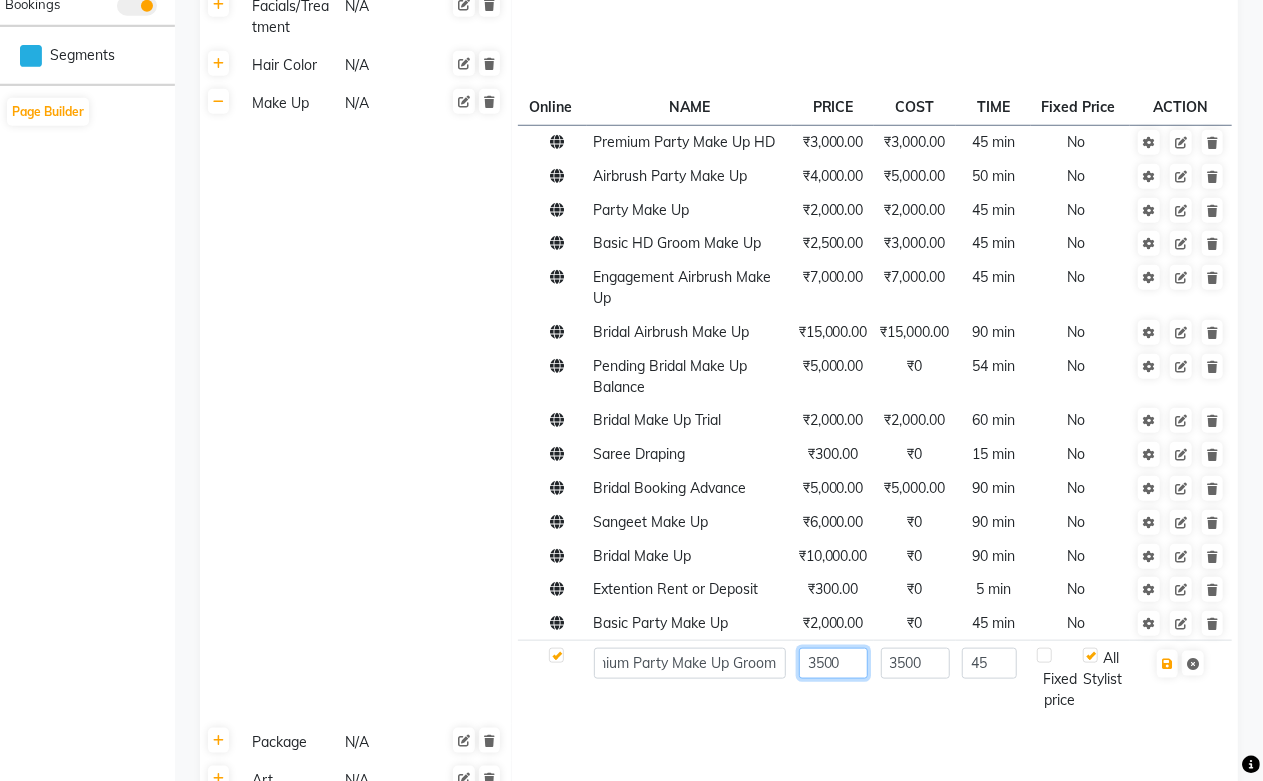 scroll, scrollTop: 0, scrollLeft: 0, axis: both 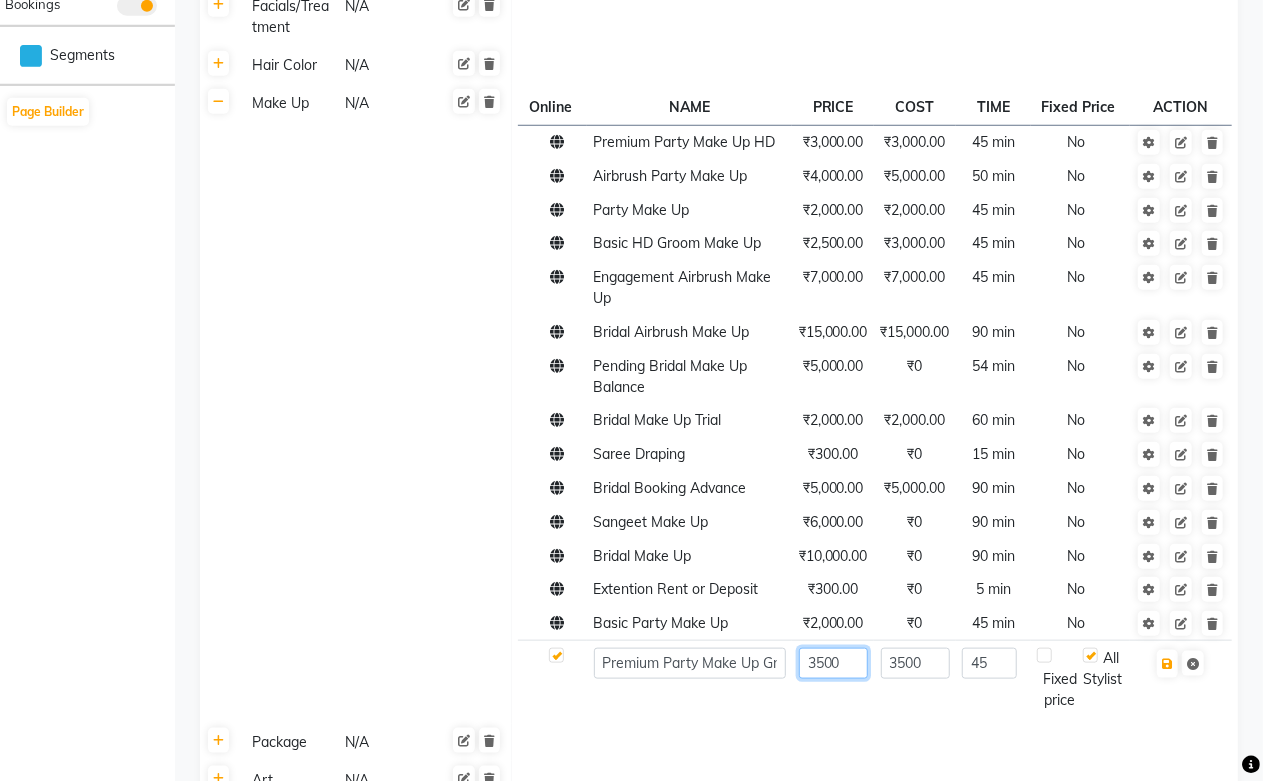 click on "3500" 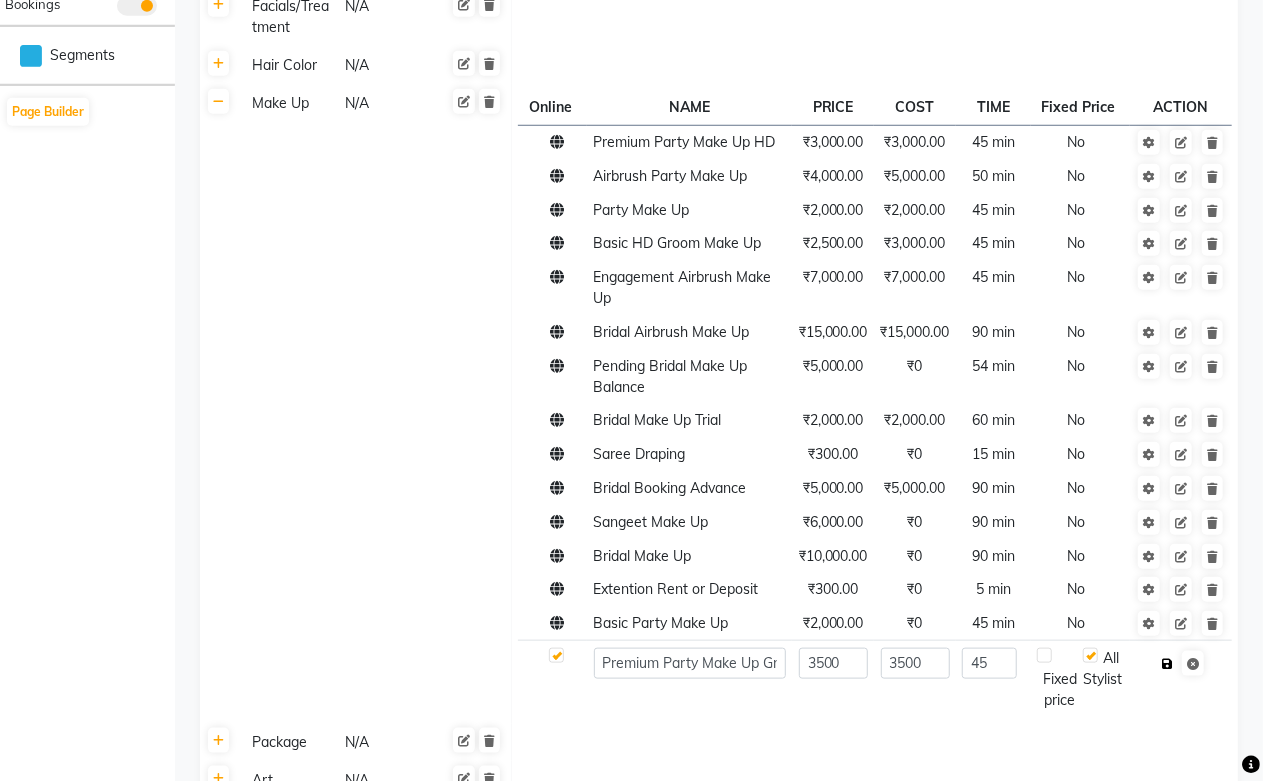 click at bounding box center (1167, 664) 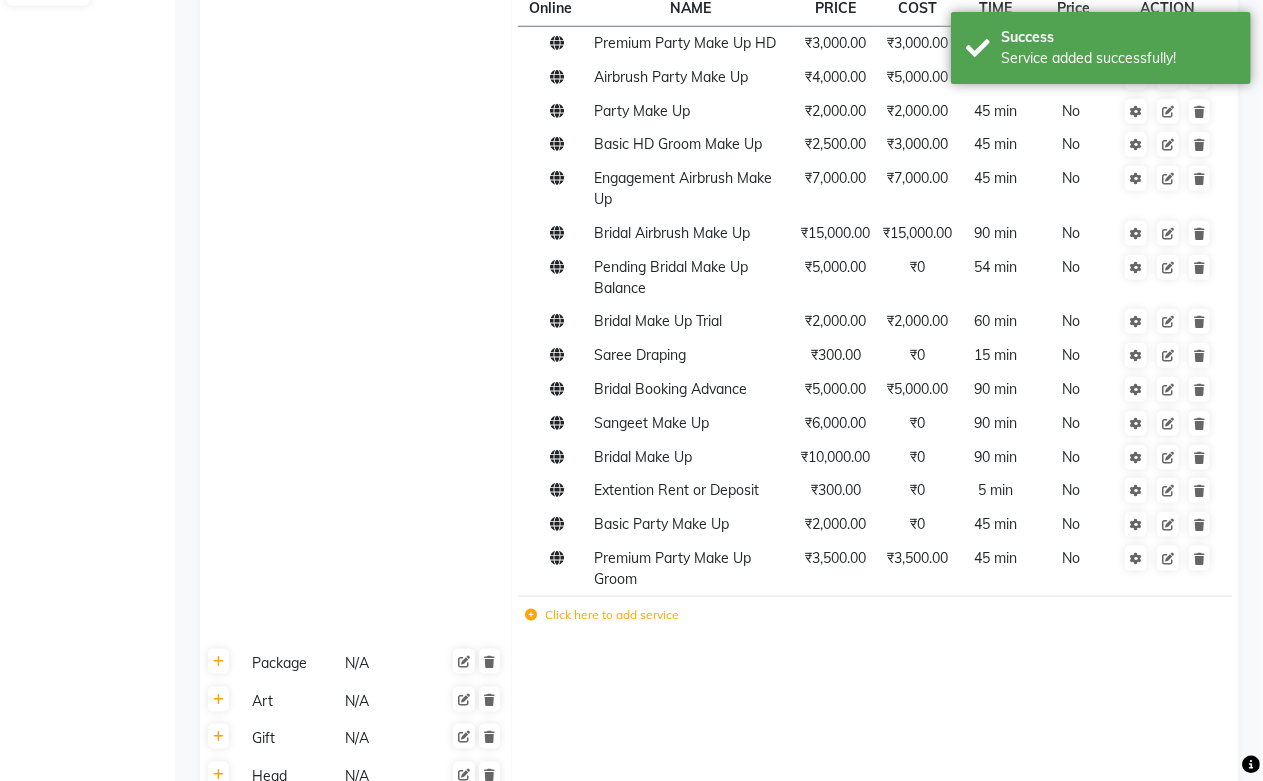 scroll, scrollTop: 1000, scrollLeft: 0, axis: vertical 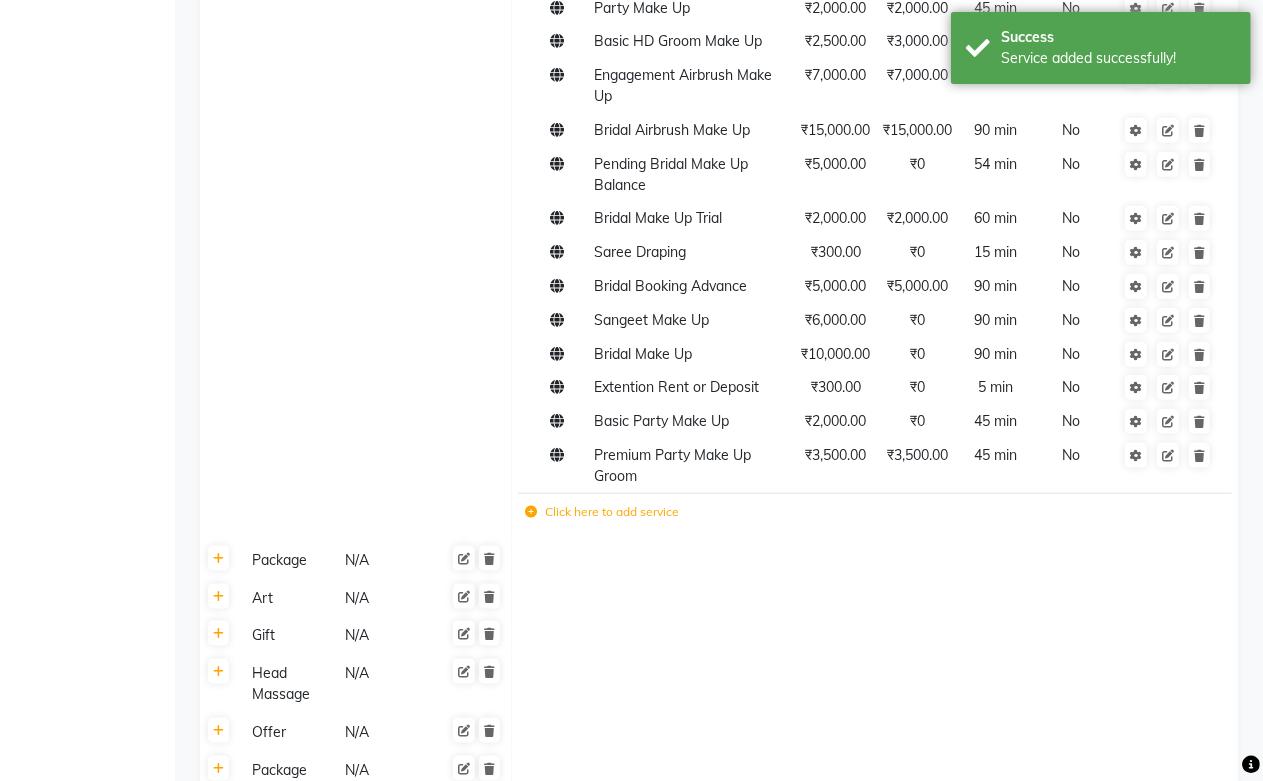 click 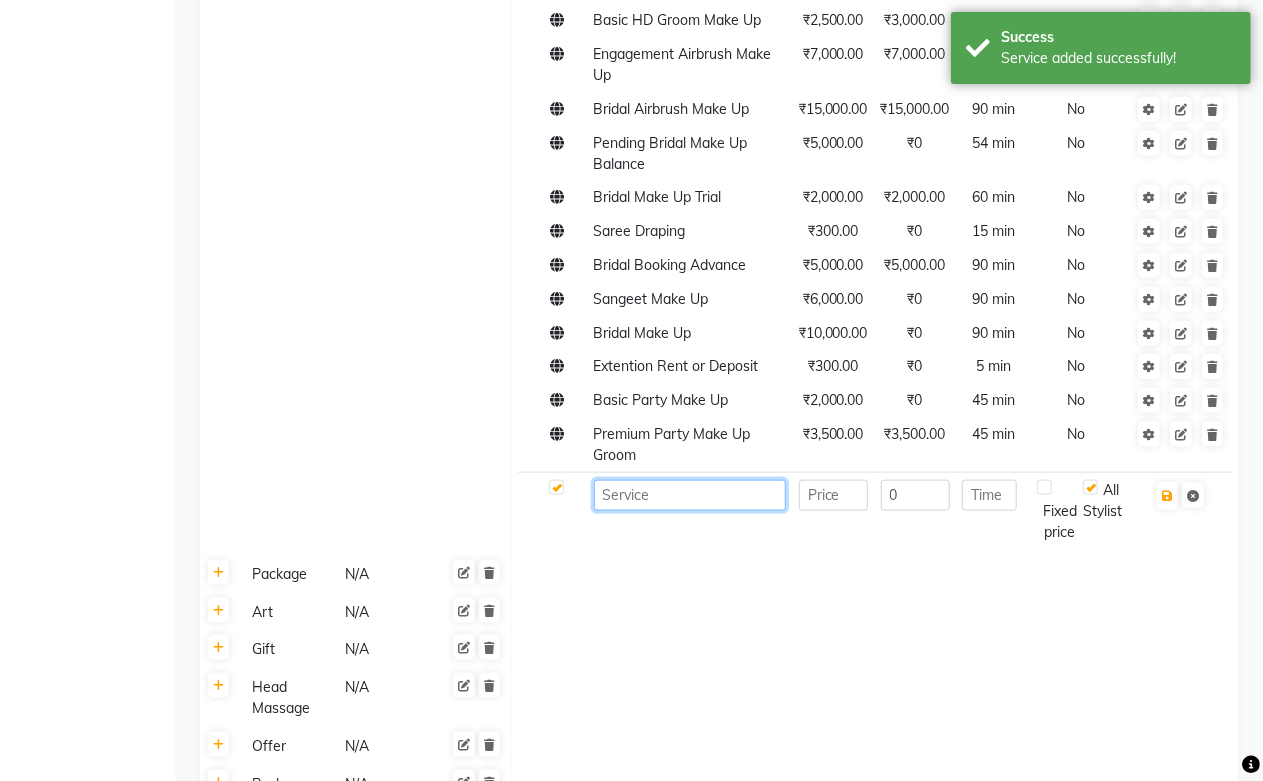 click 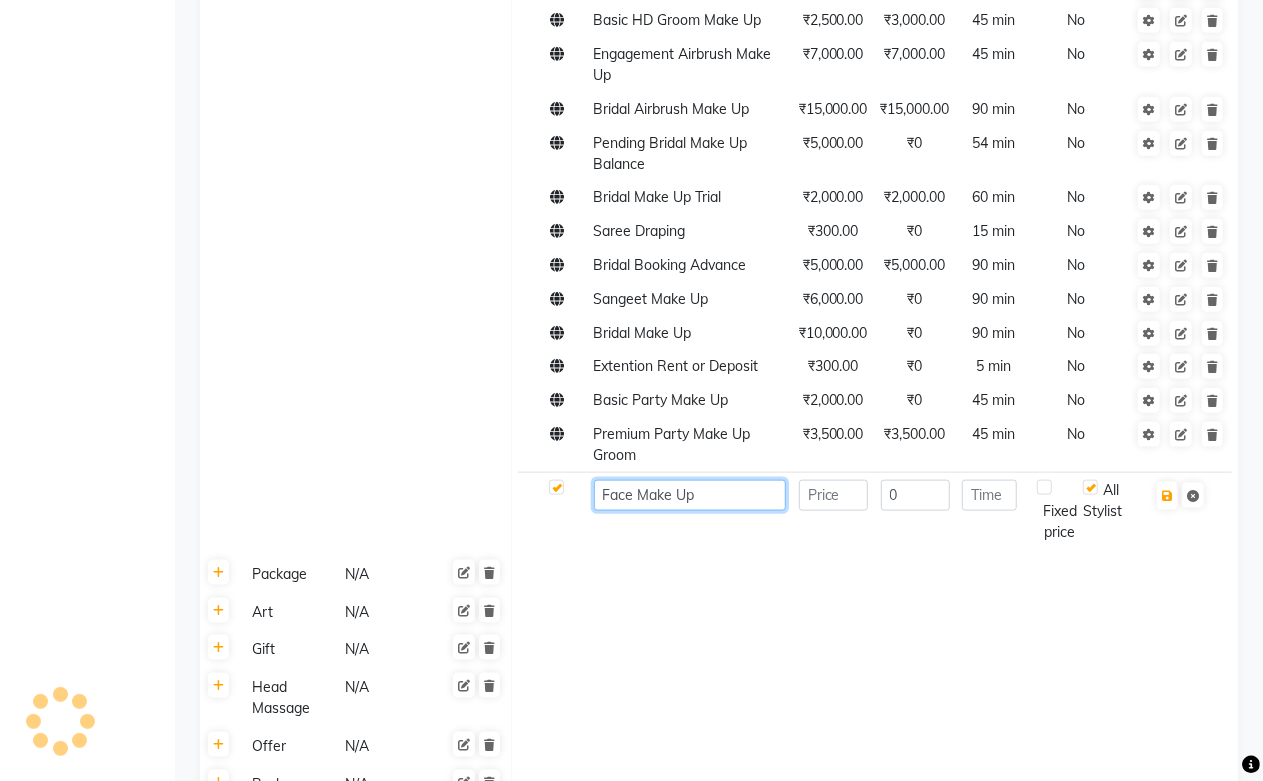 type on "Face Make Up" 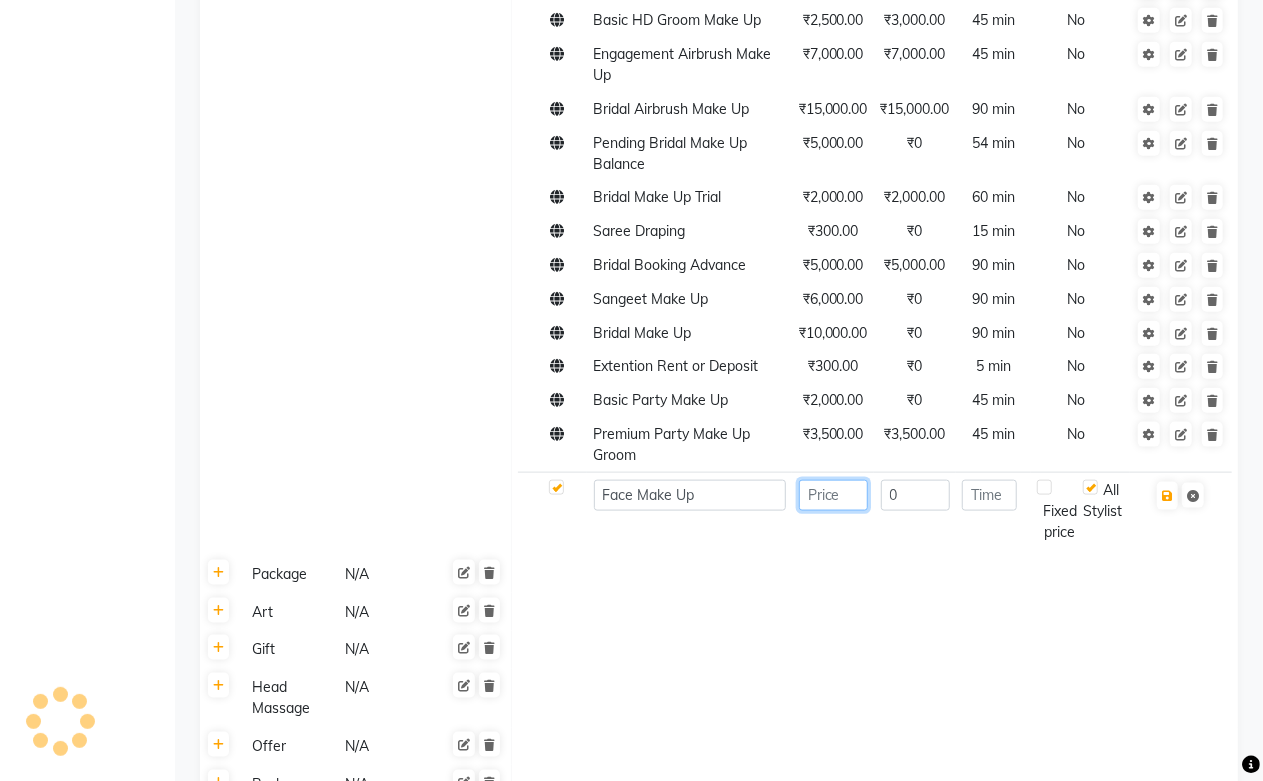 click 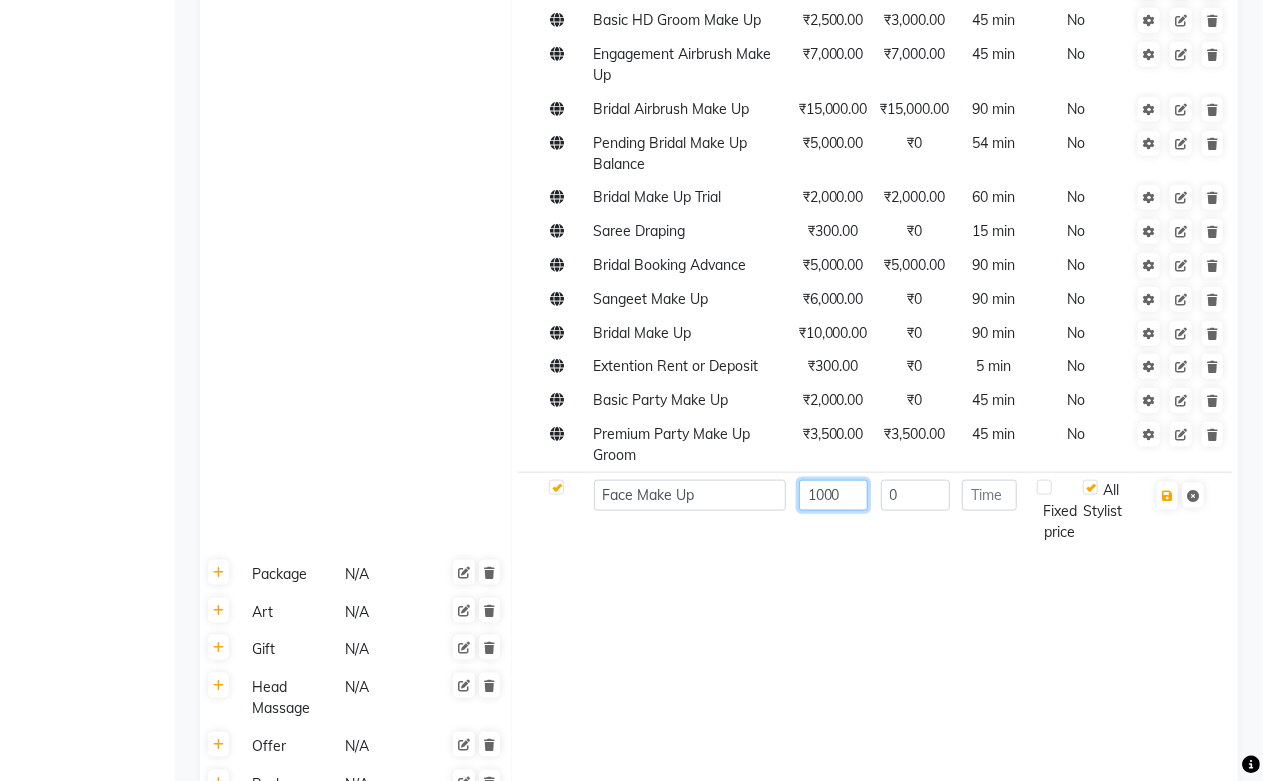type on "1000" 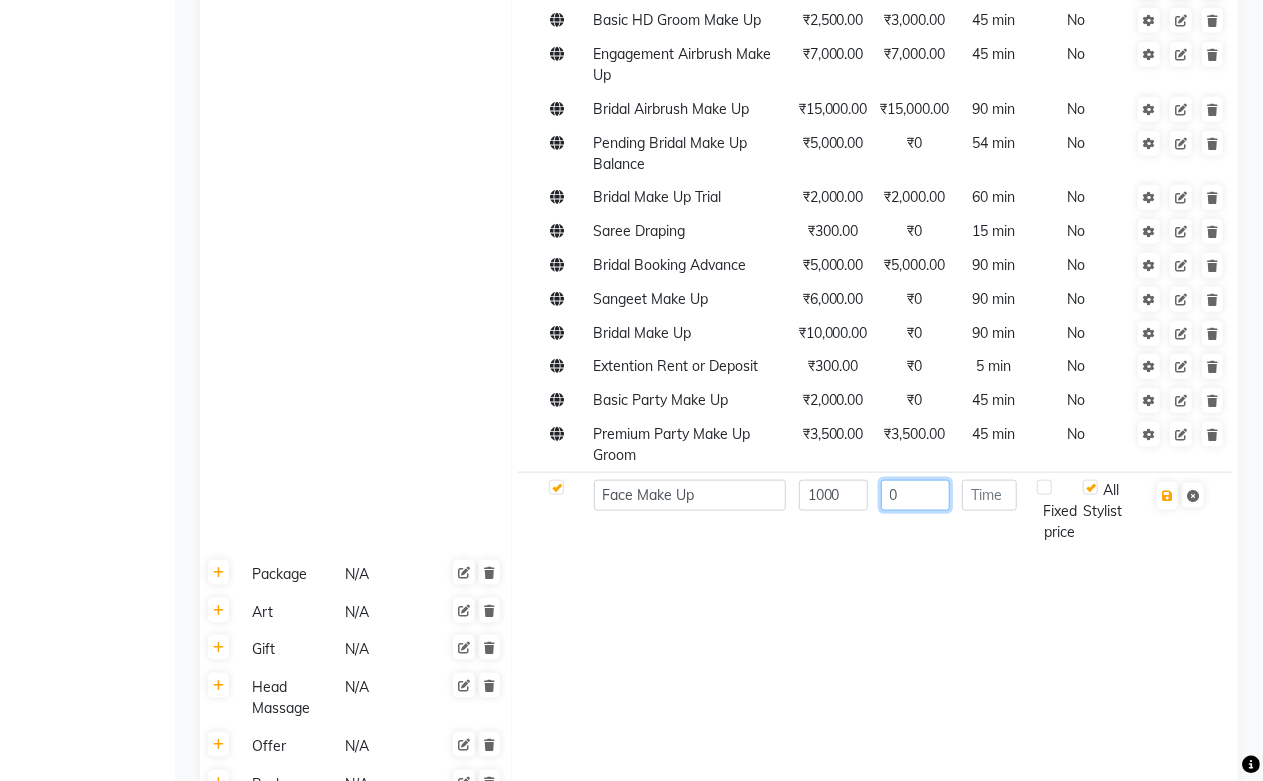 click on "0" 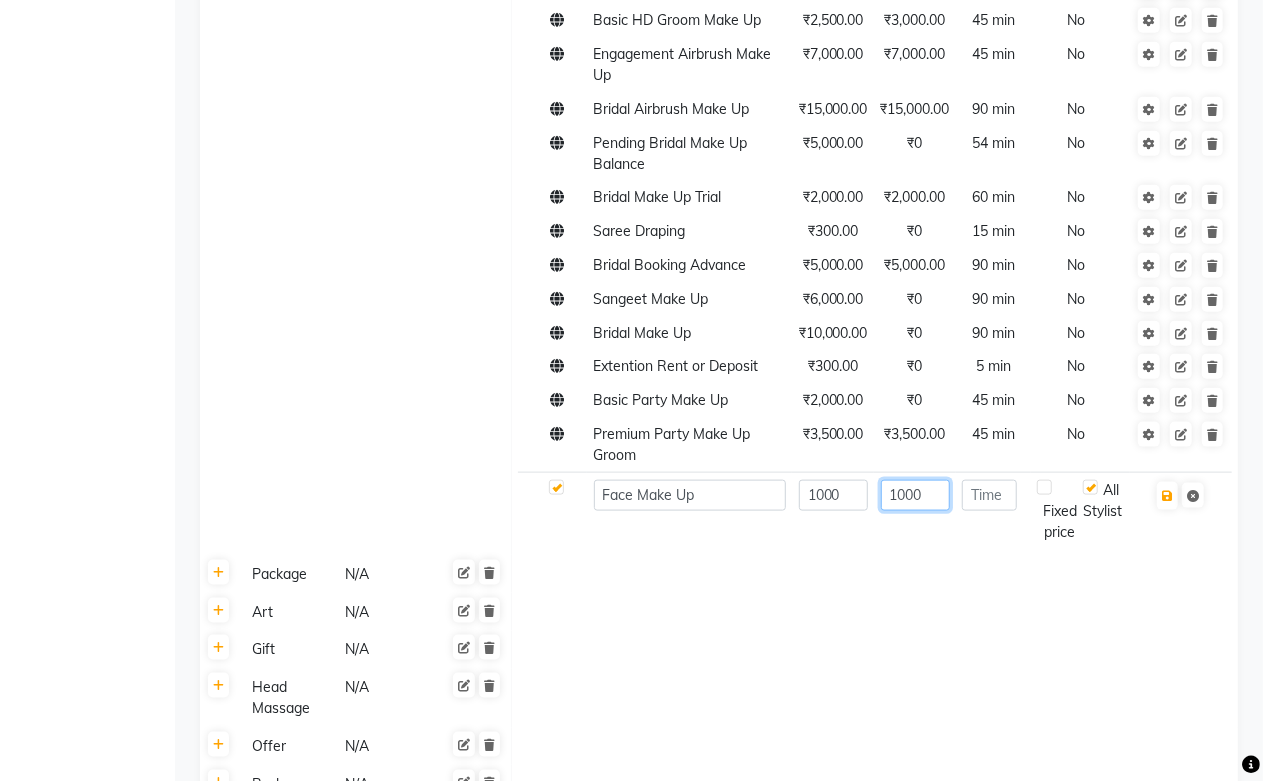 type on "1000" 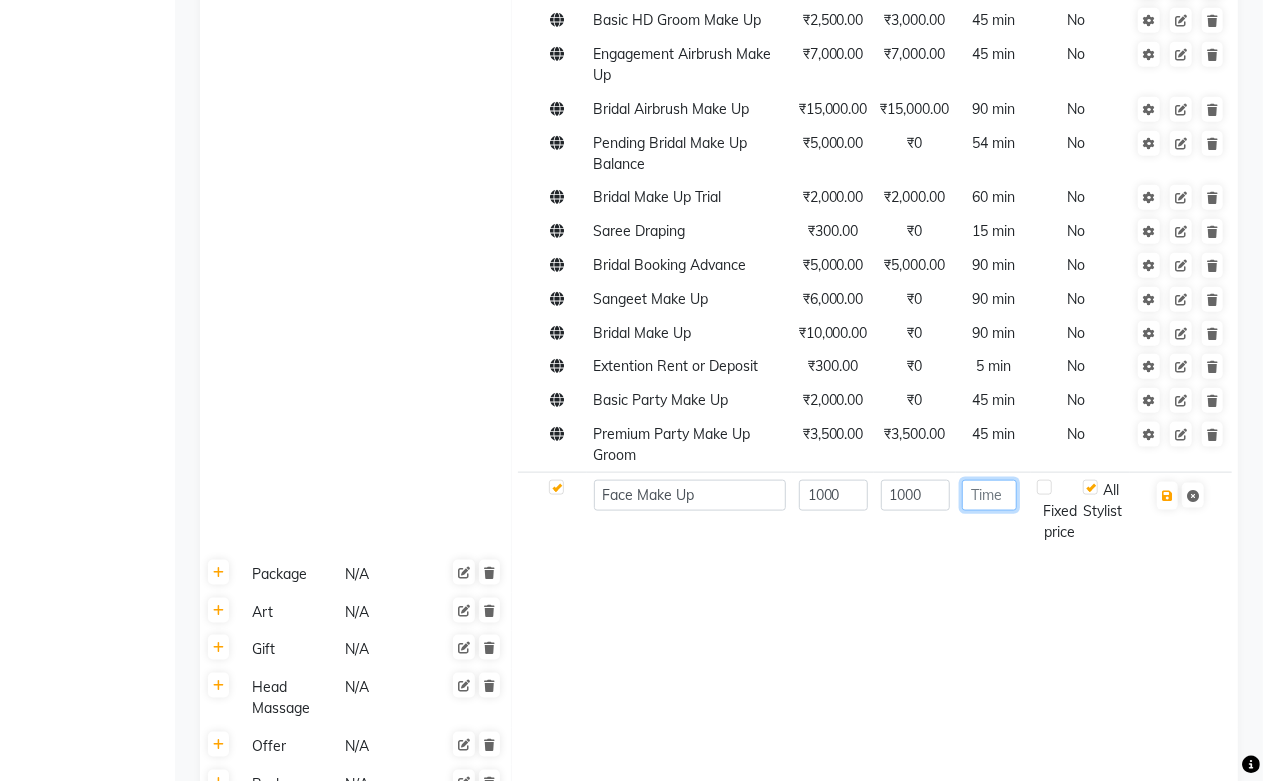 click 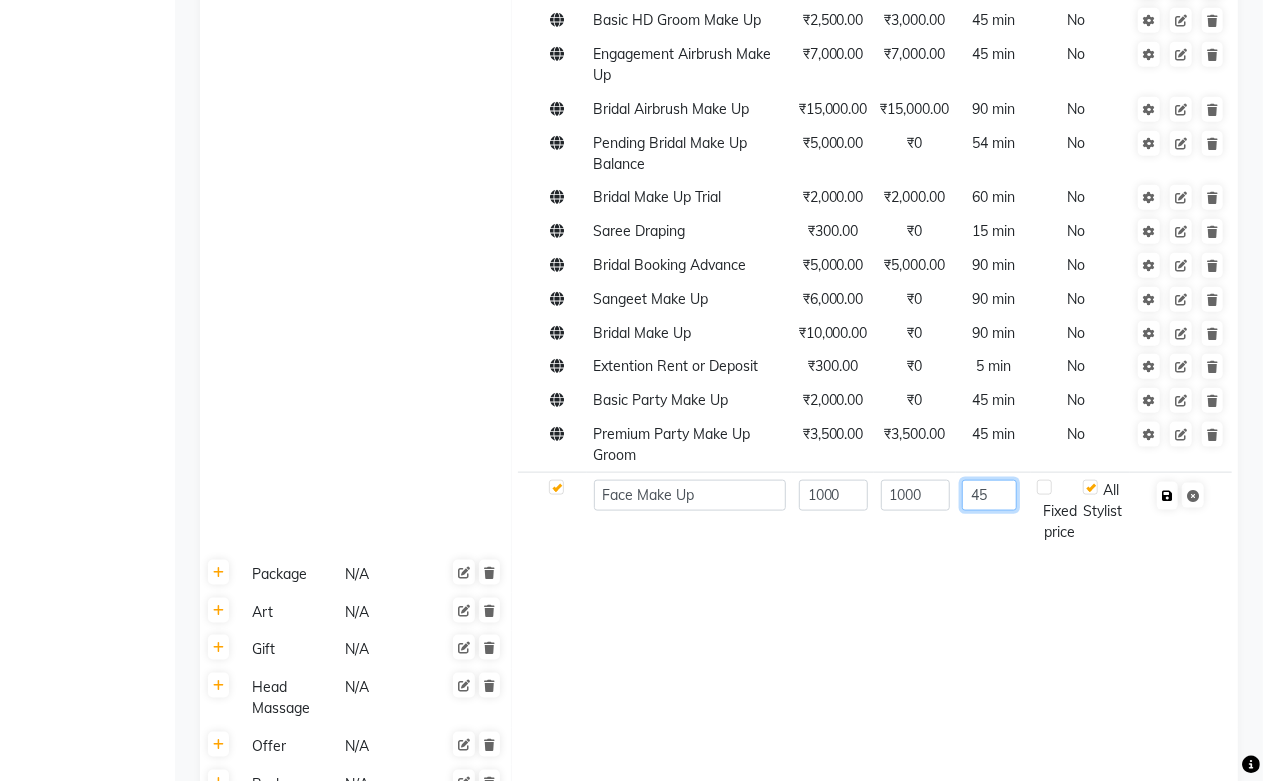type on "45" 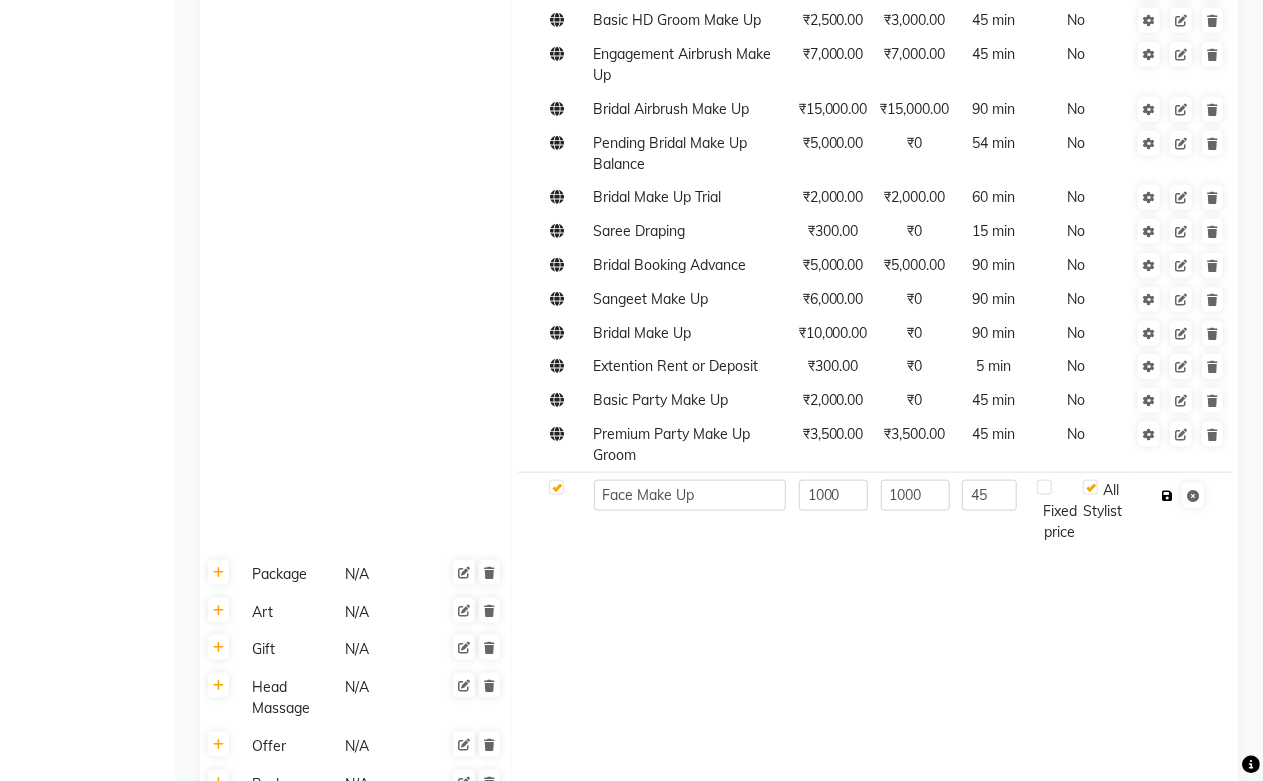 click at bounding box center [1167, 496] 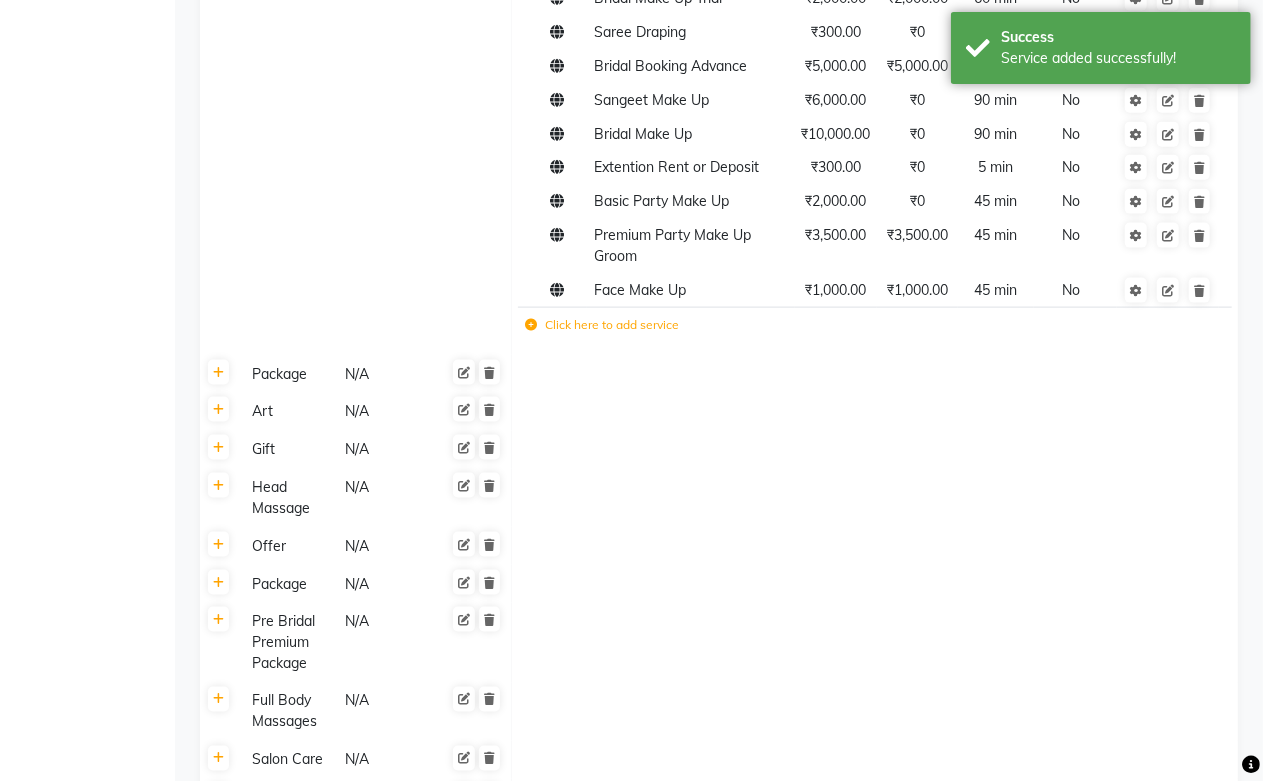scroll, scrollTop: 1407, scrollLeft: 0, axis: vertical 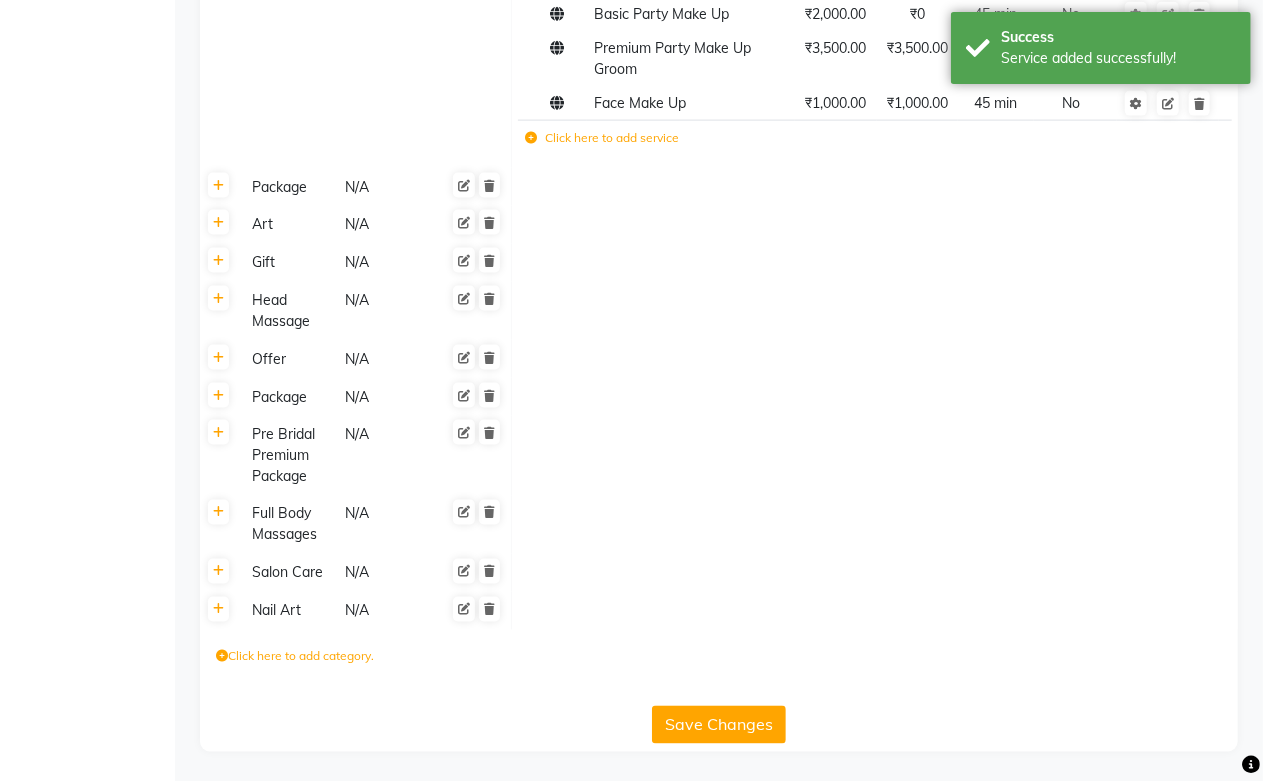 click on "Save Changes" 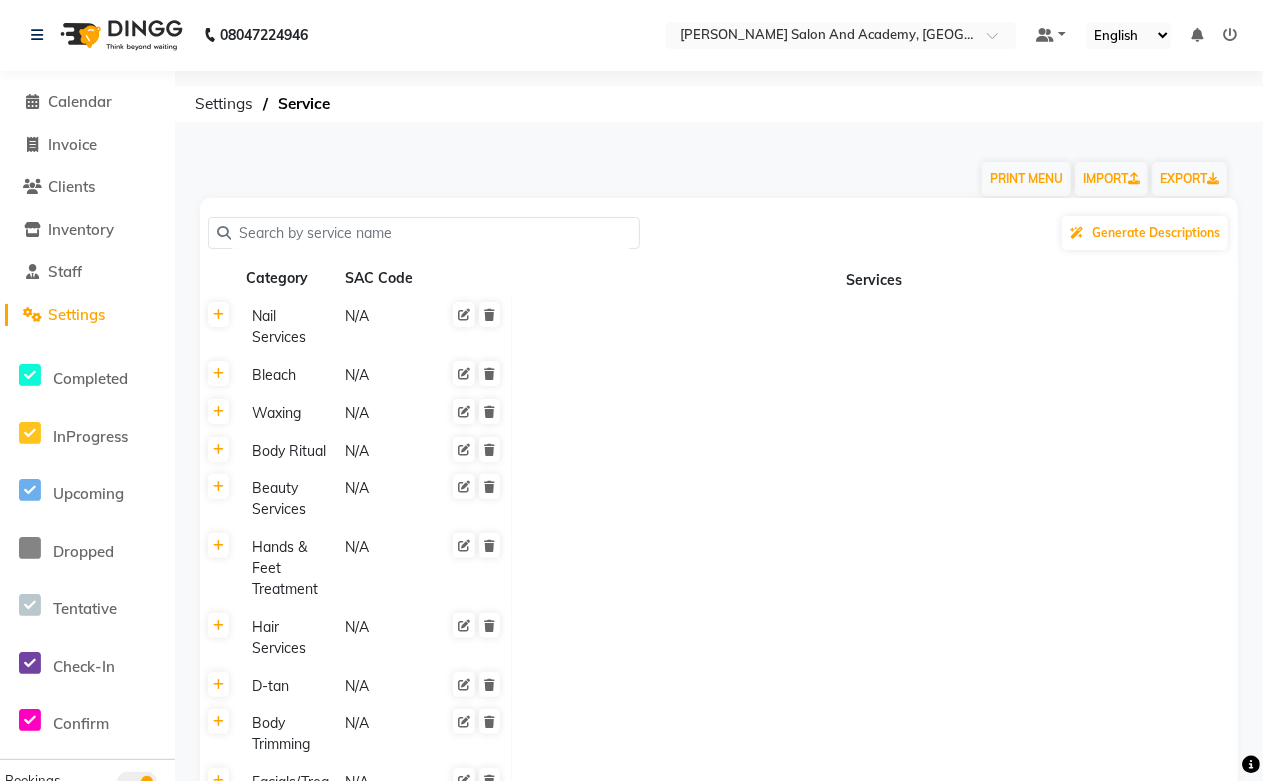 scroll, scrollTop: 0, scrollLeft: 0, axis: both 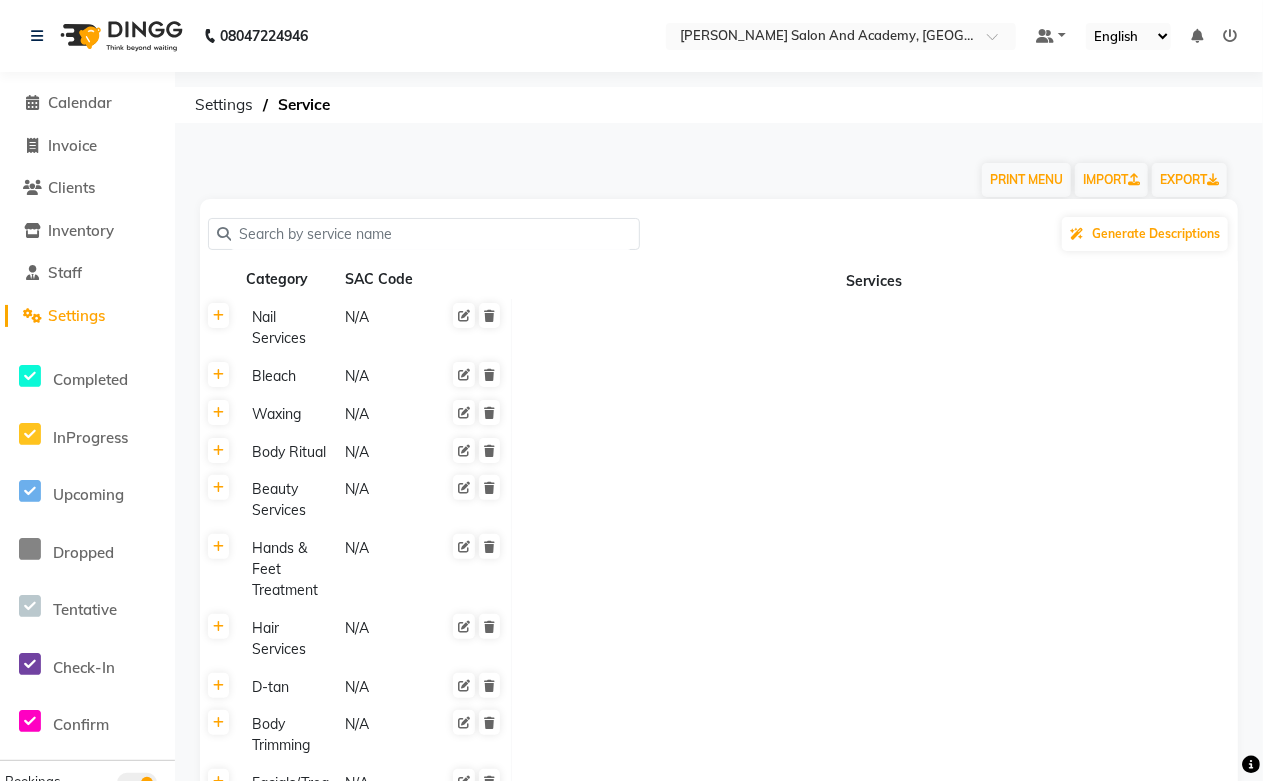 click 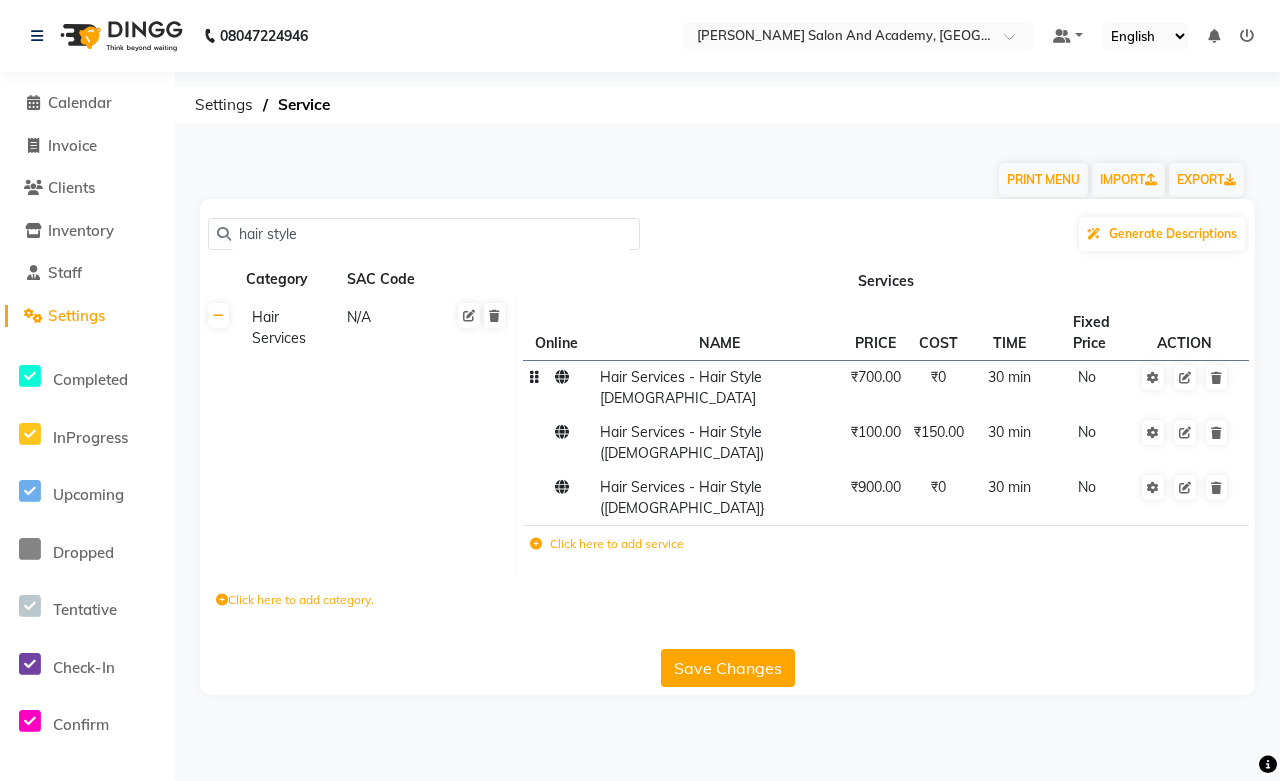 type on "hair style" 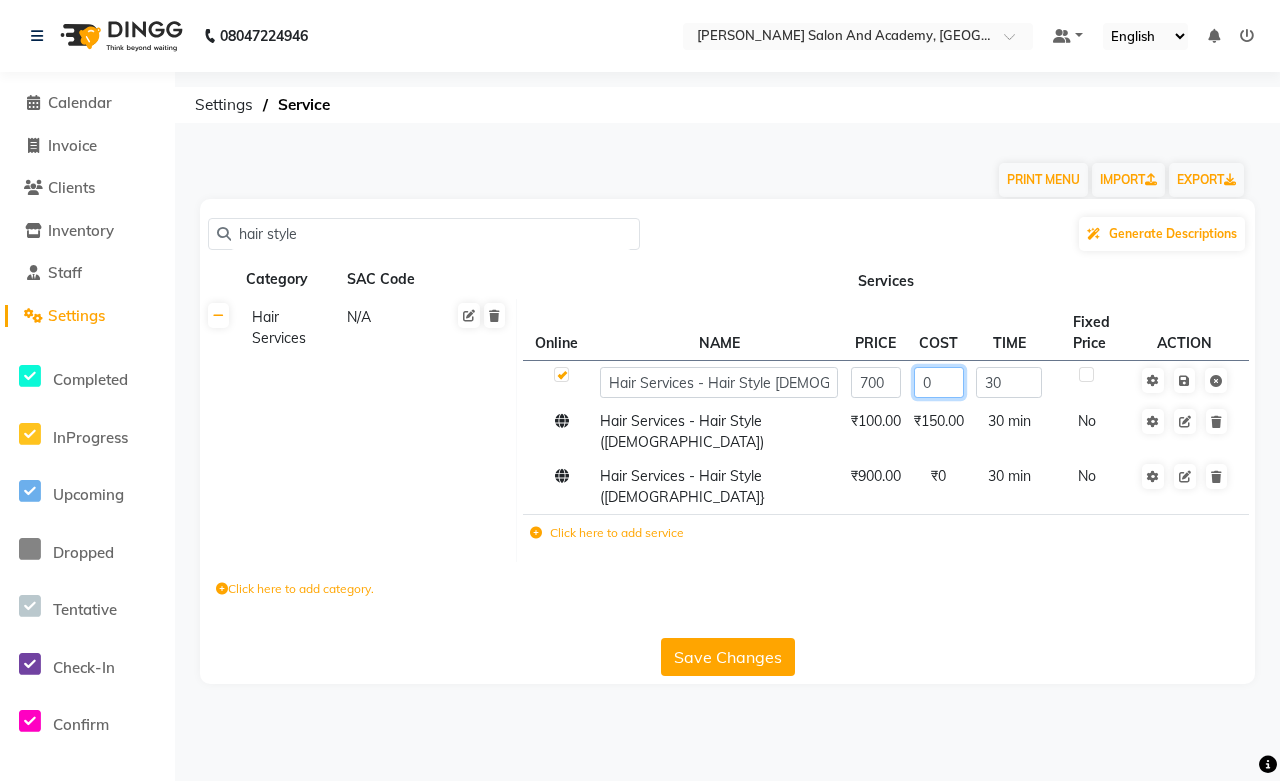 click on "0" 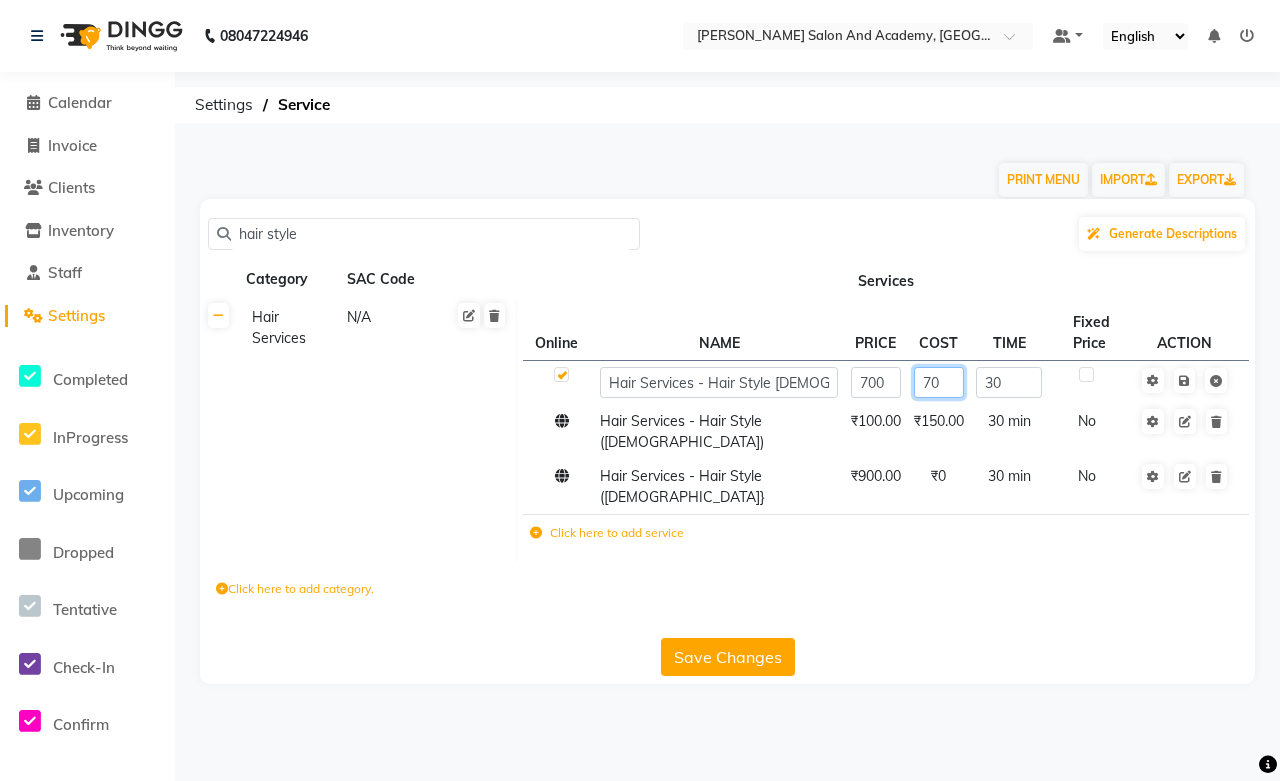 type on "700" 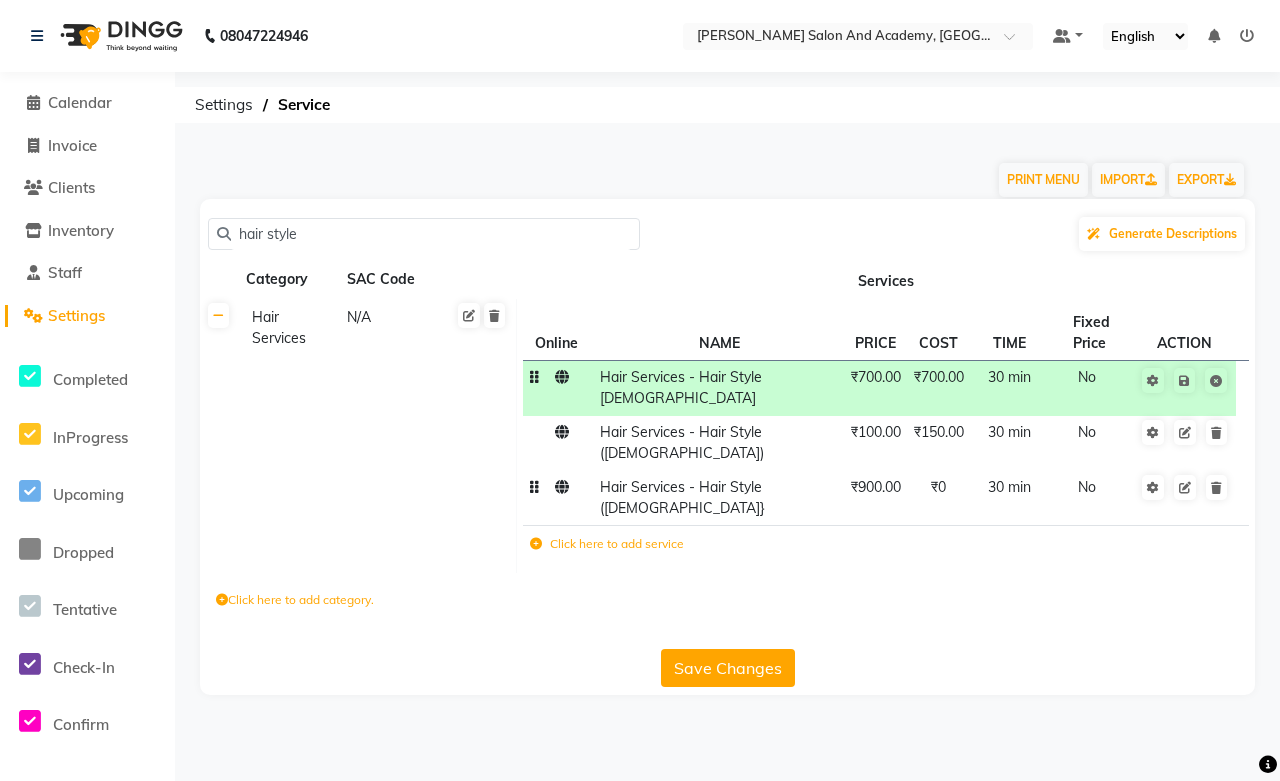 click on "₹0" 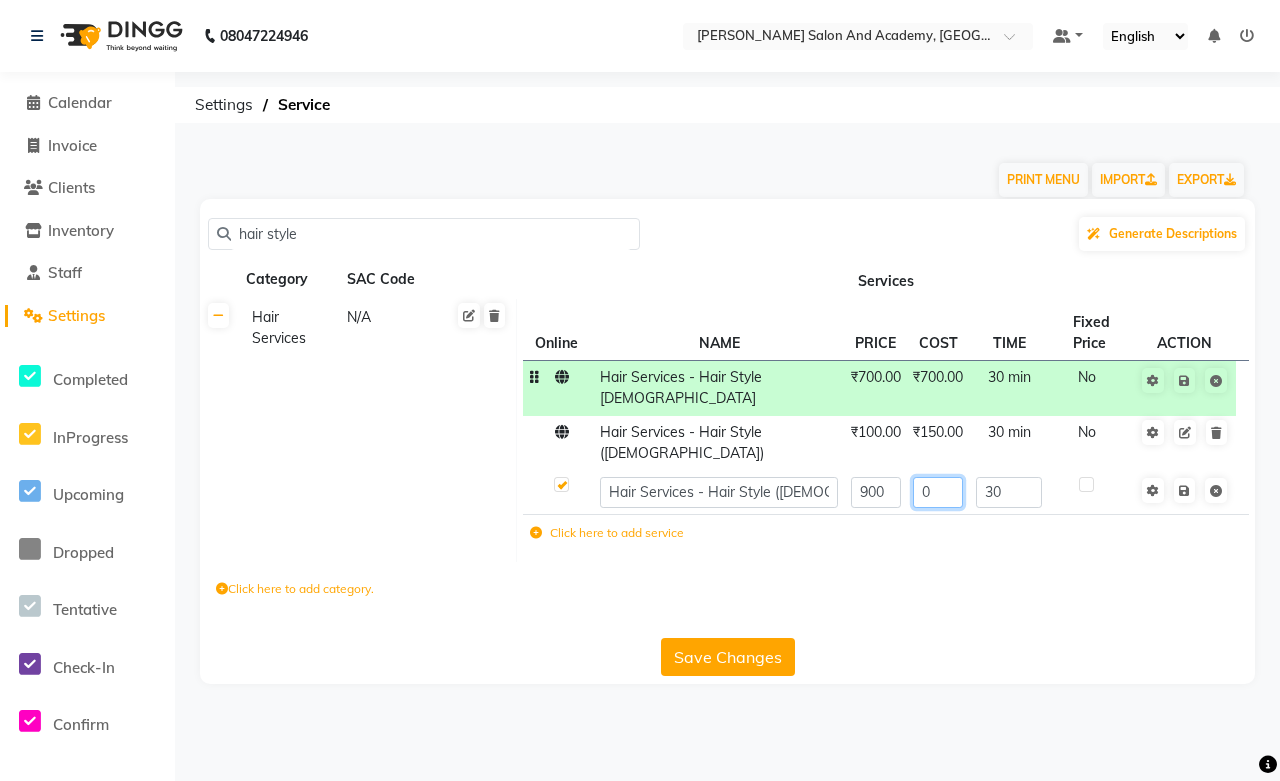 click on "0" 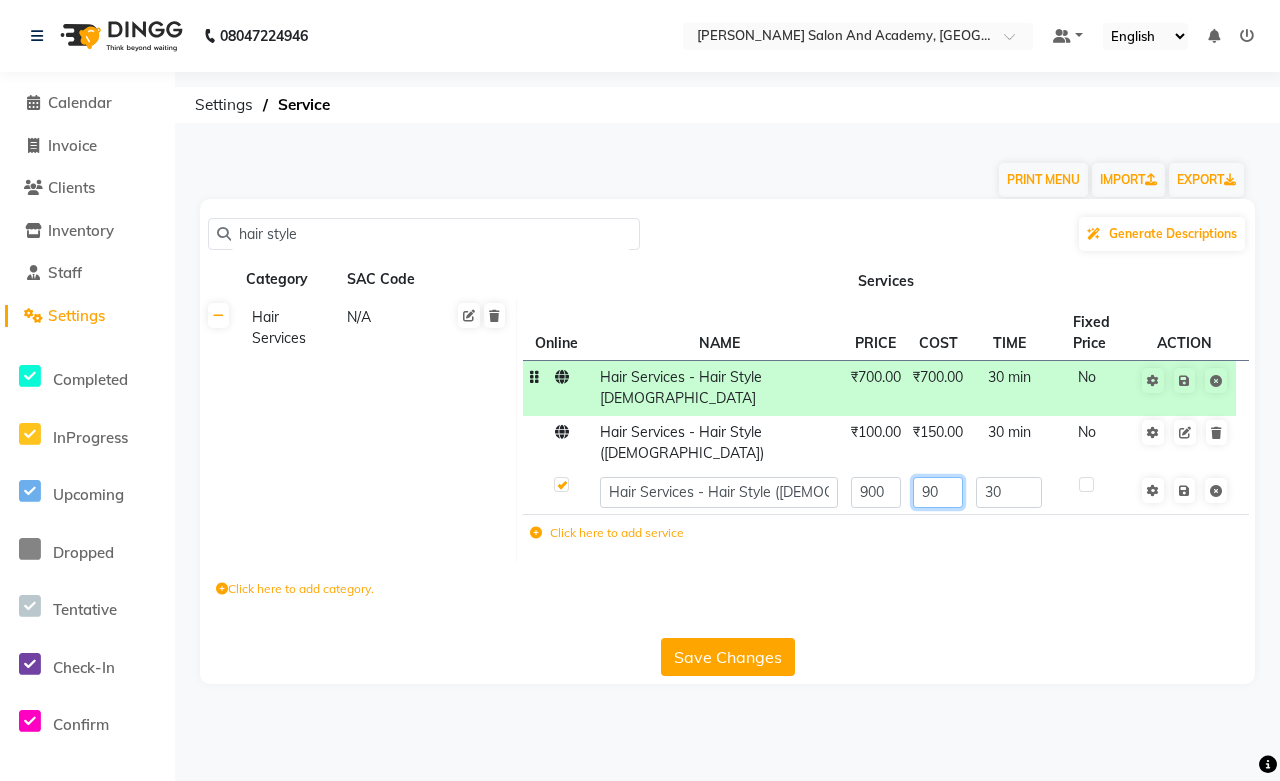 type on "900" 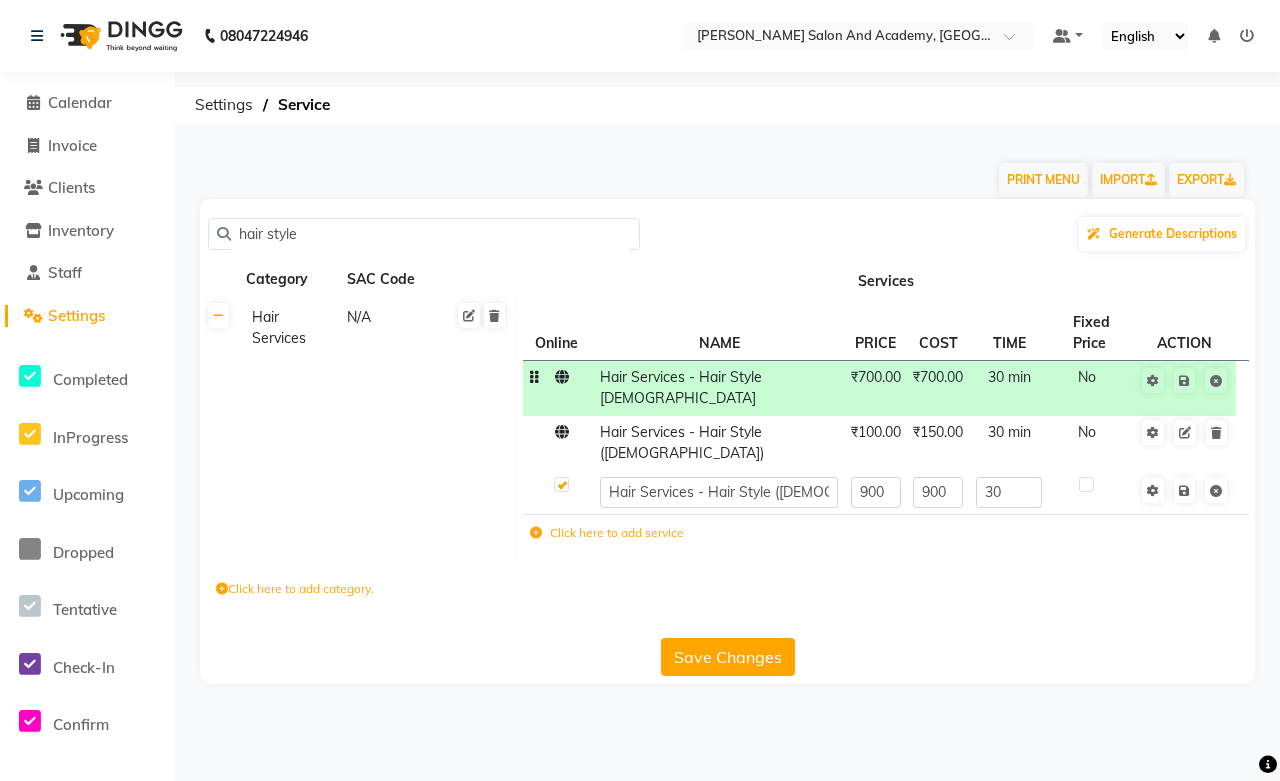 click on "08047224946 Select Location × [PERSON_NAME] Salon And Academy, Dadabari Default Panel My Panel English ENGLISH Español العربية मराठी हिंदी ગુજરાતી தமிழ் 中文 Notifications nothing to show ☀ [PERSON_NAME] Salon and Academy, Dadabari  Calendar  Invoice  Clients  Inventory  Staff  Settings Completed InProgress Upcoming Dropped Tentative Check-In Confirm Bookings Segments Page Builder Settings  Service   PRINT MENU   IMPORT   EXPORT  hair style Generate Descriptions Category SAC Code Services Hair Services N/A Online  NAME  PRICE COST TIME Fixed Price  ACTION Hair Services - Hair Style [DEMOGRAPHIC_DATA] ₹700.00 ₹700.00 30 min  No  Hair Services - Hair Style ([DEMOGRAPHIC_DATA]) ₹100.00 ₹150.00 30 min  No  Hair Services - Hair Style ([DEMOGRAPHIC_DATA]} 900 900 30 Click here to add service  Click here to add category.  Save Changes" at bounding box center [640, 390] 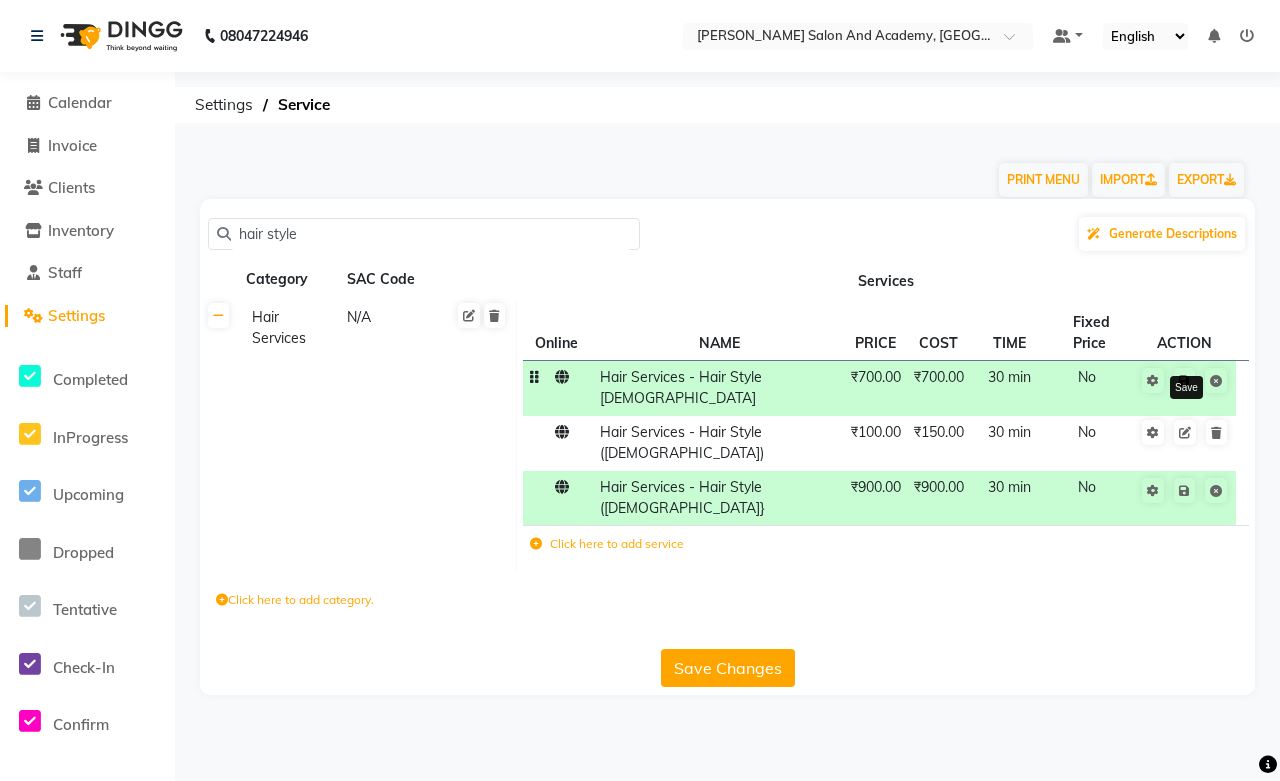 click 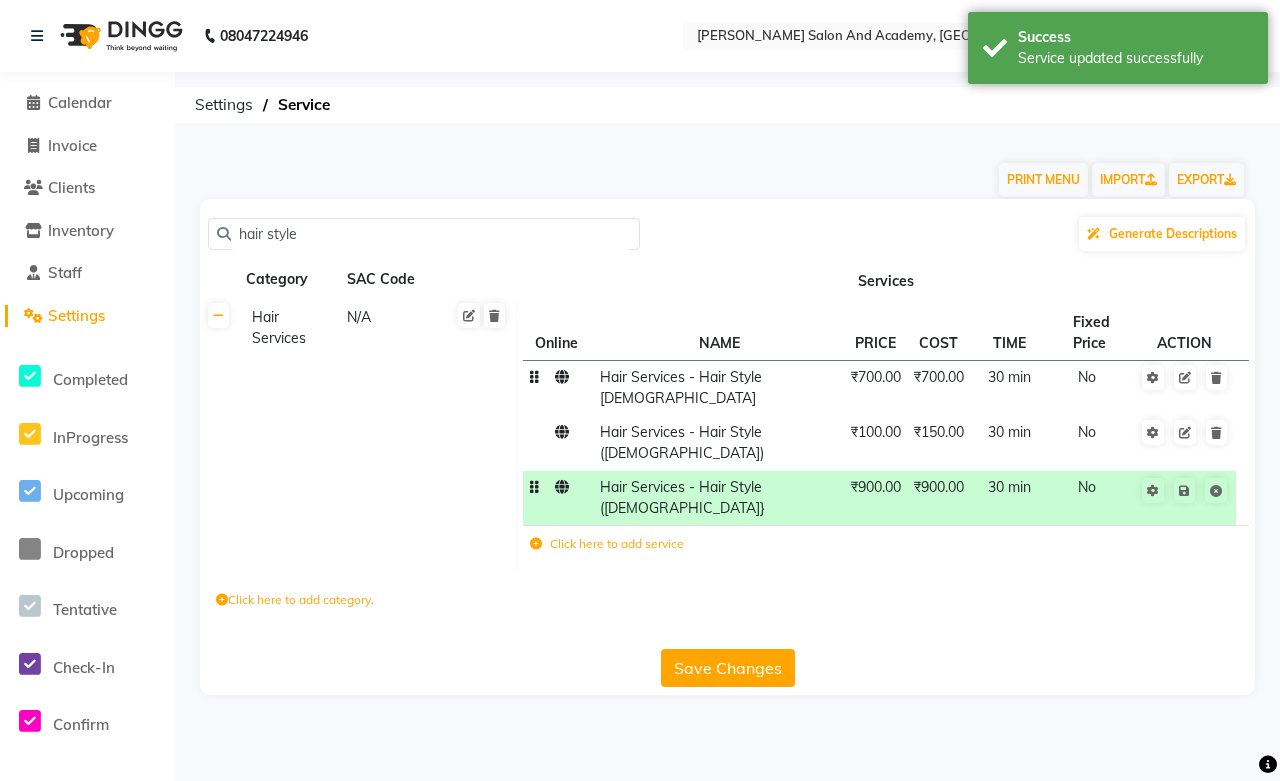 click 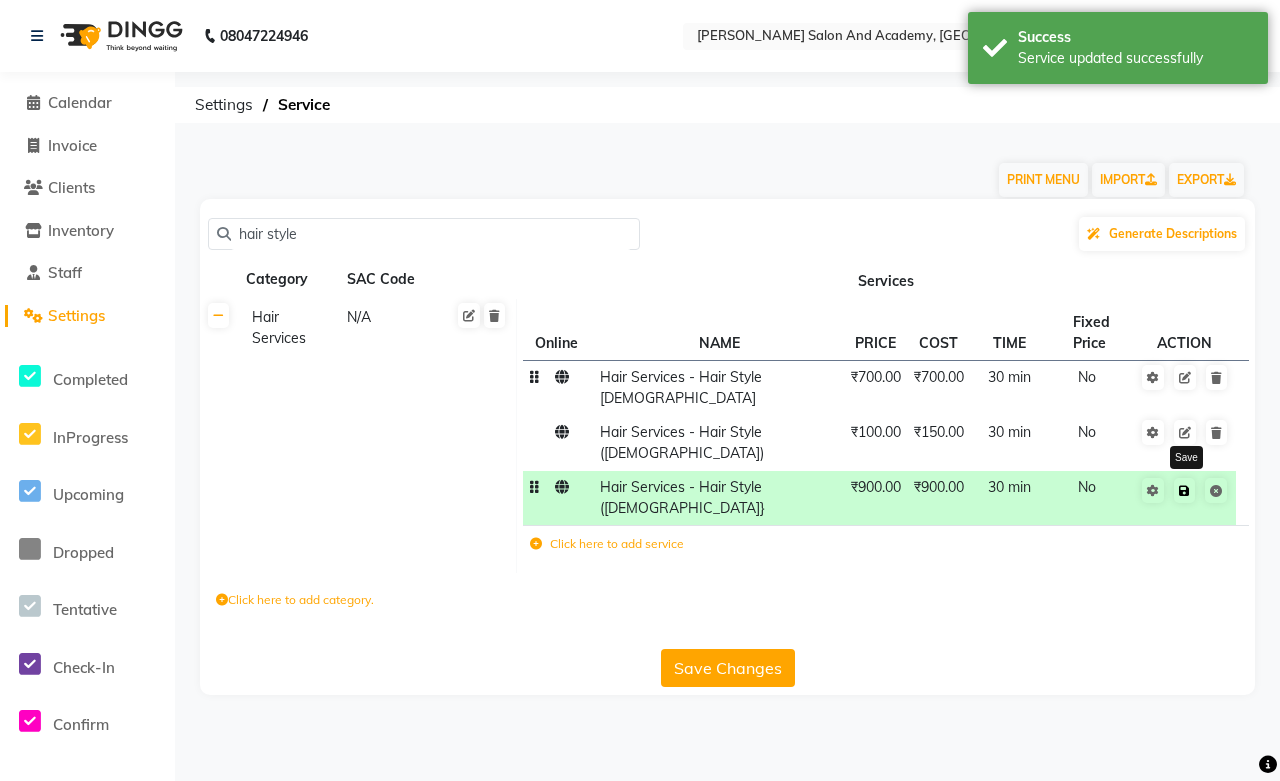 click 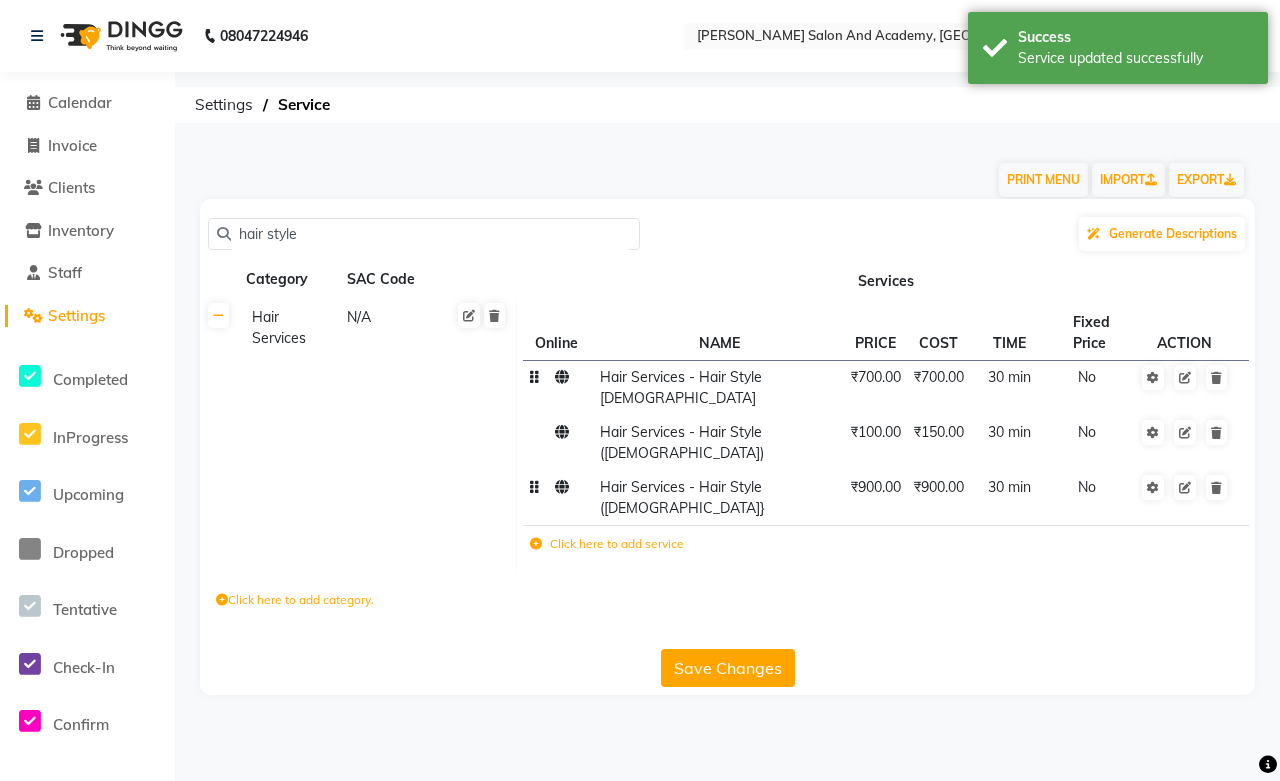 click on "Save Changes" 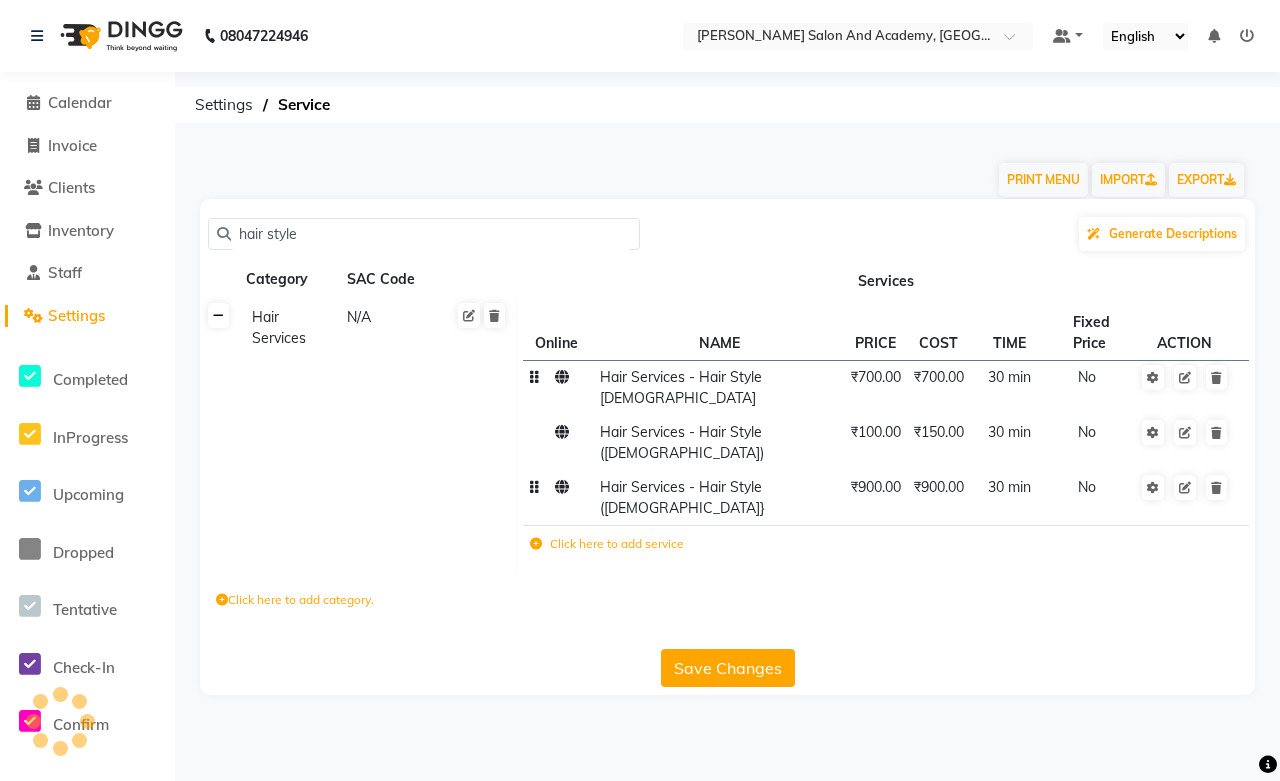 click 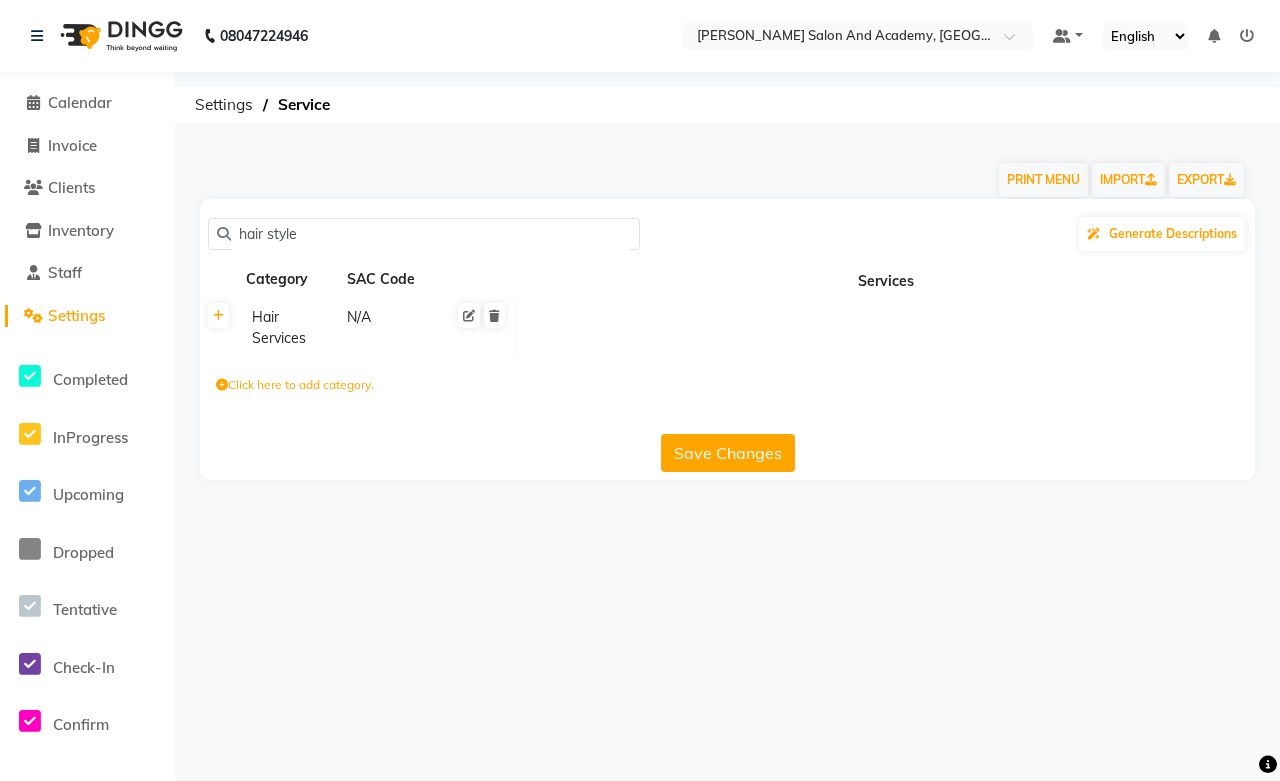 click on "Invoice" 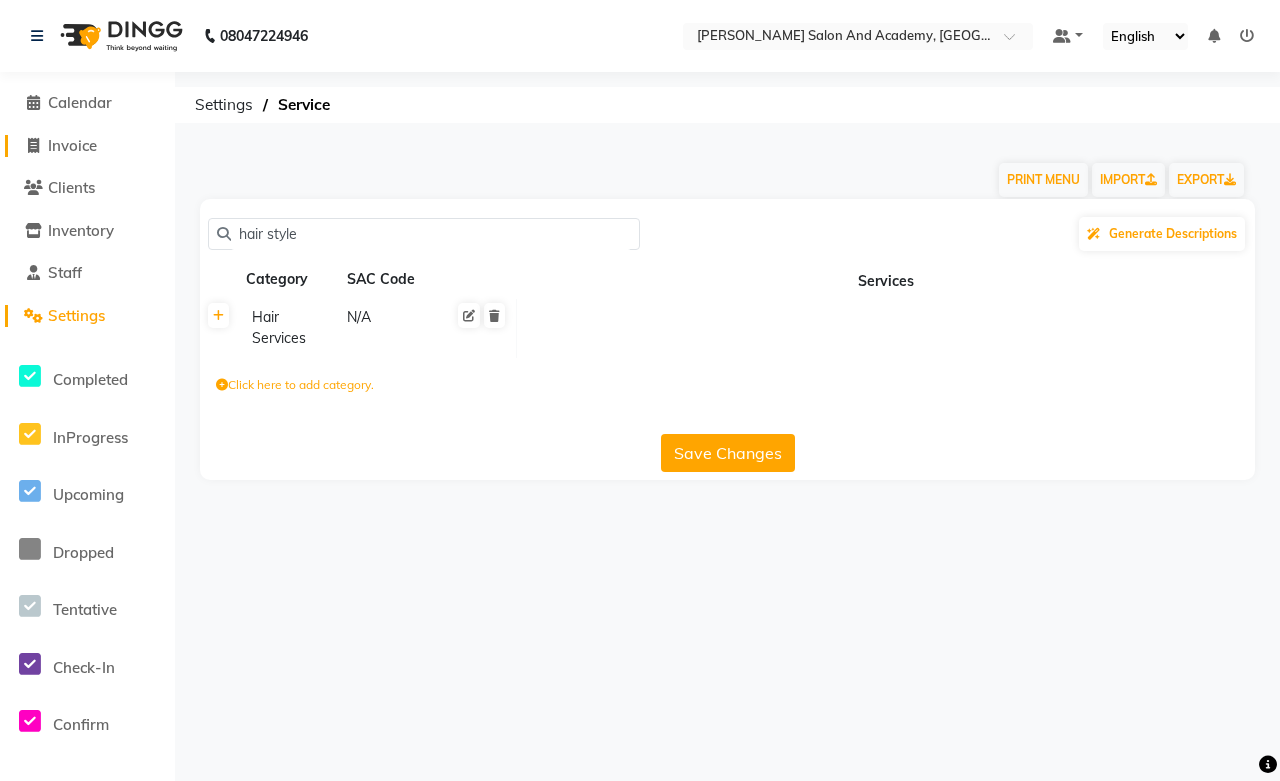 click on "Invoice" 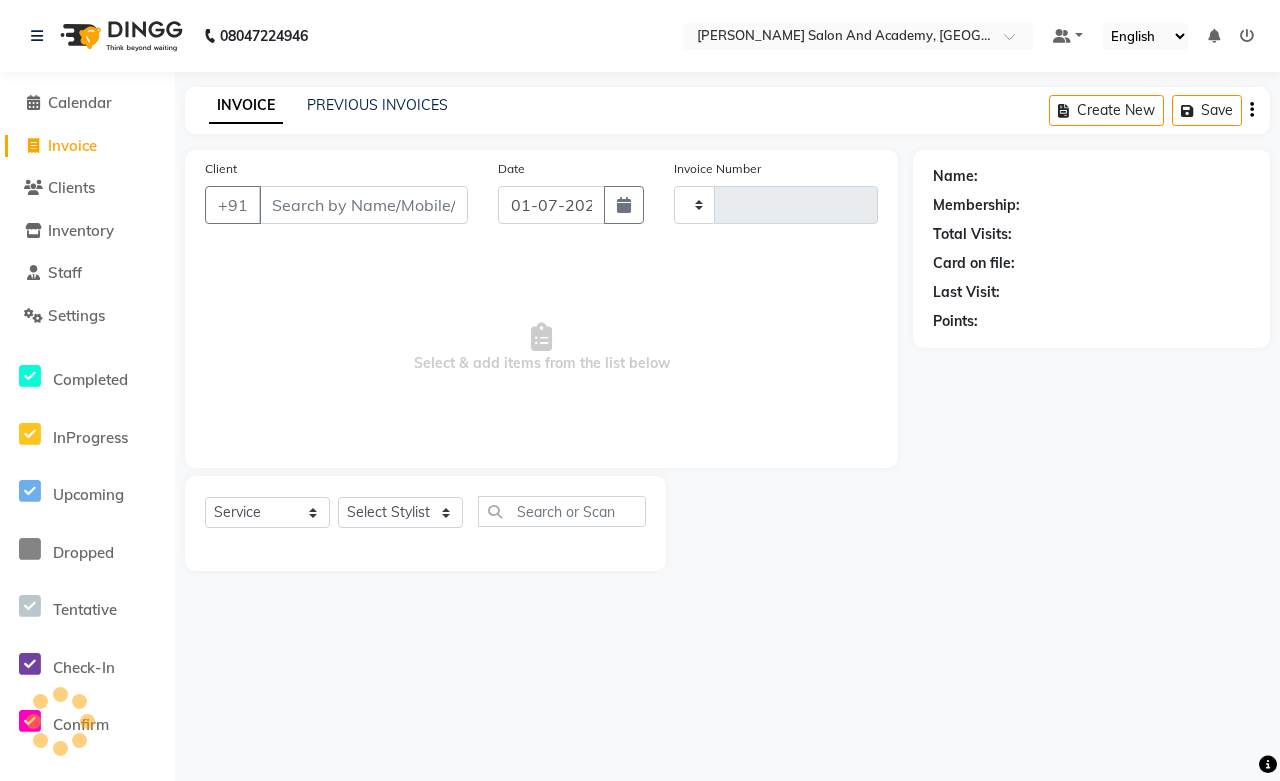 type on "0377" 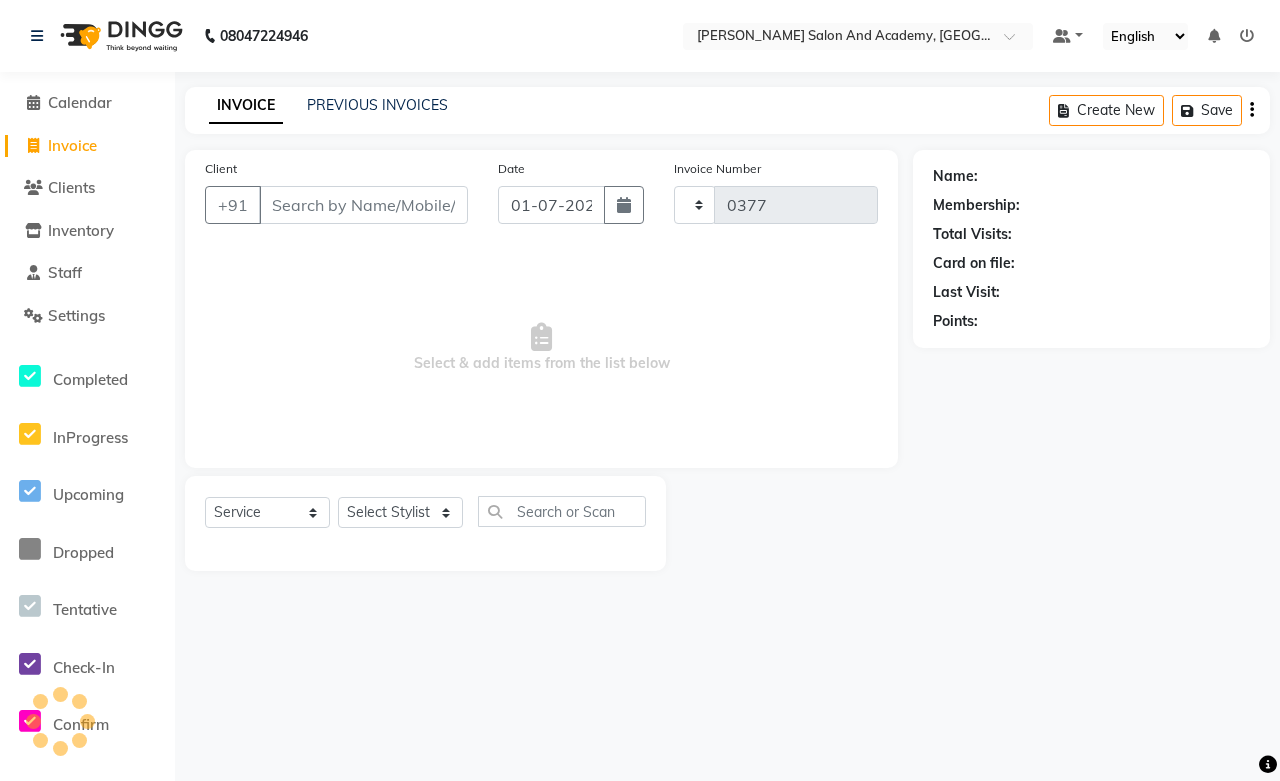 select on "6453" 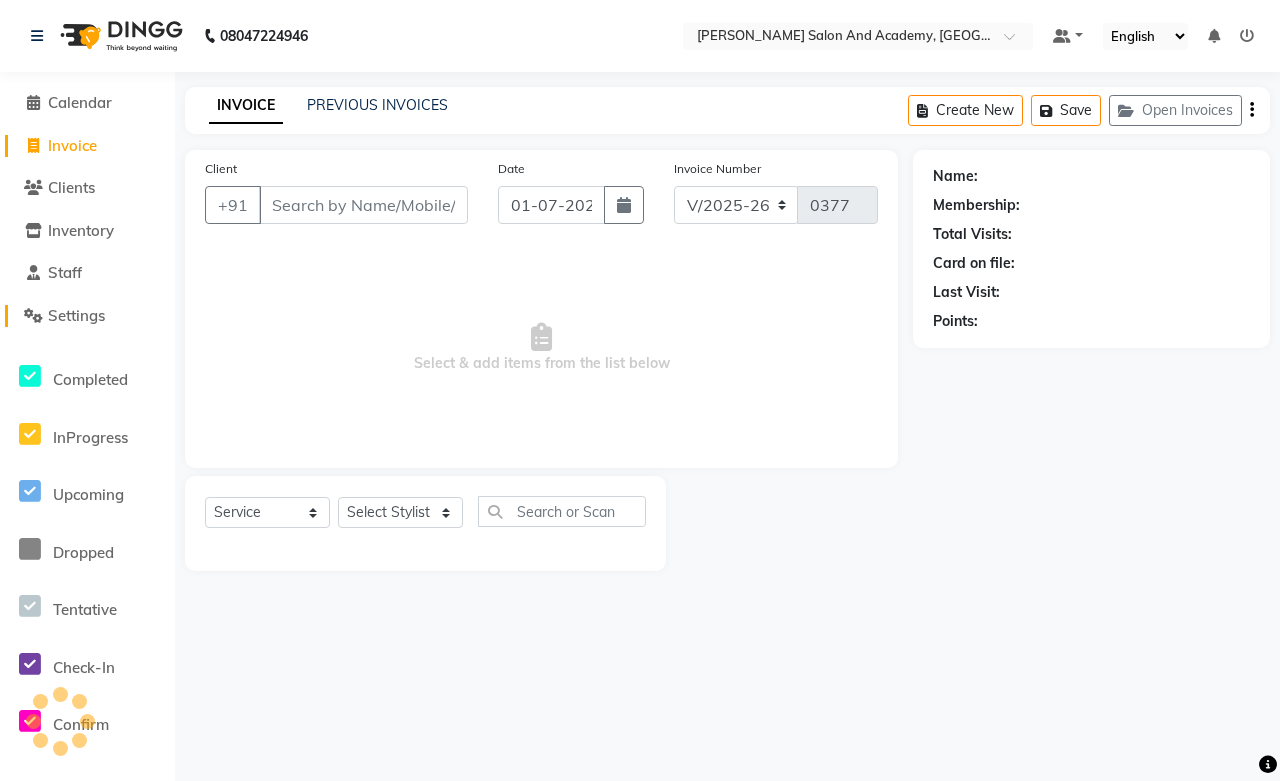 click on "Settings" 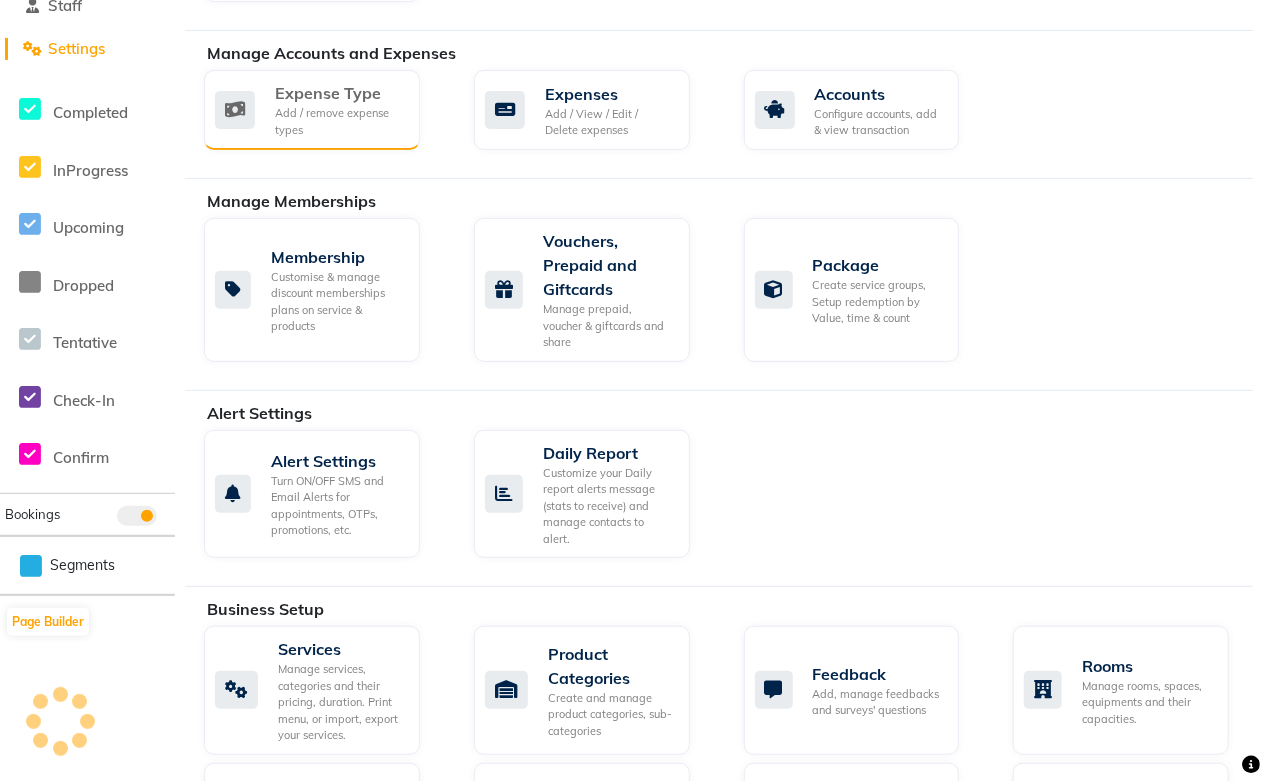 scroll, scrollTop: 333, scrollLeft: 0, axis: vertical 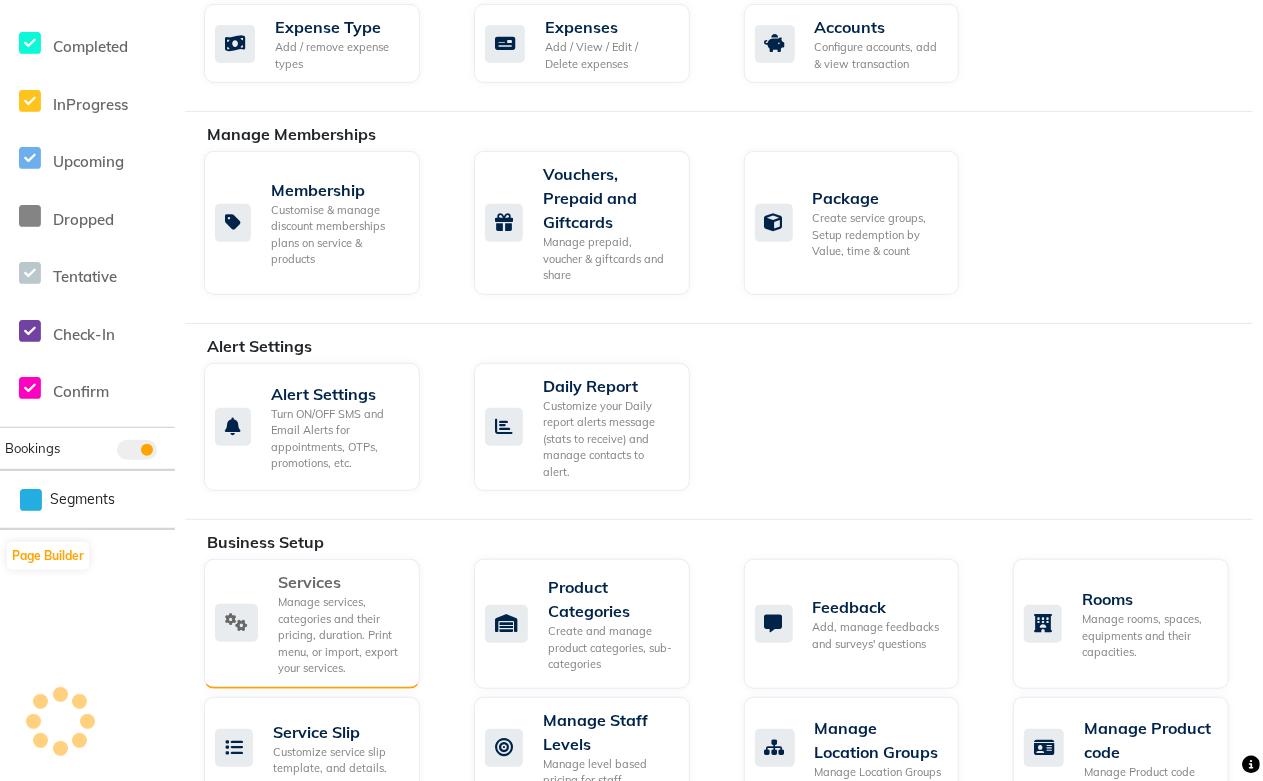 click on "Services" 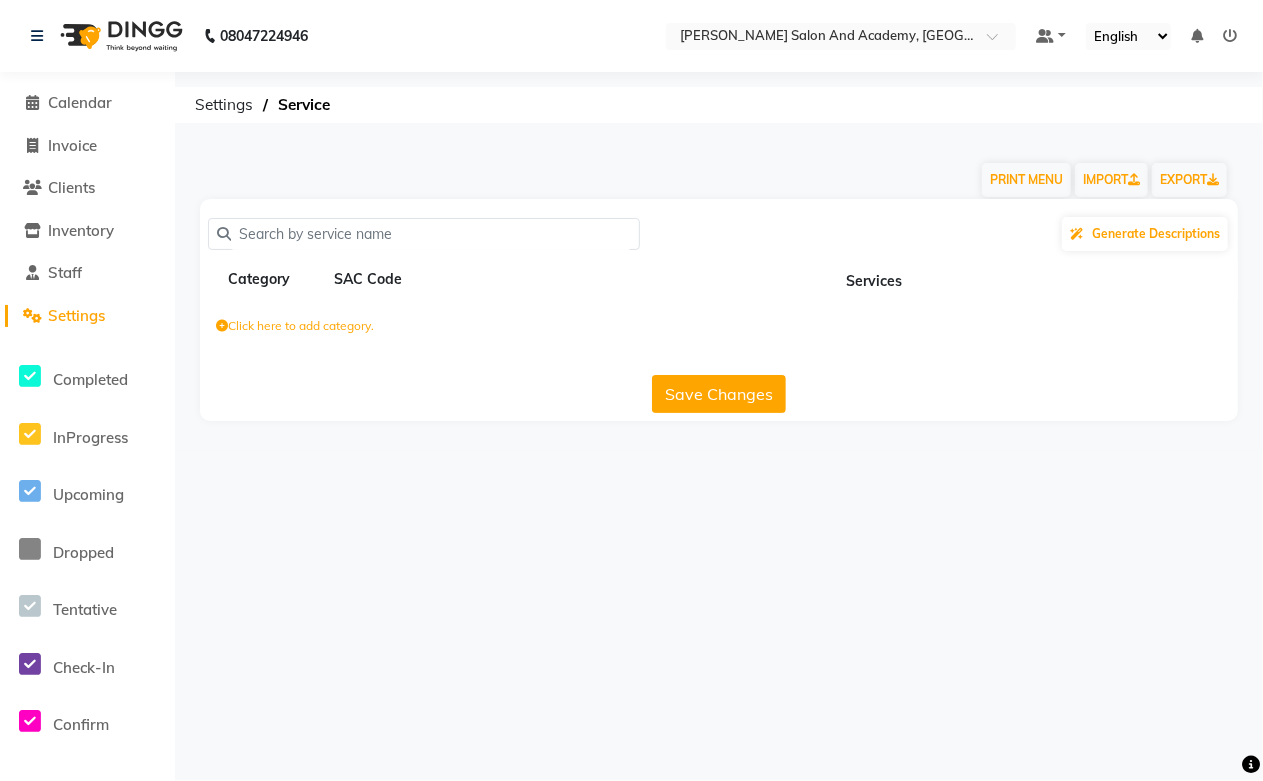 scroll, scrollTop: 0, scrollLeft: 0, axis: both 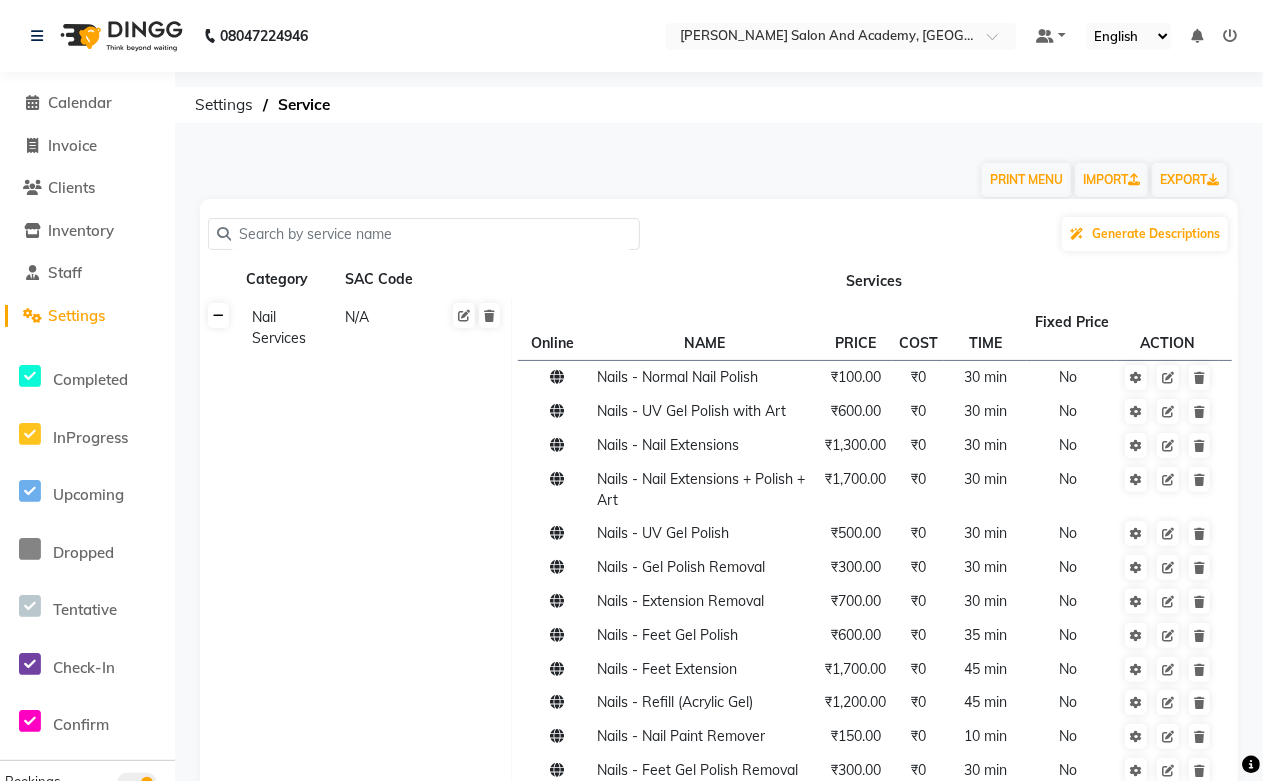 click 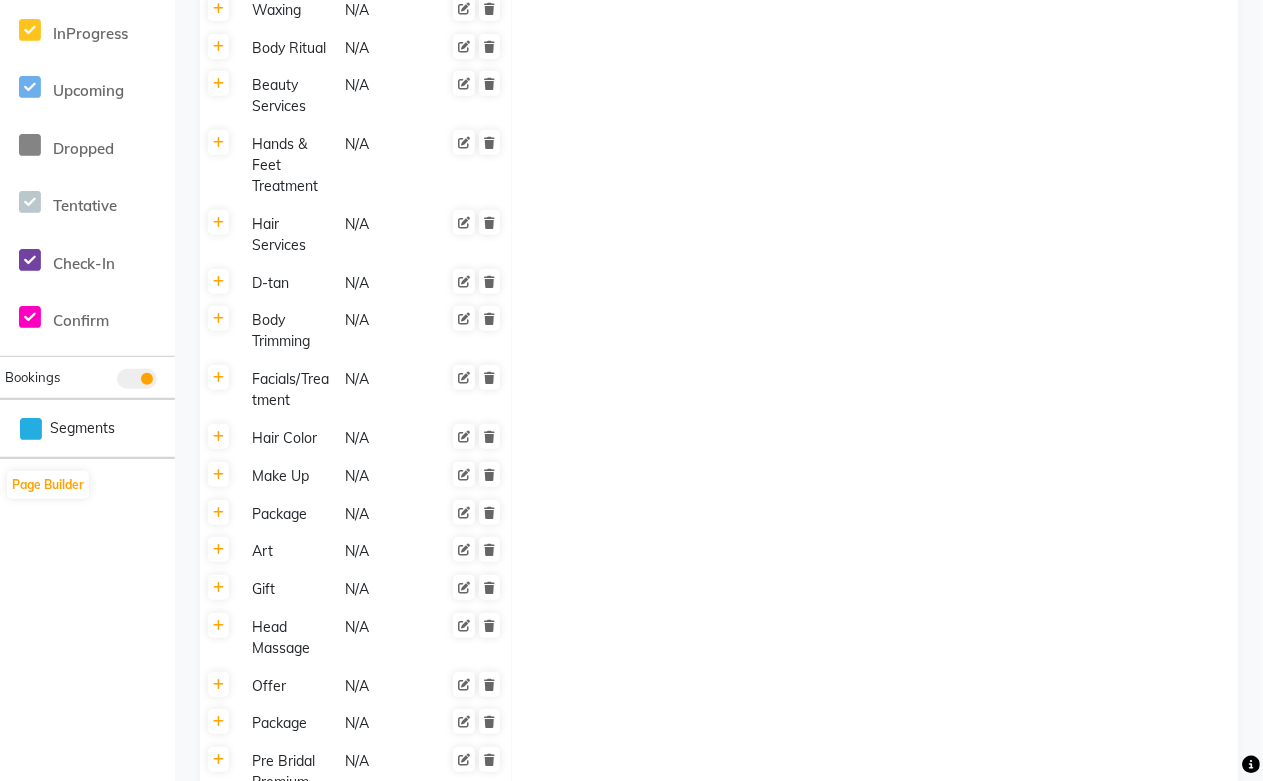 scroll, scrollTop: 444, scrollLeft: 0, axis: vertical 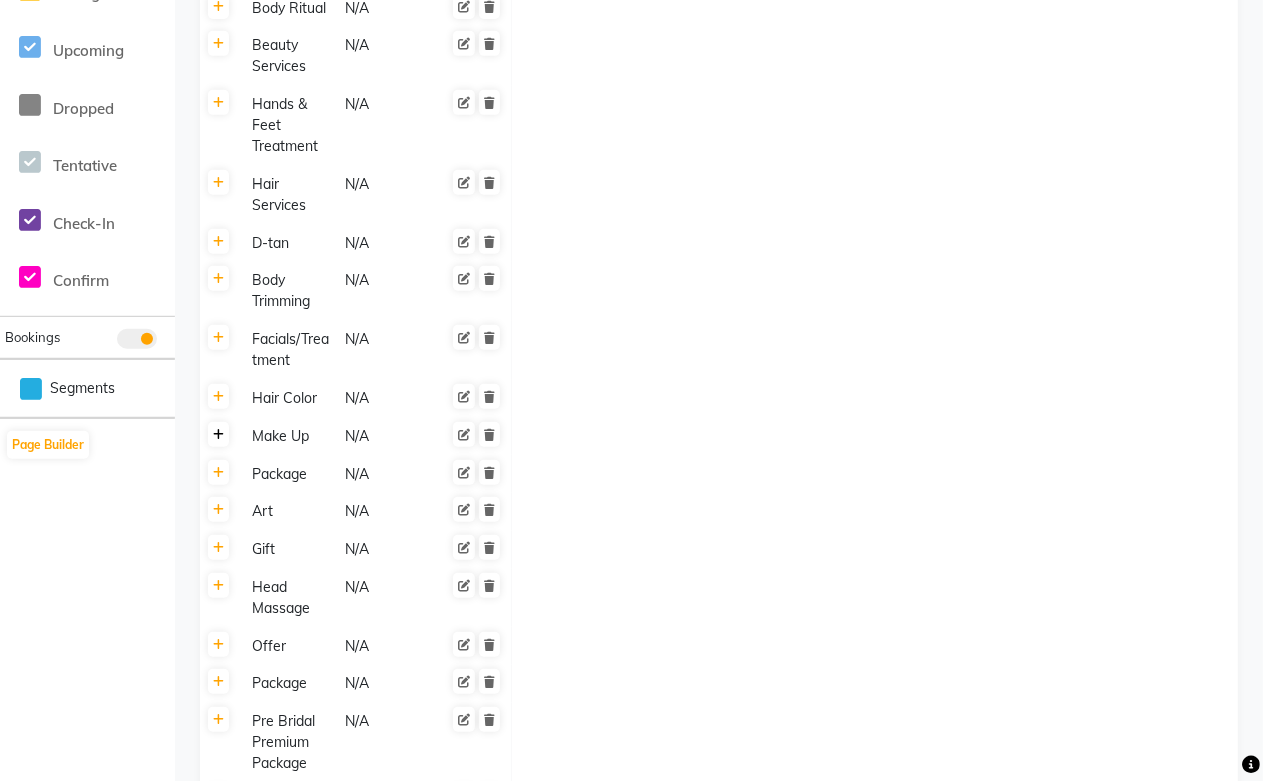 click 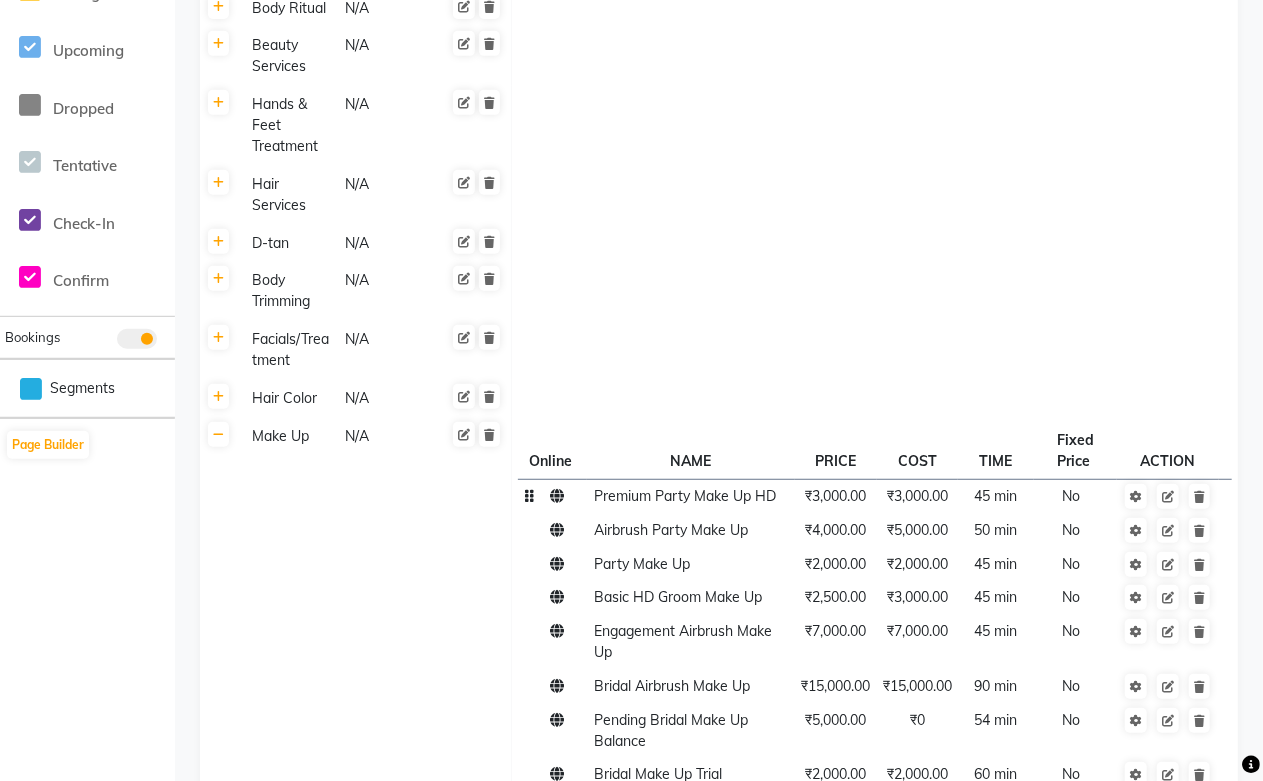 click on "Premium Party Make Up HD" 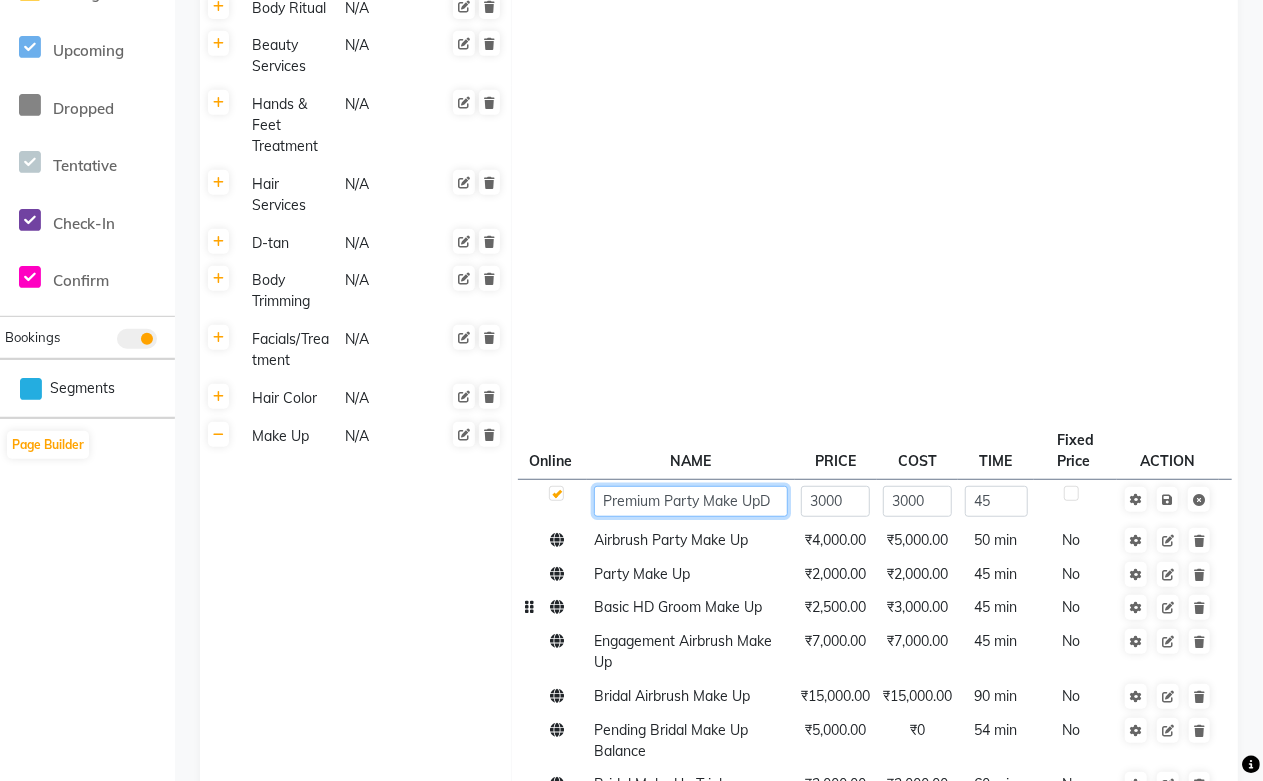 type on "Premium Party Make Up" 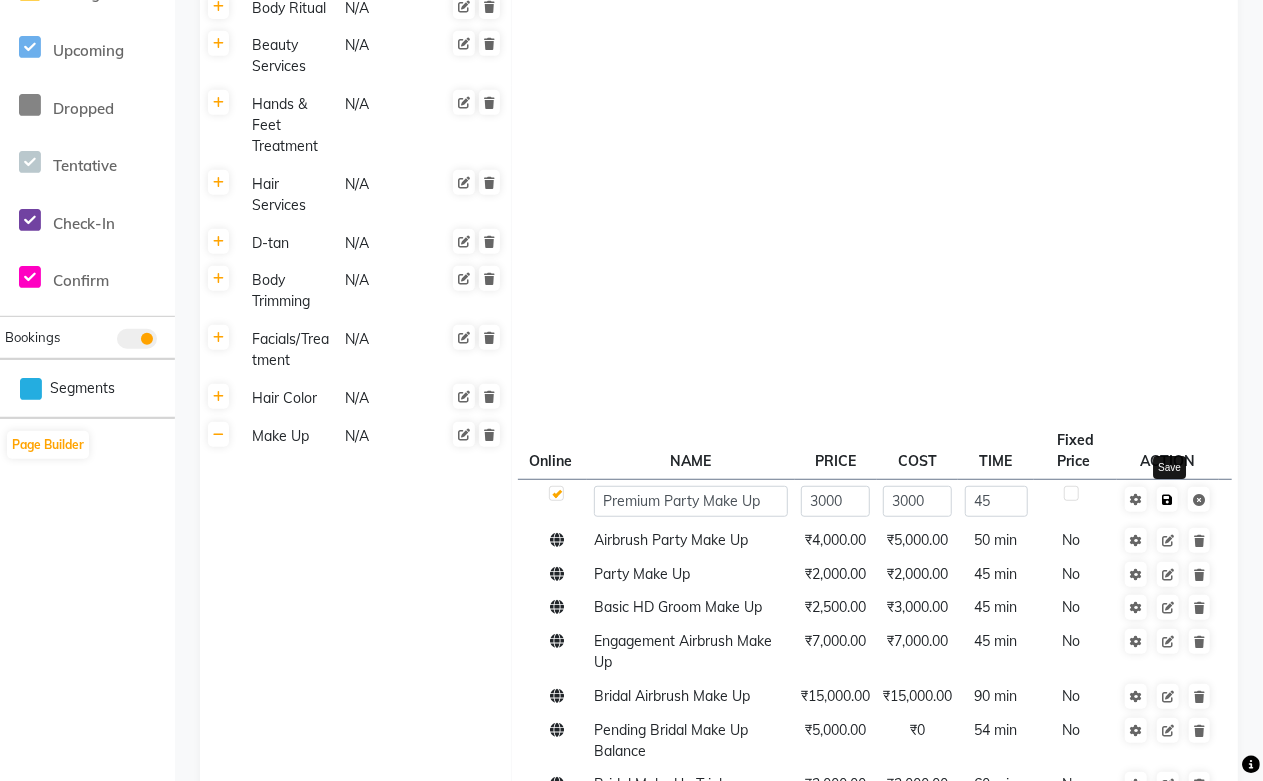 click 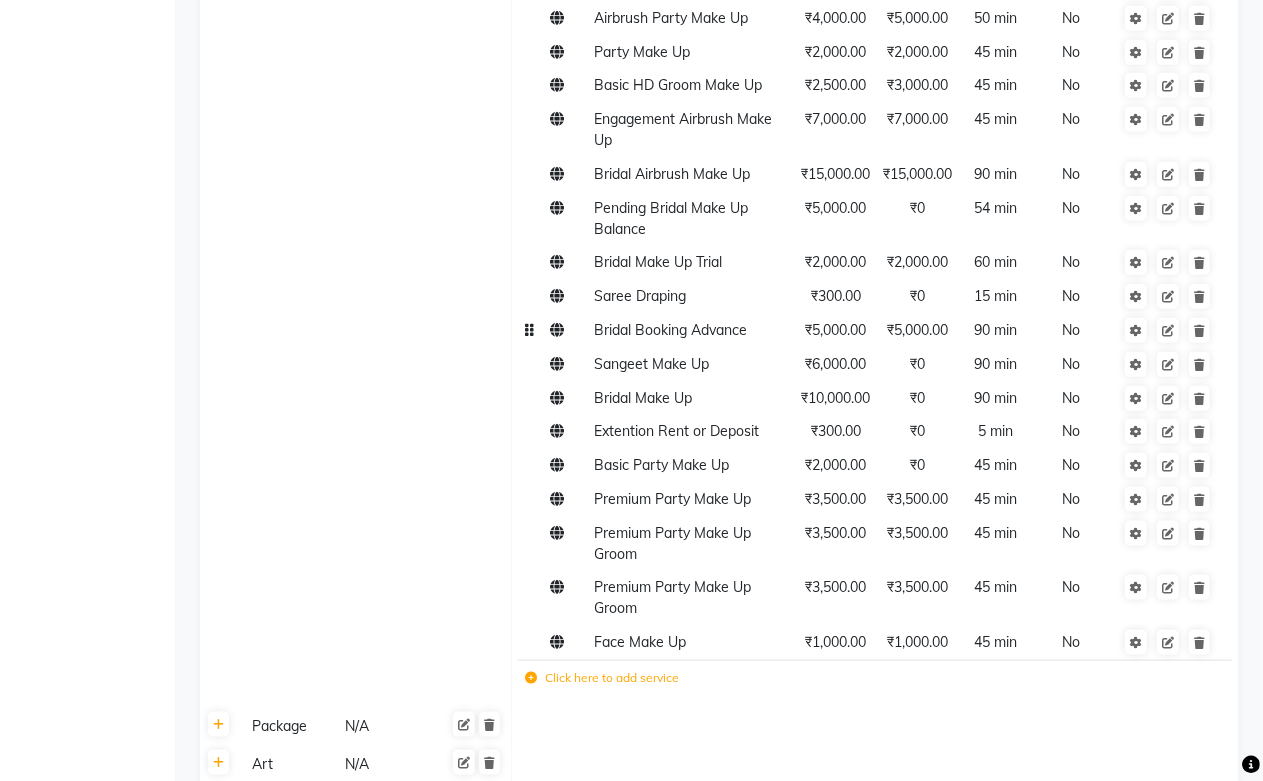 scroll, scrollTop: 1000, scrollLeft: 0, axis: vertical 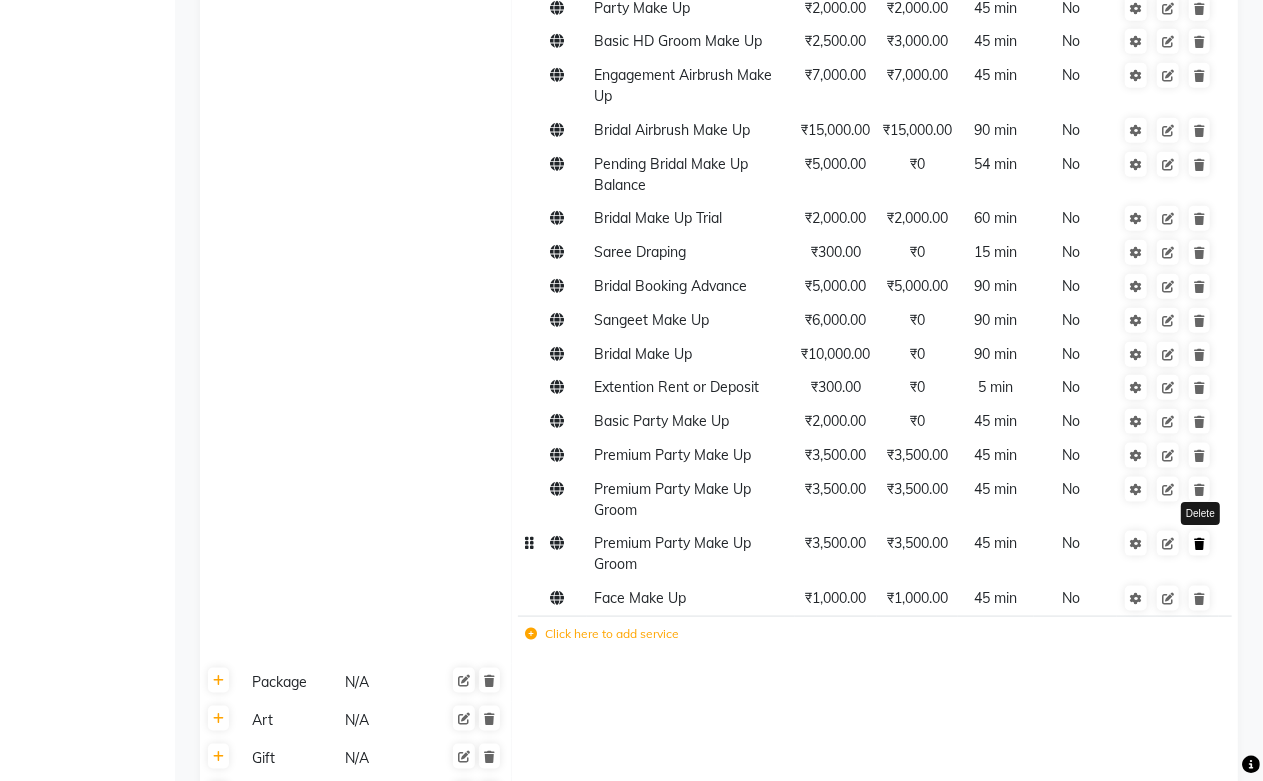 click 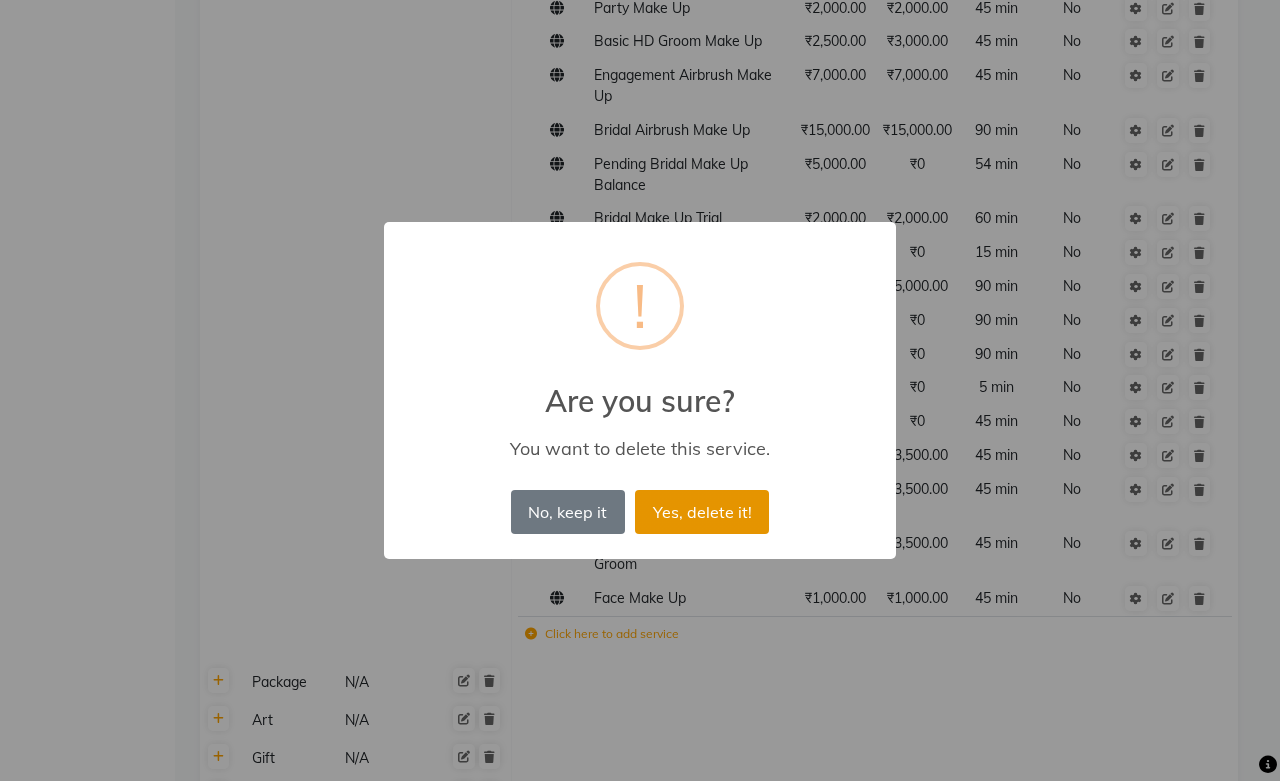 click on "Yes, delete it!" at bounding box center (702, 512) 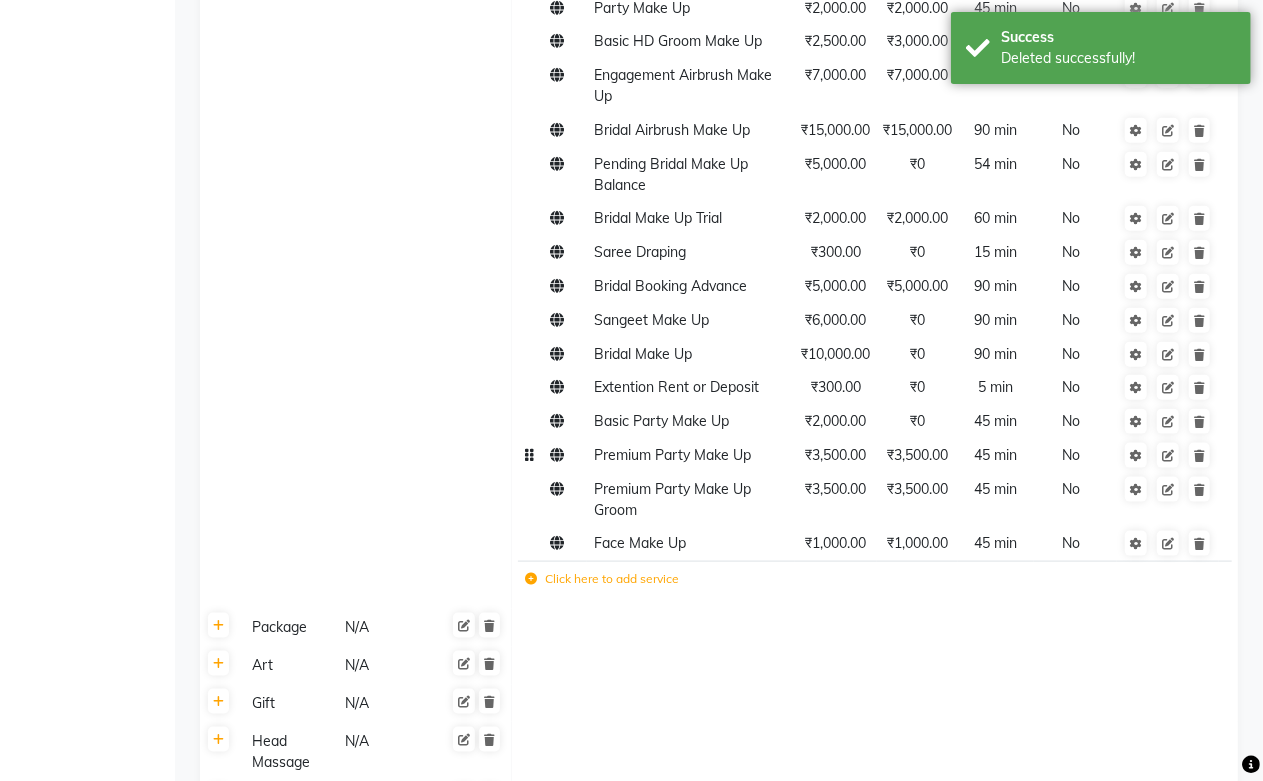 click on "Premium Party Make Up" 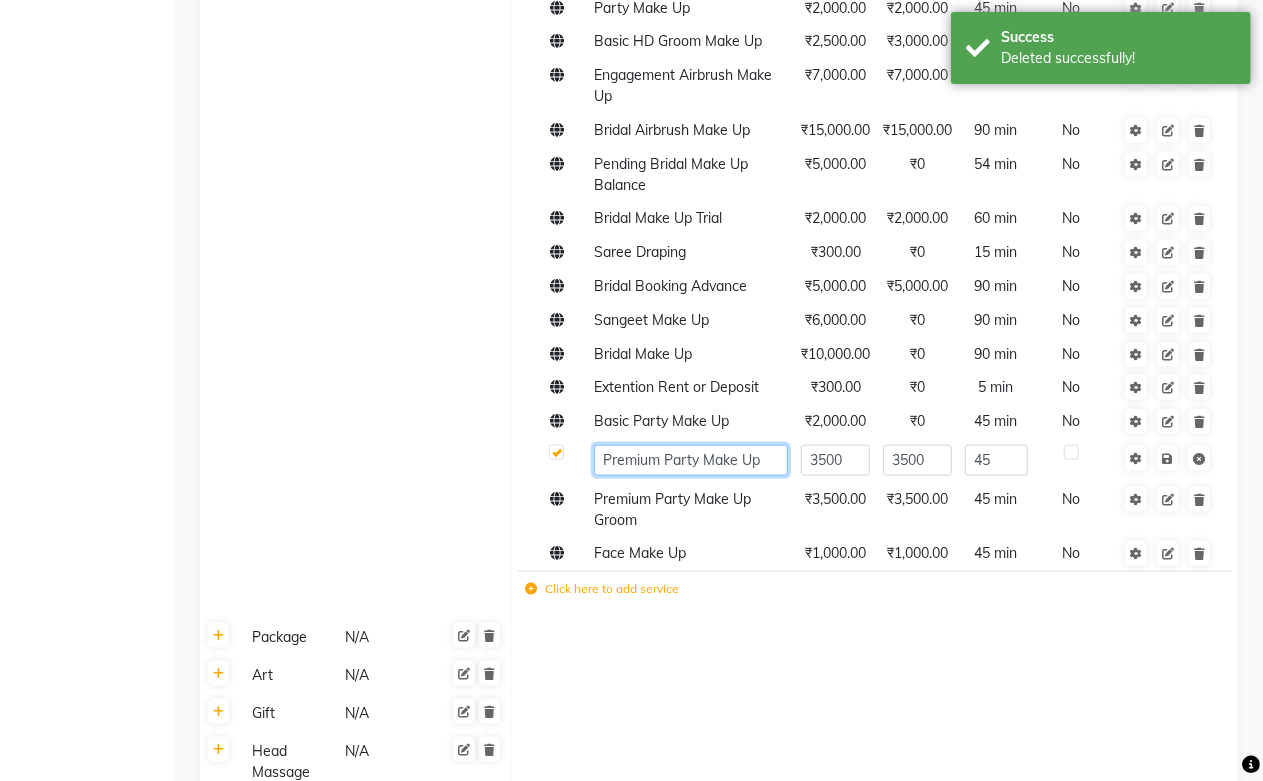 click on "Premium Party Make Up" 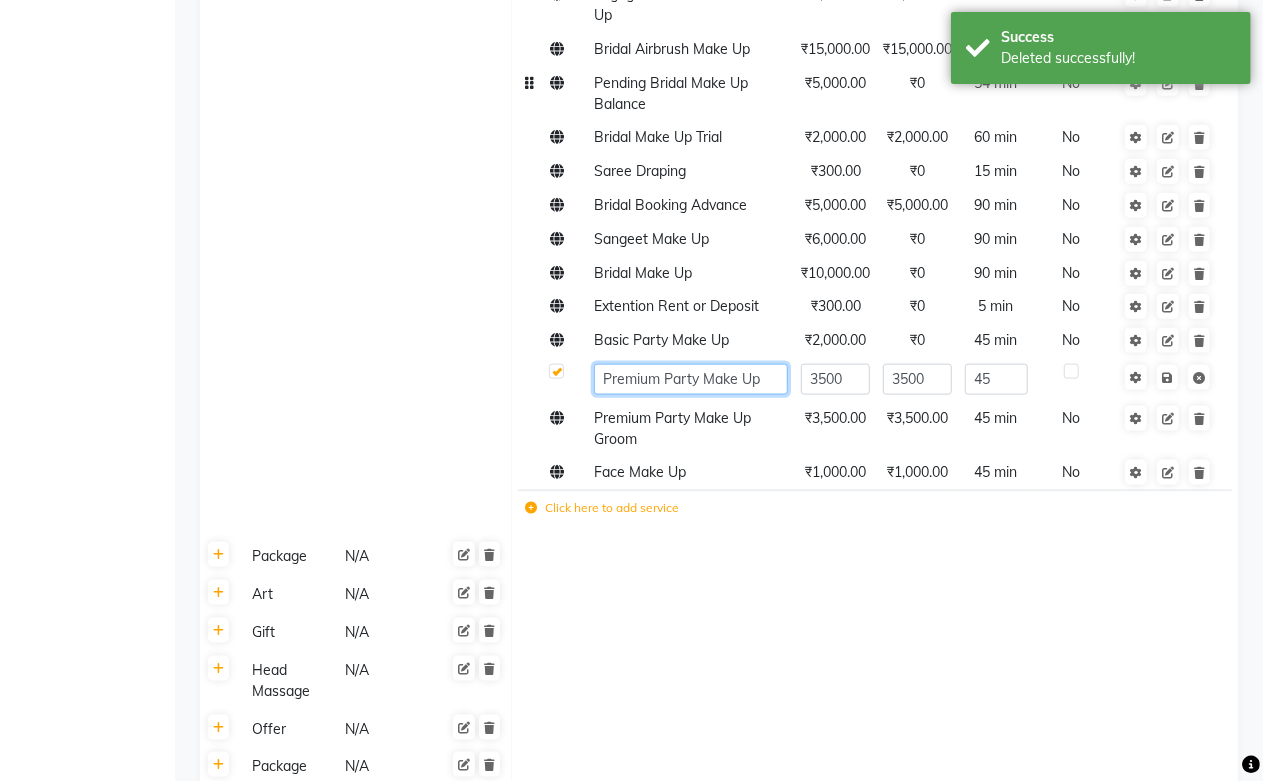 scroll, scrollTop: 1111, scrollLeft: 0, axis: vertical 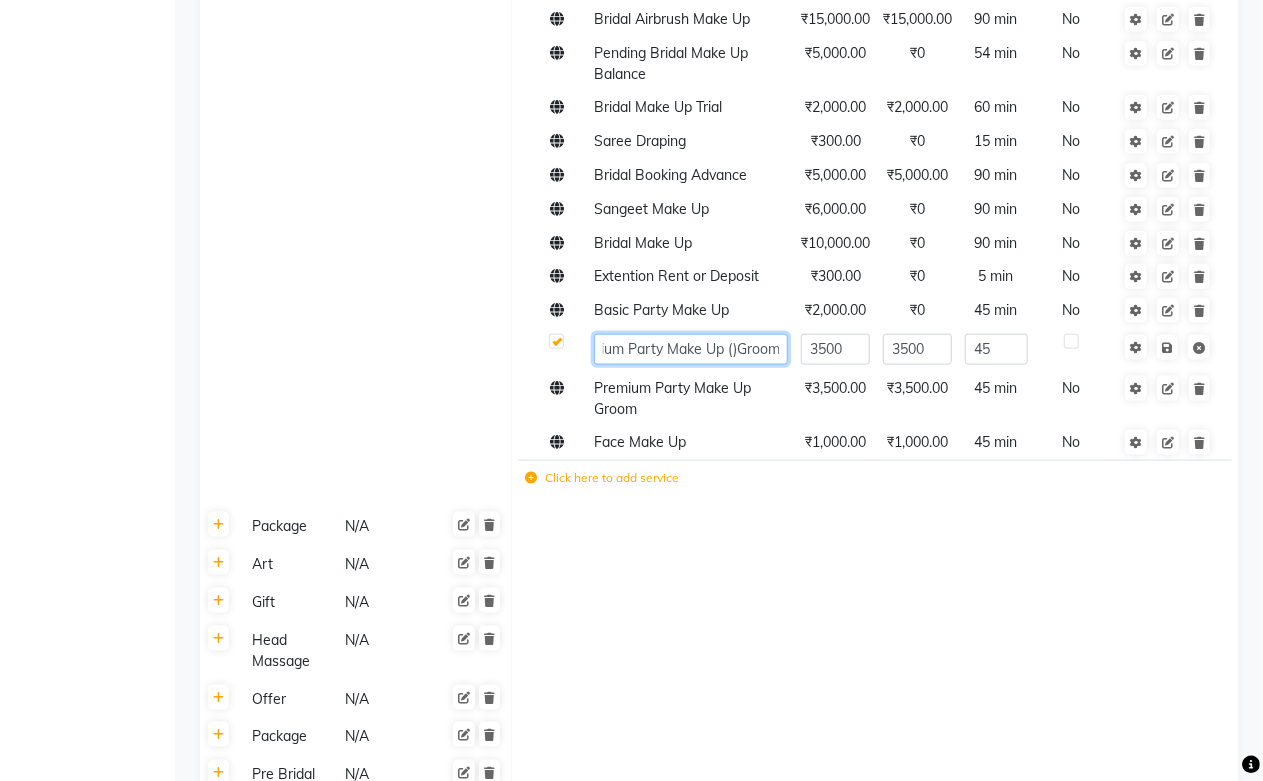 click on "Premium Party Make Up ()Groom" 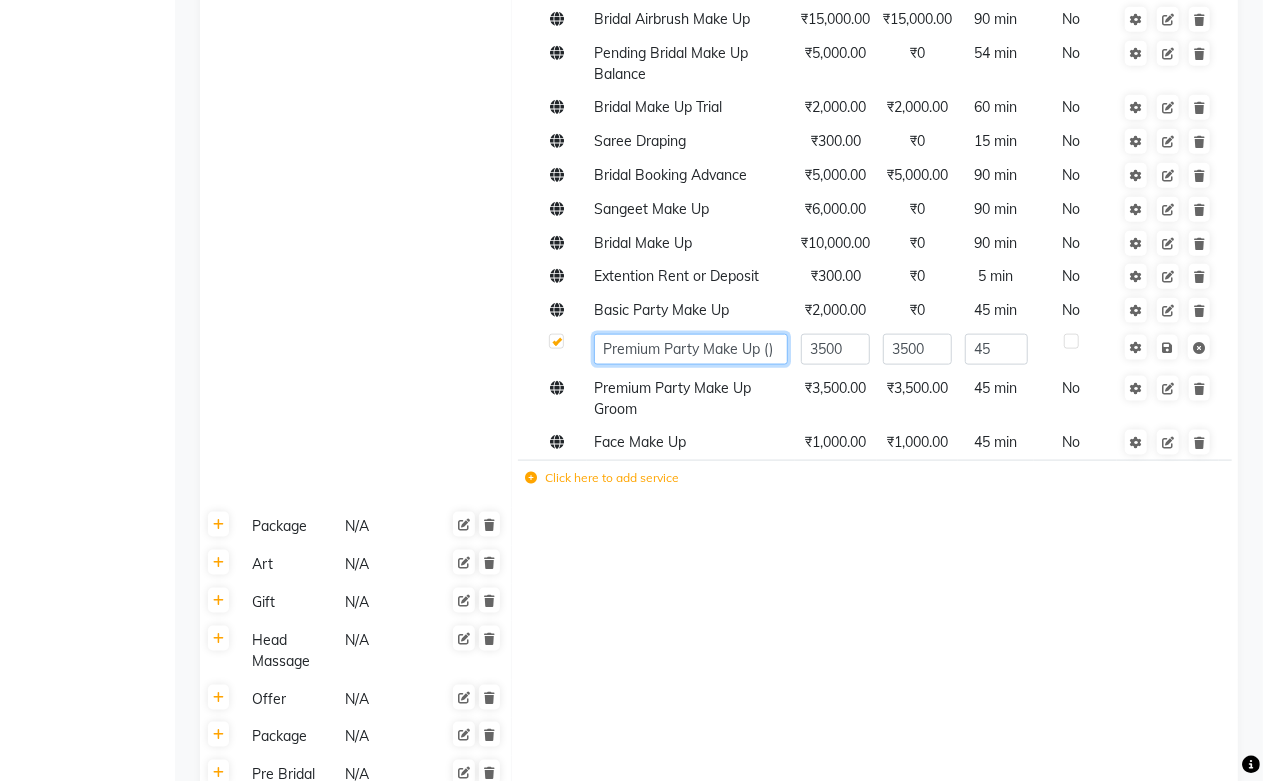 scroll, scrollTop: 0, scrollLeft: 0, axis: both 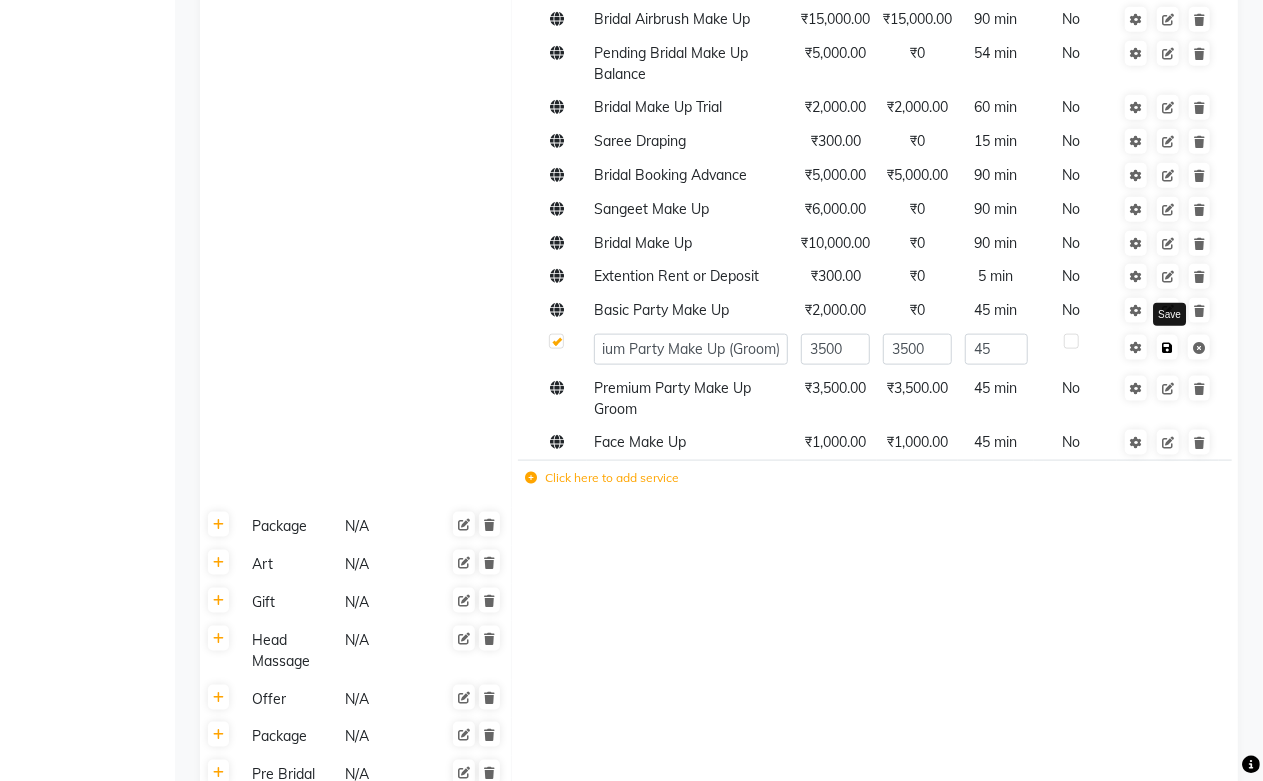 click 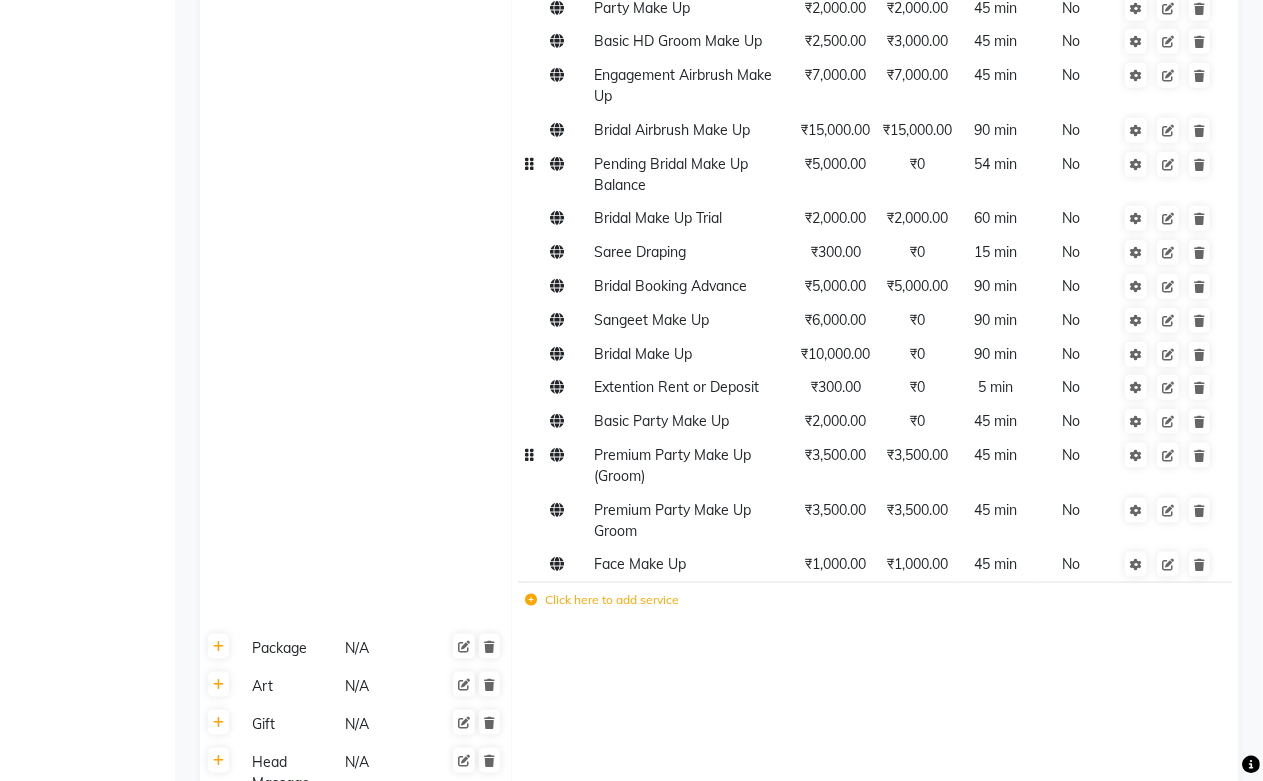 scroll, scrollTop: 1111, scrollLeft: 0, axis: vertical 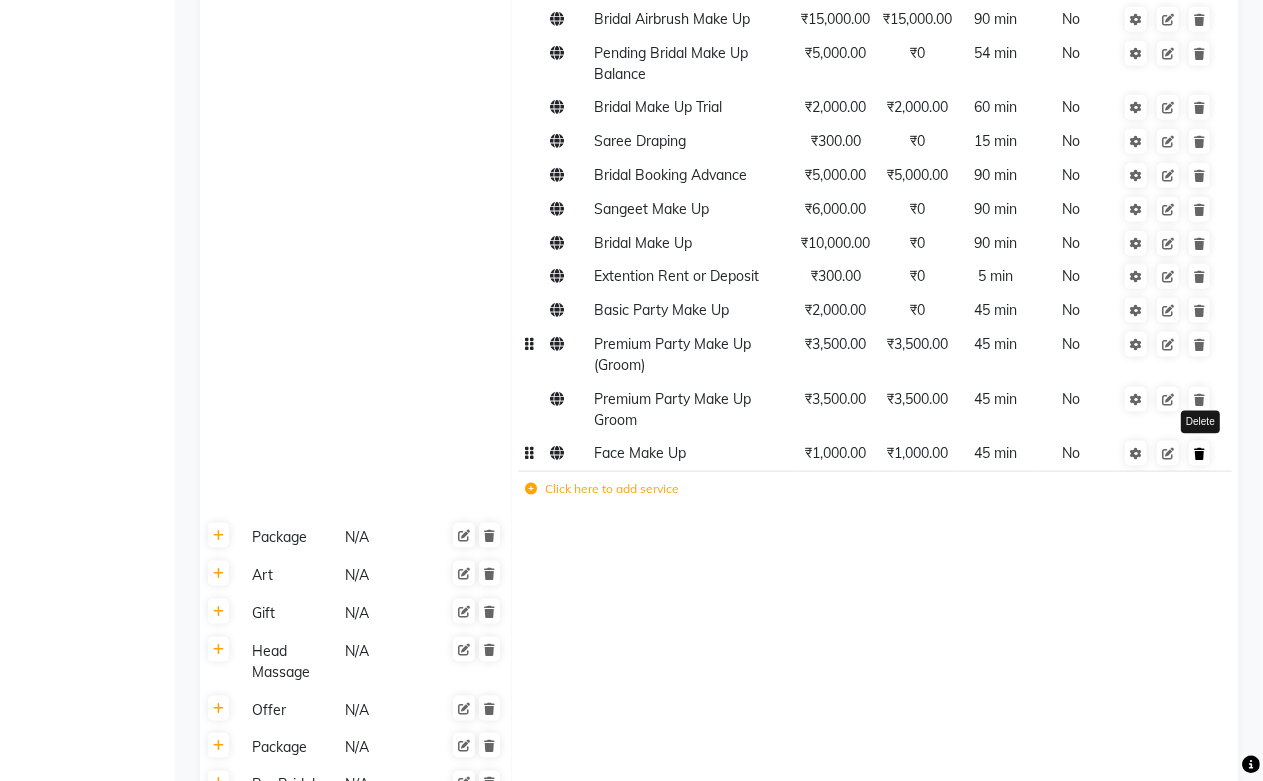 click 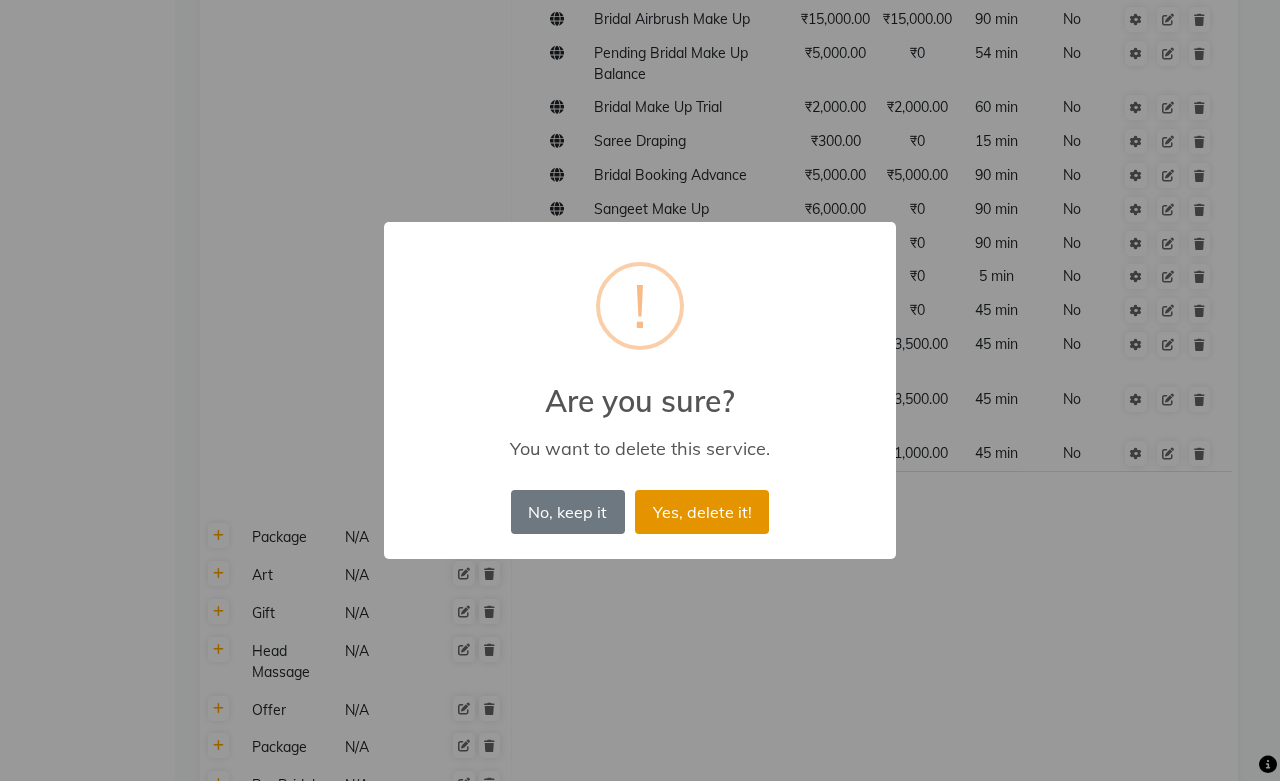 click on "Yes, delete it!" at bounding box center (702, 512) 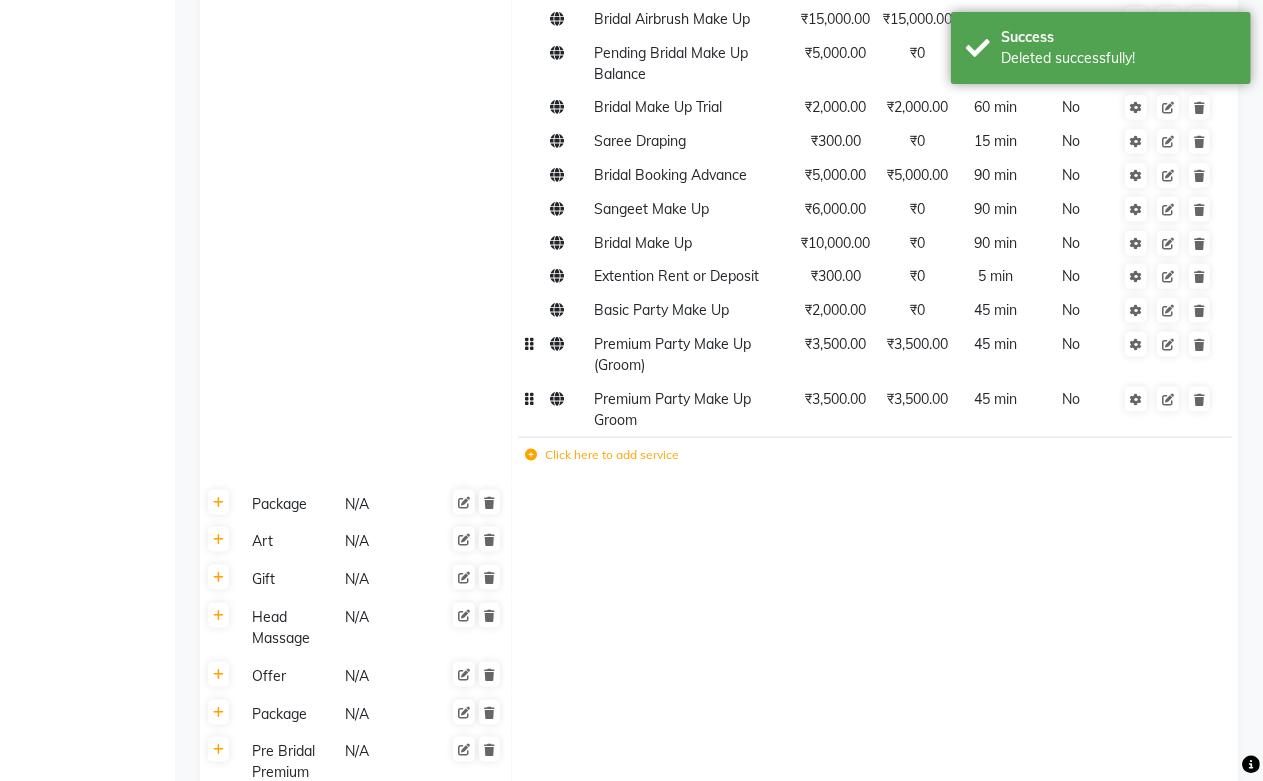 click on "Premium Party Make Up Groom" 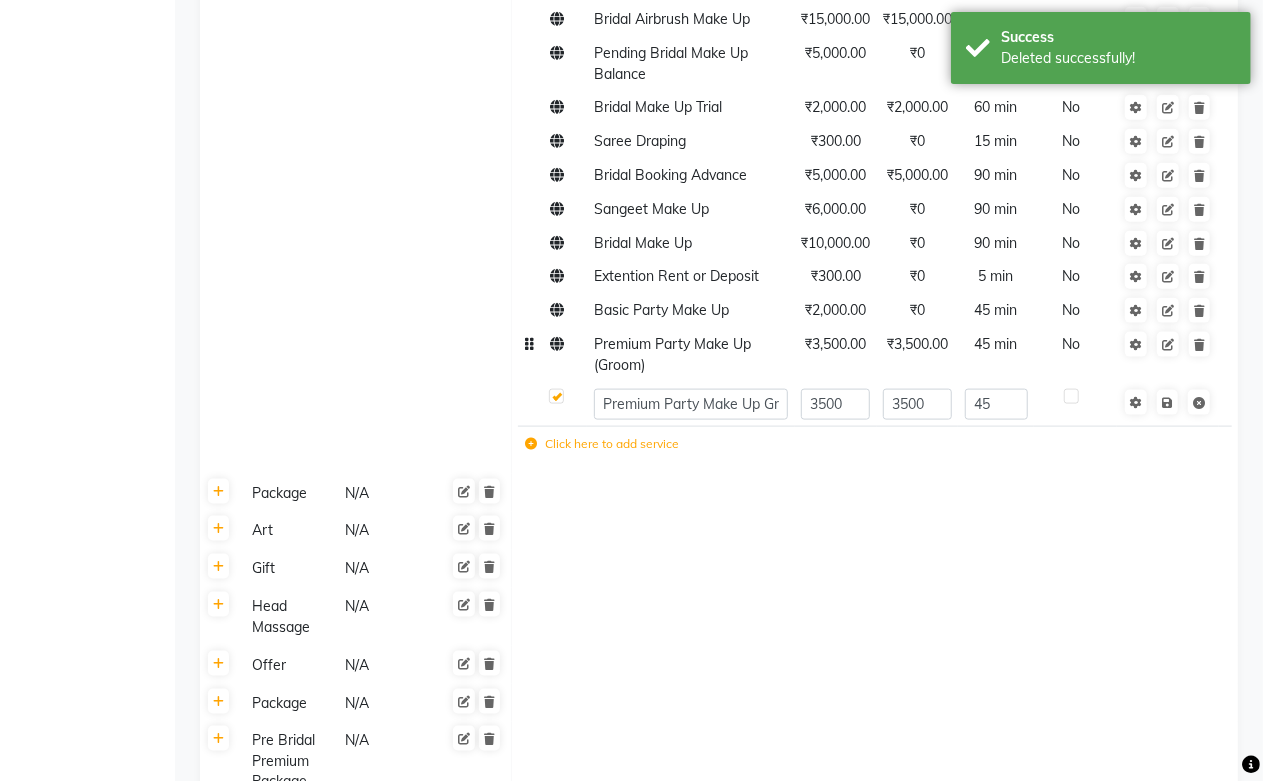click on "Premium Party Make Up Groom" 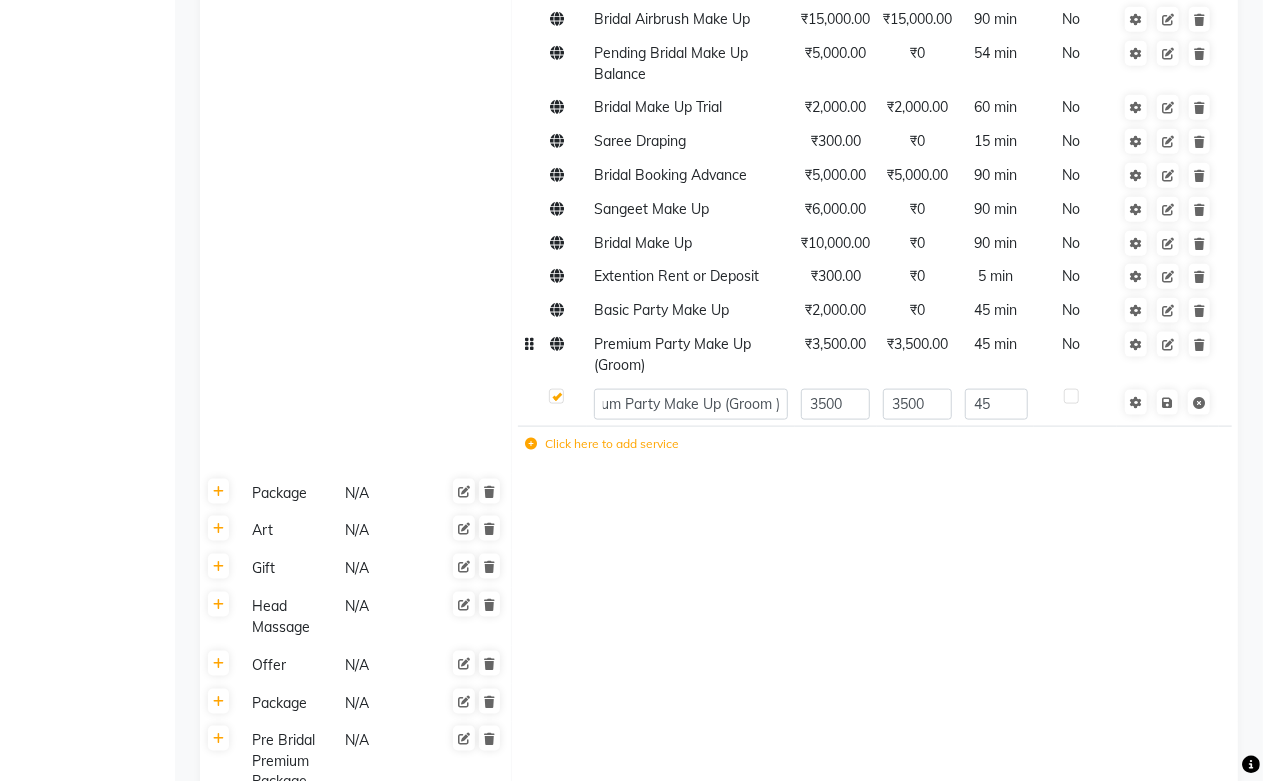 scroll, scrollTop: 0, scrollLeft: 45, axis: horizontal 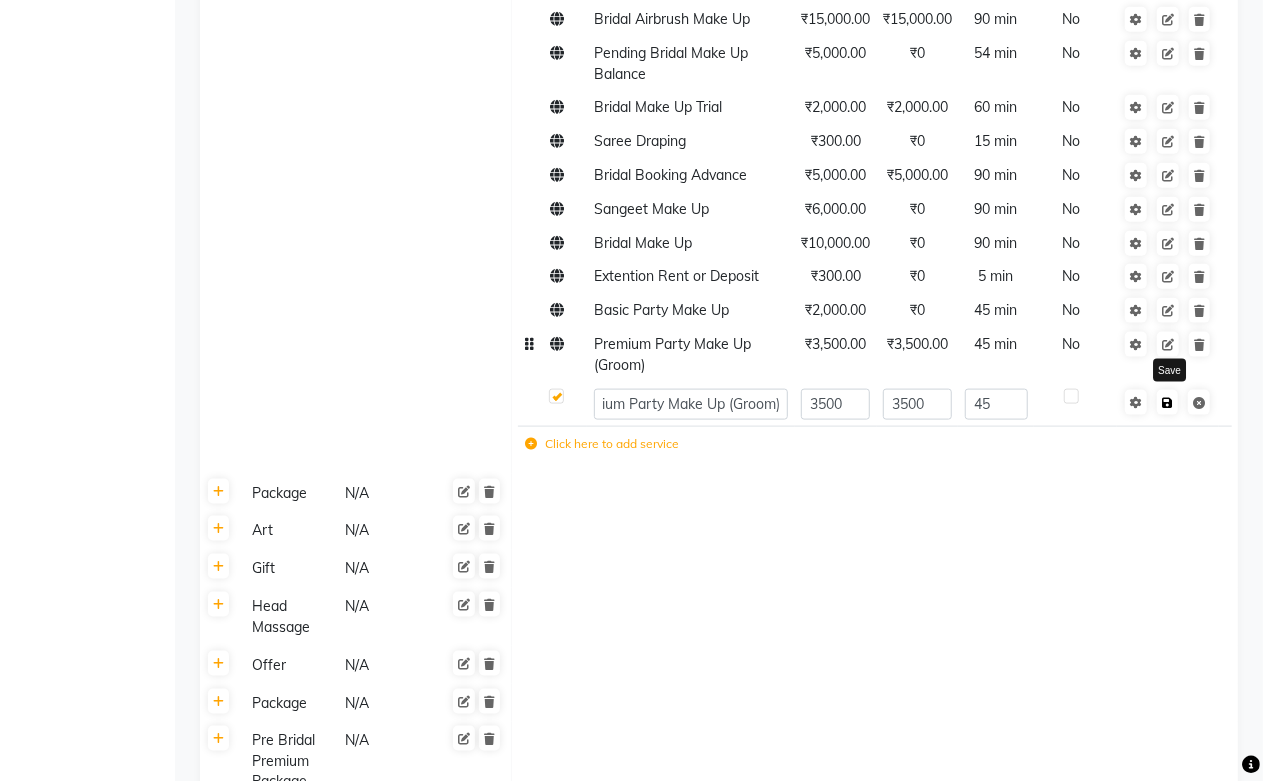 click 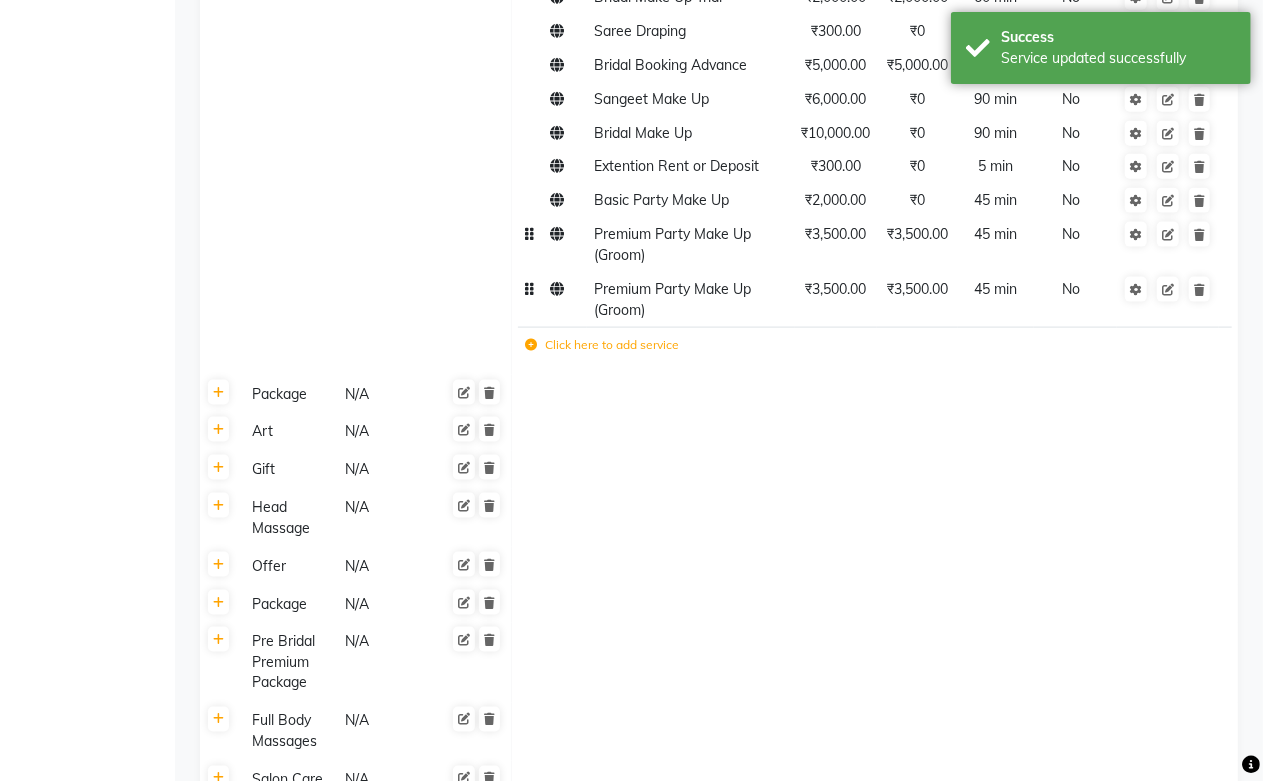 scroll, scrollTop: 1222, scrollLeft: 0, axis: vertical 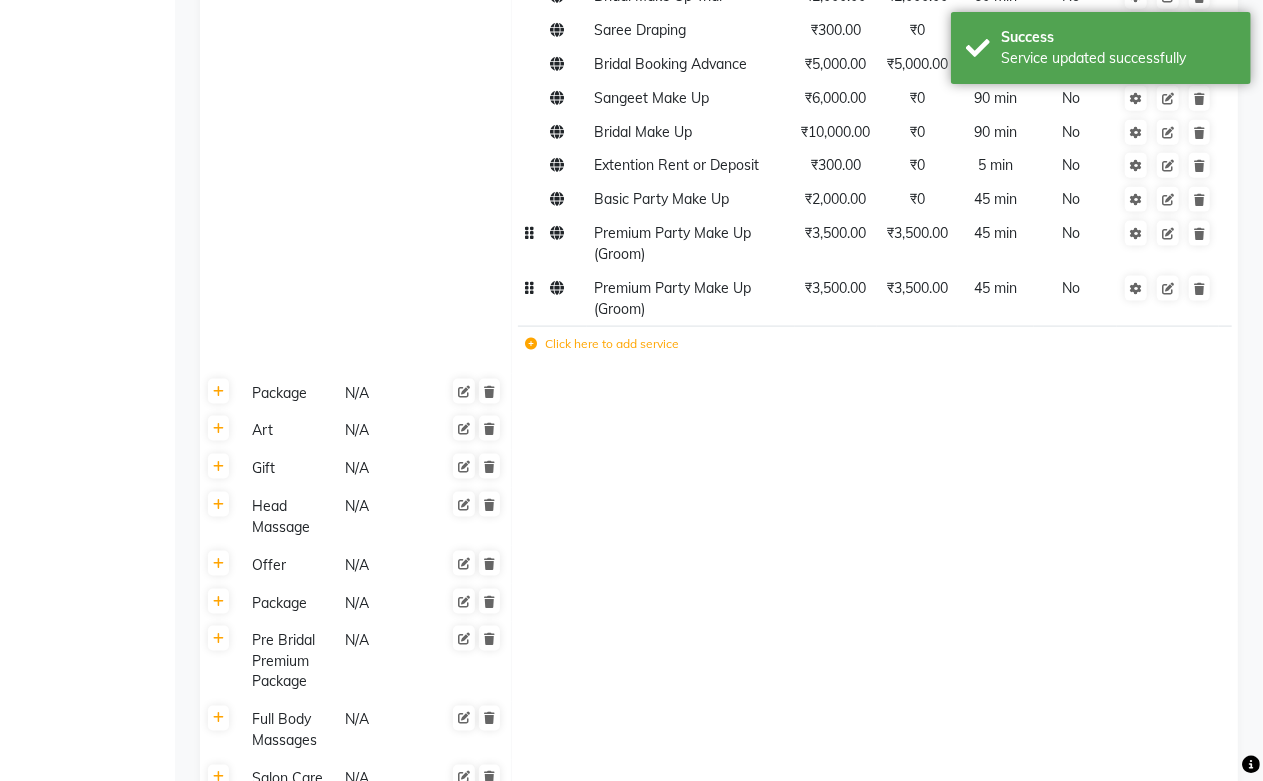 click on "Premium Party Make Up (Groom)" 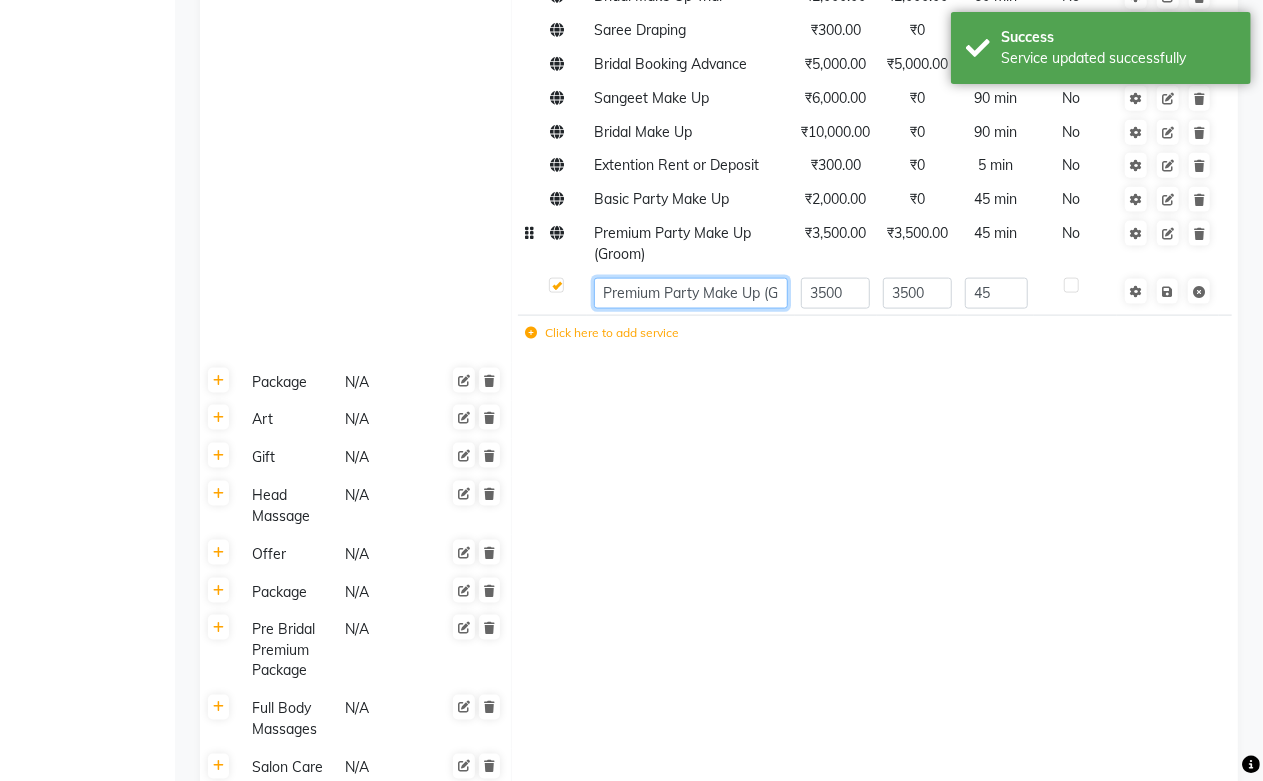 click on "Premium Party Make Up (Groom)" 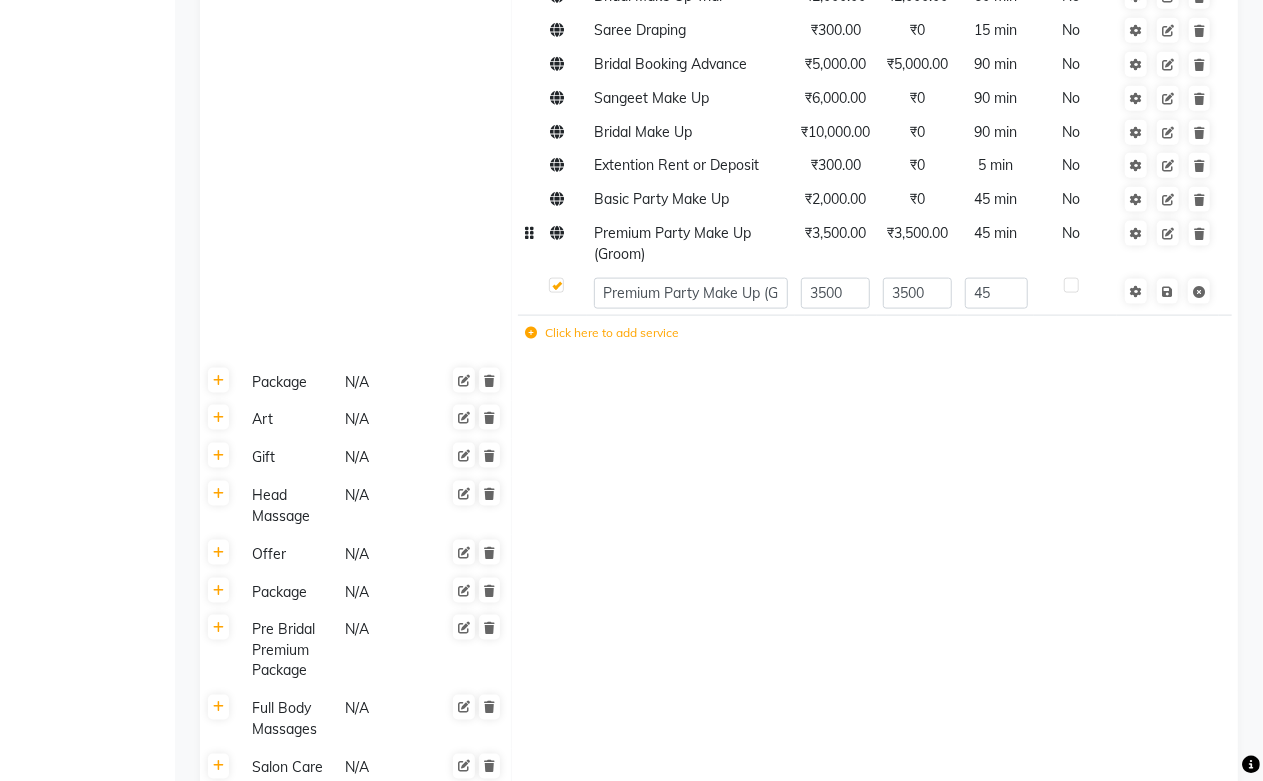 click on "Click here to add service" 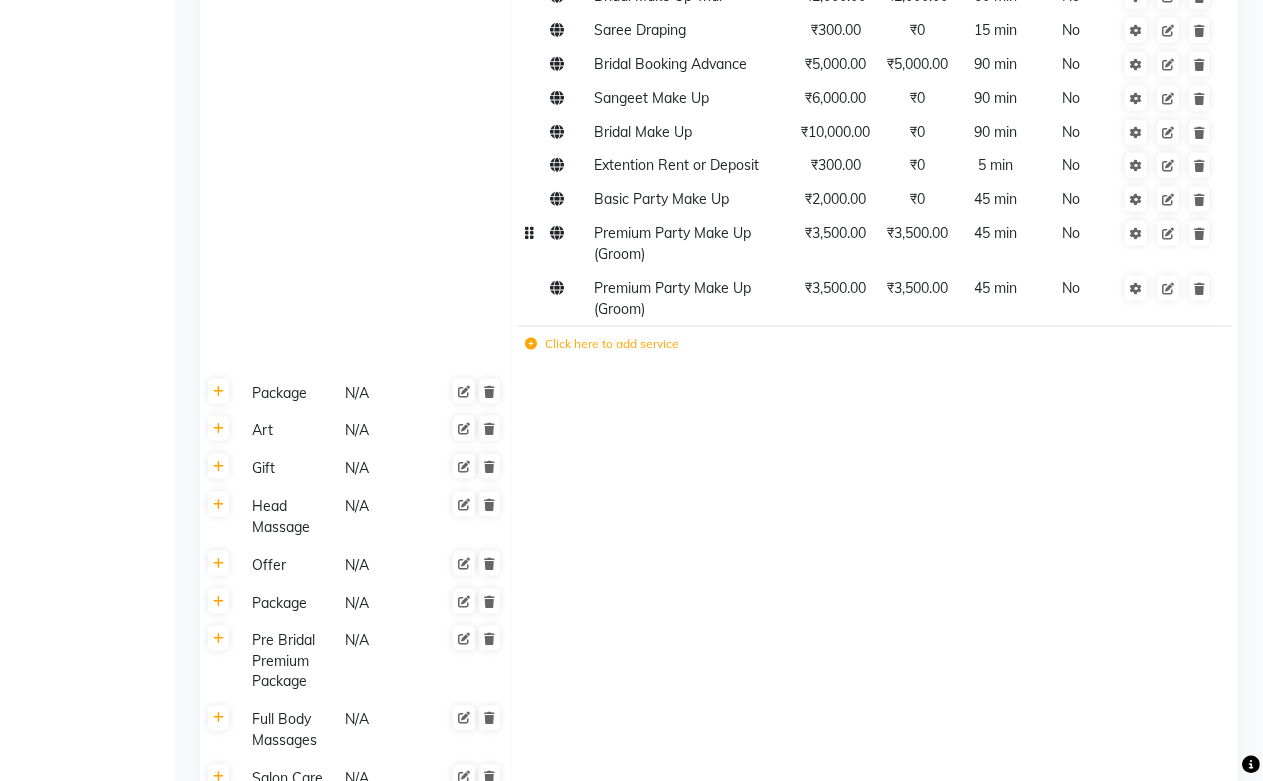 click 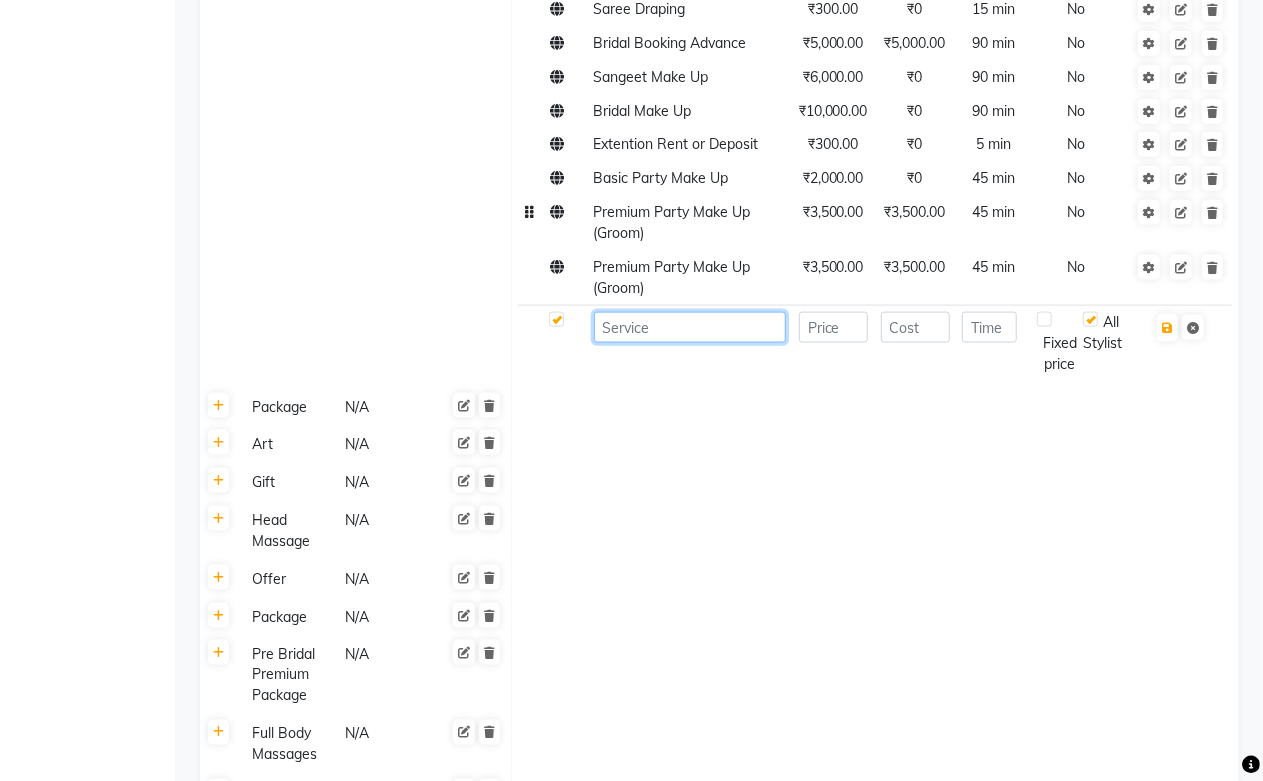 paste on "Premium Party Make Up (Groom)" 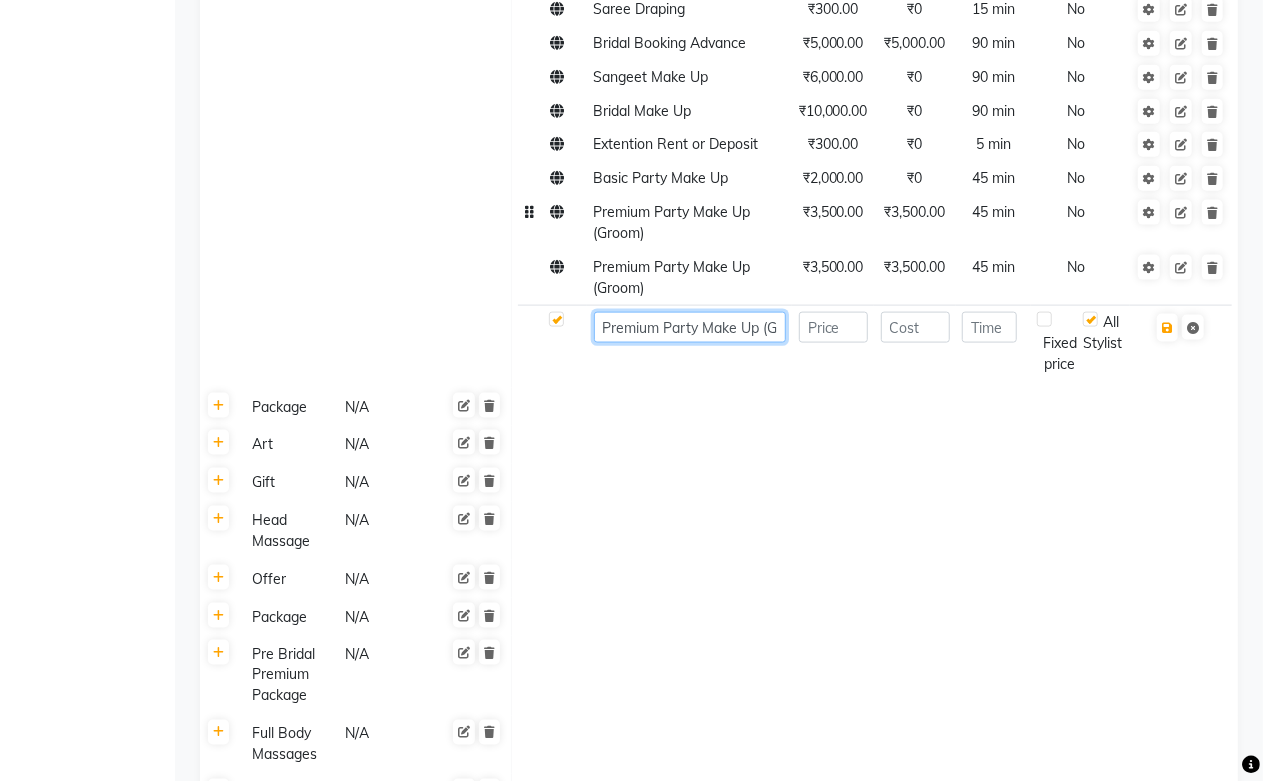 scroll, scrollTop: 0, scrollLeft: 44, axis: horizontal 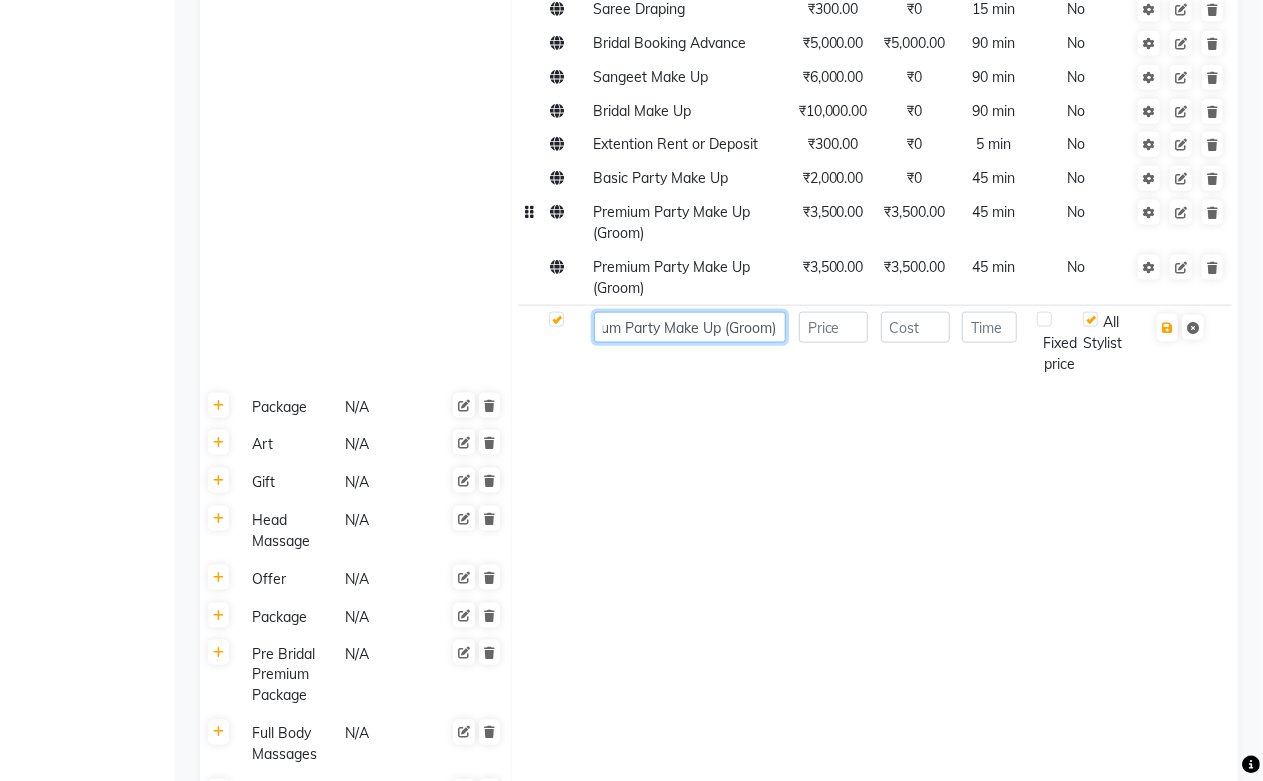 click on "Premium Party Make Up (Groom)" 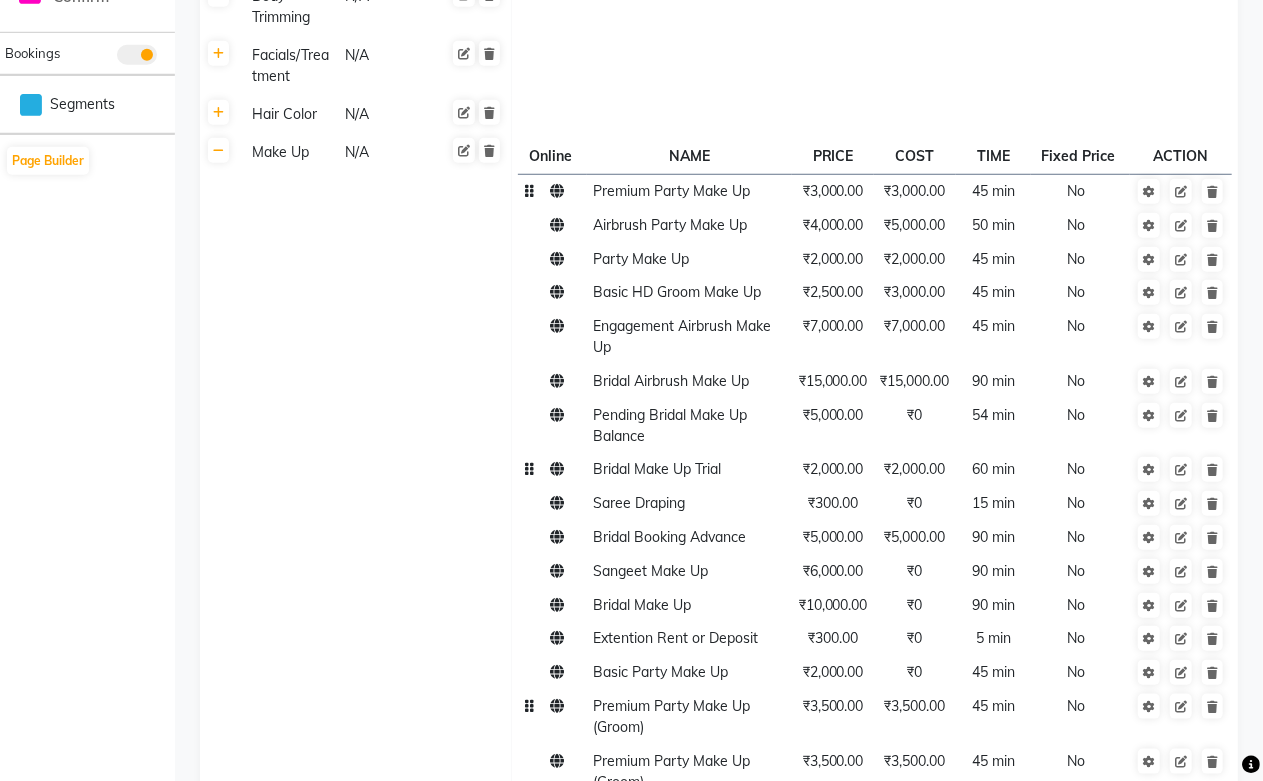 scroll, scrollTop: 666, scrollLeft: 0, axis: vertical 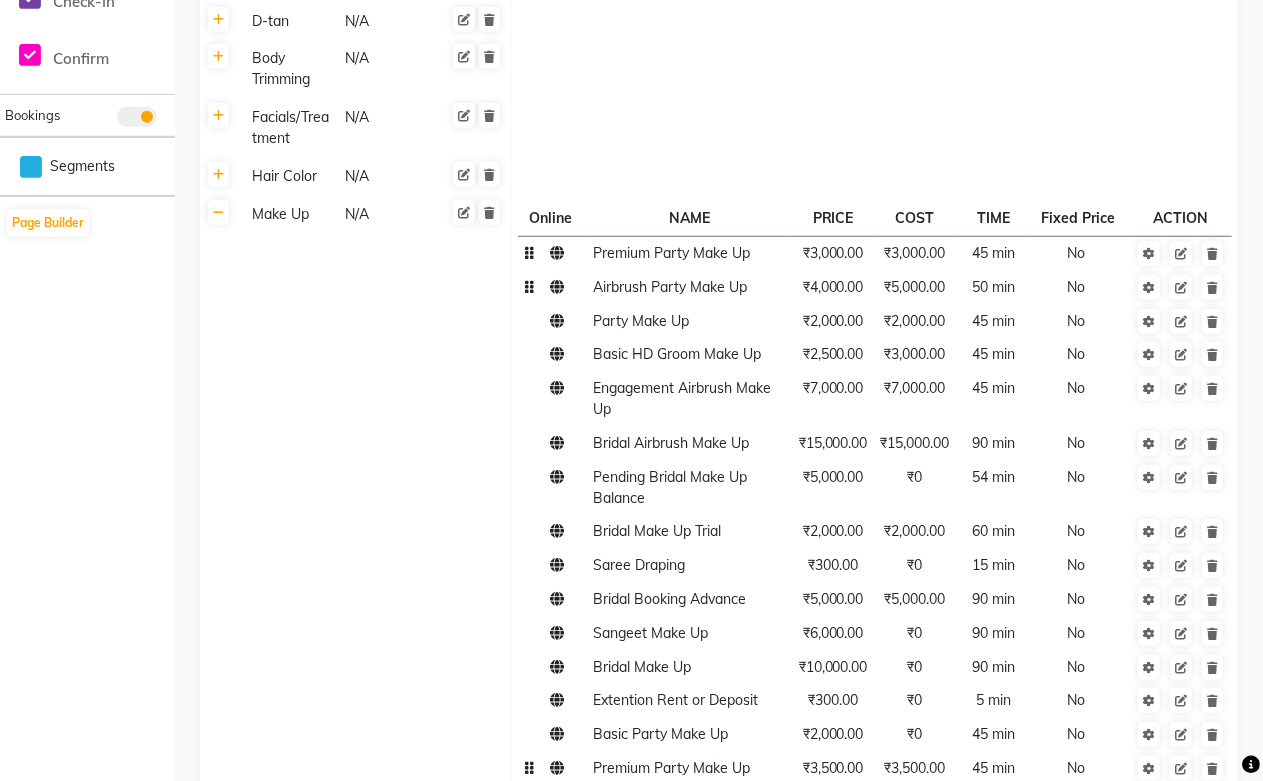 click on "Airbrush Party Make Up" 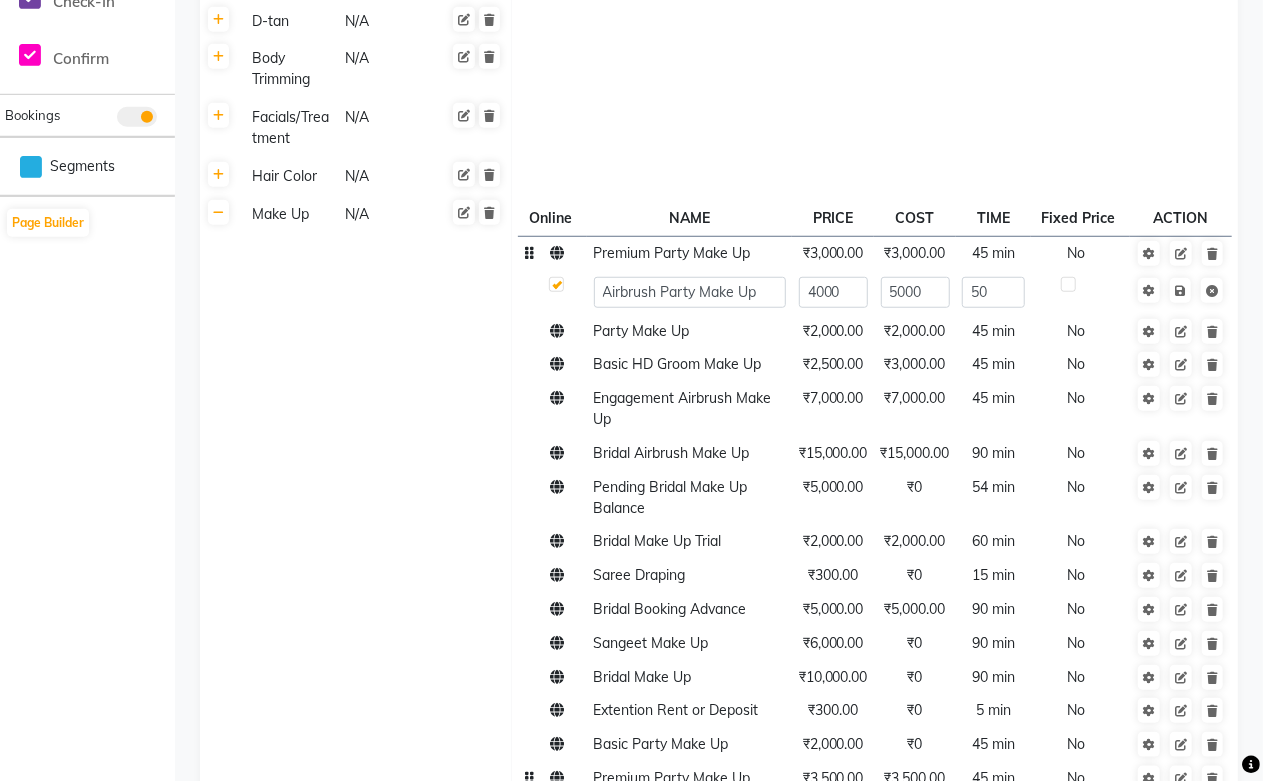 click on "Airbrush Party Make Up" 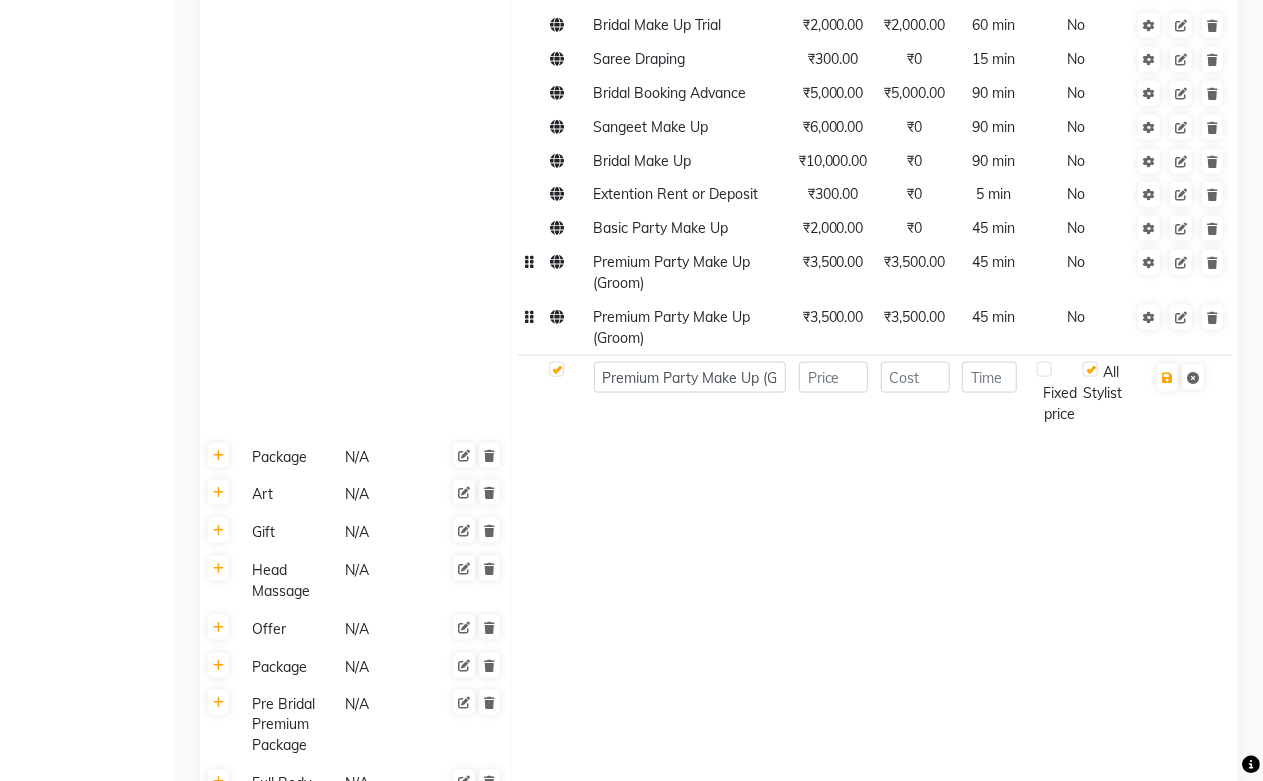 scroll, scrollTop: 1222, scrollLeft: 0, axis: vertical 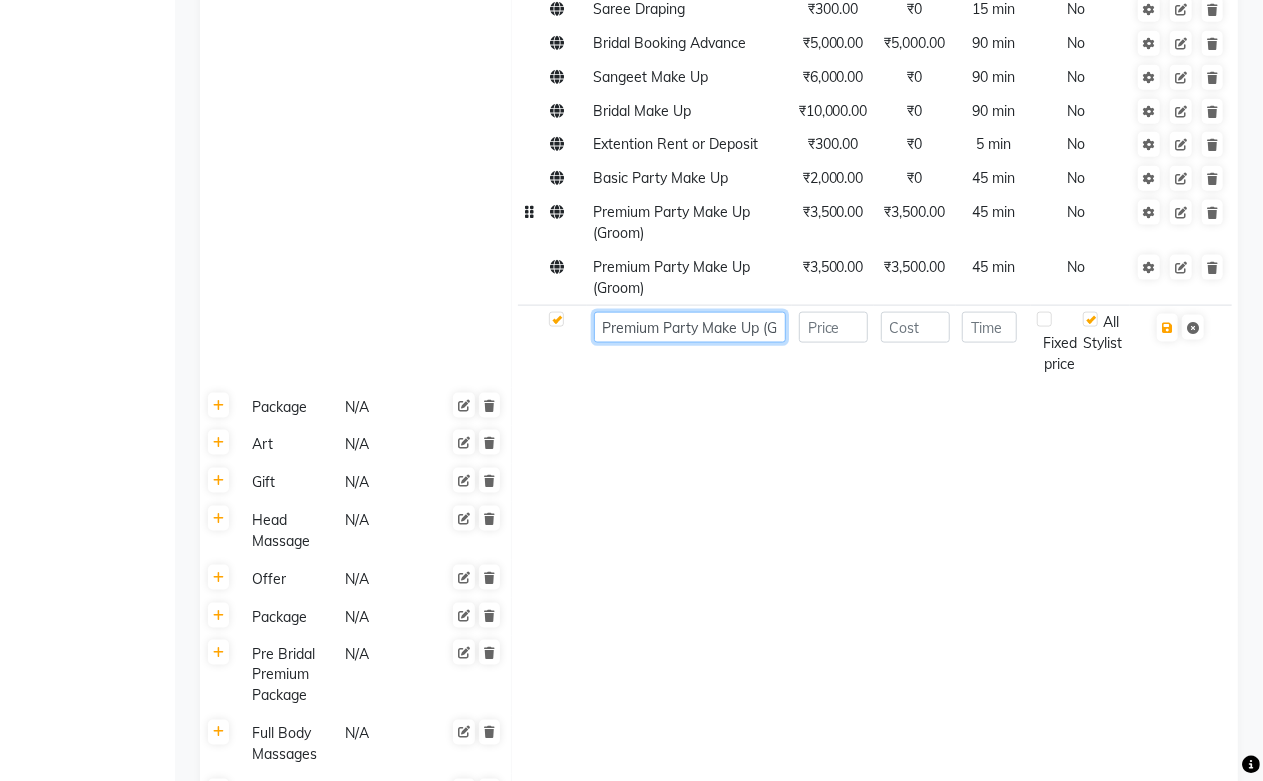 click on "Premium Party Make Up (Groom)" 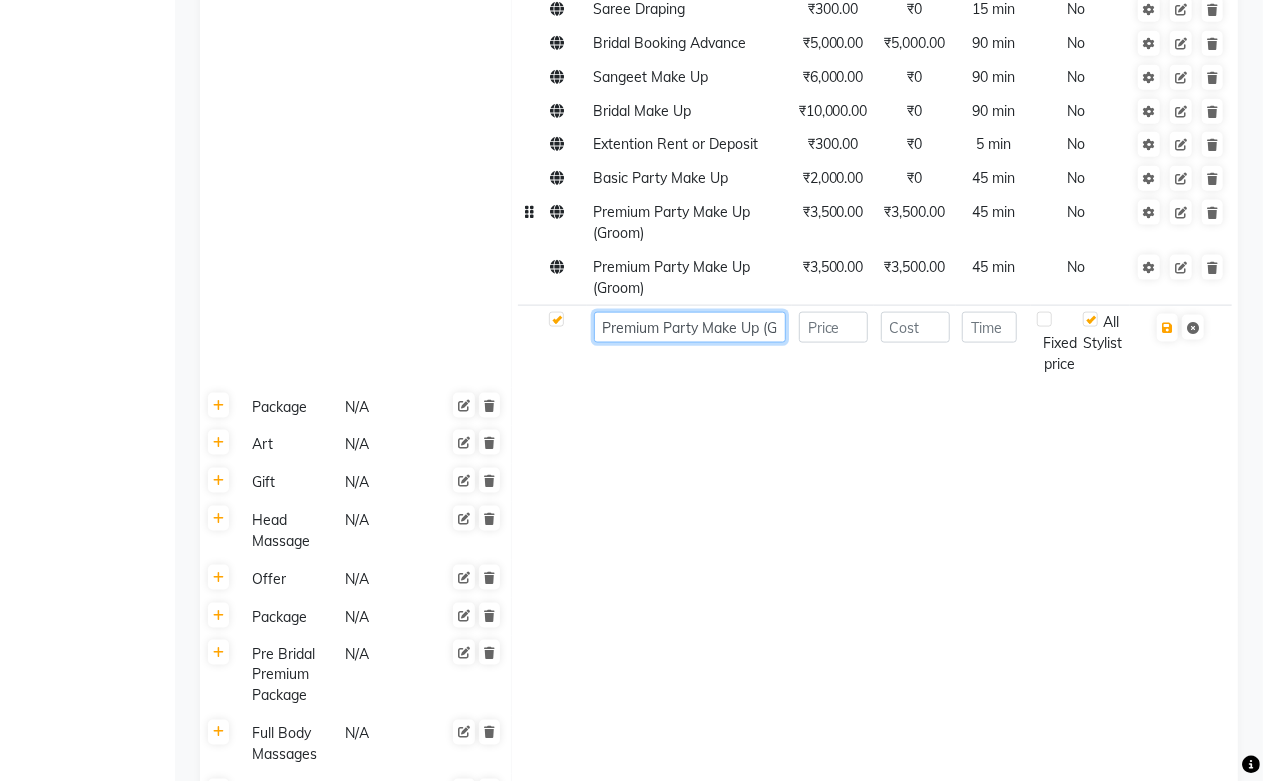 paste on "Airbrush" 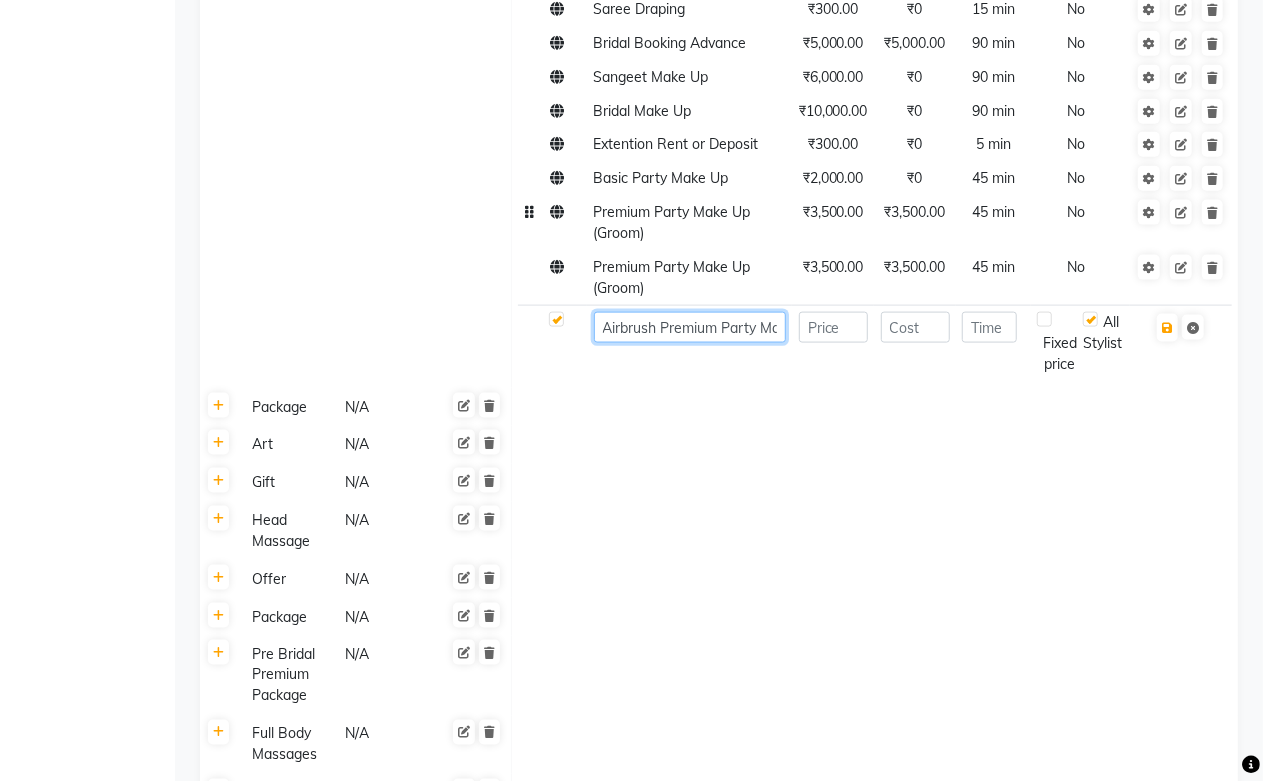 click on "Airbrush Premium Party Make Up (Groom)" 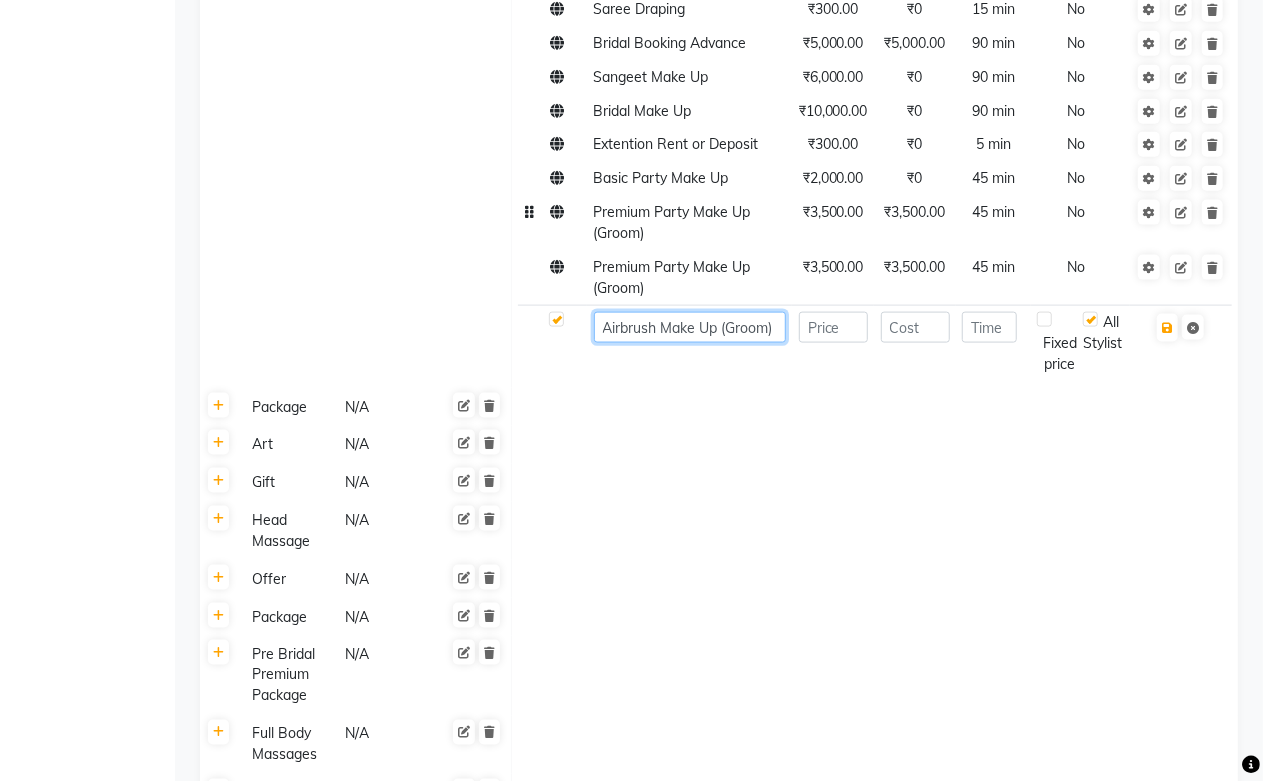 scroll, scrollTop: 0, scrollLeft: 3, axis: horizontal 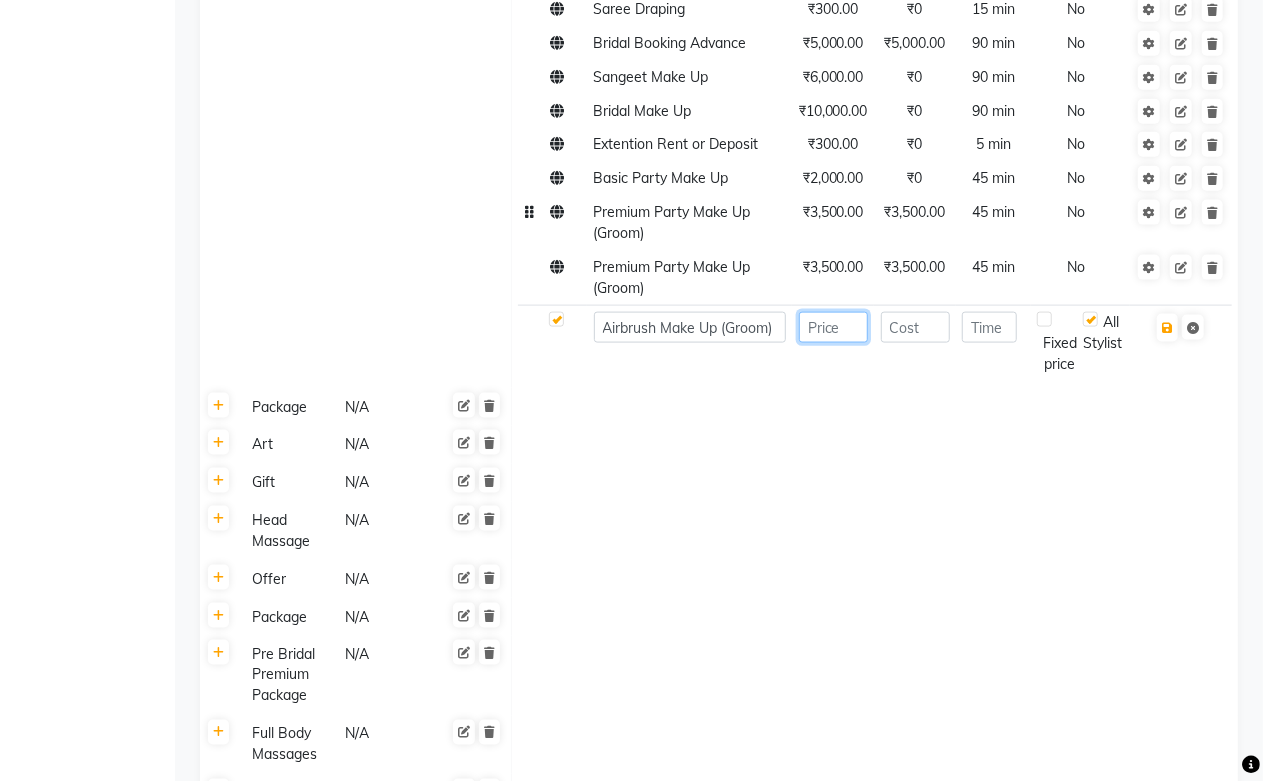 click 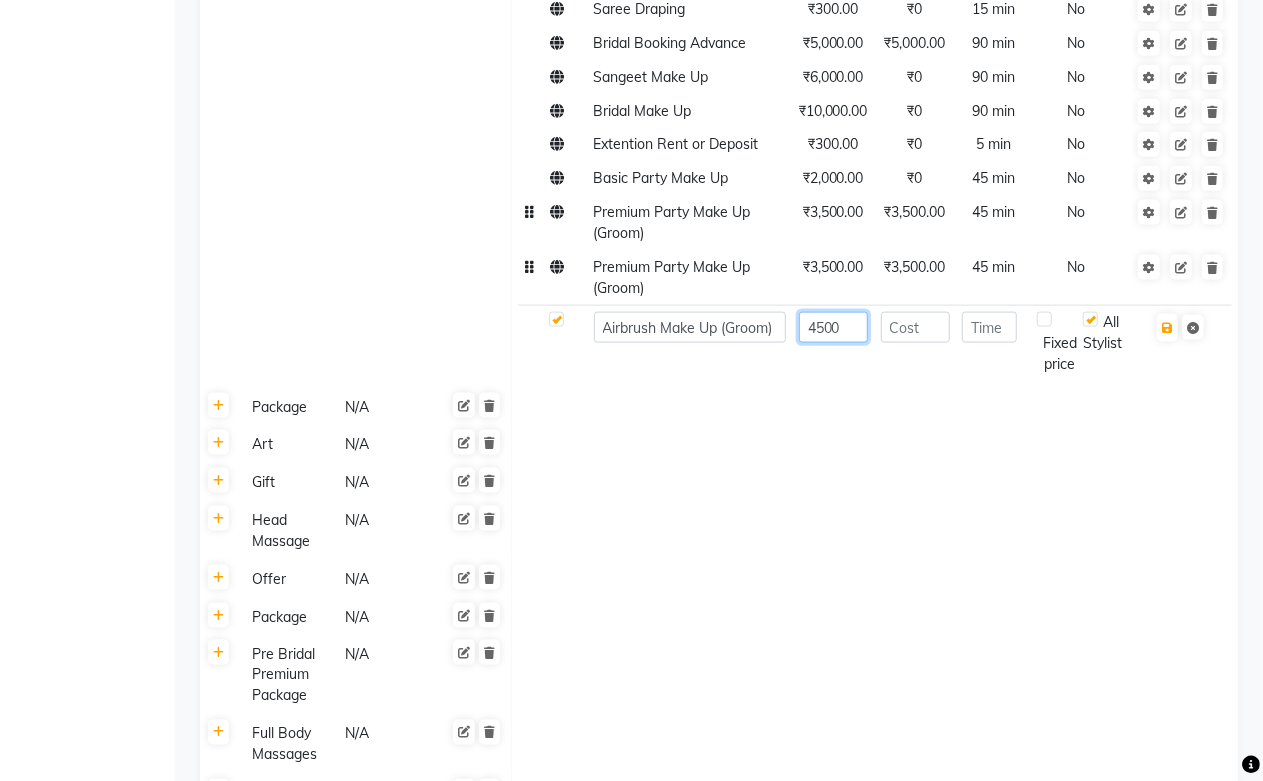 type on "4500" 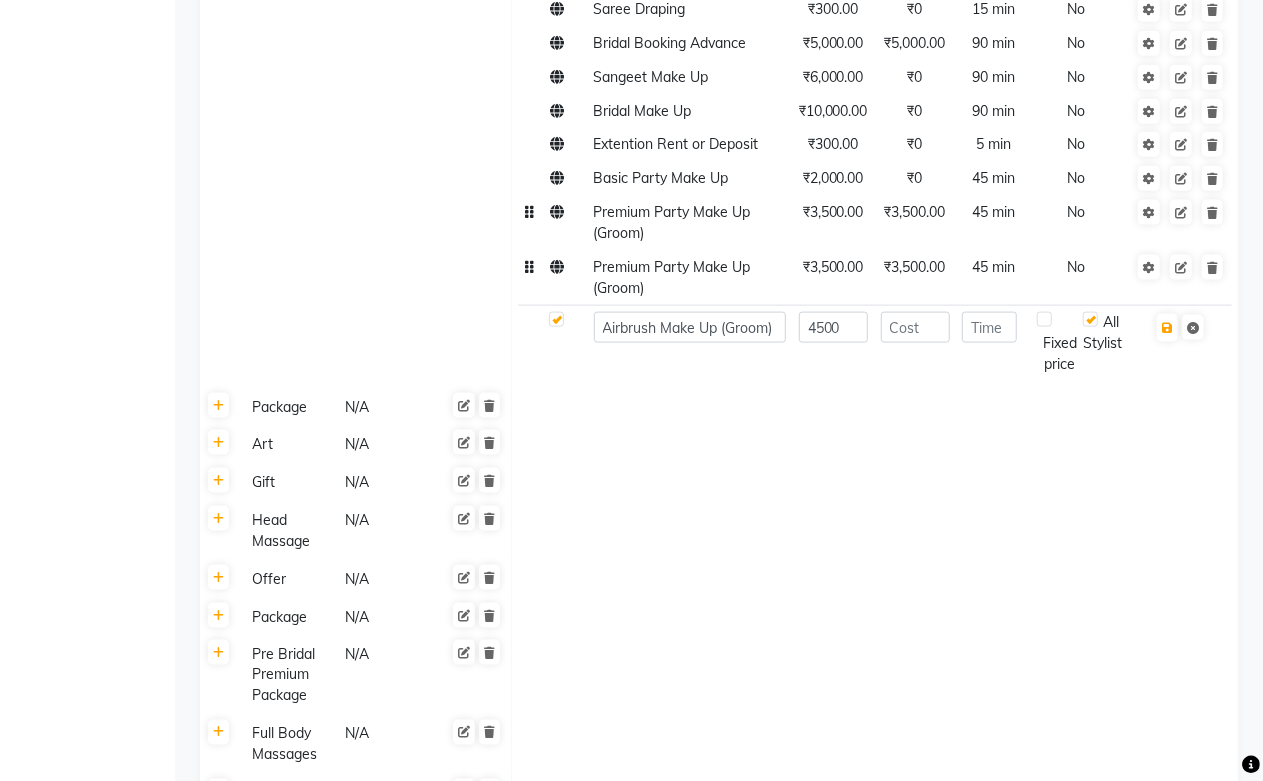 click on "Premium Party Make Up (Groom)" 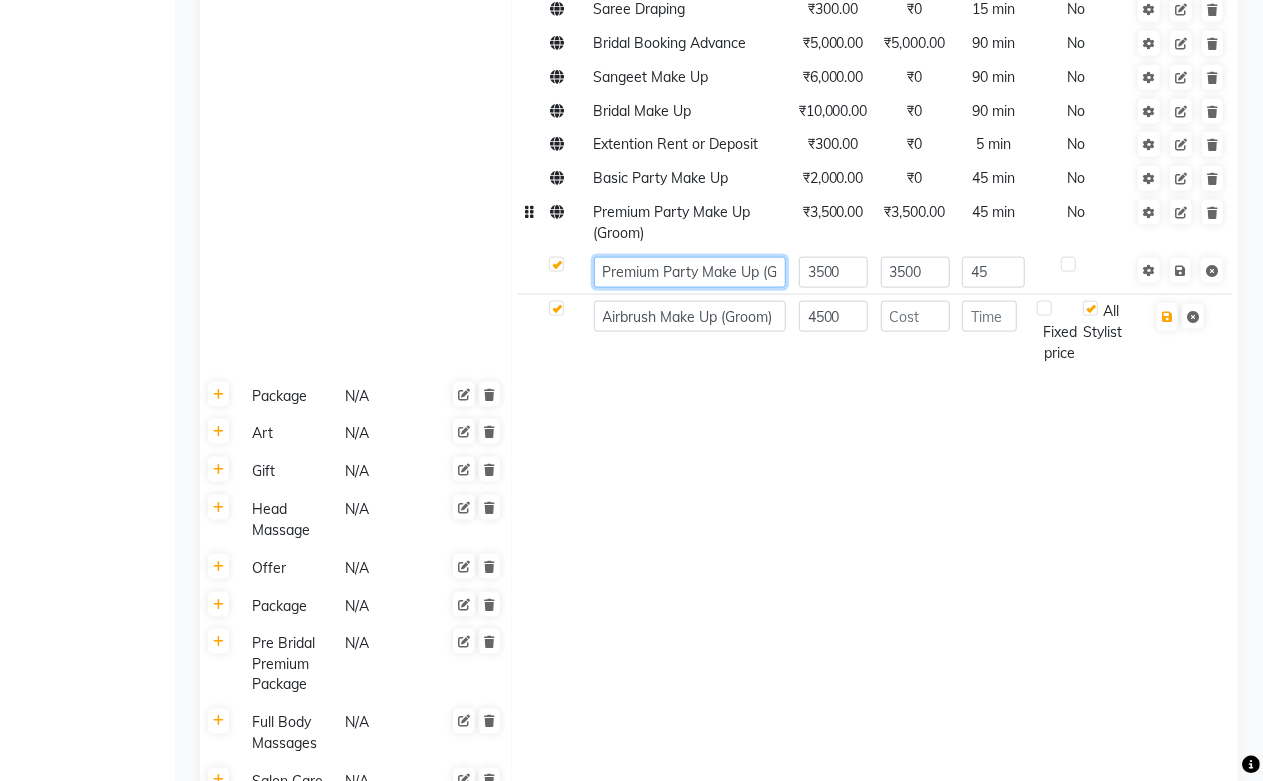 click on "Premium Party Make Up (Groom)" 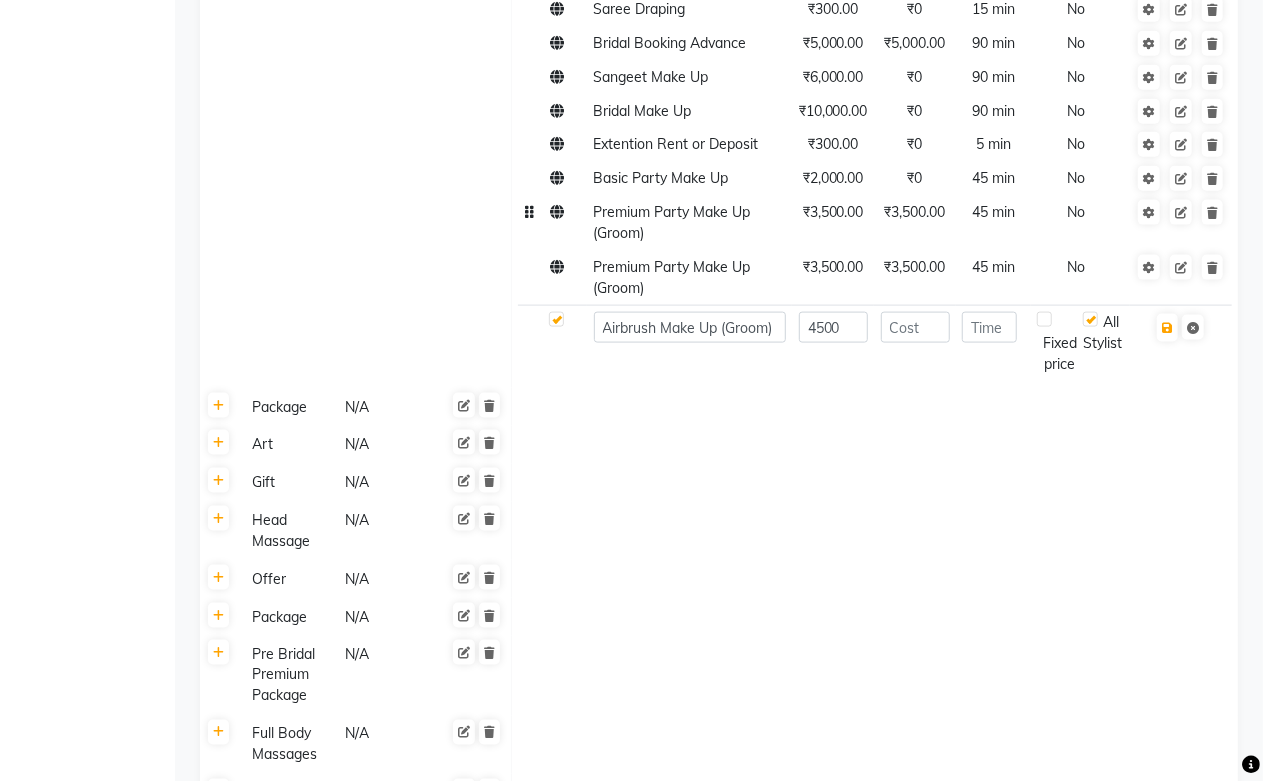 click on "Nail Services N/A Bleach N/A Waxing N/A Body Ritual N/A Beauty Services N/A Hands & Feet Treatment N/A Hair Services N/A D-tan N/A Body Trimming N/A Facials/Treatment N/A Hair Color N/A Make Up N/A Online  NAME  PRICE COST TIME Fixed Price  ACTION Premium Party Make Up ₹3,000.00 ₹3,000.00 45 min  No  Airbrush Party Make Up ₹4,000.00 ₹5,000.00 50 min  No  Party Make Up ₹2,000.00 ₹2,000.00 45 min  No  Basic HD Groom Make Up  ₹2,500.00 ₹3,000.00 45 min  No  Engagement Airbrush Make Up ₹7,000.00 ₹7,000.00 45 min  No  Bridal Airbrush Make Up ₹15,000.00 ₹15,000.00 90 min  No  Pending Bridal Make Up Balance  ₹5,000.00 ₹0 54 min  No  Bridal Make Up Trial ₹2,000.00 ₹2,000.00 60 min  No  Saree Draping ₹300.00 ₹0 15 min  No  Bridal Booking Advance ₹5,000.00 ₹5,000.00 90 min  No  Sangeet Make Up ₹6,000.00 ₹0 90 min  No  Bridal Make Up ₹10,000.00 ₹0 90 min  No  Extention Rent or Deposit ₹300.00 ₹0 5 min  No  Basic Party Make Up ₹2,000.00 ₹0 45 min  No  ₹3,500.00" 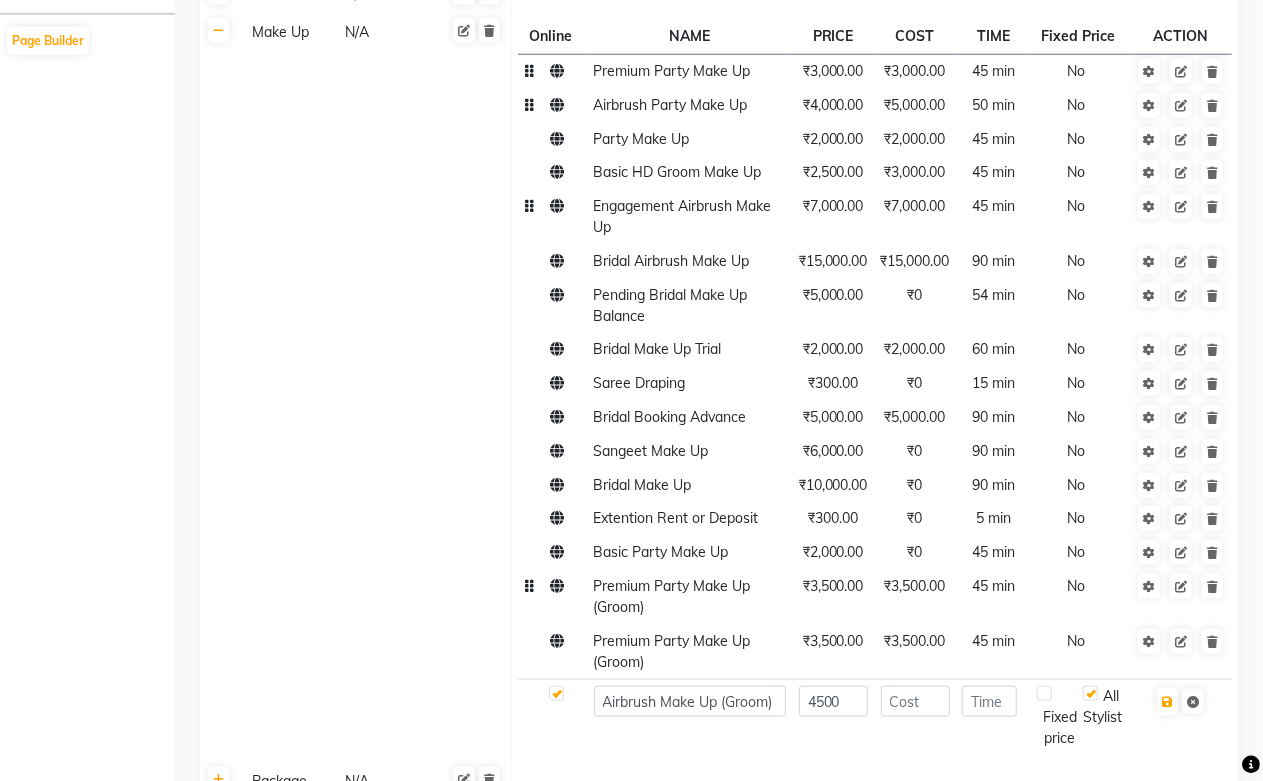 scroll, scrollTop: 888, scrollLeft: 0, axis: vertical 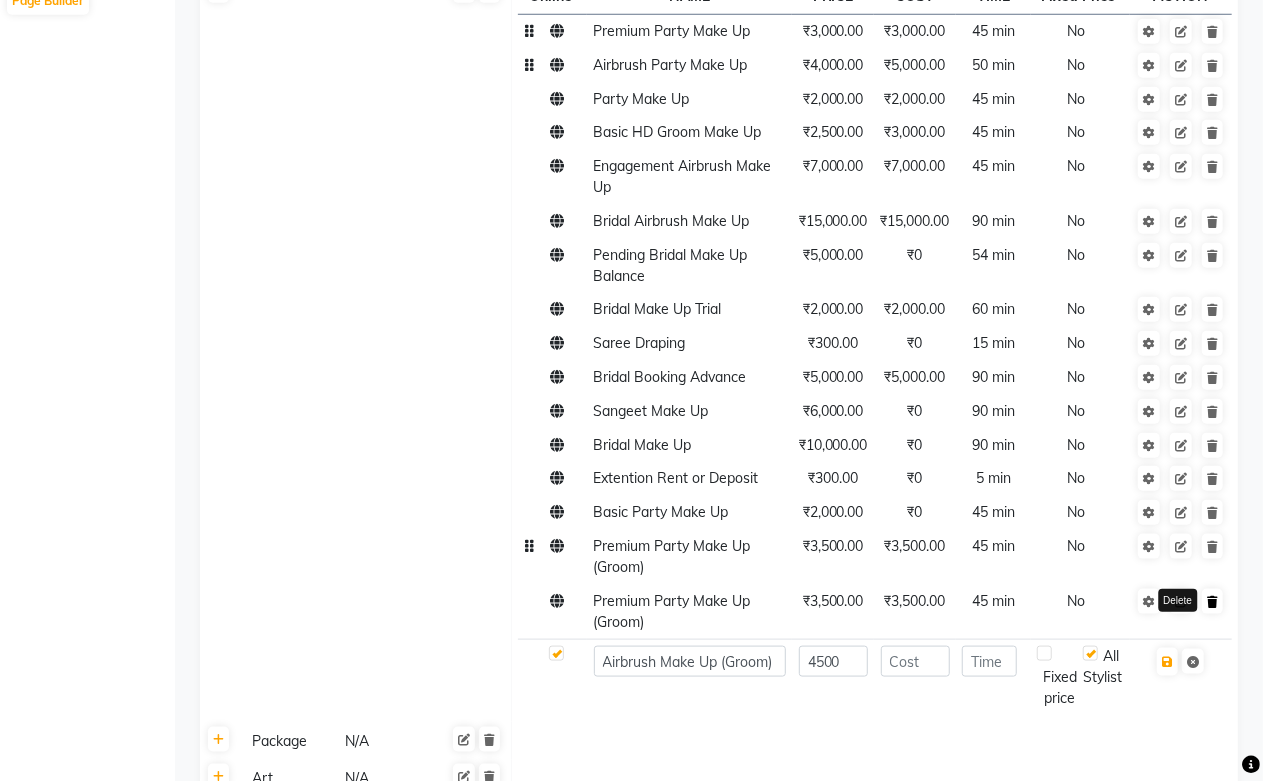 click 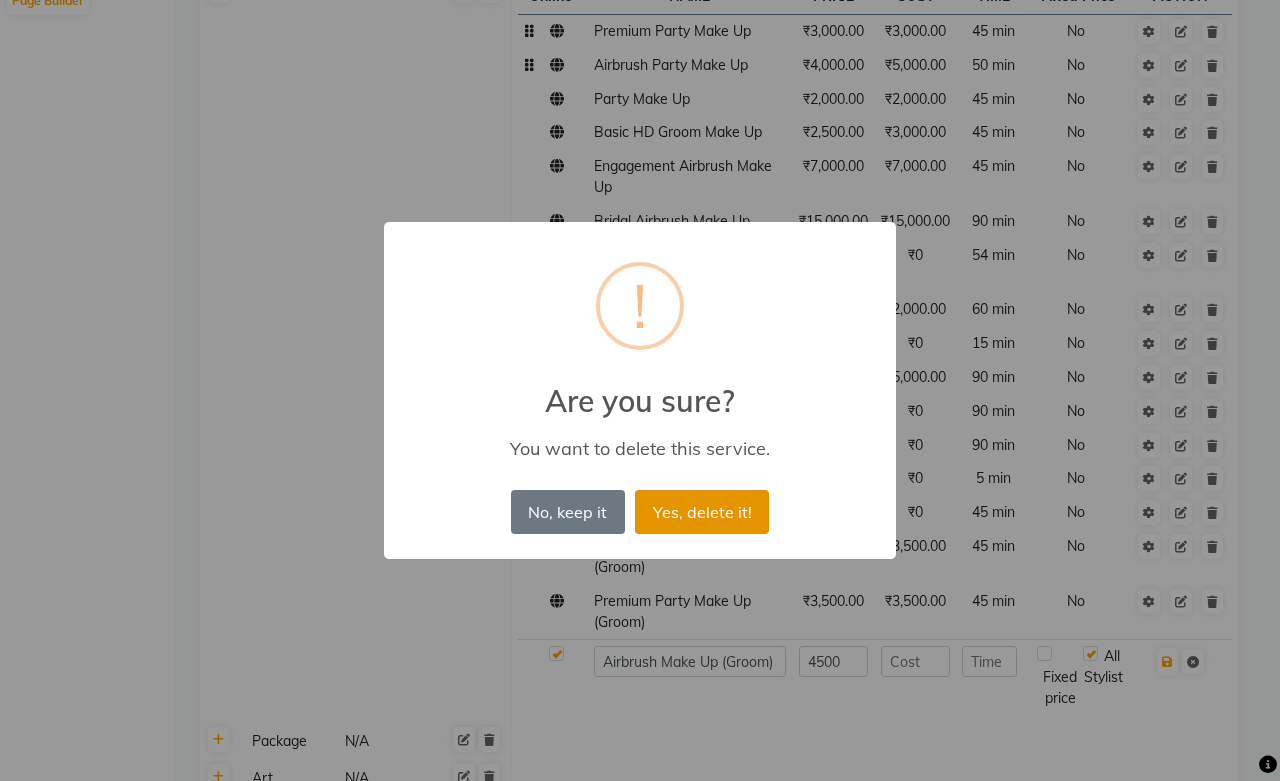 click on "Yes, delete it!" at bounding box center (702, 512) 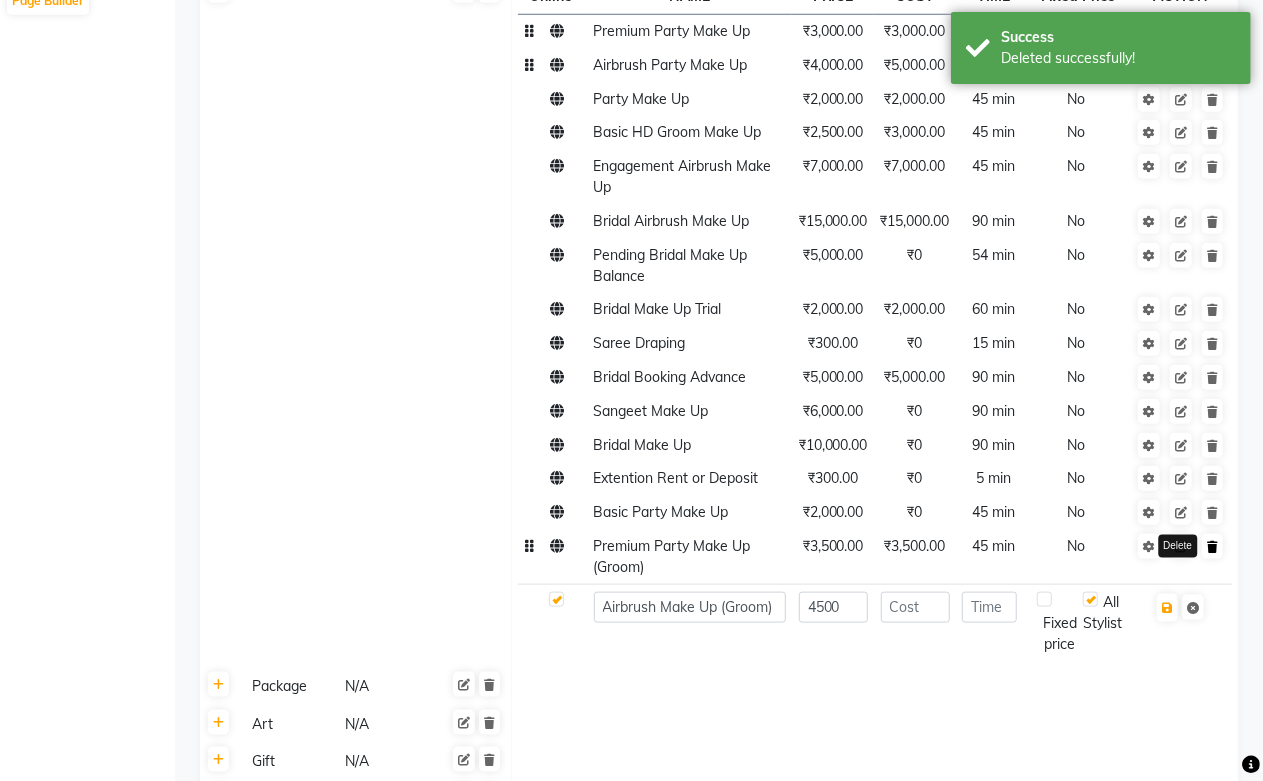 click 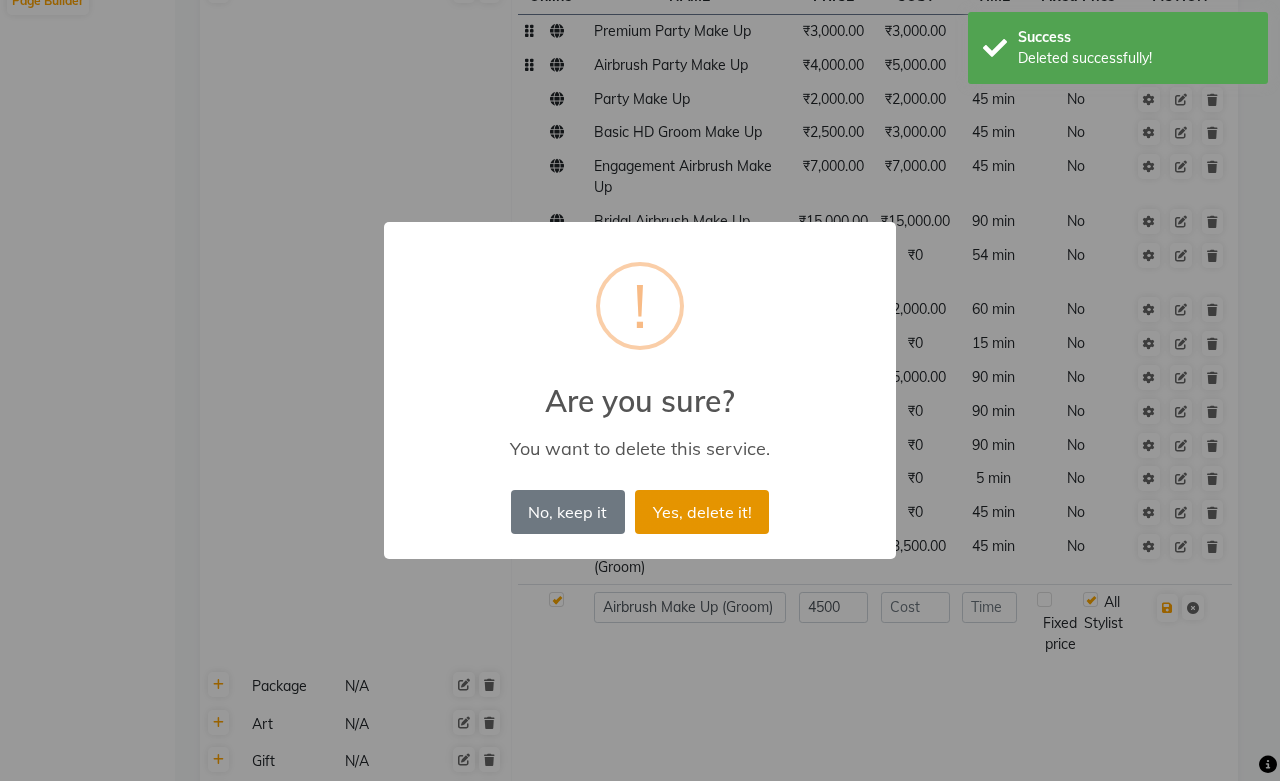 click on "Yes, delete it!" at bounding box center (702, 512) 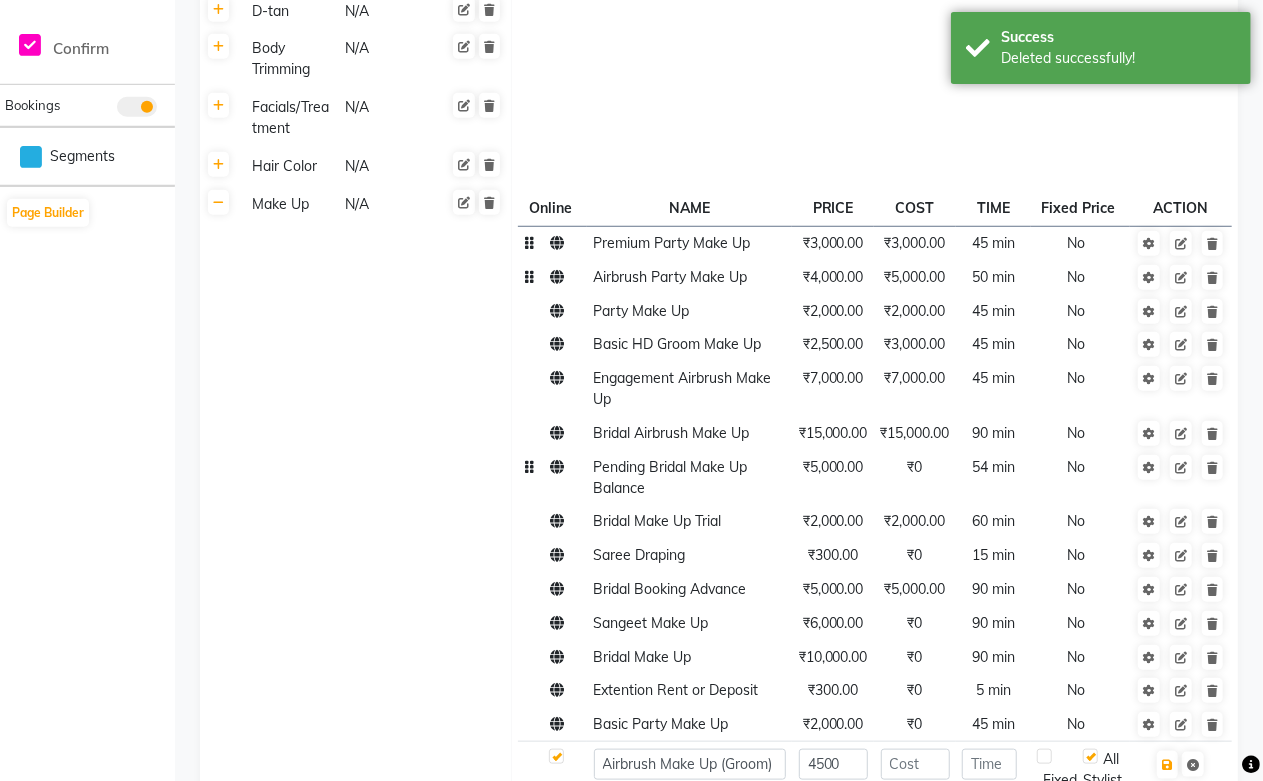 scroll, scrollTop: 666, scrollLeft: 0, axis: vertical 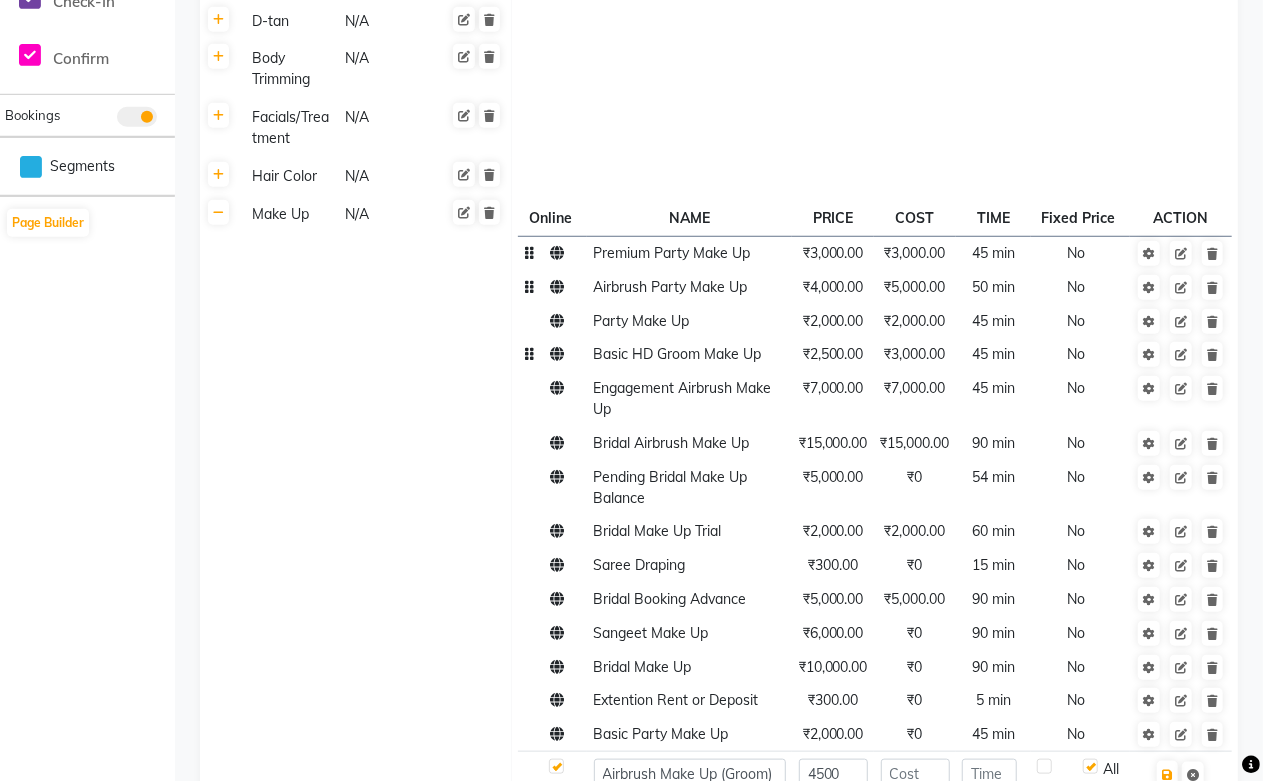 click on "Basic HD Groom Make Up" 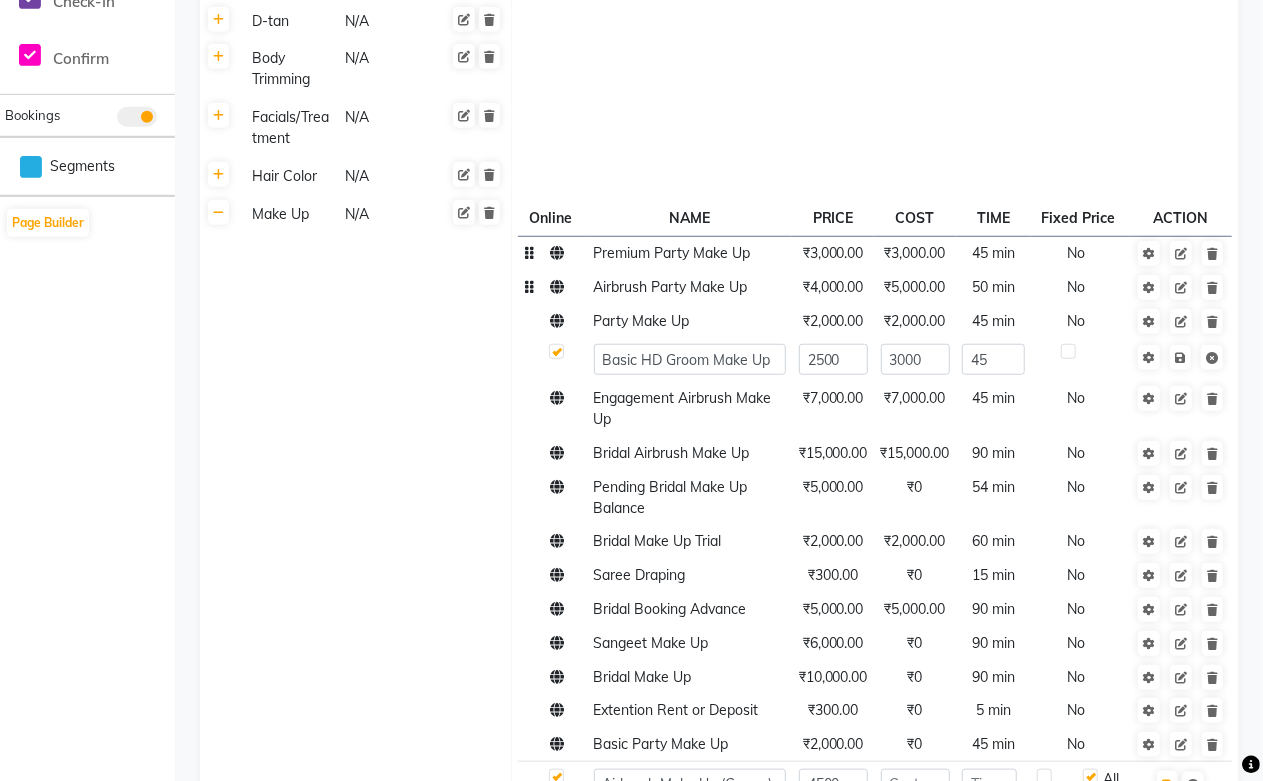 click on "Basic HD Groom Make Up" 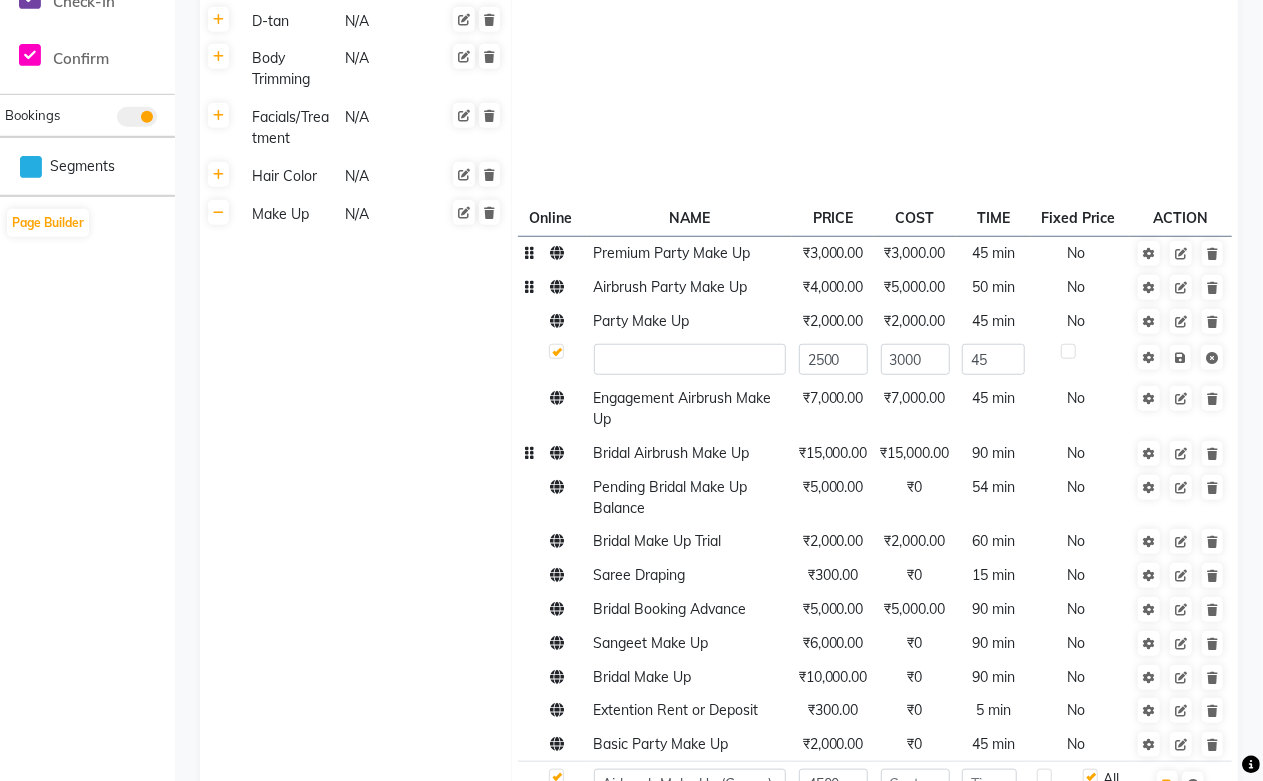 click on "Premium Party Make Up ₹3,000.00 ₹3,000.00 45 min  No  Airbrush Party Make Up ₹4,000.00 ₹5,000.00 50 min  No  Party Make Up ₹2,000.00 ₹2,000.00 45 min  No  2500 3000 45 Engagement Airbrush Make Up ₹7,000.00 ₹7,000.00 45 min  No  Bridal Airbrush Make Up ₹15,000.00 ₹15,000.00 90 min  No  Pending Bridal Make Up Balance  ₹5,000.00 ₹0 54 min  No  Bridal Make Up Trial ₹2,000.00 ₹2,000.00 60 min  No  Saree Draping ₹300.00 ₹0 15 min  No  Bridal Booking Advance ₹5,000.00 ₹5,000.00 90 min  No  Sangeet Make Up ₹6,000.00 ₹0 90 min  No  Bridal Make Up ₹10,000.00 ₹0 90 min  No  Extention Rent or Deposit ₹300.00 ₹0 5 min  No  Basic Party Make Up ₹2,000.00 ₹0 45 min  No  Airbrush Make Up (Groom) 4500 Fixed price  All Stylist" 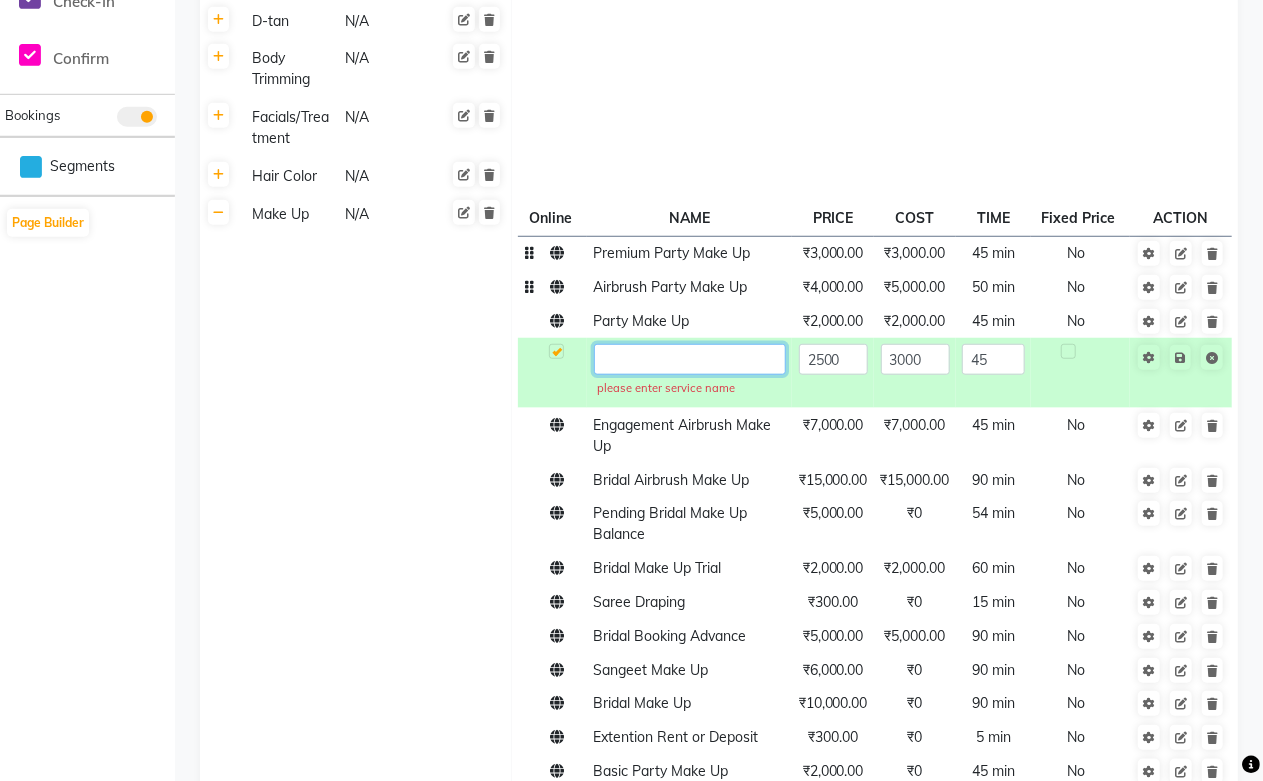 paste on "Basic HD Groom Make Up" 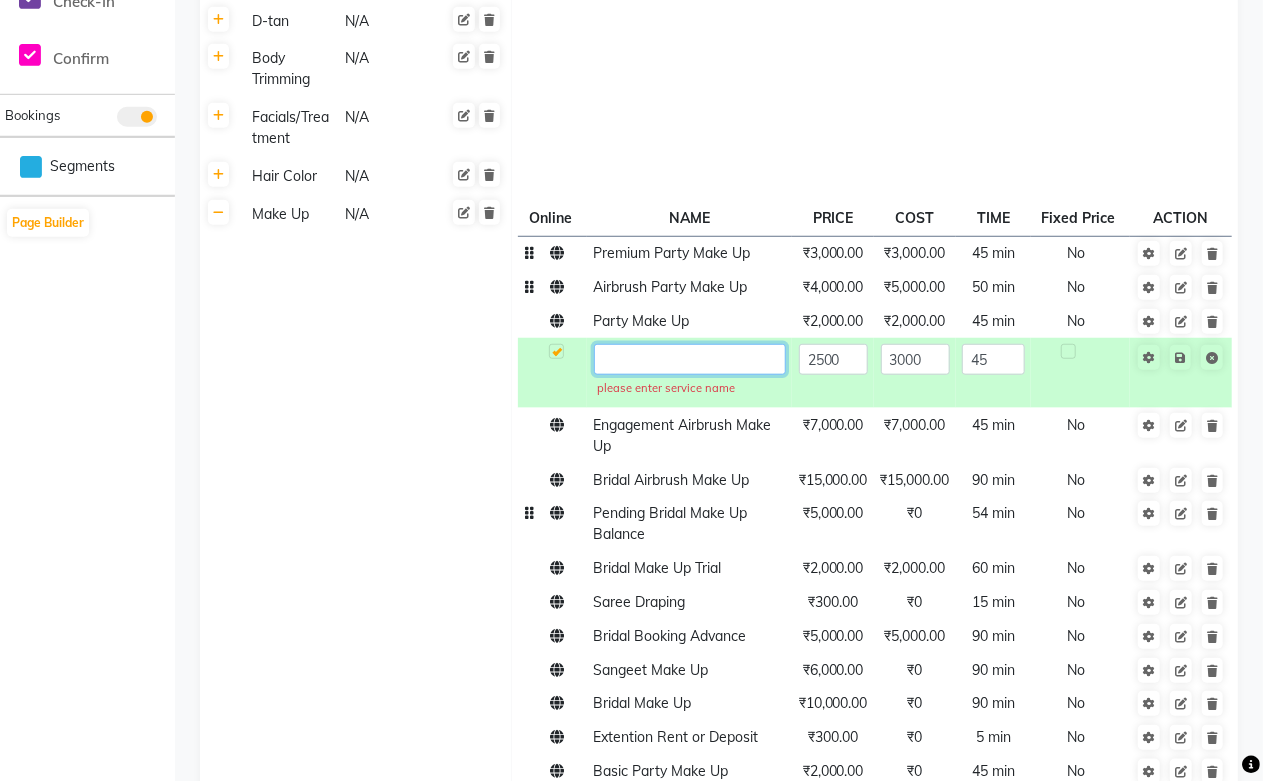 type on "Basic HD Groom Make Up" 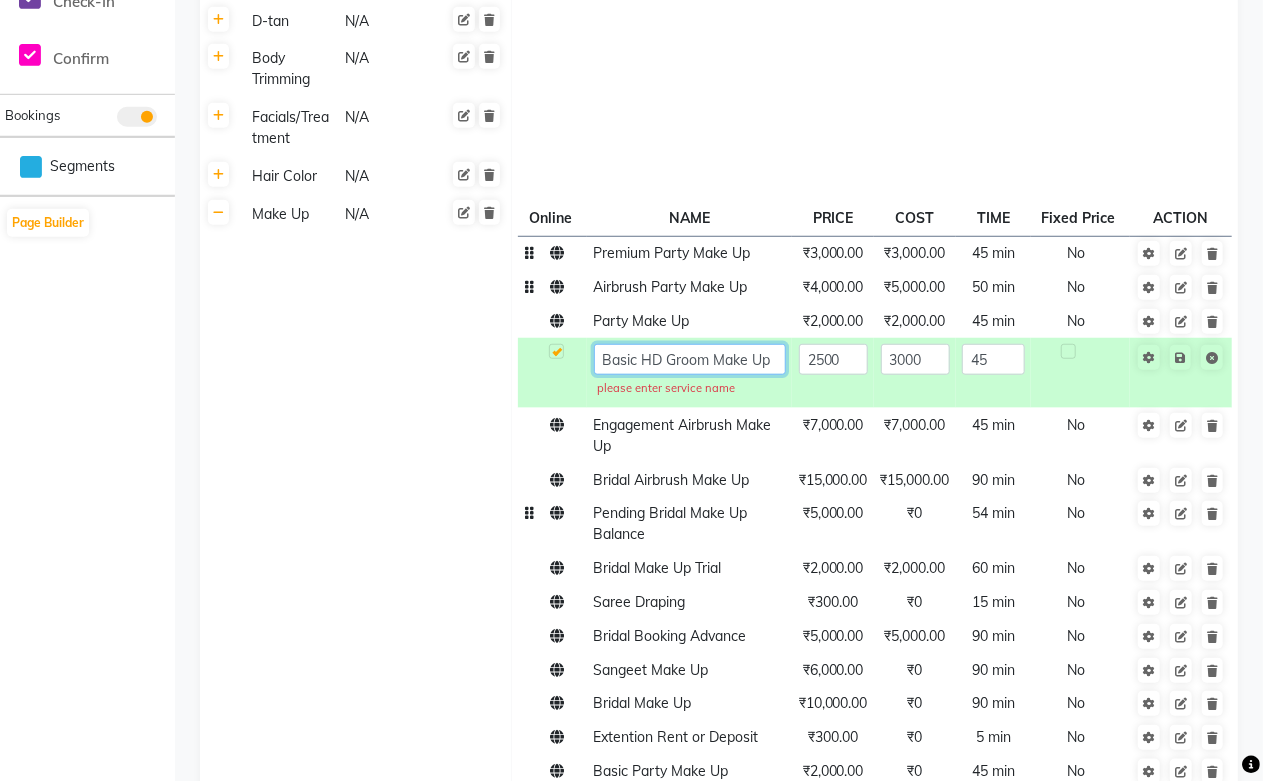 scroll, scrollTop: 0, scrollLeft: 3, axis: horizontal 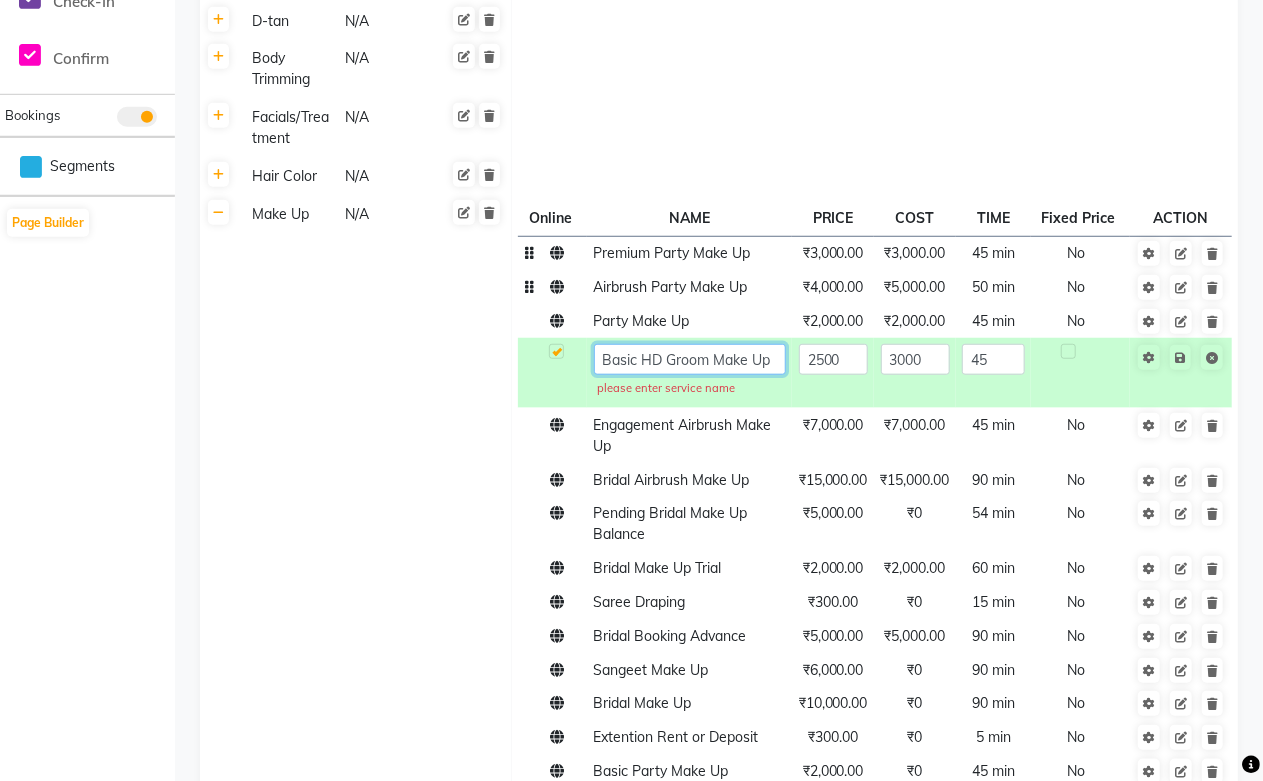 click on "Basic HD Groom Make Up" 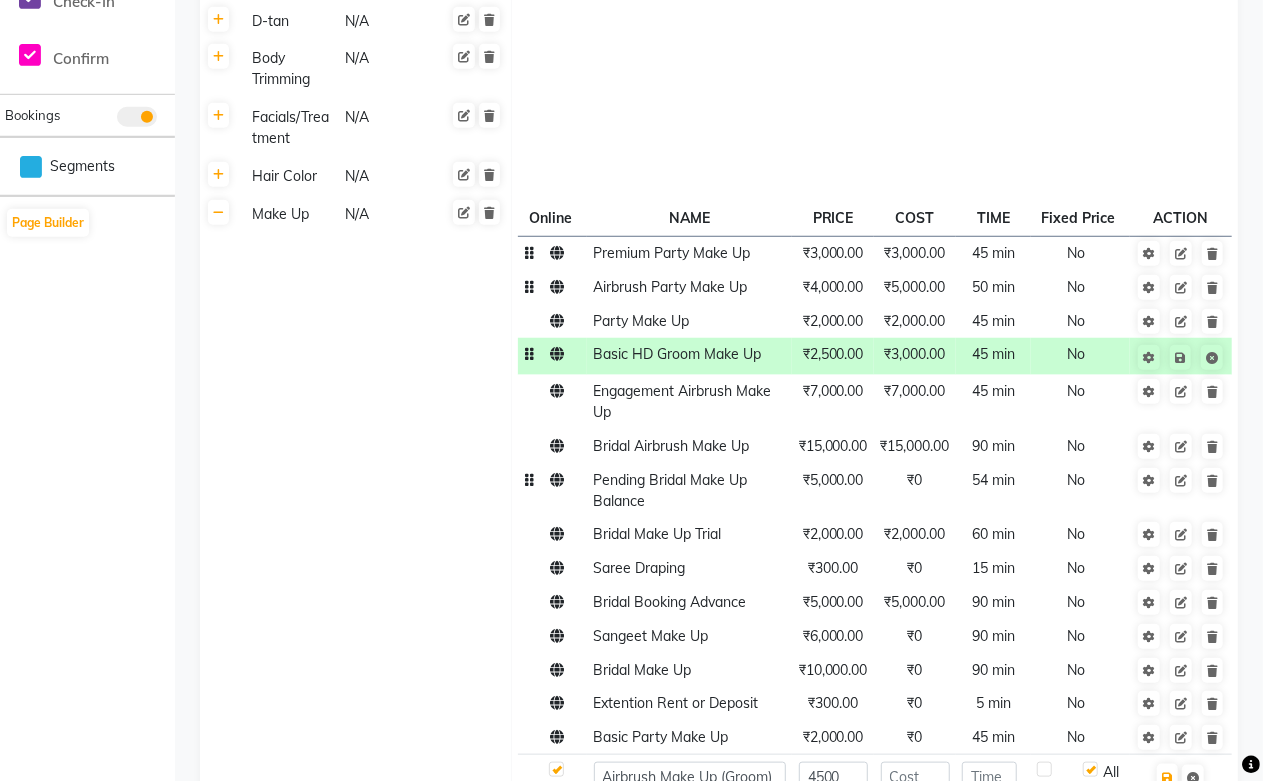click on "₹5,000.00" 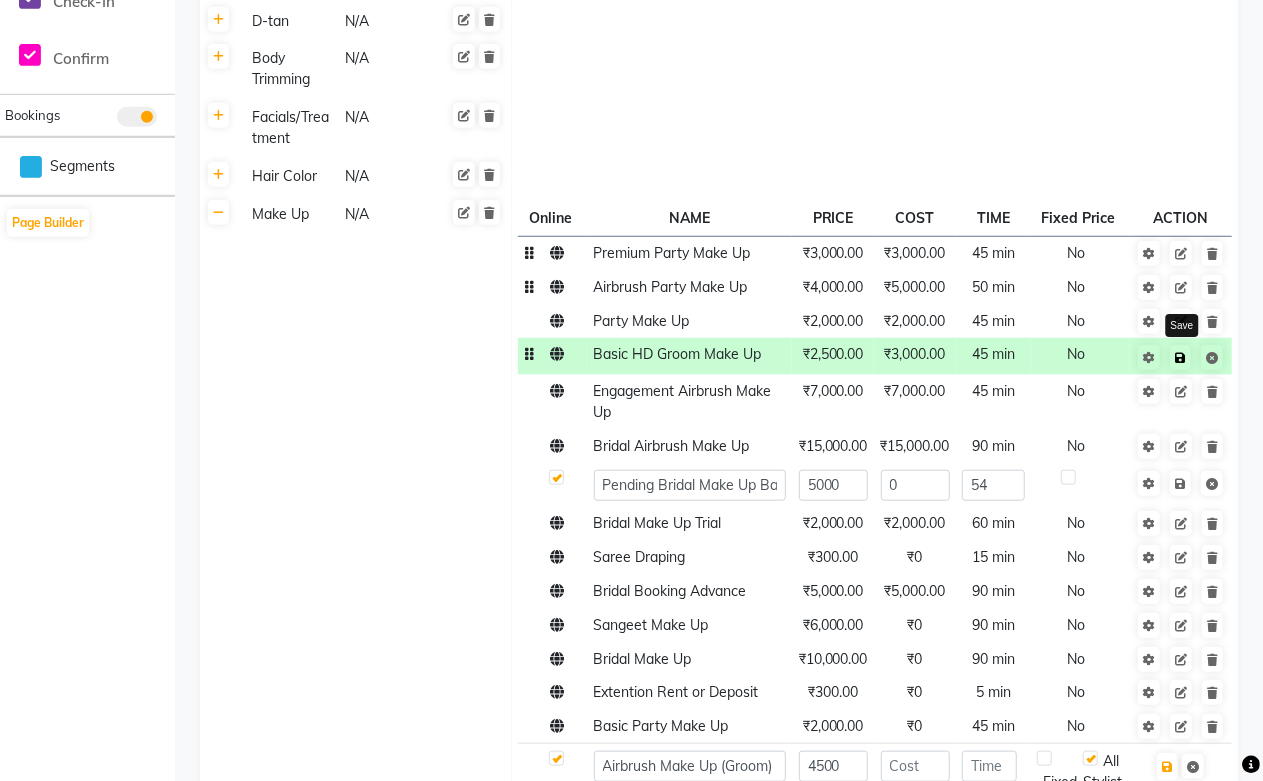 click 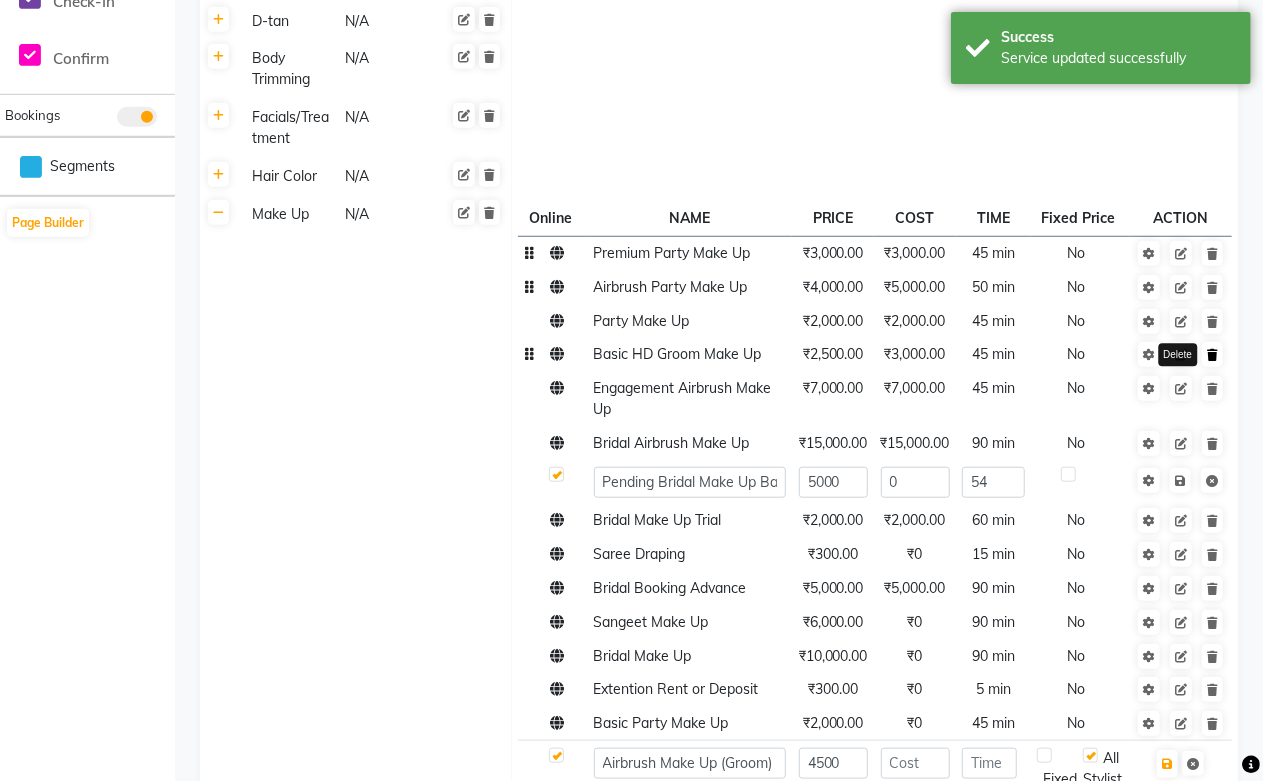 click 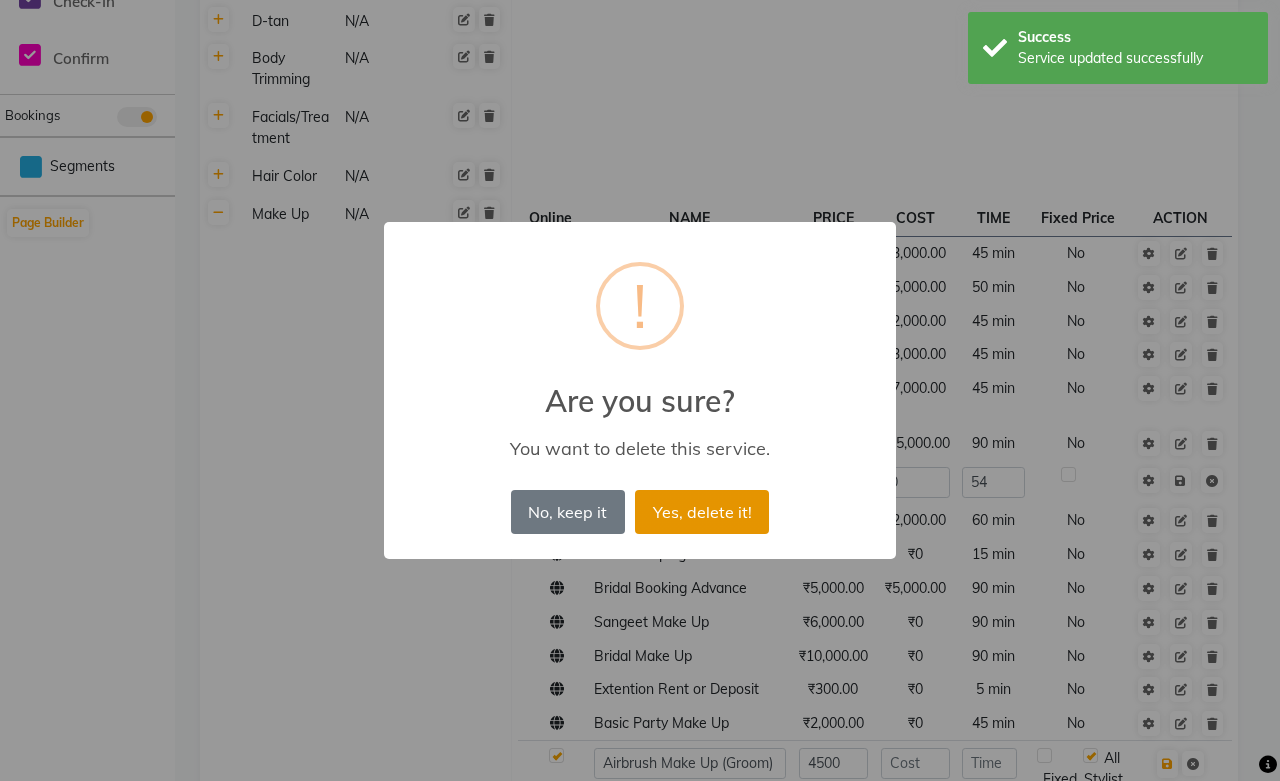 click on "Yes, delete it!" at bounding box center [702, 512] 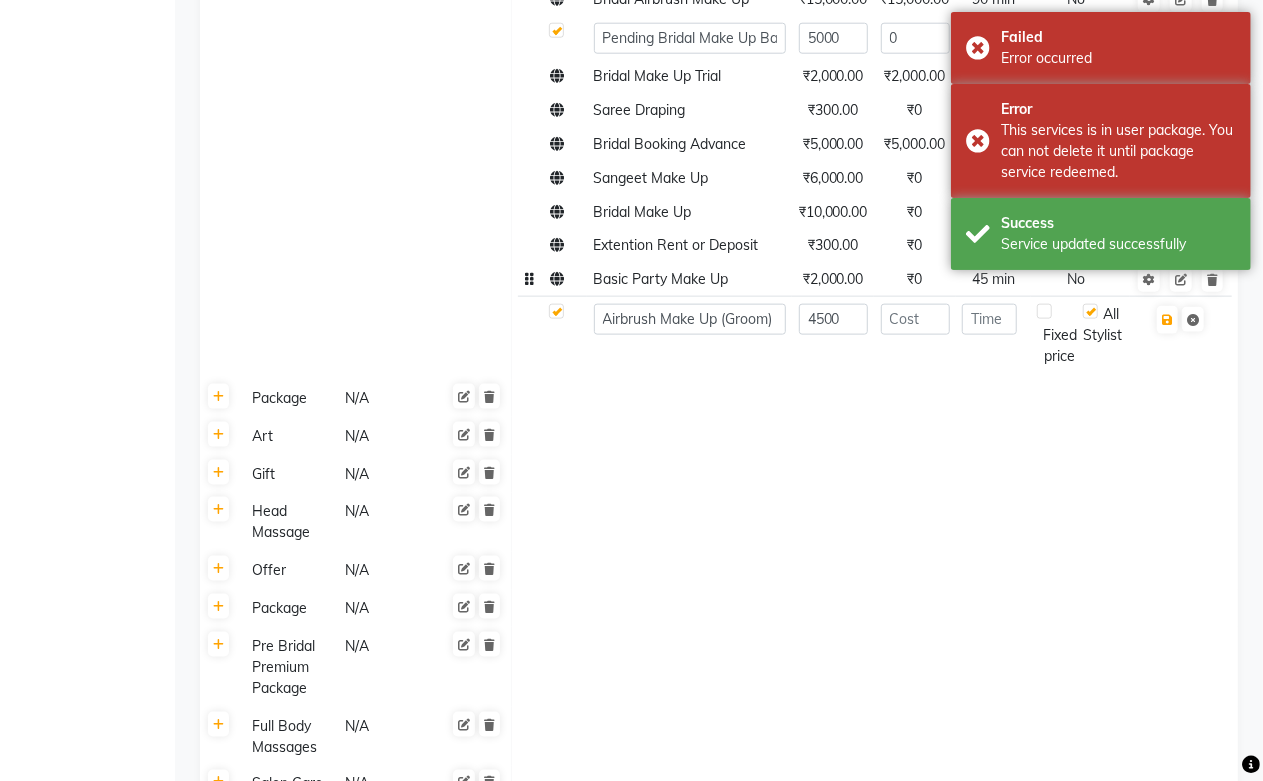 scroll, scrollTop: 1111, scrollLeft: 0, axis: vertical 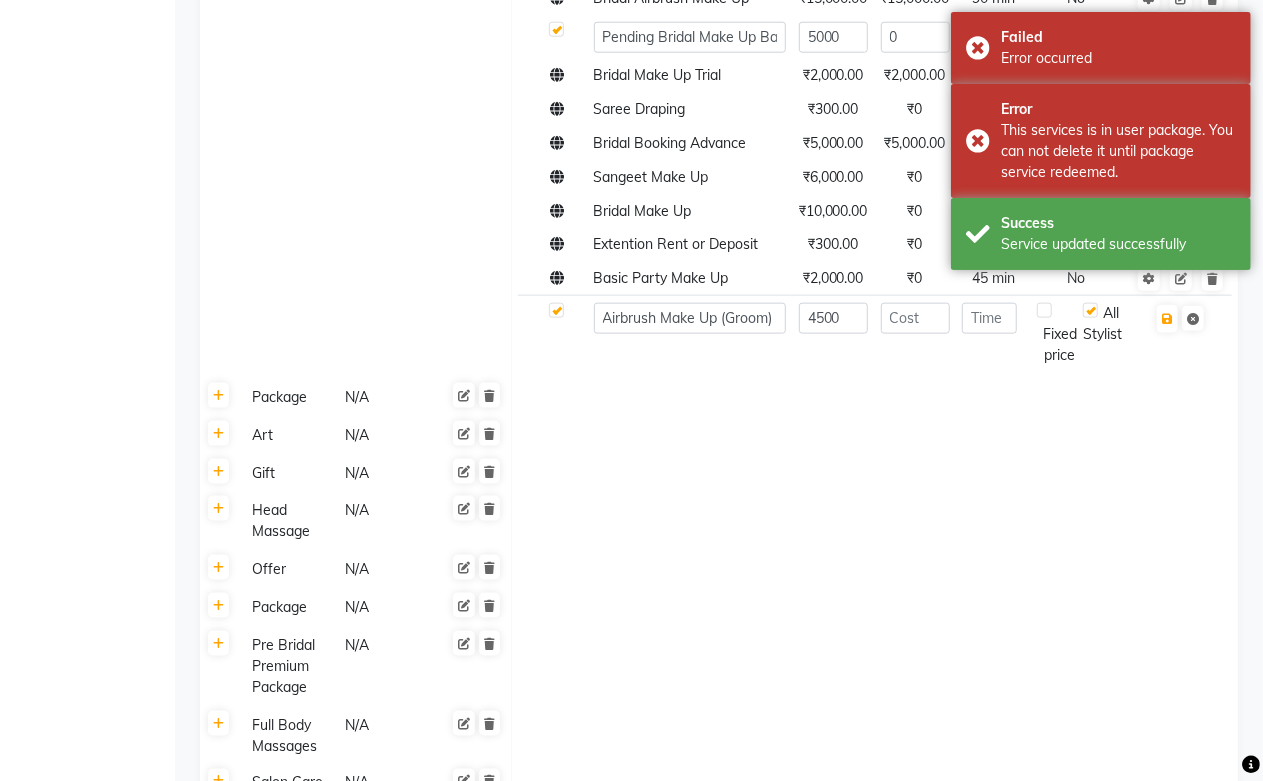 click 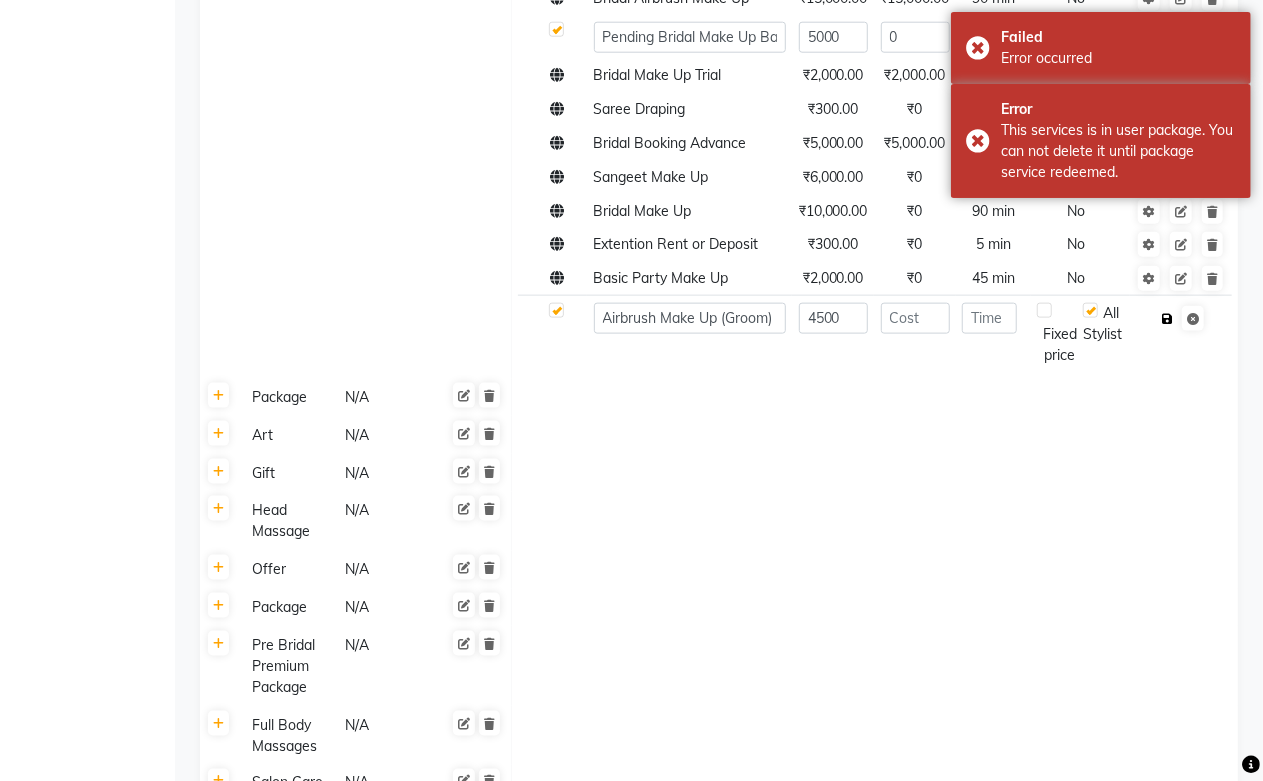 click at bounding box center [1167, 319] 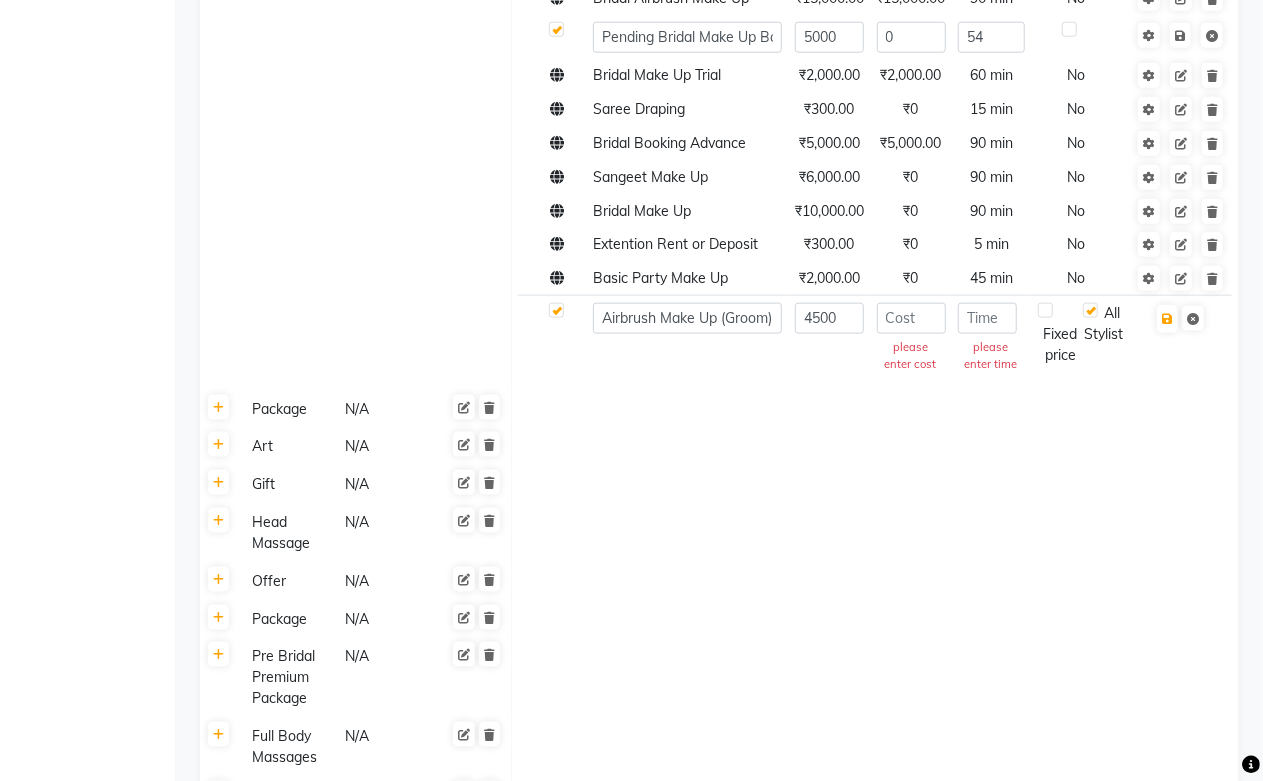 click on "4500" 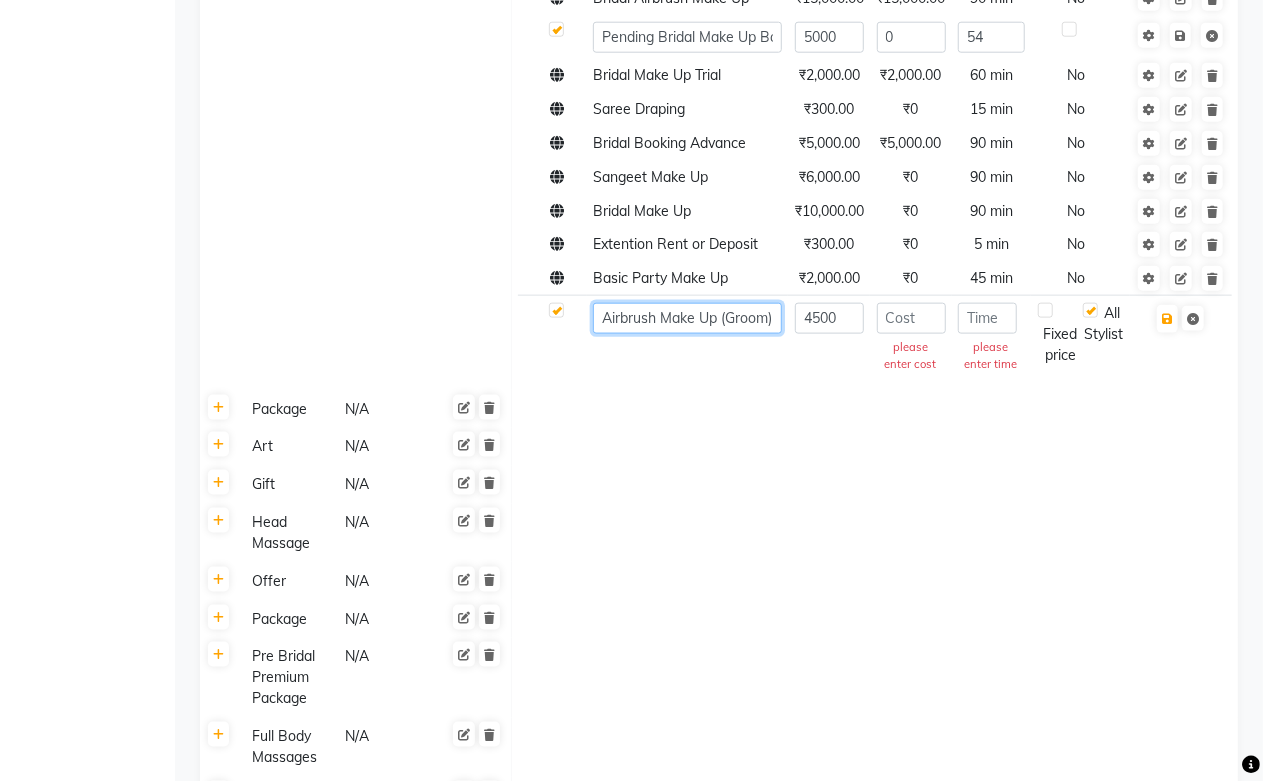 click on "Airbrush Make Up (Groom)" 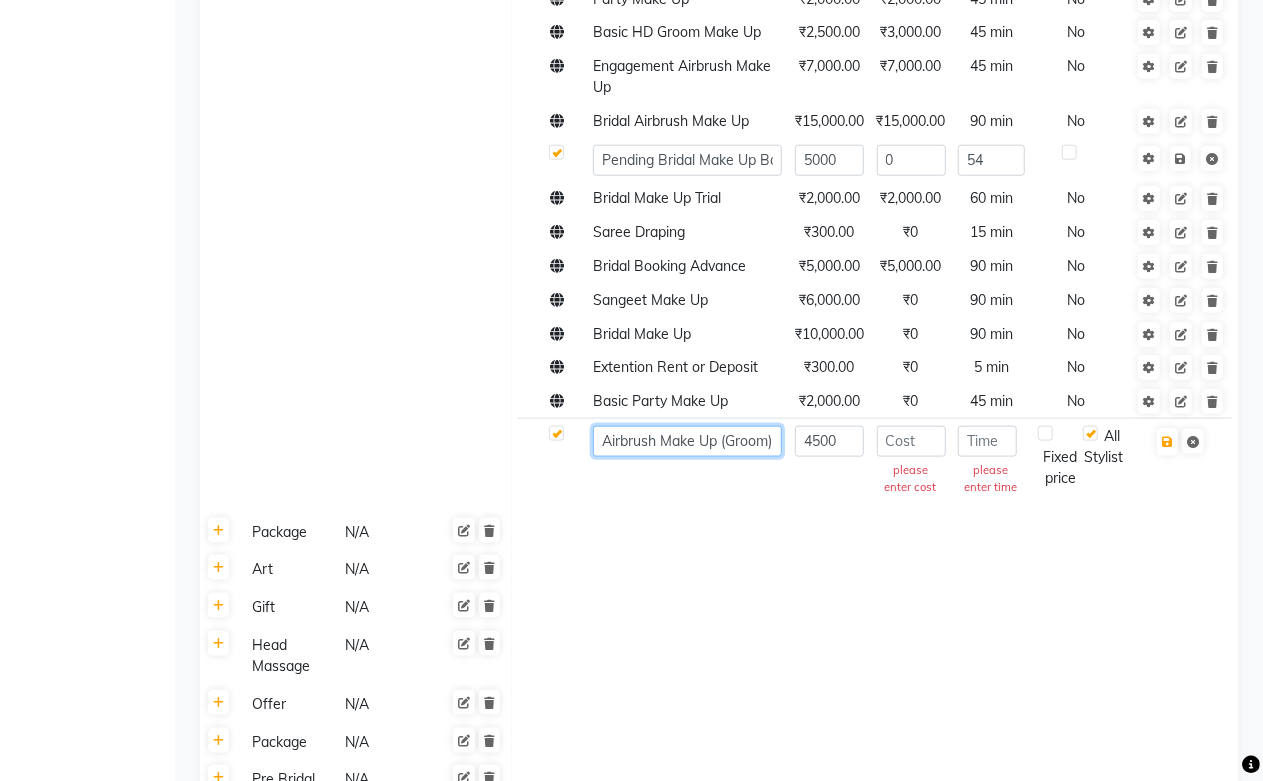 scroll, scrollTop: 888, scrollLeft: 0, axis: vertical 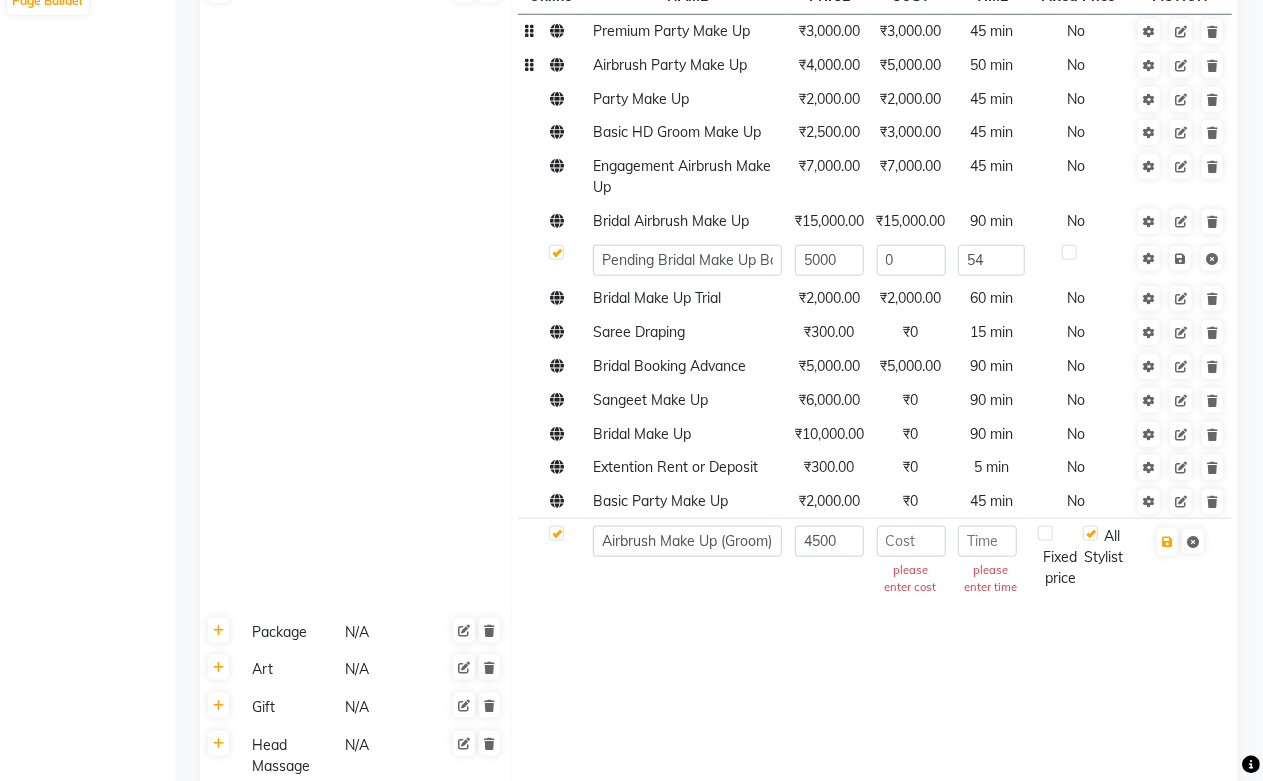 click 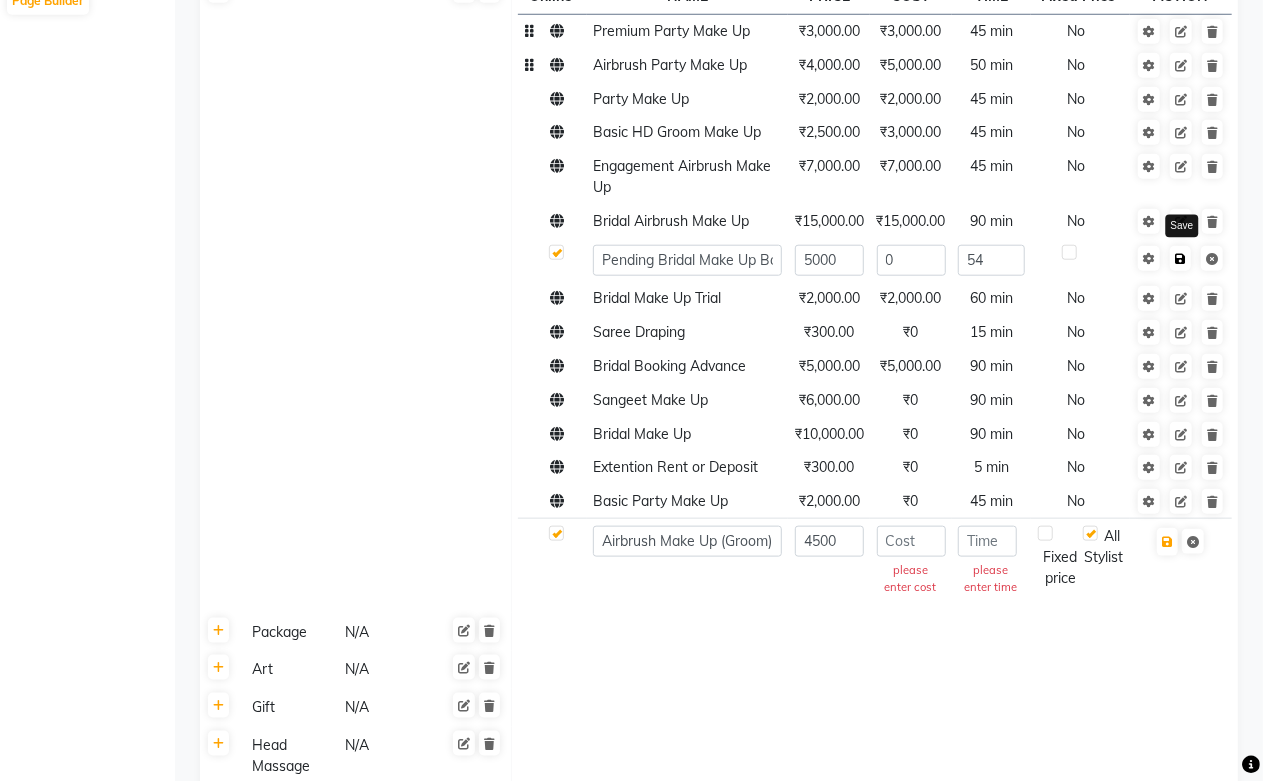click 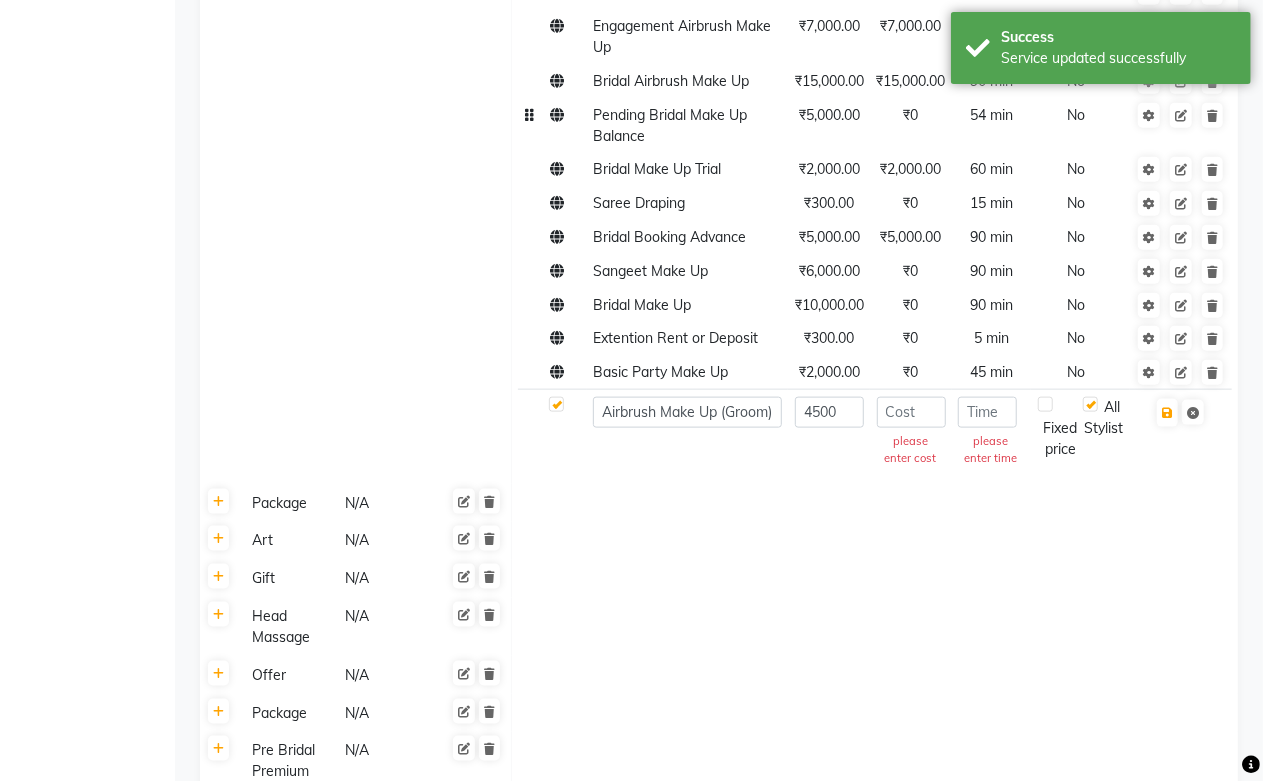 scroll, scrollTop: 1111, scrollLeft: 0, axis: vertical 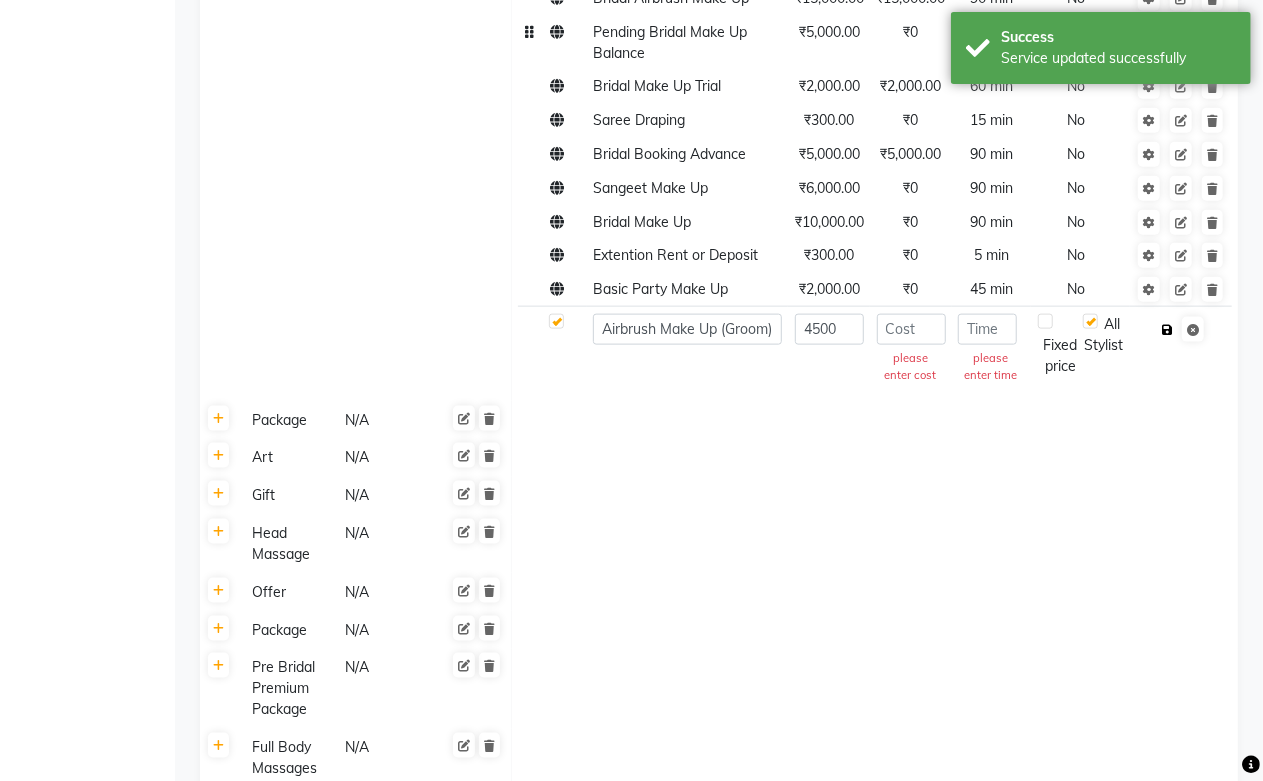 click at bounding box center [1167, 330] 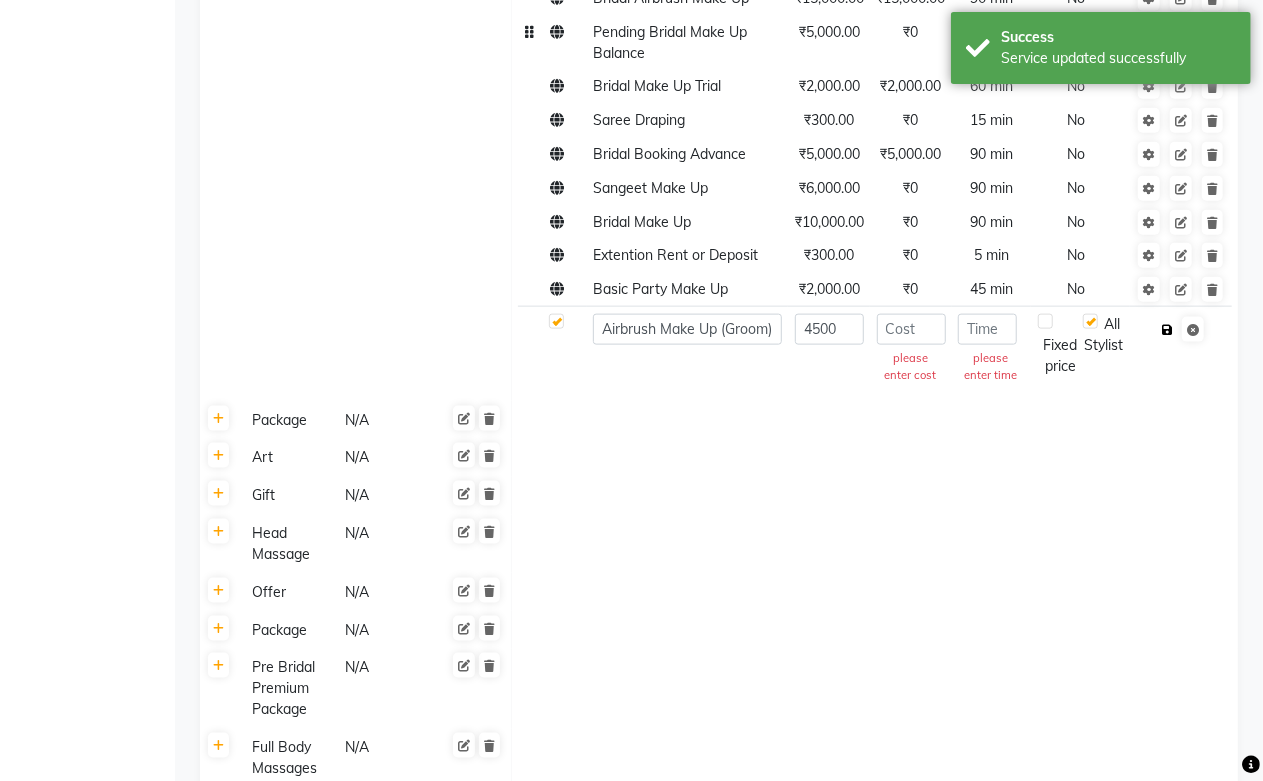 click at bounding box center [1167, 330] 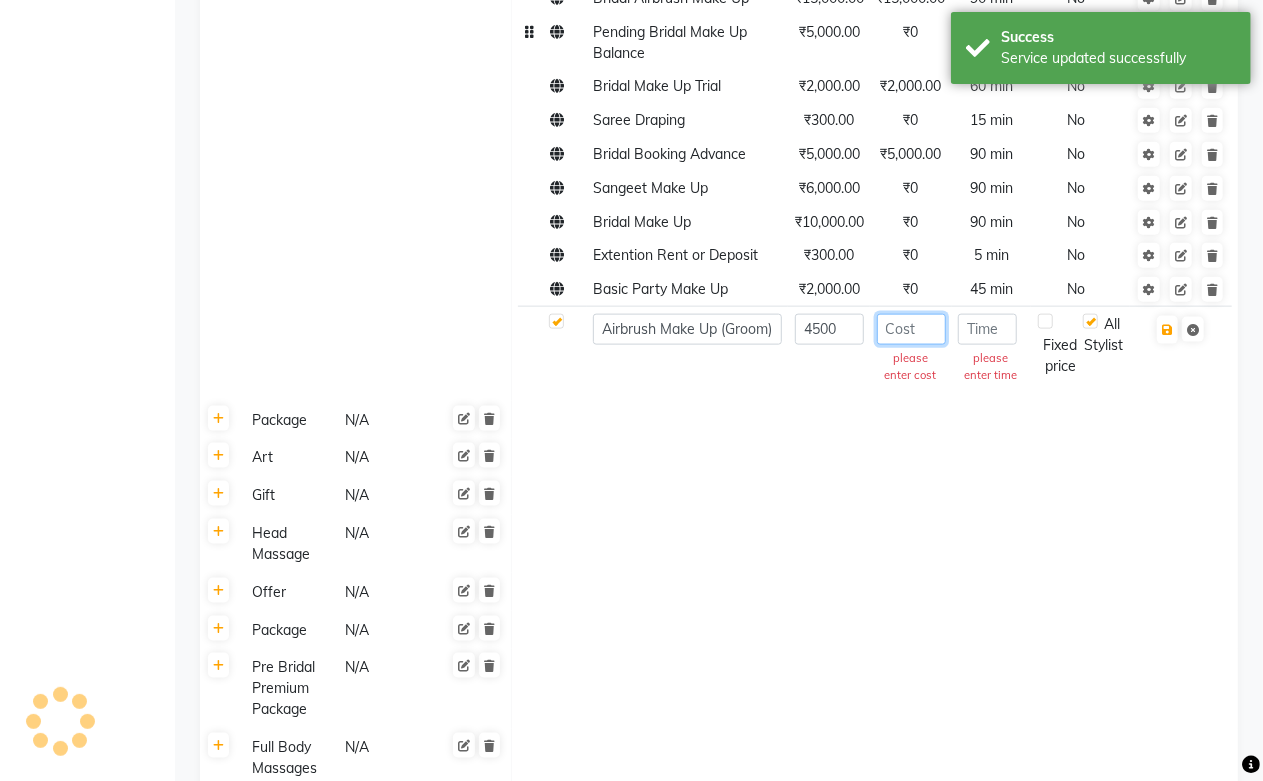 click 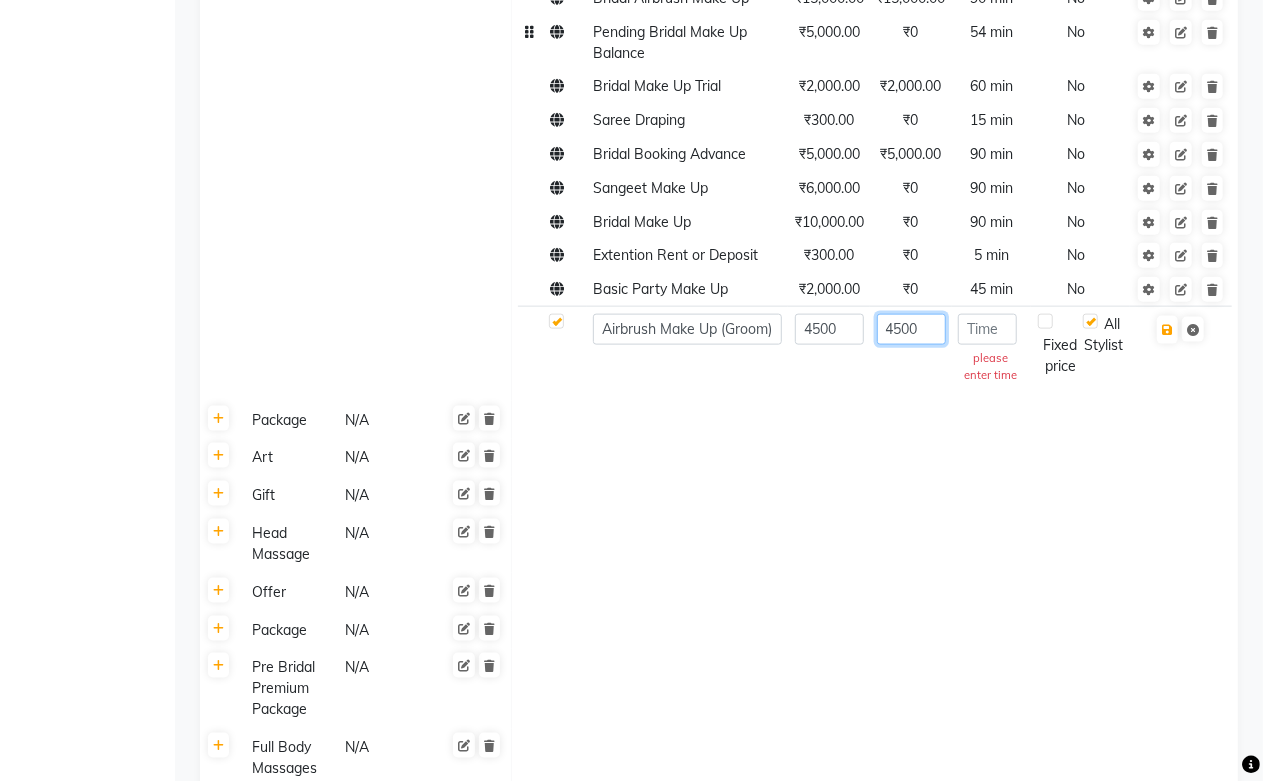type on "4500" 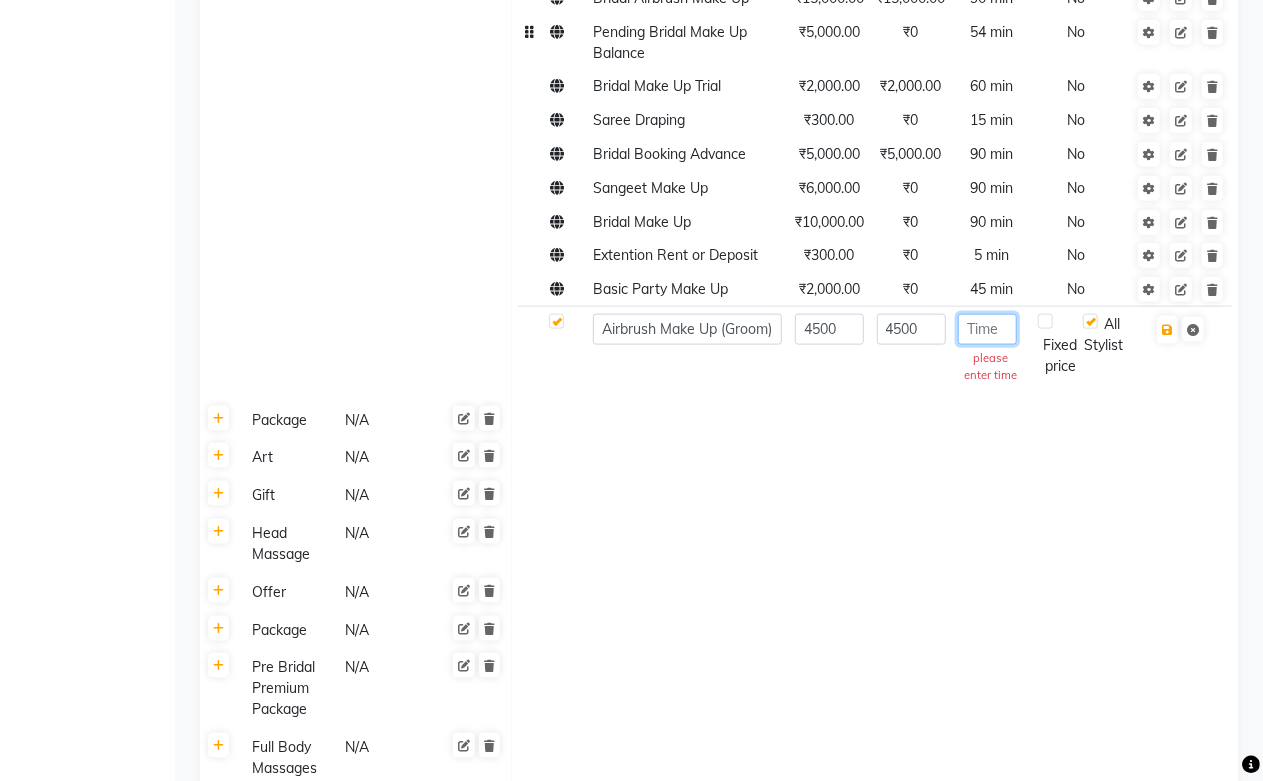 click 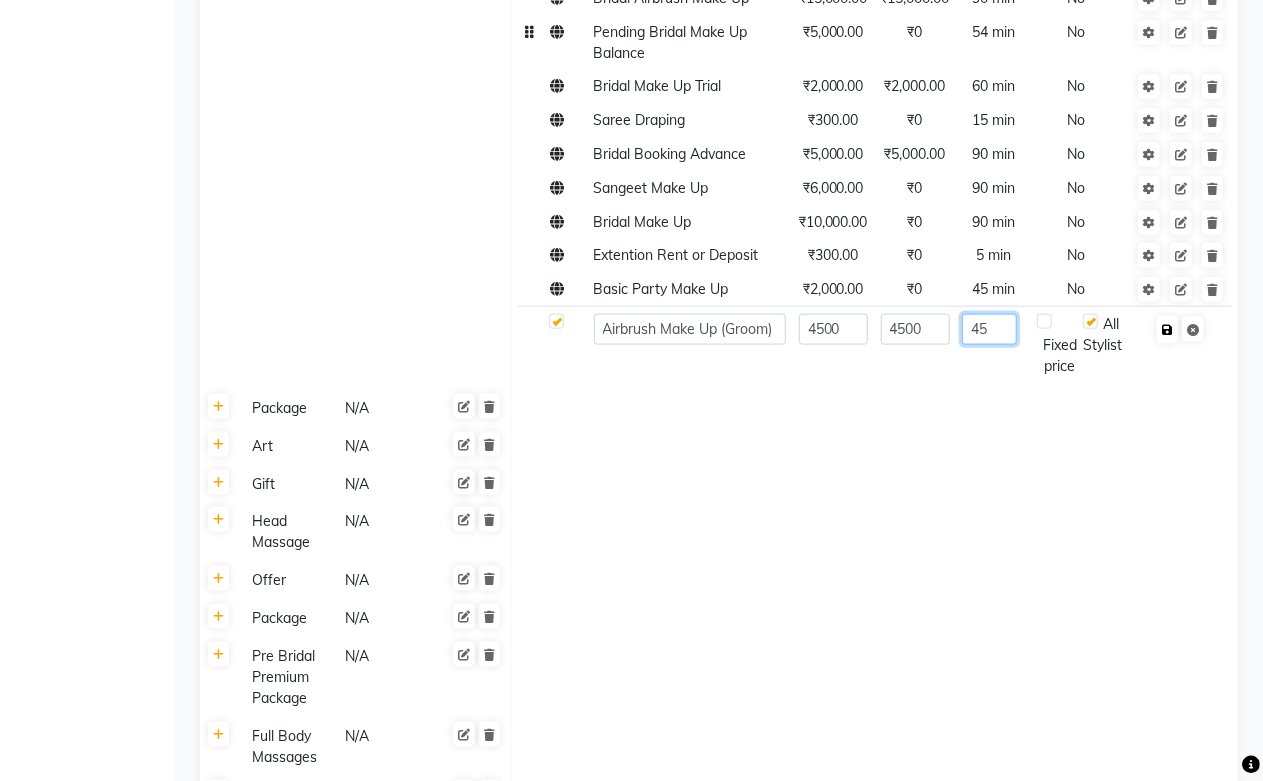 type on "45" 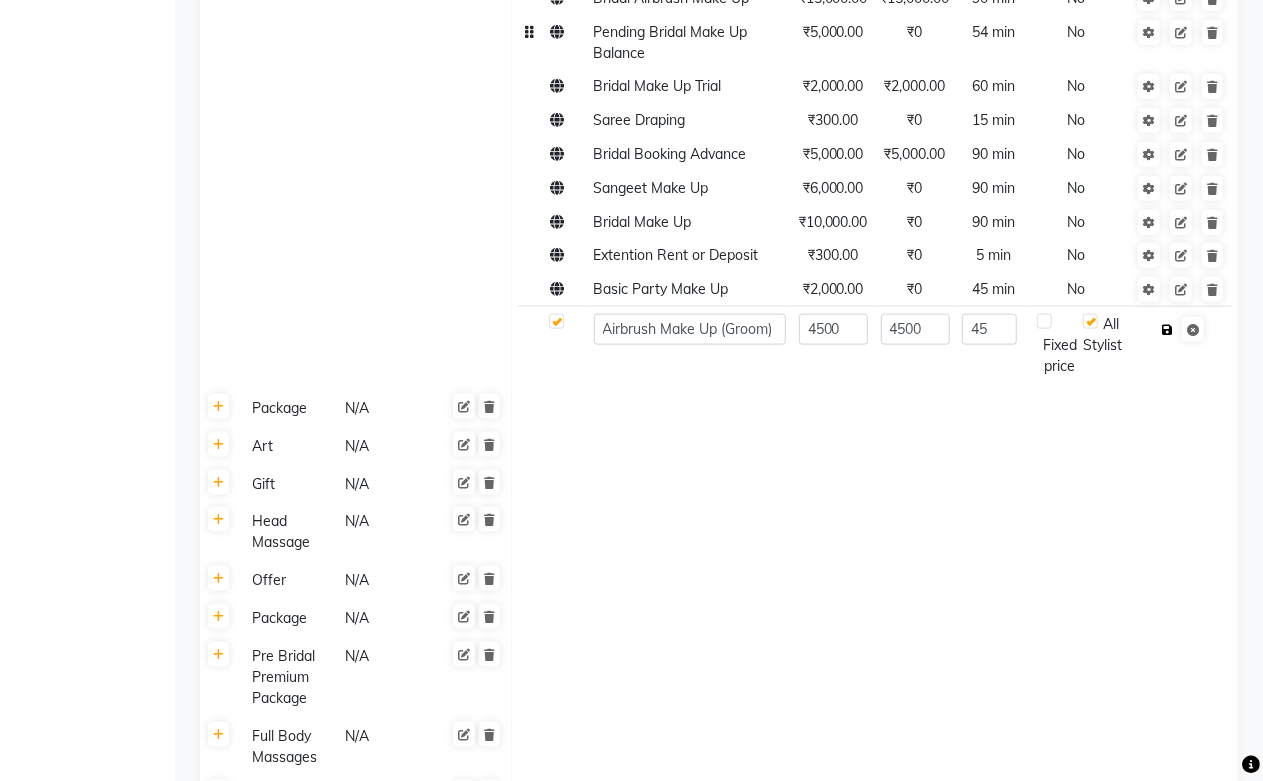 click at bounding box center (1167, 330) 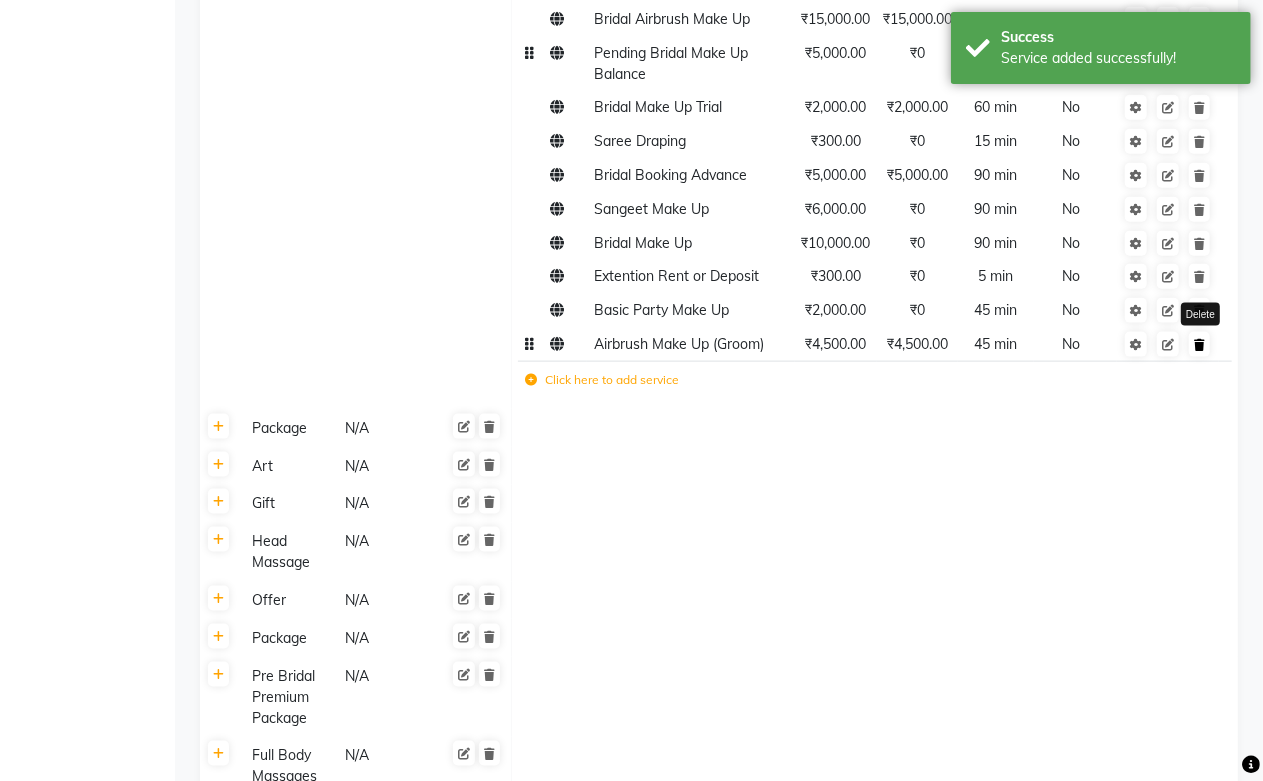 click 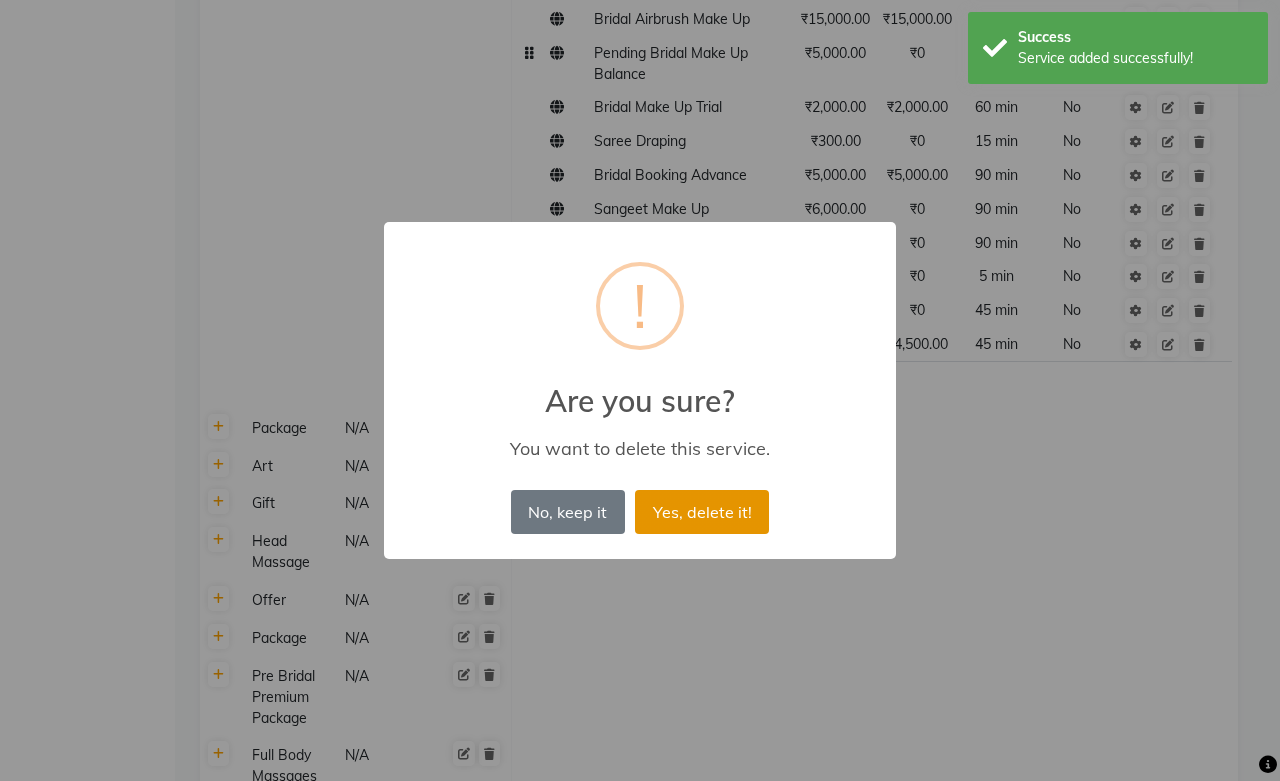 click on "Yes, delete it!" at bounding box center [702, 512] 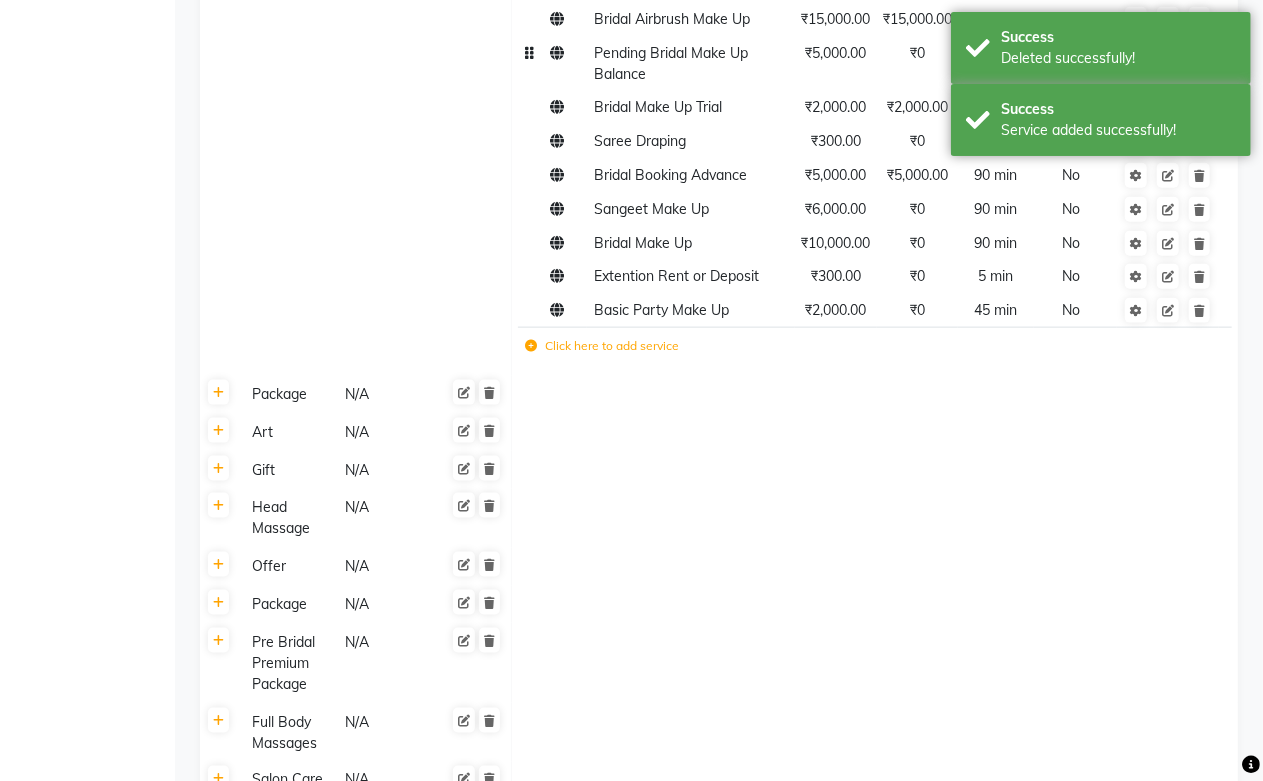 click 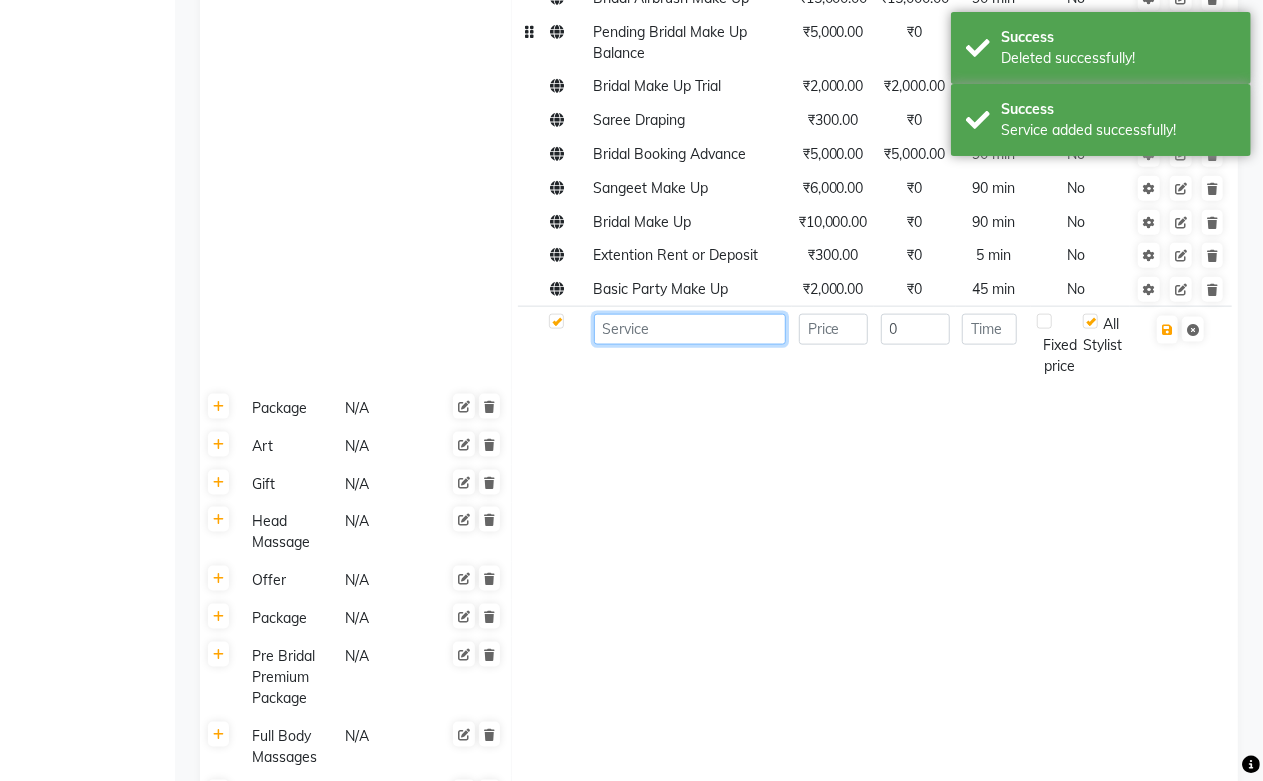 paste on "Basic HD Groom Make Up" 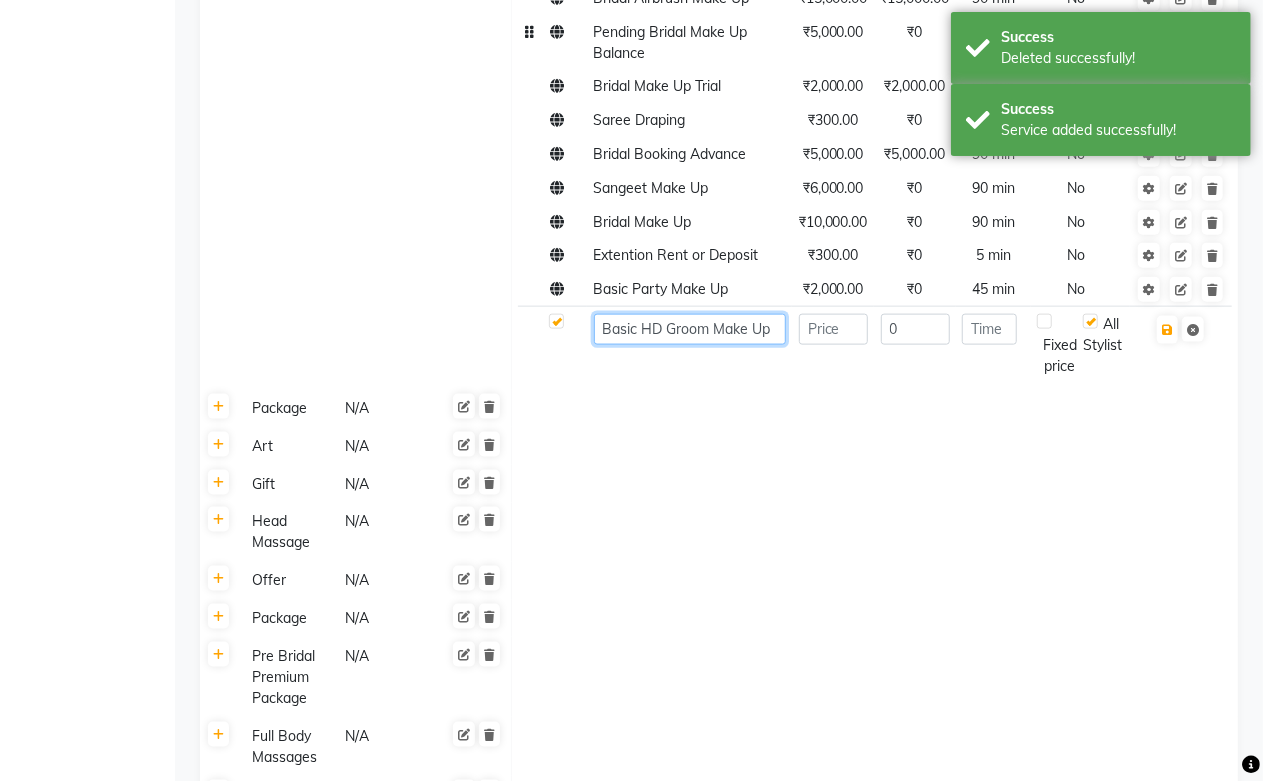 scroll, scrollTop: 0, scrollLeft: 3, axis: horizontal 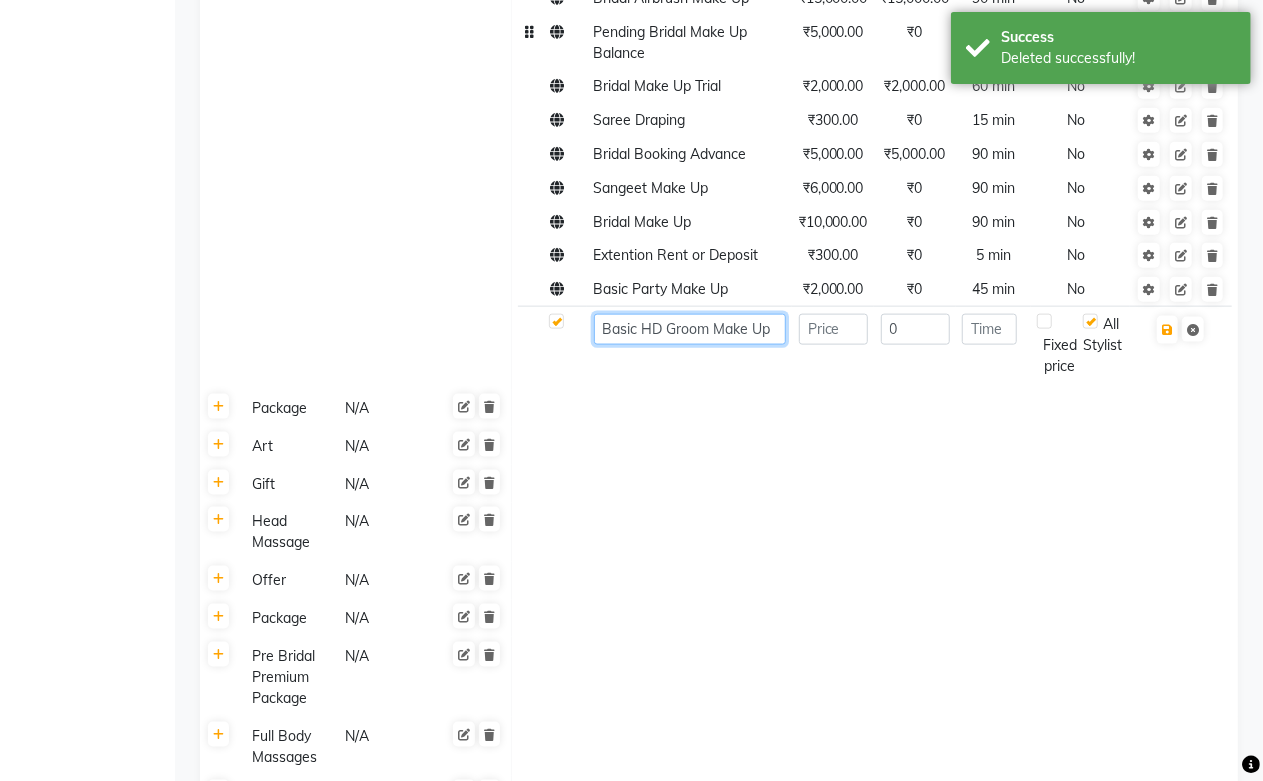 type on "Basic HD Groom Make Up" 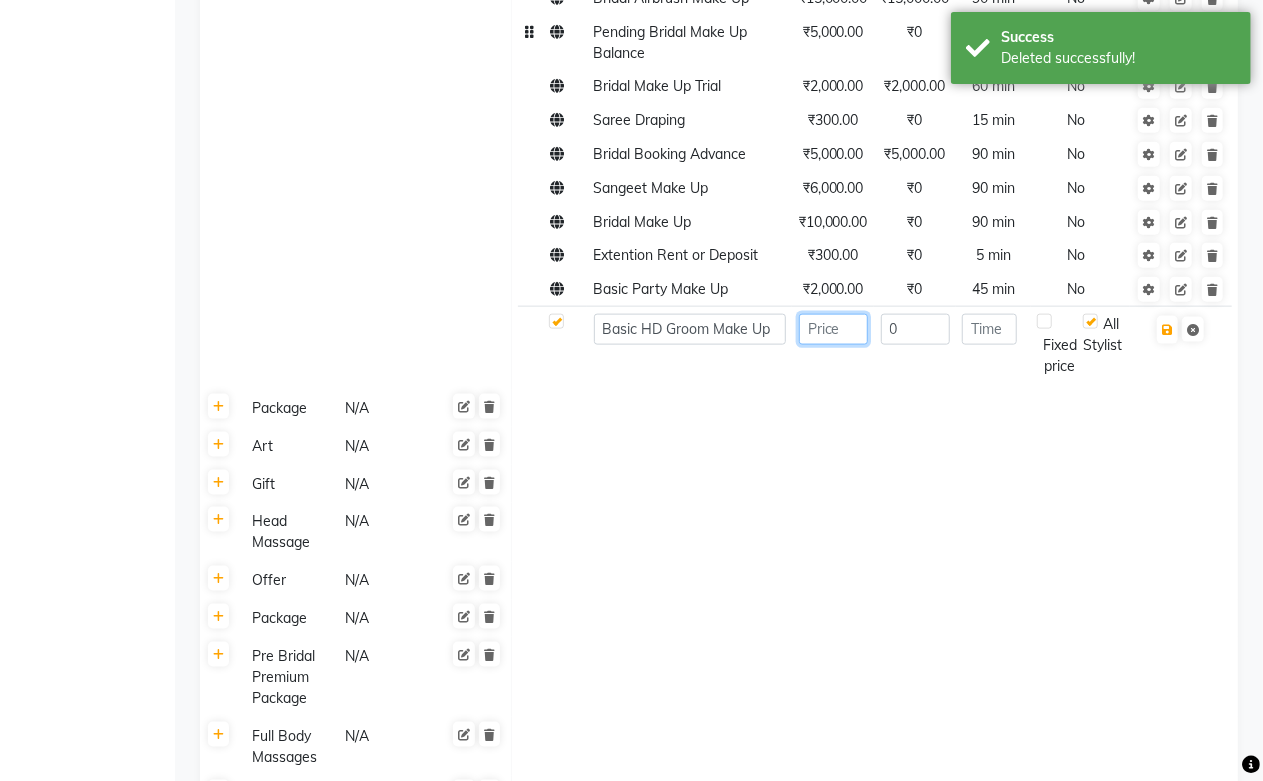 scroll, scrollTop: 0, scrollLeft: 0, axis: both 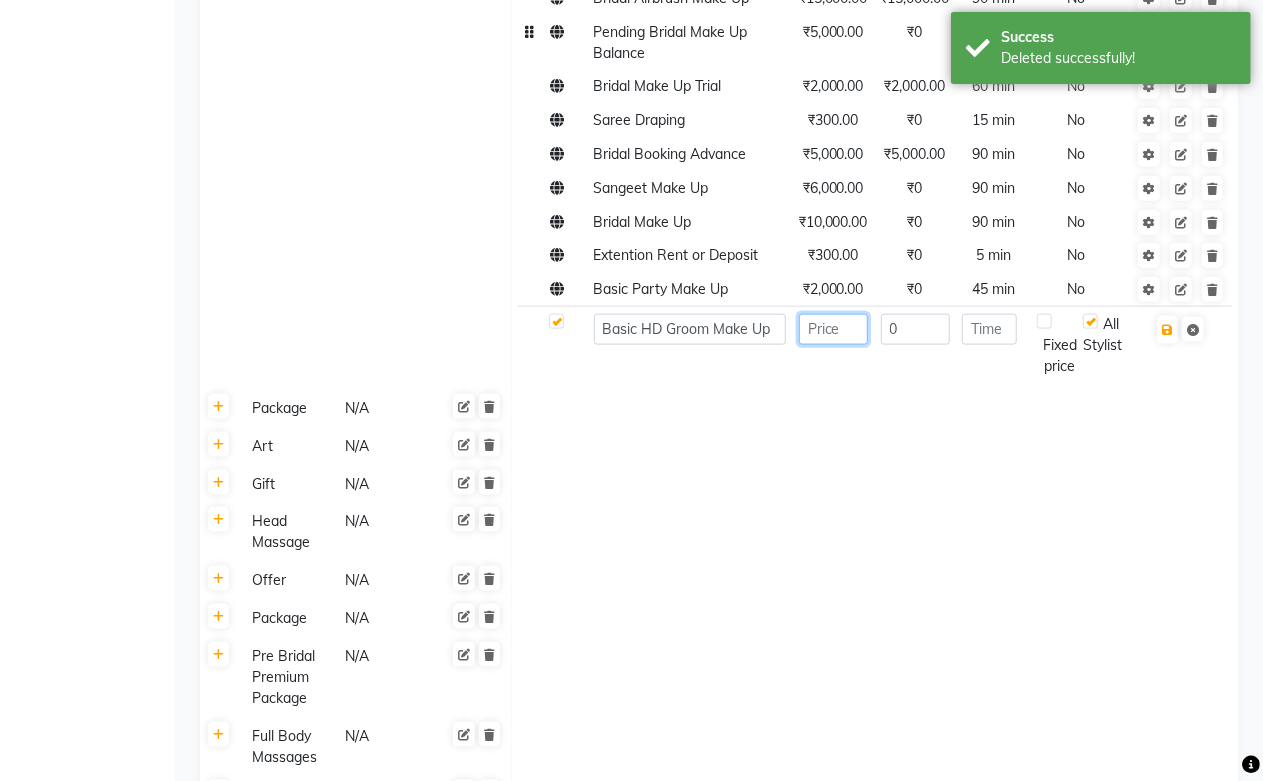 type on "1" 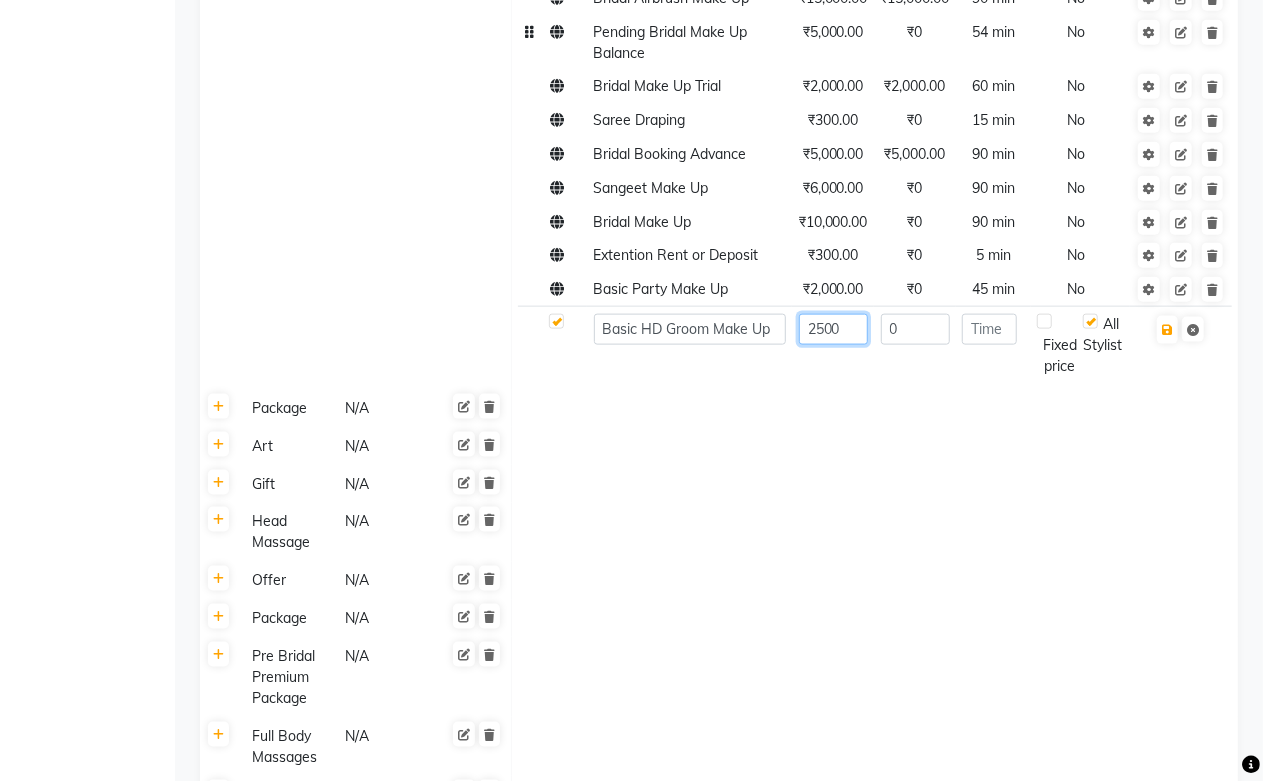 type on "2500" 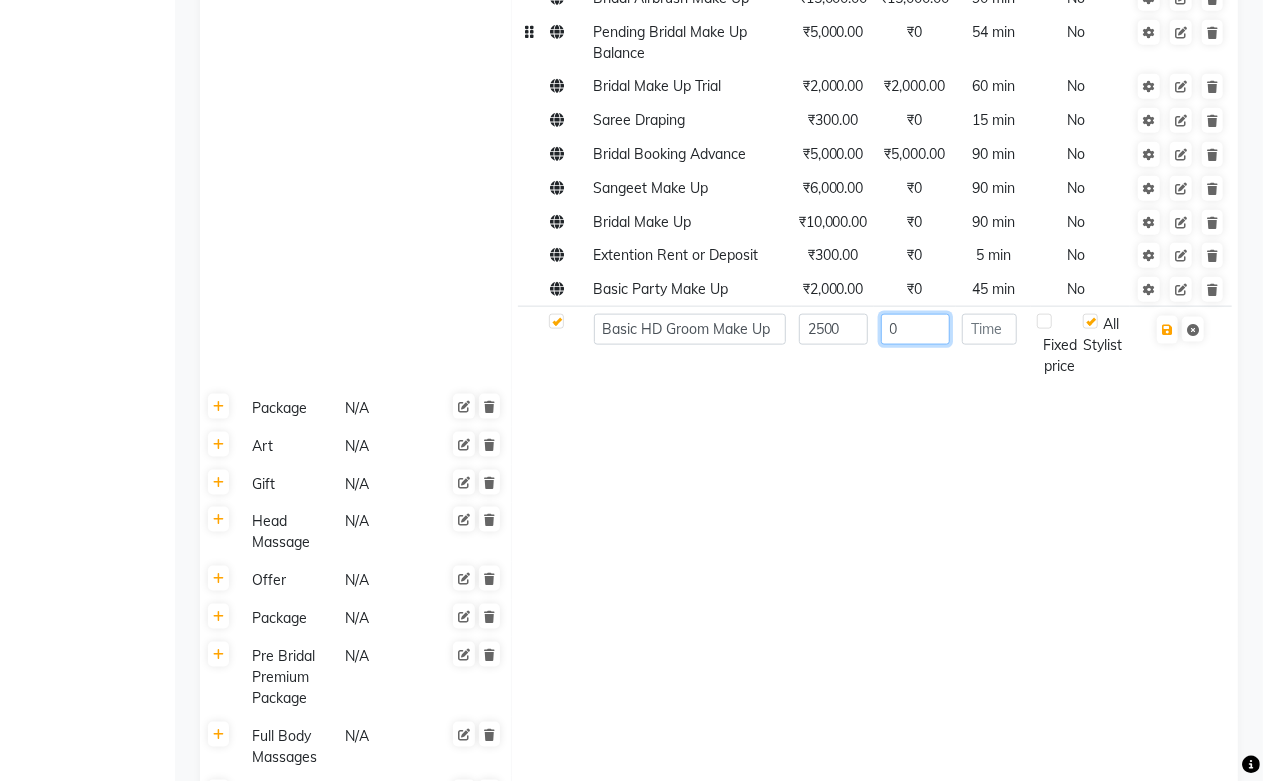 click on "0" 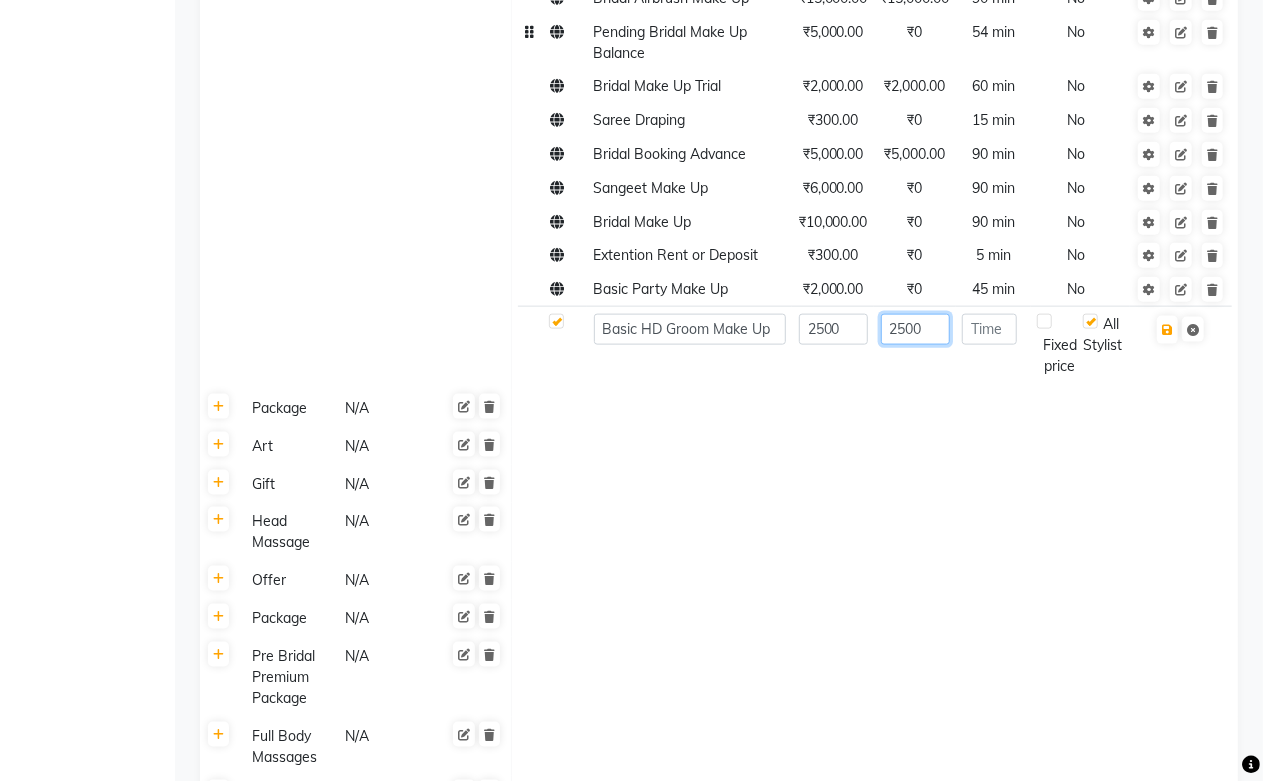 type on "2500" 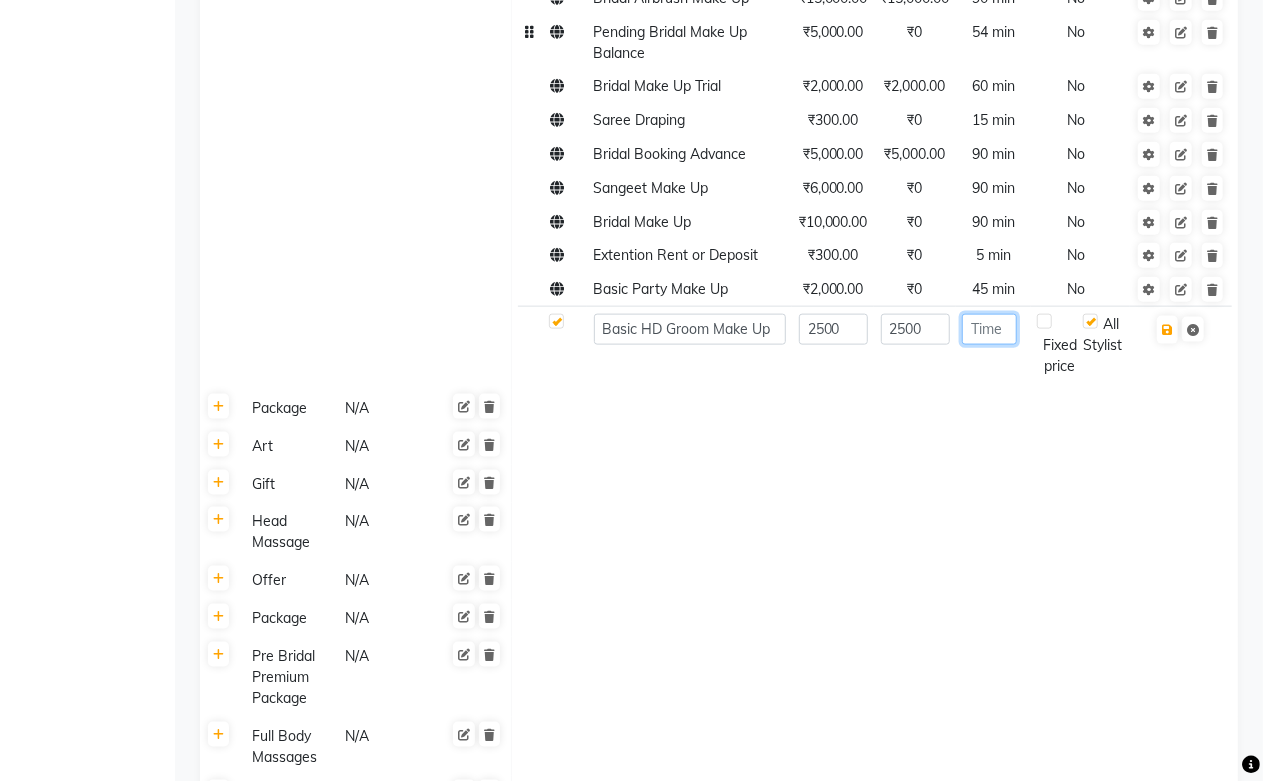 click 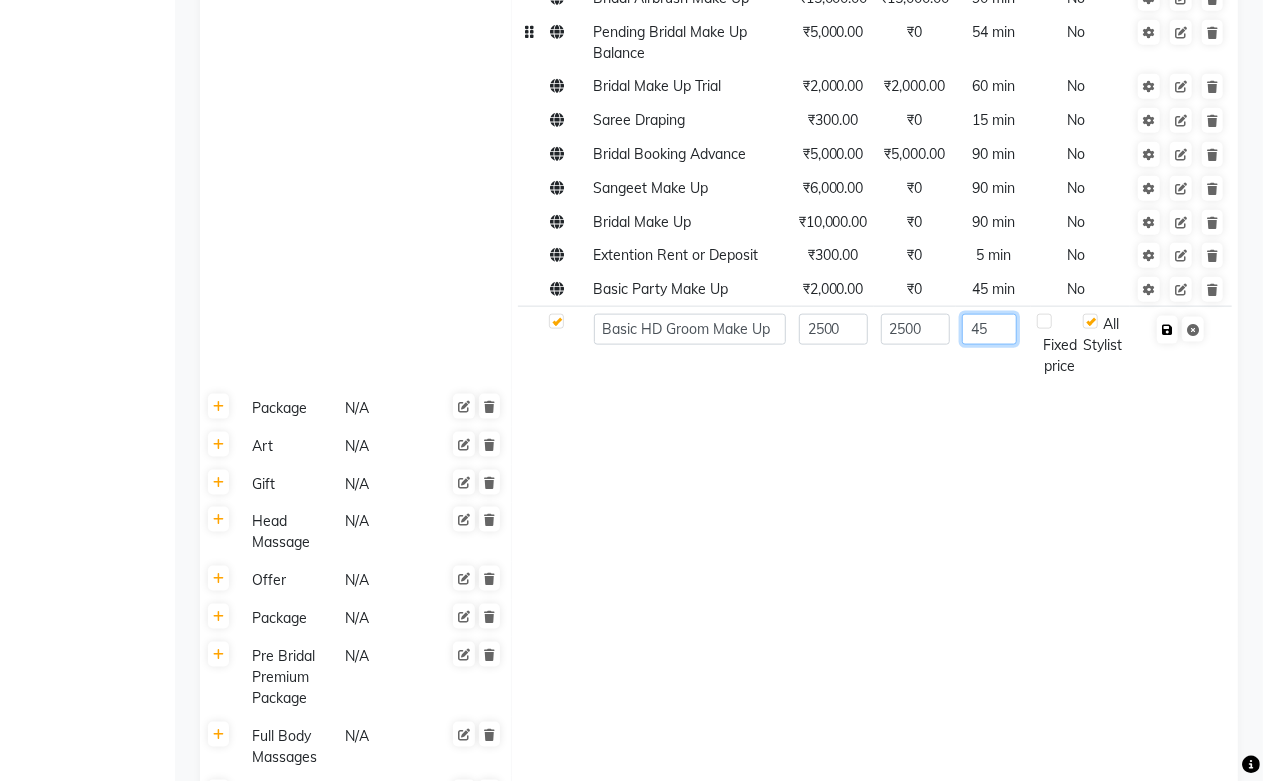 type on "45" 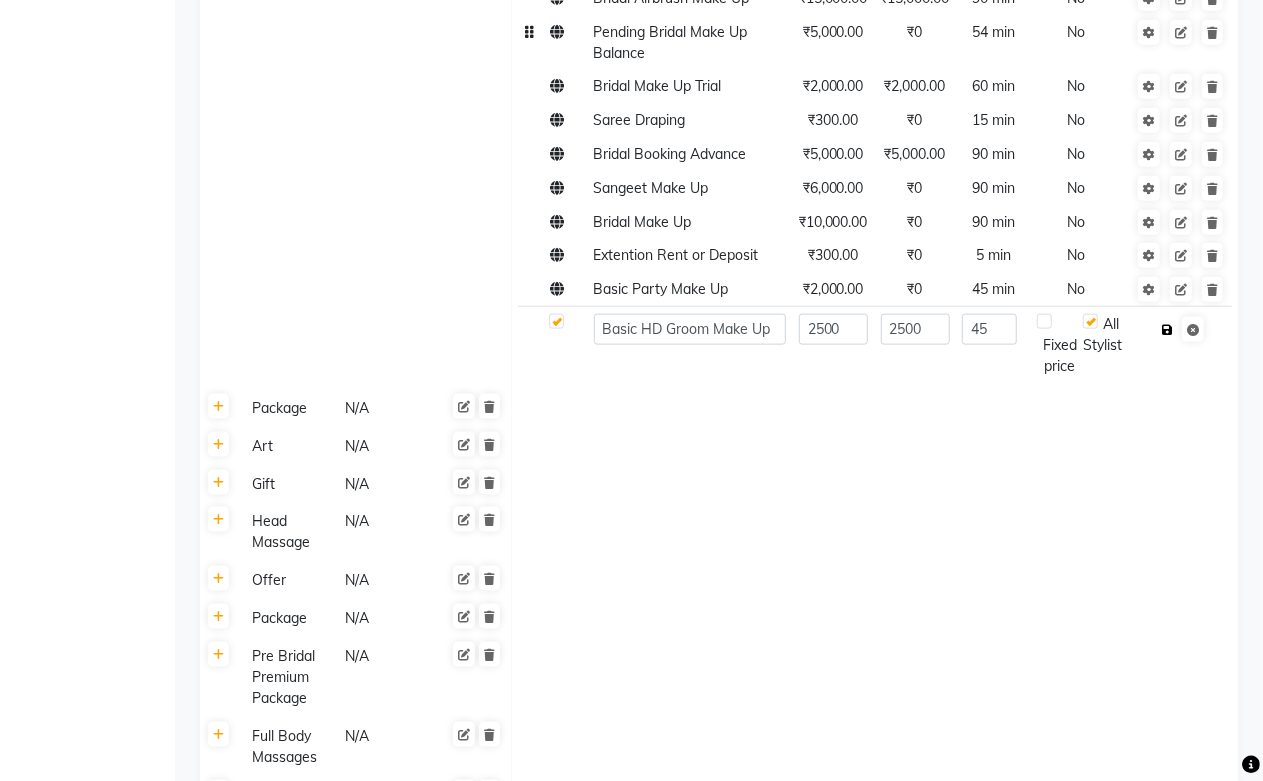 click at bounding box center [1167, 330] 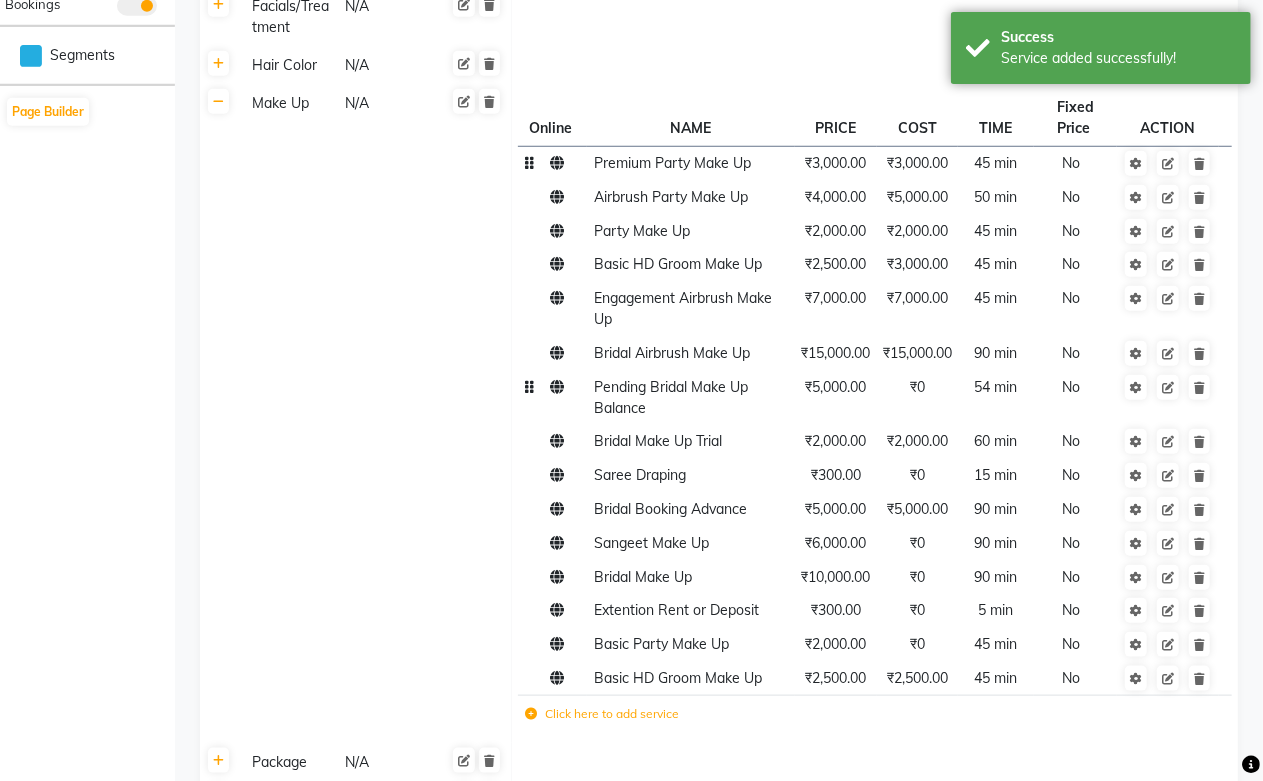 scroll, scrollTop: 1000, scrollLeft: 0, axis: vertical 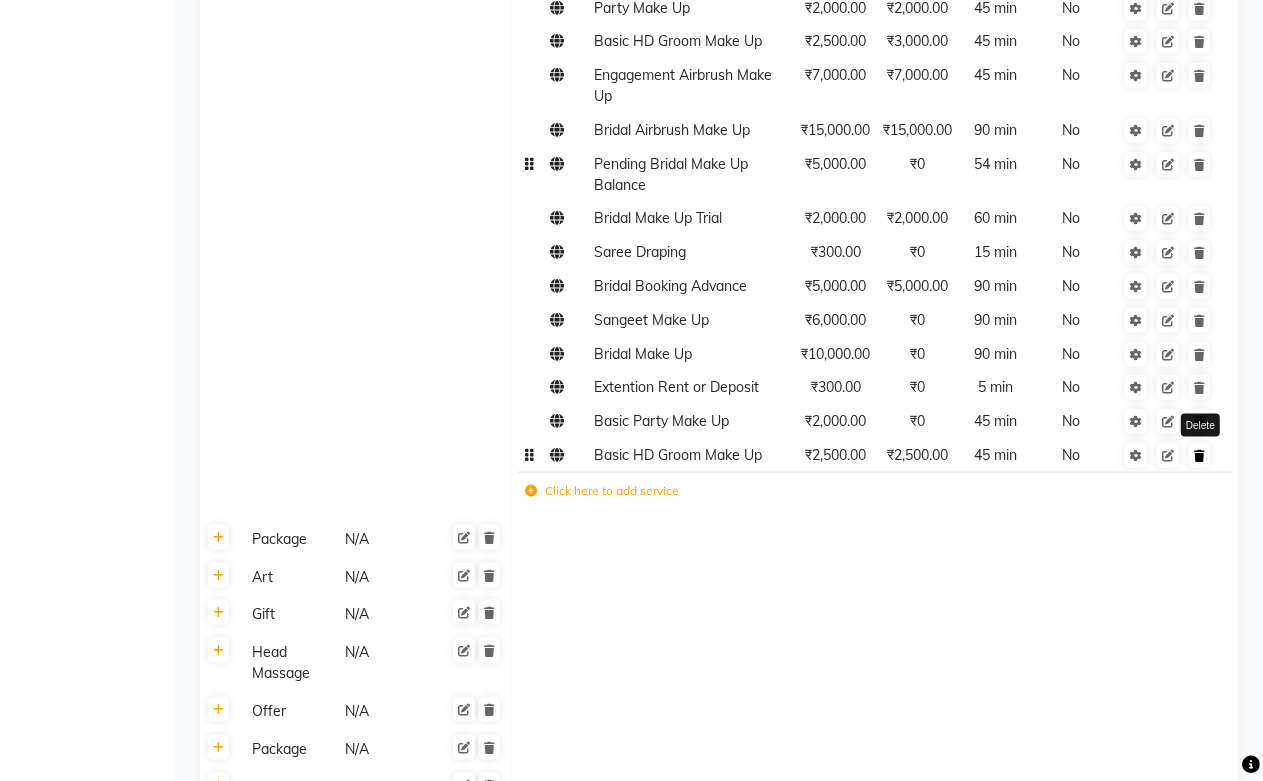 click 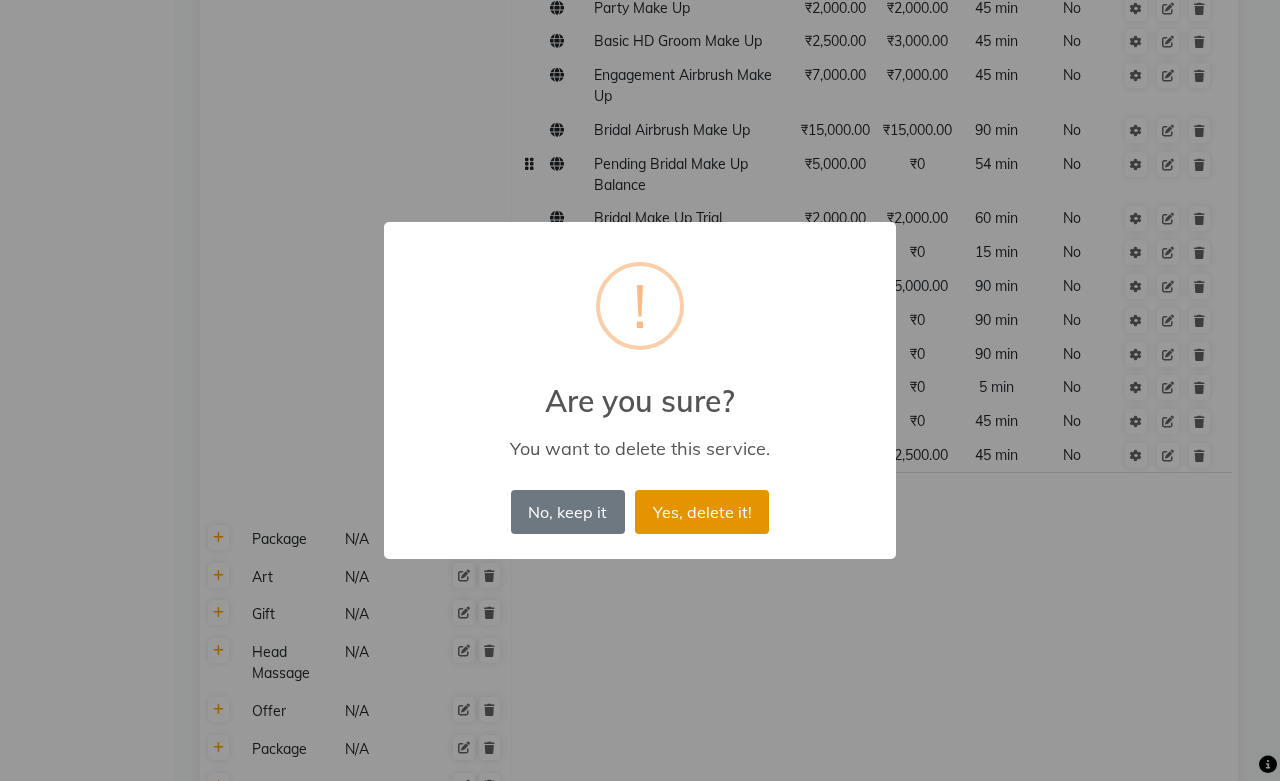 click on "Yes, delete it!" at bounding box center (702, 512) 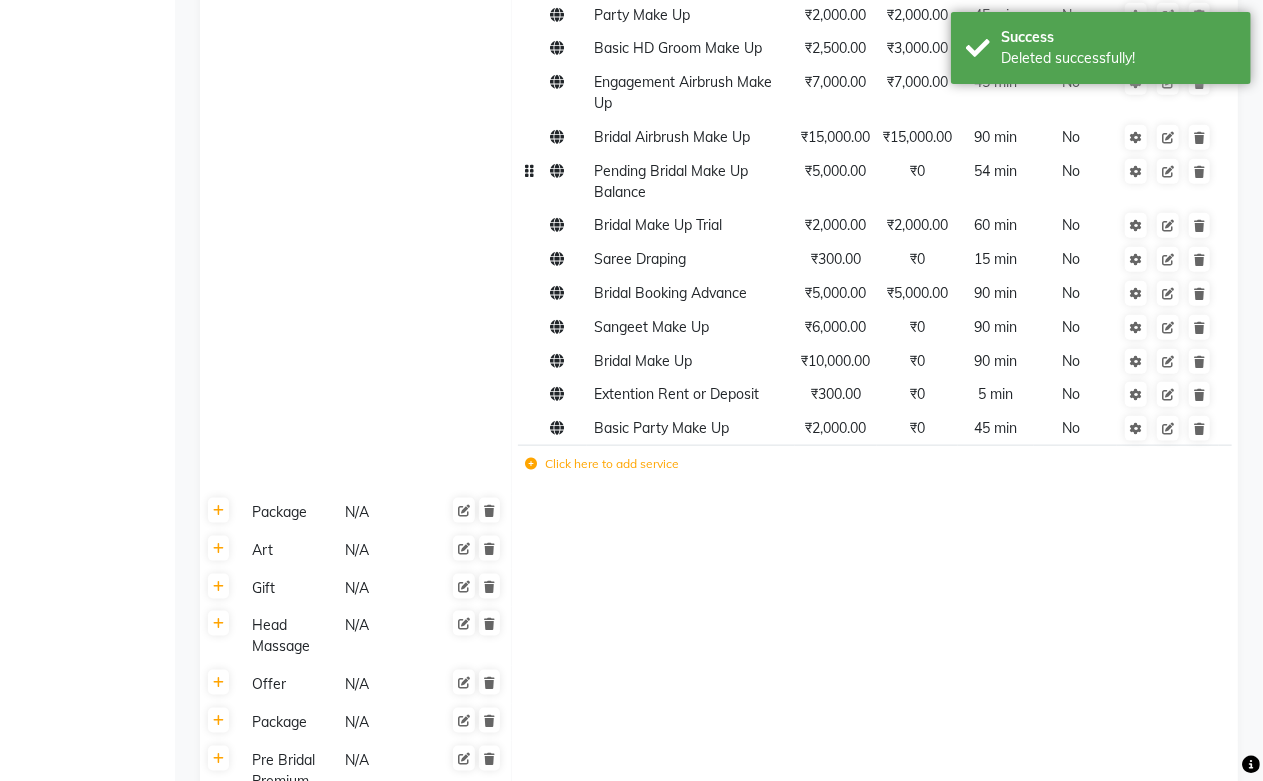 scroll, scrollTop: 777, scrollLeft: 0, axis: vertical 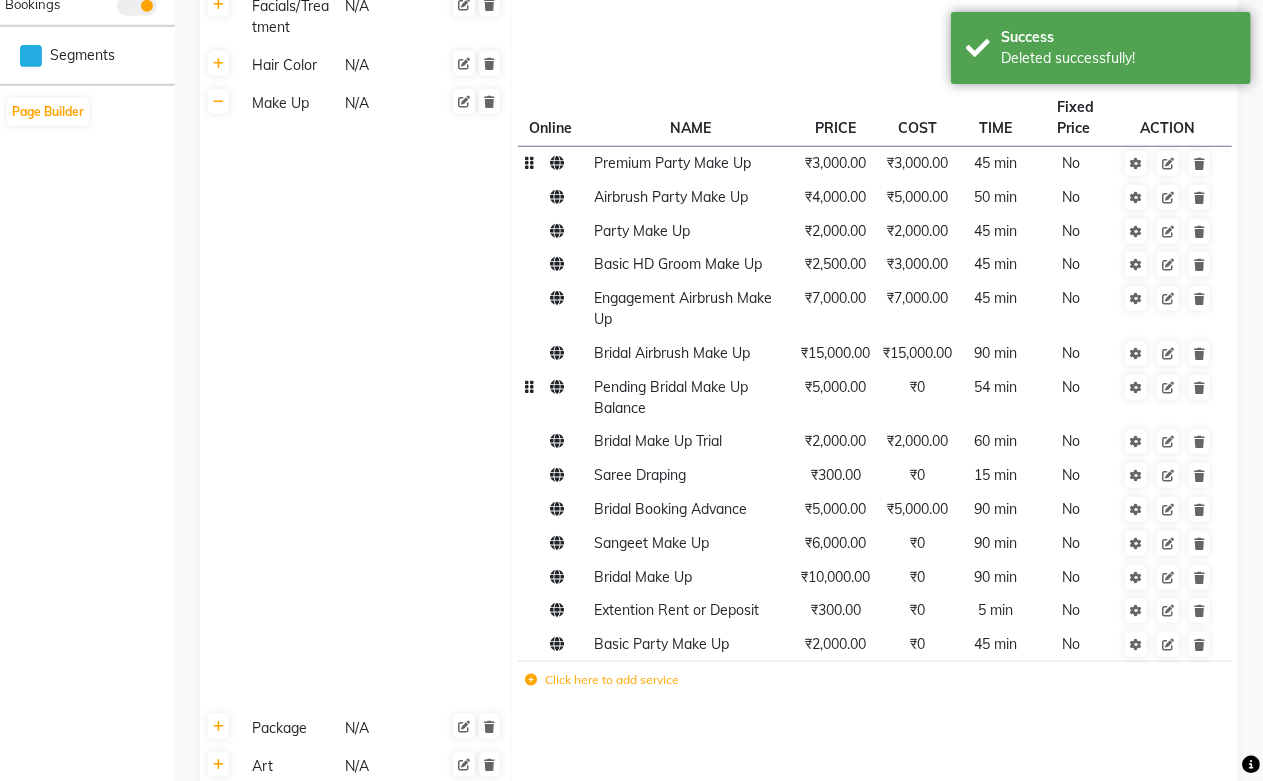 click on "Premium Party Make Up" 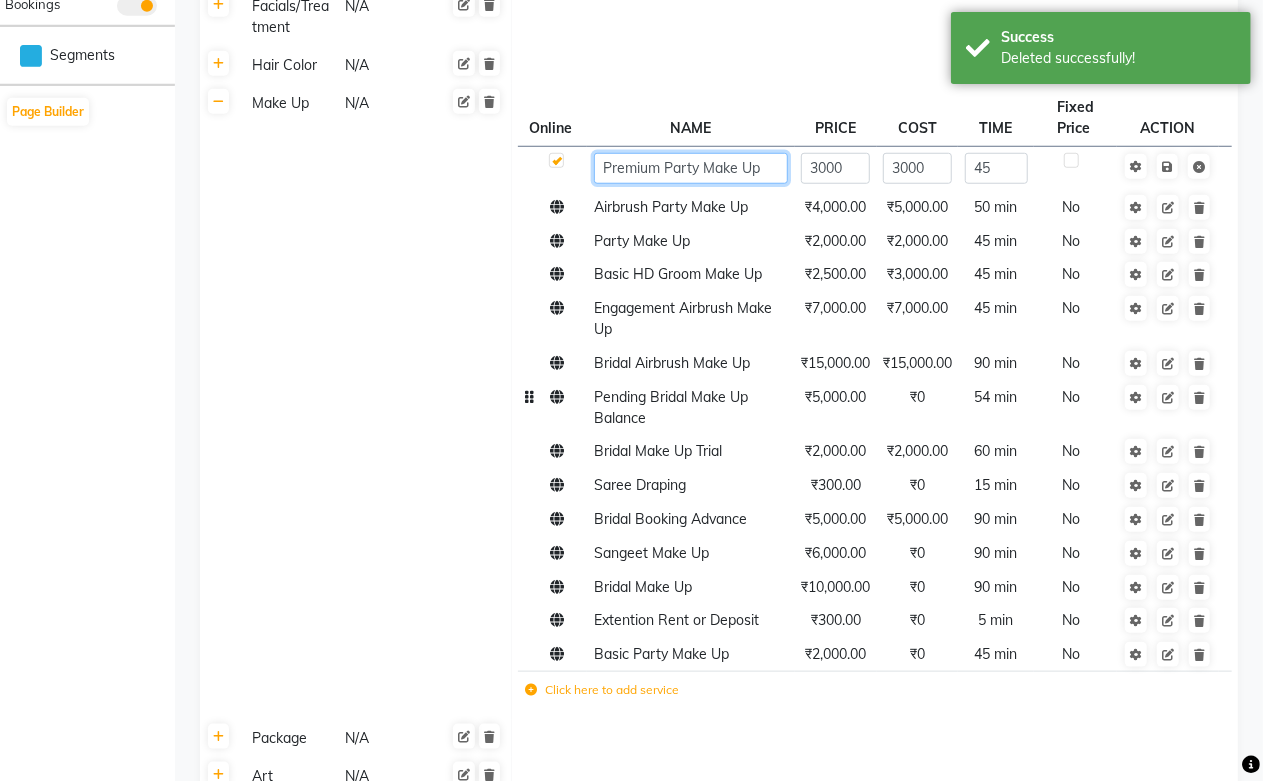 click on "Premium Party Make Up" 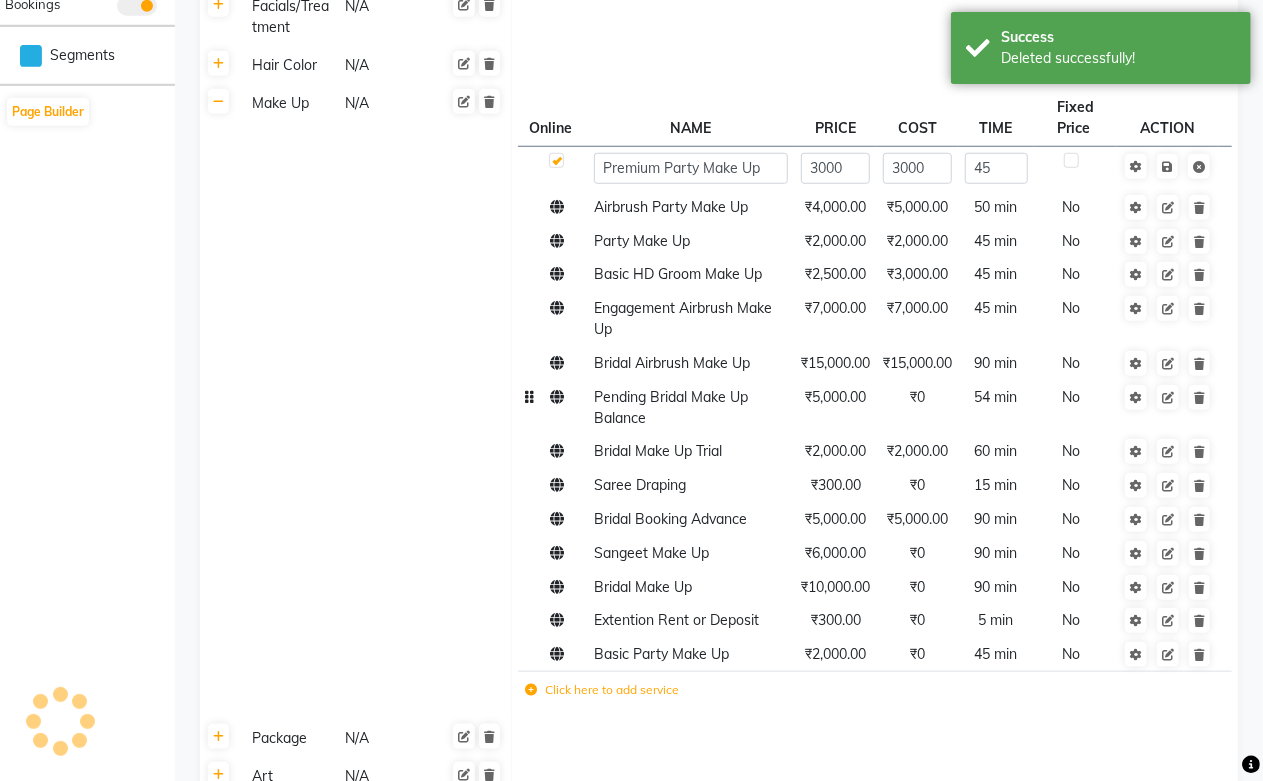 click on "Click here to add service" 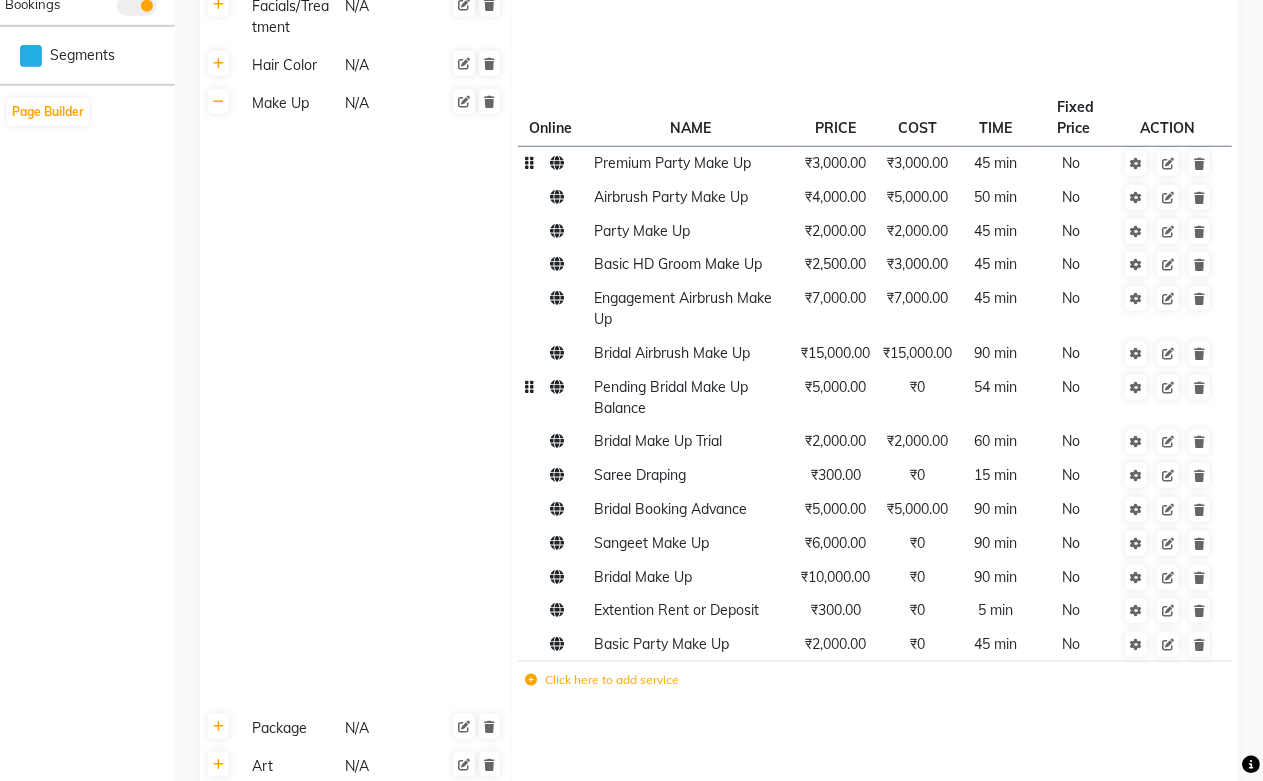 click 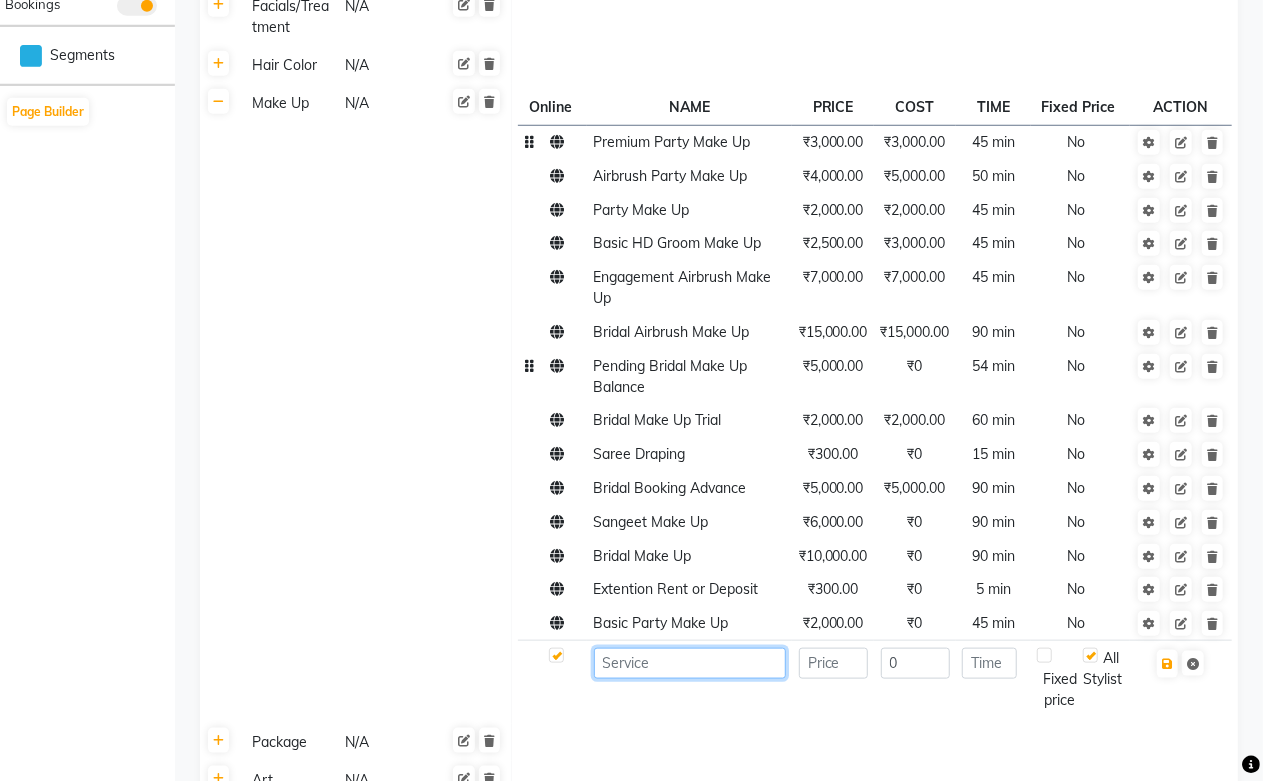 paste on "Premium Party Make Up" 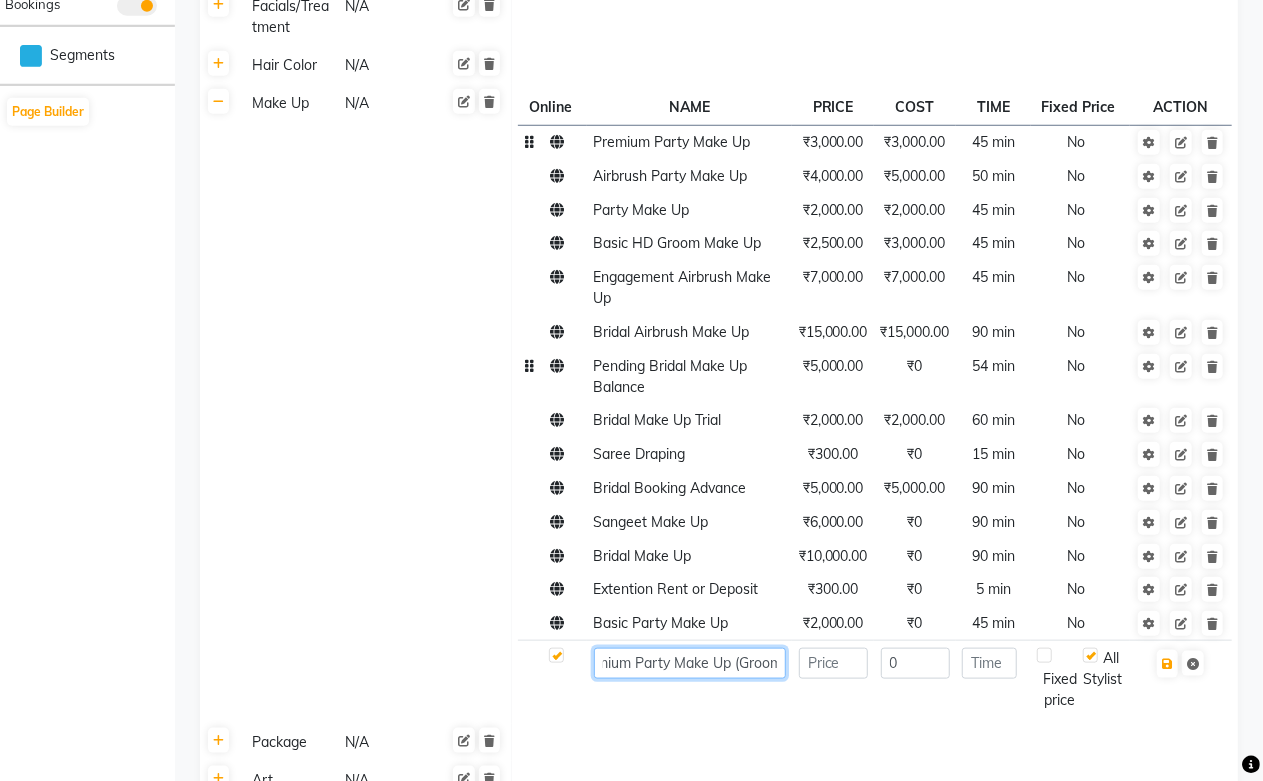 scroll, scrollTop: 0, scrollLeft: 42, axis: horizontal 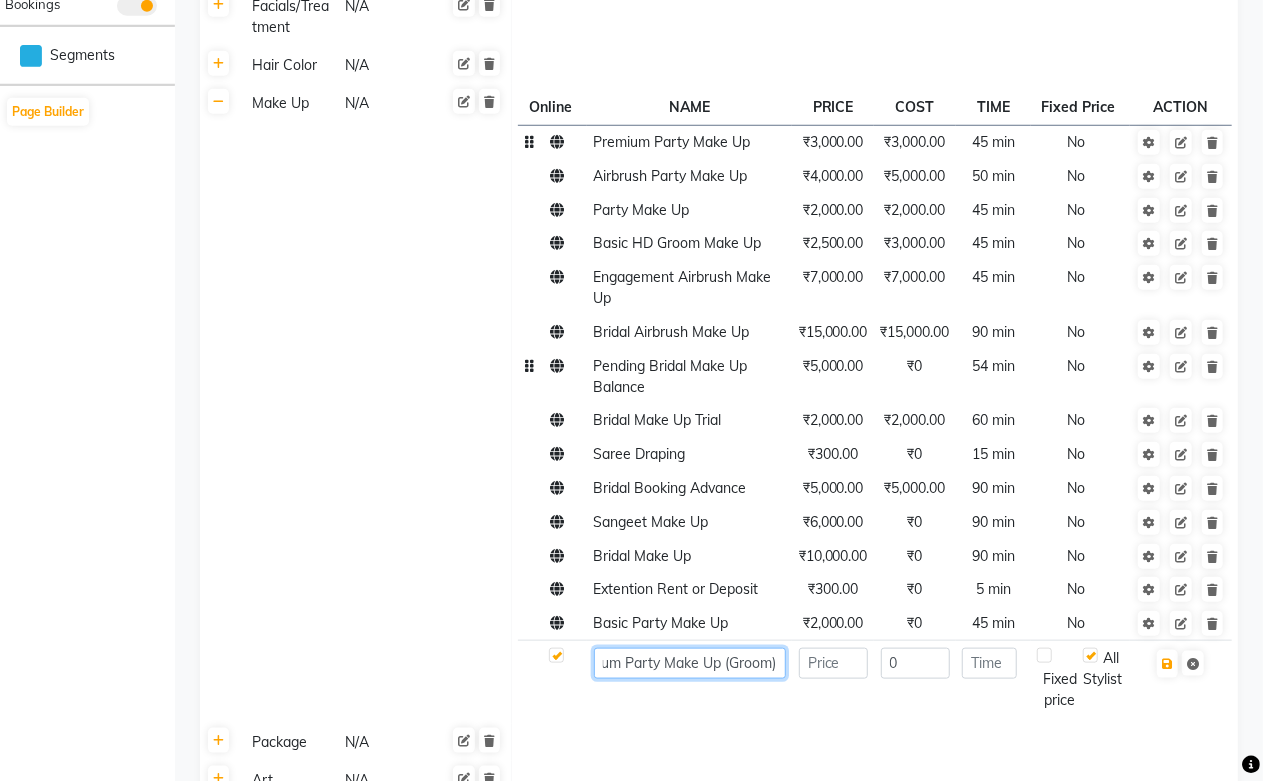 type on "Premium Party Make Up (Groom)" 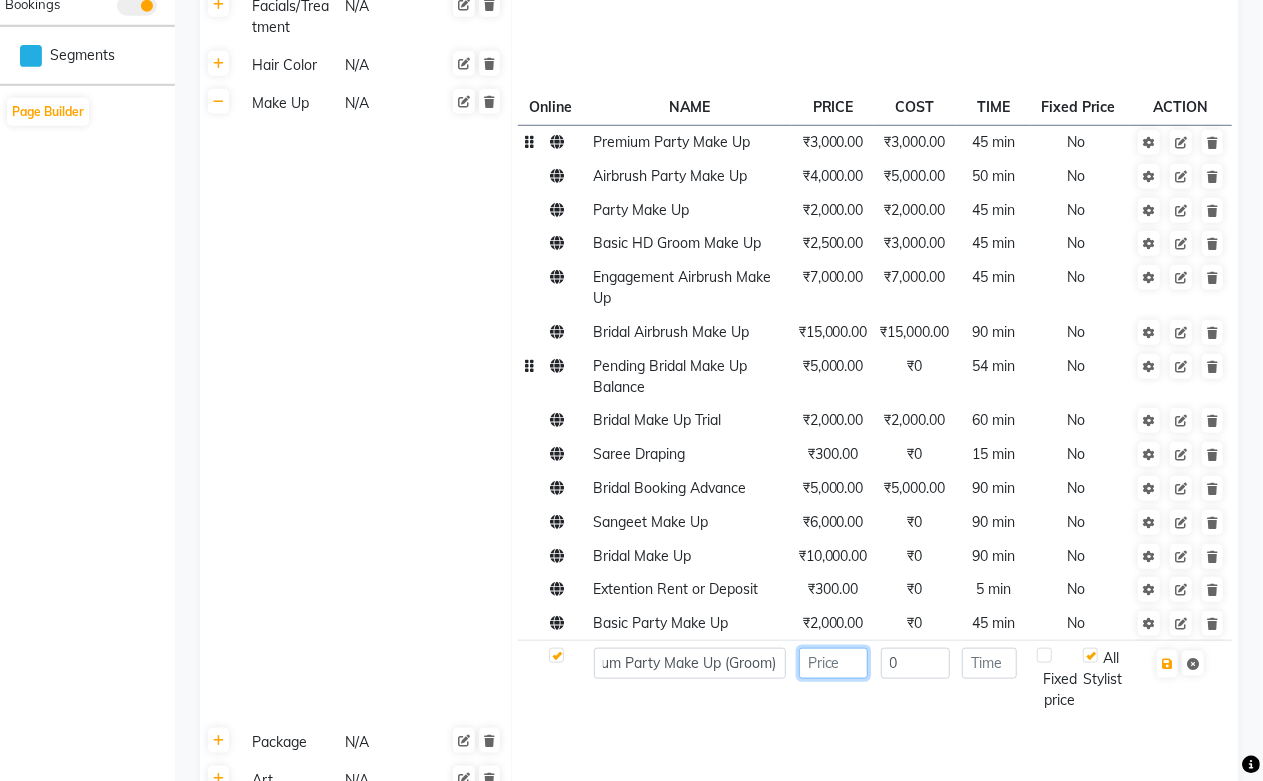 scroll, scrollTop: 0, scrollLeft: 0, axis: both 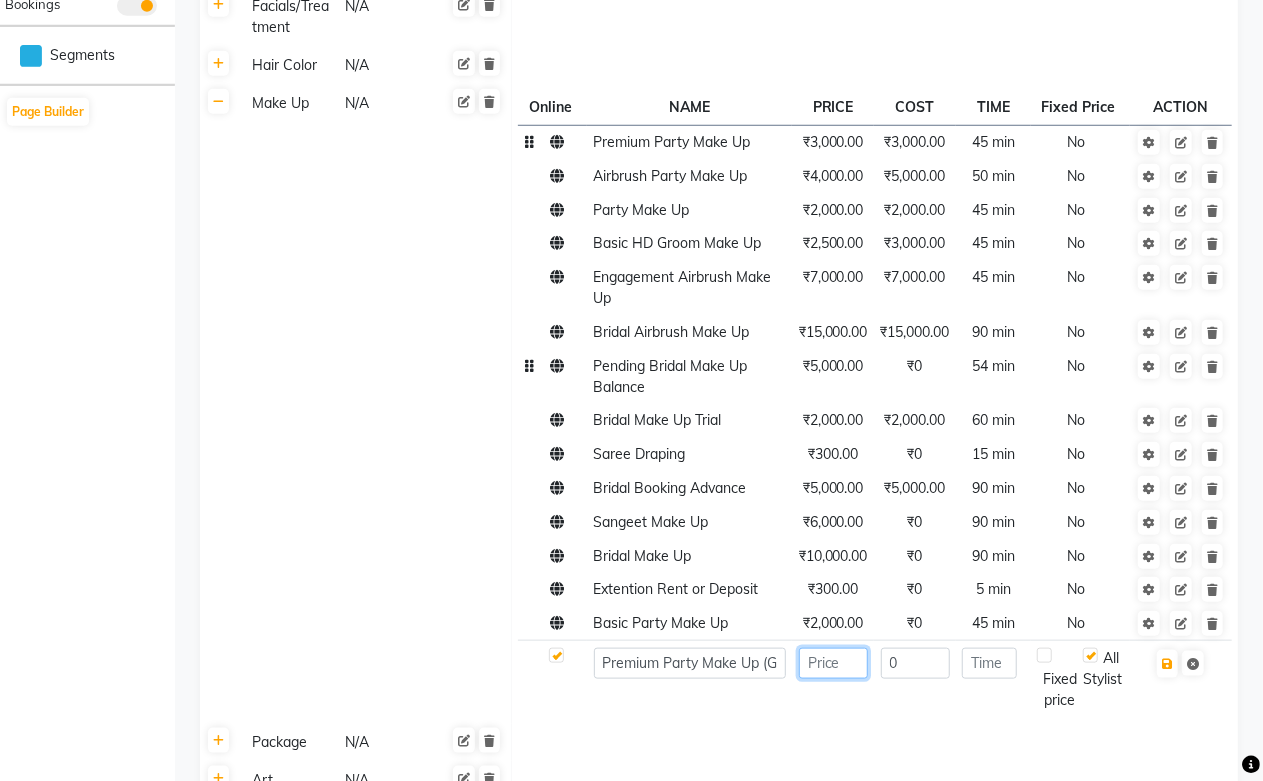 click 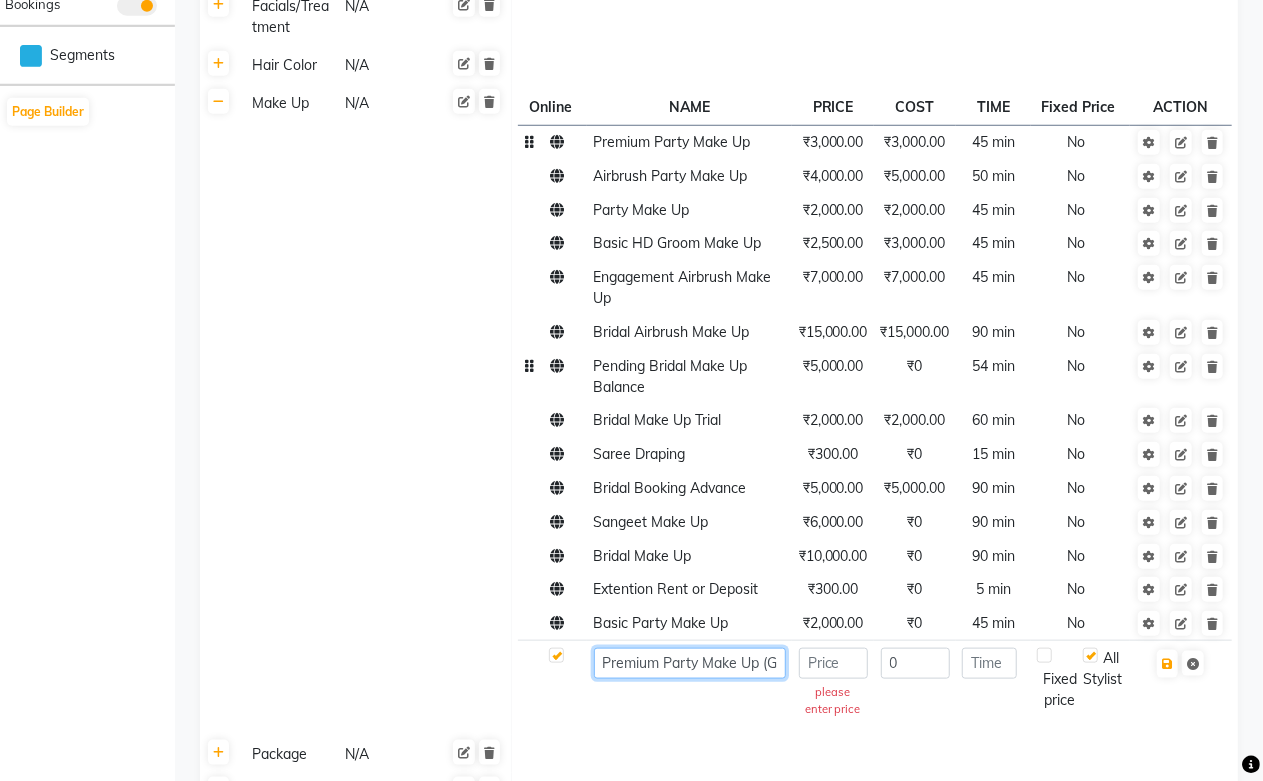 click on "Premium Party Make Up (Groom)" 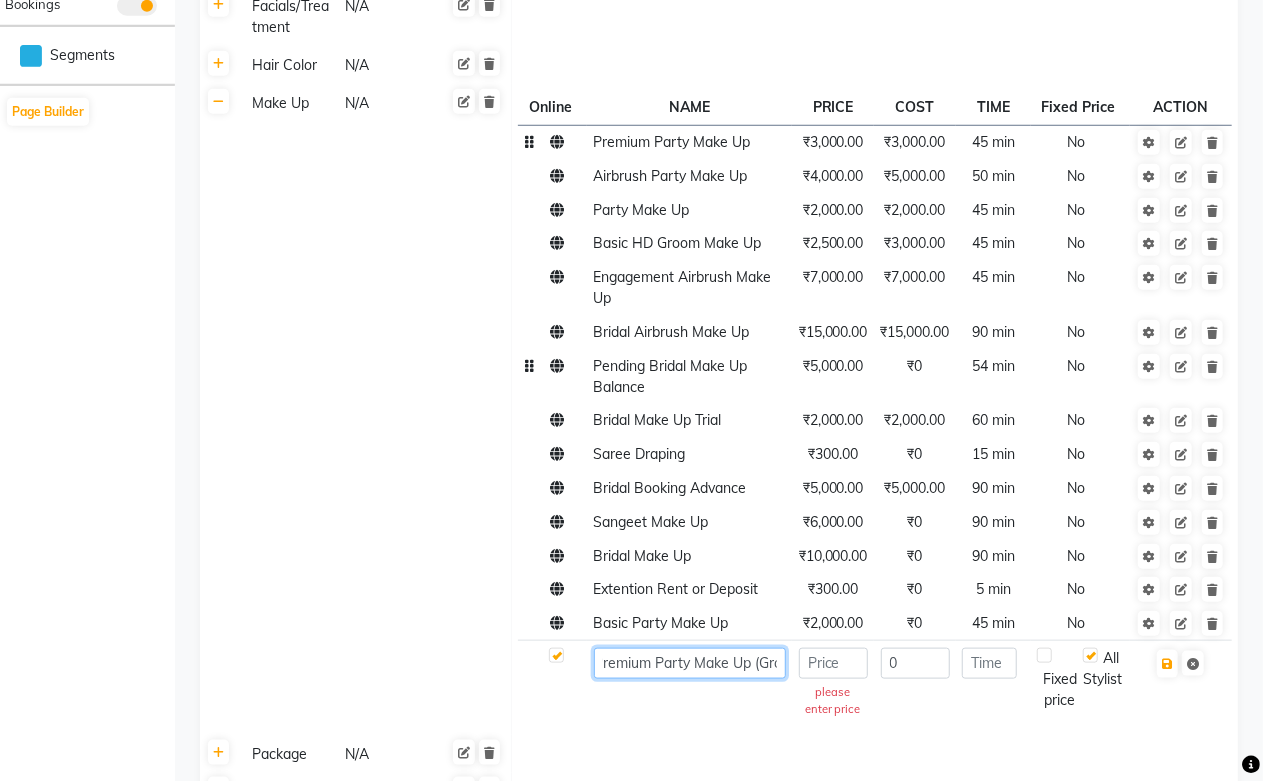 scroll, scrollTop: 0, scrollLeft: 44, axis: horizontal 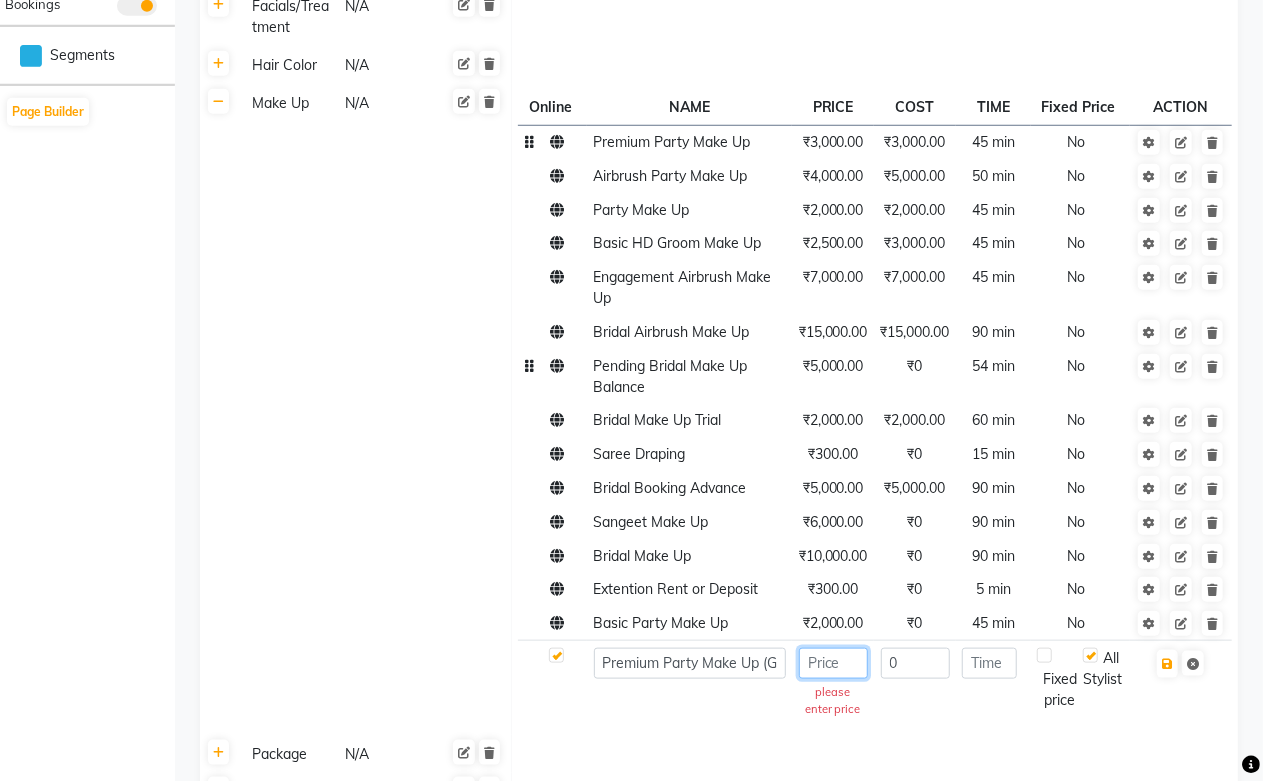 click 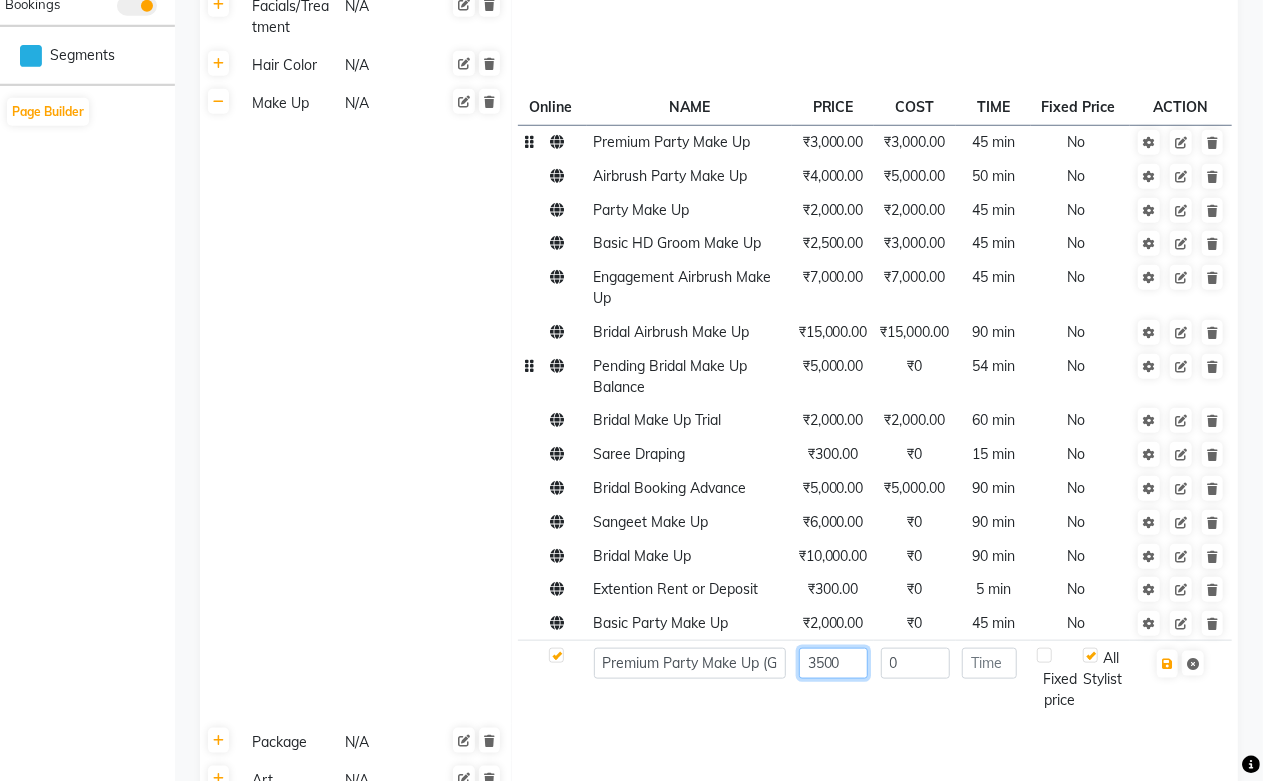 type on "3500" 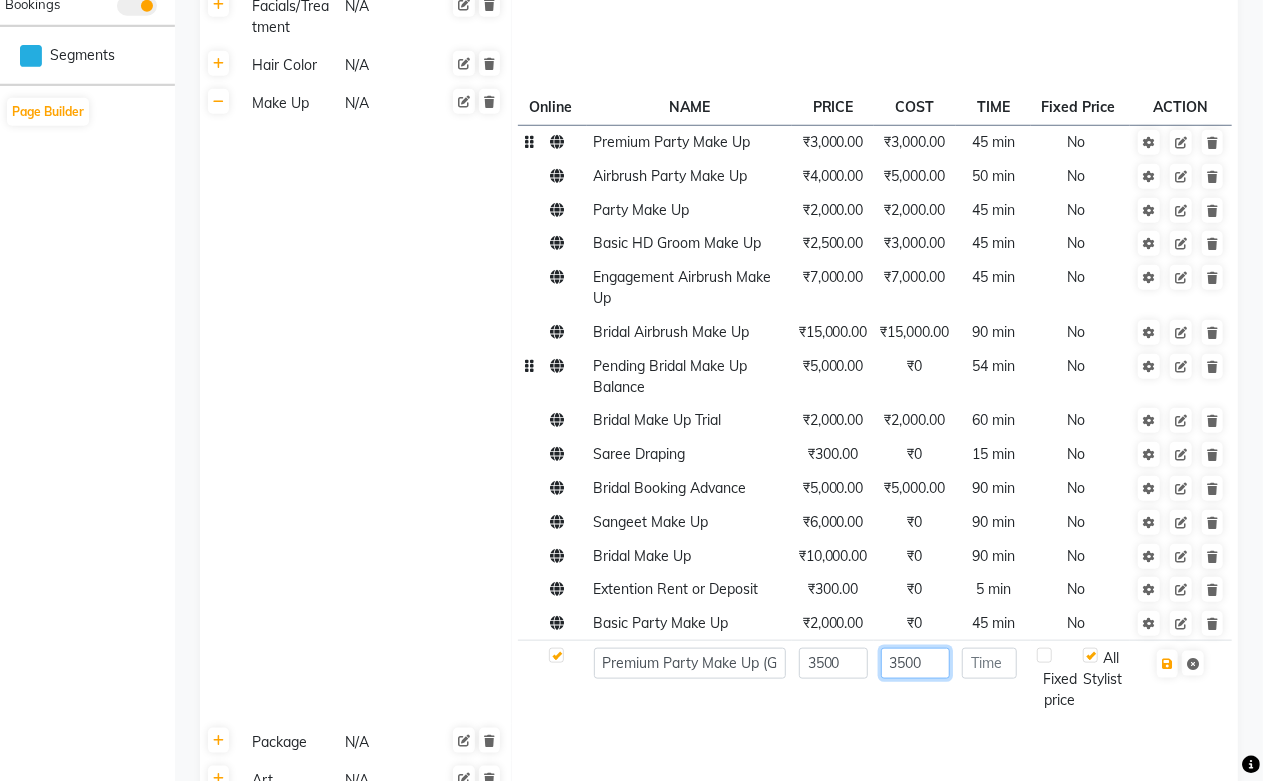 type on "3500" 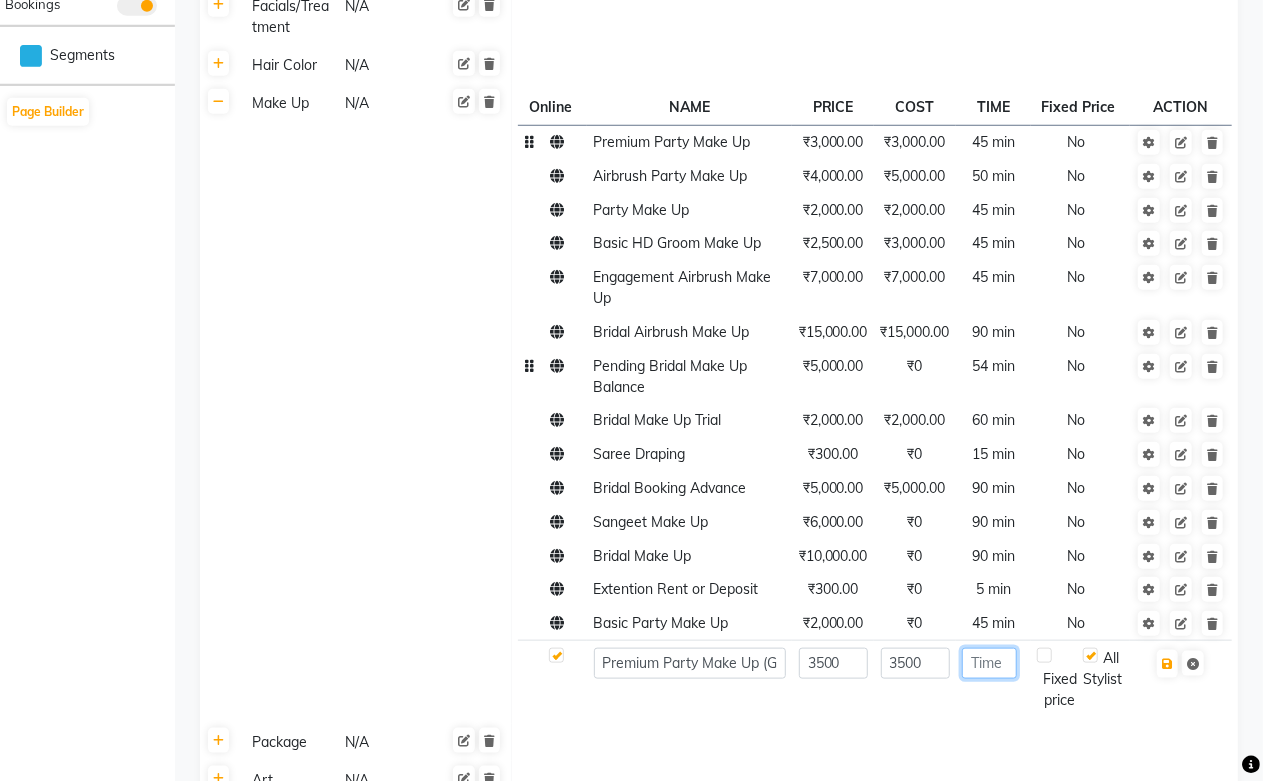 click 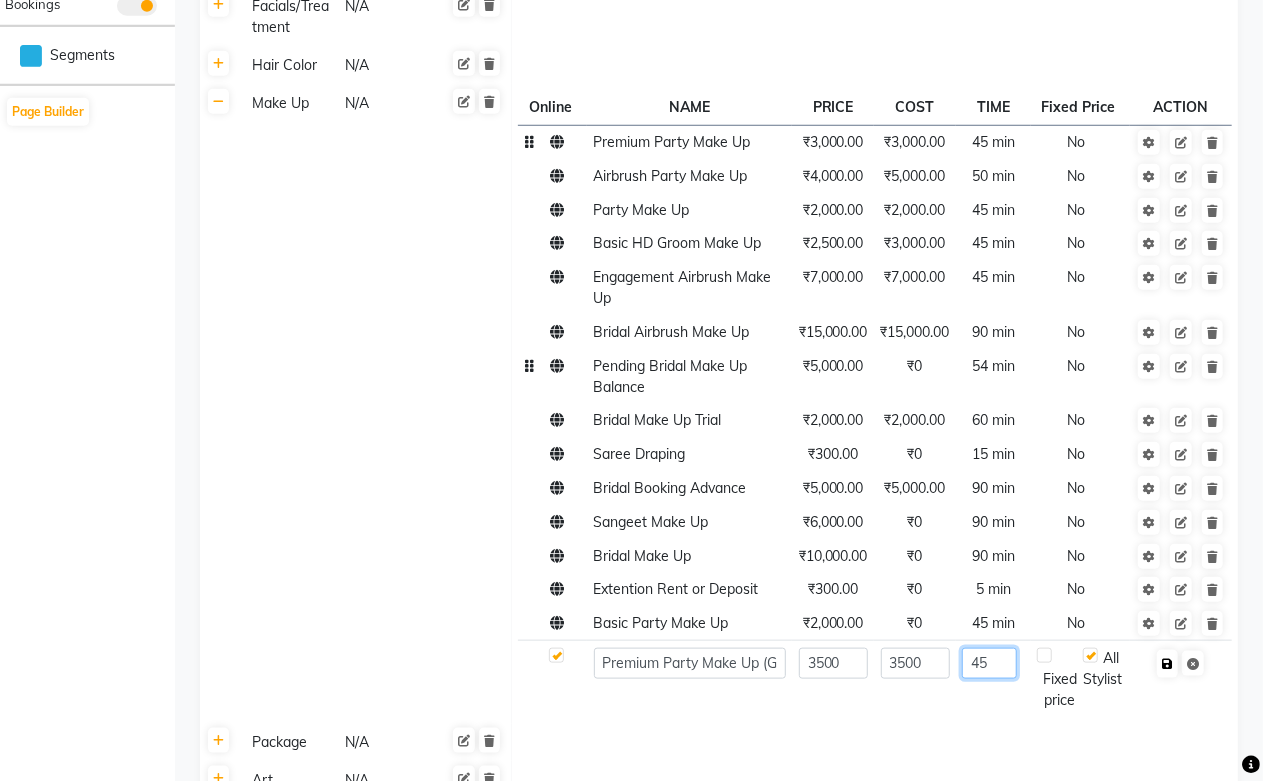 type on "45" 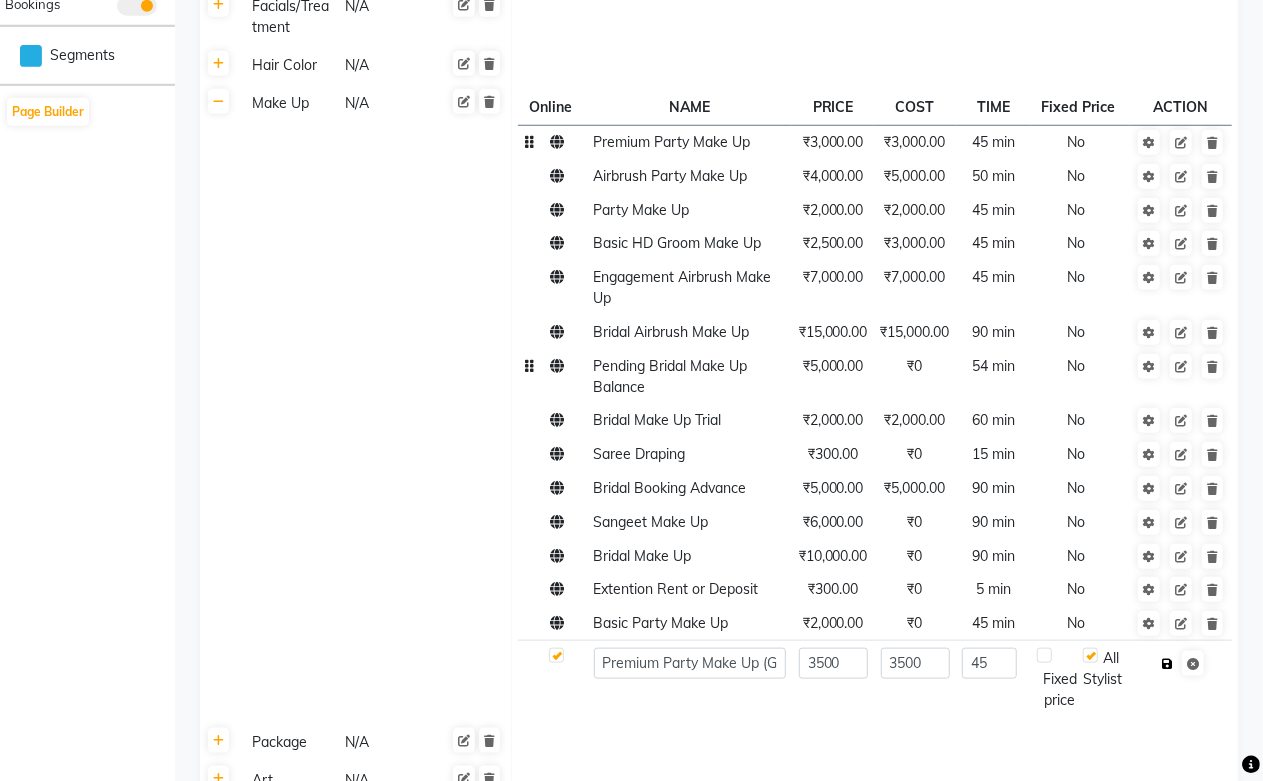 click at bounding box center [1167, 664] 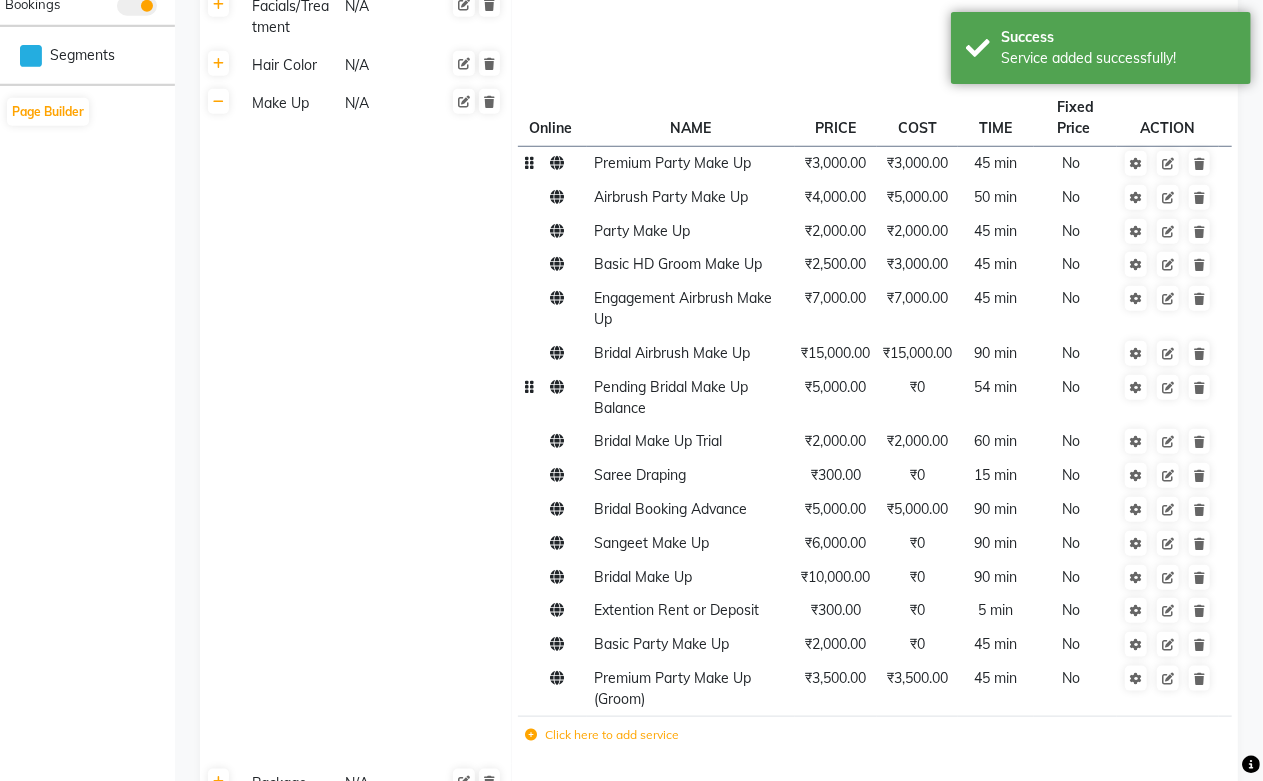 click on "Airbrush Party Make Up" 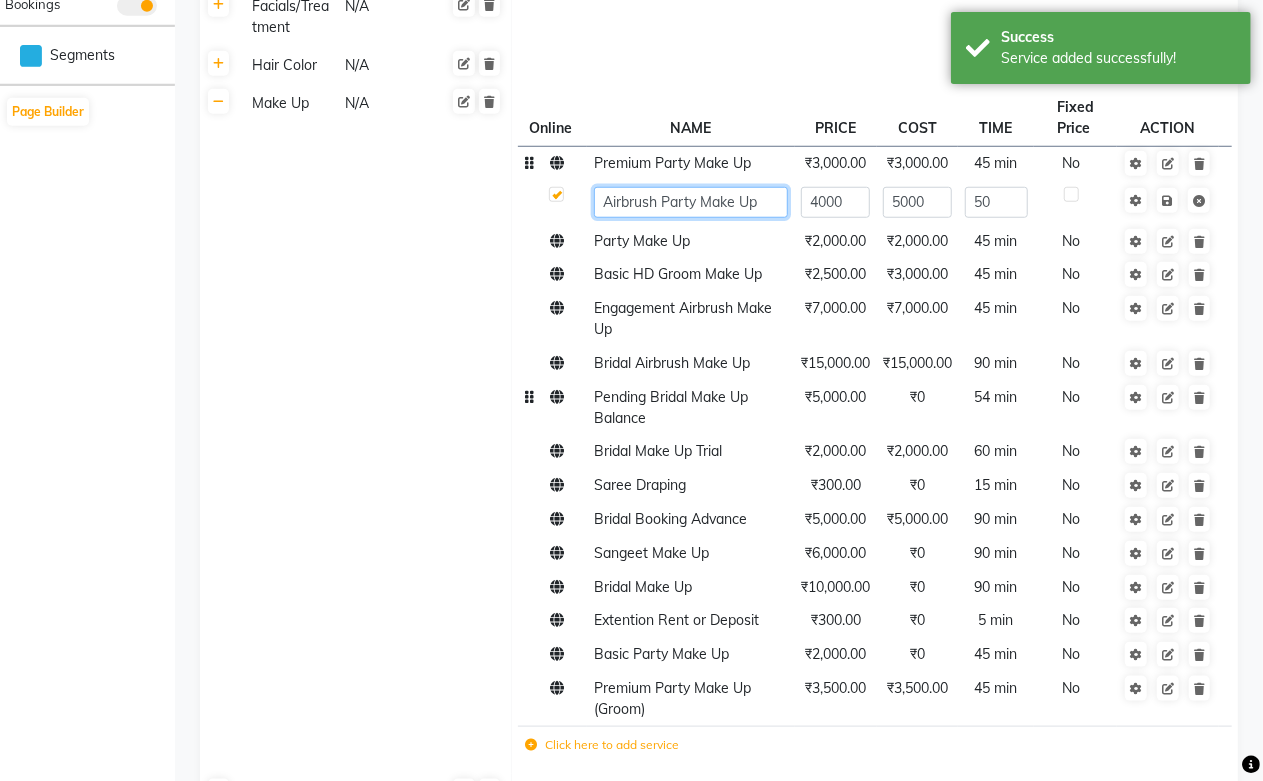 click on "Airbrush Party Make Up" 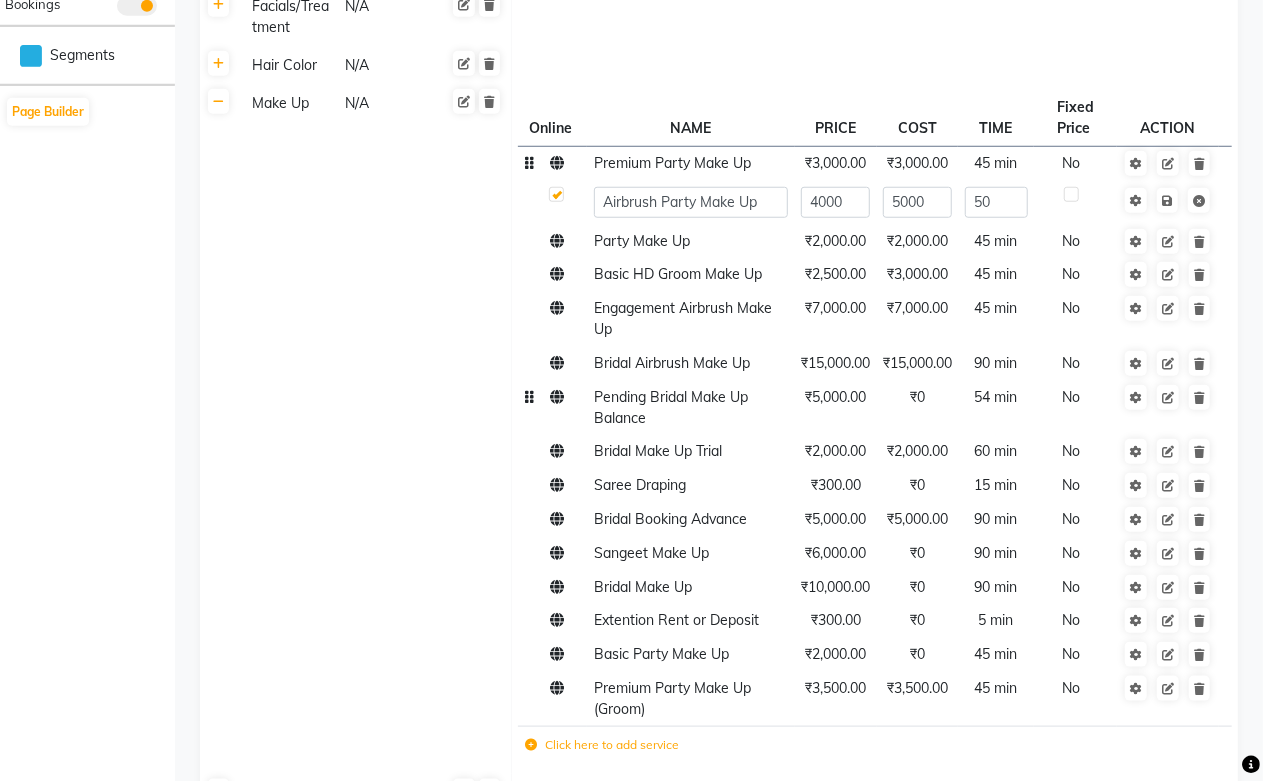 click on "Click here to add service" 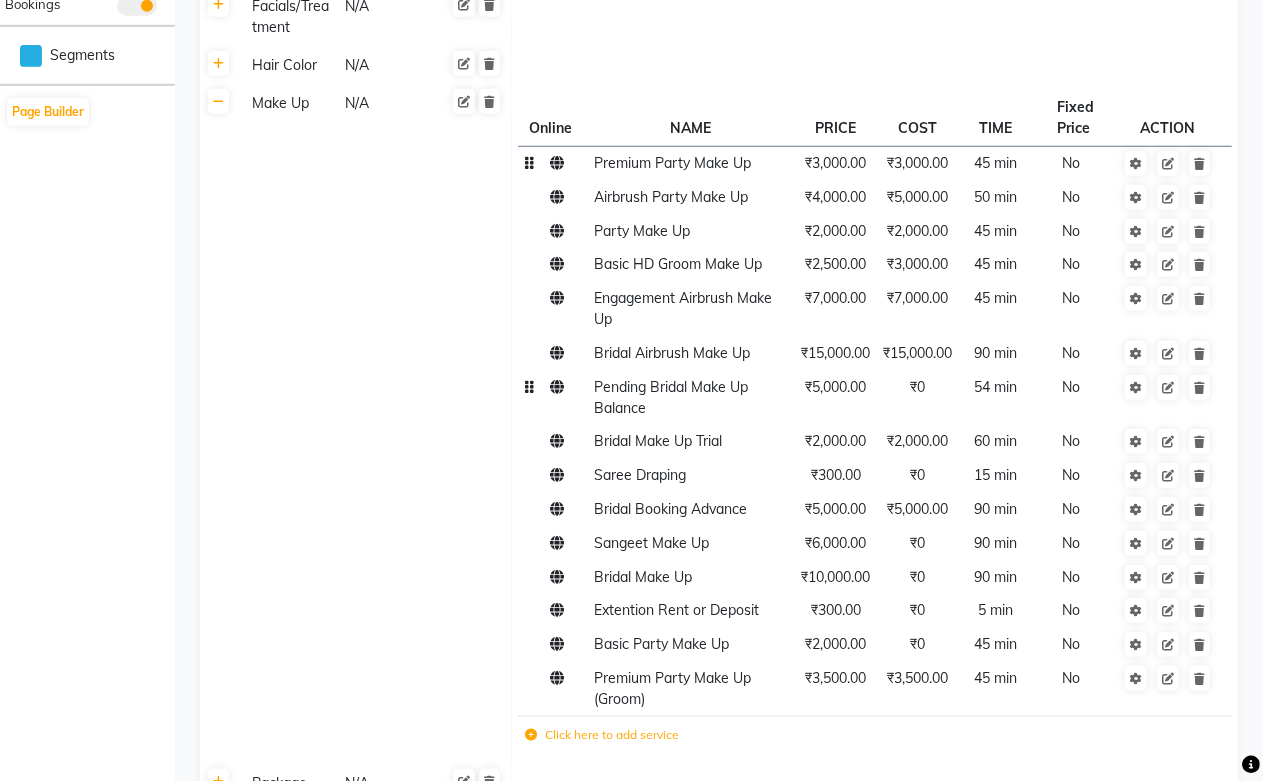 click 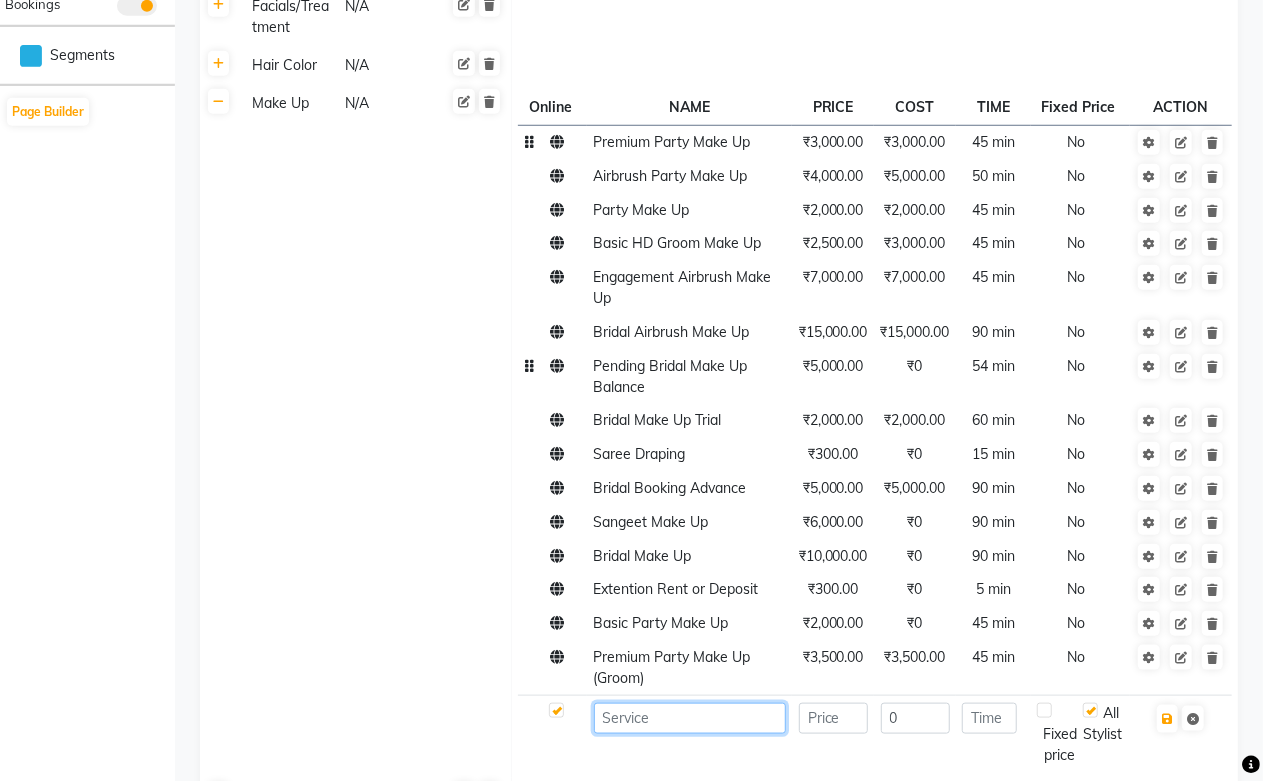paste on "Airbrush Party Make Up" 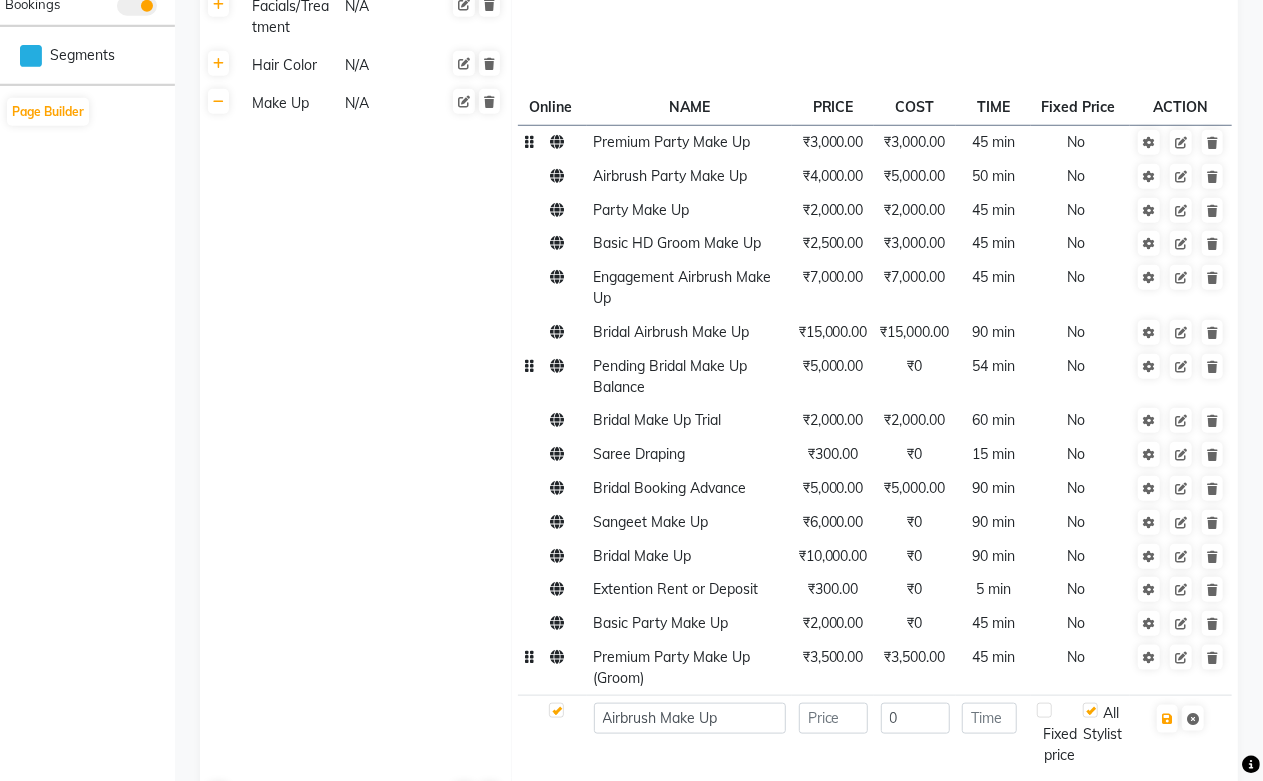 click on "Premium Party Make Up (Groom)" 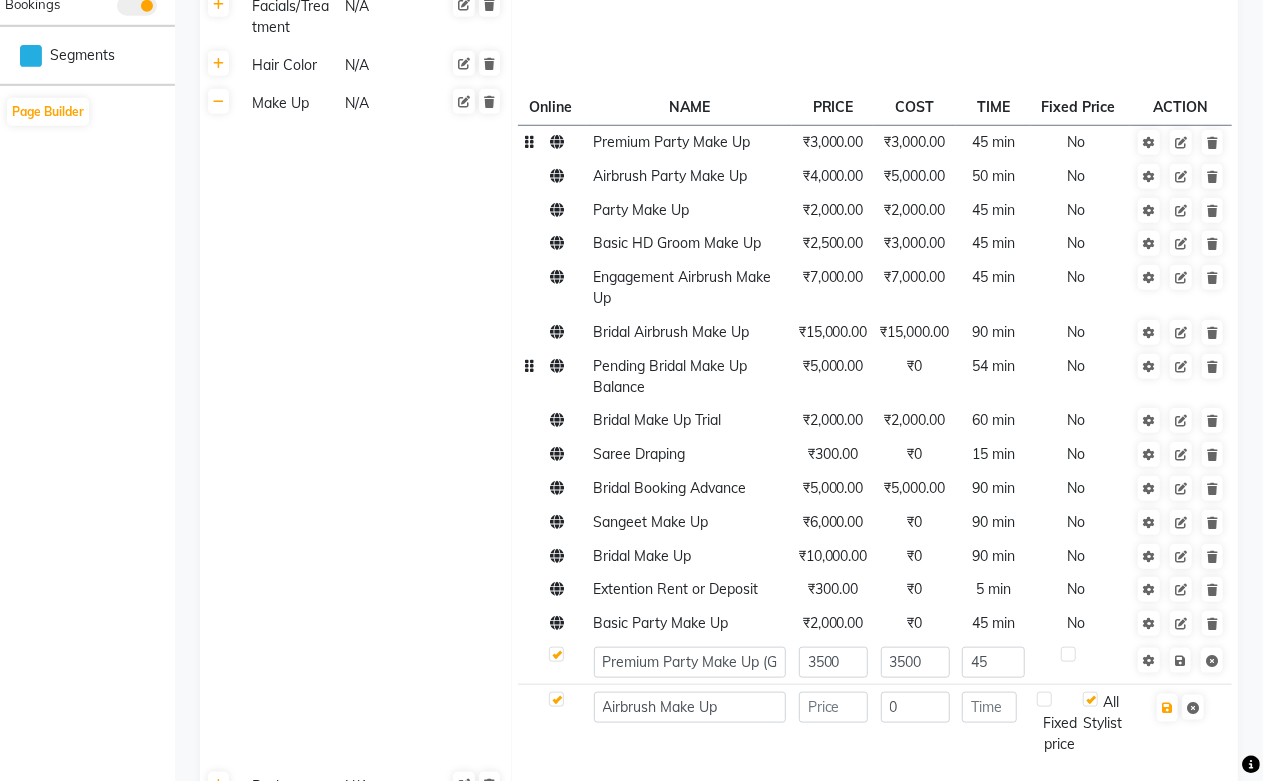 click on "Premium Party Make Up (Groom)" 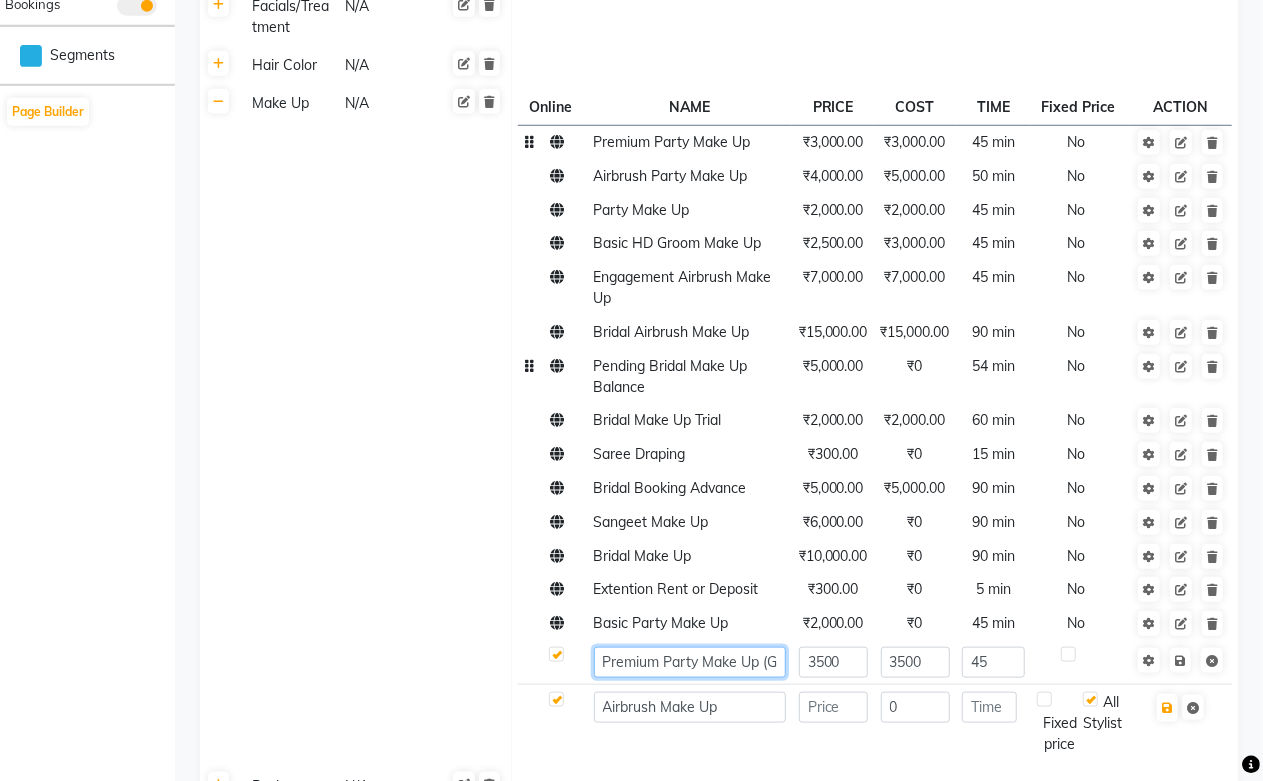 click on "Premium Party Make Up (Groom)" 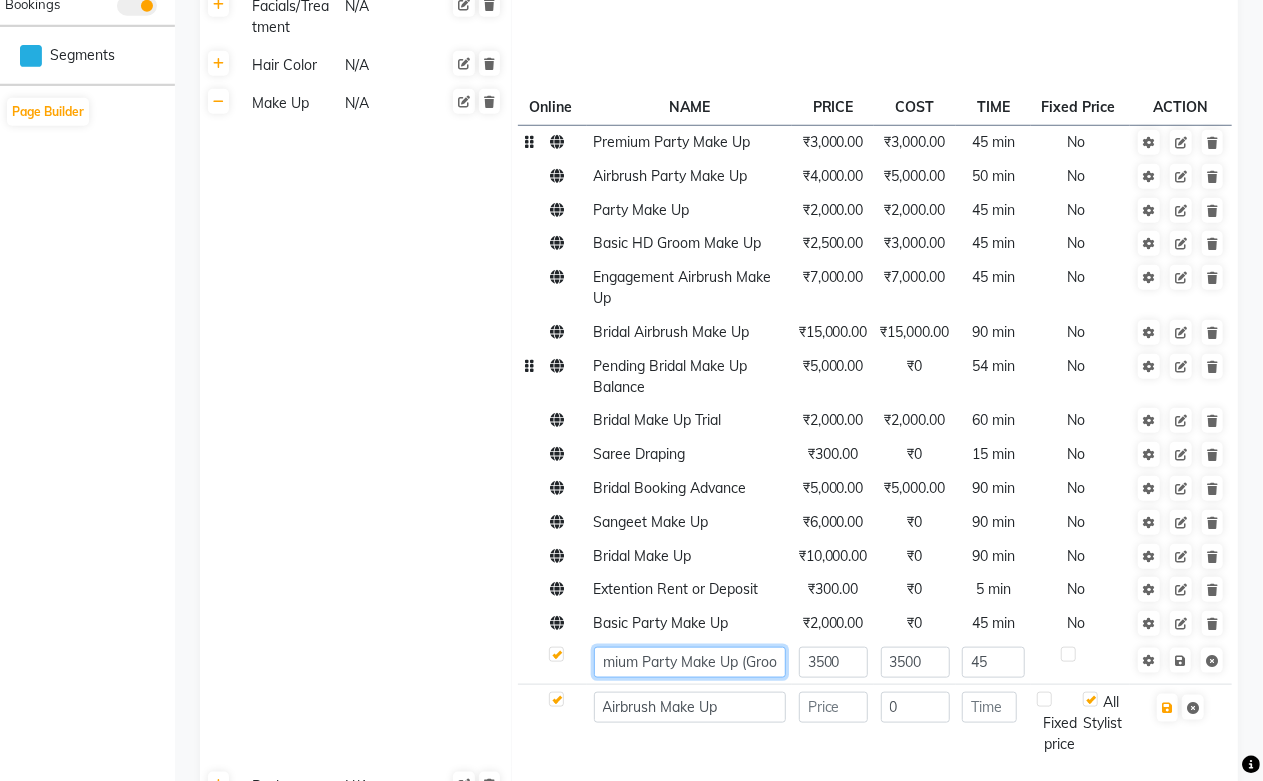 scroll, scrollTop: 0, scrollLeft: 42, axis: horizontal 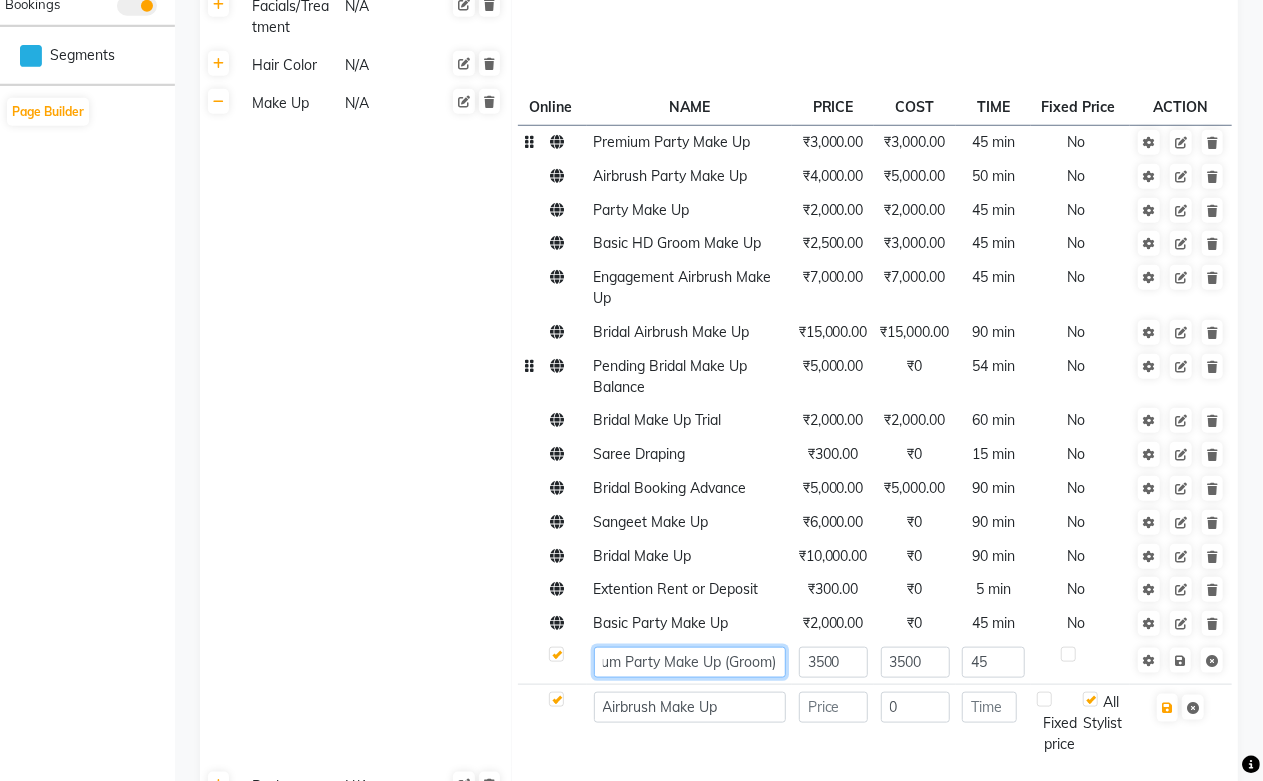 click on "Premium Party Make Up (Groom)" 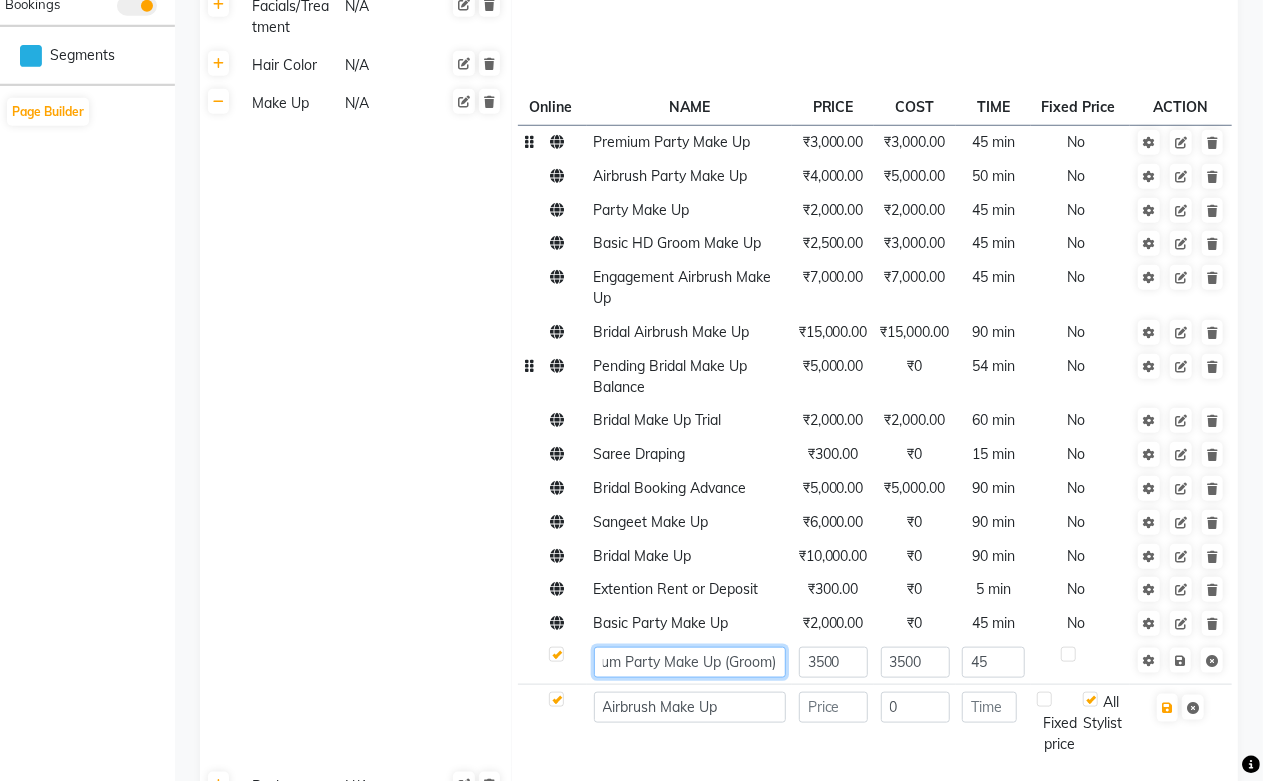 click on "Premium Party Make Up (Groom)" 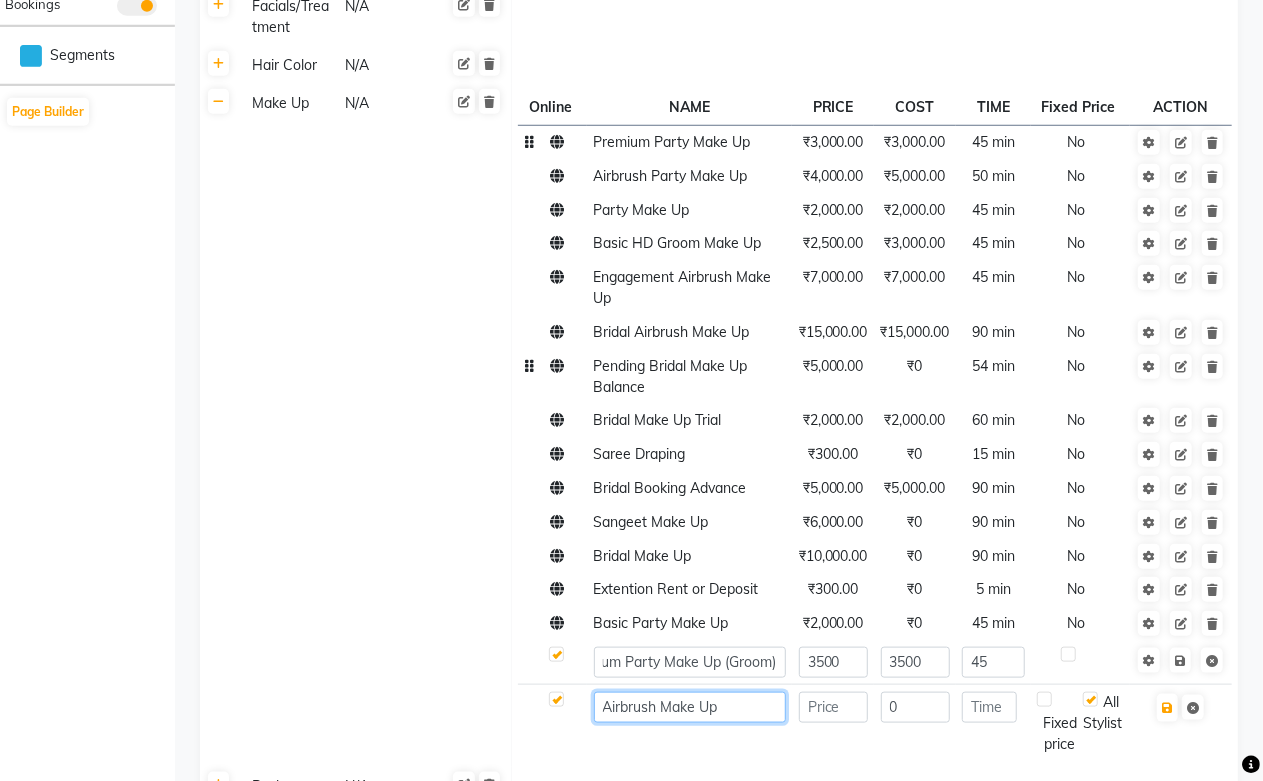 click on "Airbrush Make Up" 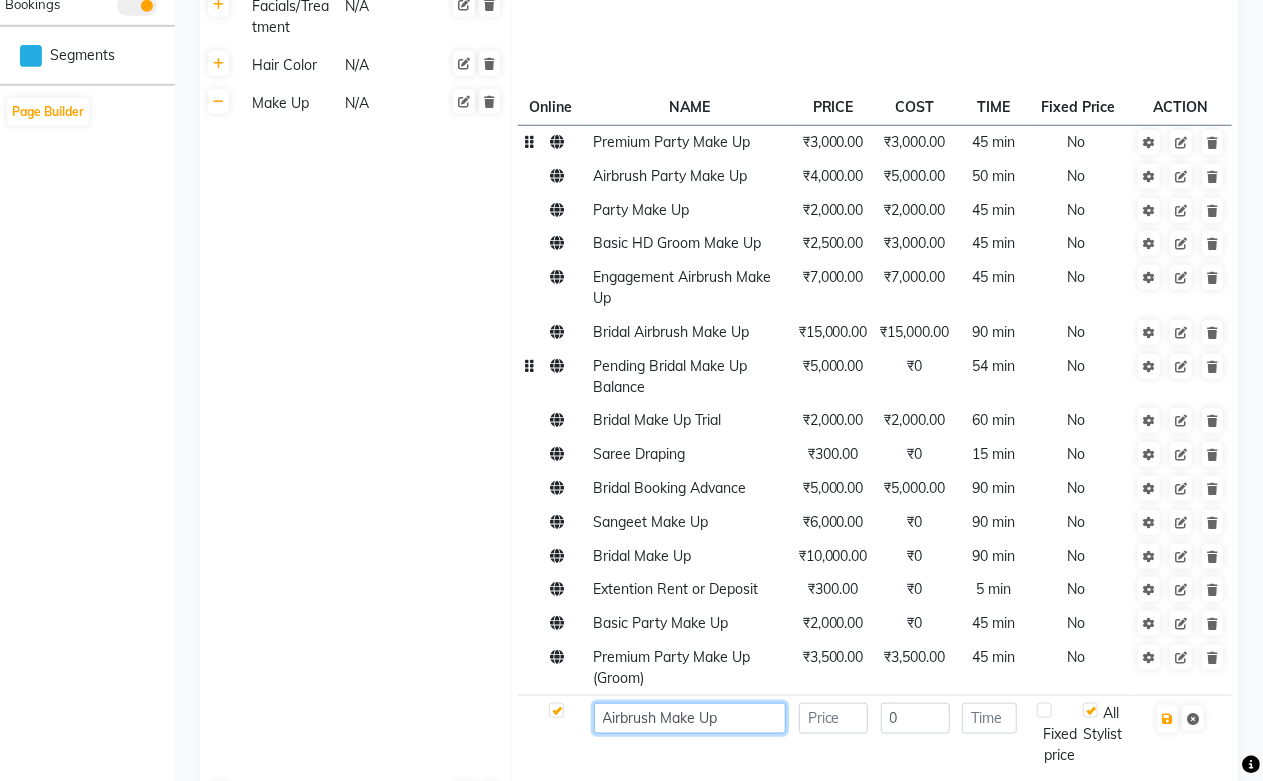 paste on "Groom" 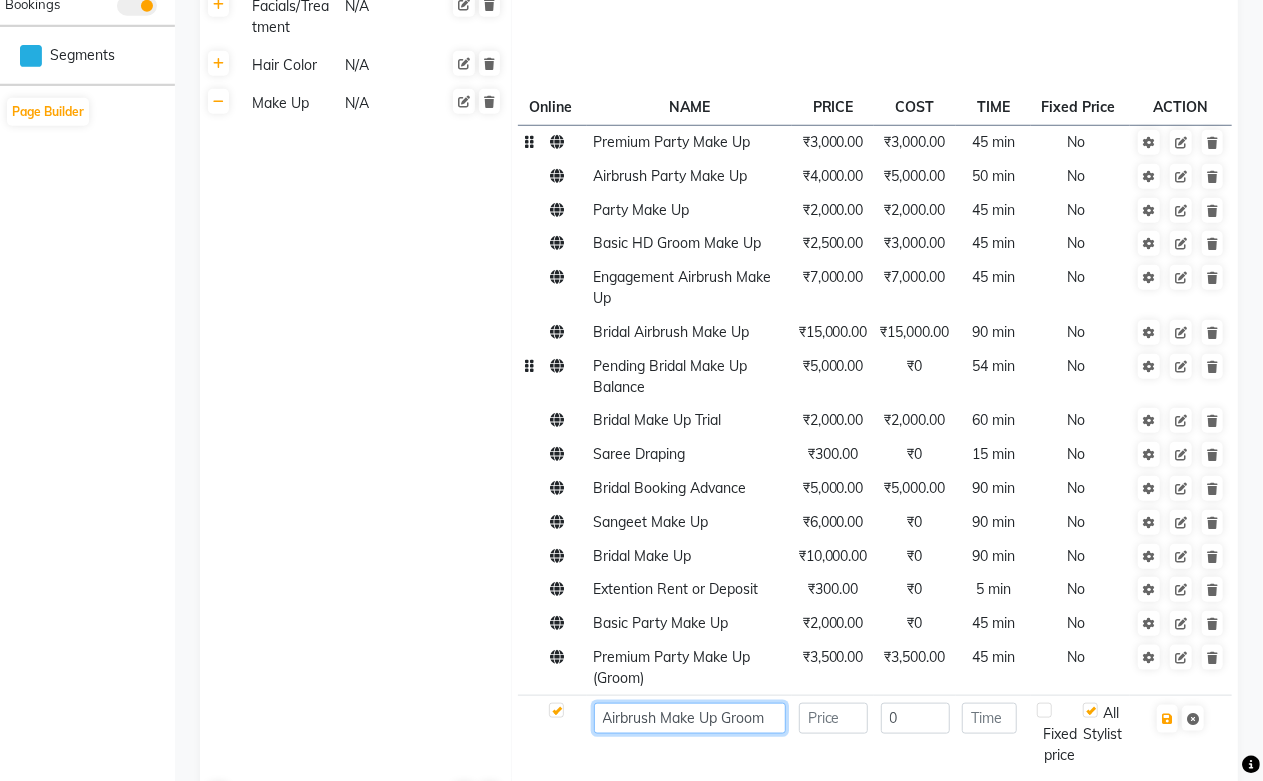 click on "Airbrush Make Up Groom" 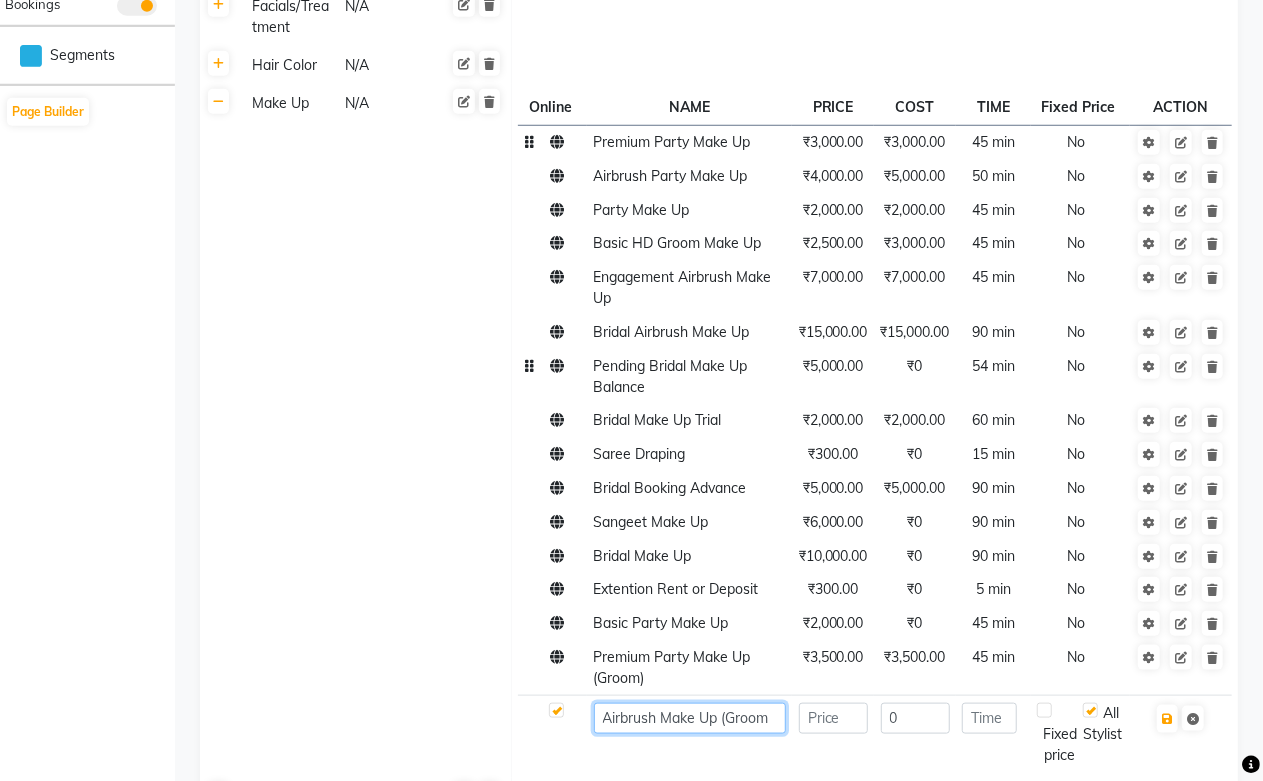 type on "Airbrush Make Up (Groom" 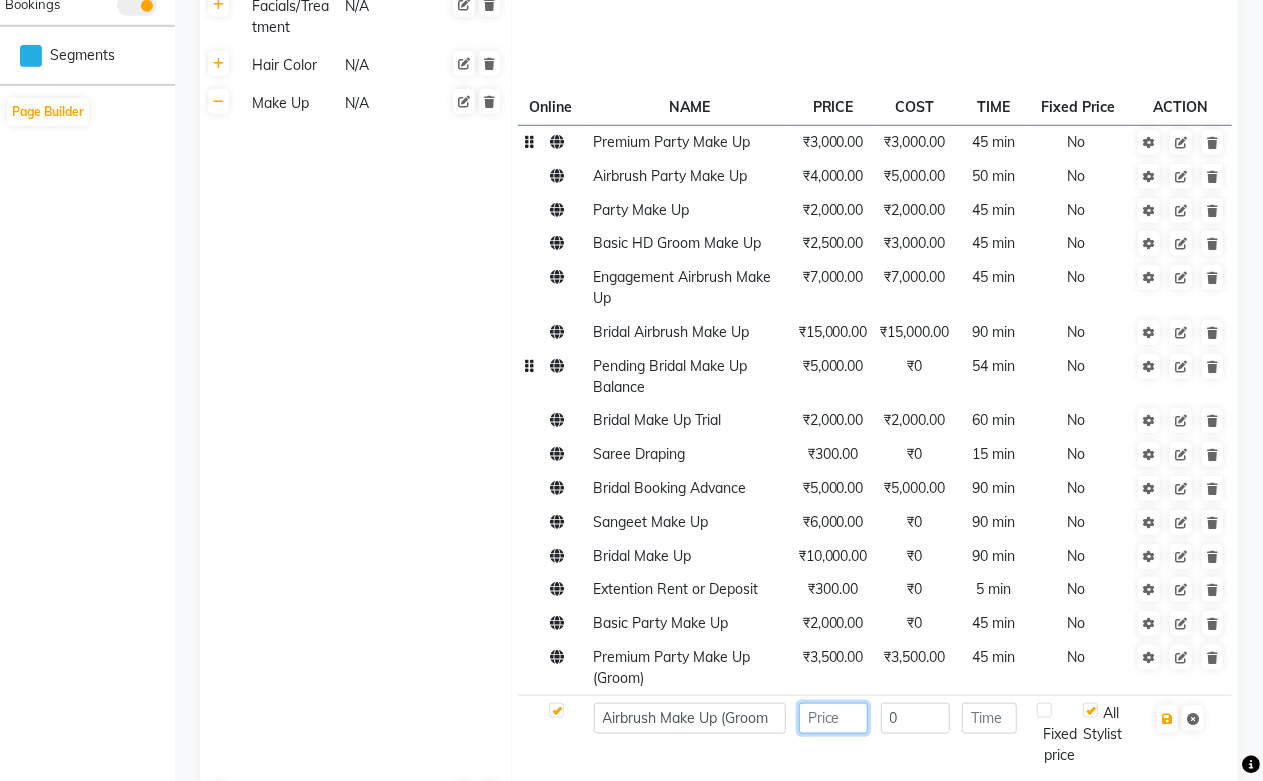 click 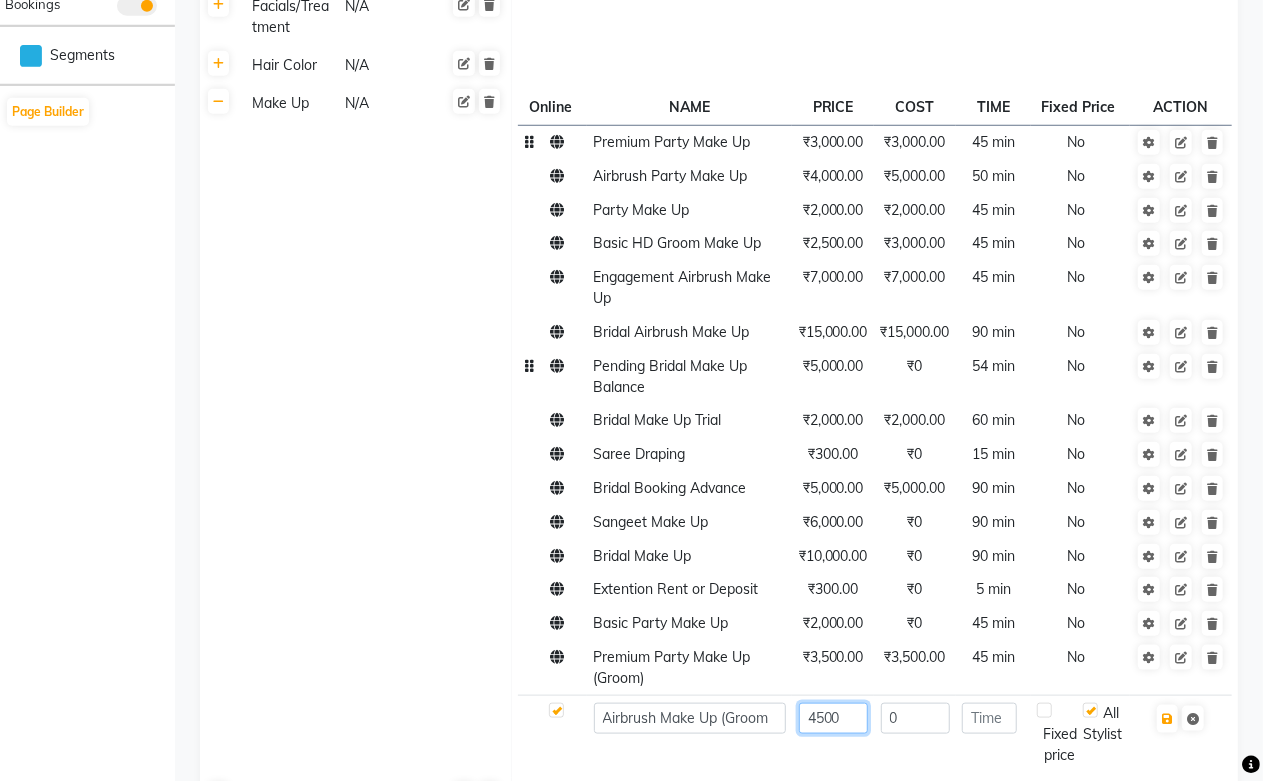 type on "4500" 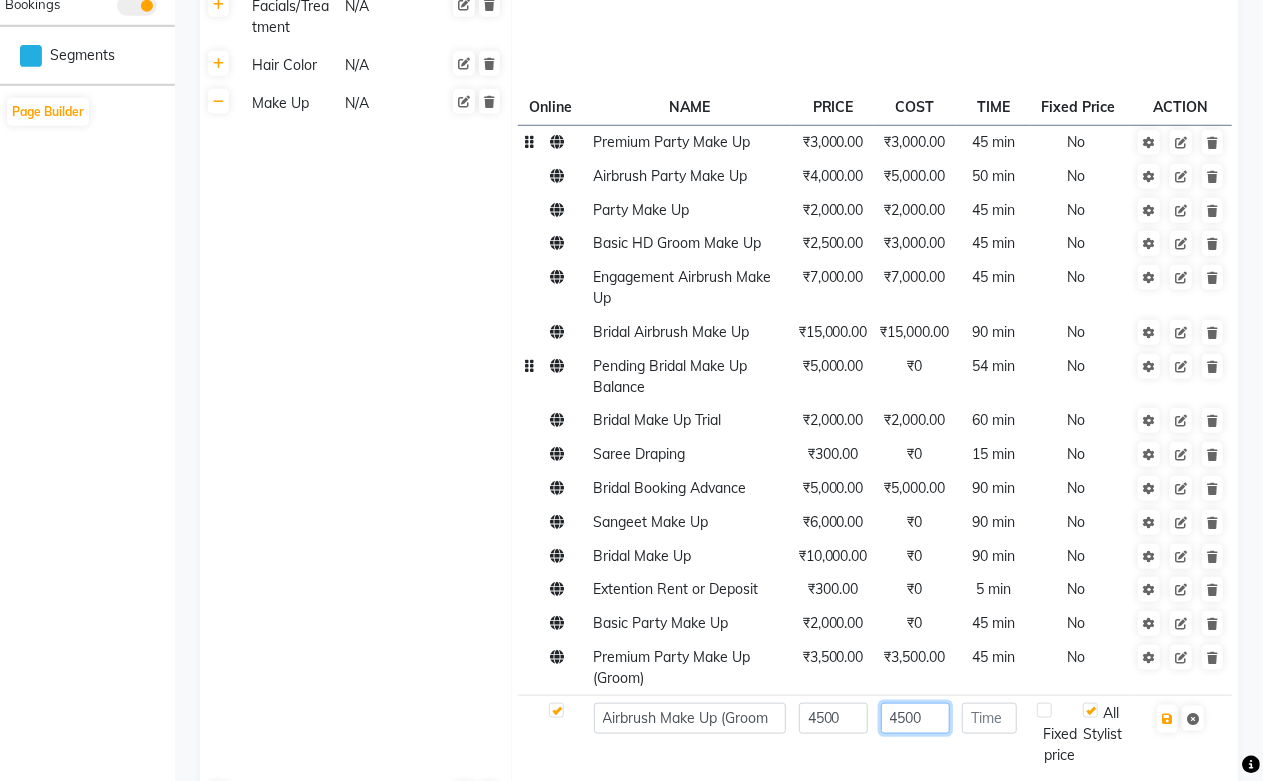 type on "4500" 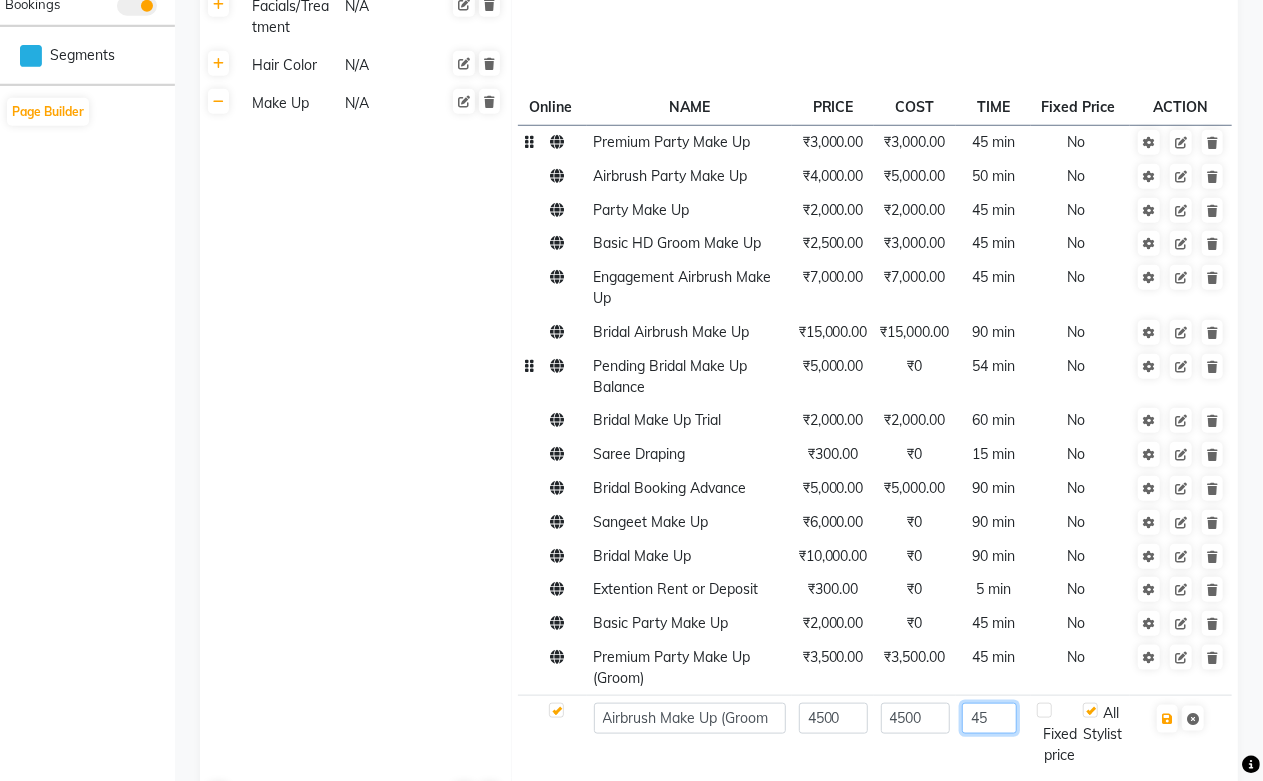 type on "45" 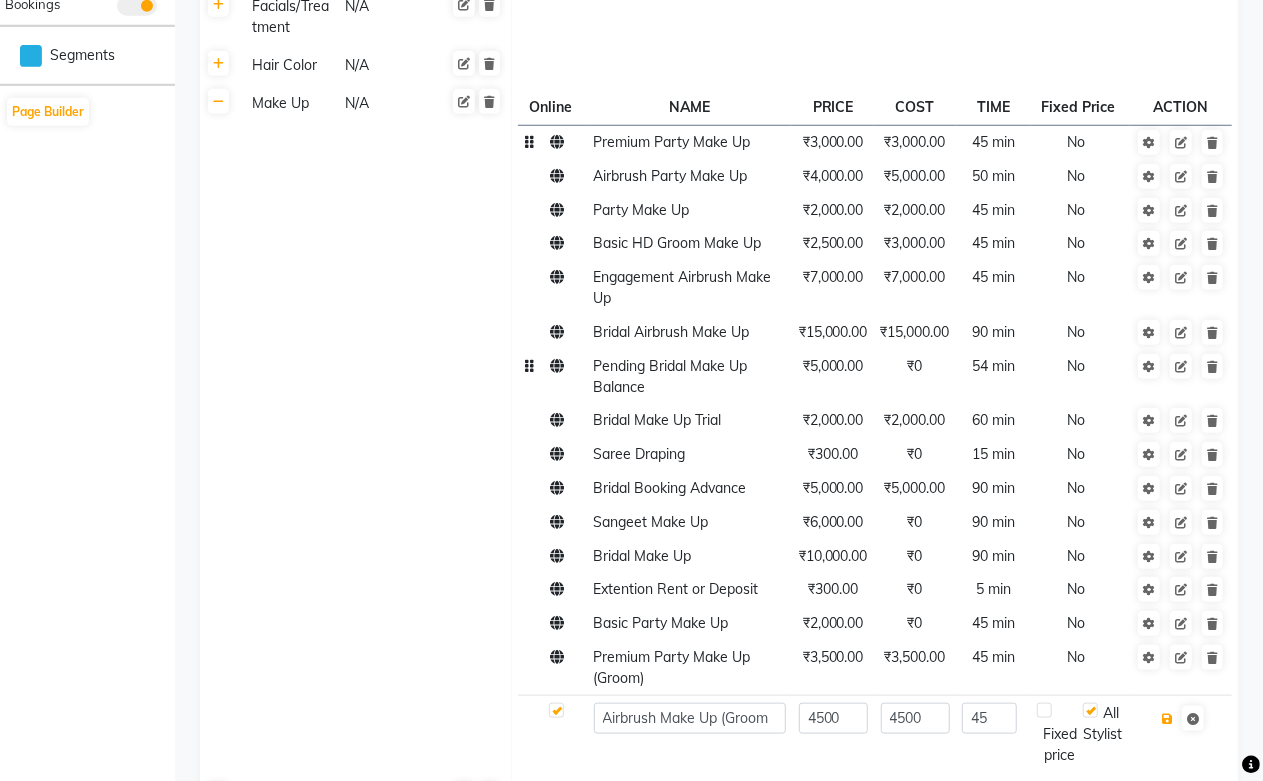 type 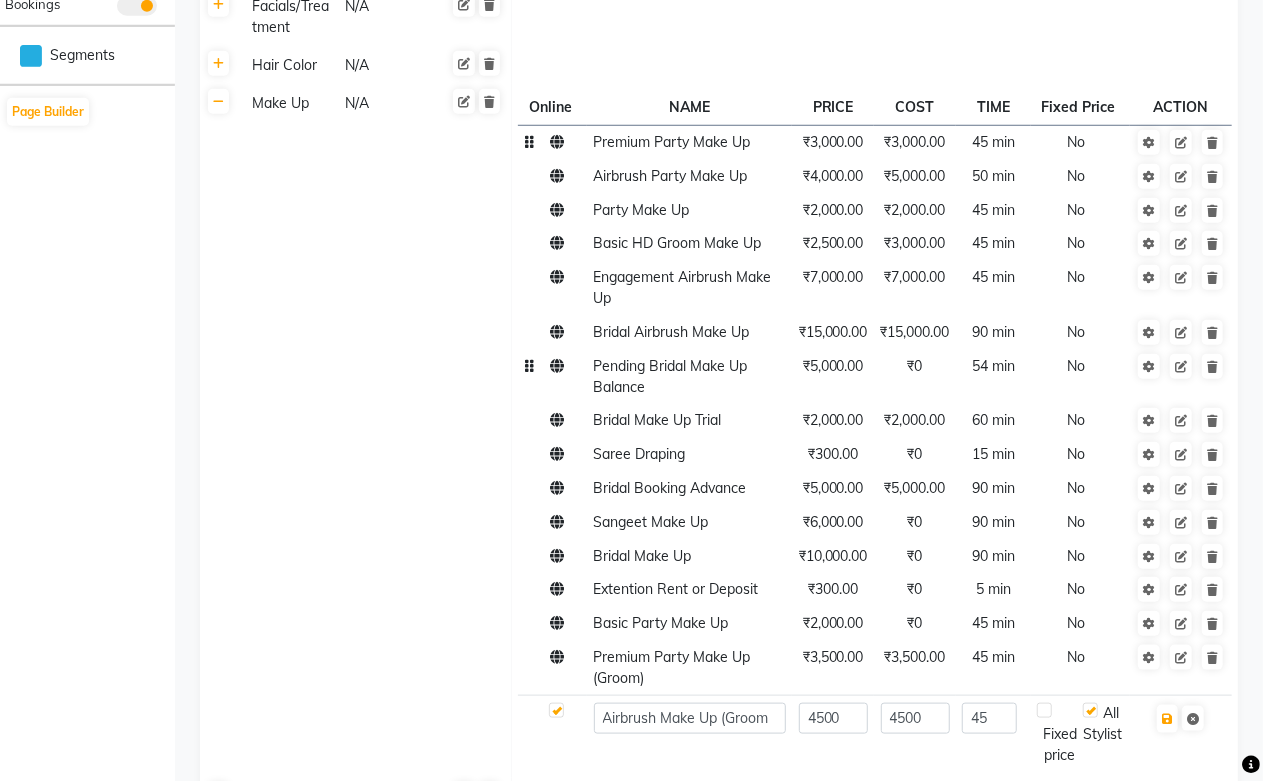 click 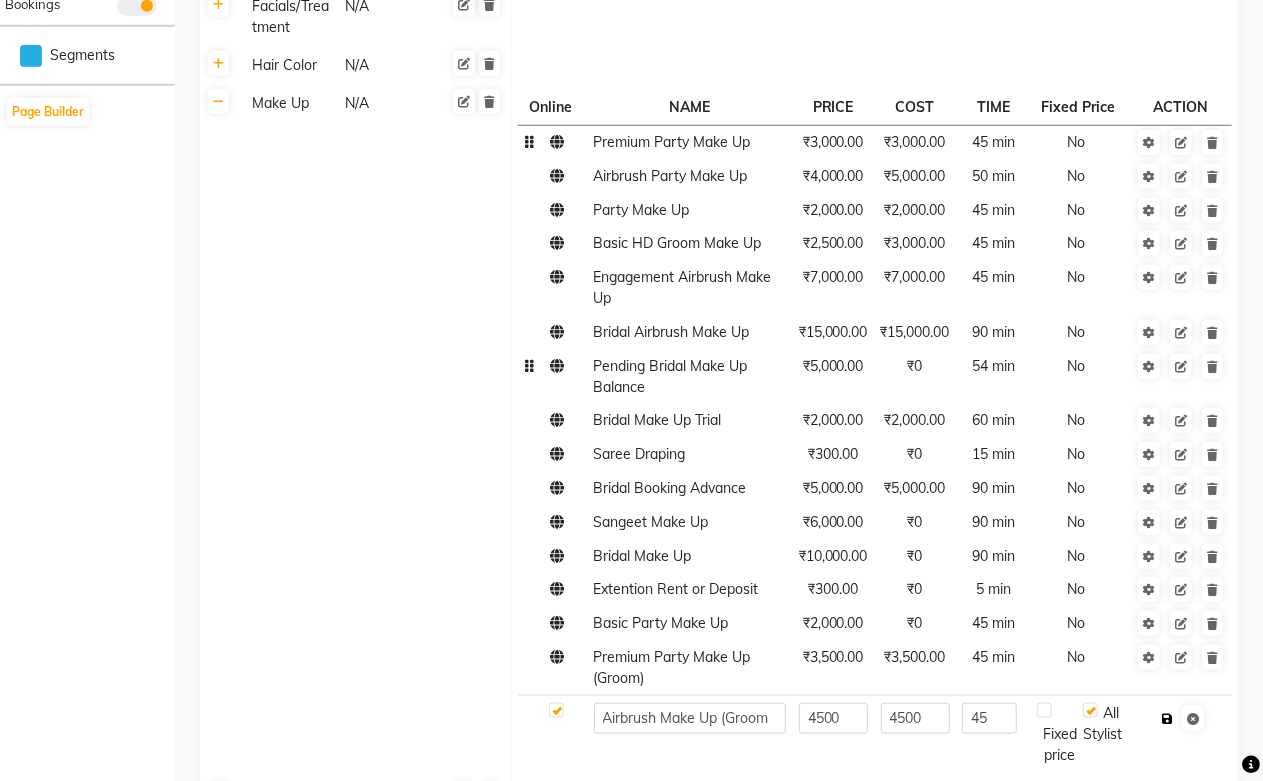 click at bounding box center [1167, 719] 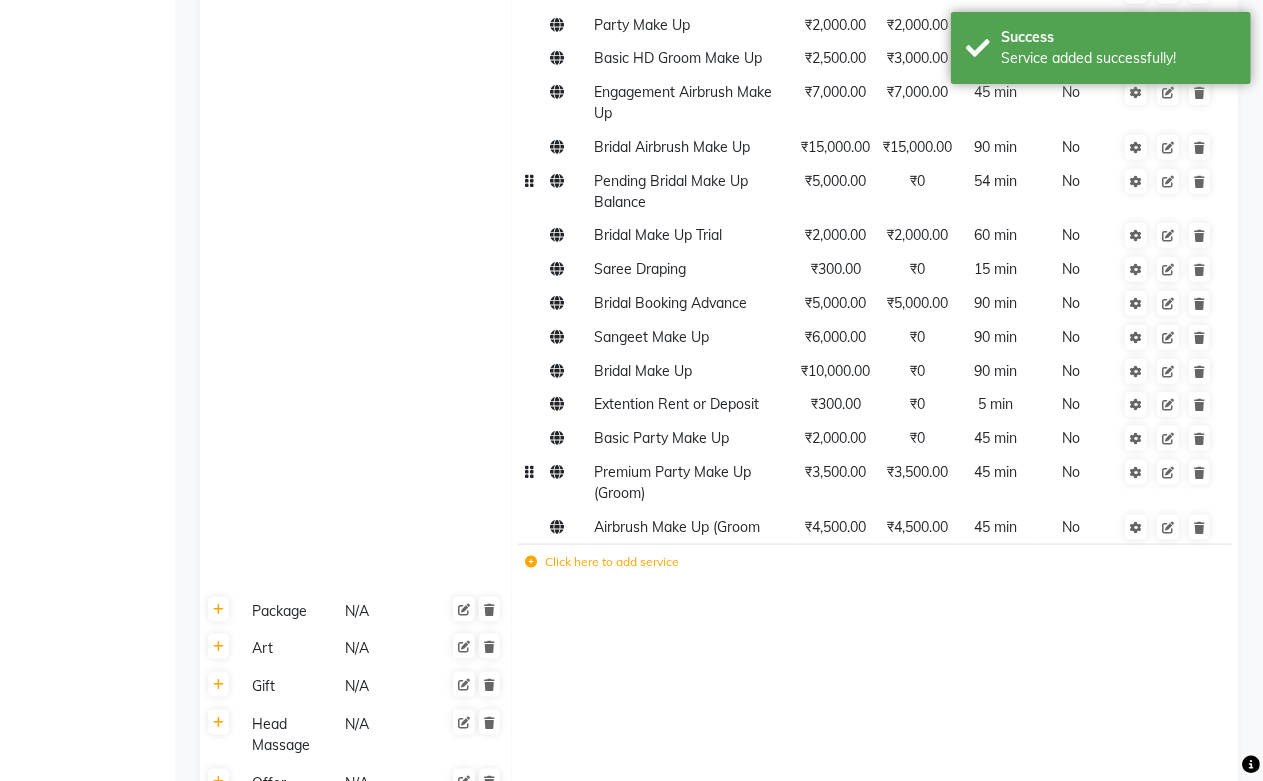 scroll, scrollTop: 1000, scrollLeft: 0, axis: vertical 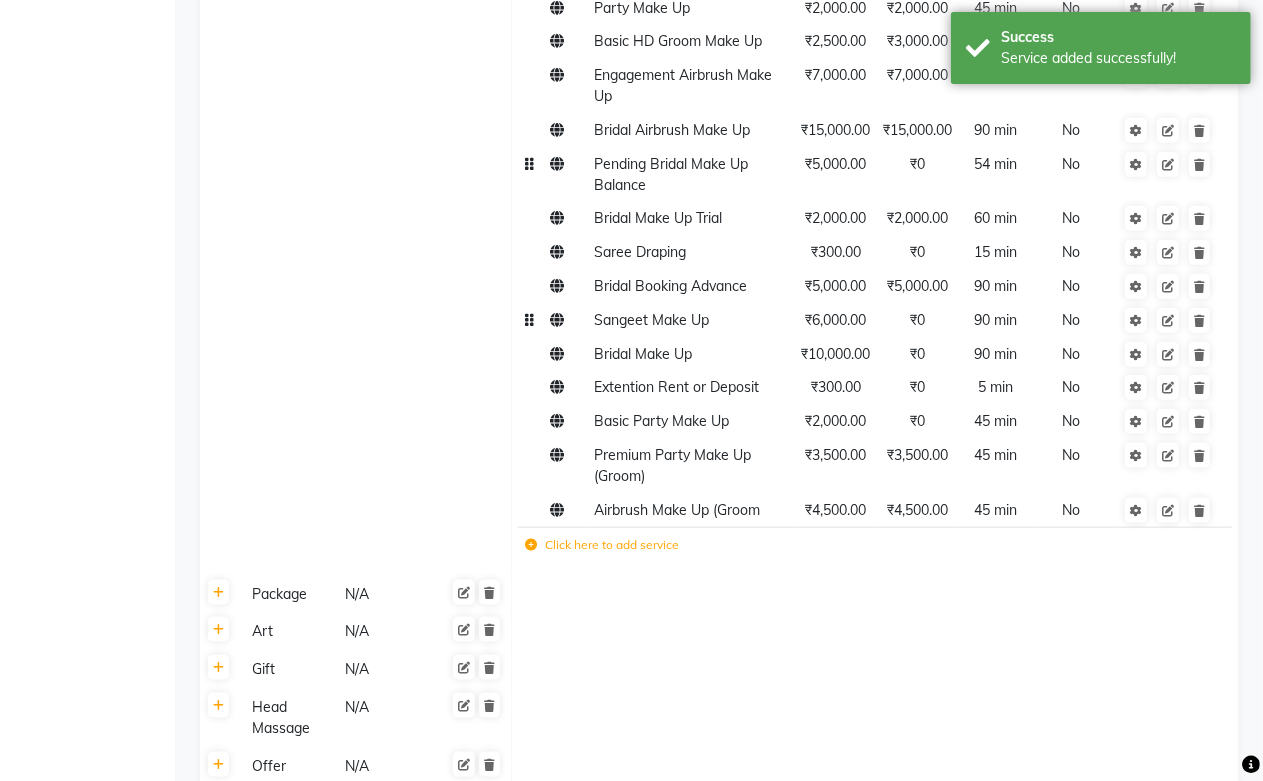 click on "₹0" 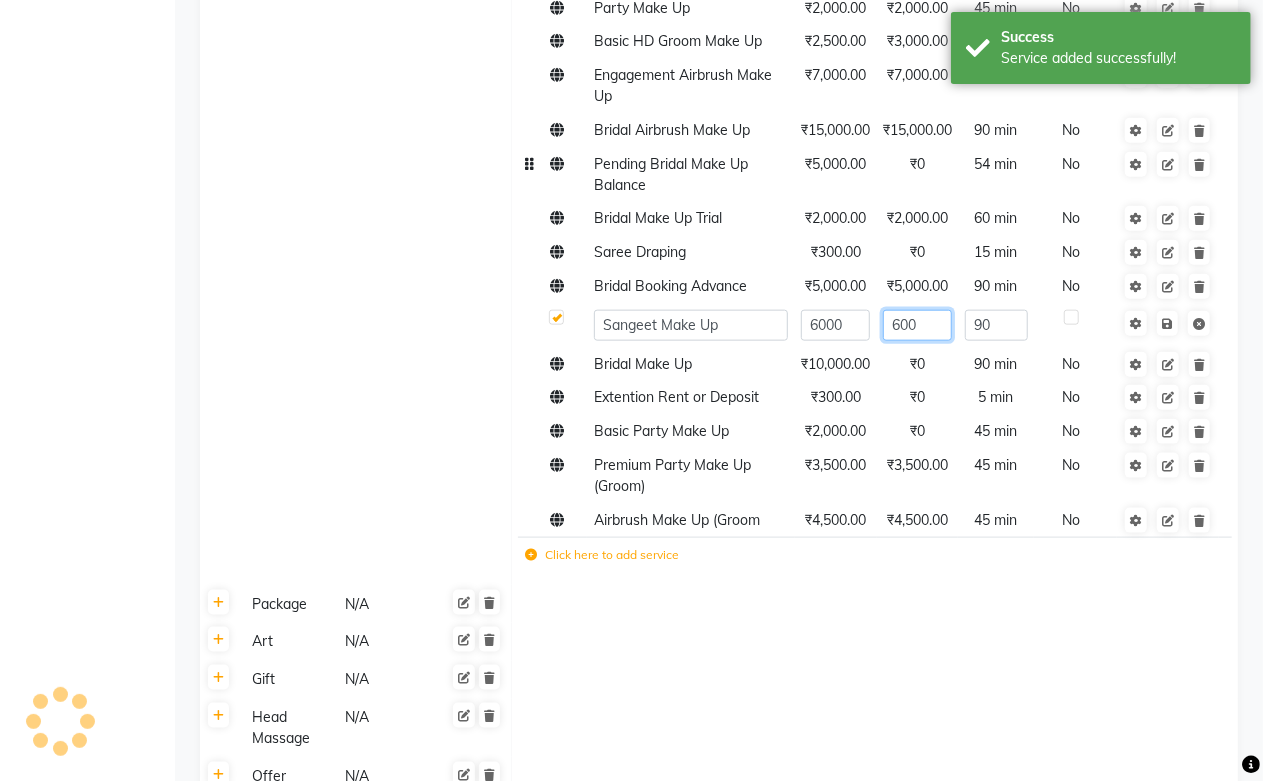 type on "6000" 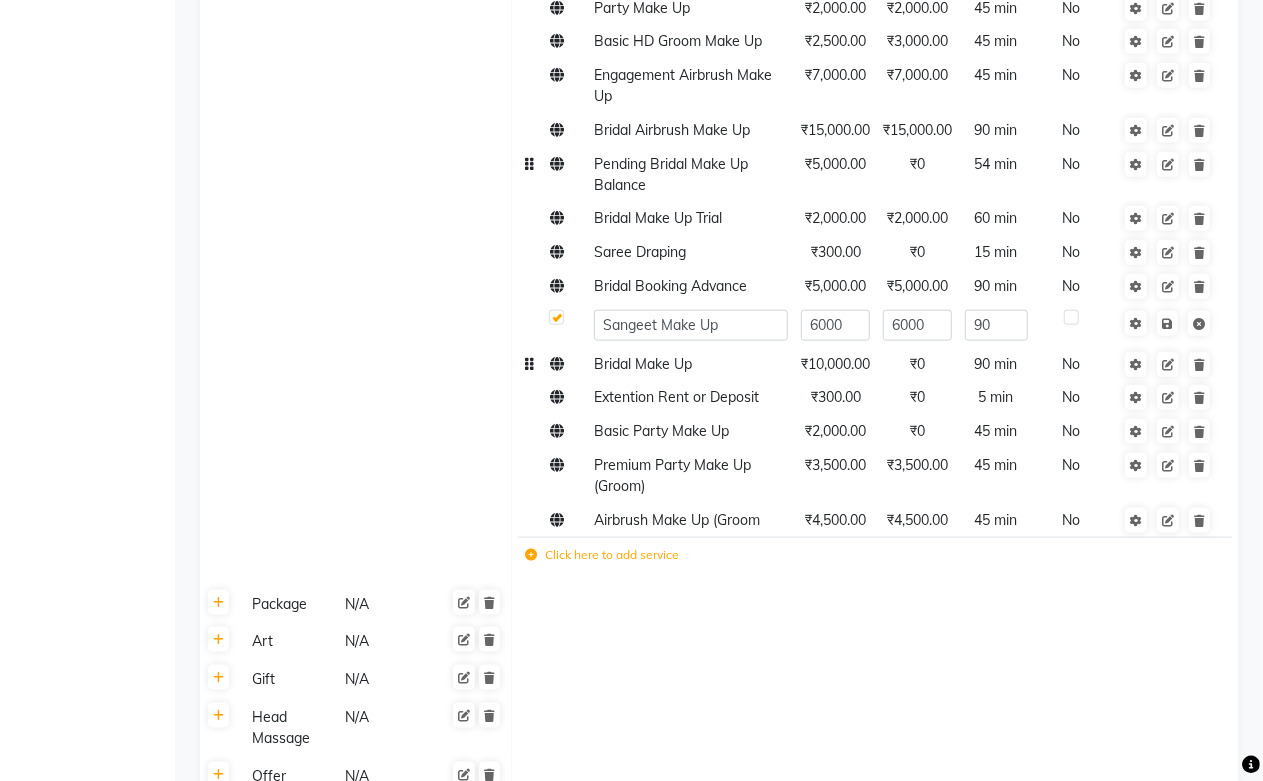 click on "₹0" 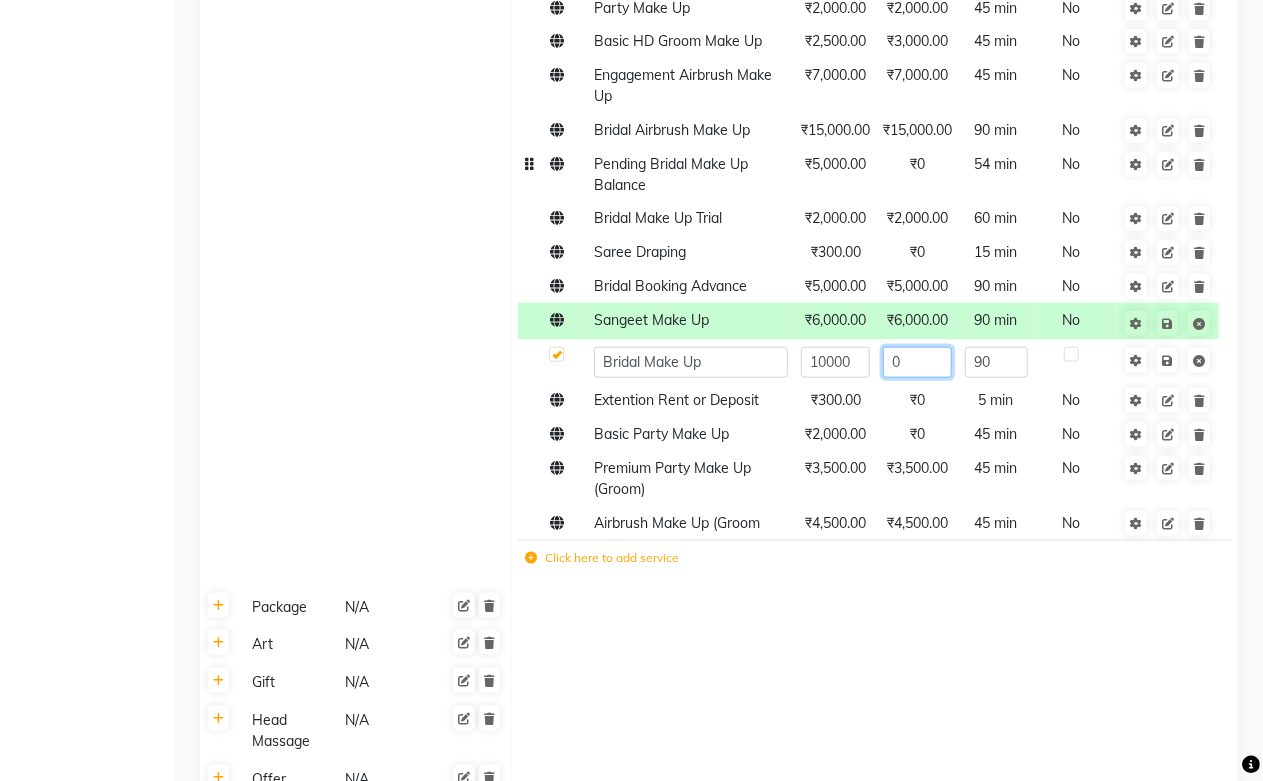 click on "0" 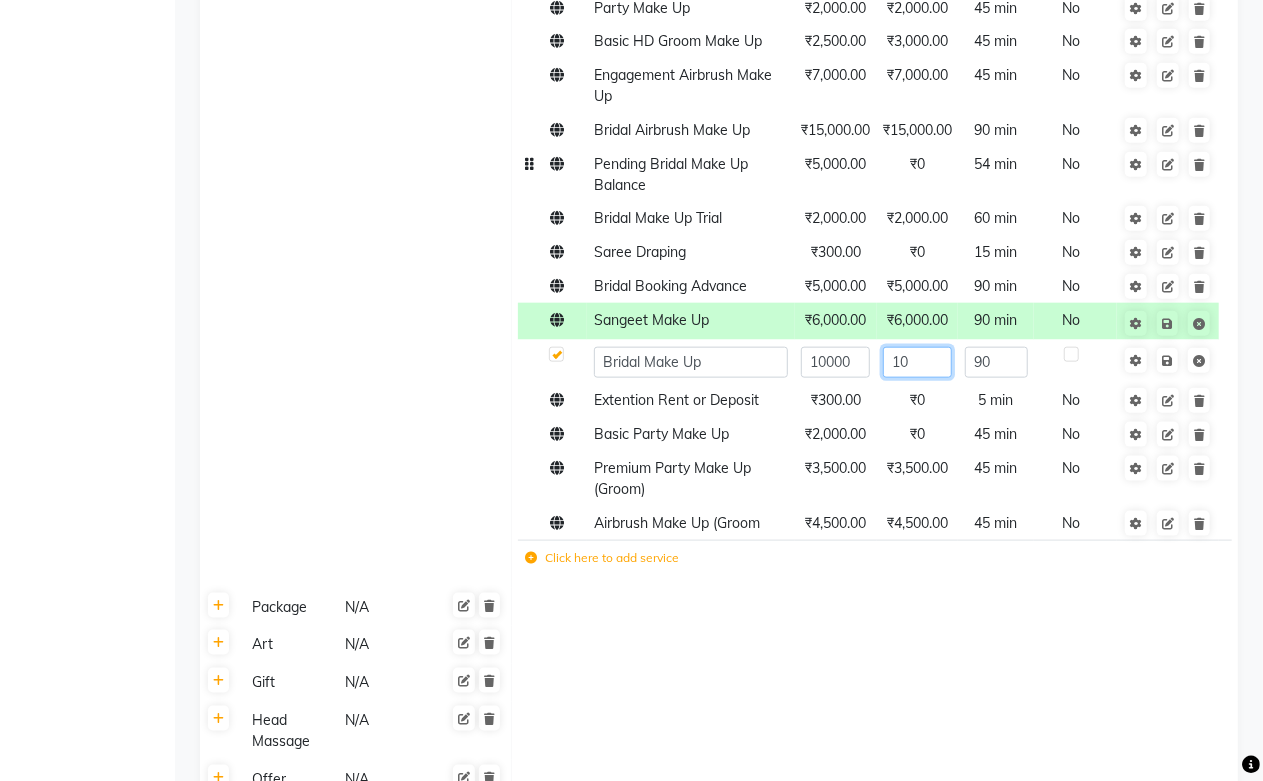 type on "1" 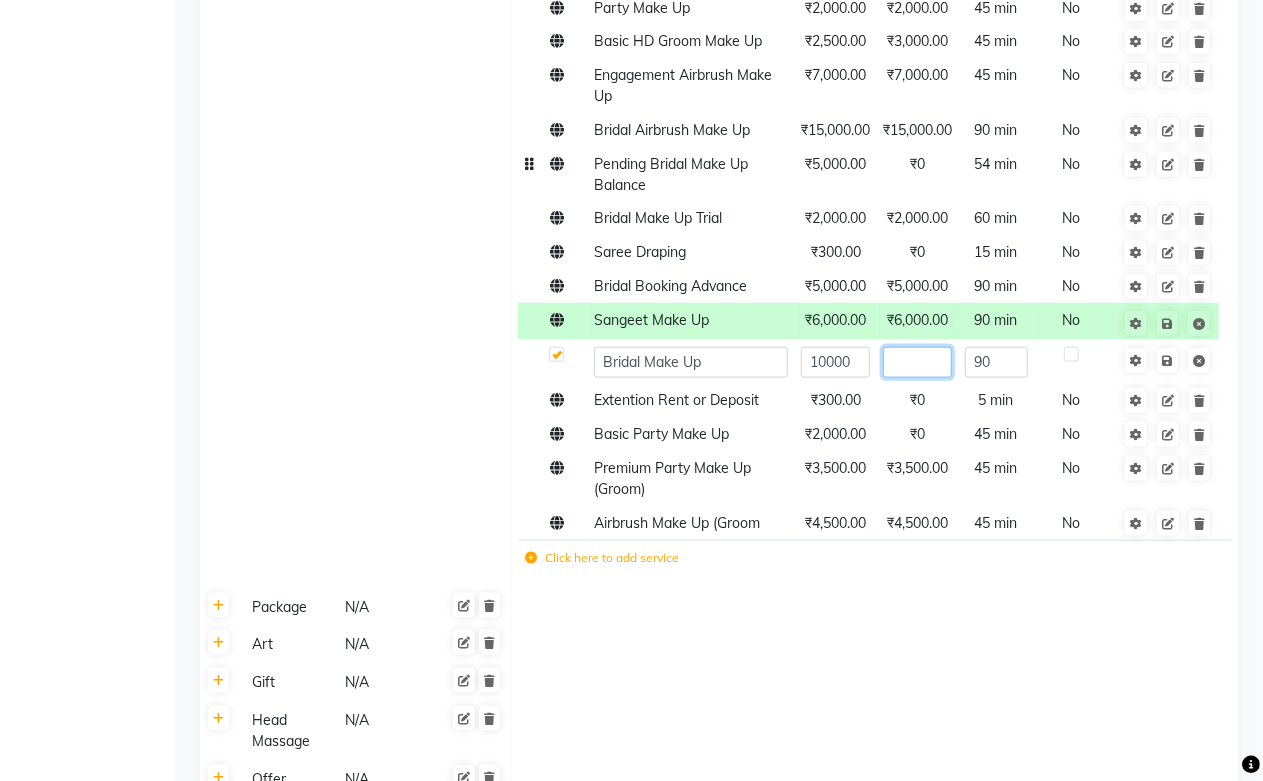 type on "0" 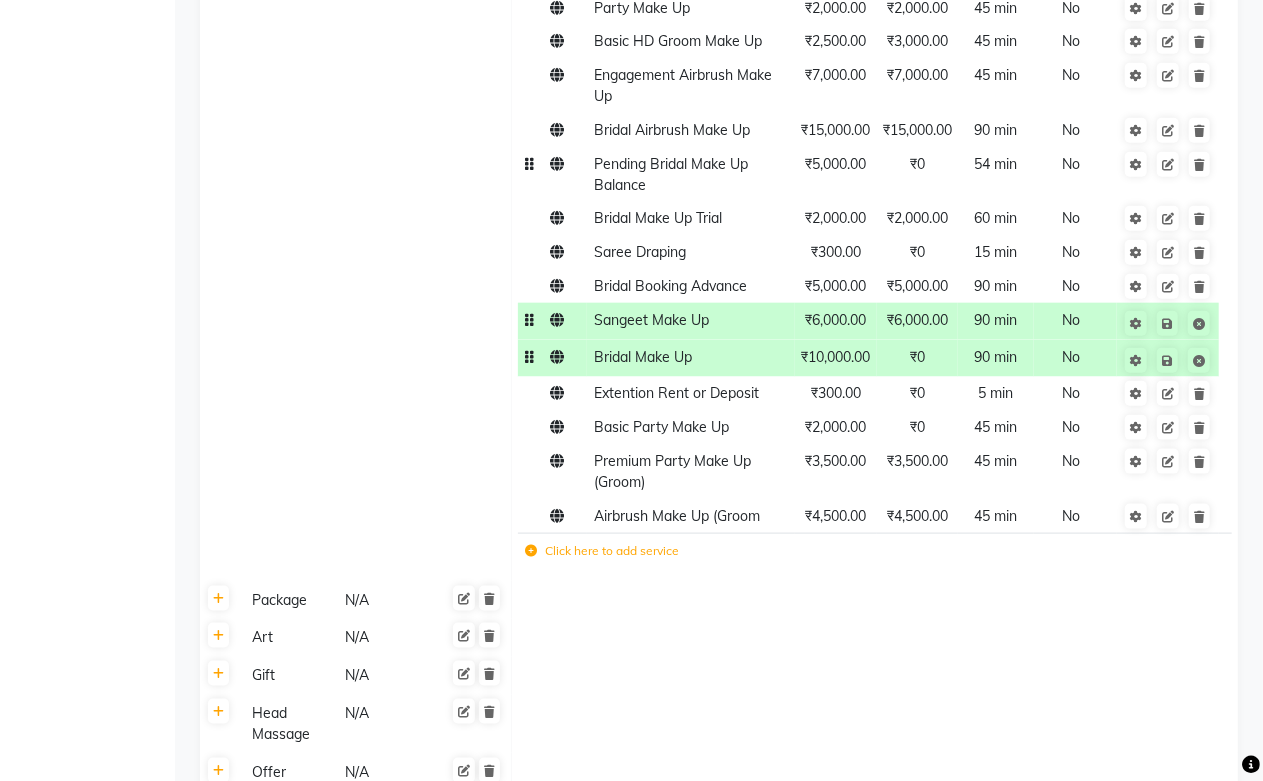 click on "₹6,000.00" 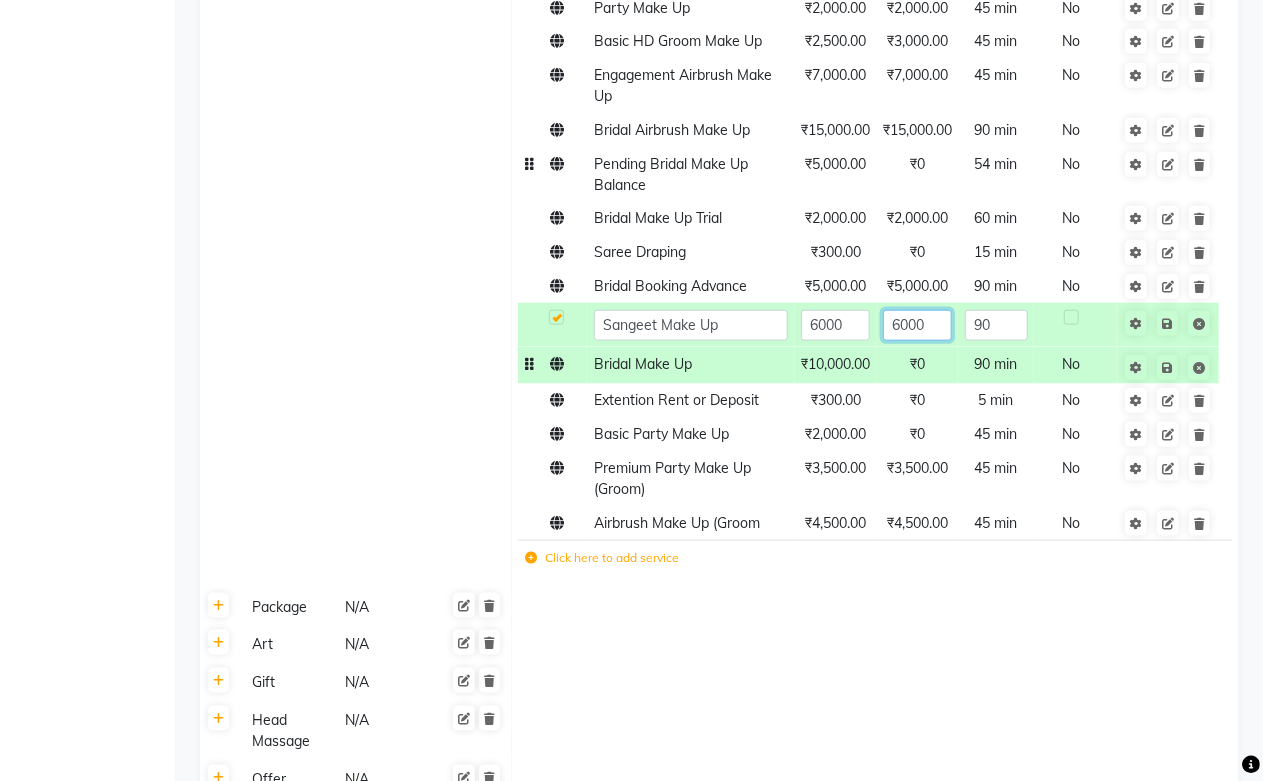 click on "6000" 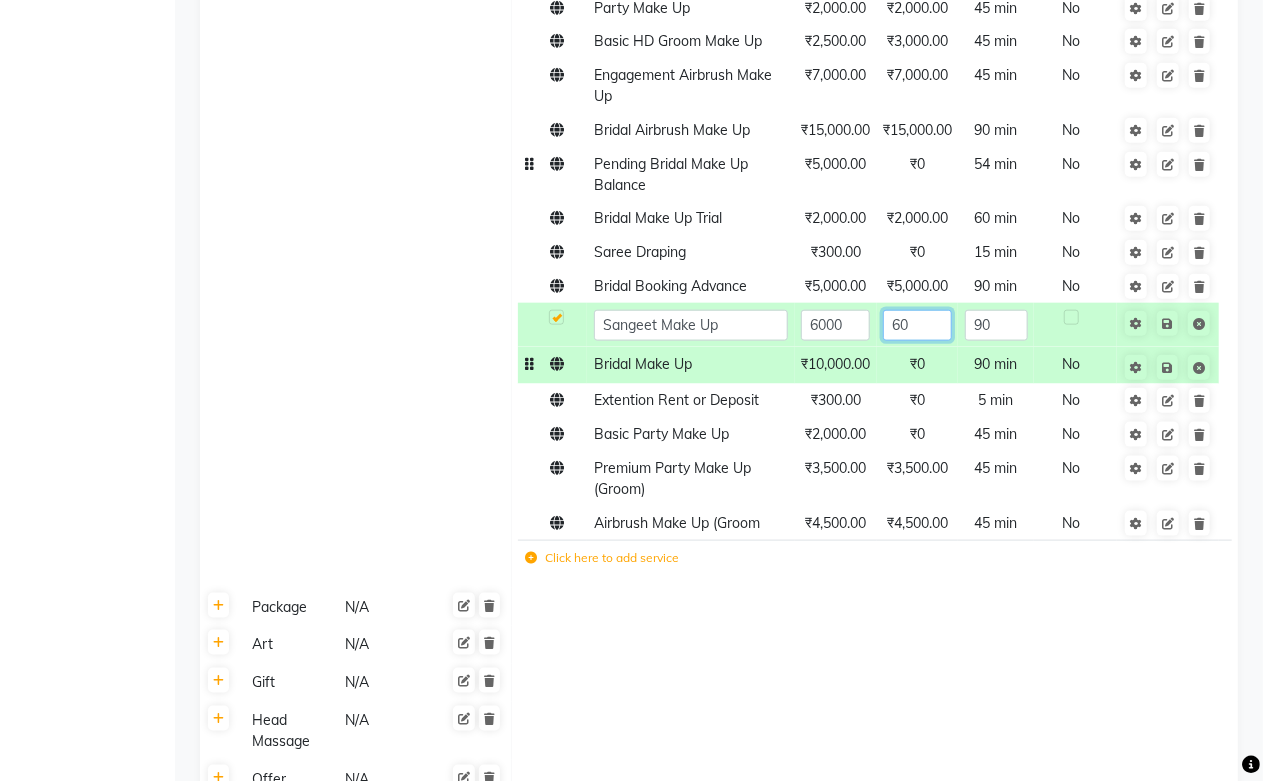 type on "6" 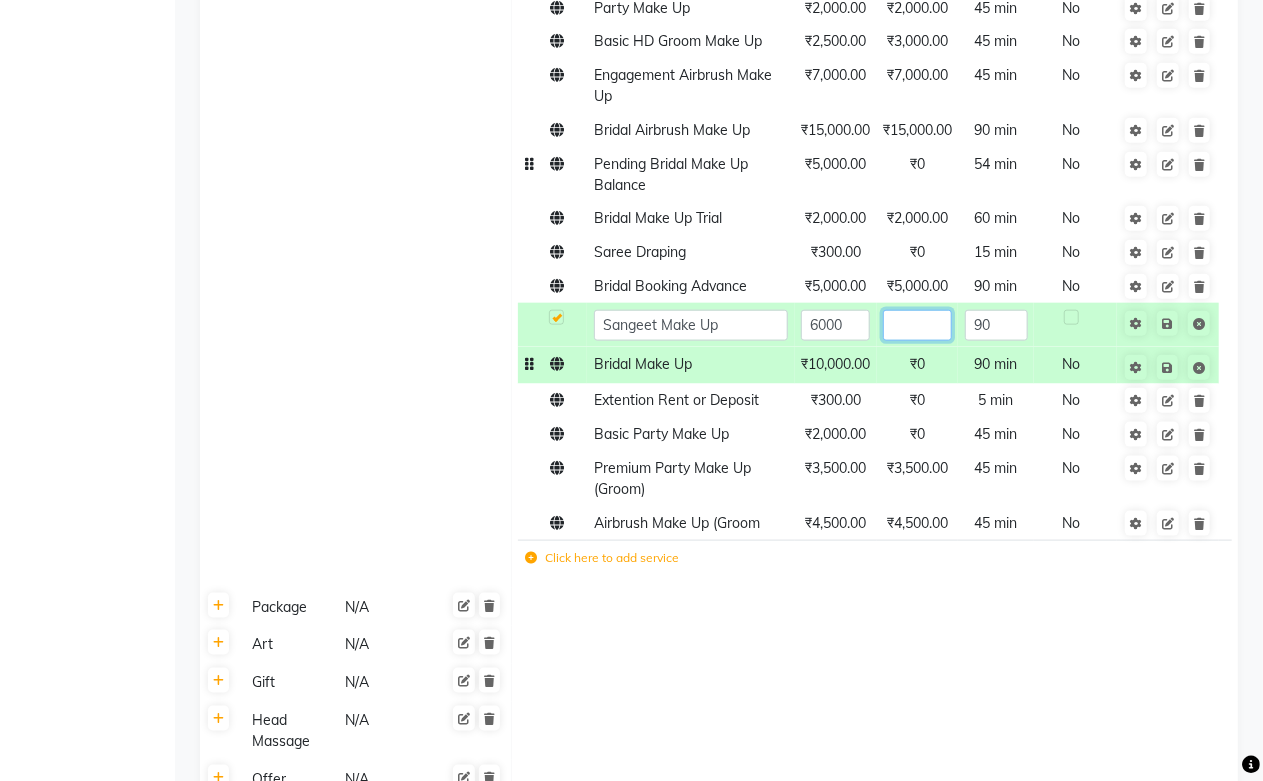 type on "0" 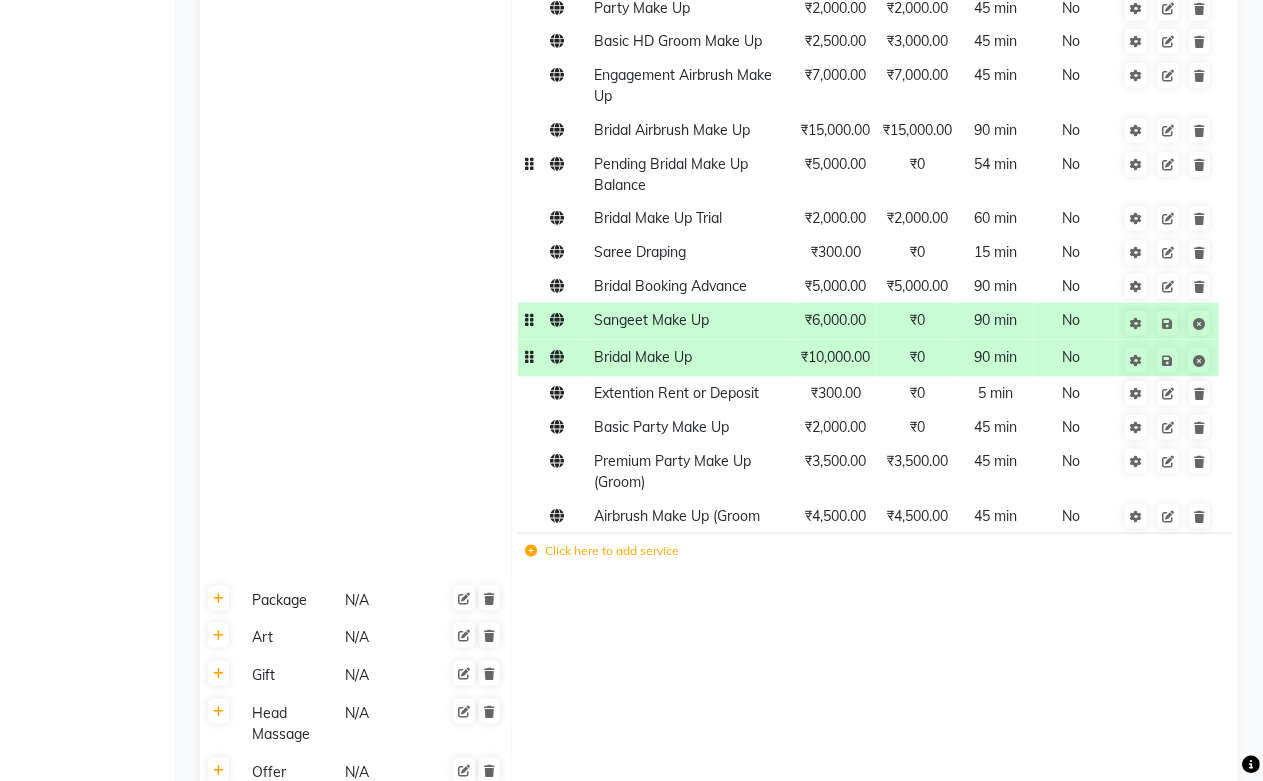 click 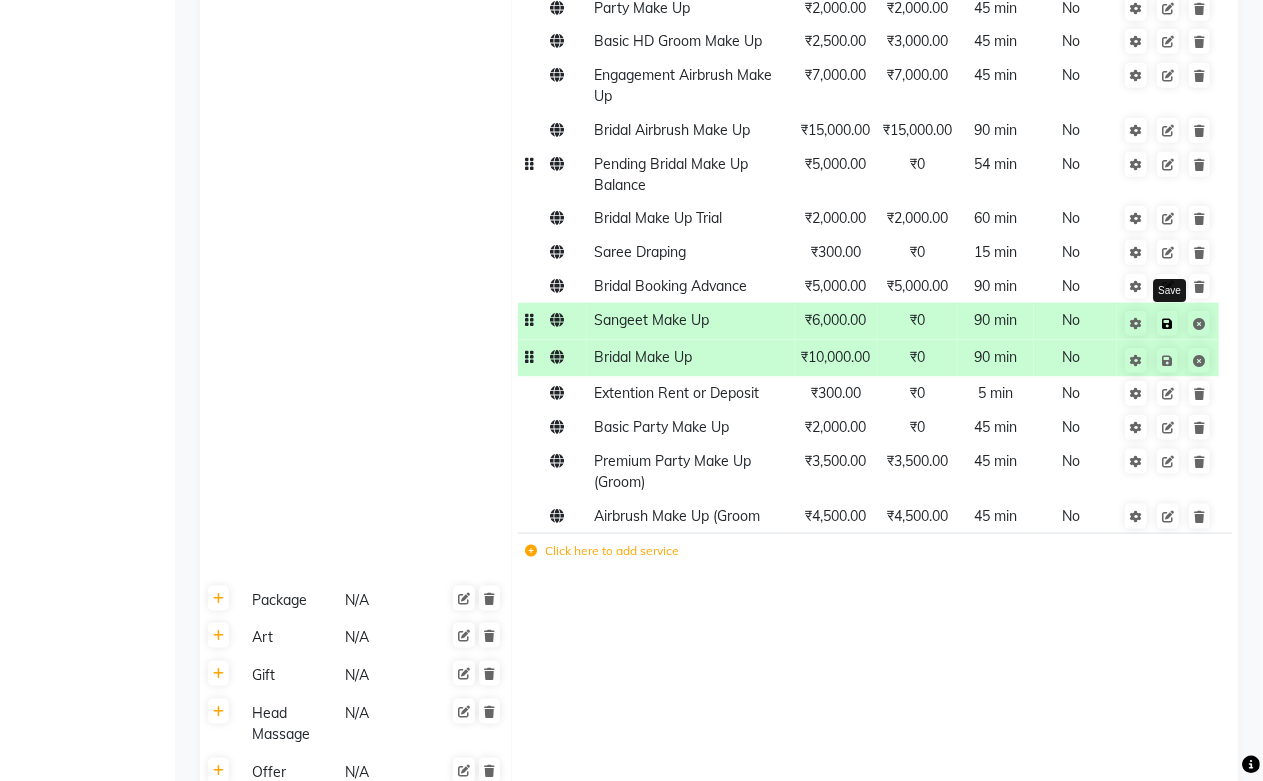 click 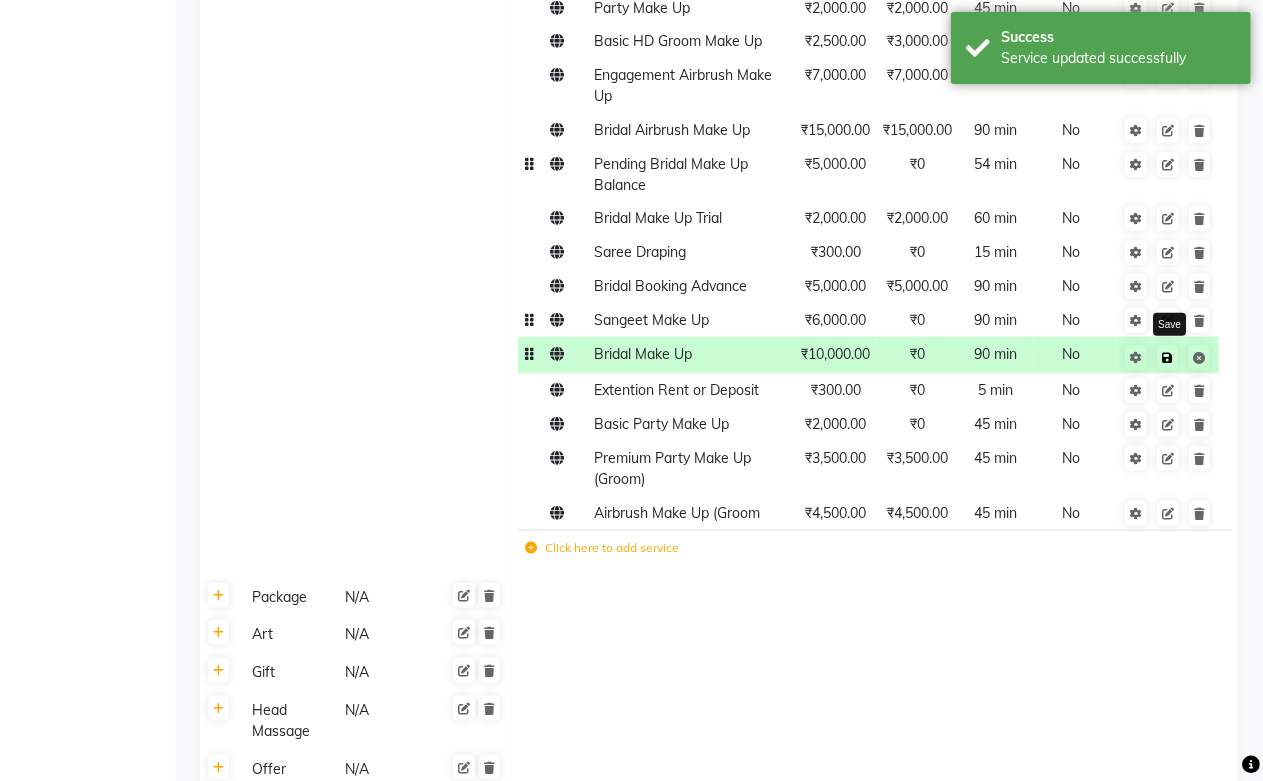 click 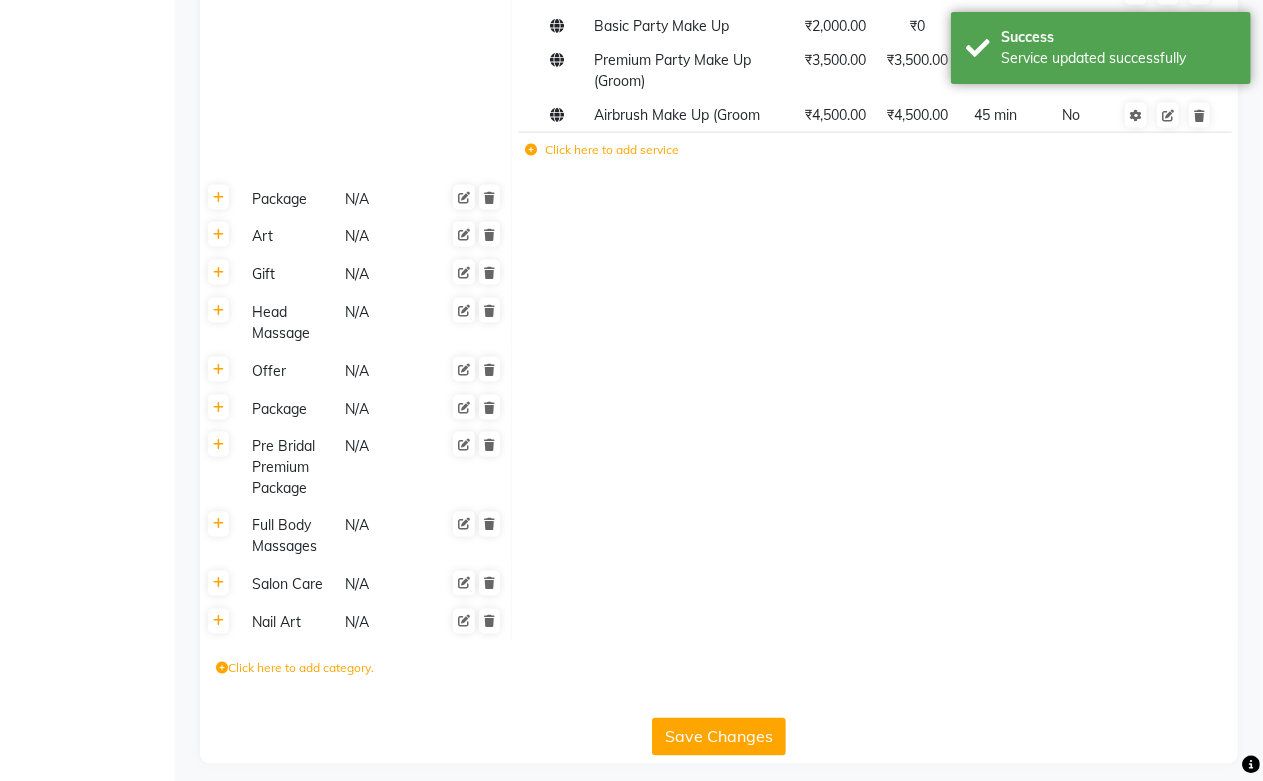 scroll, scrollTop: 1407, scrollLeft: 0, axis: vertical 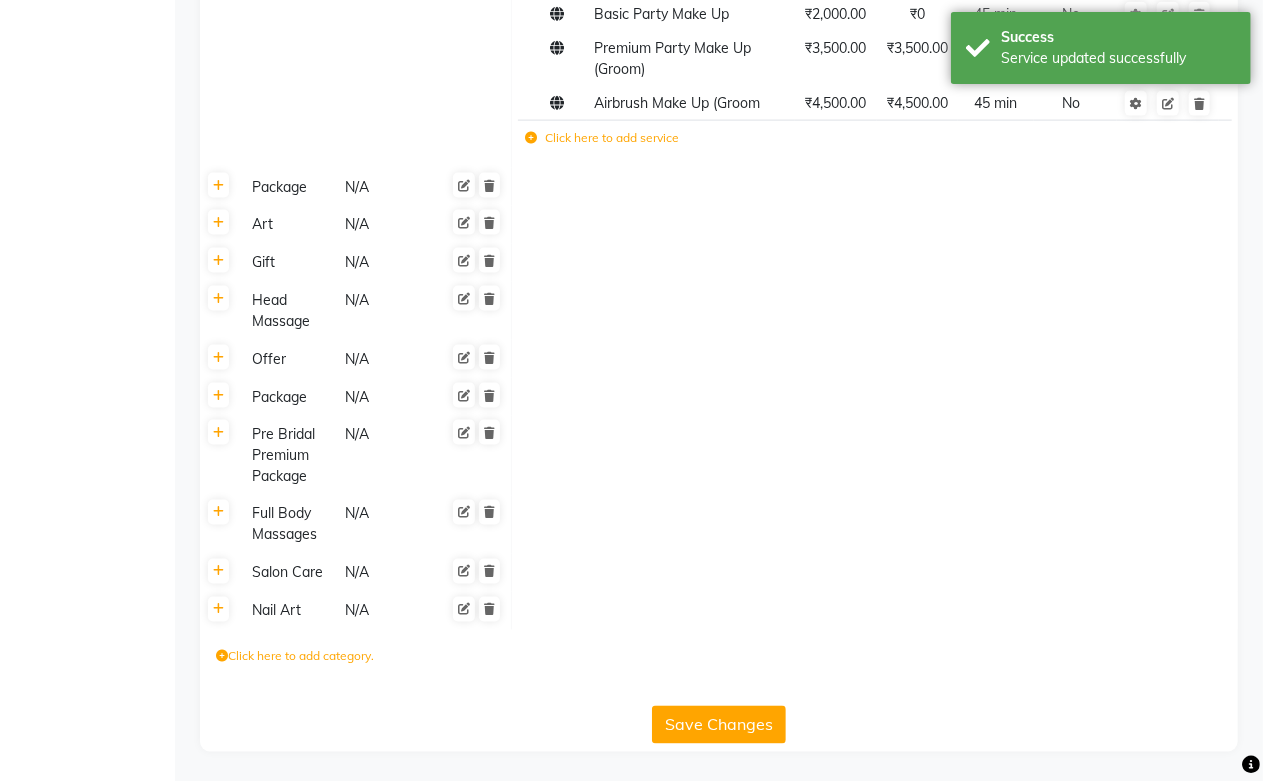 click on "Save Changes" 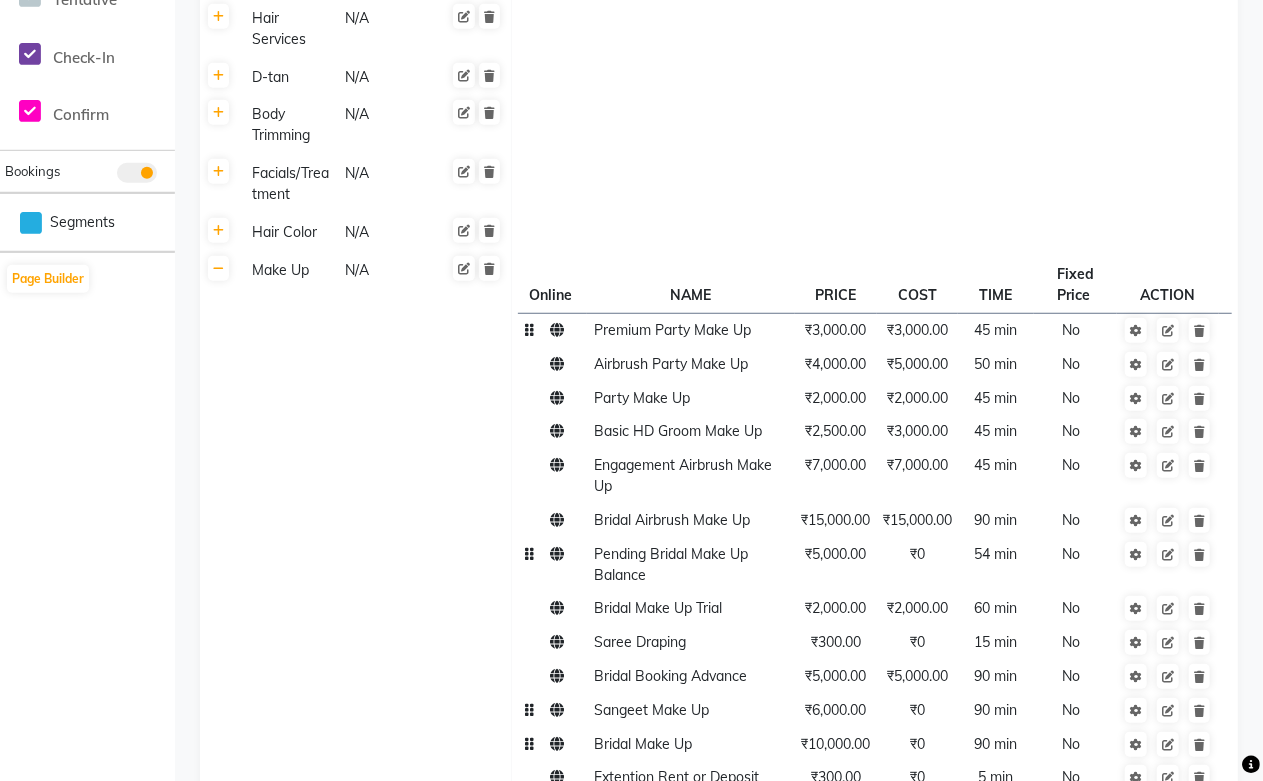 scroll, scrollTop: 518, scrollLeft: 0, axis: vertical 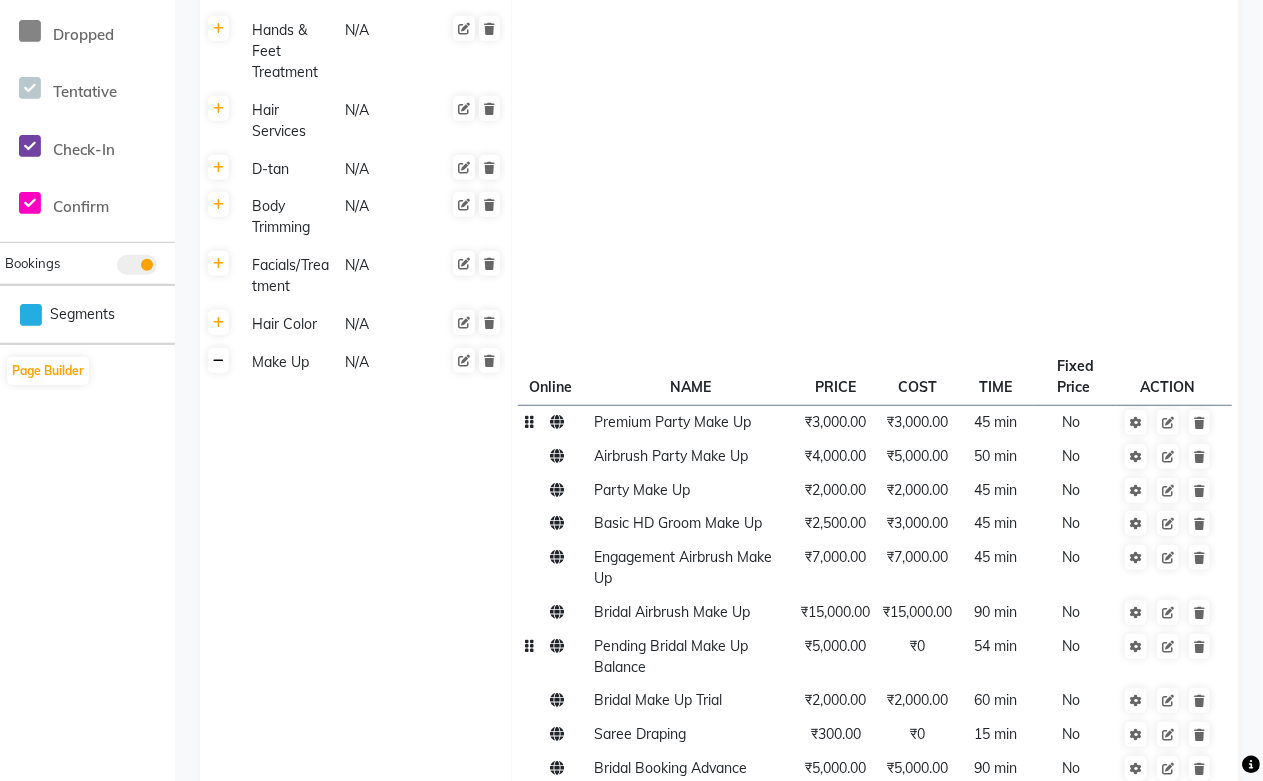 click 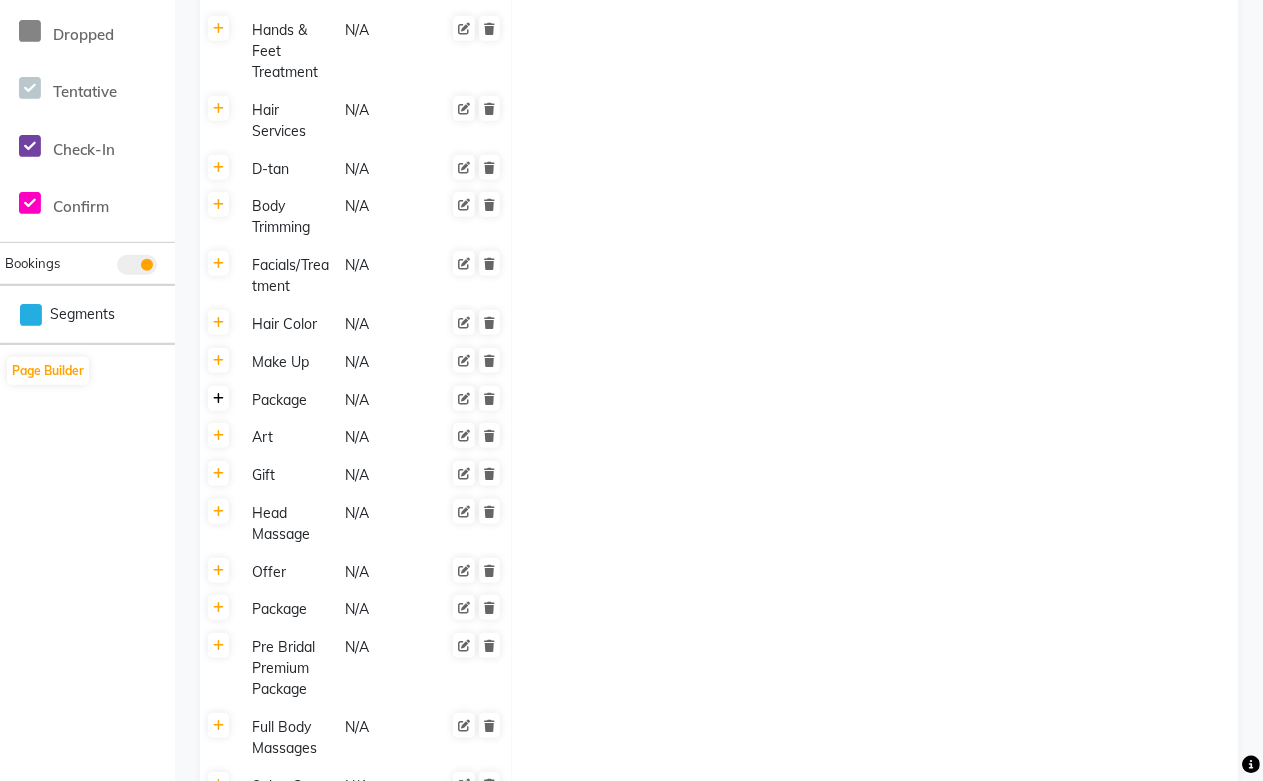 click 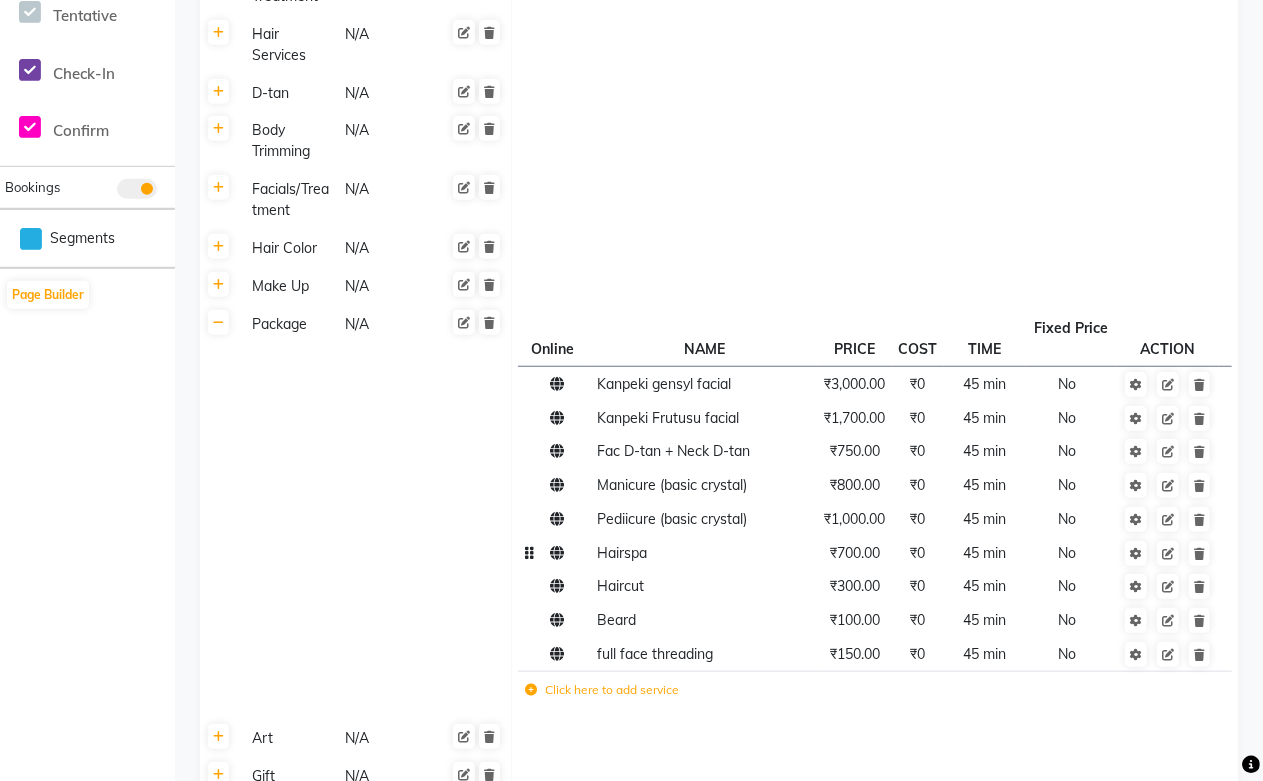 scroll, scrollTop: 741, scrollLeft: 0, axis: vertical 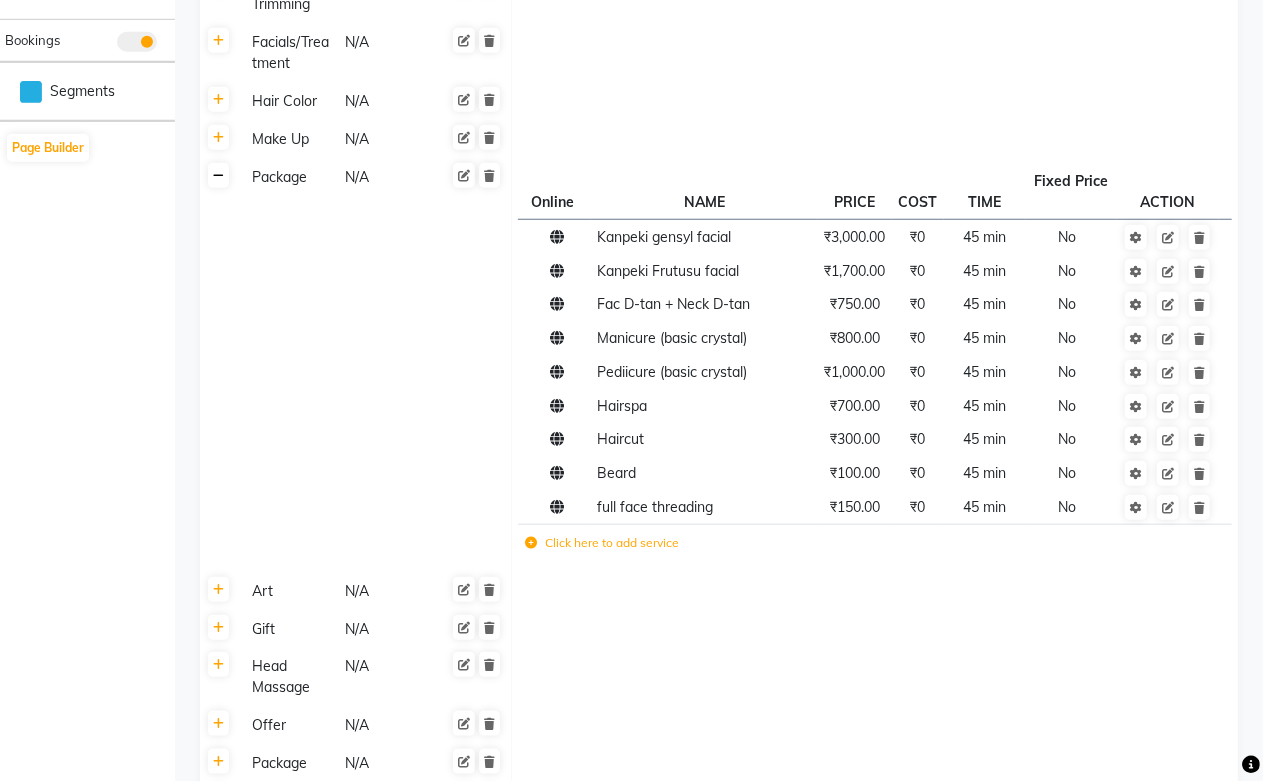 click 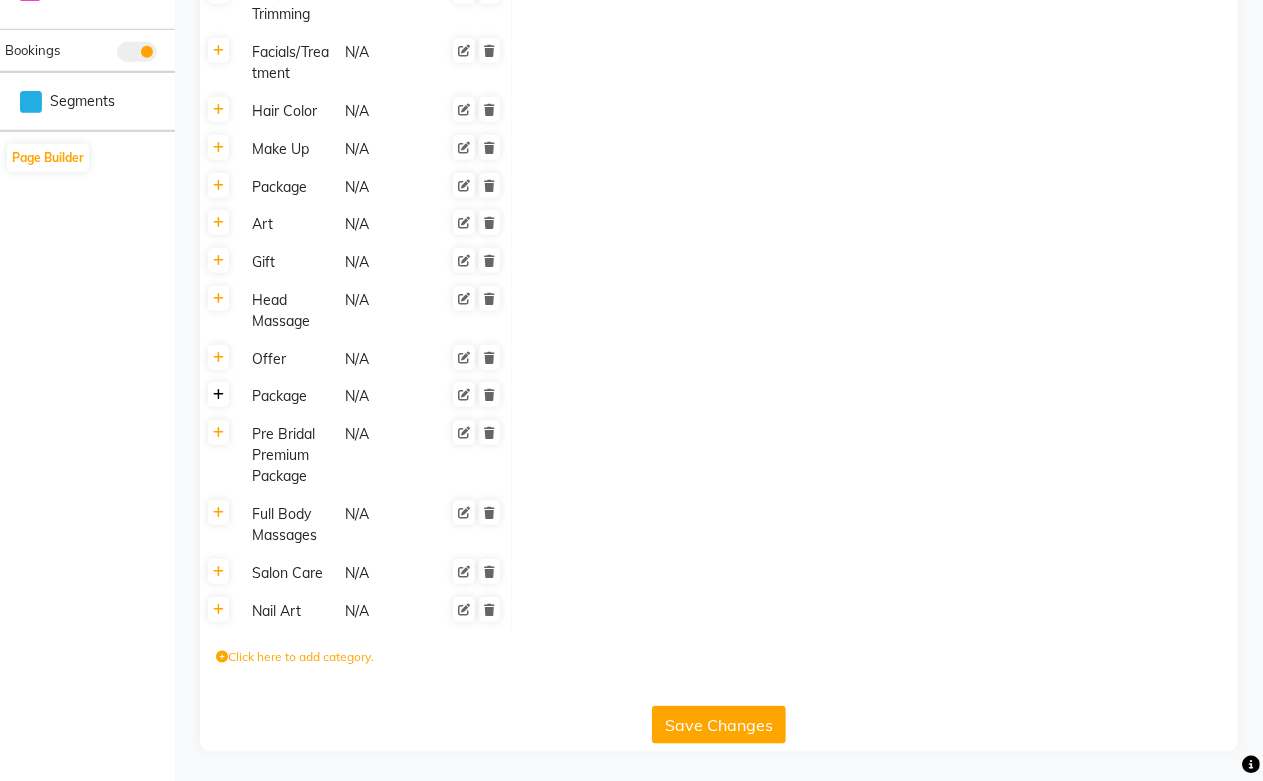 click 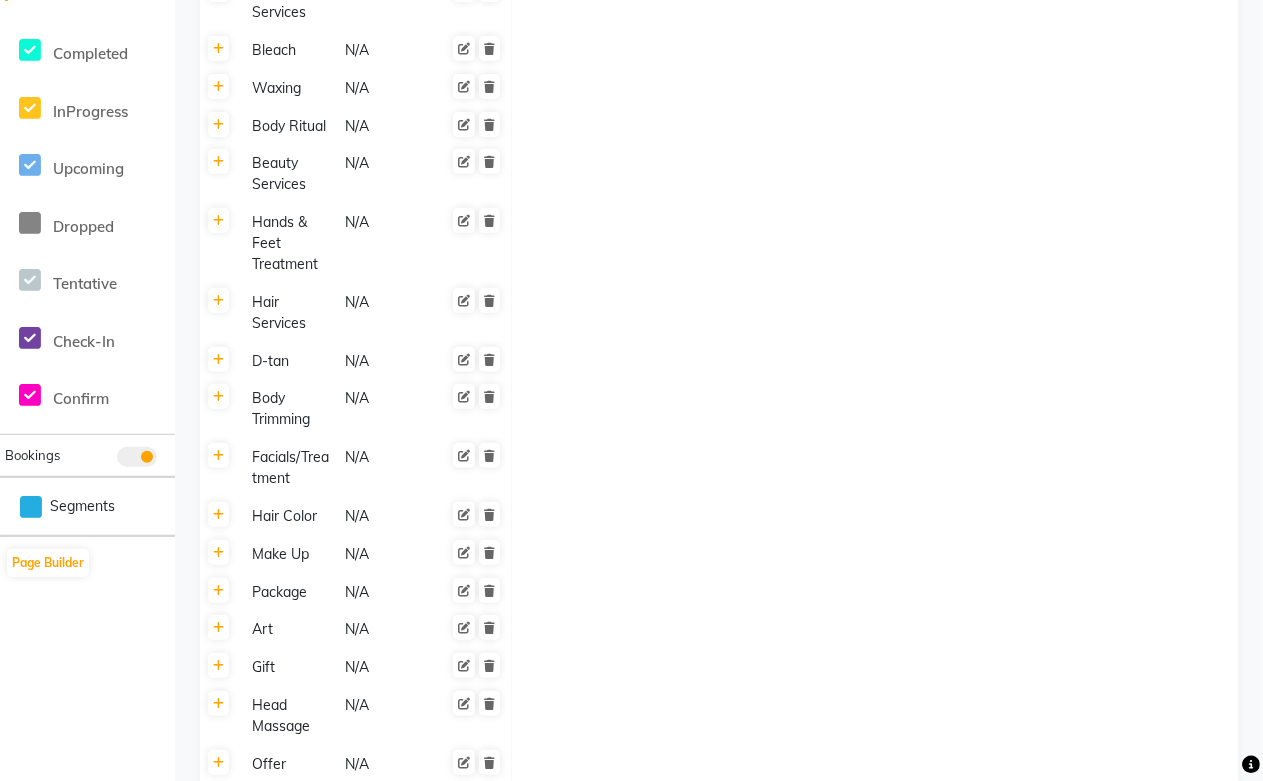 scroll, scrollTop: 286, scrollLeft: 0, axis: vertical 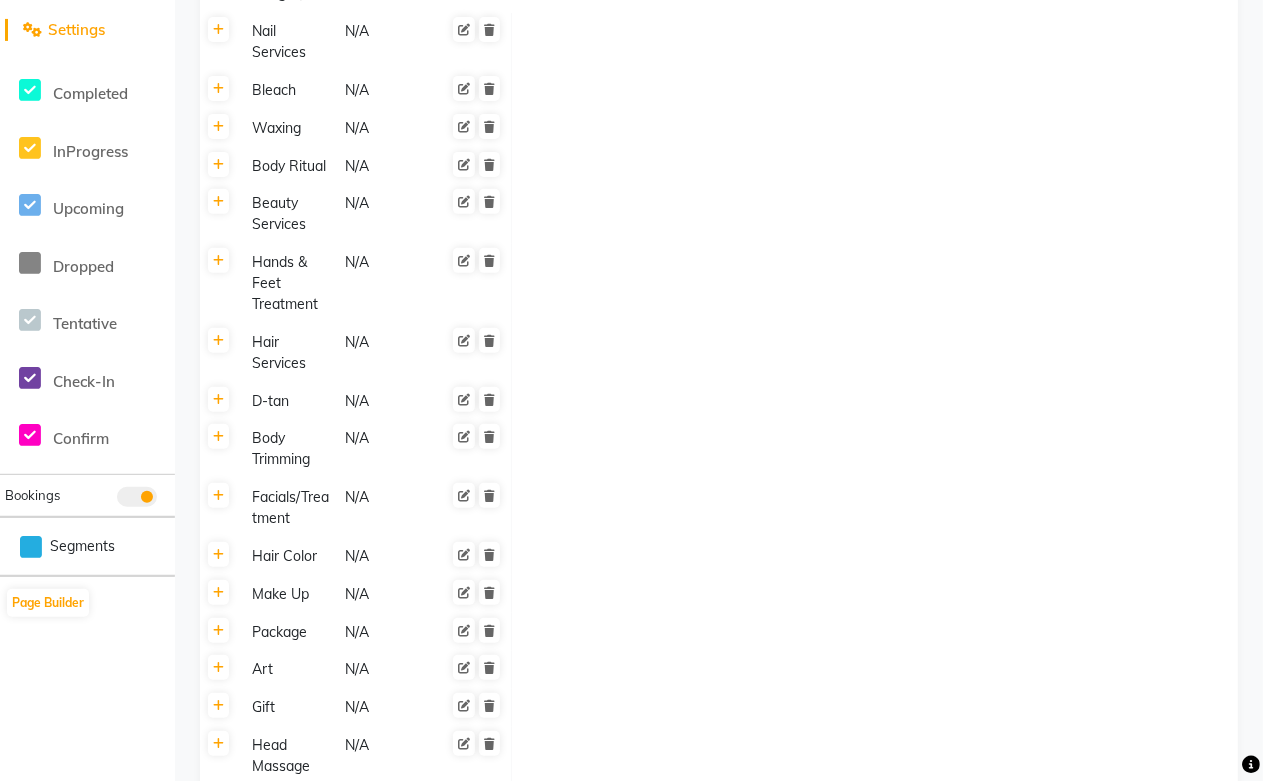 click 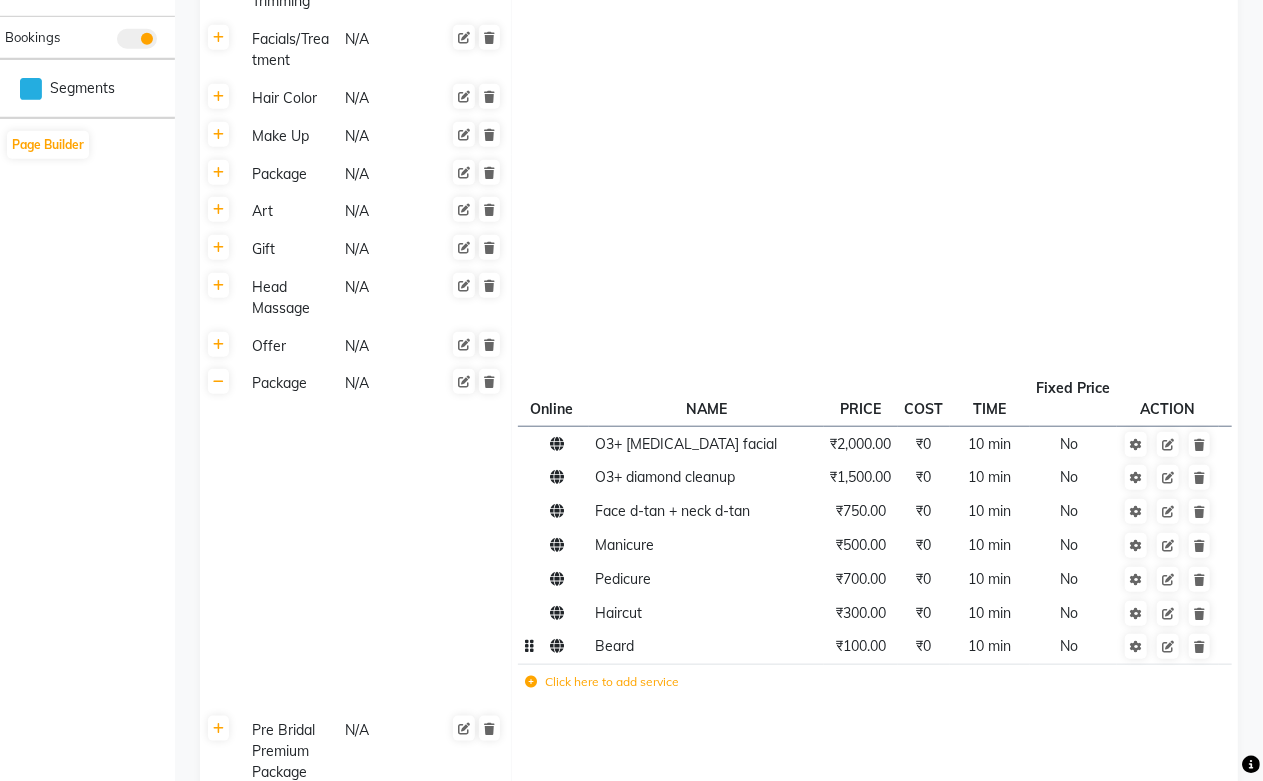 scroll, scrollTop: 777, scrollLeft: 0, axis: vertical 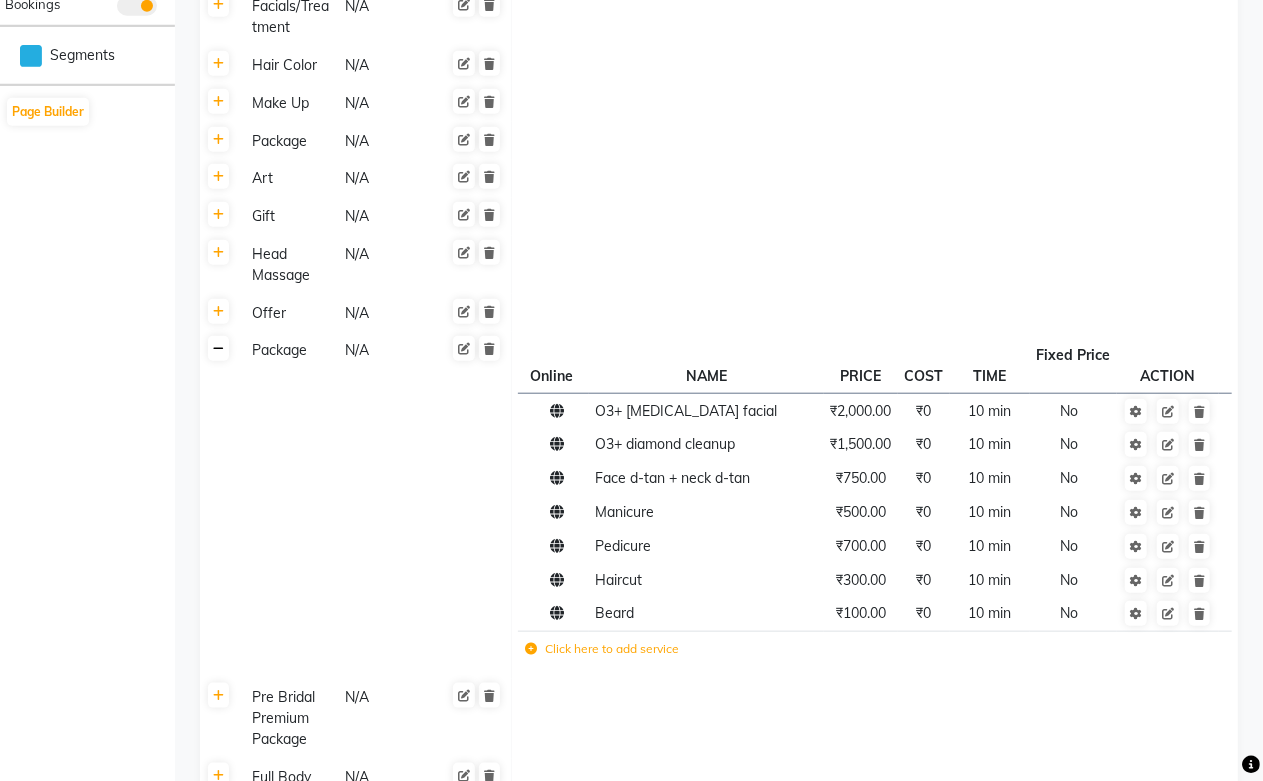click 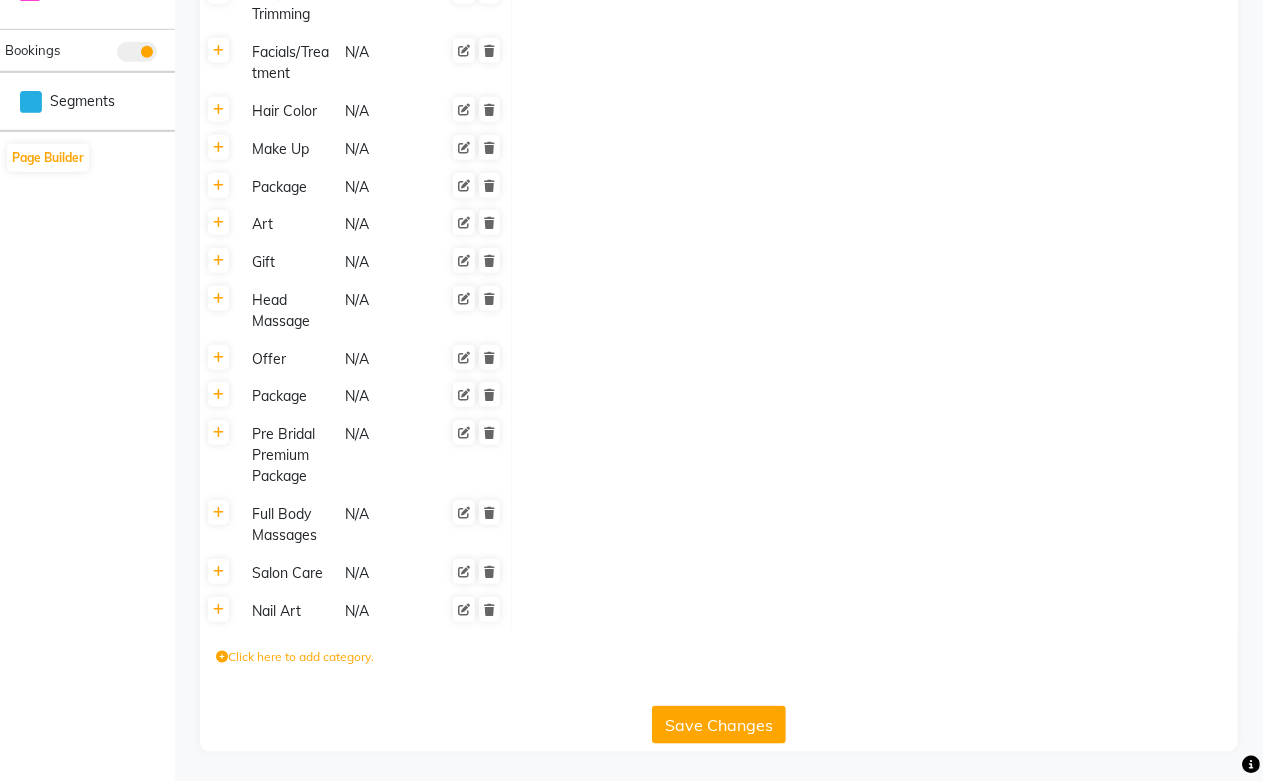 click on "Save Changes" 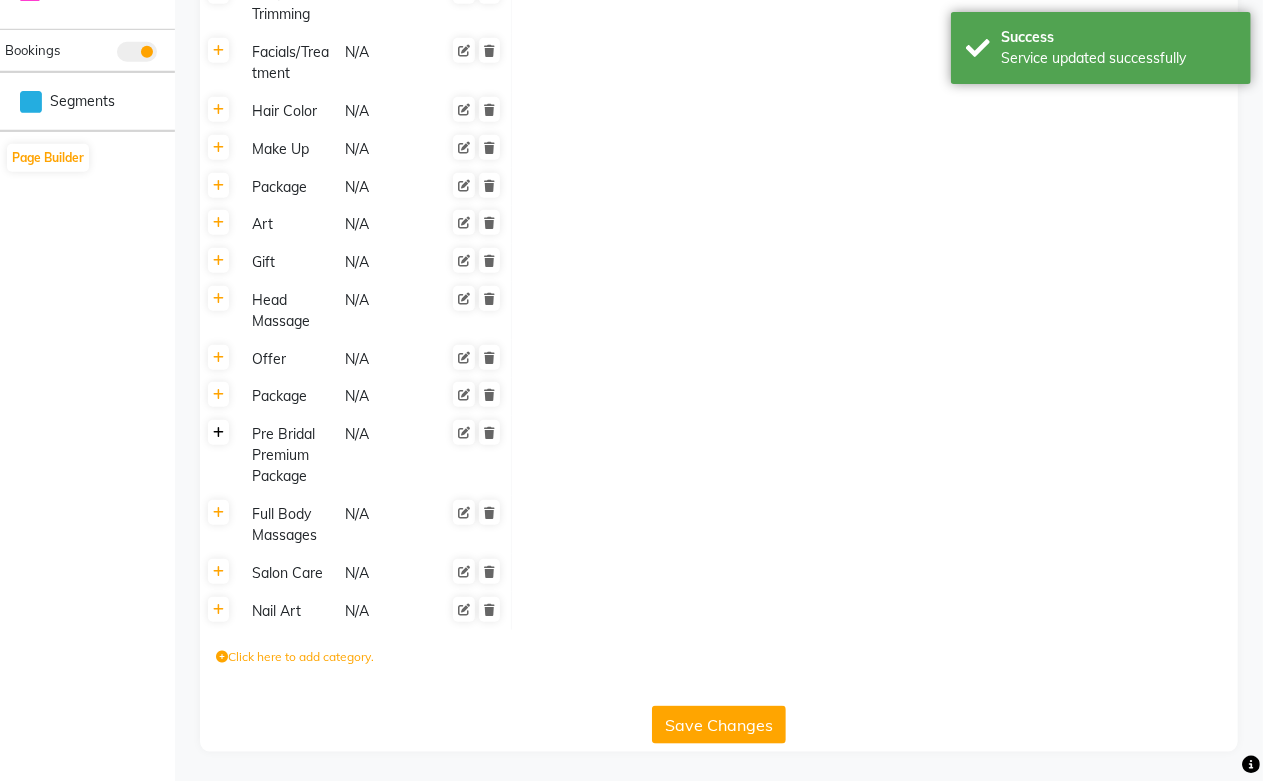 click 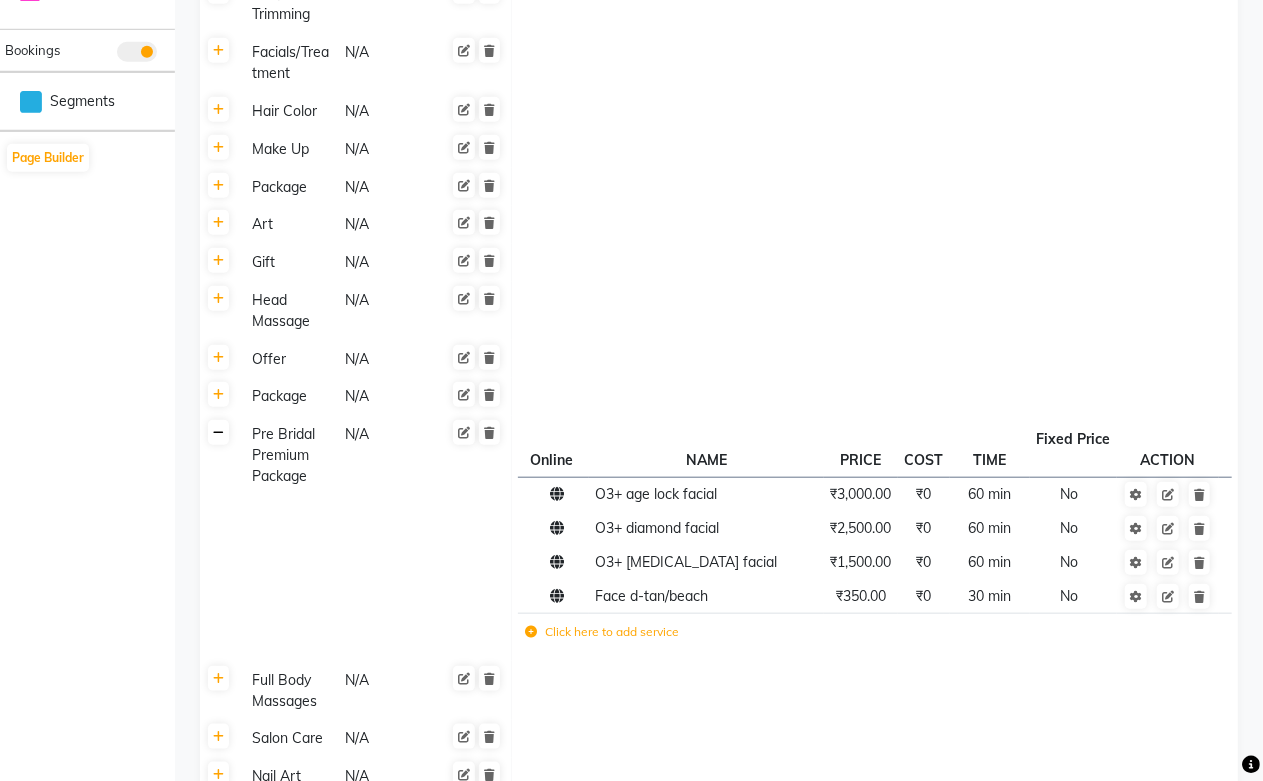 click 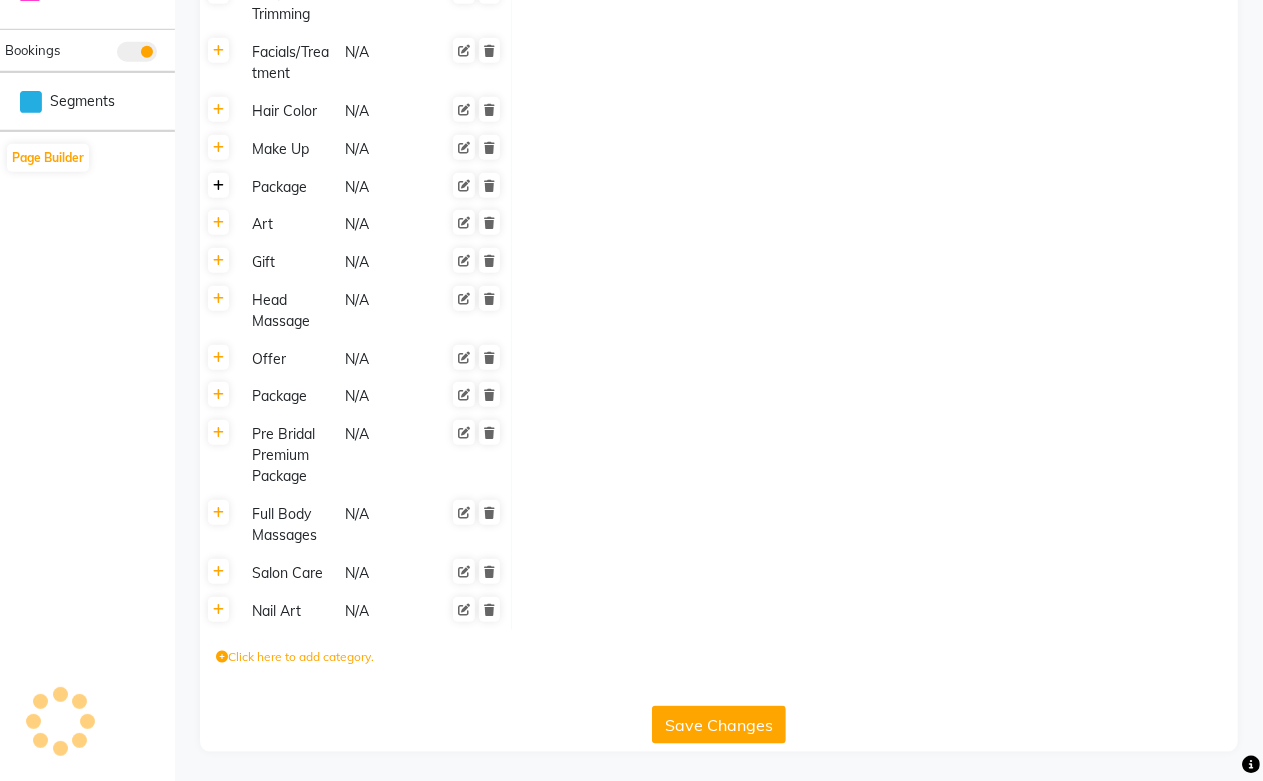click 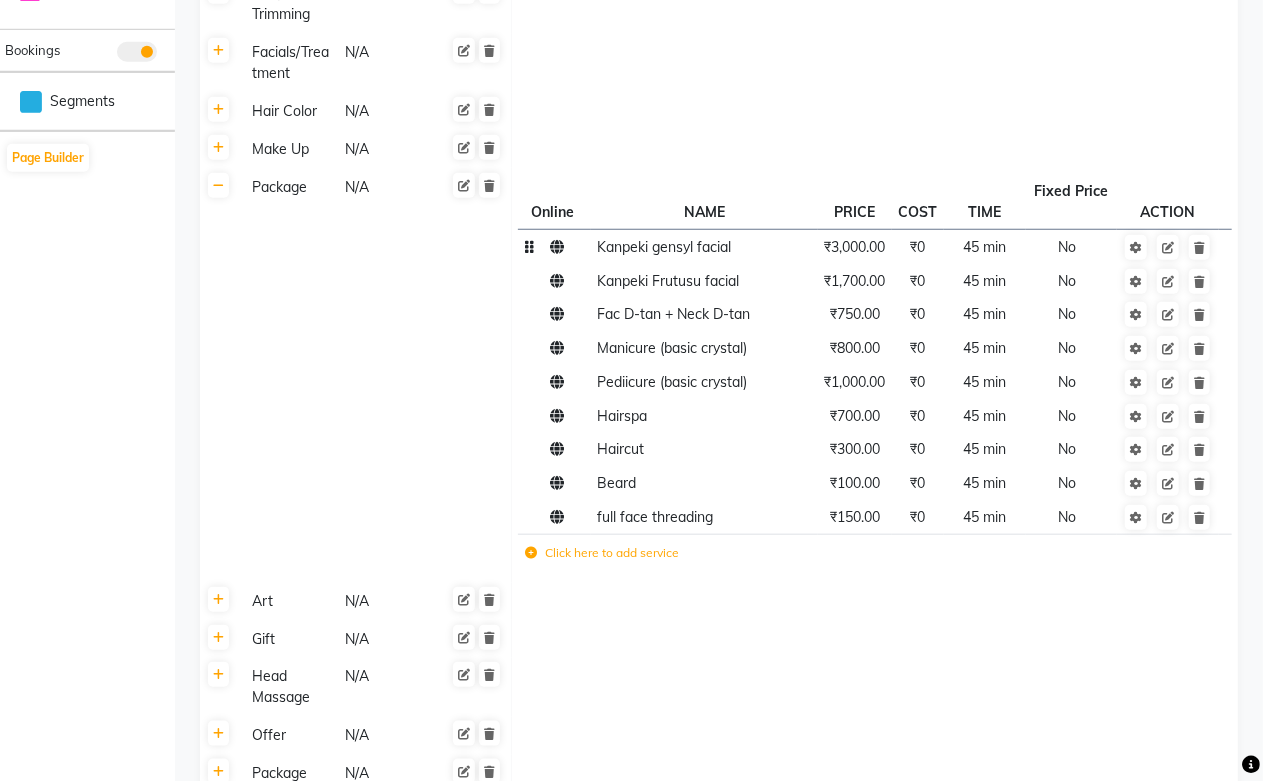 click on "Kanpeki gensyl facial" 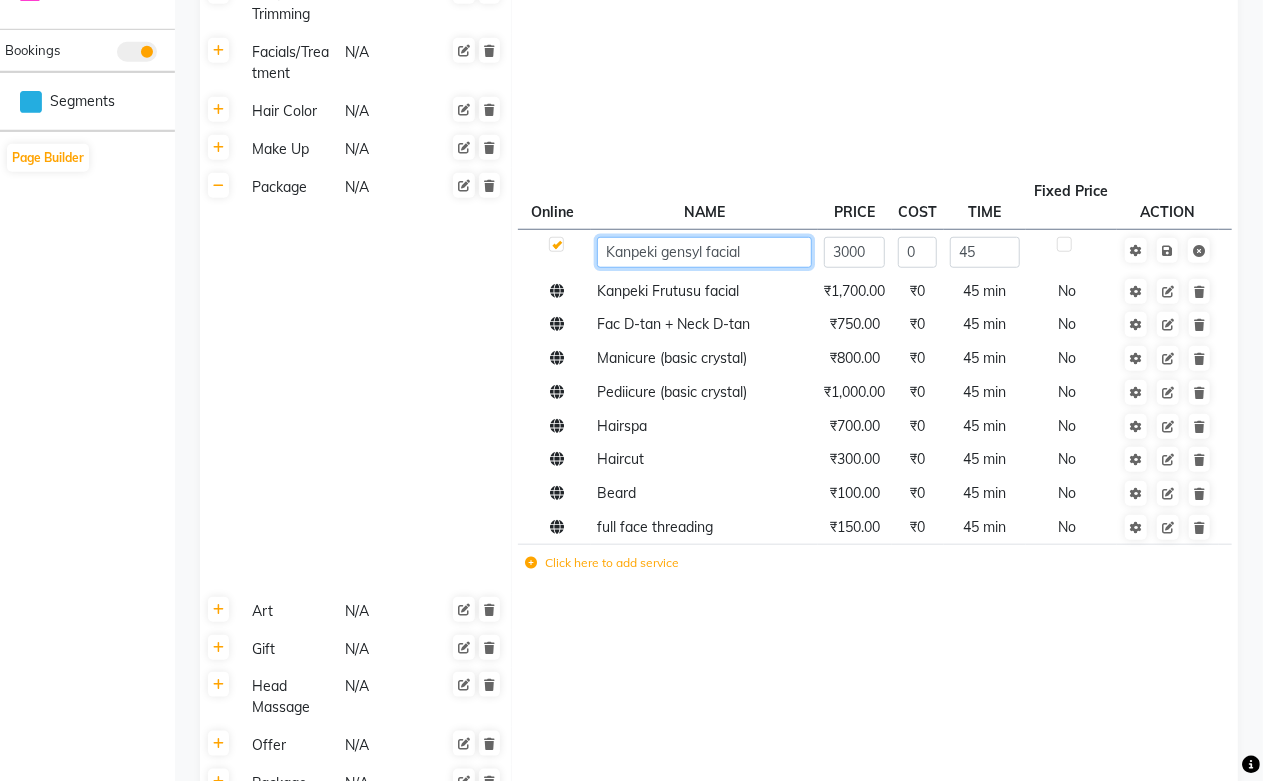 click on "Kanpeki gensyl facial" 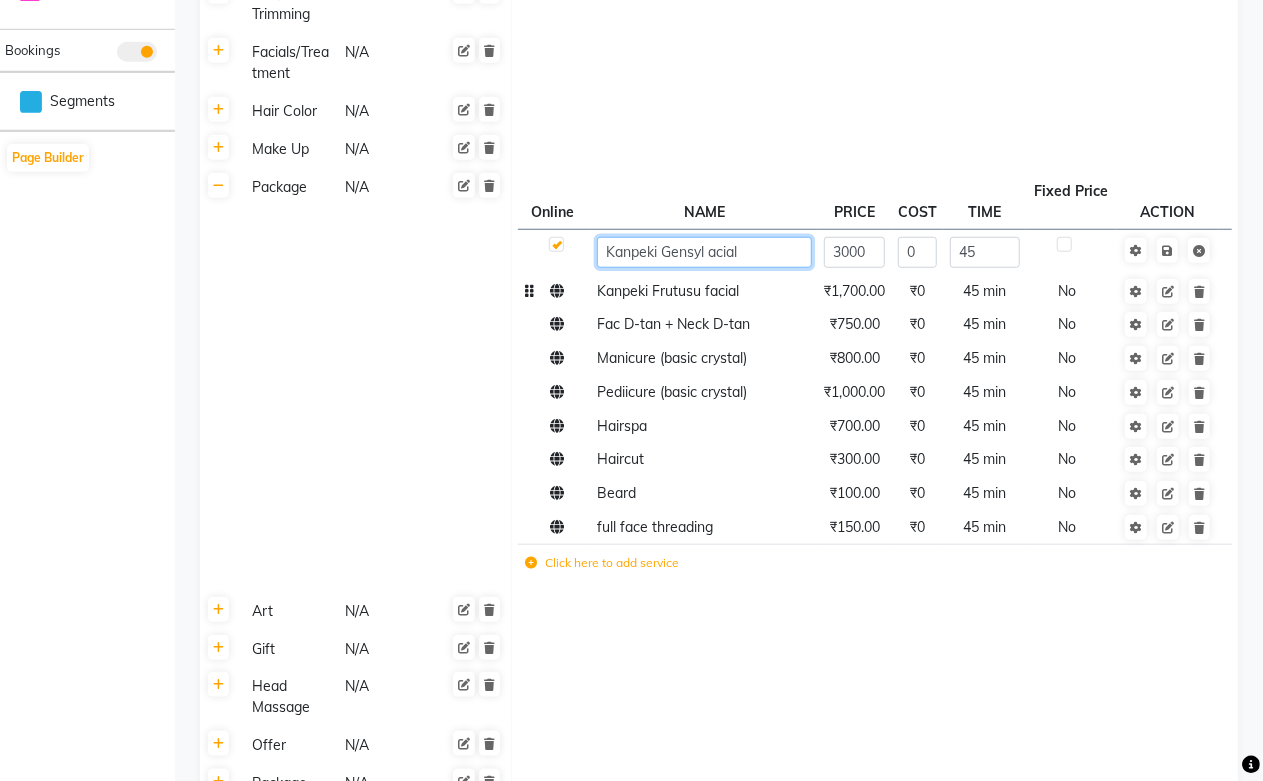 type on "Kanpeki Gensyl Facial" 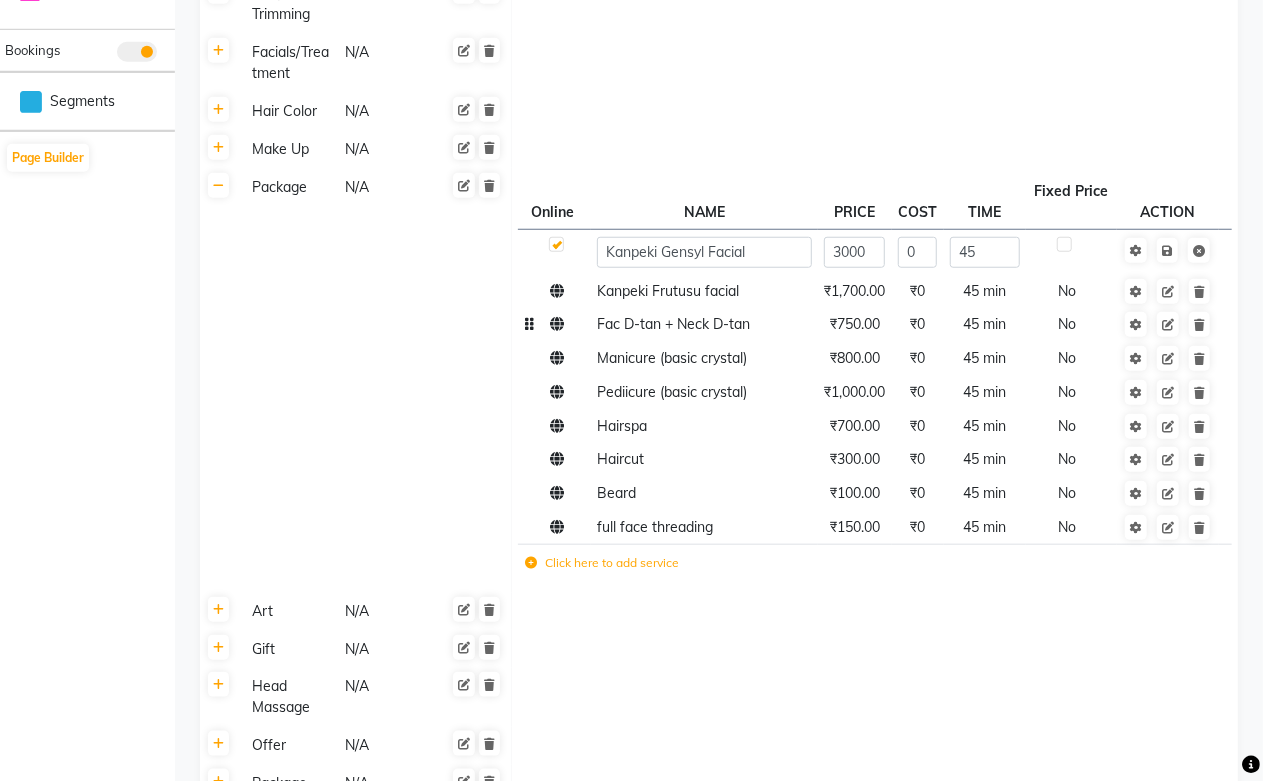 click on "Fac D-tan + Neck D-tan" 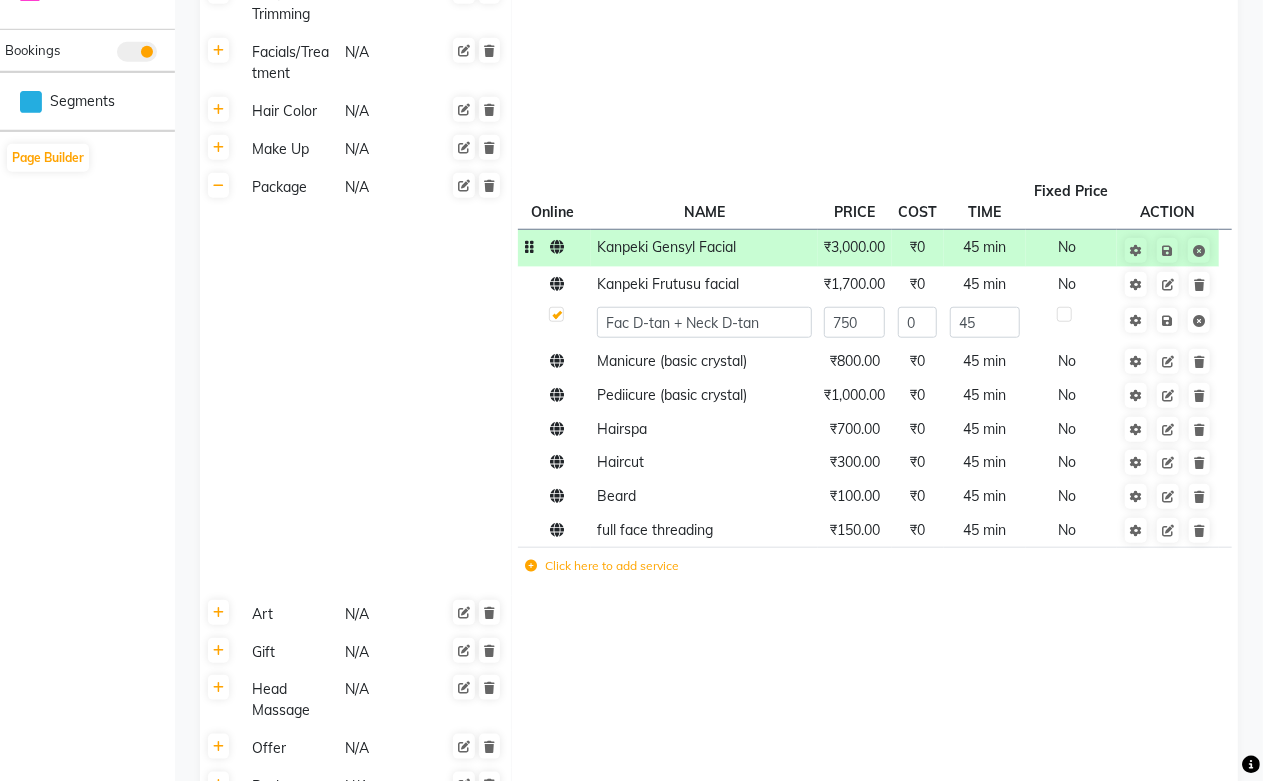 click on "₹3,000.00" 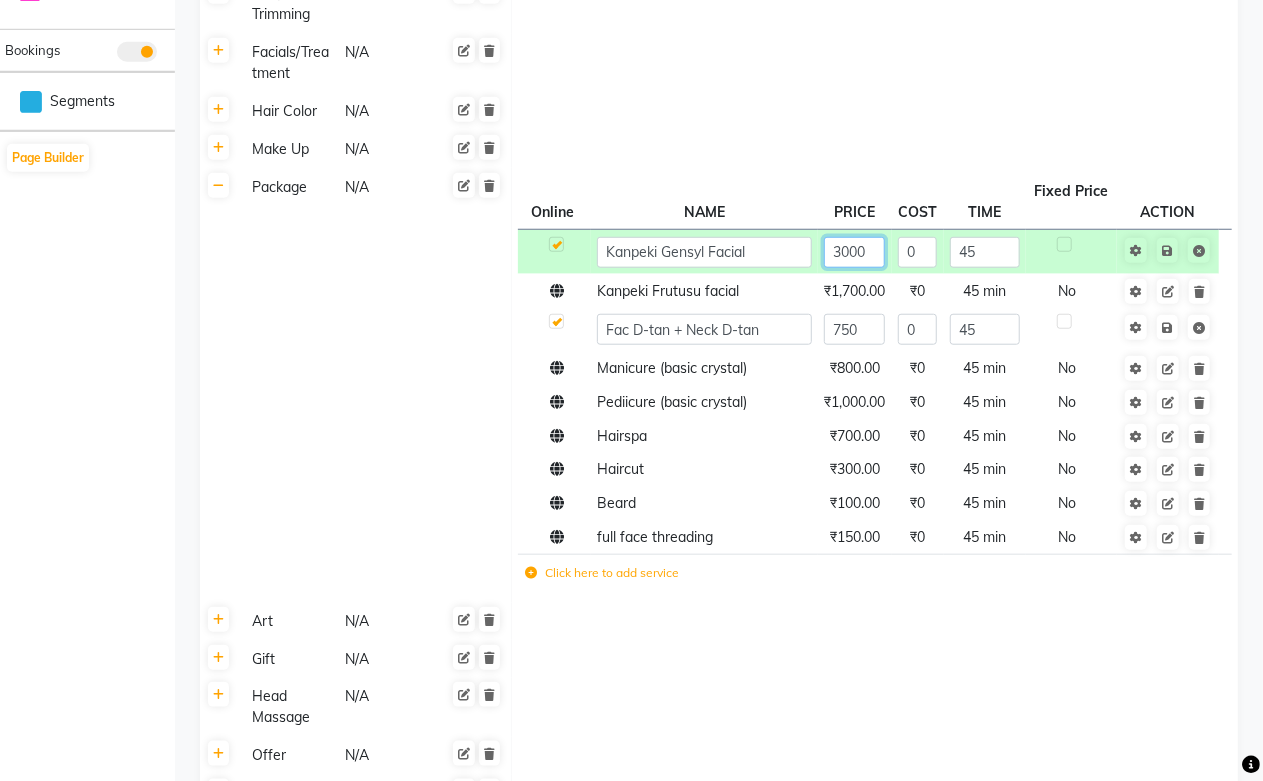 click on "3000" 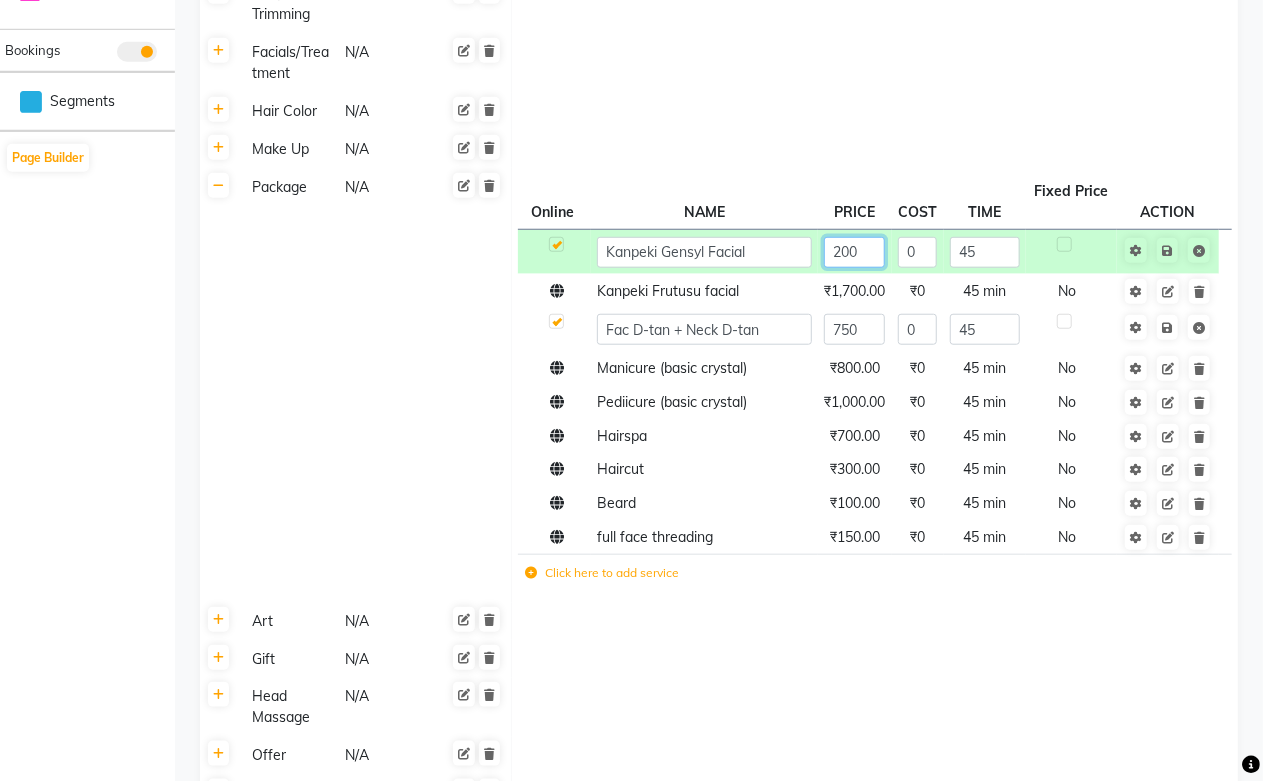 type on "2500" 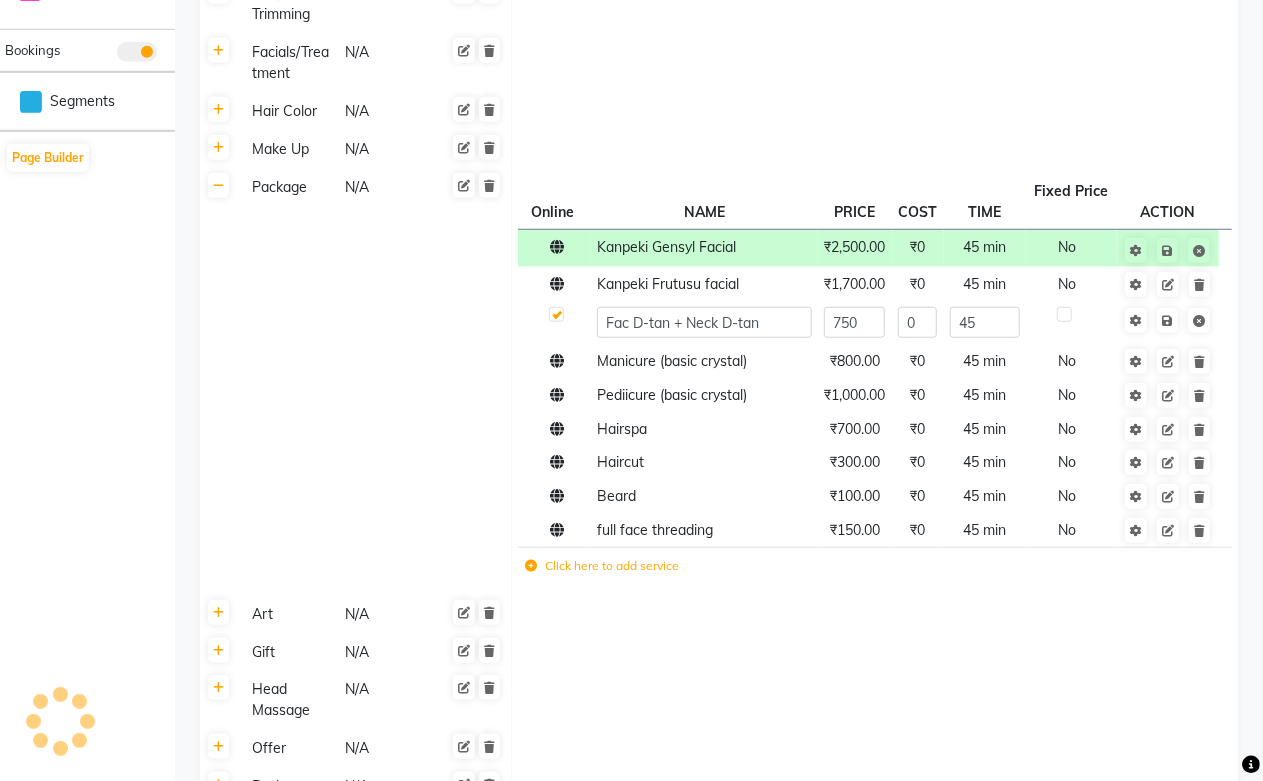 click on "750" 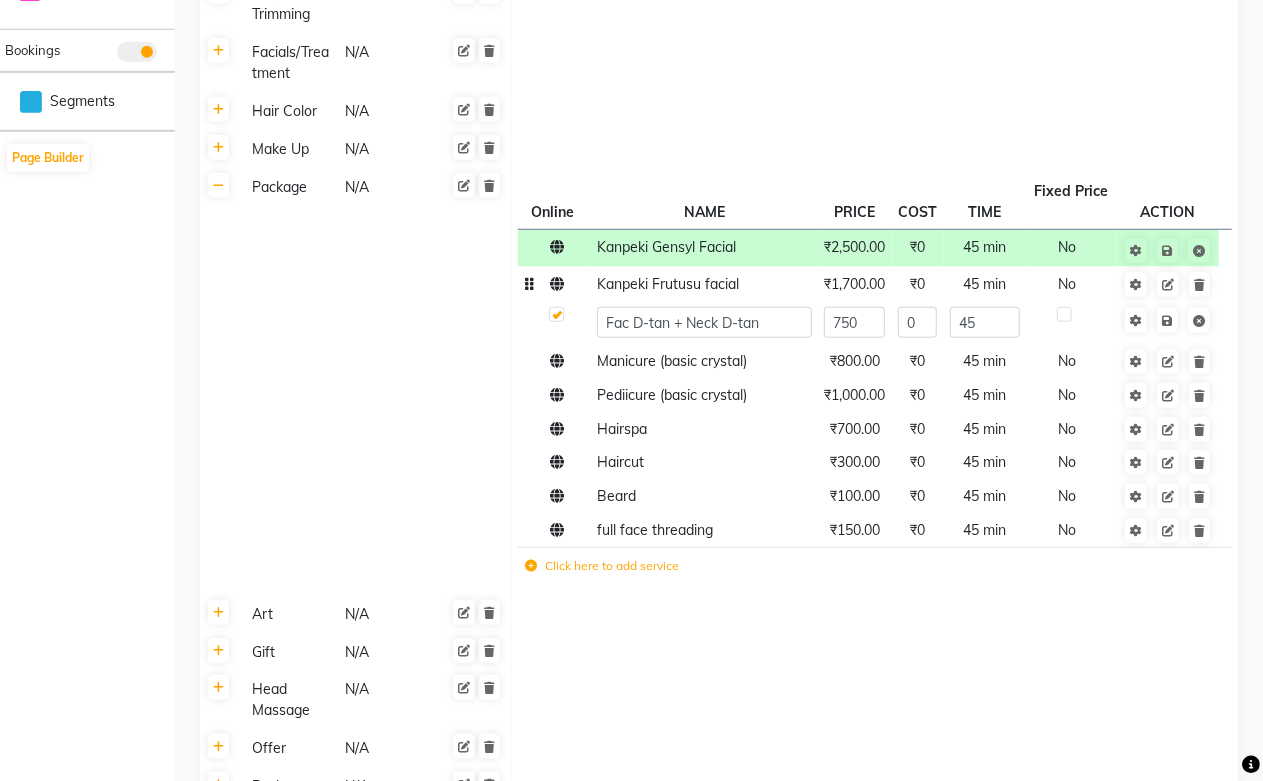 click on "Kanpeki Frutusu facial" 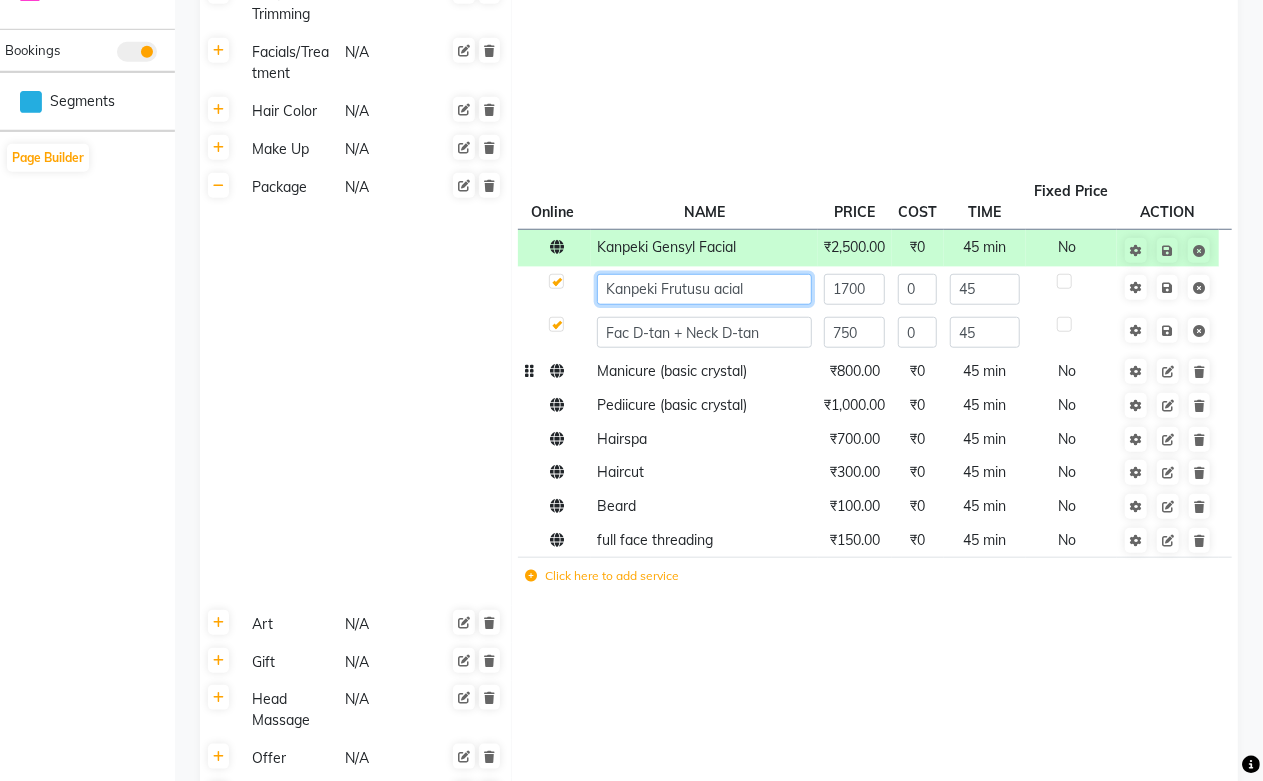 type on "Kanpeki Frutusu Facial" 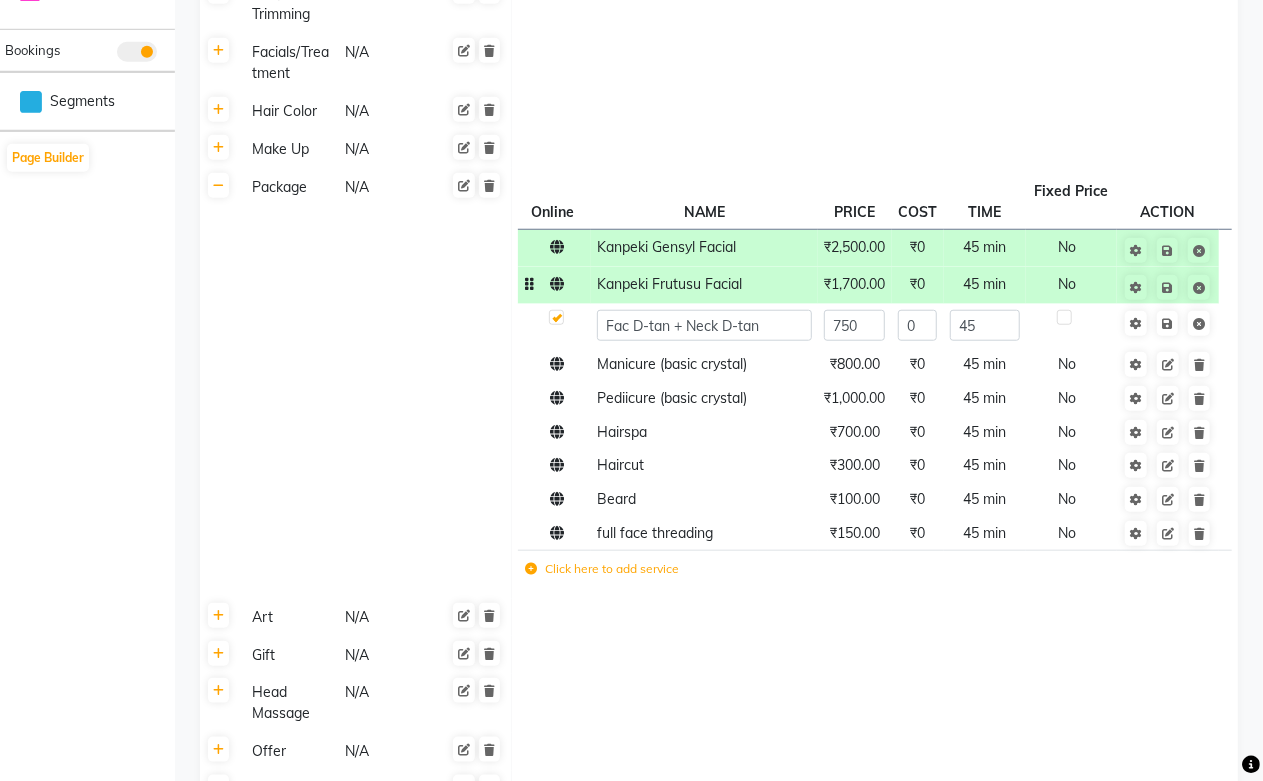 click on "₹1,700.00" 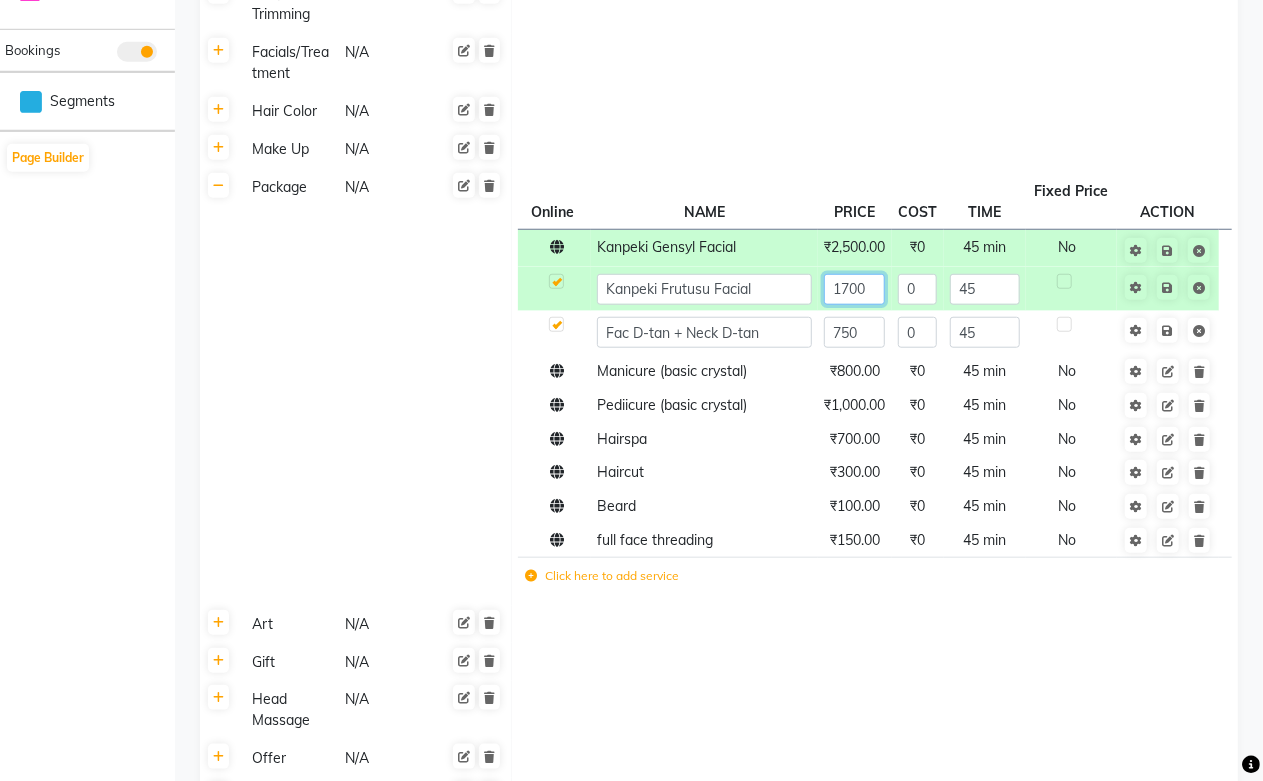 click on "1700" 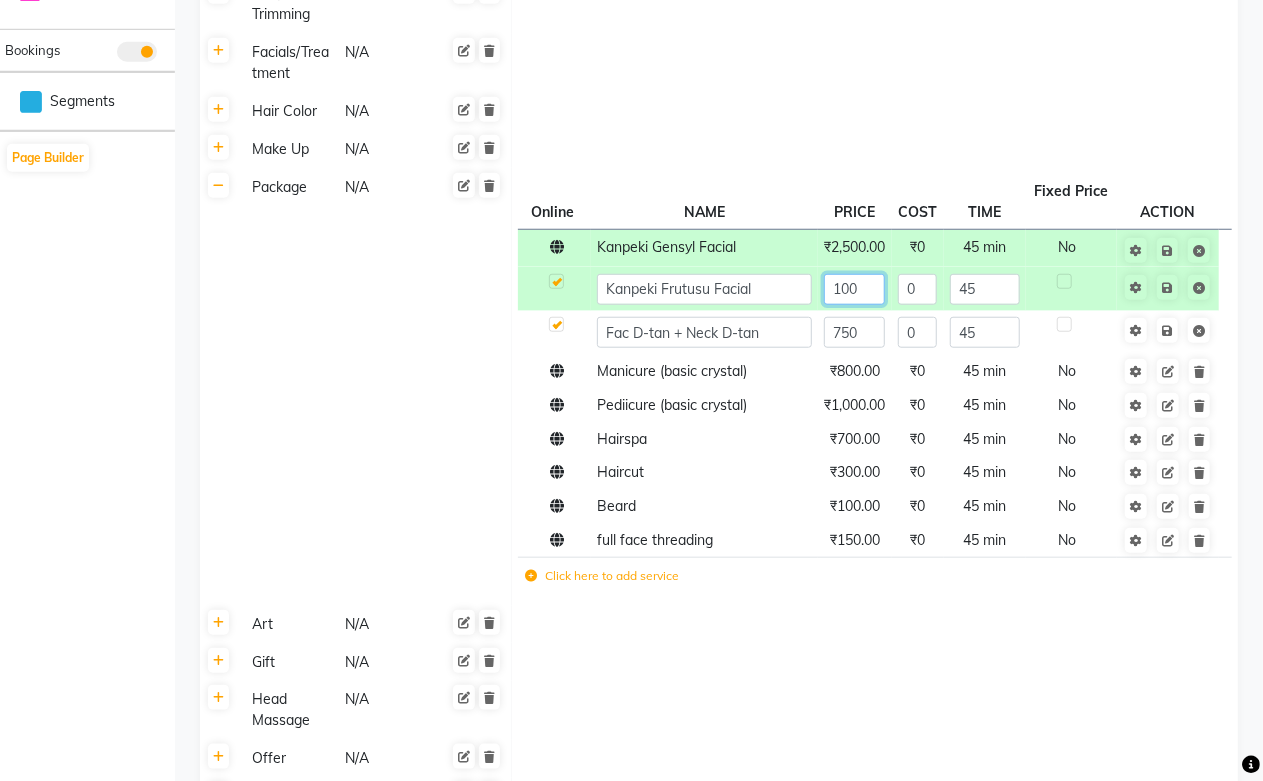 type on "1500" 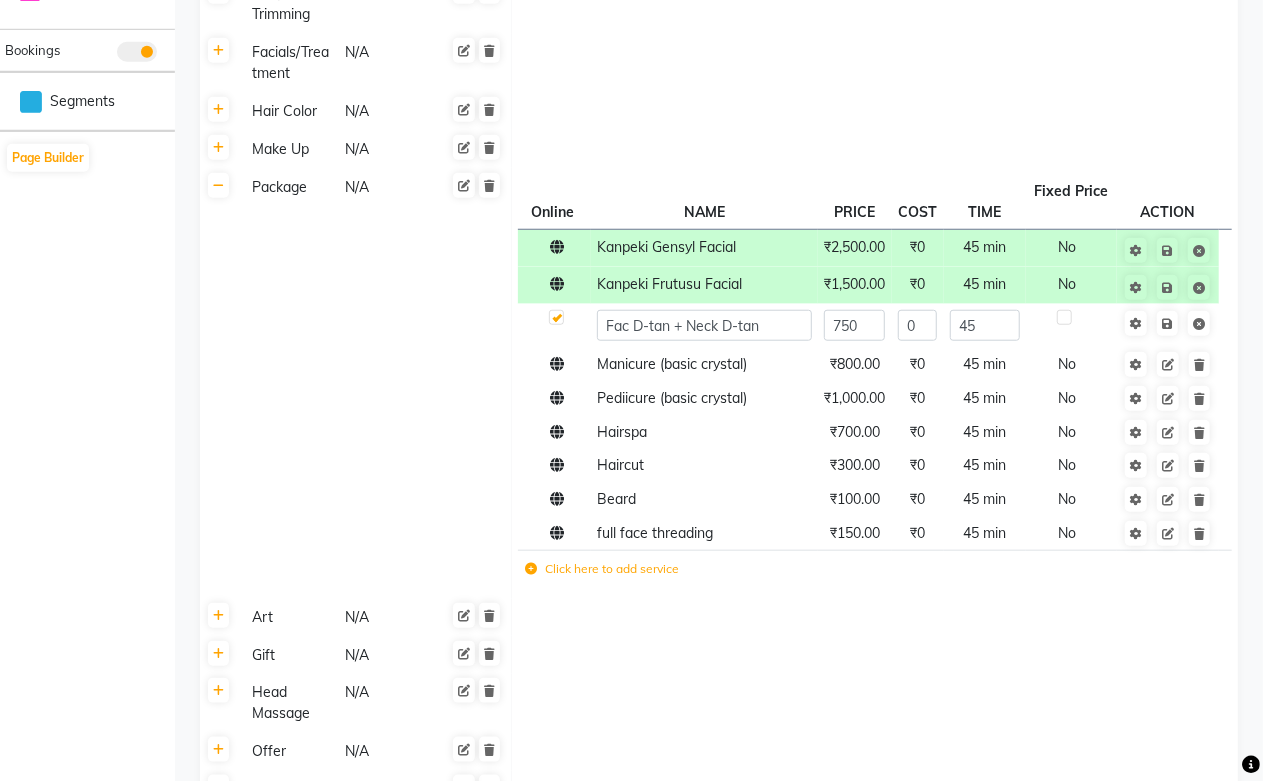 click 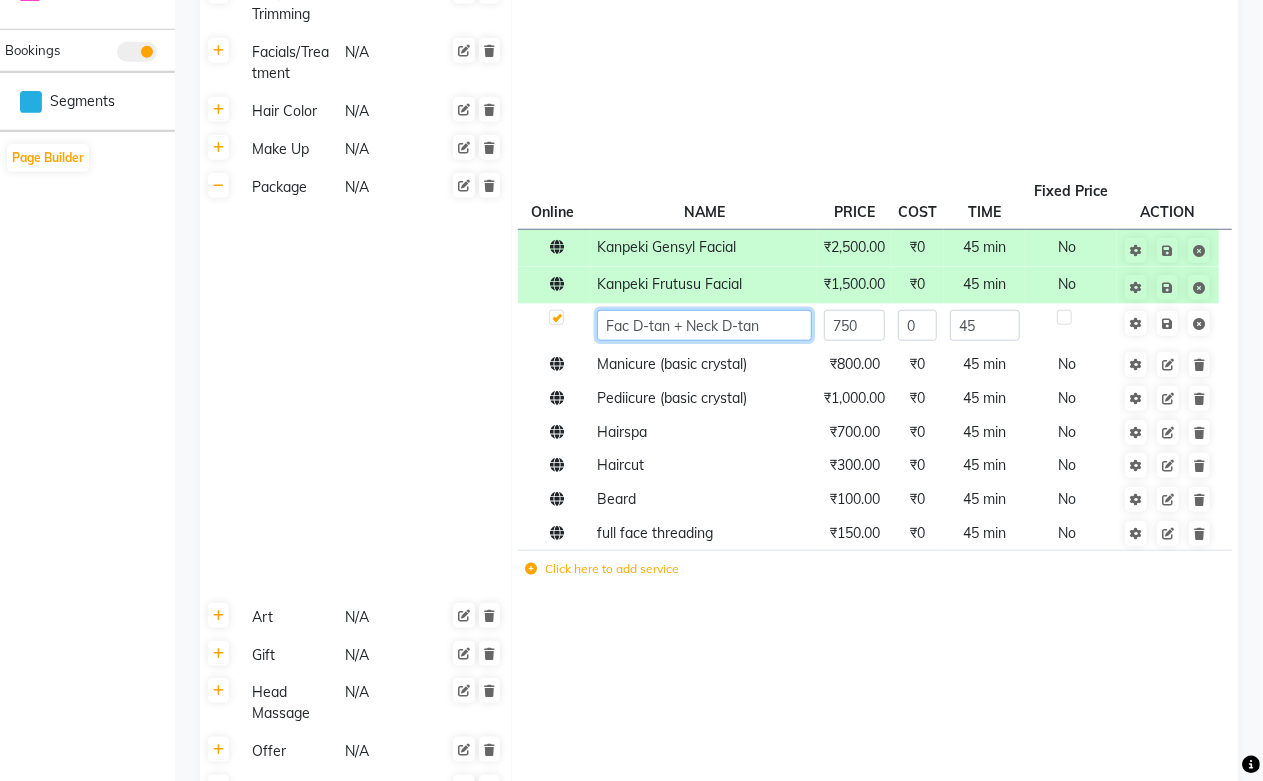 click on "Fac D-tan + Neck D-tan" 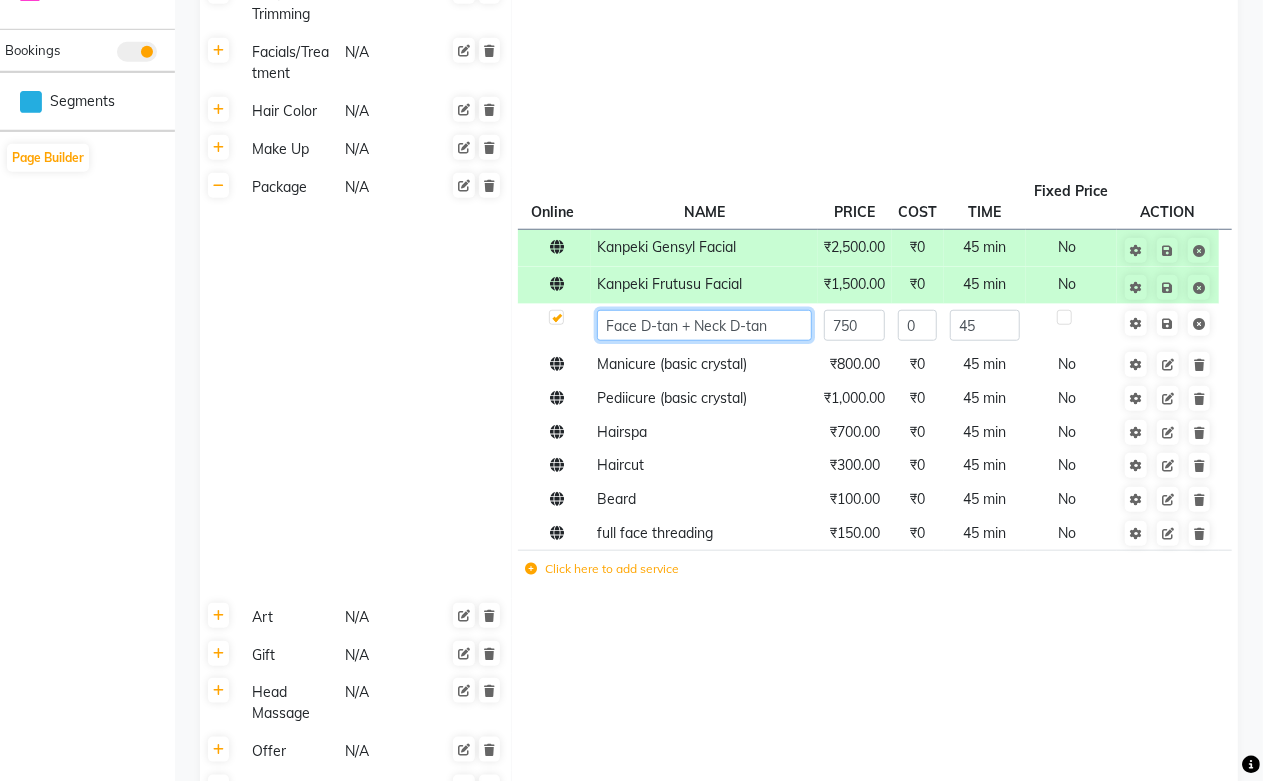 click on "Face D-tan + Neck D-tan" 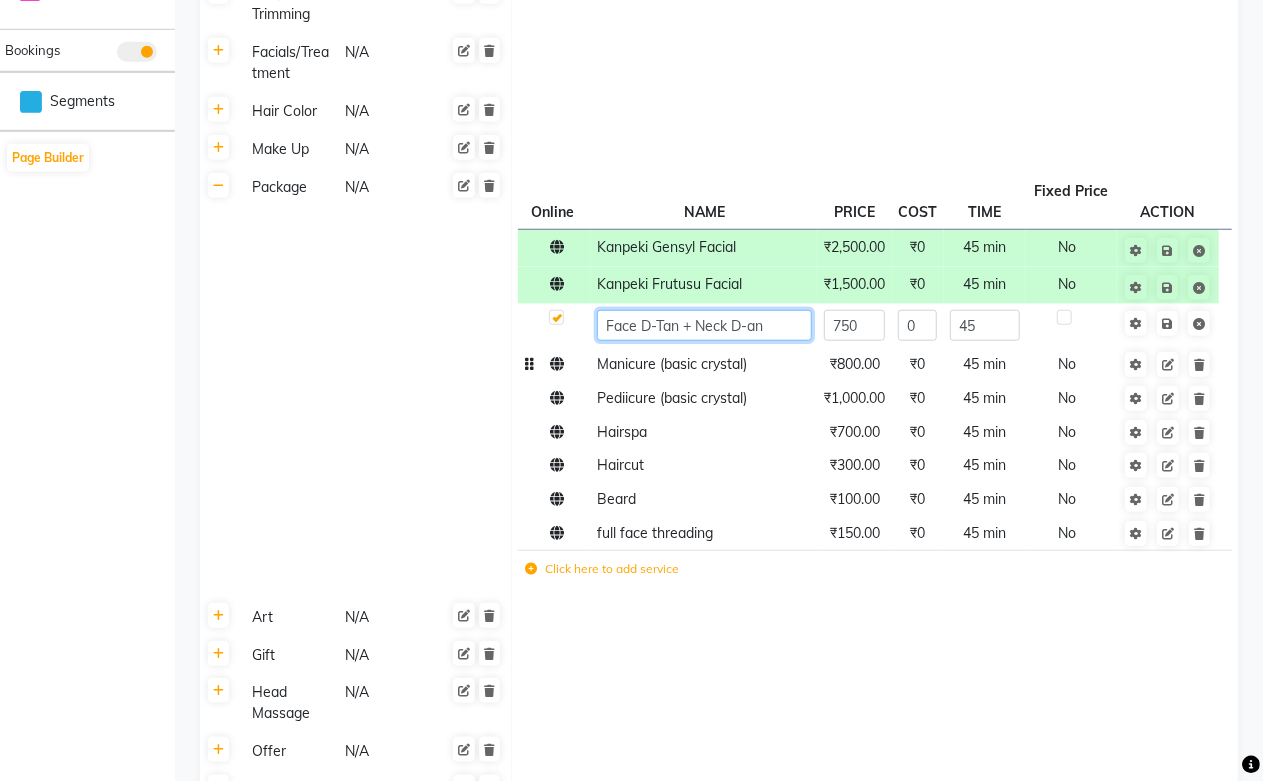 type on "Face D-Tan + Neck D-Tan" 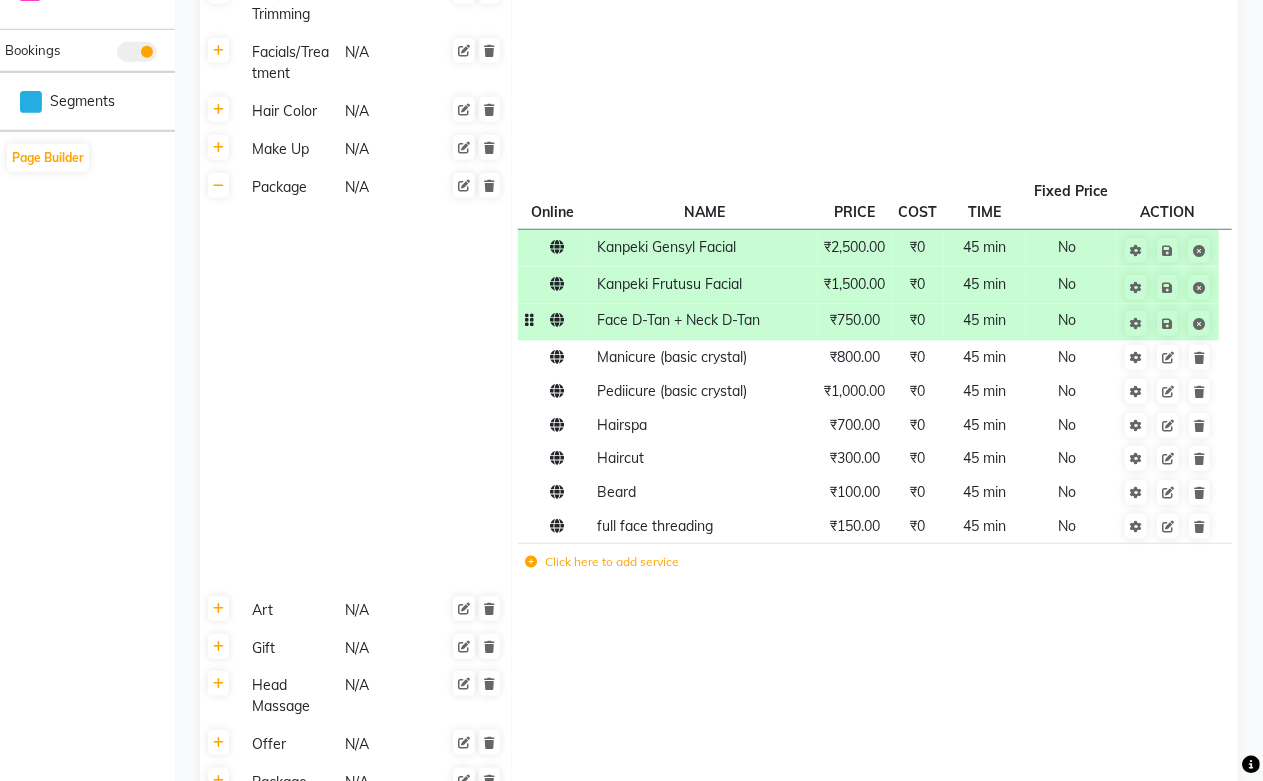 click on "₹750.00" 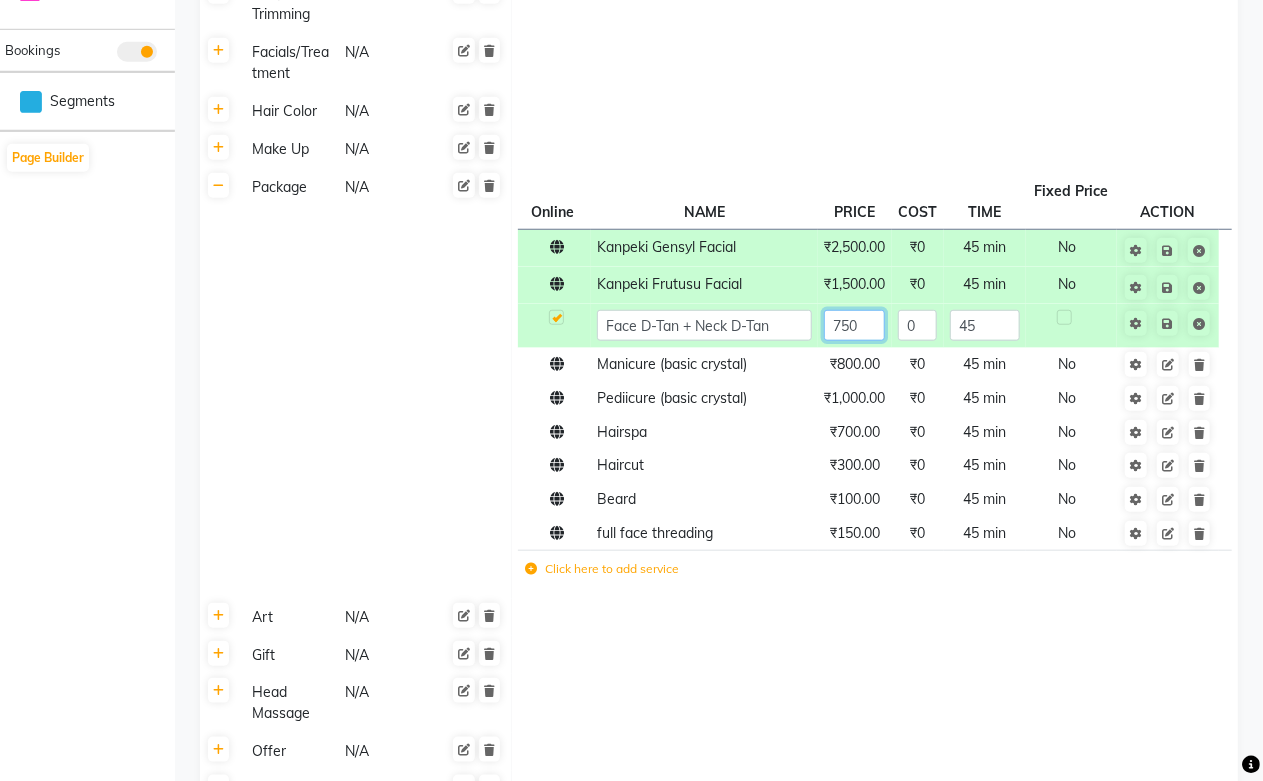 click on "750" 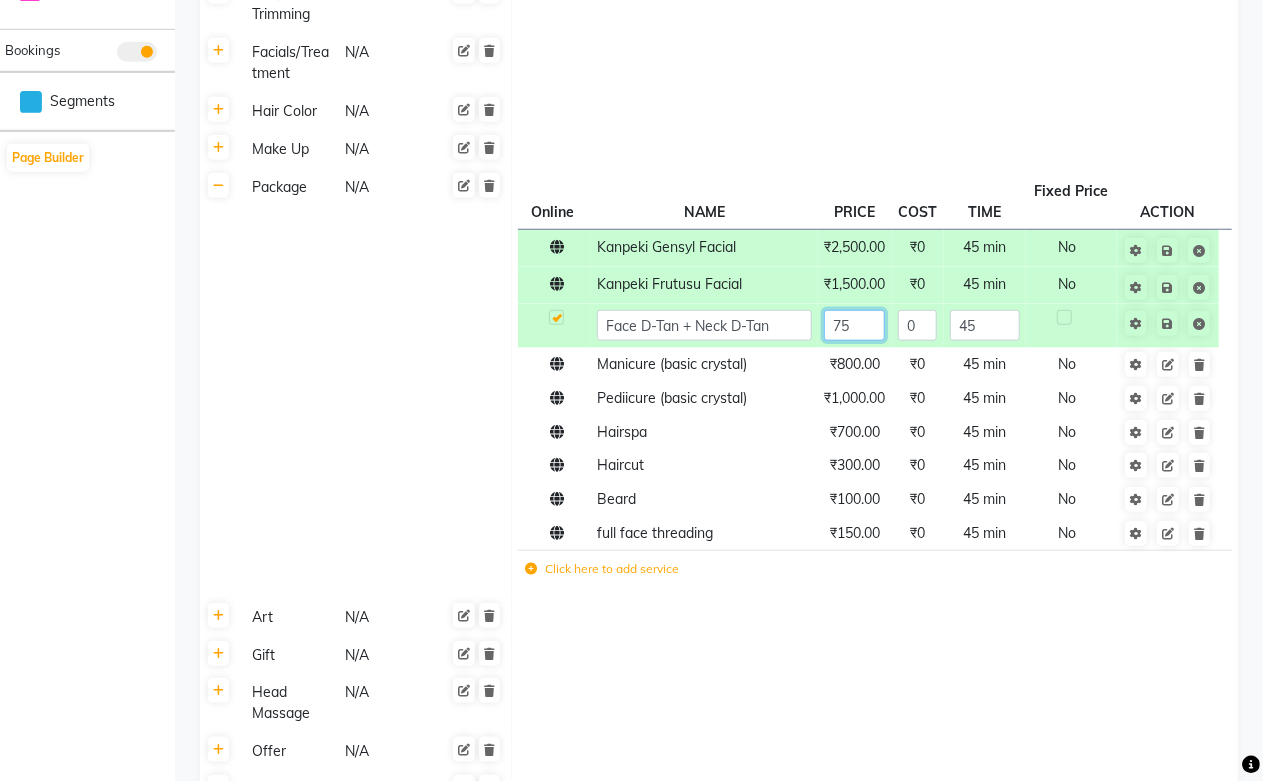 type on "7" 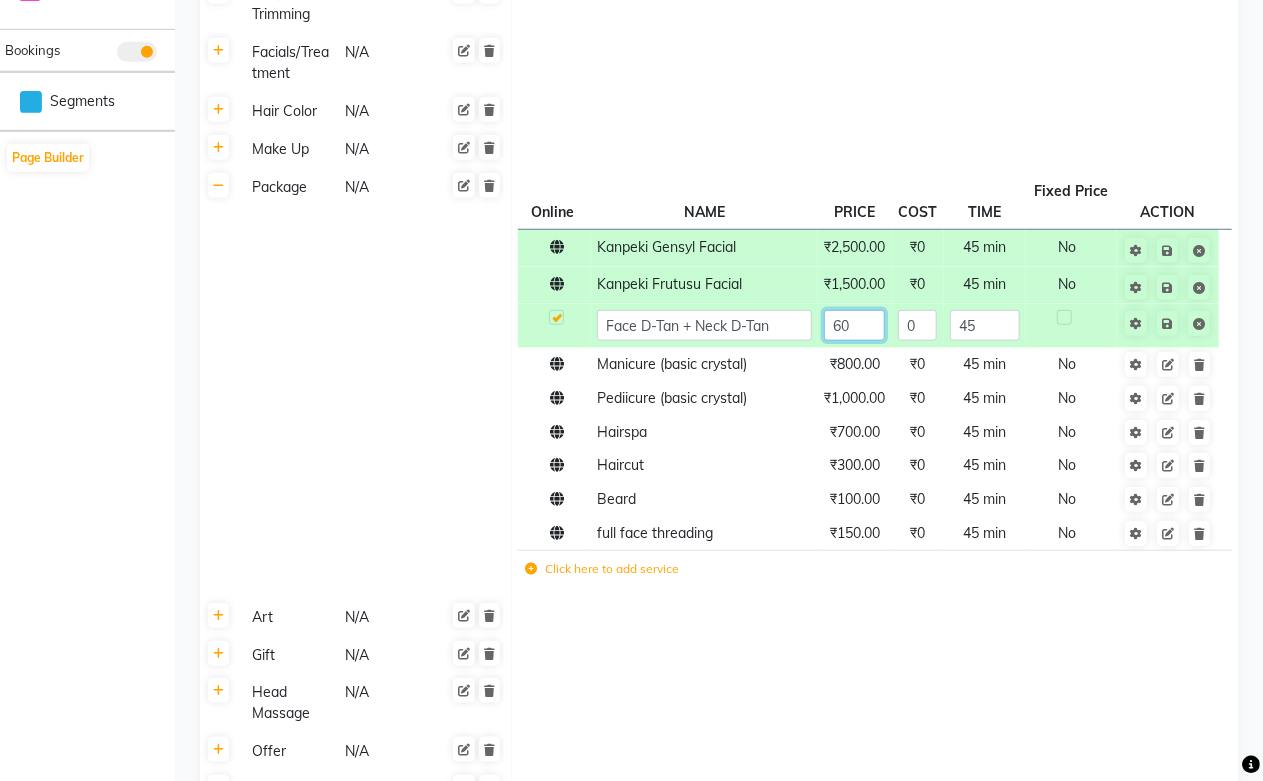 type on "600" 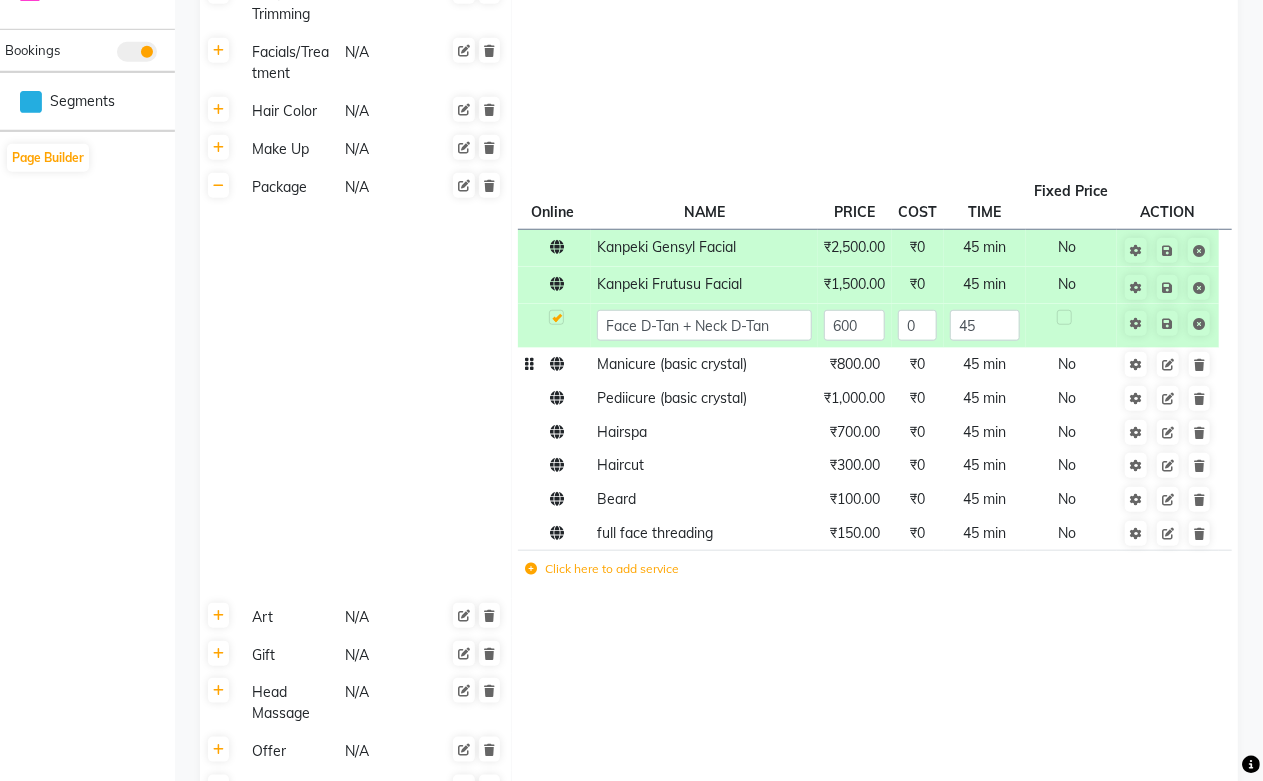 click on "Manicure (basic crystal)" 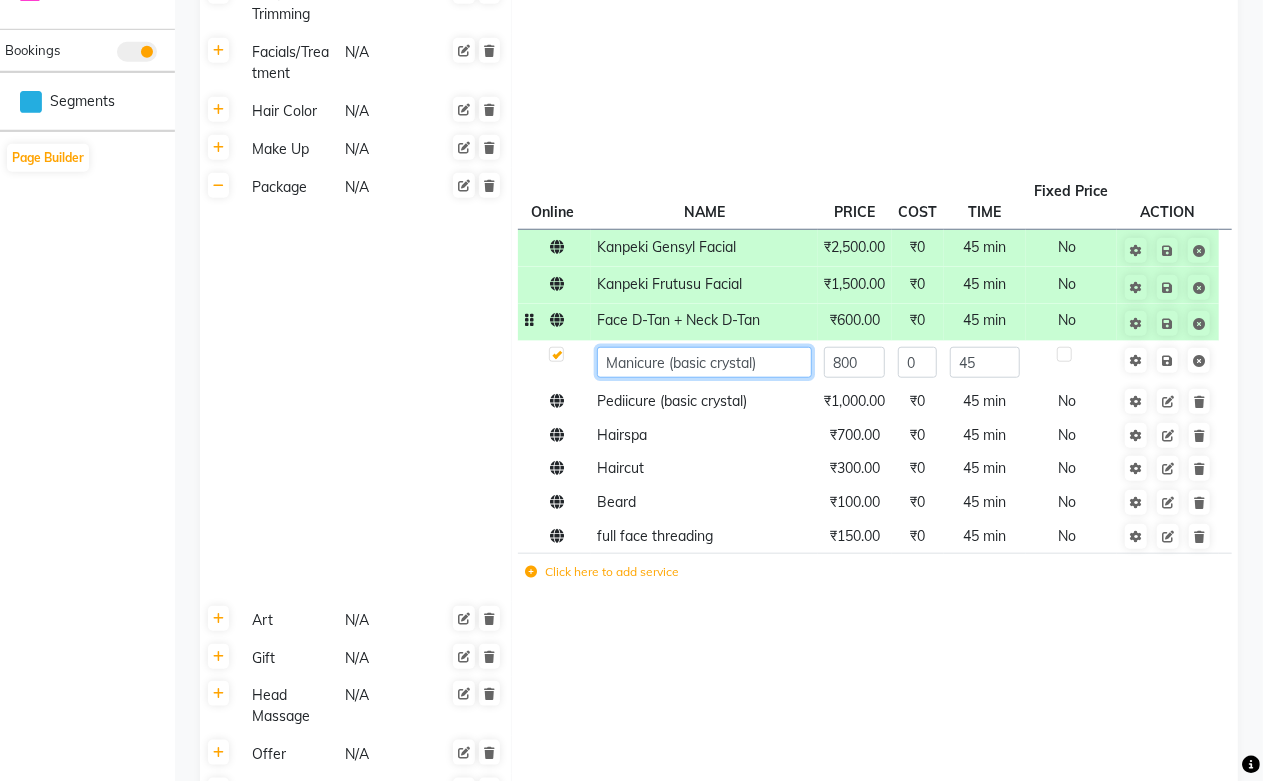 click on "Manicure (basic crystal)" 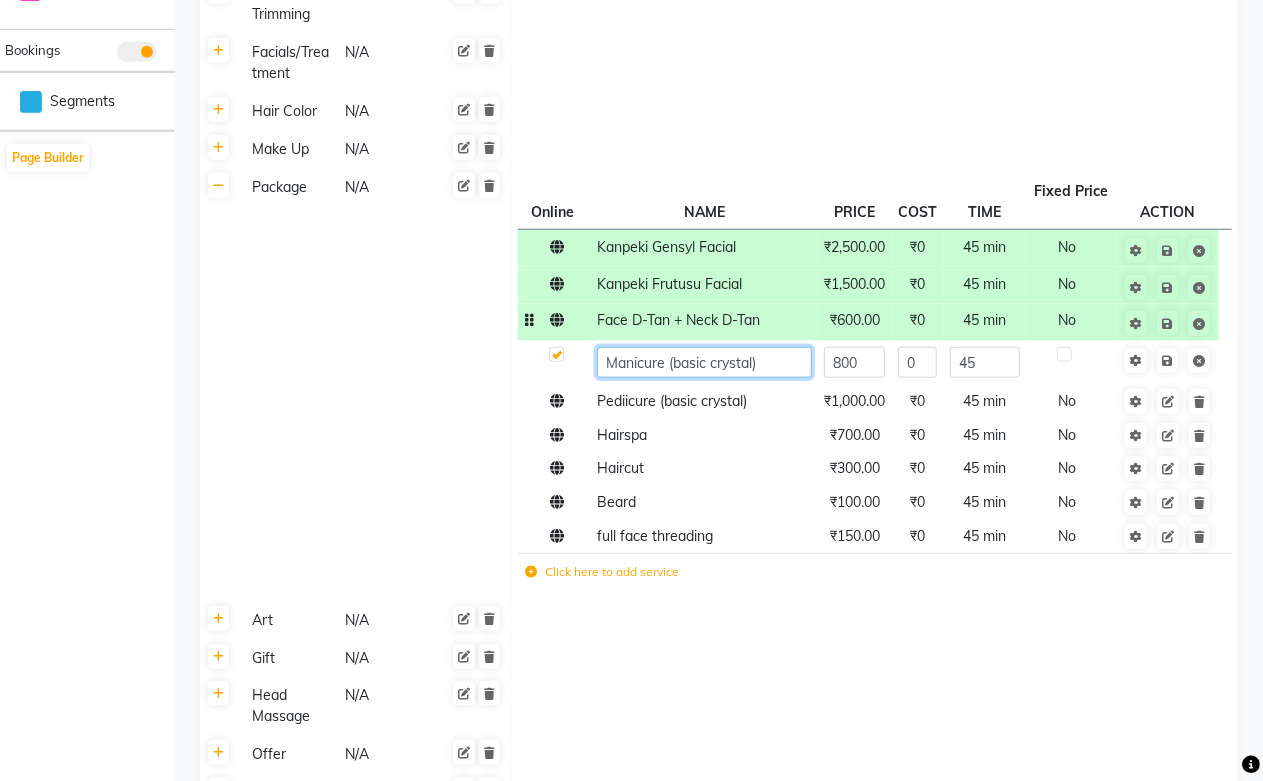 click on "Manicure (basic crystal)" 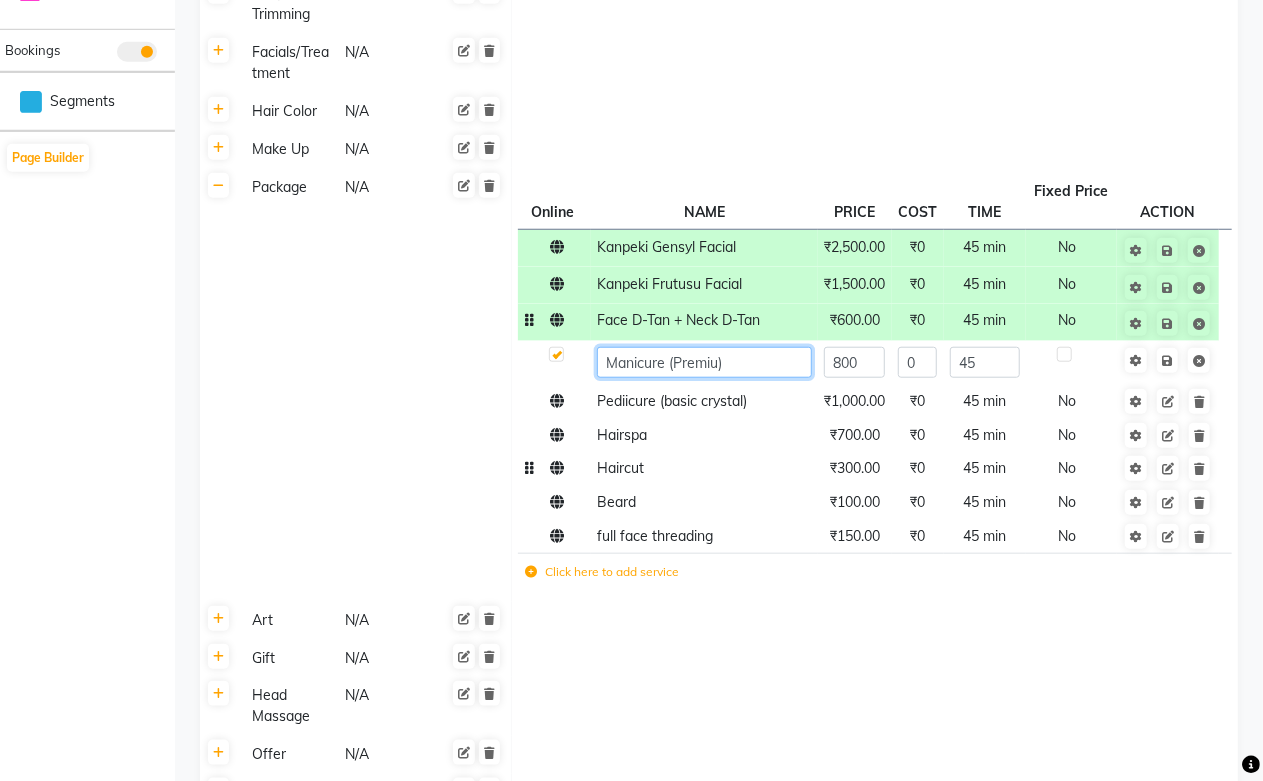 type on "Manicure (Premium)" 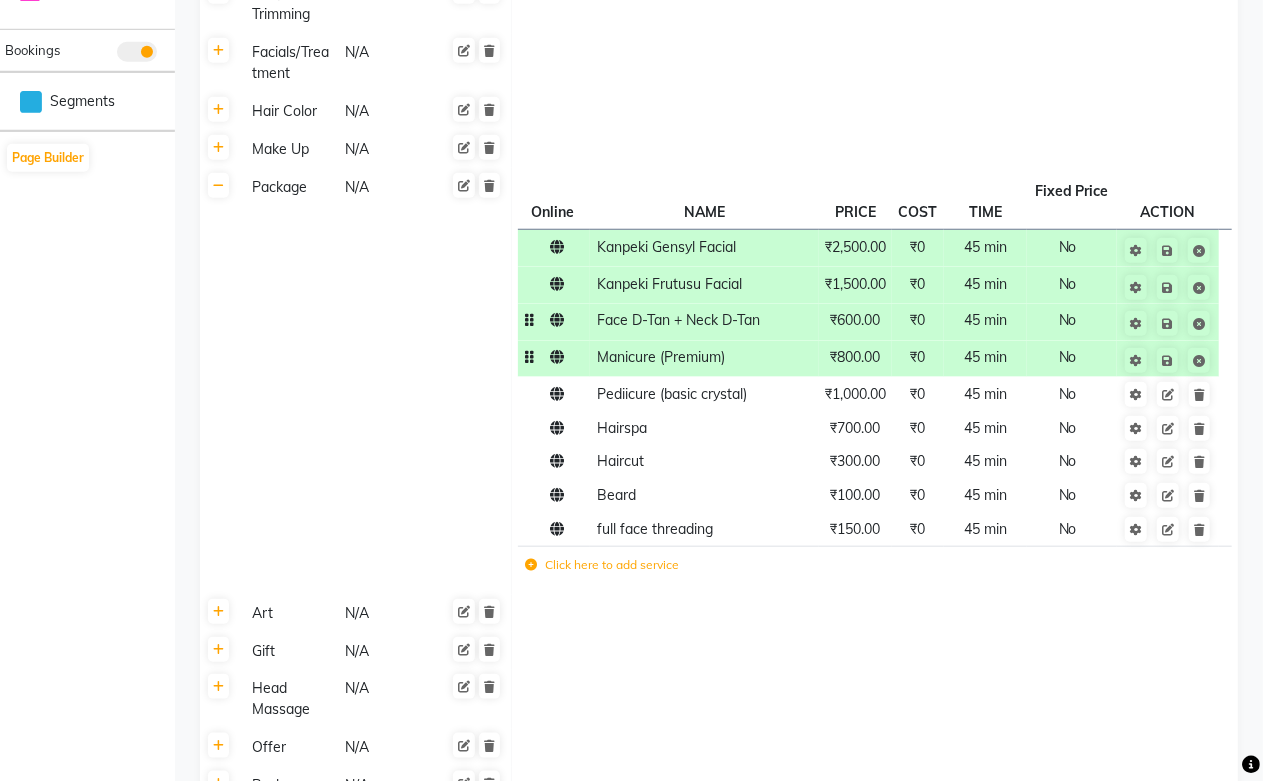 click on "₹800.00" 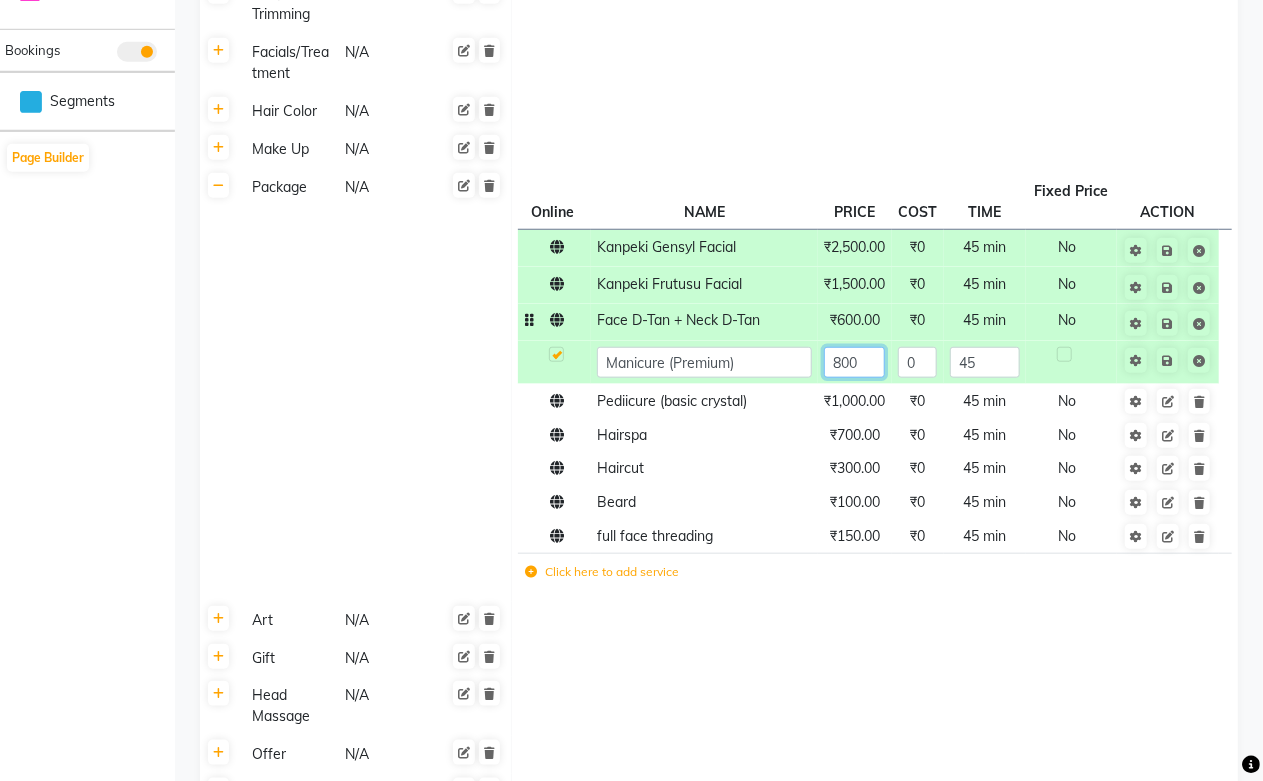 click on "800" 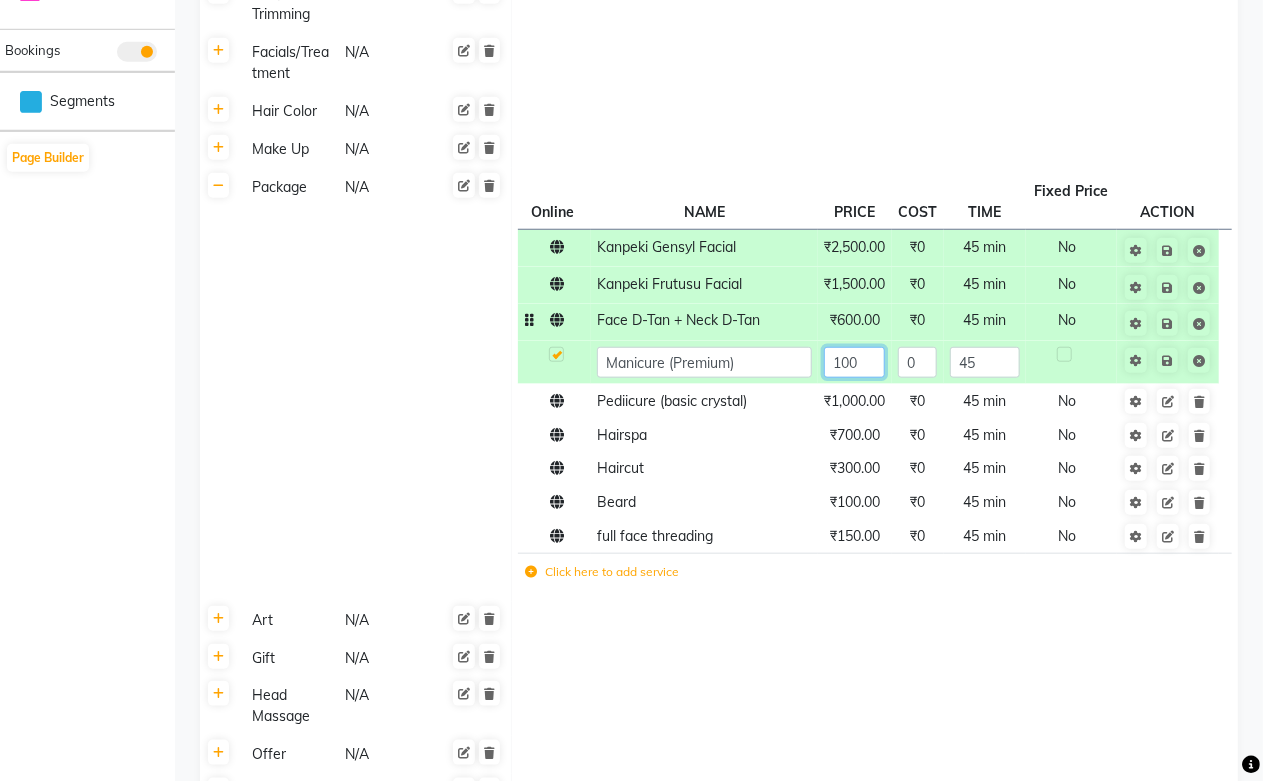 type on "1000" 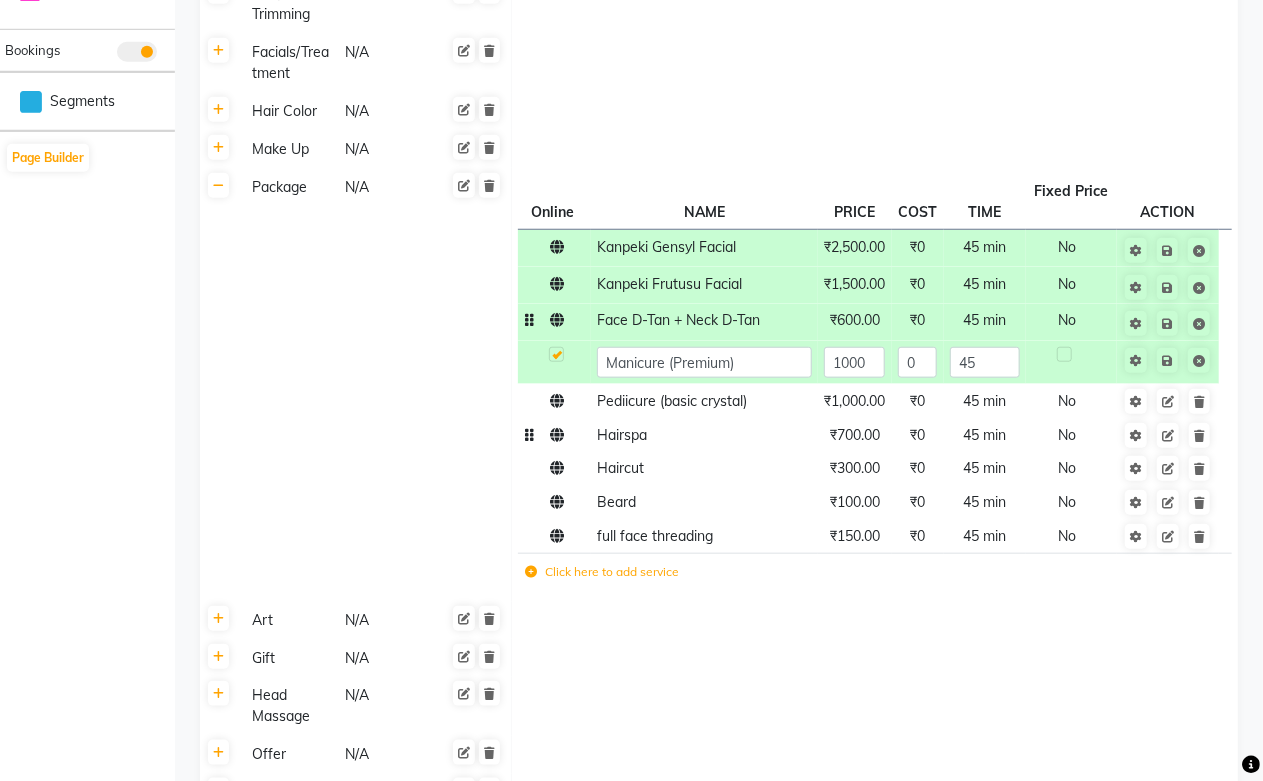 click on "Kanpeki Gensyl Facial ₹2,500.00 ₹0 45 min  No  Kanpeki Frutusu Facial ₹1,500.00 ₹0 45 min  No  Face D-Tan + Neck D-Tan ₹600.00 ₹0 45 min  No  Manicure (Premium) 1000 0 45 Pediicure (basic crystal) ₹1,000.00 ₹0 45 min  No  Hairspa ₹700.00 ₹0 45 min  No  Haircut ₹300.00 ₹0 45 min  No  [PERSON_NAME] ₹100.00 ₹0 45 min  No  full face threading  ₹150.00 ₹0 45 min  No  Click here to add service" 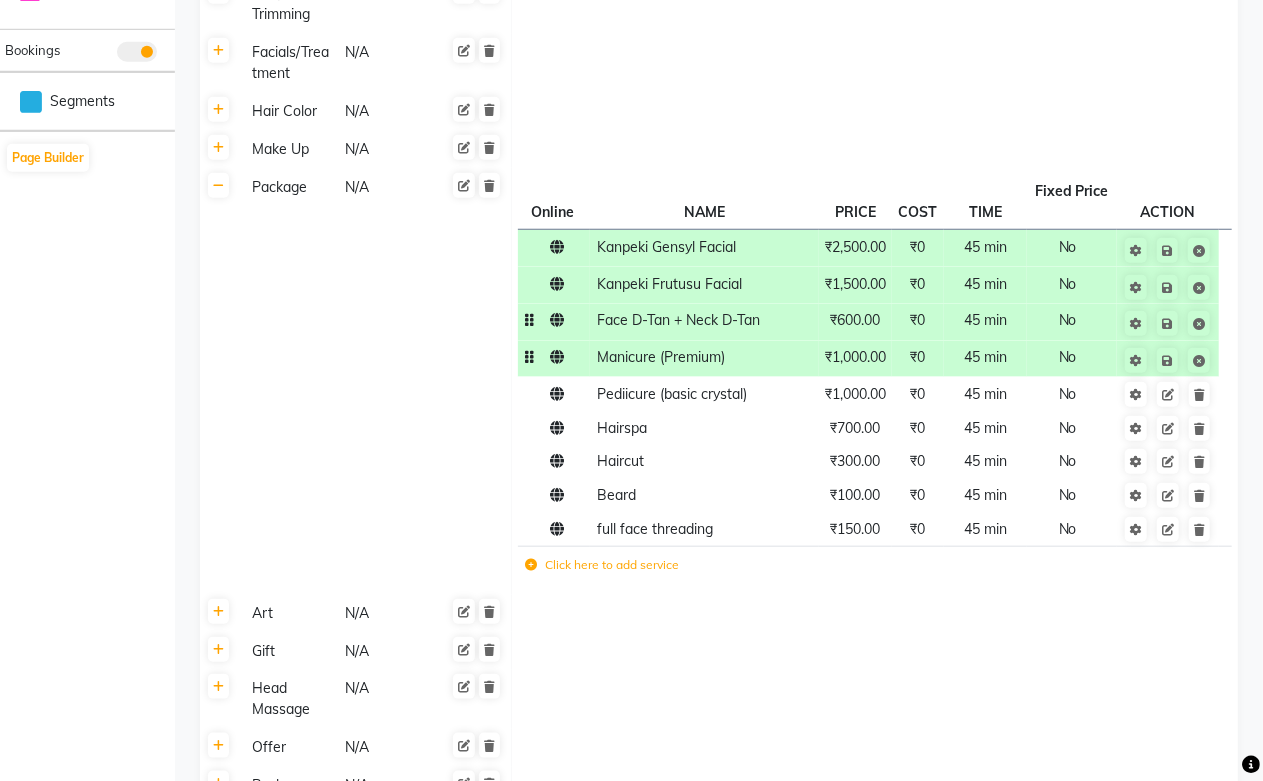 click on "Manicure (Premium)" 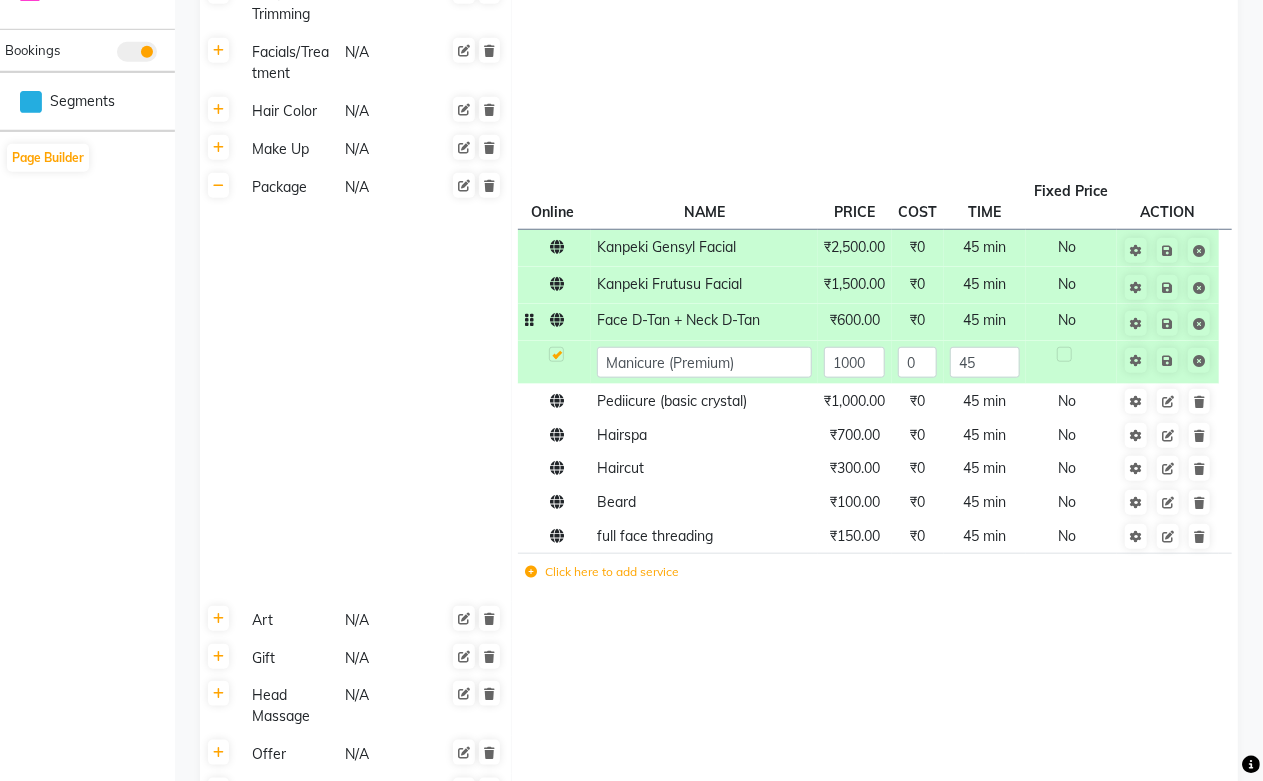 click on "Manicure (Premium)" 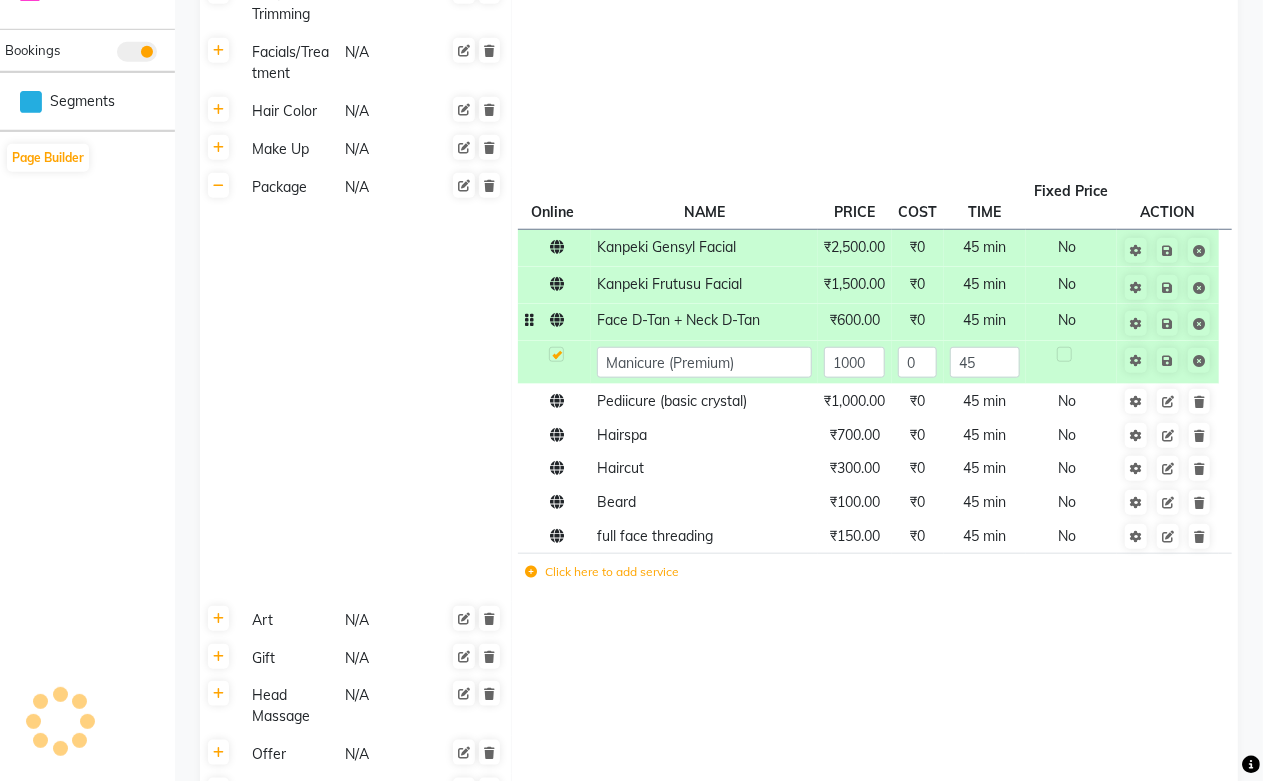 click on "Manicure (Premium)" 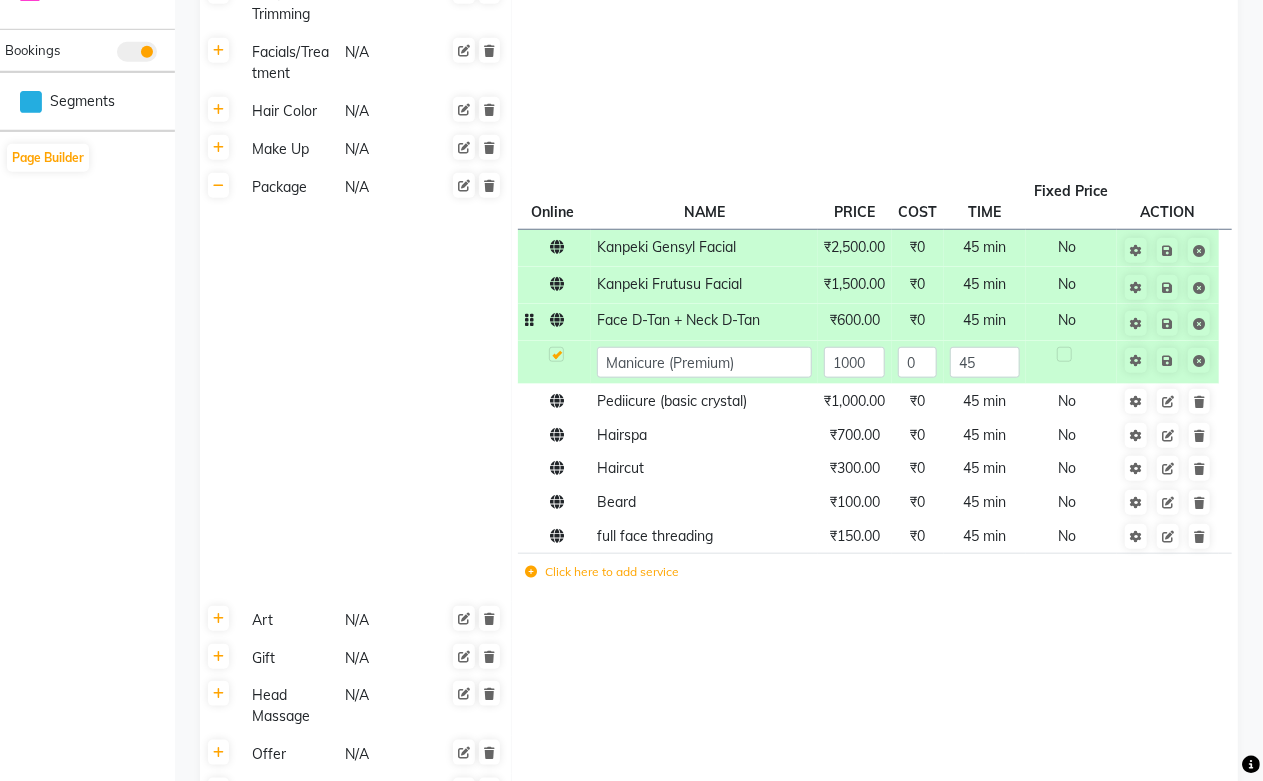 click on "Manicure (Premium)" 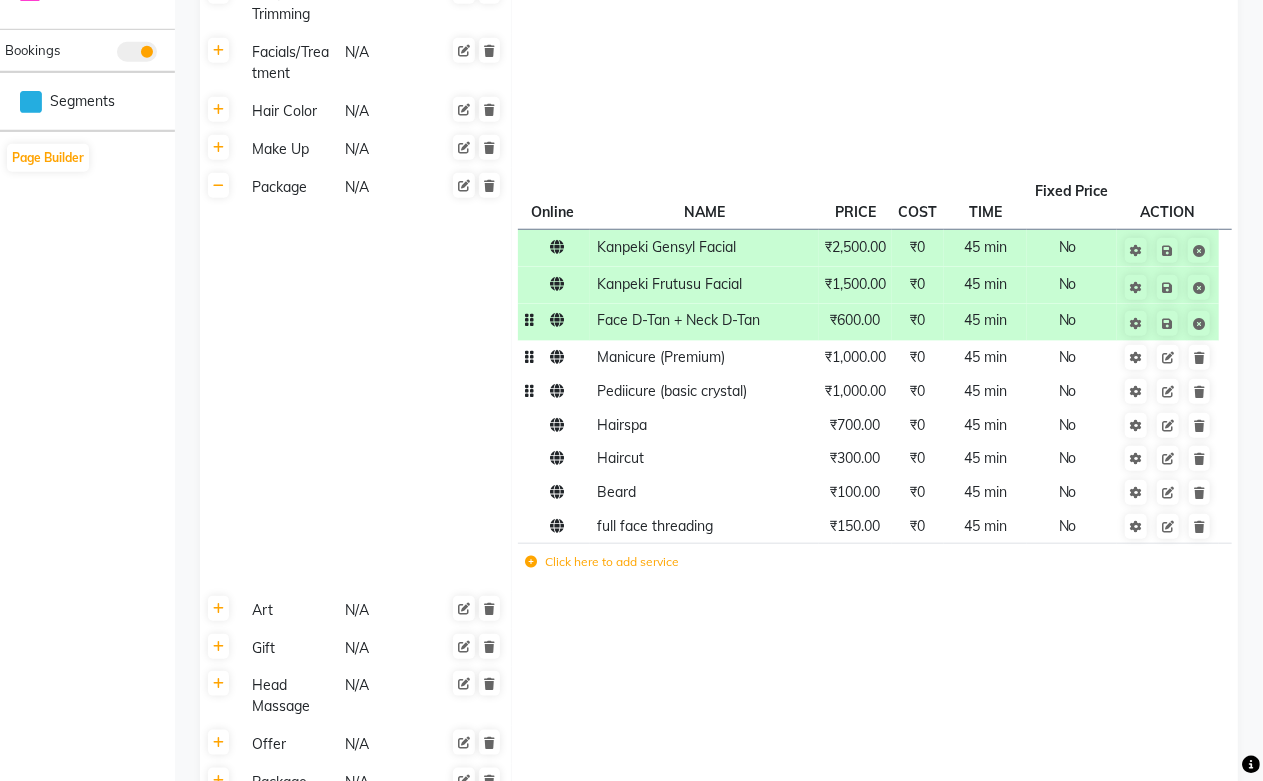 click on "Pediicure (basic crystal)" 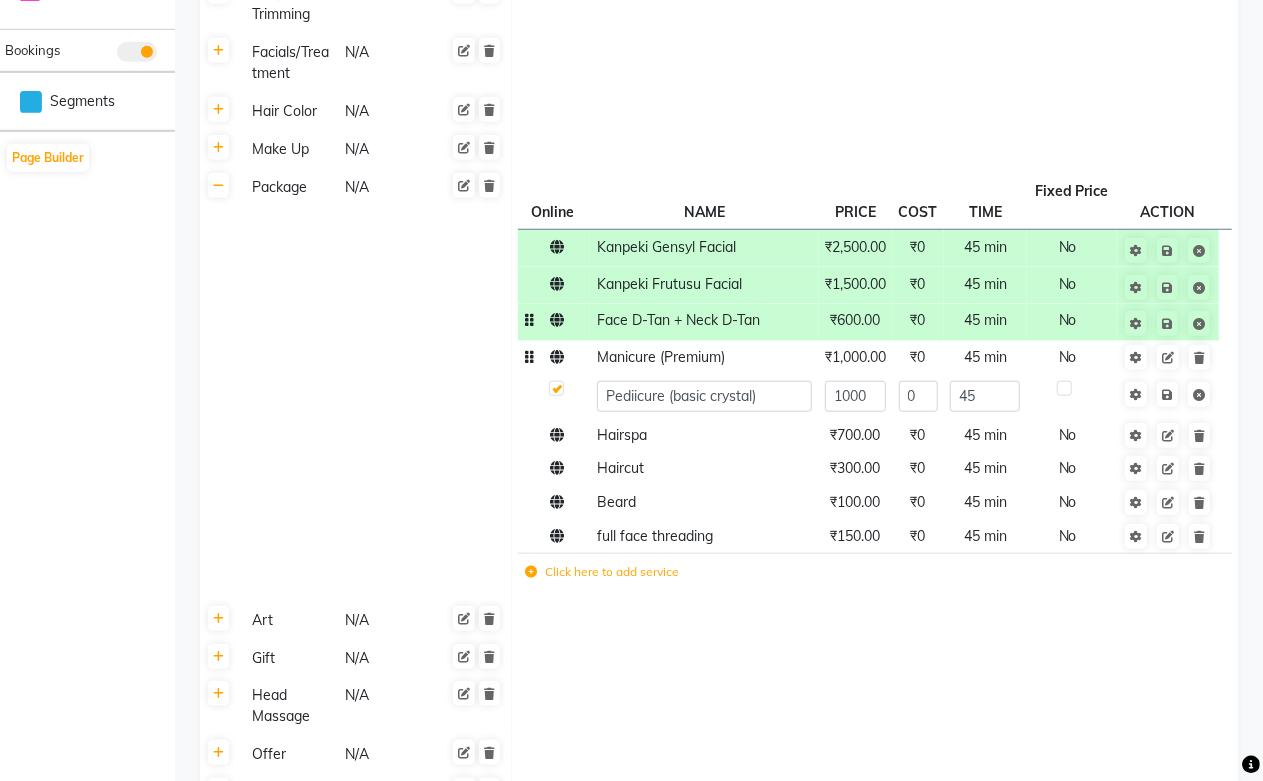 click on "Pediicure (basic crystal)" 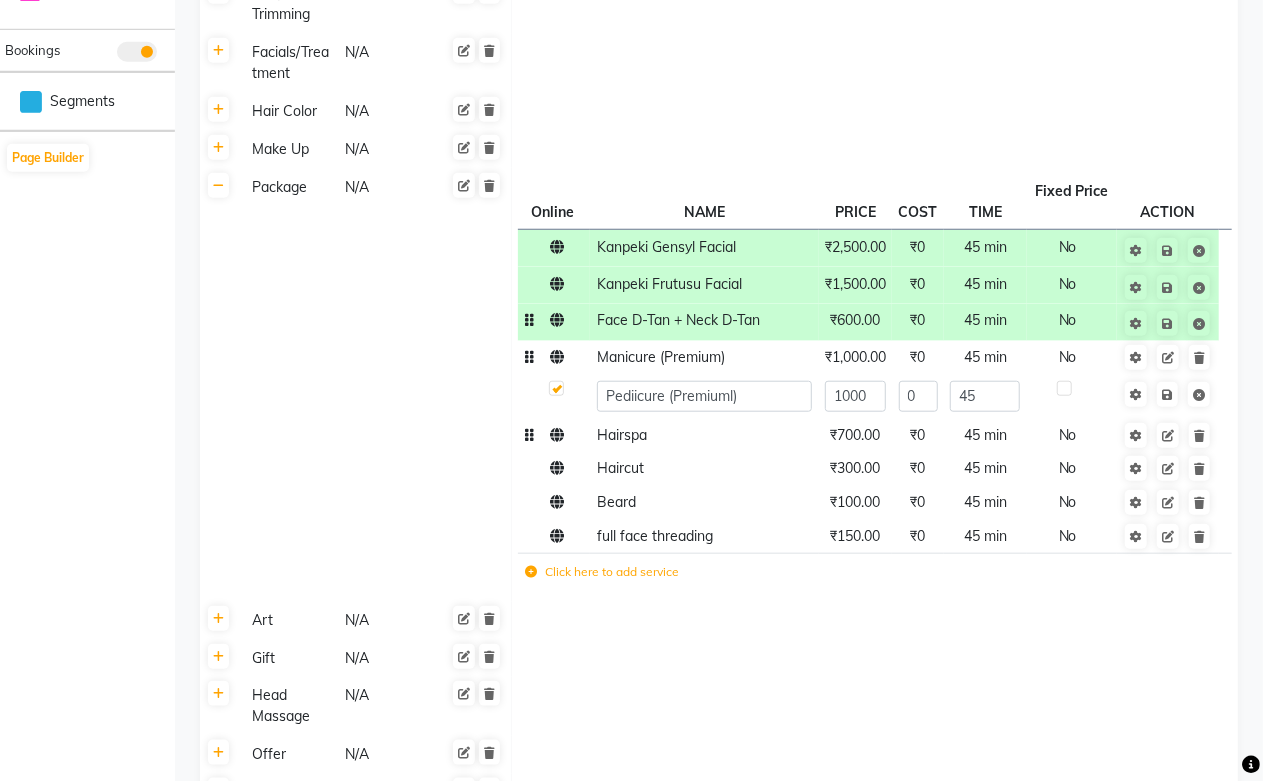 type on "Pediicure (Premium)" 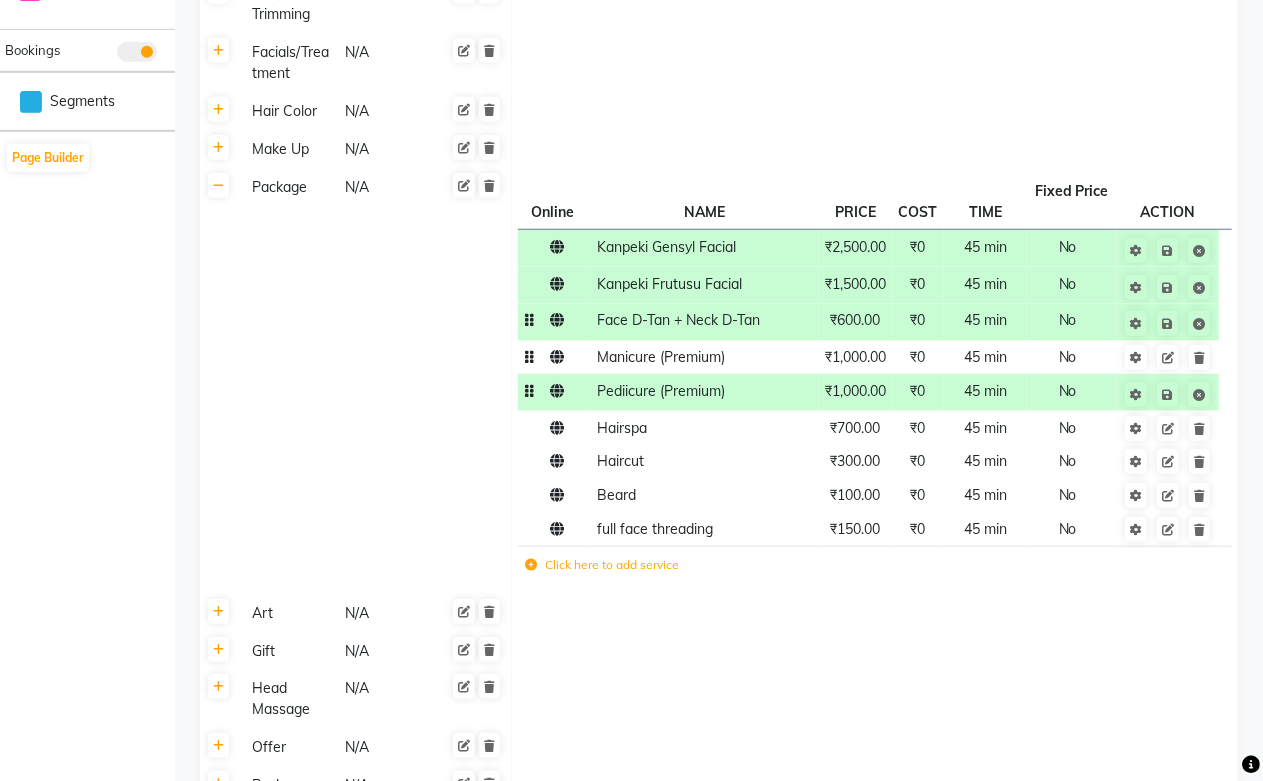 click on "₹1,000.00" 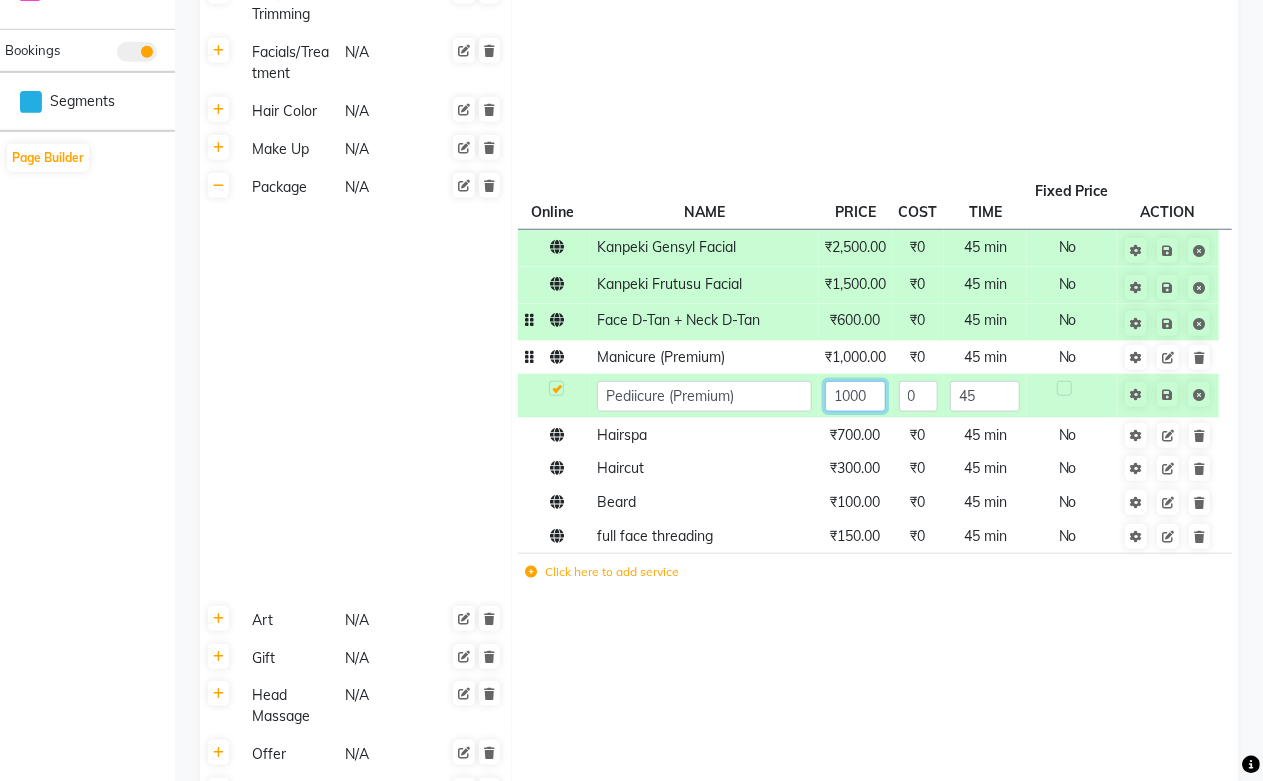 click on "1000" 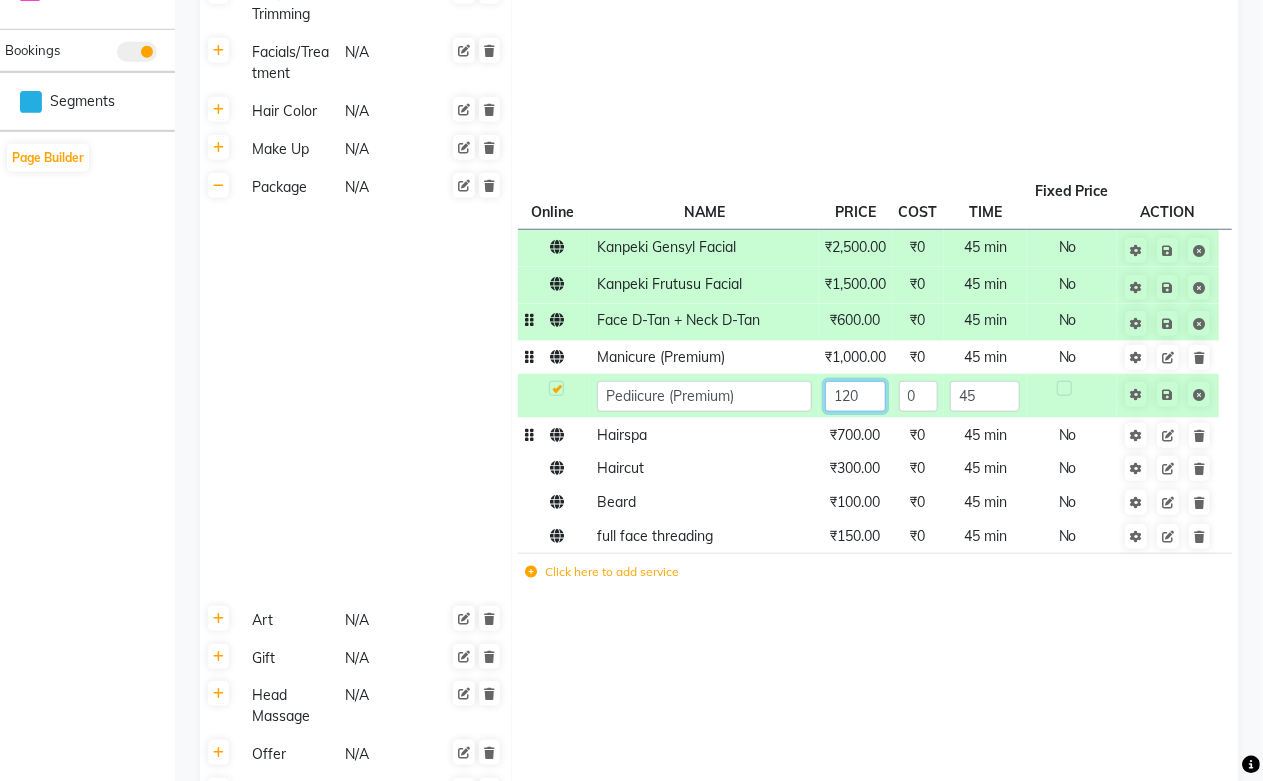 type on "1250" 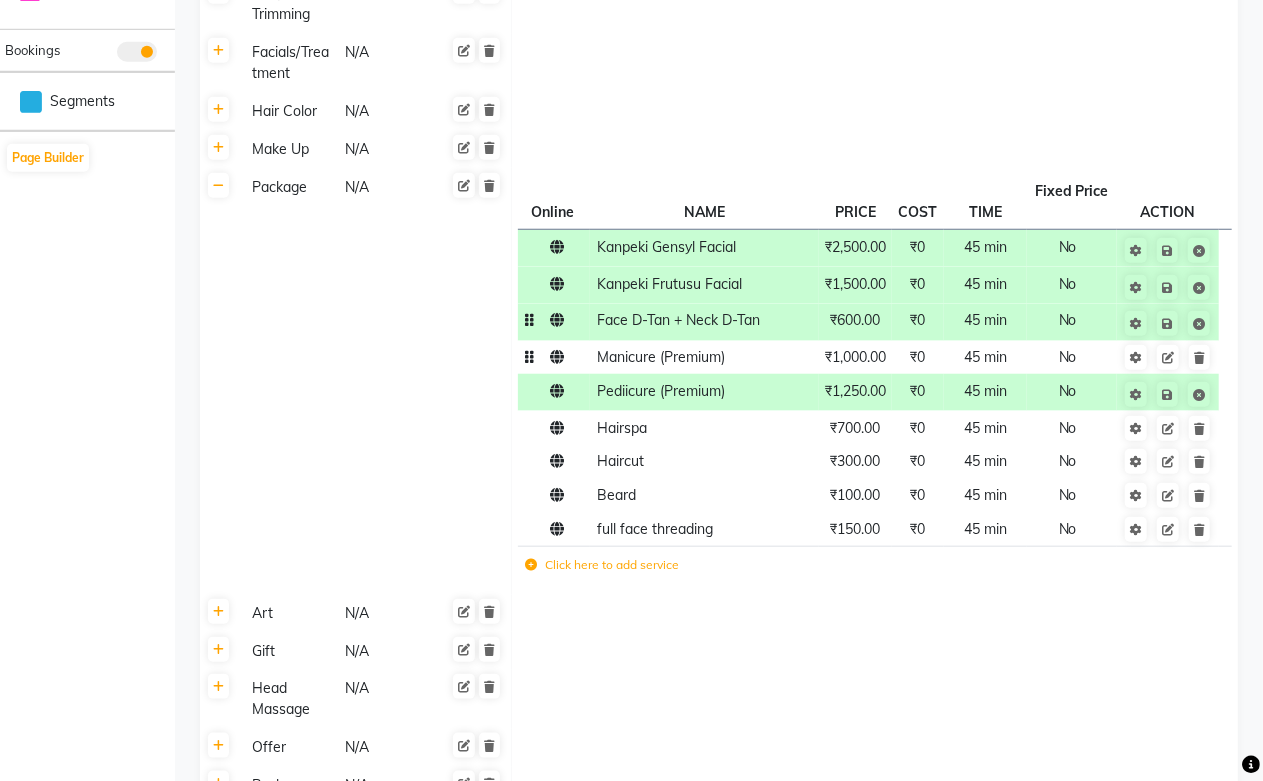 click 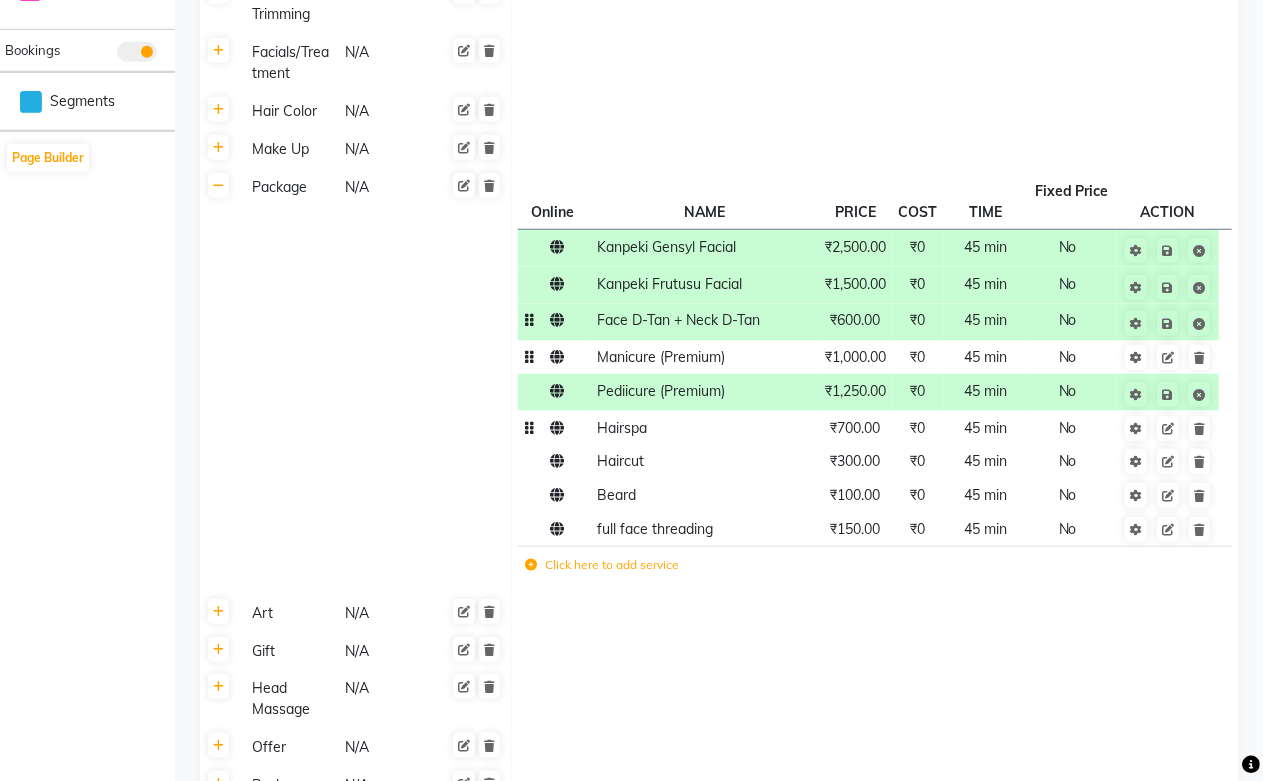 click on "₹700.00" 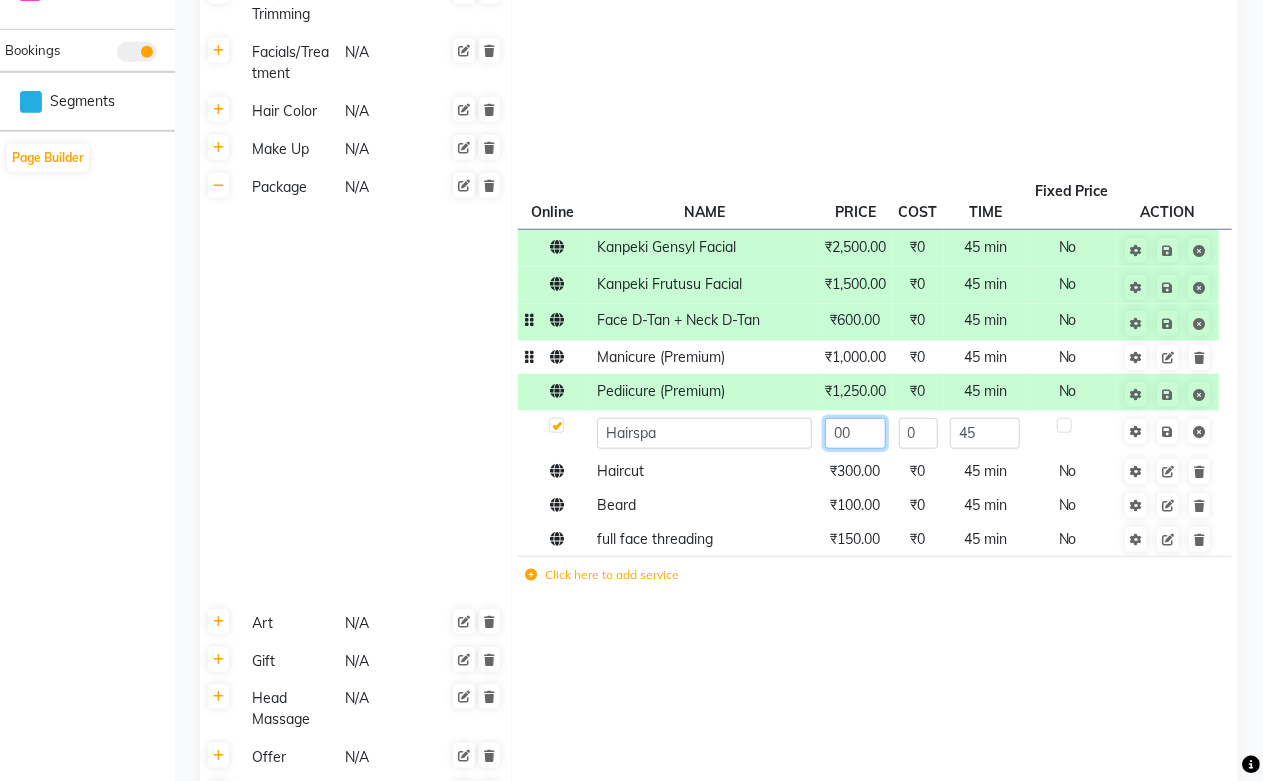type on "600" 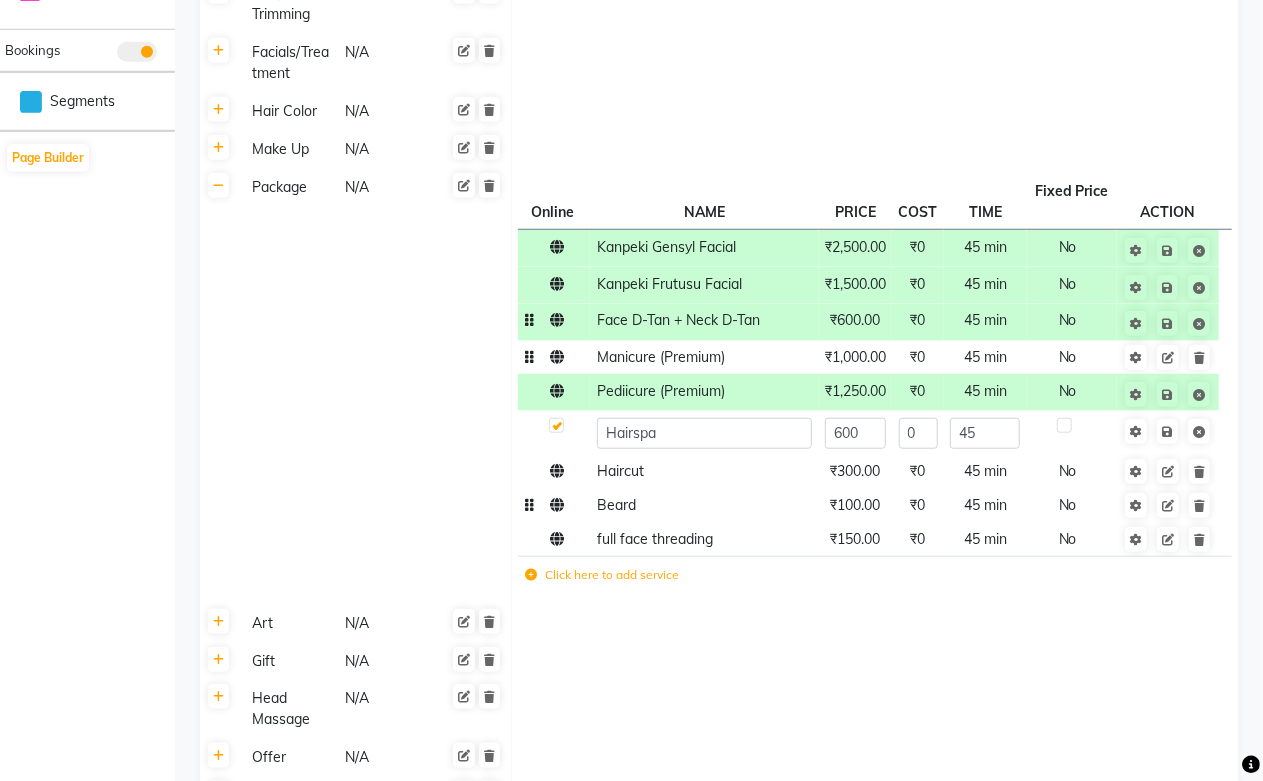click on "Kanpeki Gensyl Facial ₹2,500.00 ₹0 45 min  No  Kanpeki Frutusu Facial ₹1,500.00 ₹0 45 min  No  Face D-Tan + Neck D-Tan ₹600.00 ₹0 45 min  No  Manicure (Premium) ₹1,000.00 ₹0 45 min  No  Pediicure (Premium) ₹1,250.00 ₹0 45 min  No  Hairspa 600 0 45 Haircut ₹300.00 ₹0 45 min  No  [PERSON_NAME] ₹100.00 ₹0 45 min  No  full face threading  ₹150.00 ₹0 45 min  No  Click here to add service" 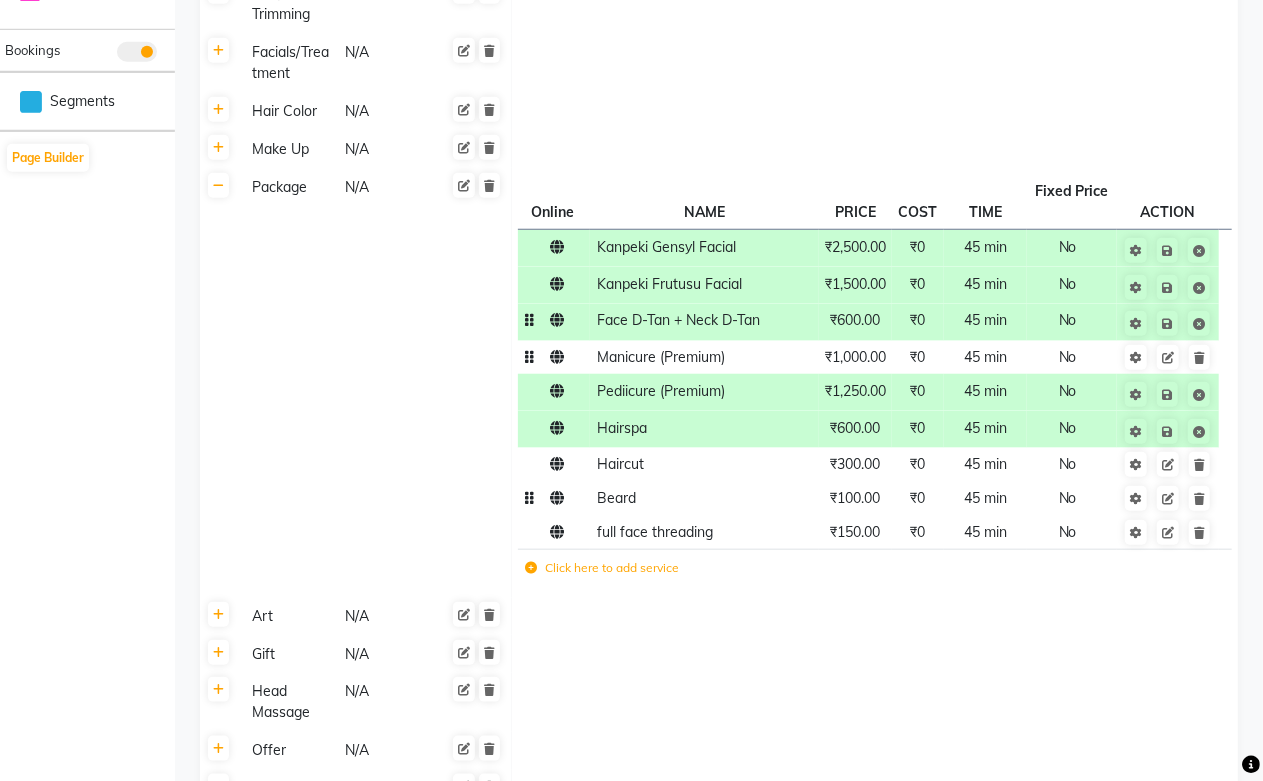 click on "₹100.00" 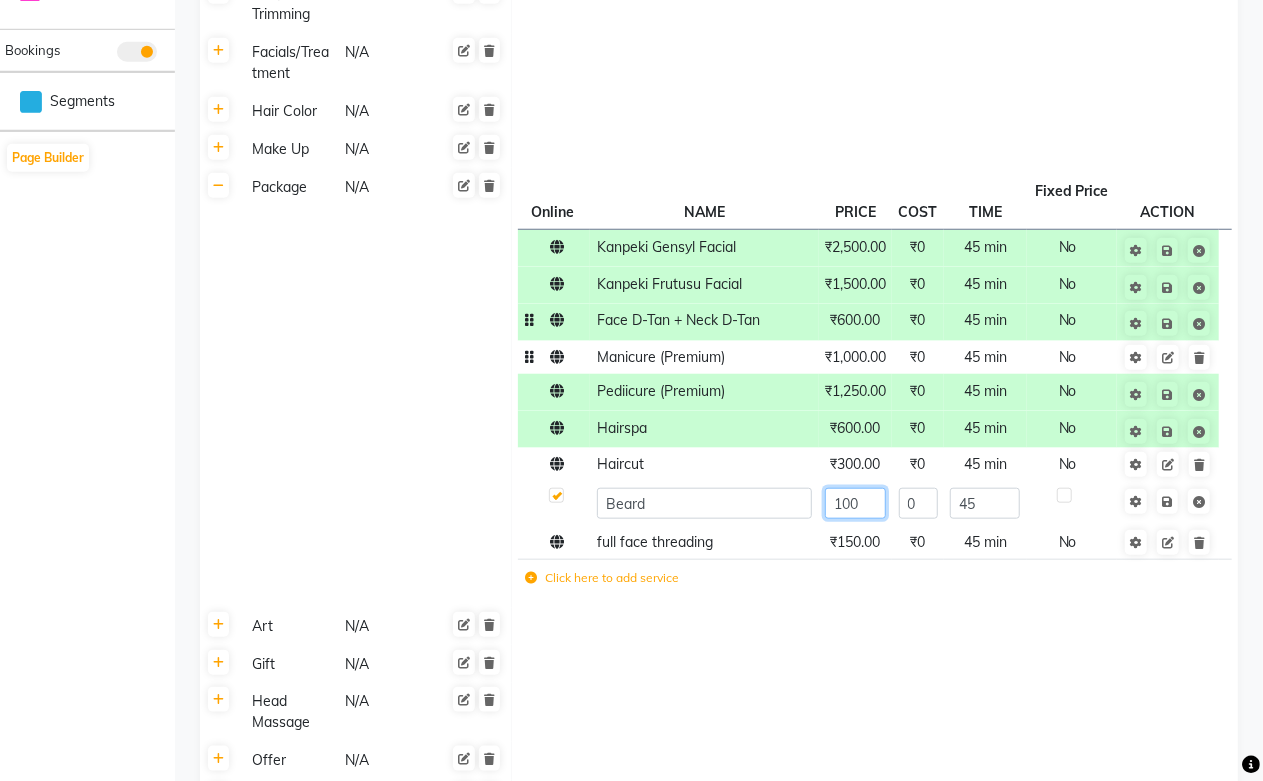 click on "100" 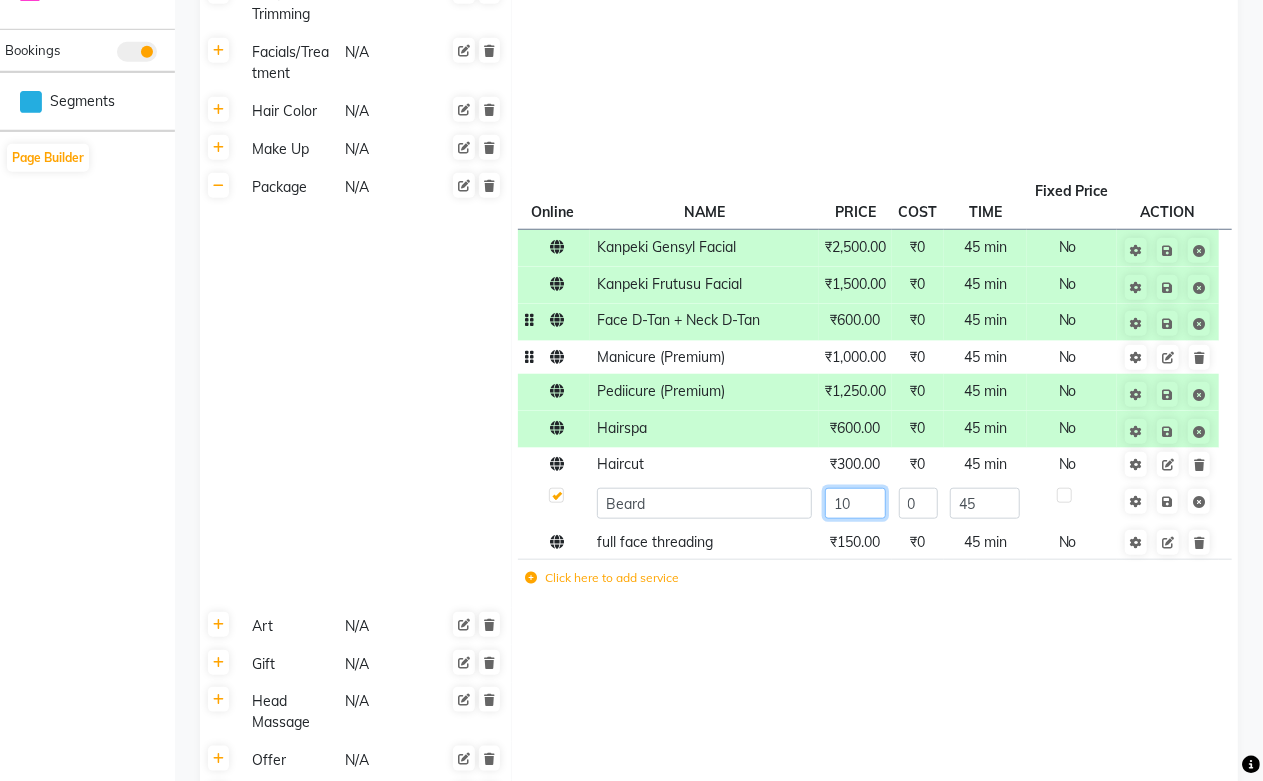 type on "150" 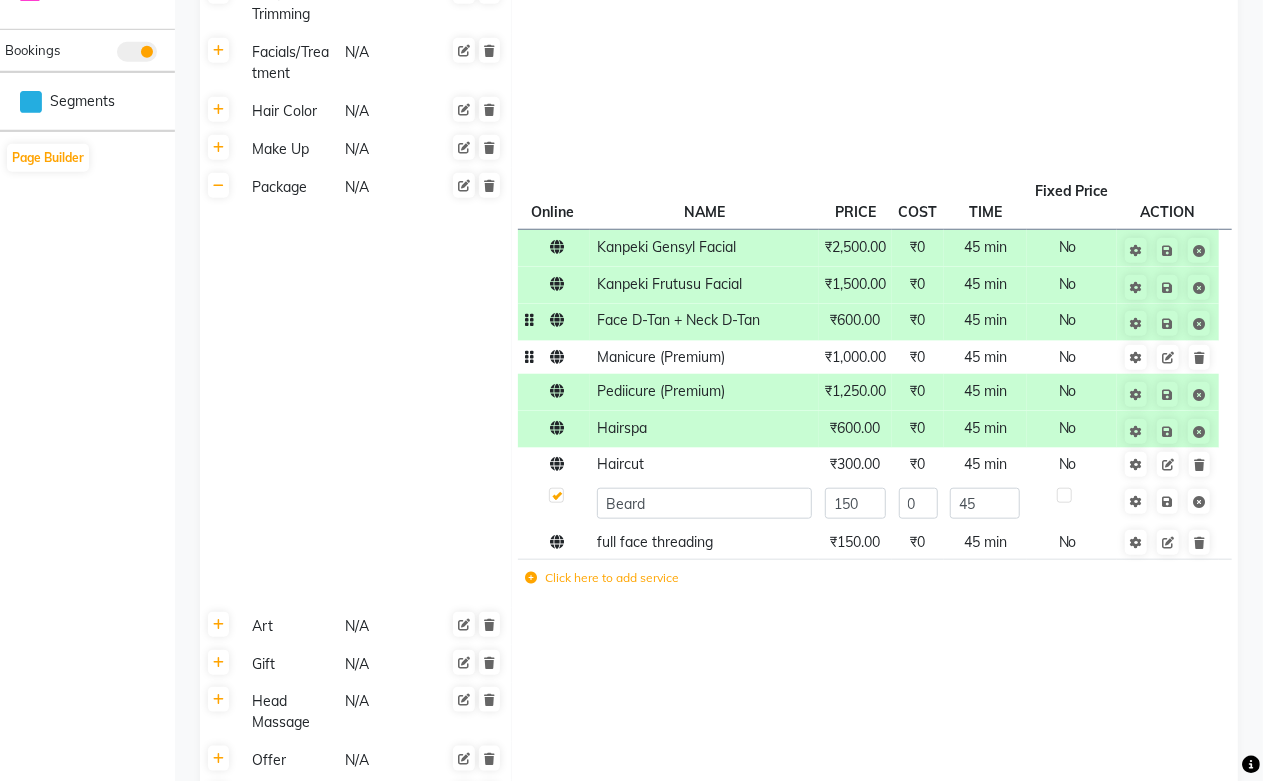 click on "Click here to add service" 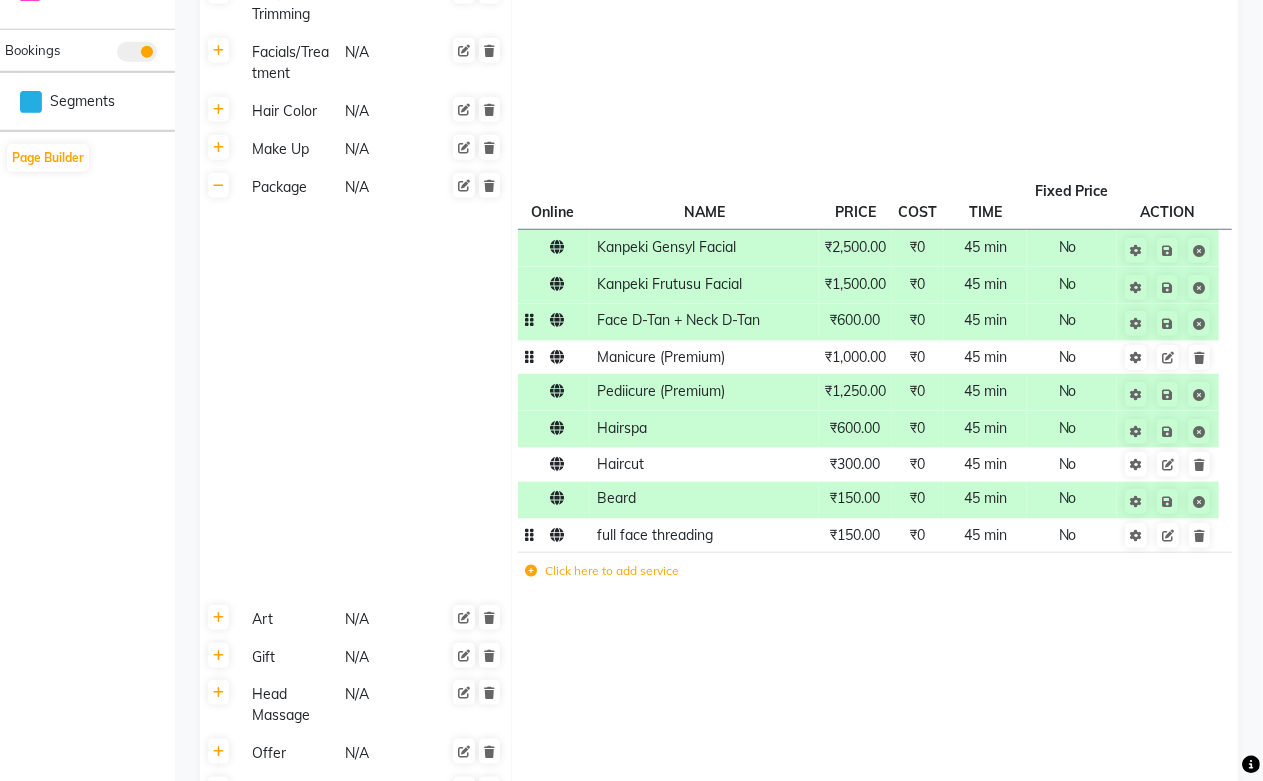 click on "full face threading" 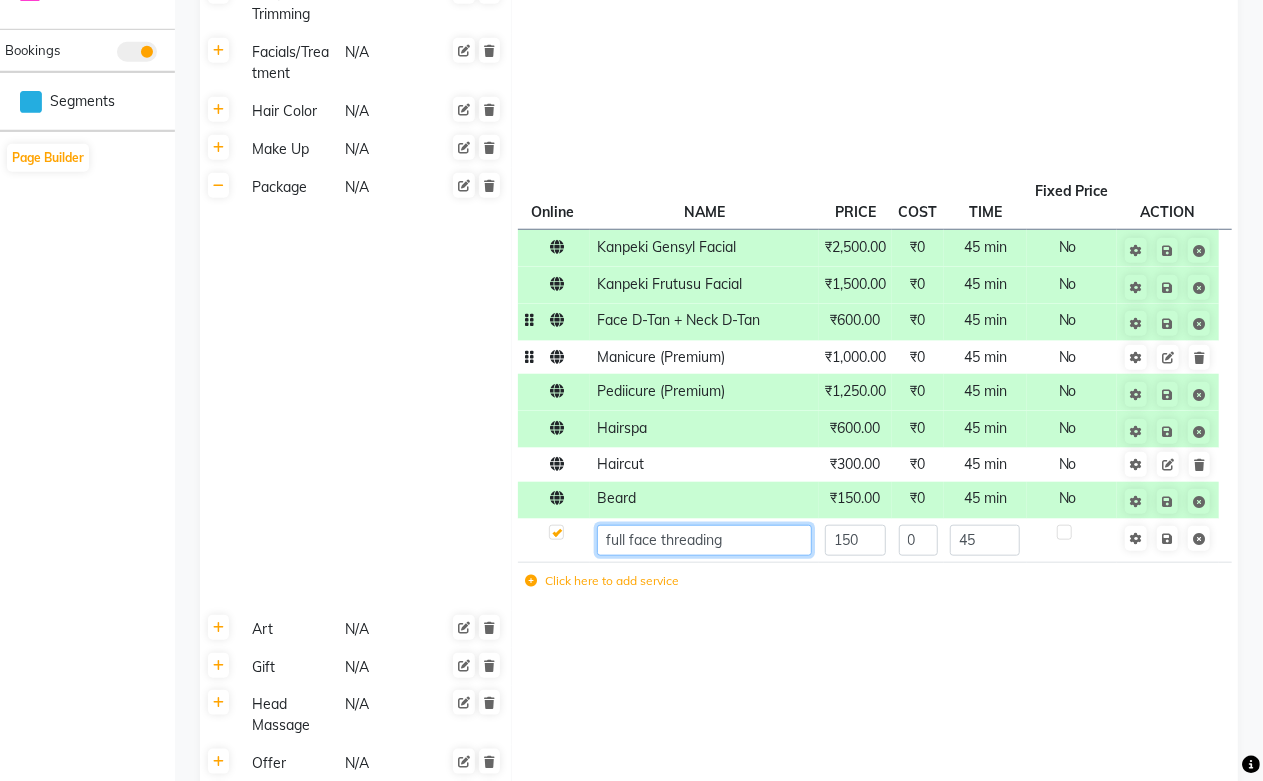 click on "full face threading" 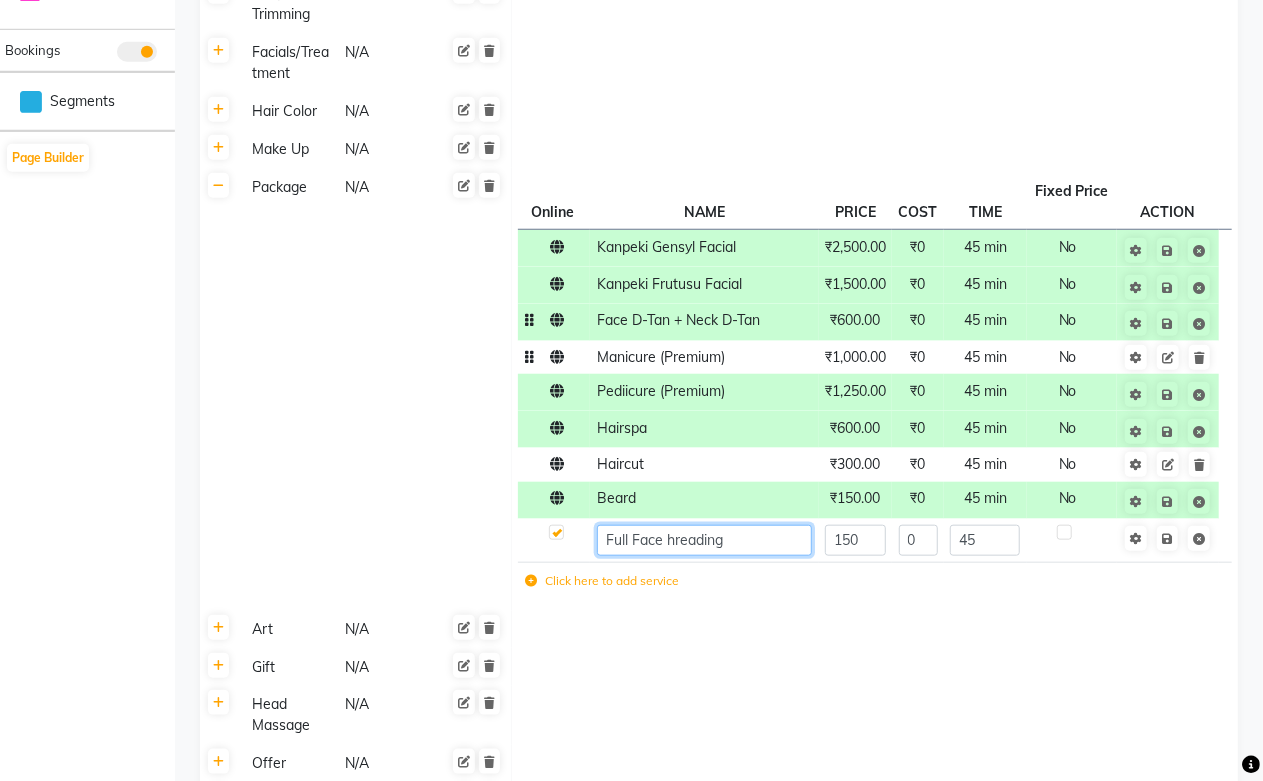 type on "Full Face Threading" 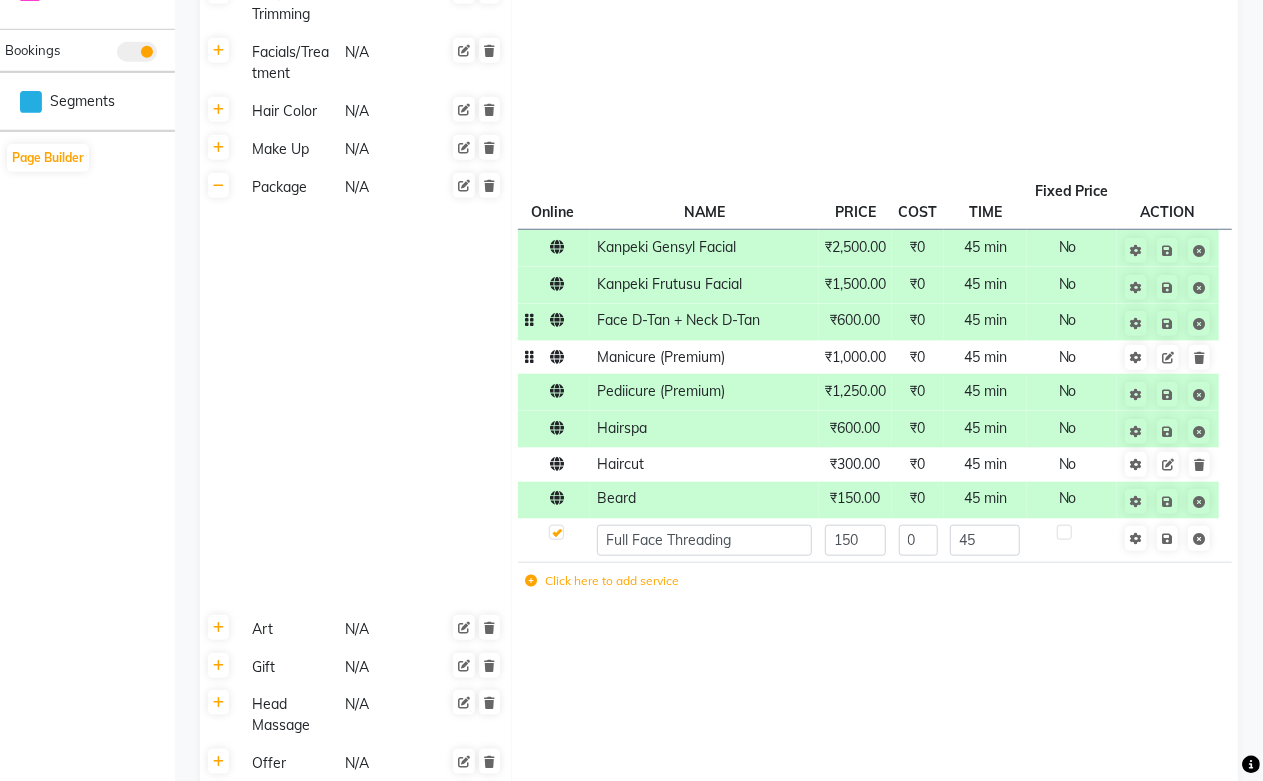 click 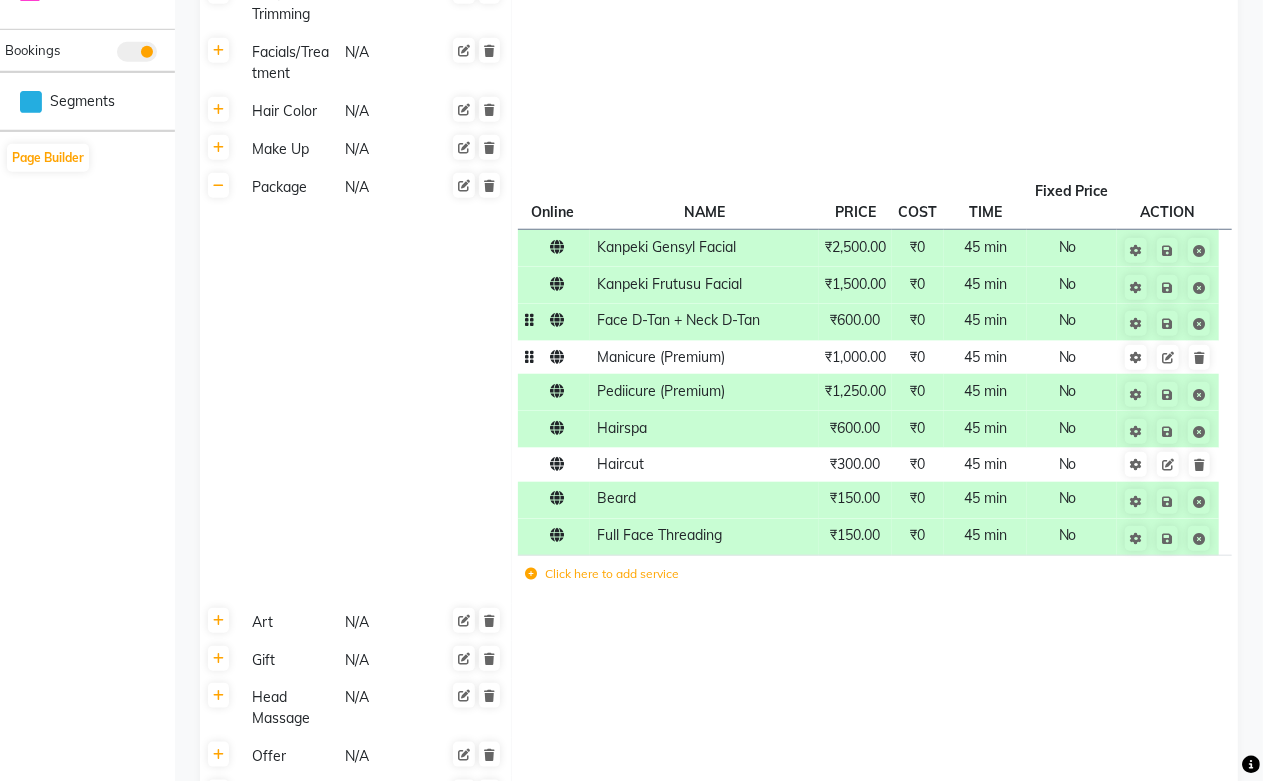 click on "Click here to add service" 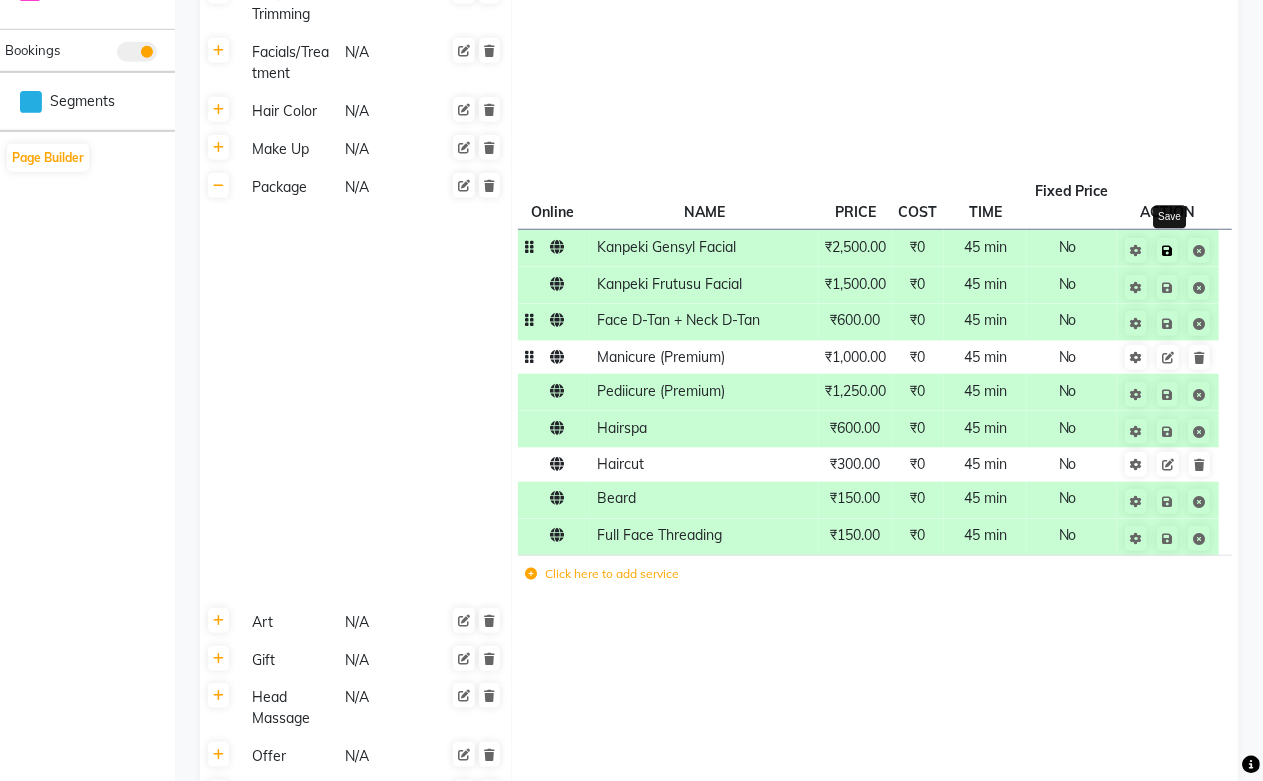 click 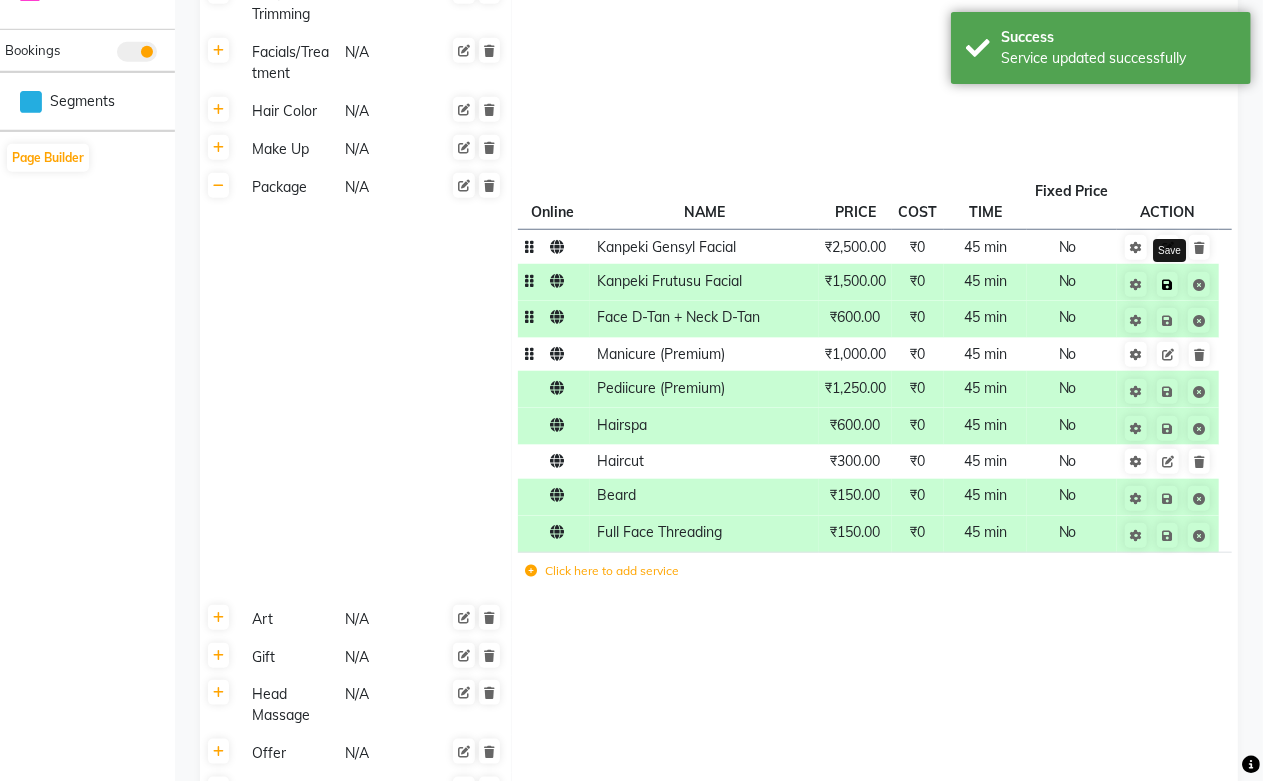 click 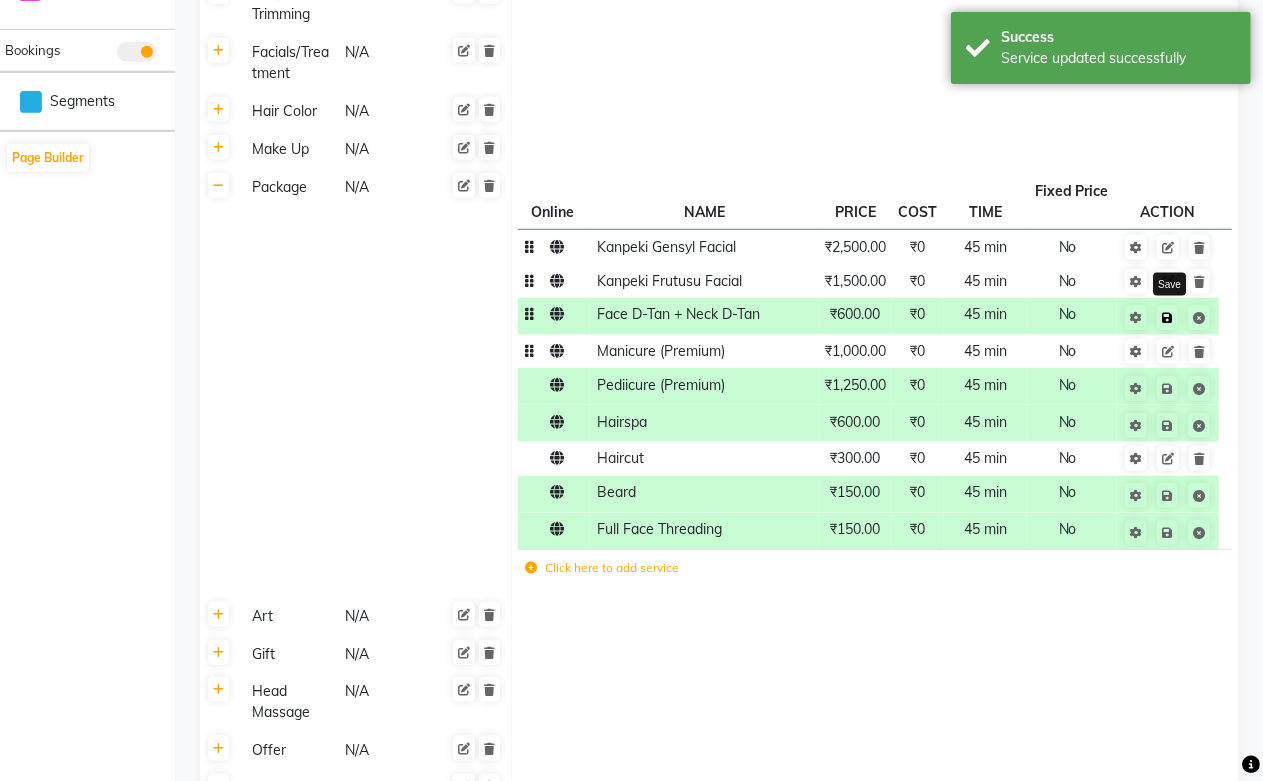 click 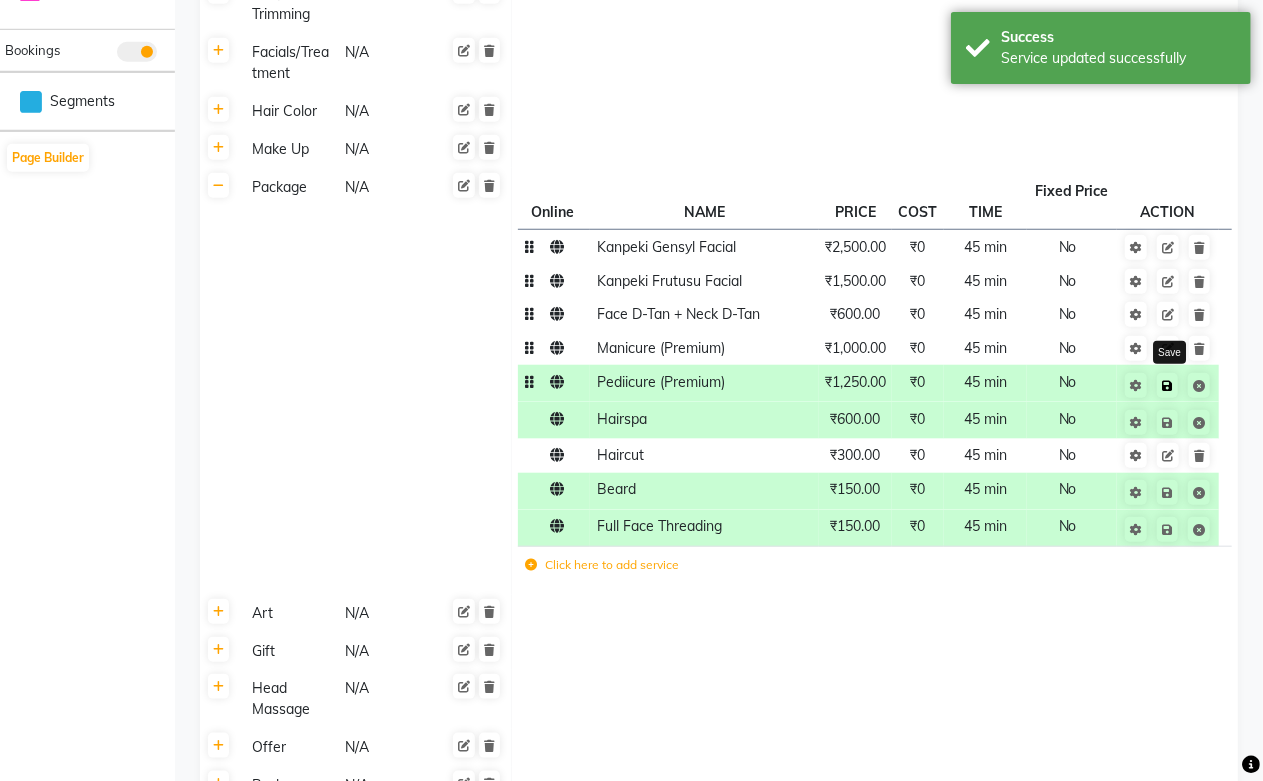 click 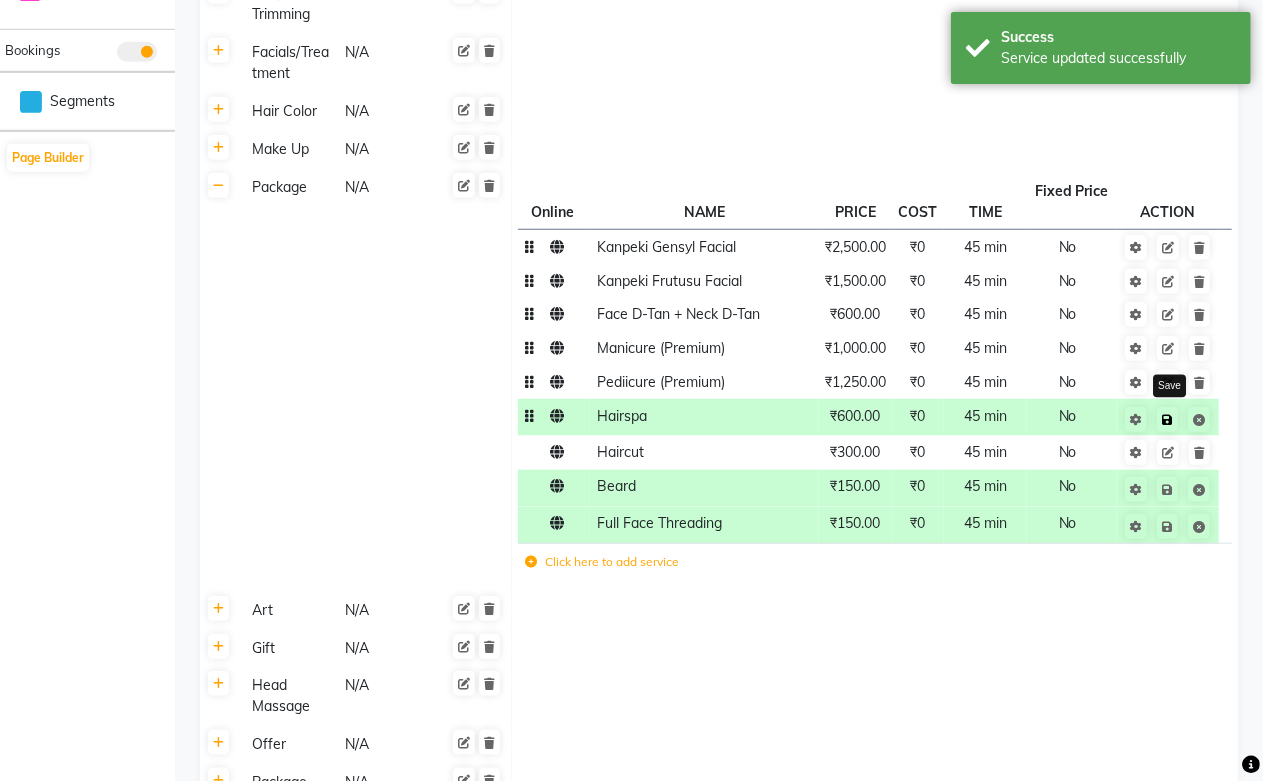 click 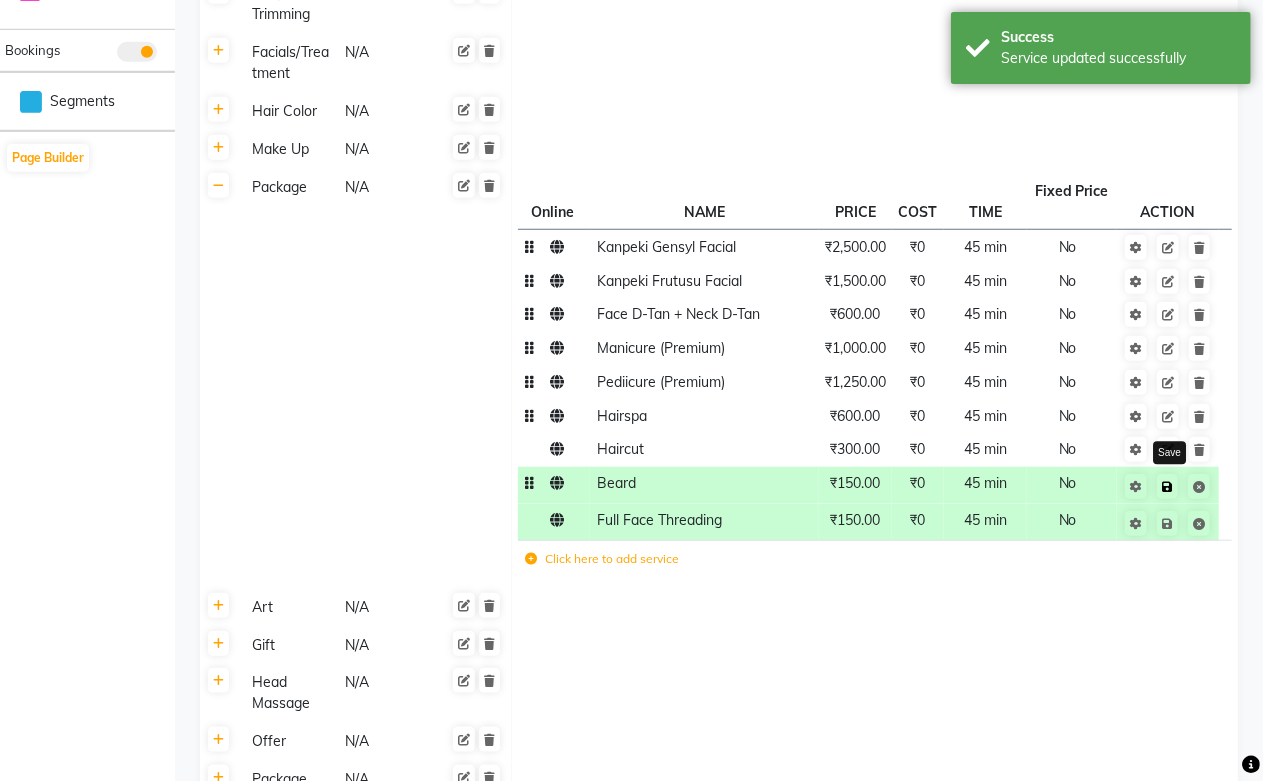 click 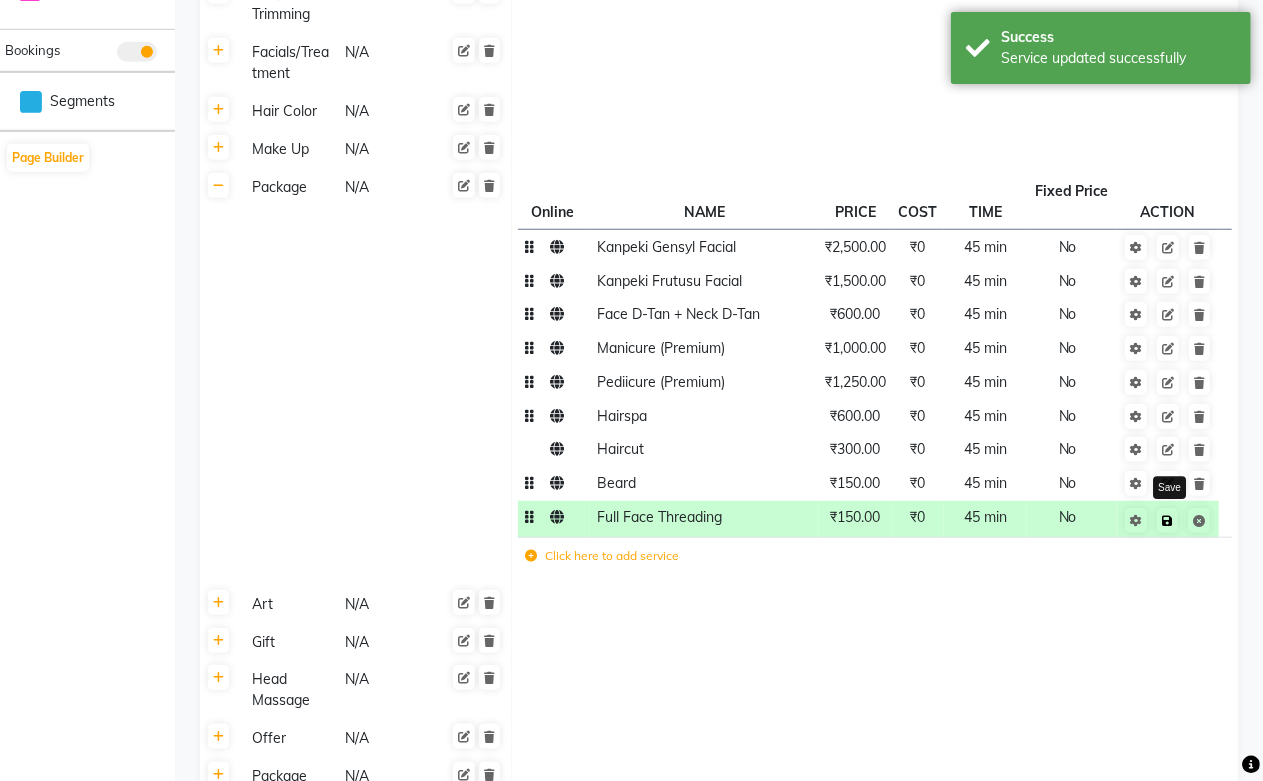 click 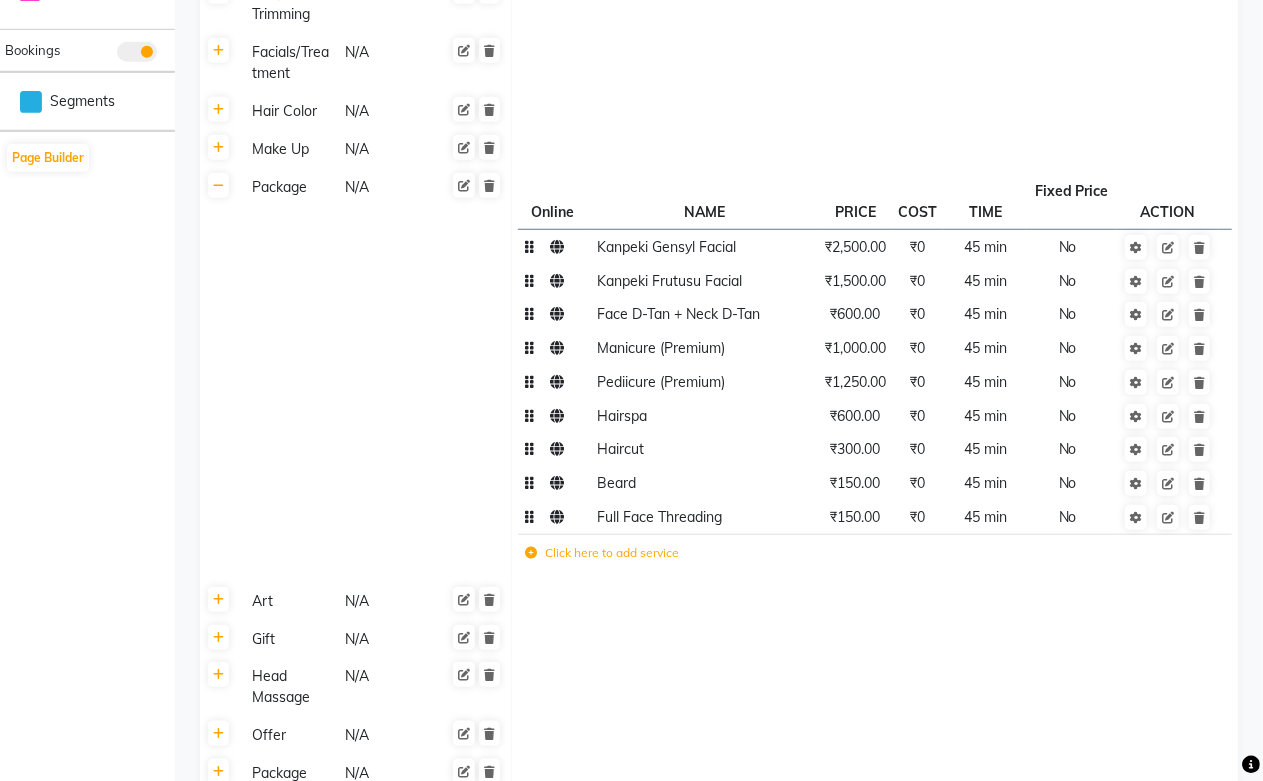 click on "Haircut" 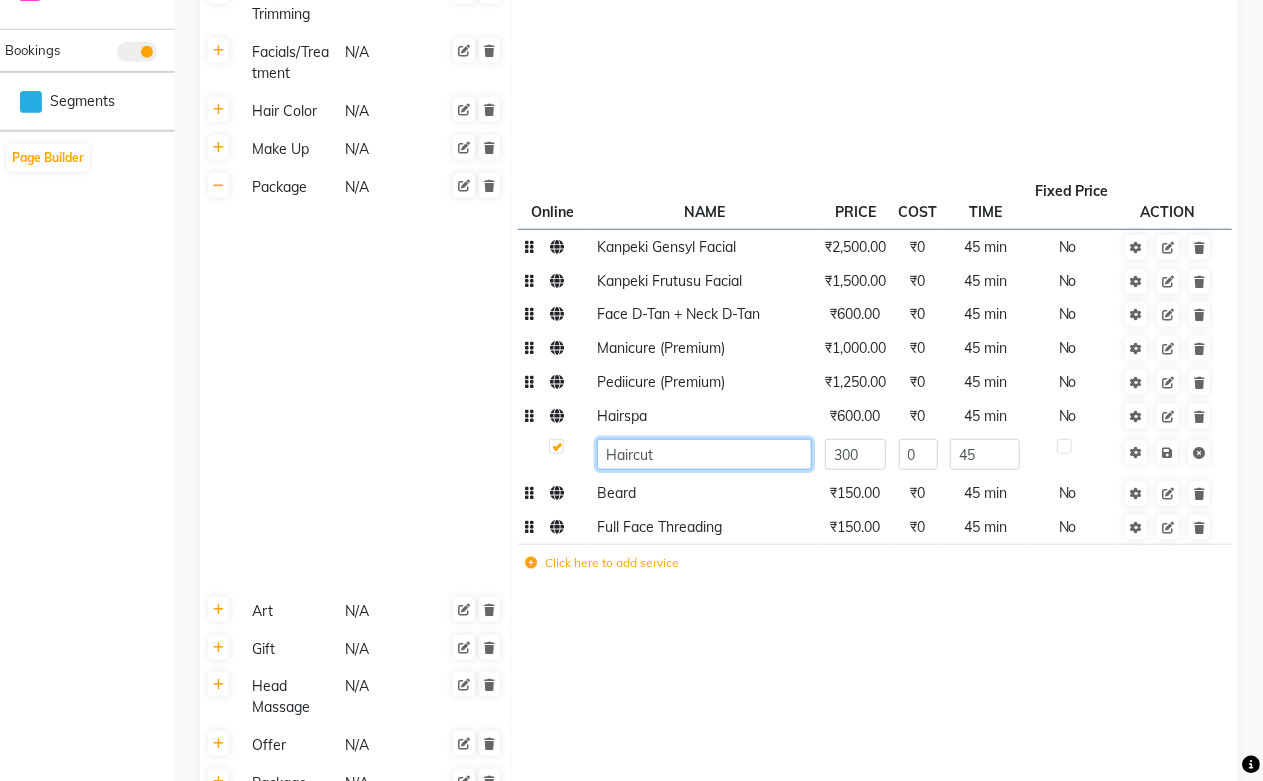 click on "Haircut" 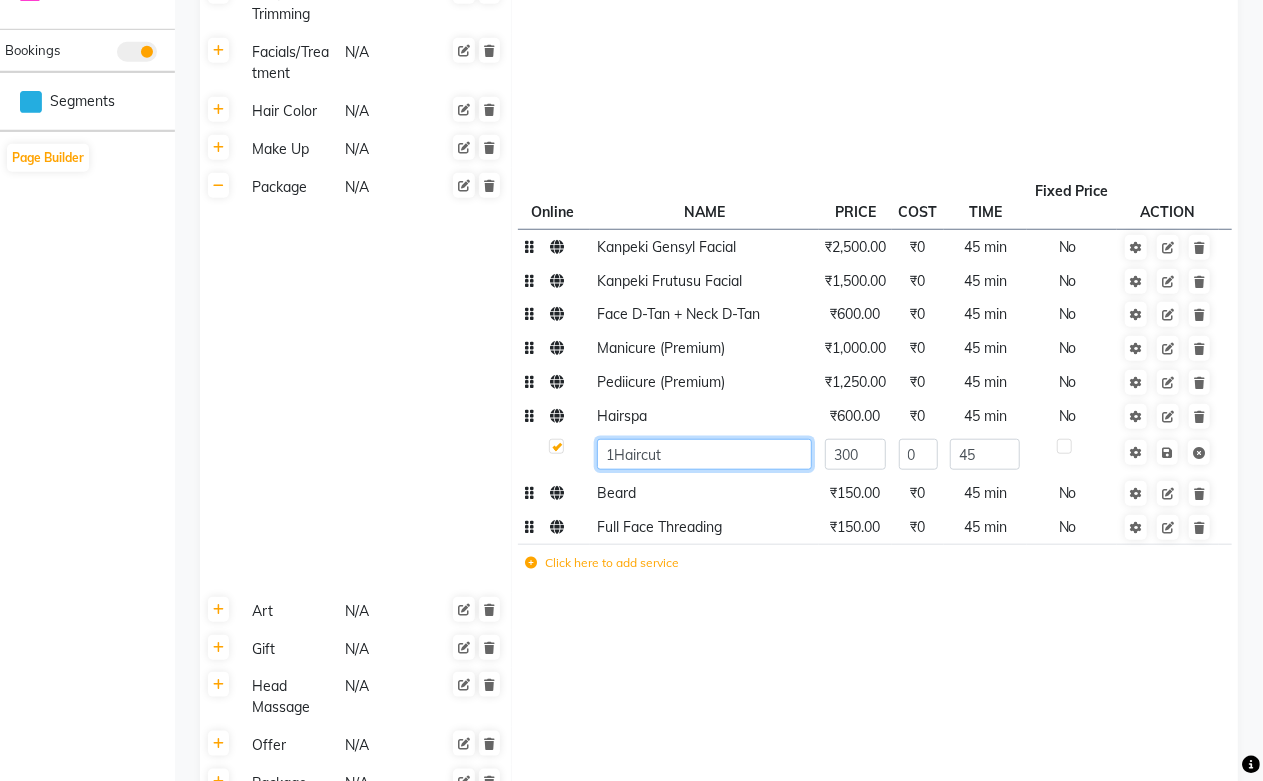 type on "1 Haircut" 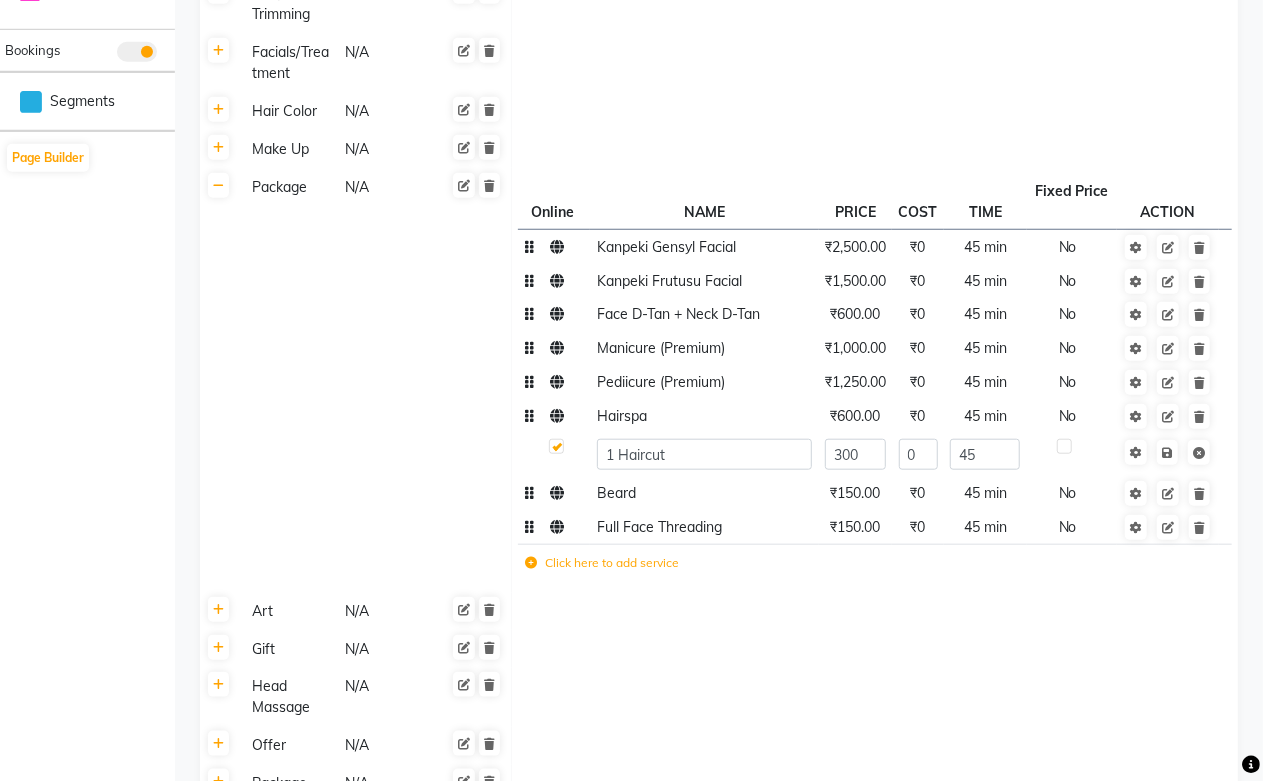 click on "Beard" 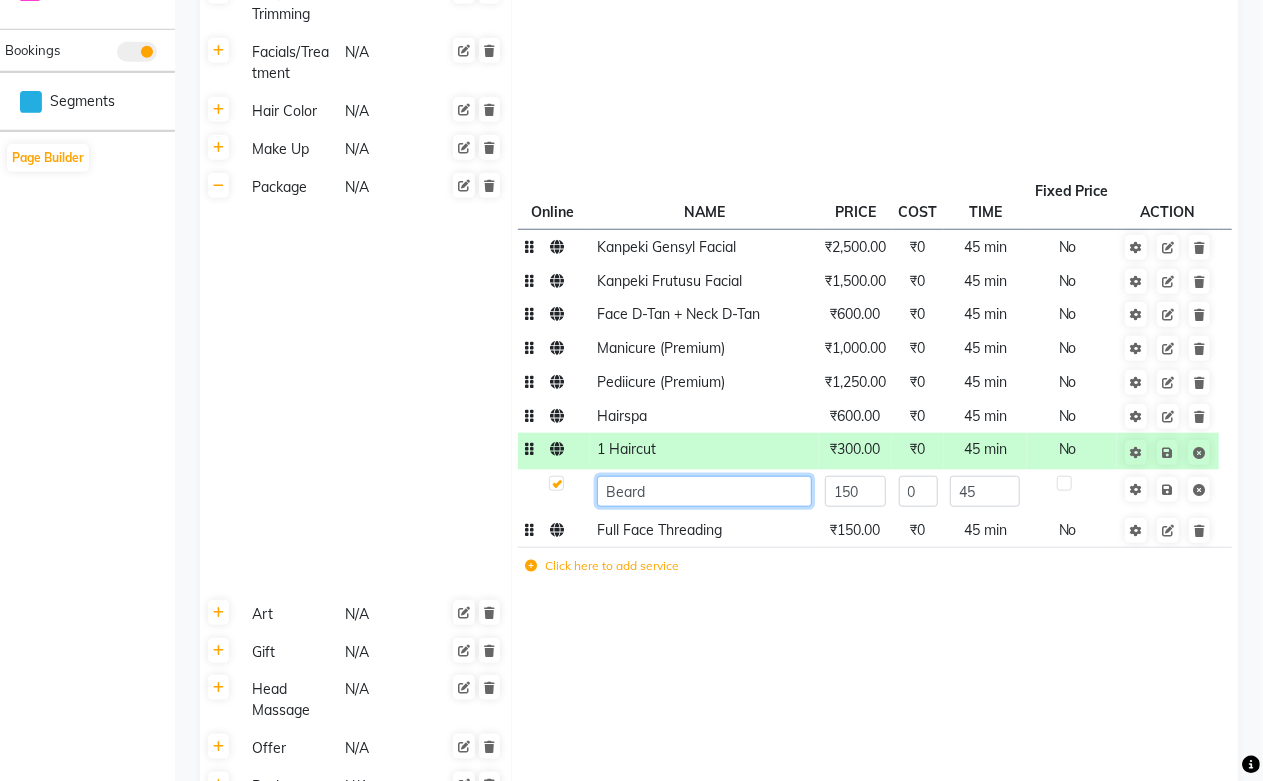 click on "Beard" 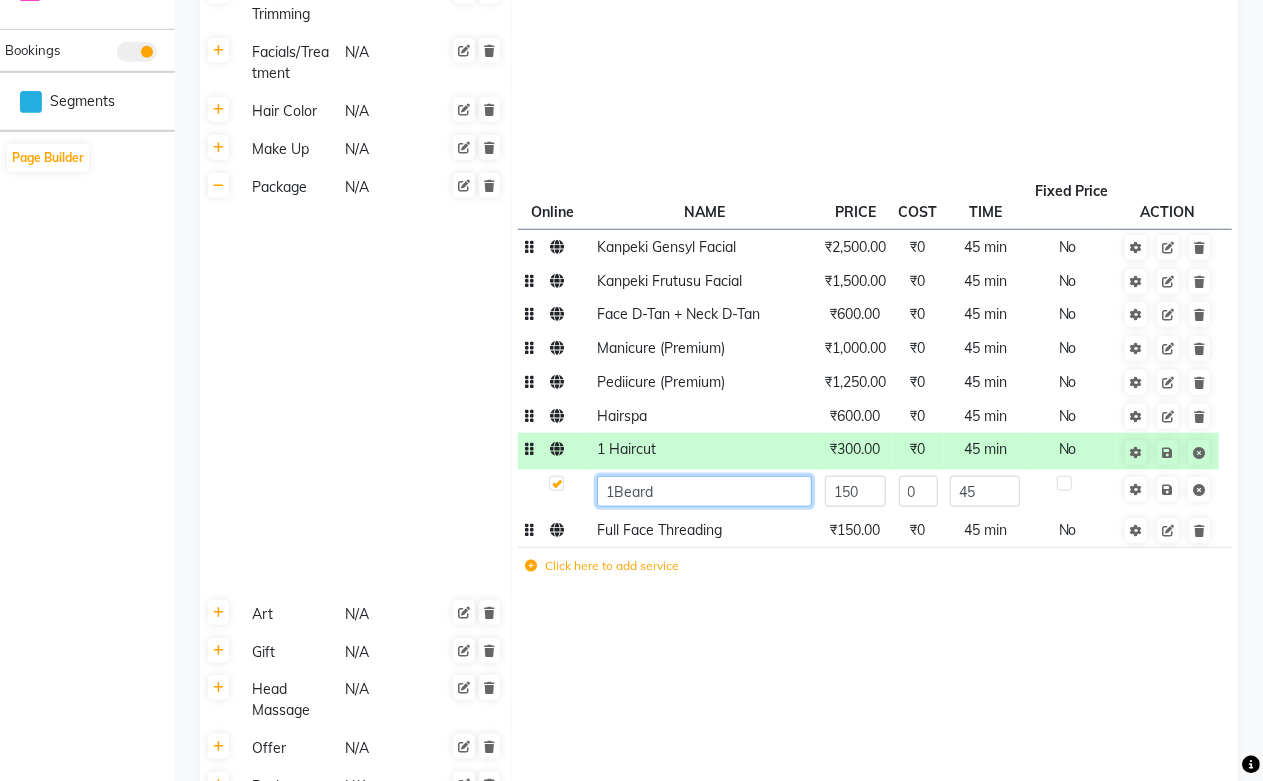 type on "1 [PERSON_NAME]" 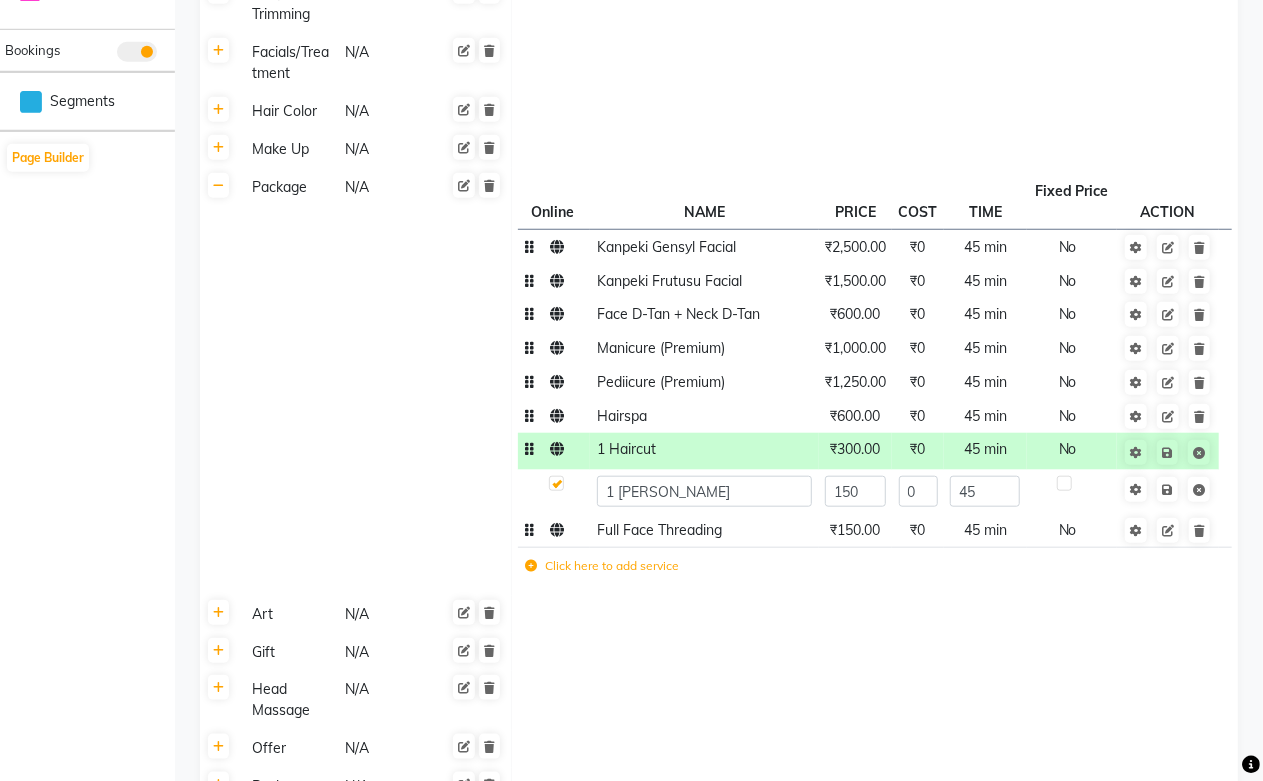 click 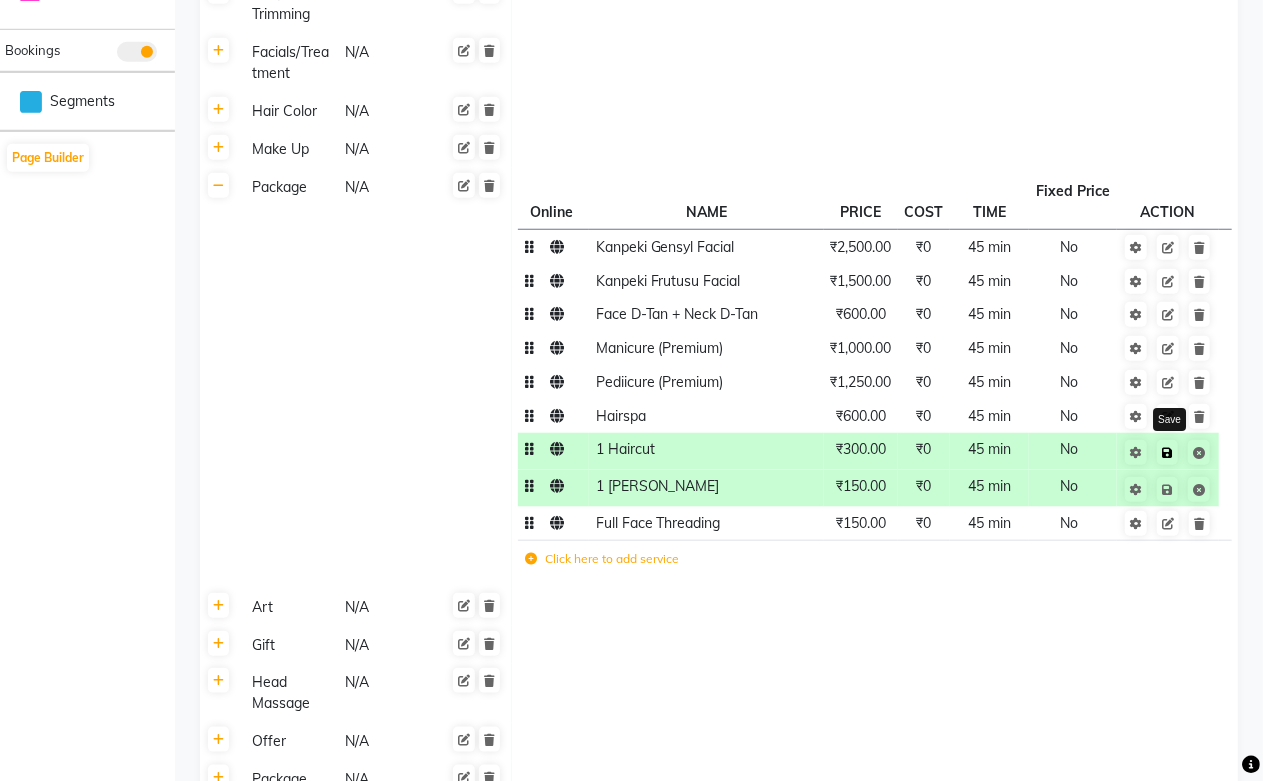 click 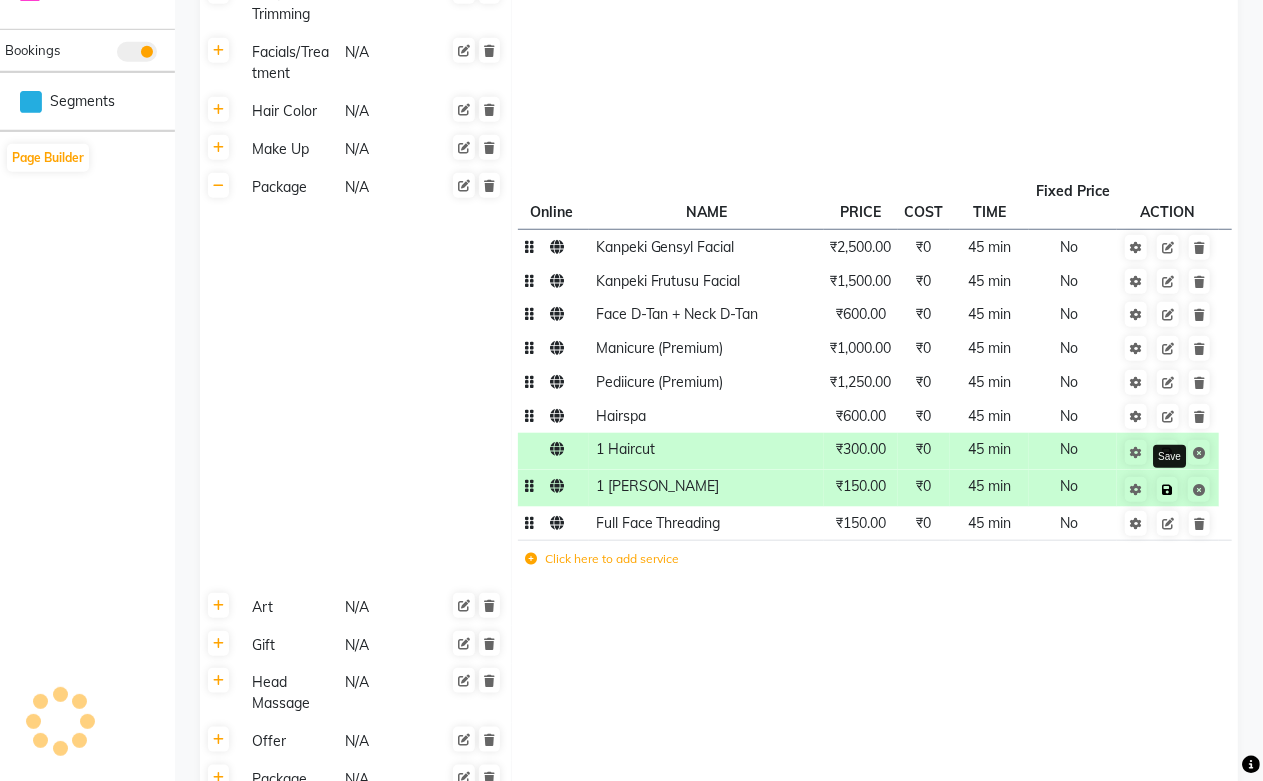click 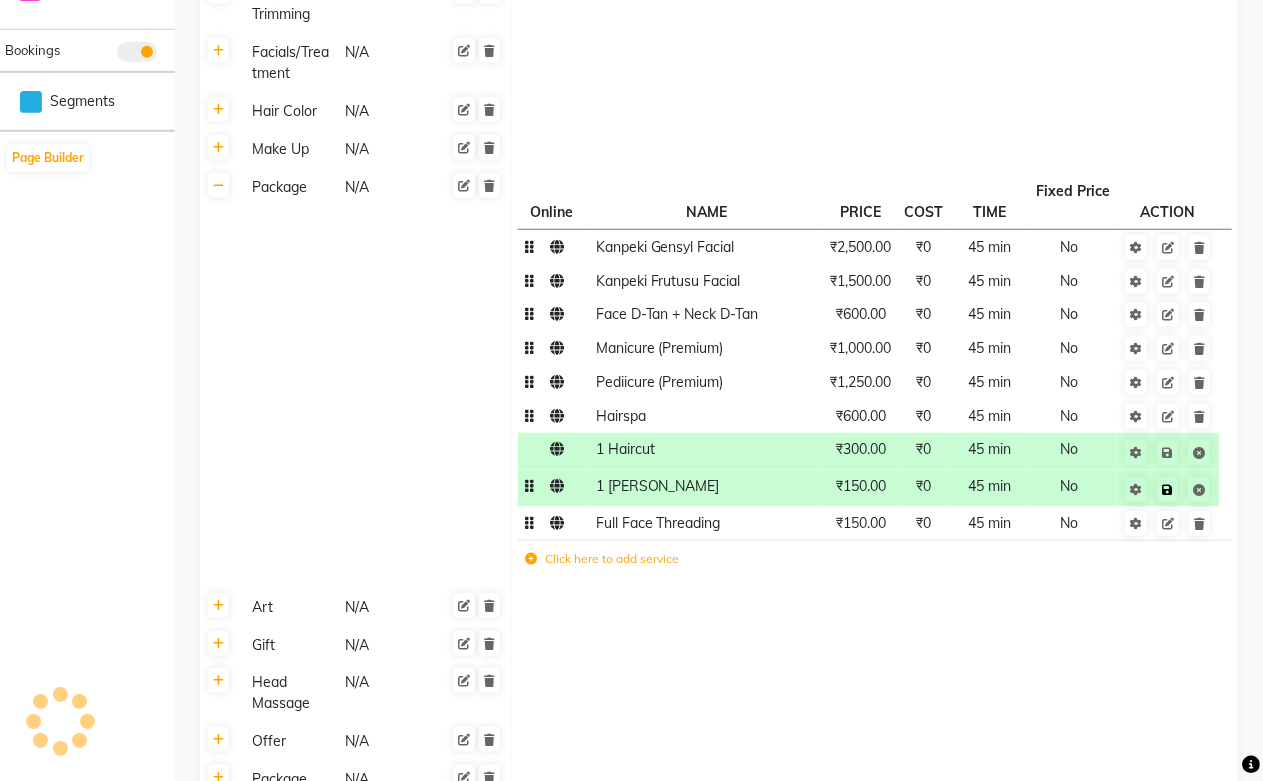 click 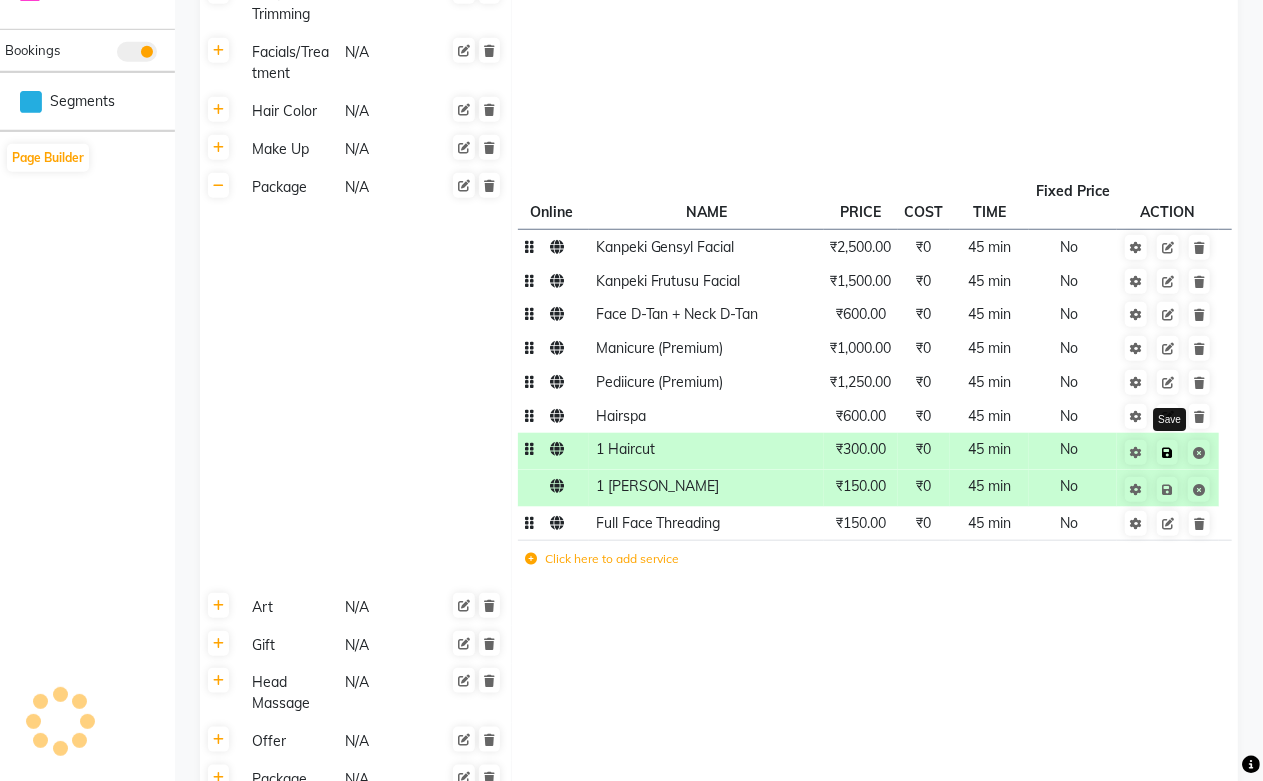 click 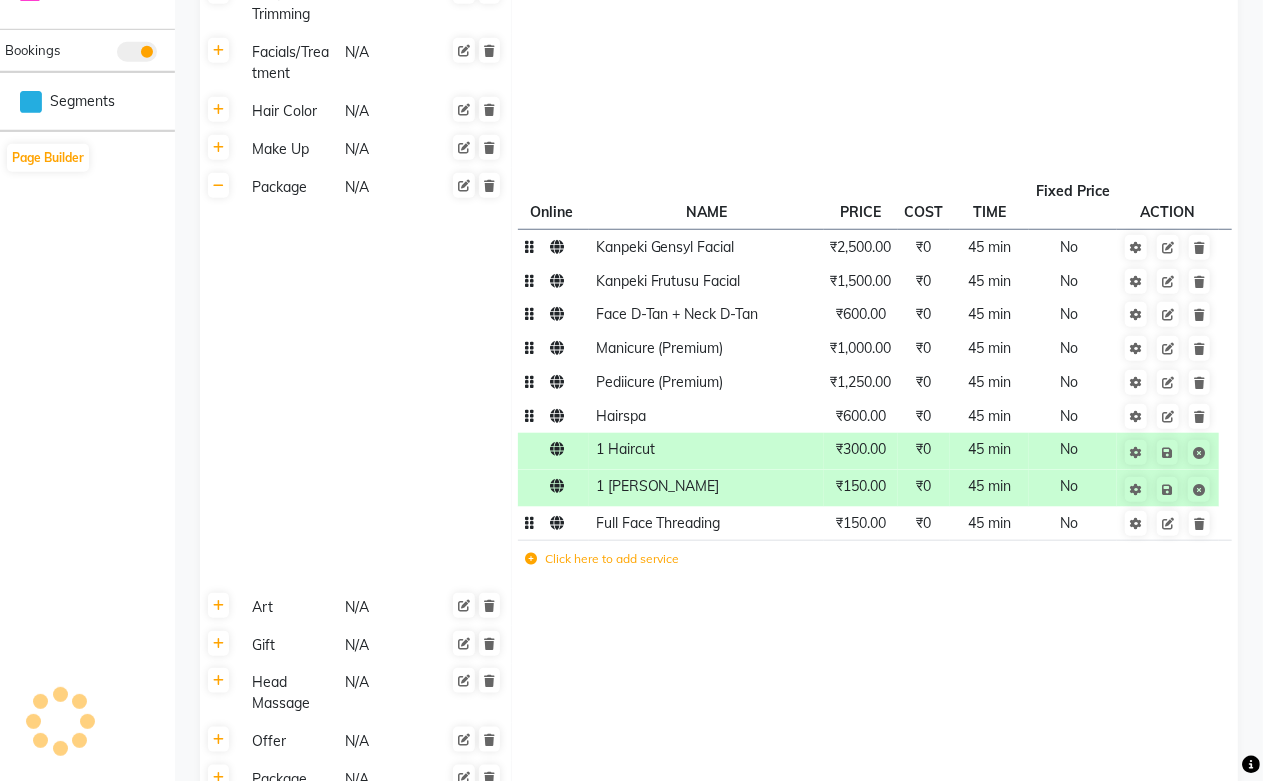 click 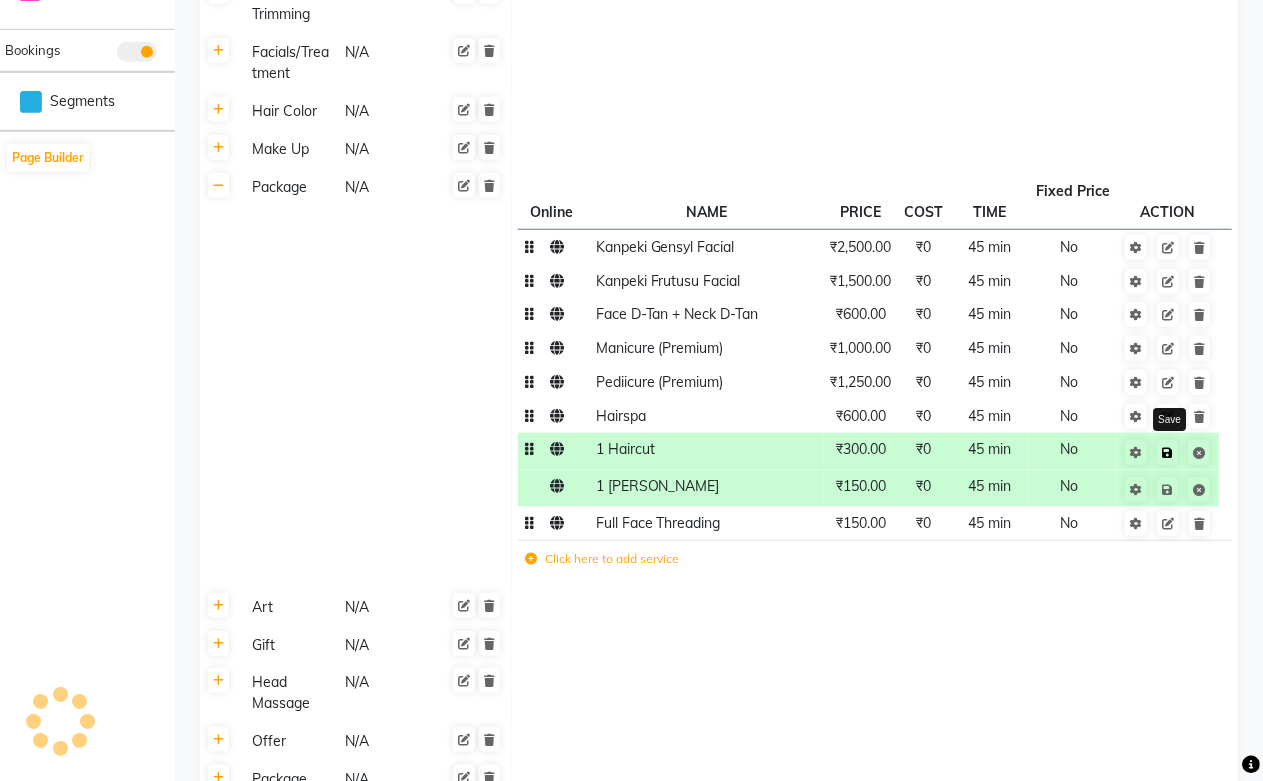 click 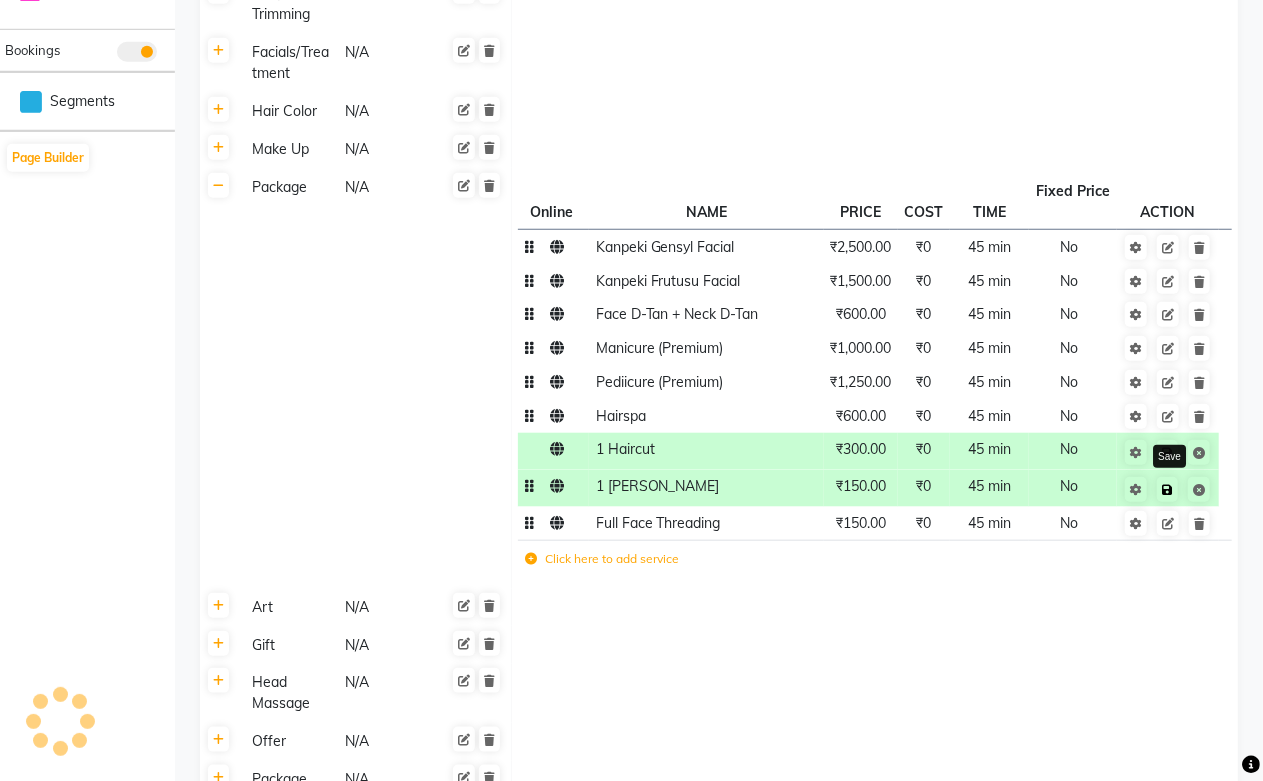 click 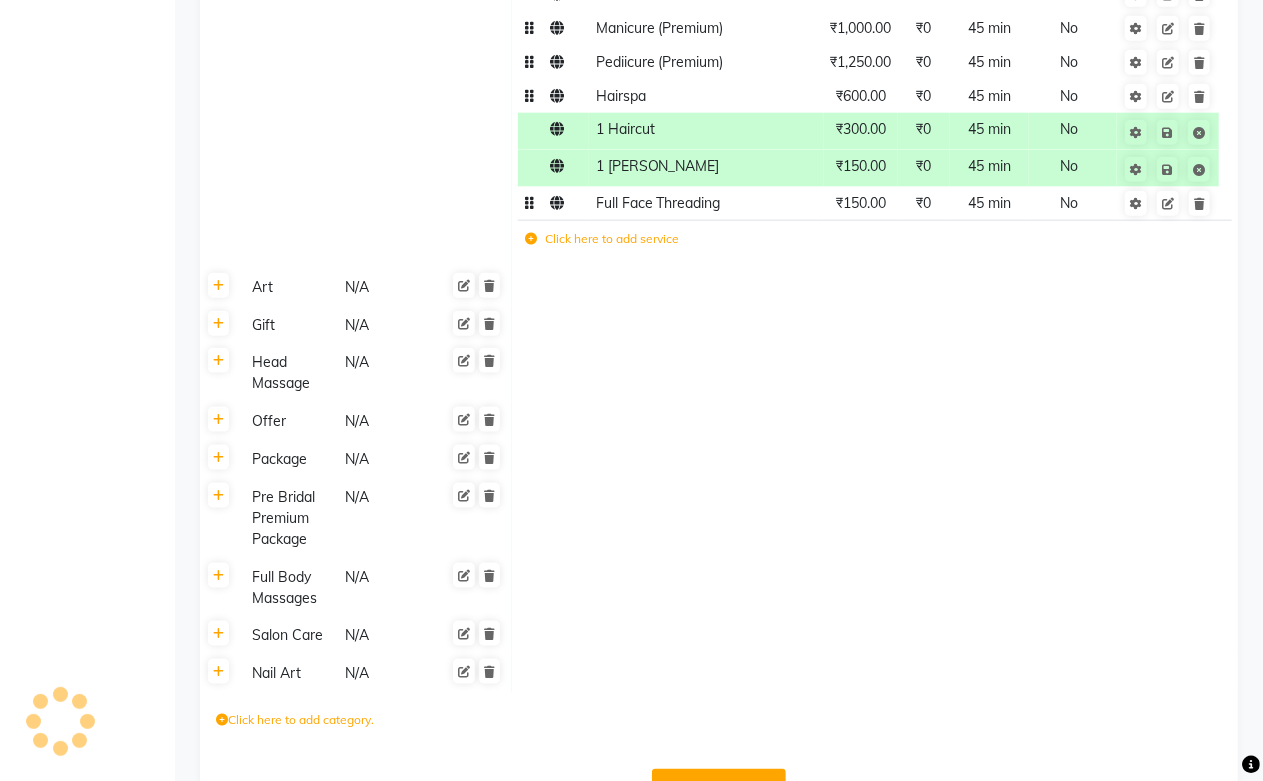 scroll, scrollTop: 1064, scrollLeft: 0, axis: vertical 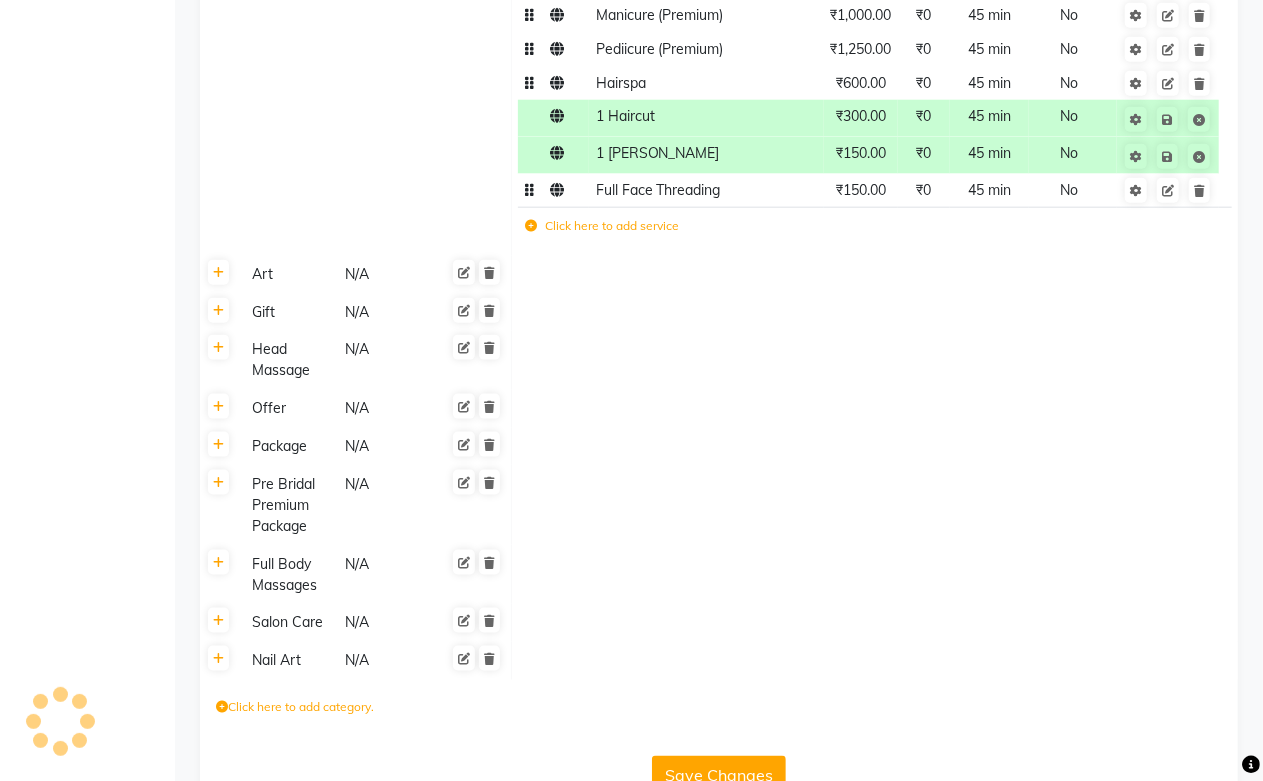 click on "Save Changes" 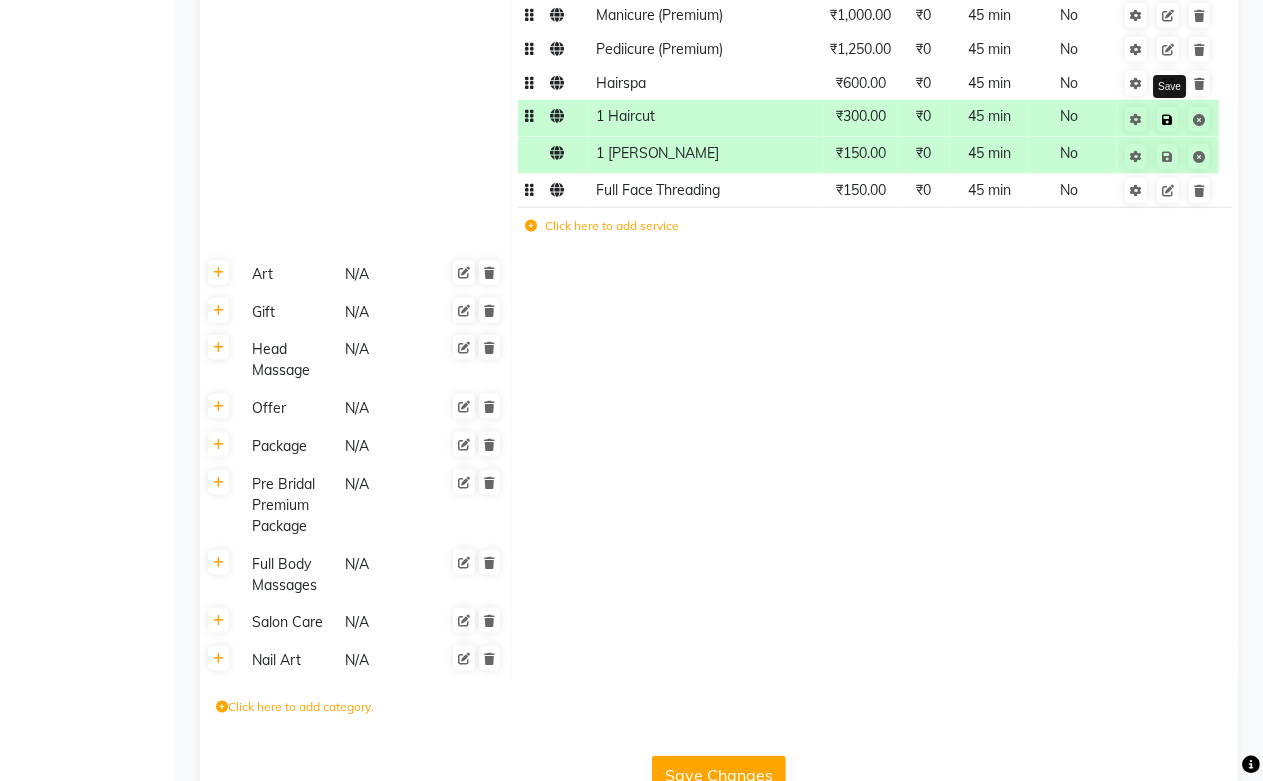 click 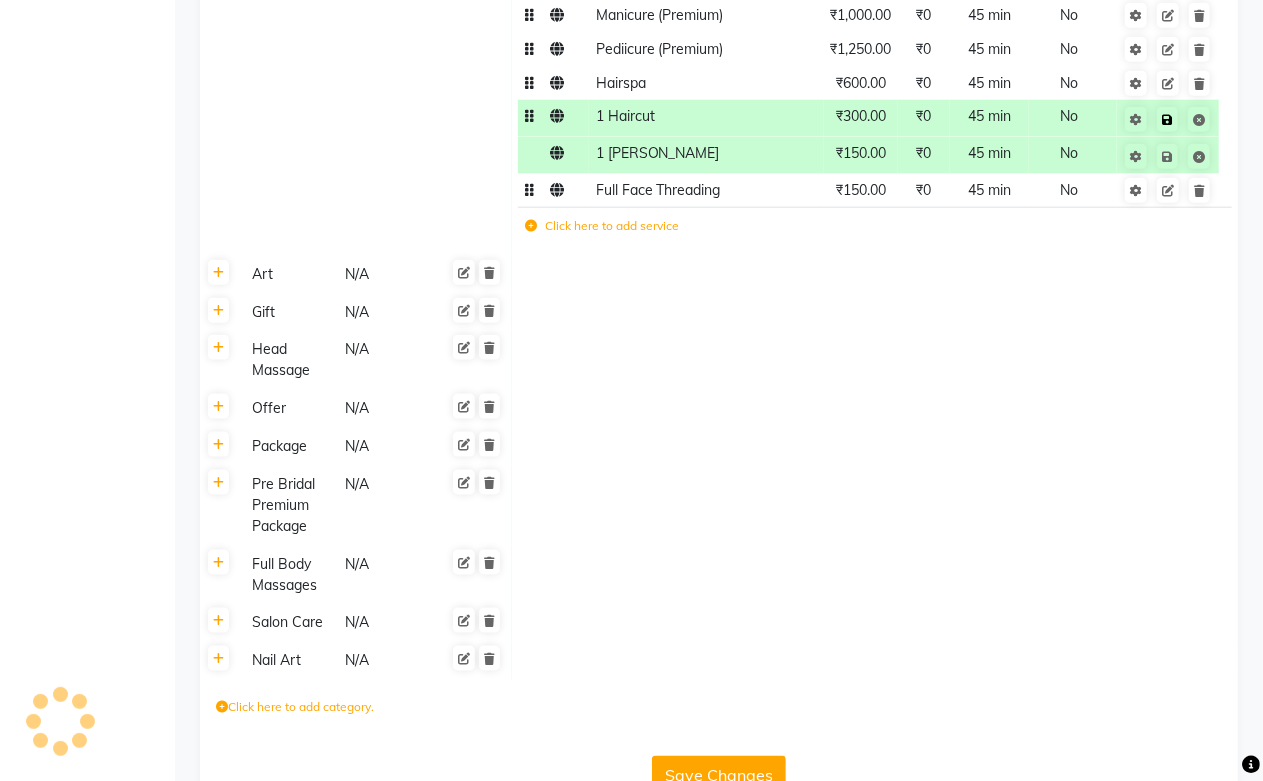 click 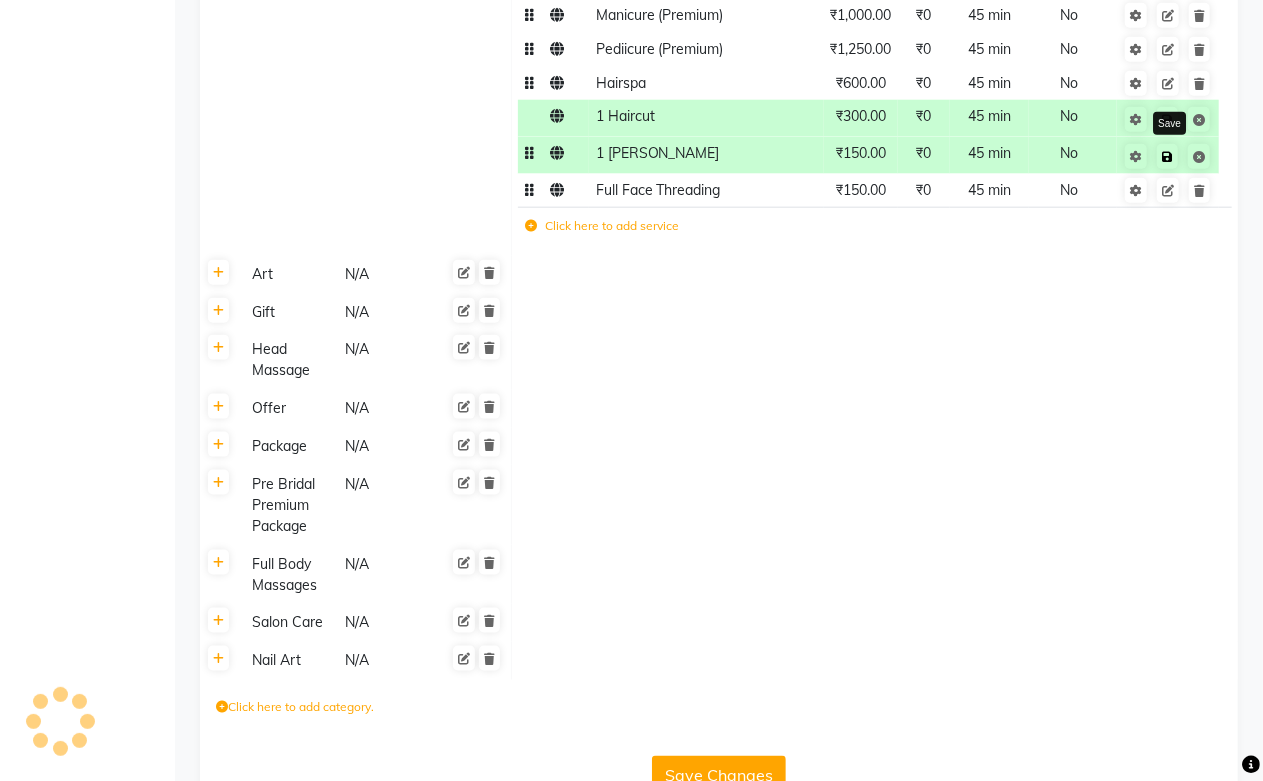 click 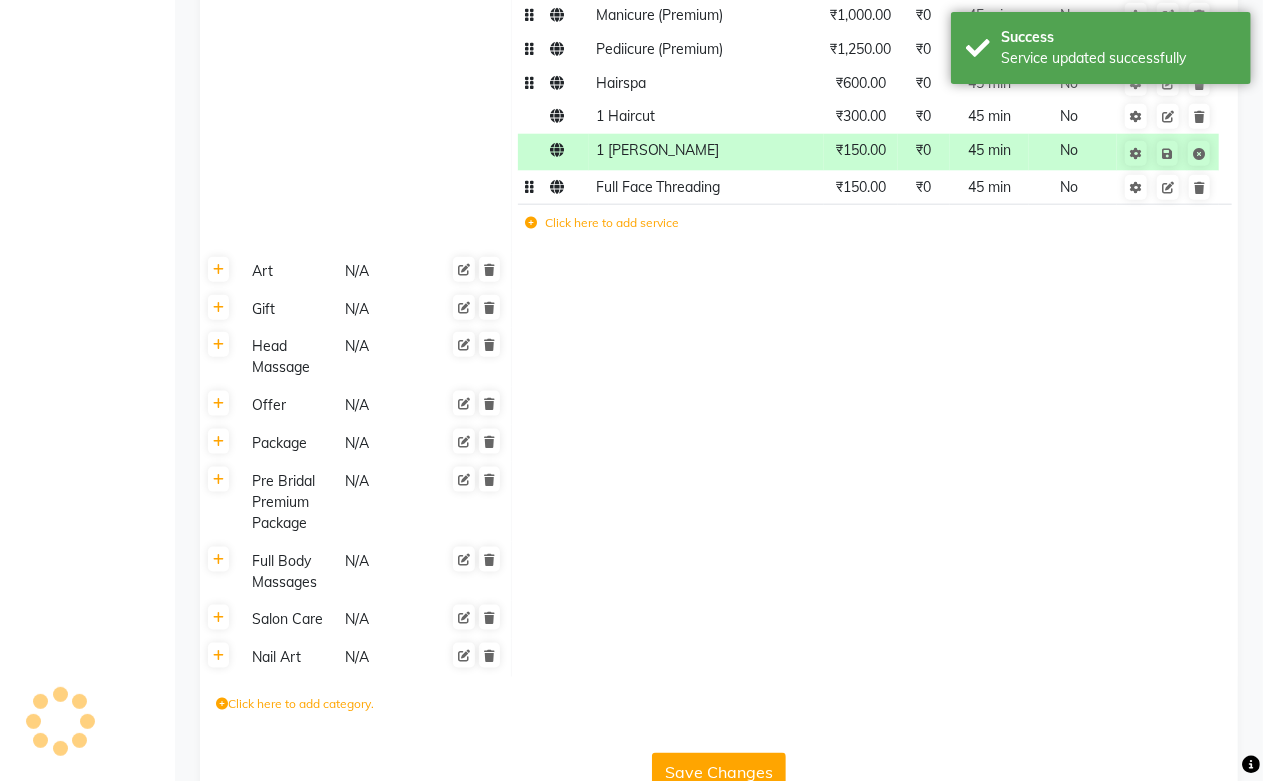 click on "Save Changes" 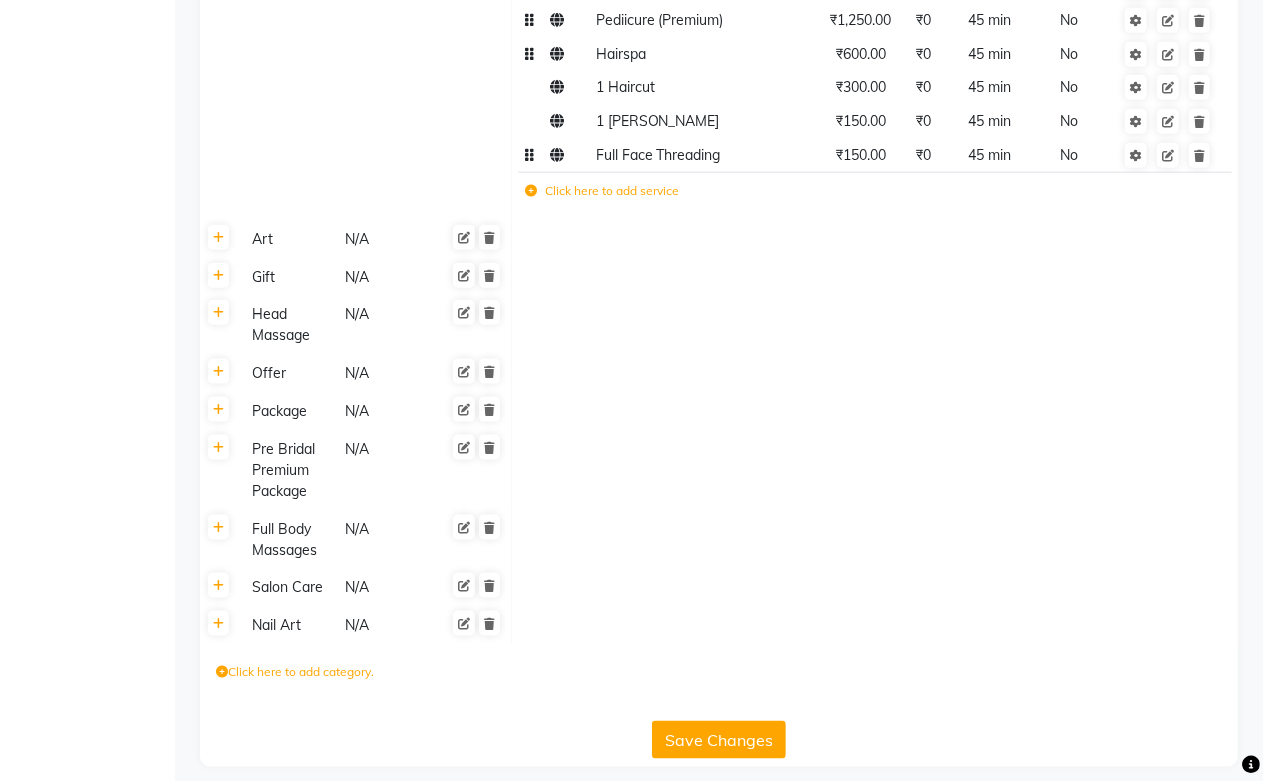 scroll, scrollTop: 1107, scrollLeft: 0, axis: vertical 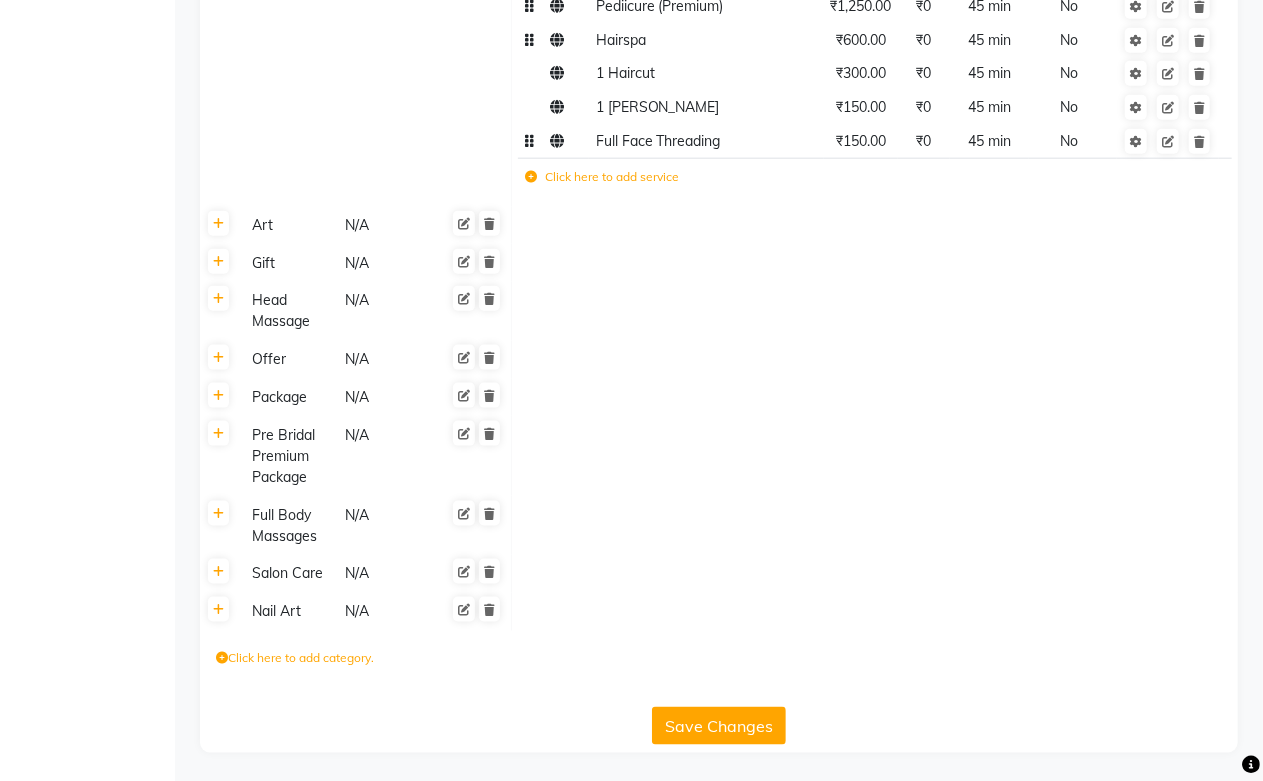 click on "Save Changes" 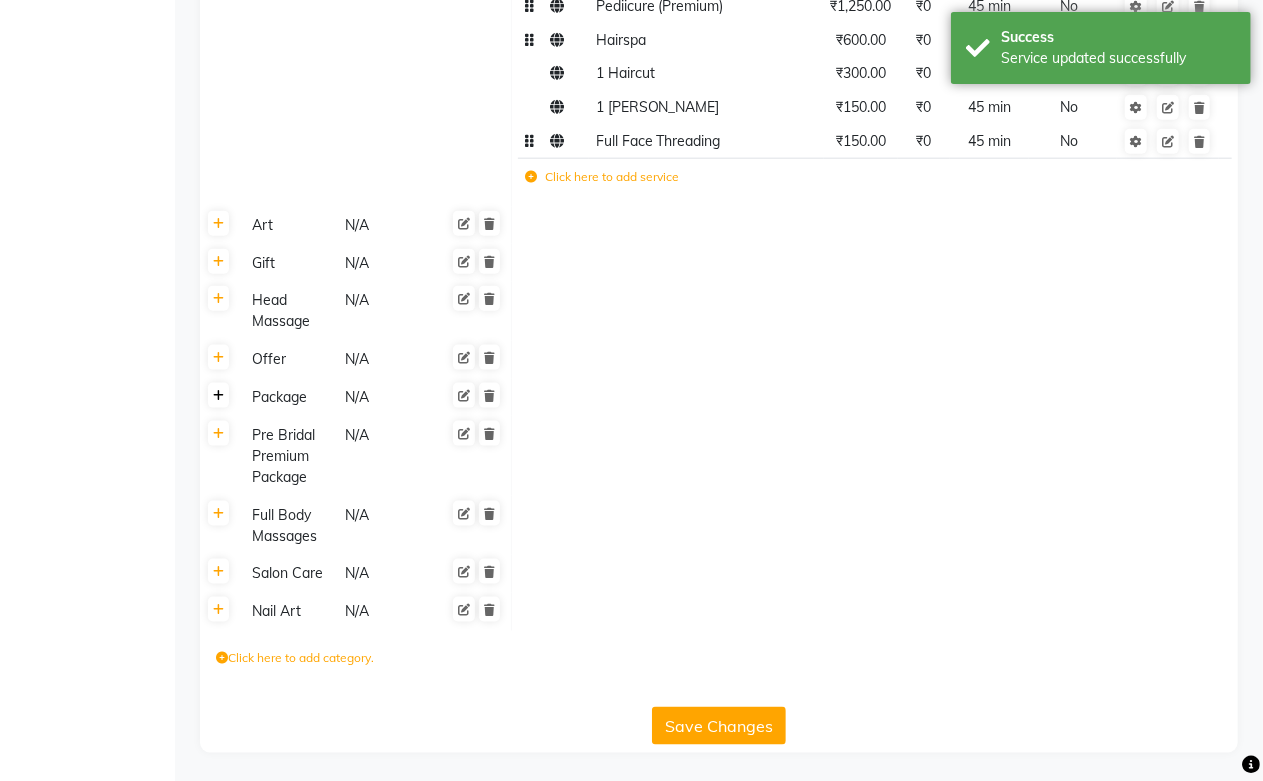 click 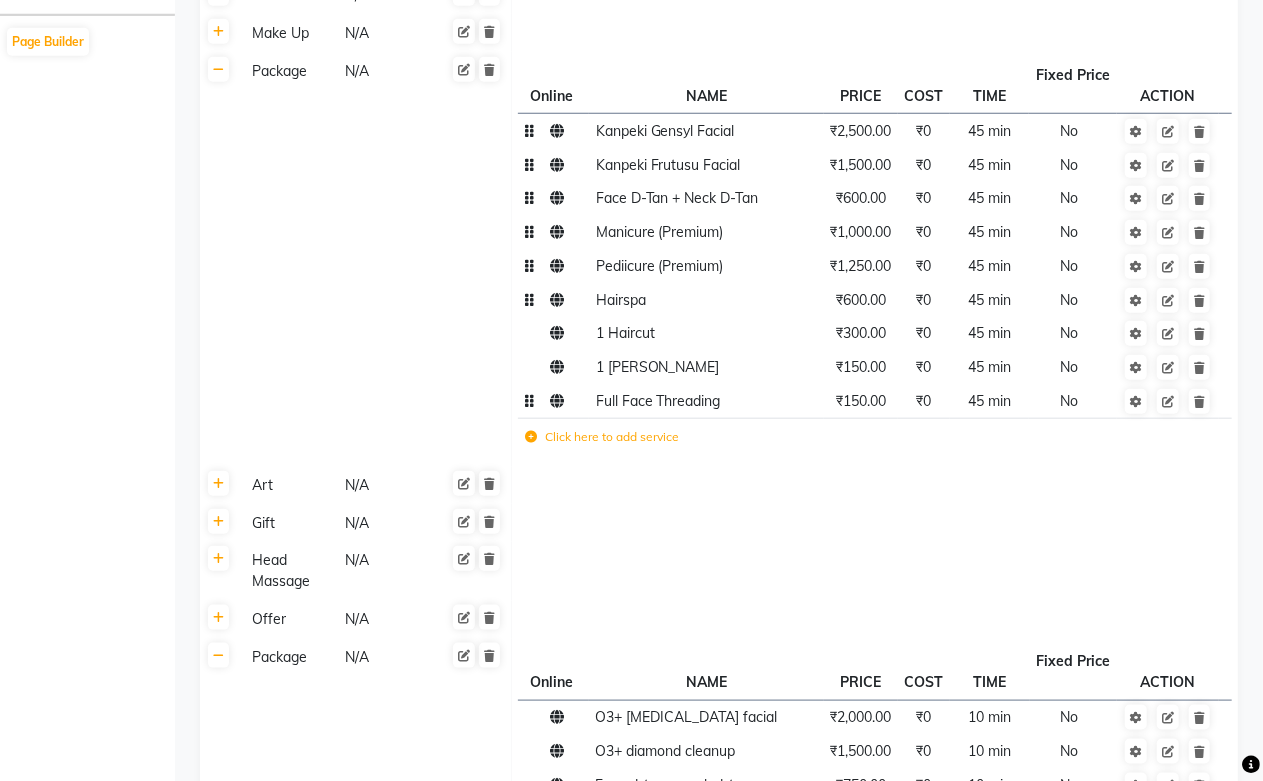 scroll, scrollTop: 774, scrollLeft: 0, axis: vertical 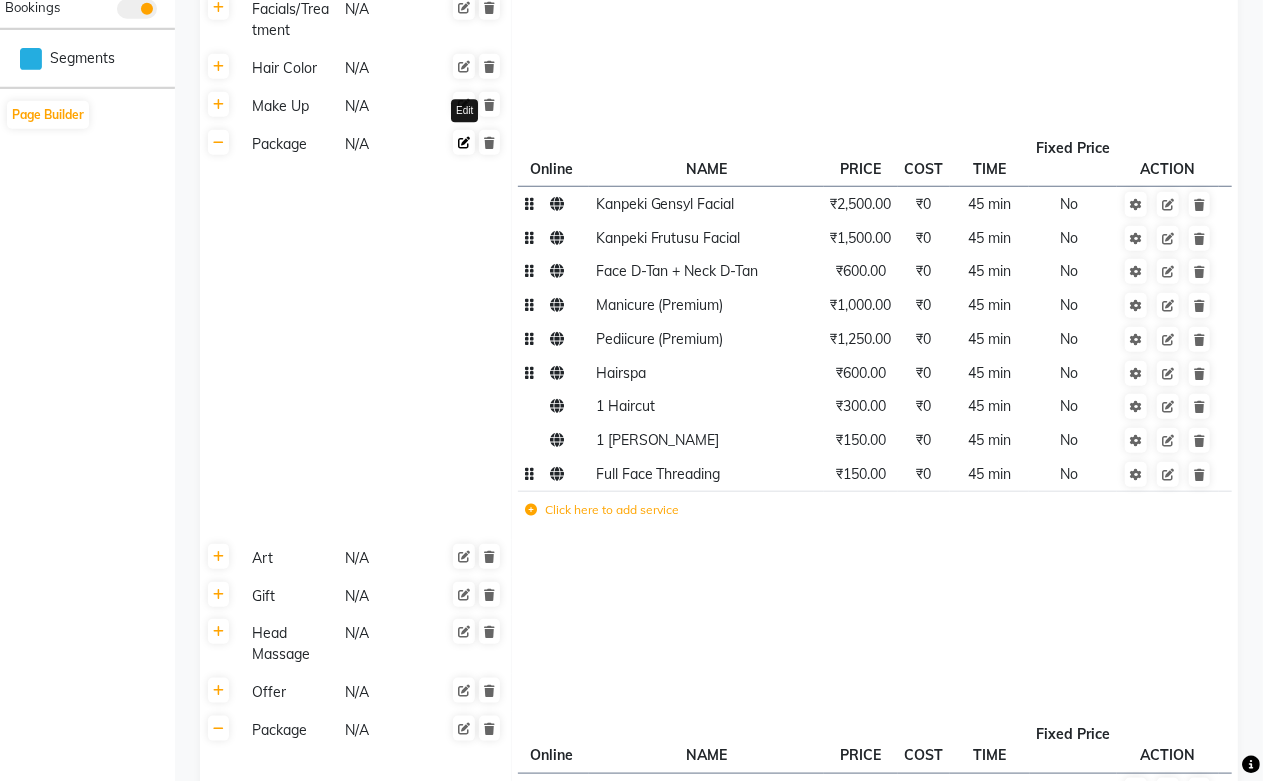 click 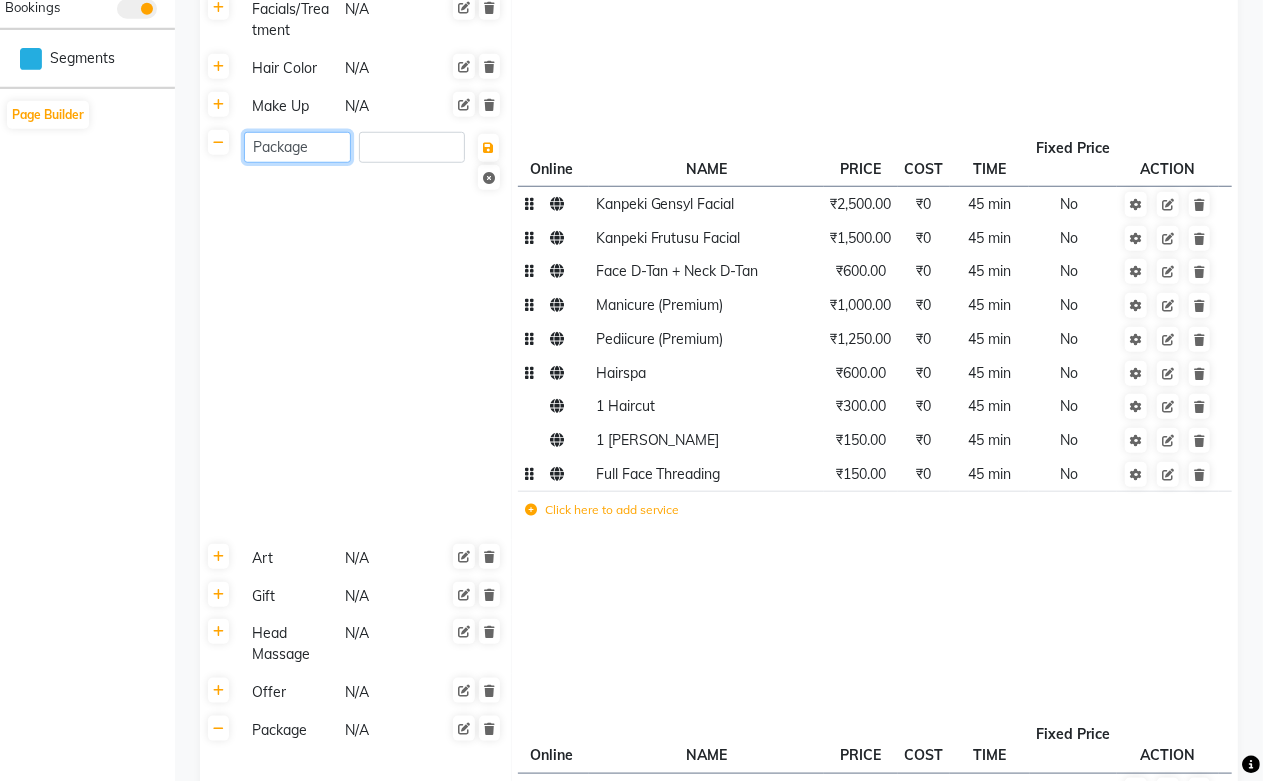 click on "Package" 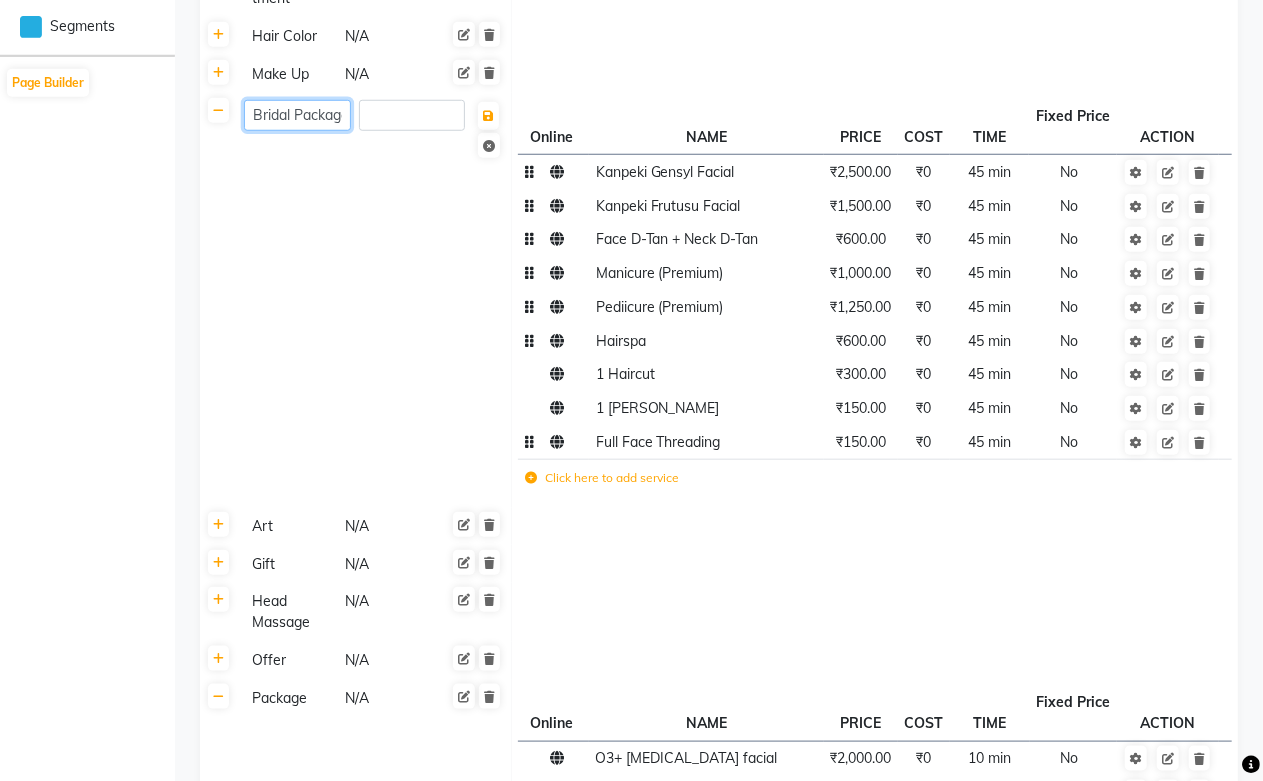 scroll, scrollTop: 751, scrollLeft: 0, axis: vertical 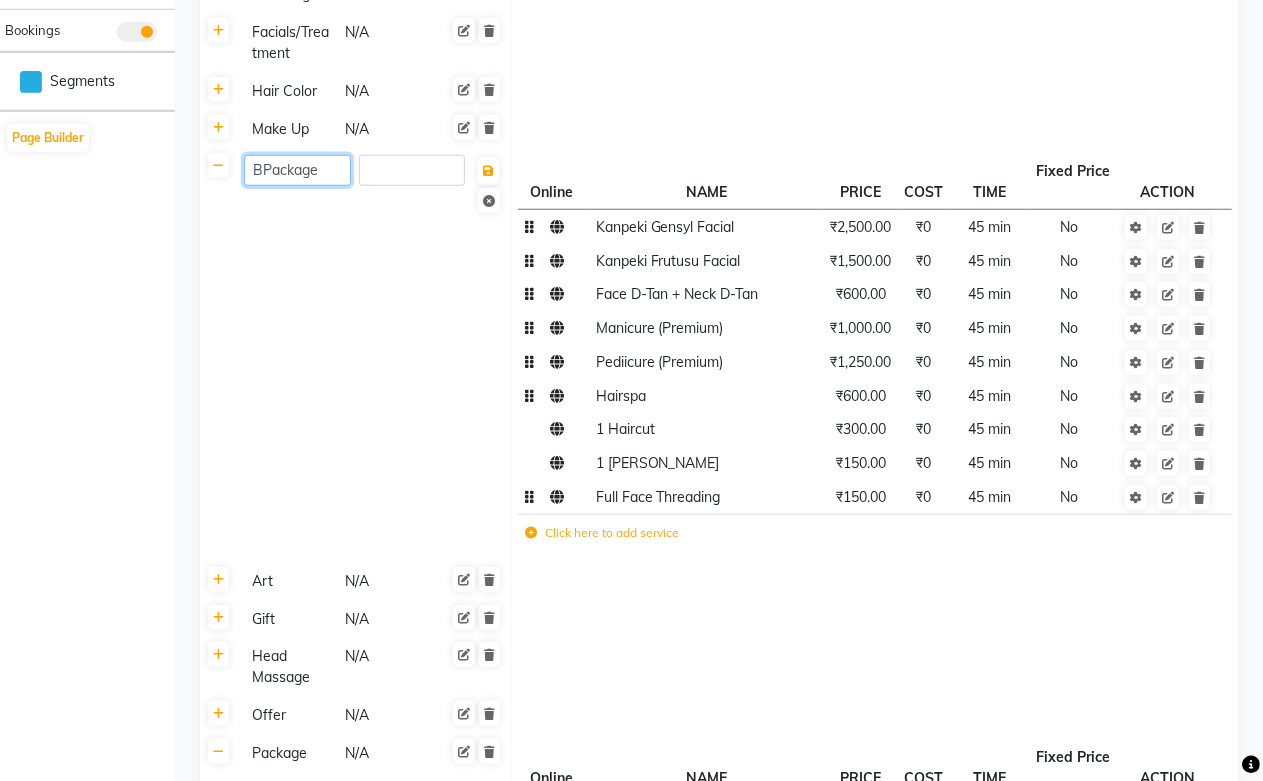 type on "Package" 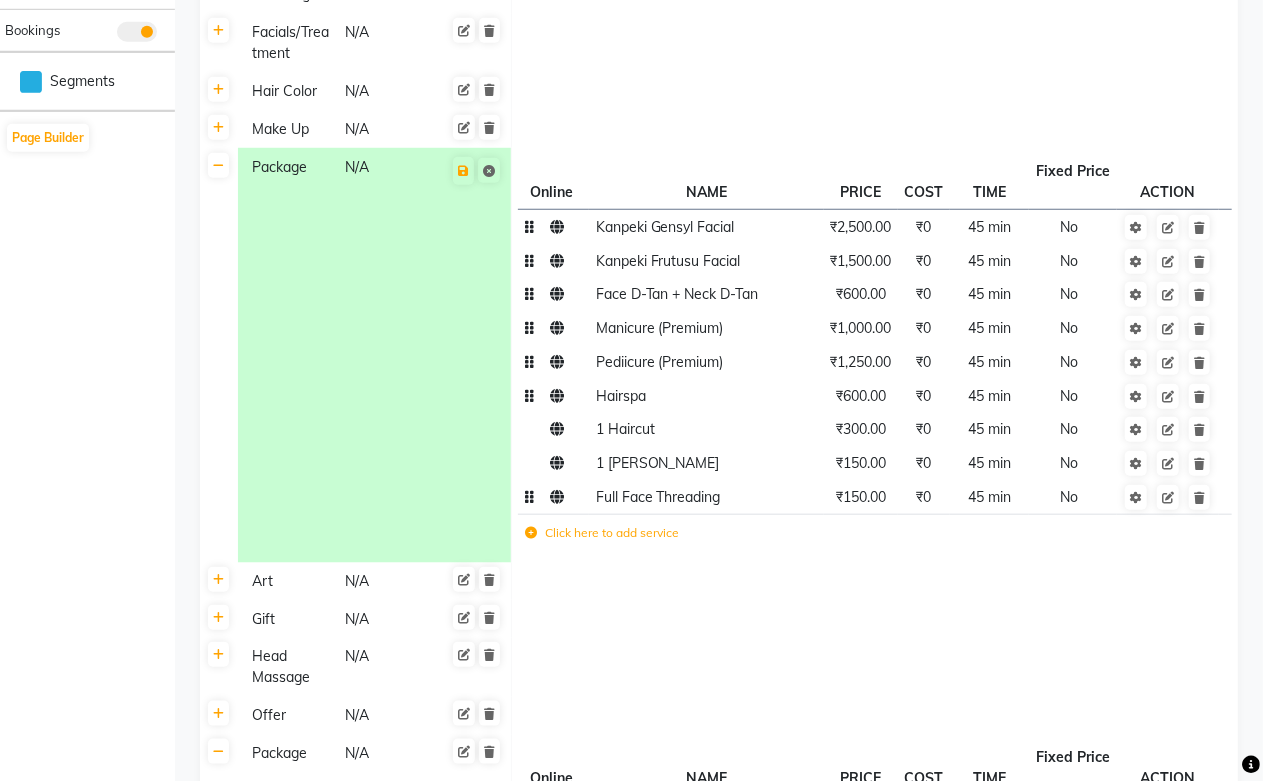click on "Full Face Threading" 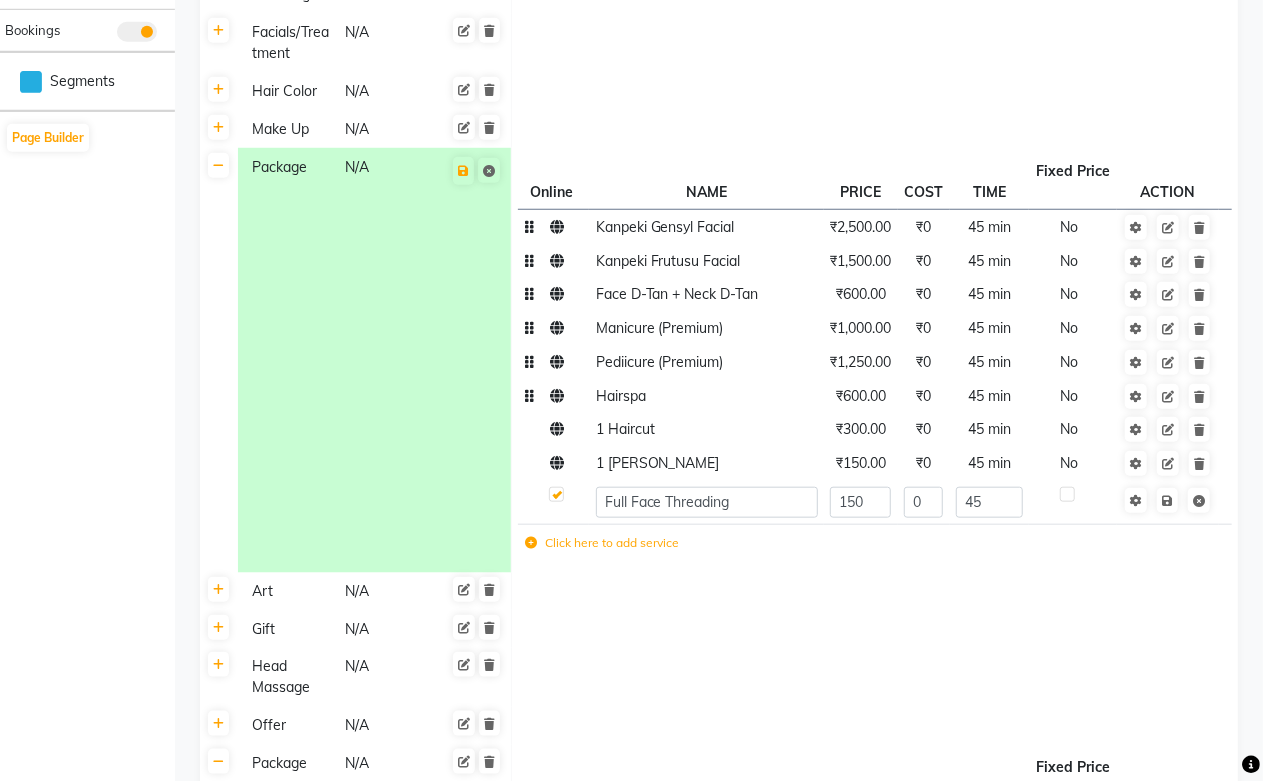 click on "Full Face Threading" 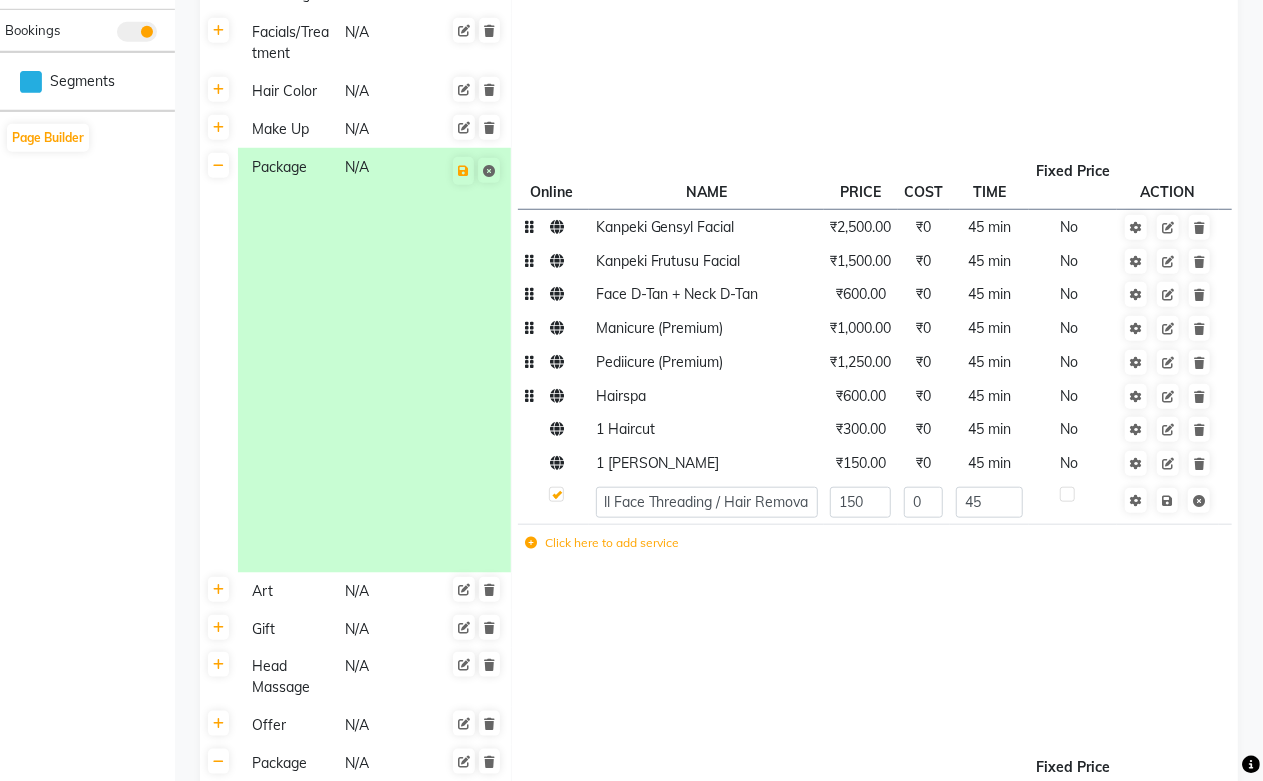 type on "Full Face Threading / Hair Removal" 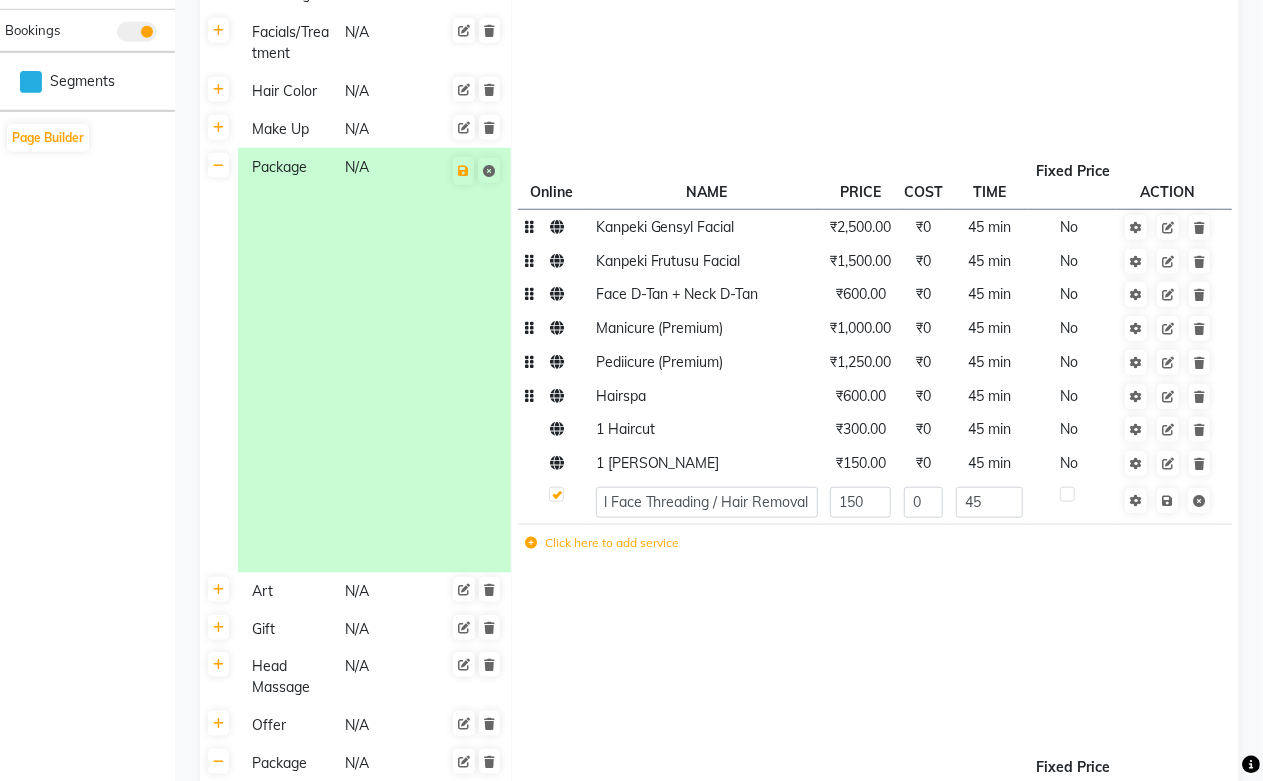 scroll, scrollTop: 0, scrollLeft: 30, axis: horizontal 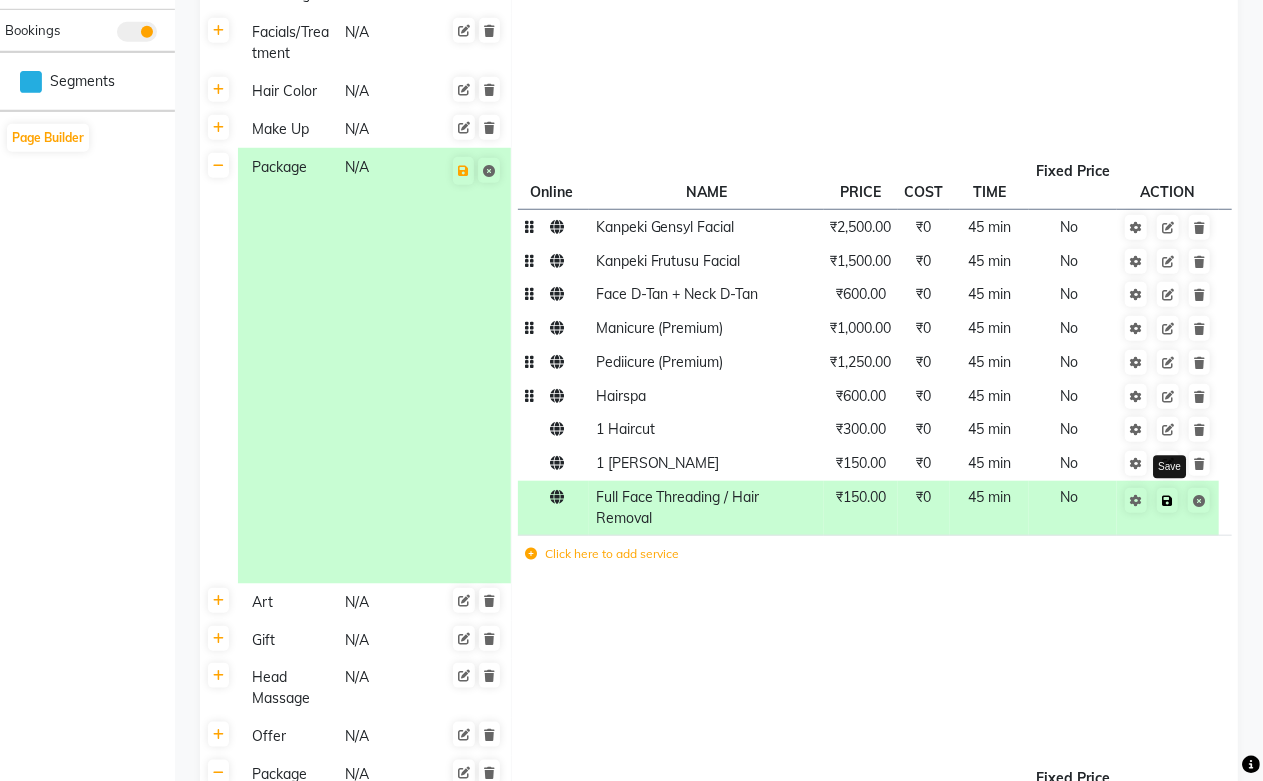 click 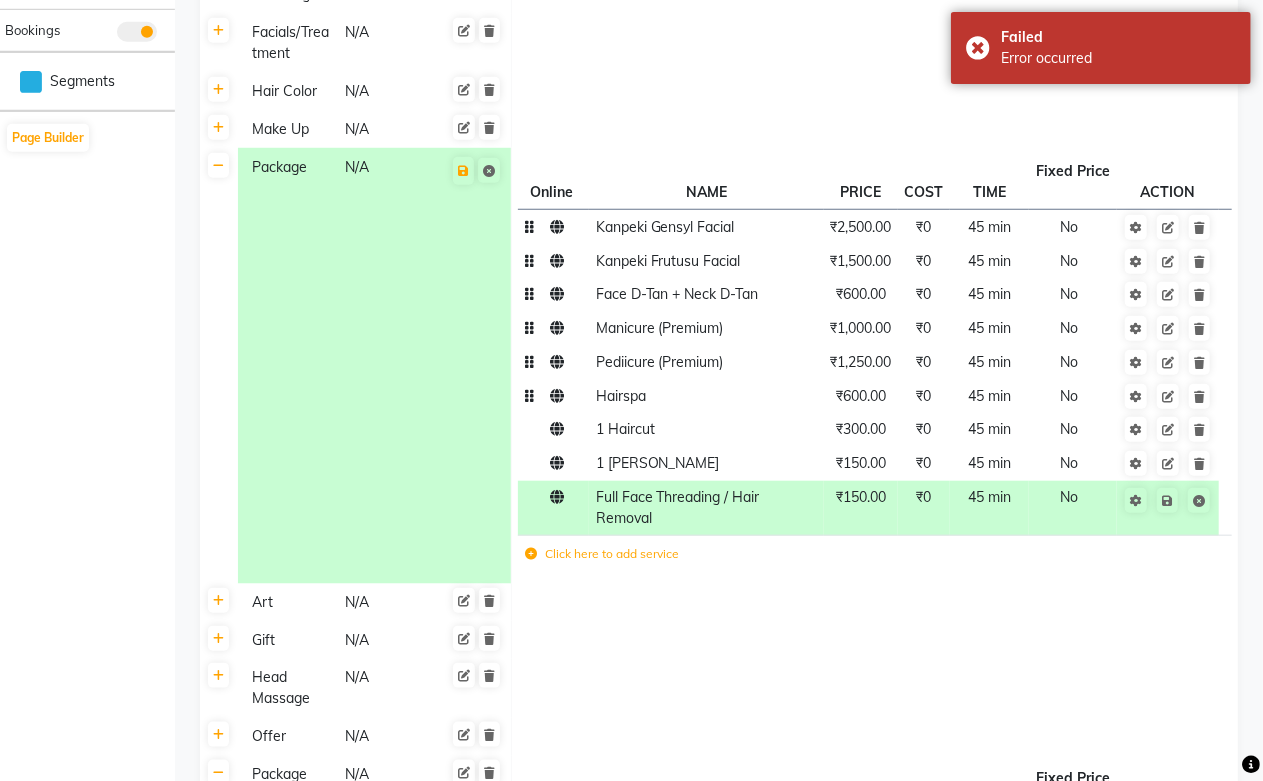 click 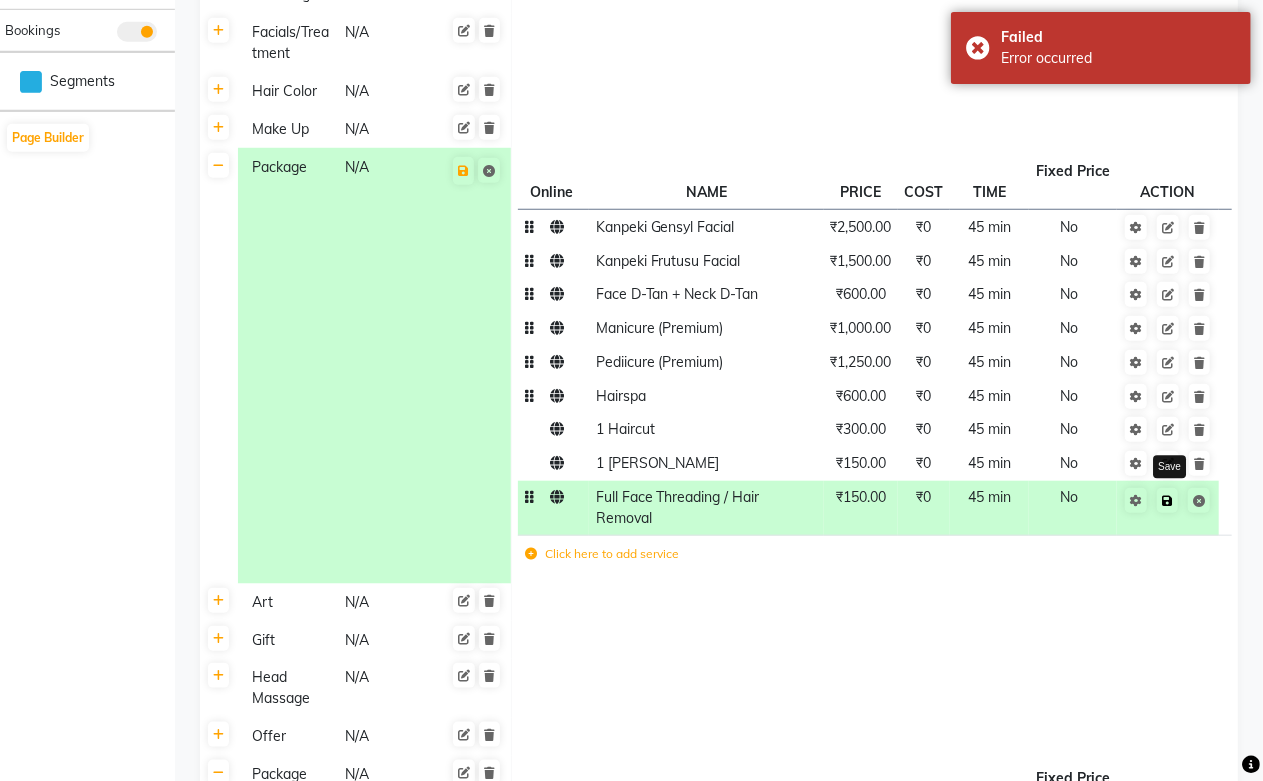 click 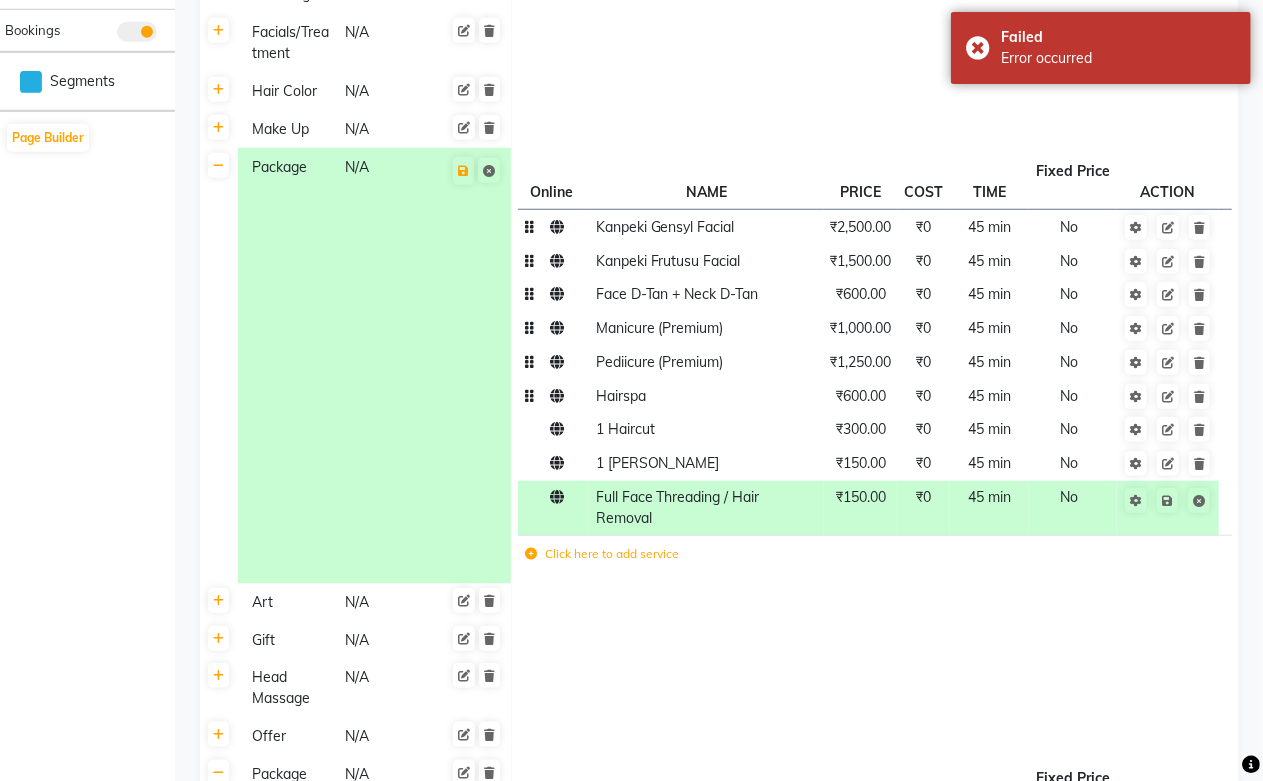 click on "Package  N/A" 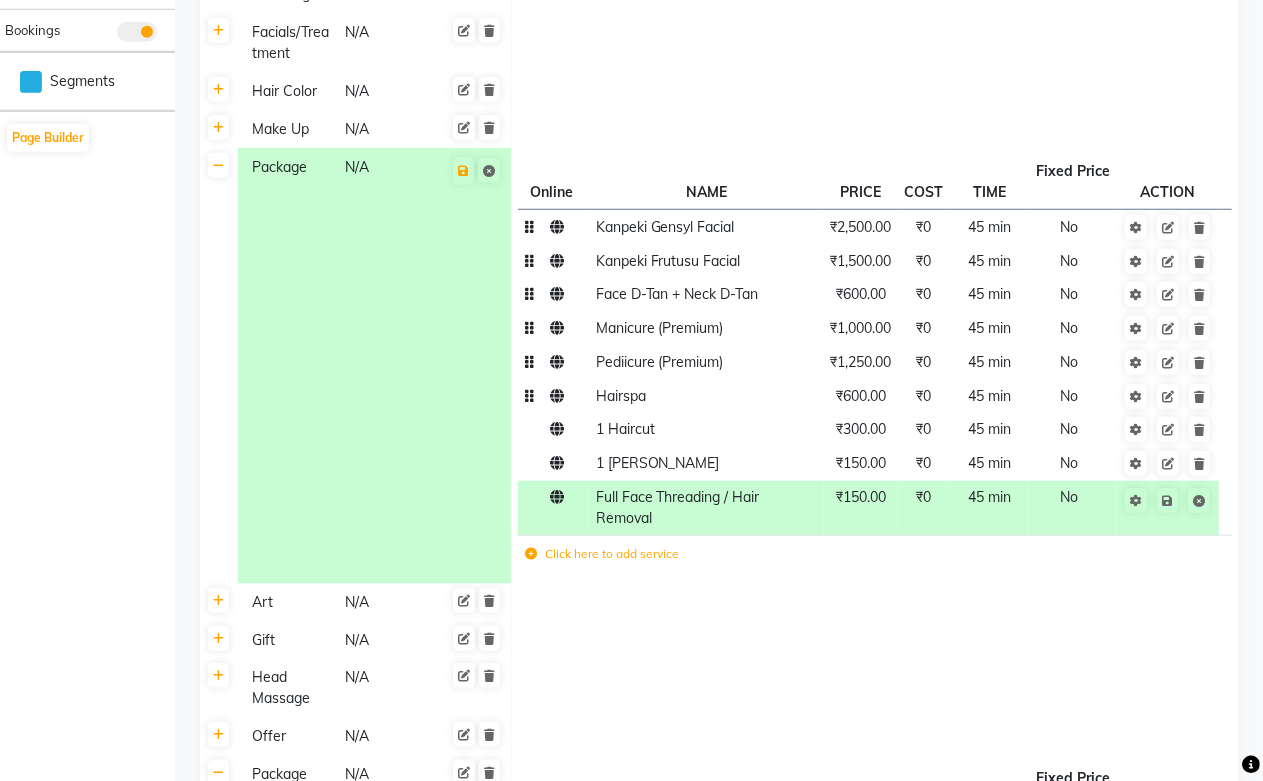 click on "Package  N/A" 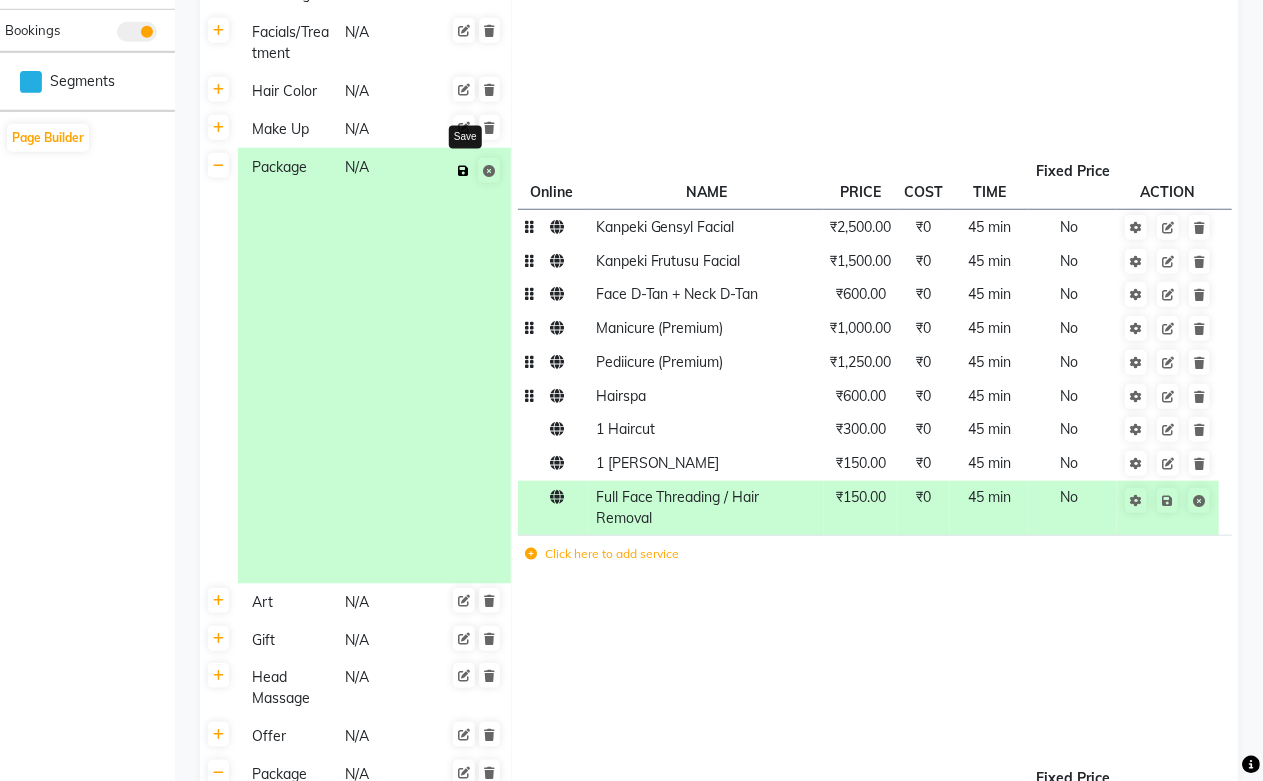 click 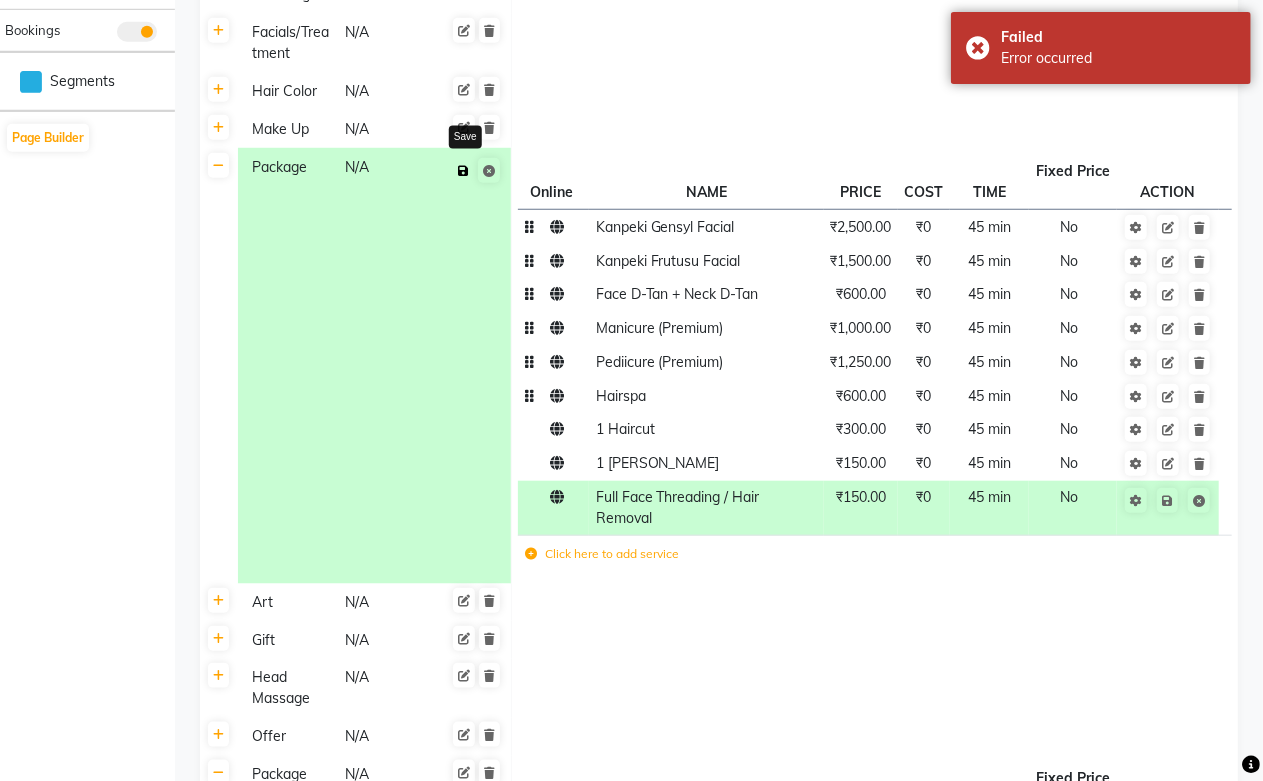 click 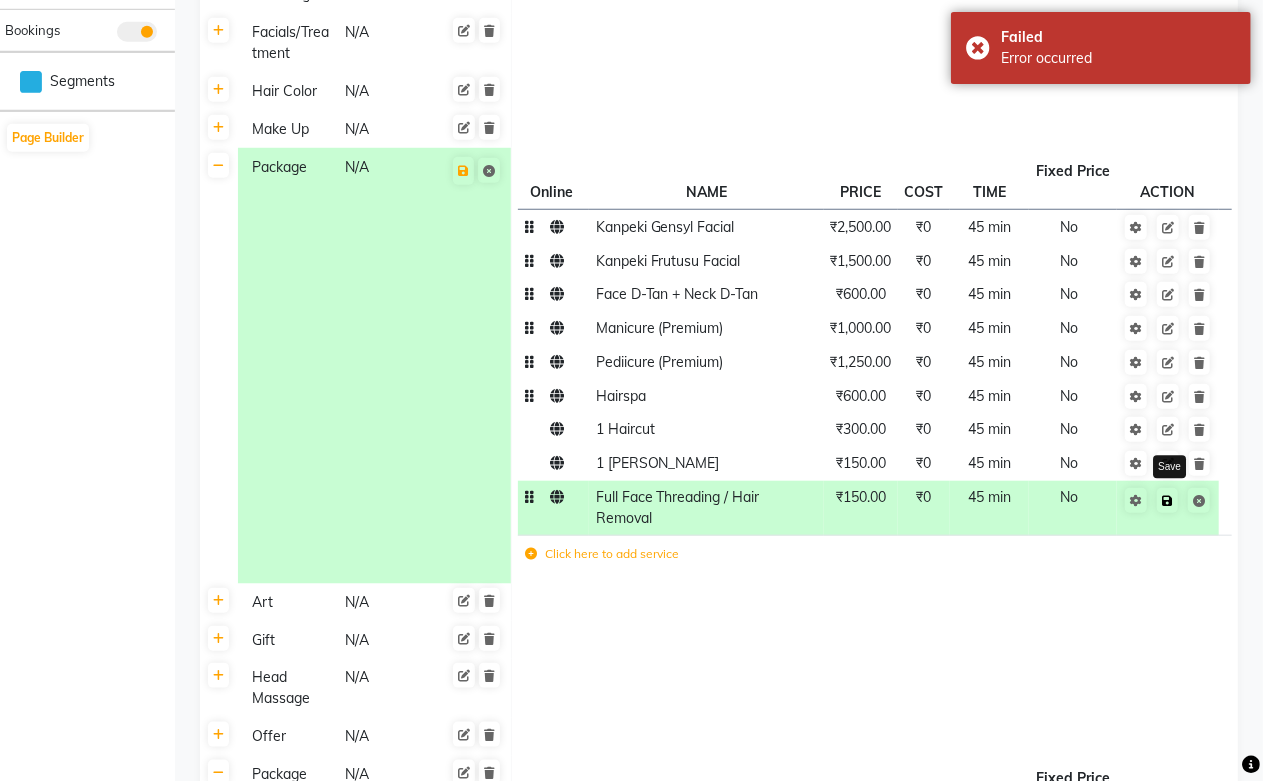 click 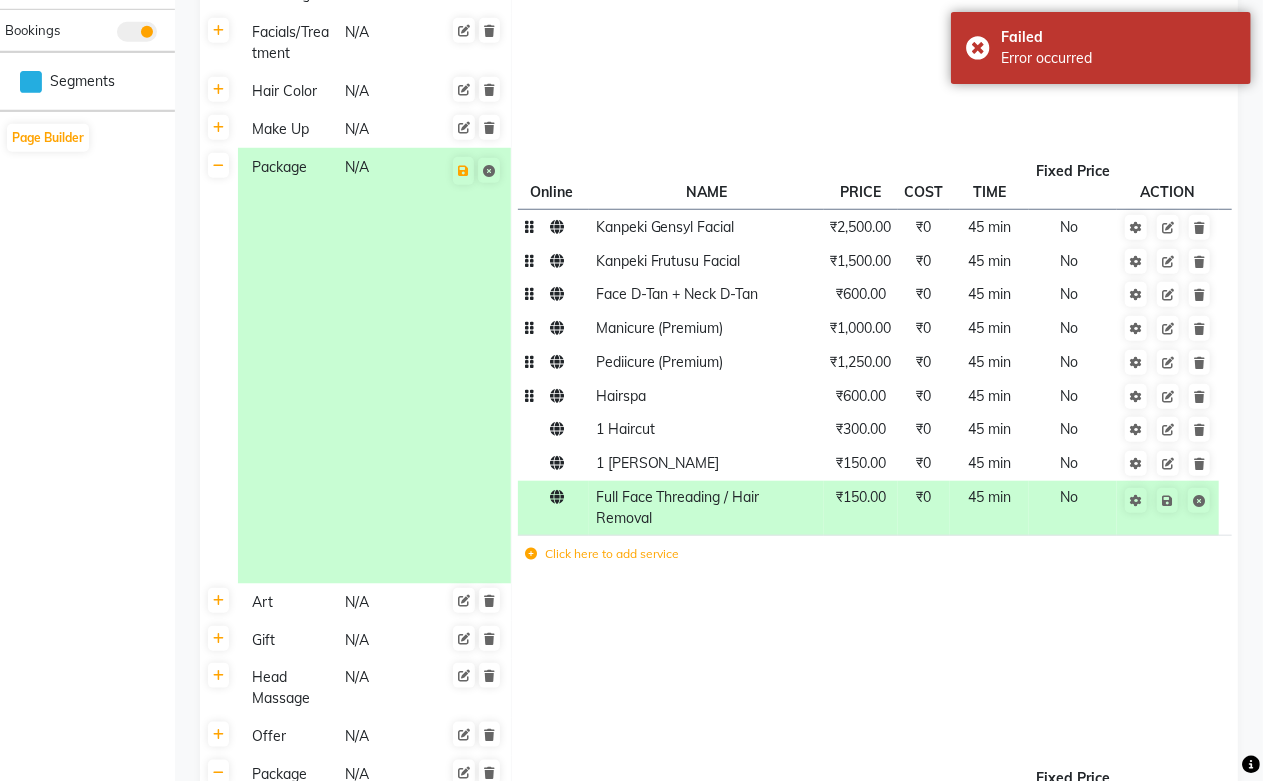 click 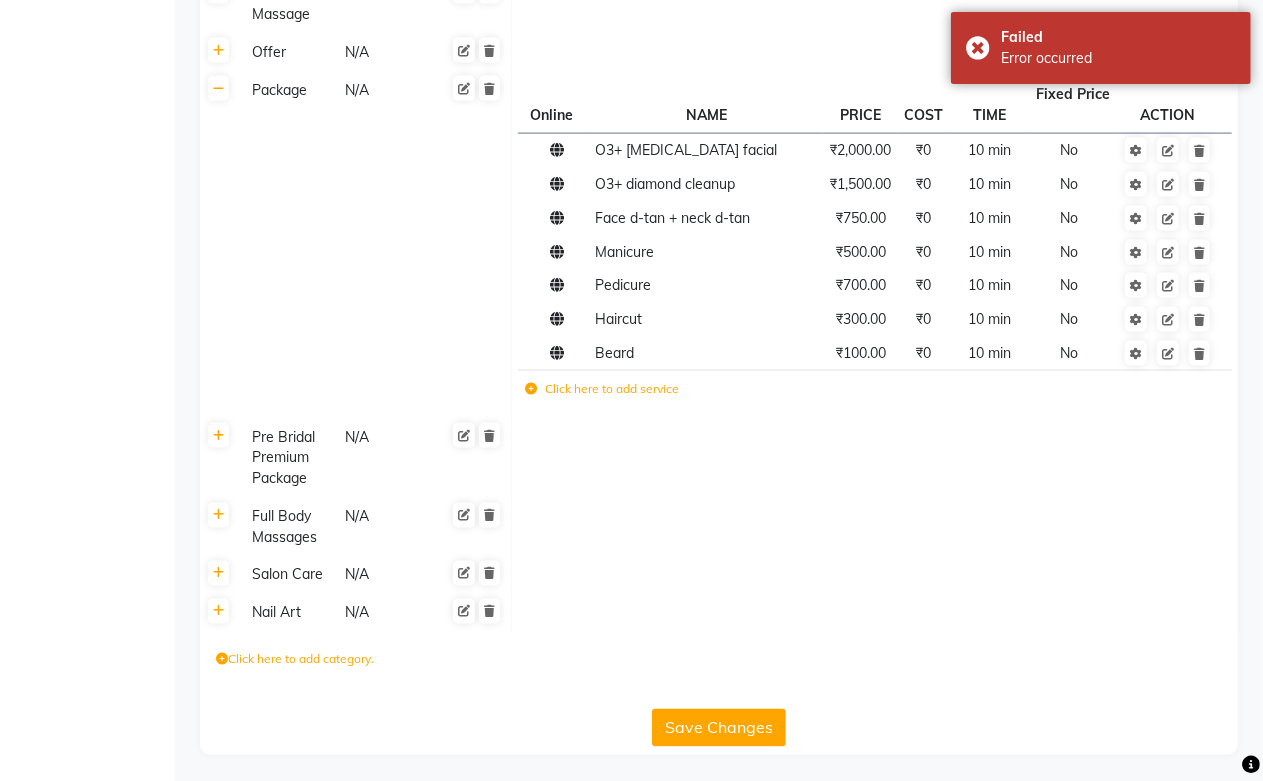 scroll, scrollTop: 1438, scrollLeft: 0, axis: vertical 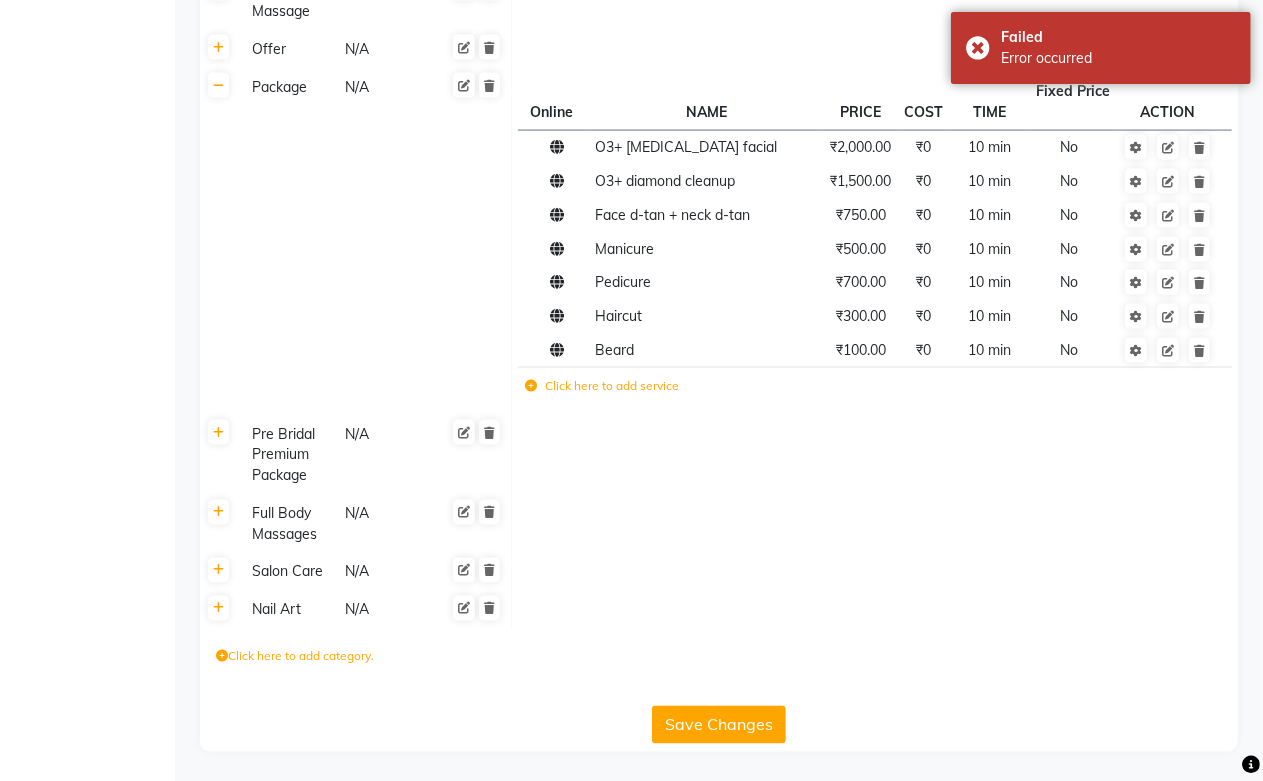 click on "Save Changes" 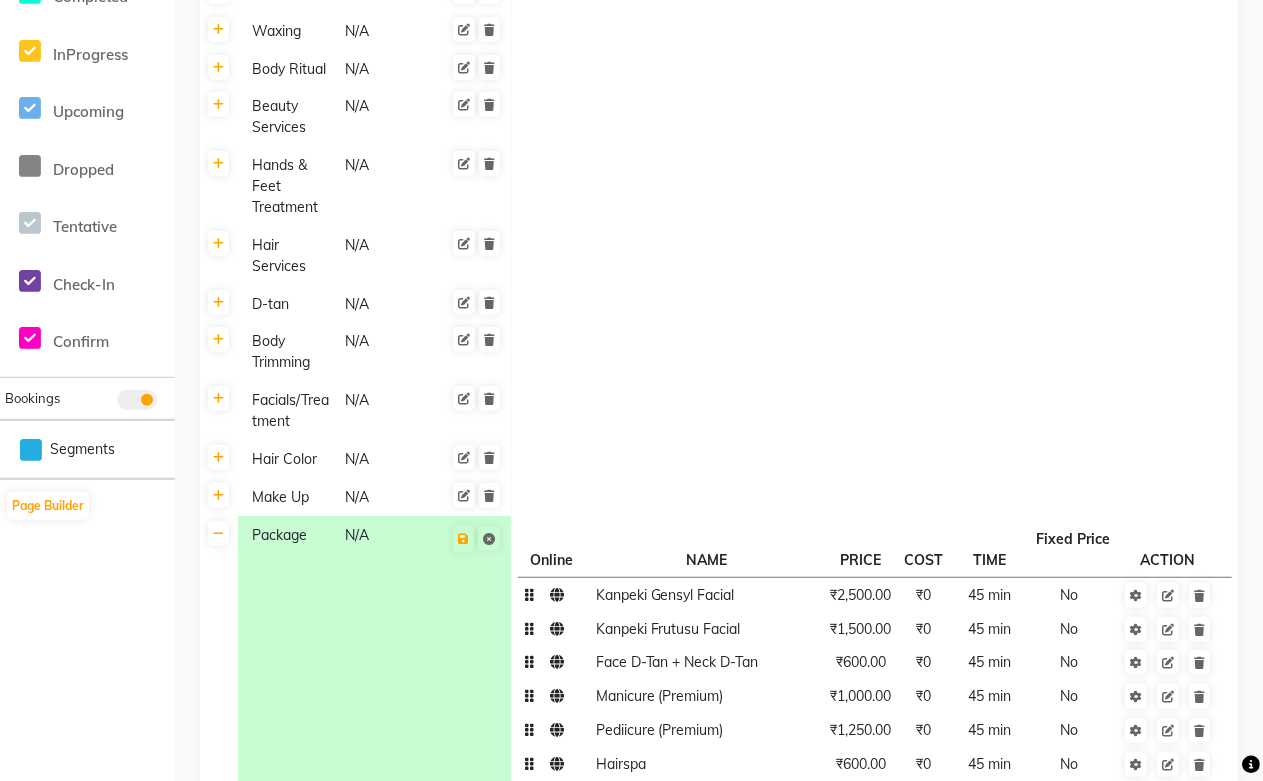 scroll, scrollTop: 327, scrollLeft: 0, axis: vertical 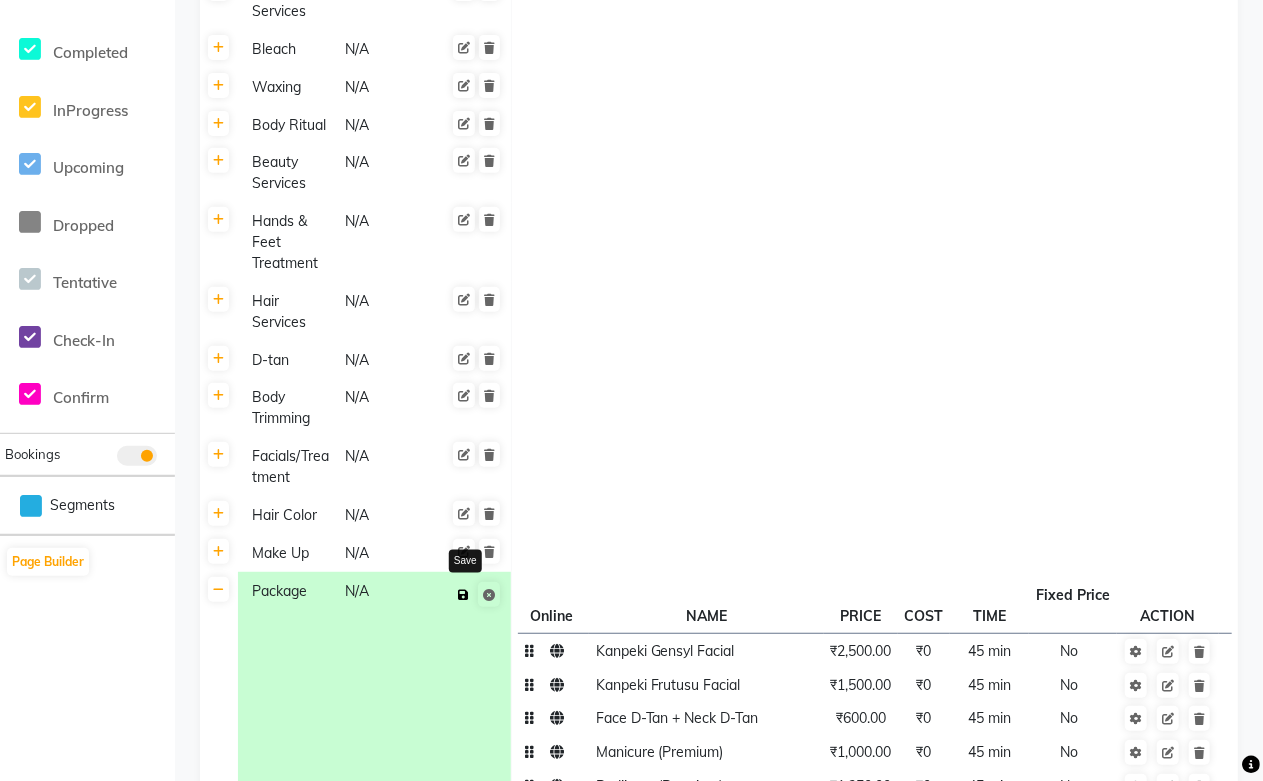 click 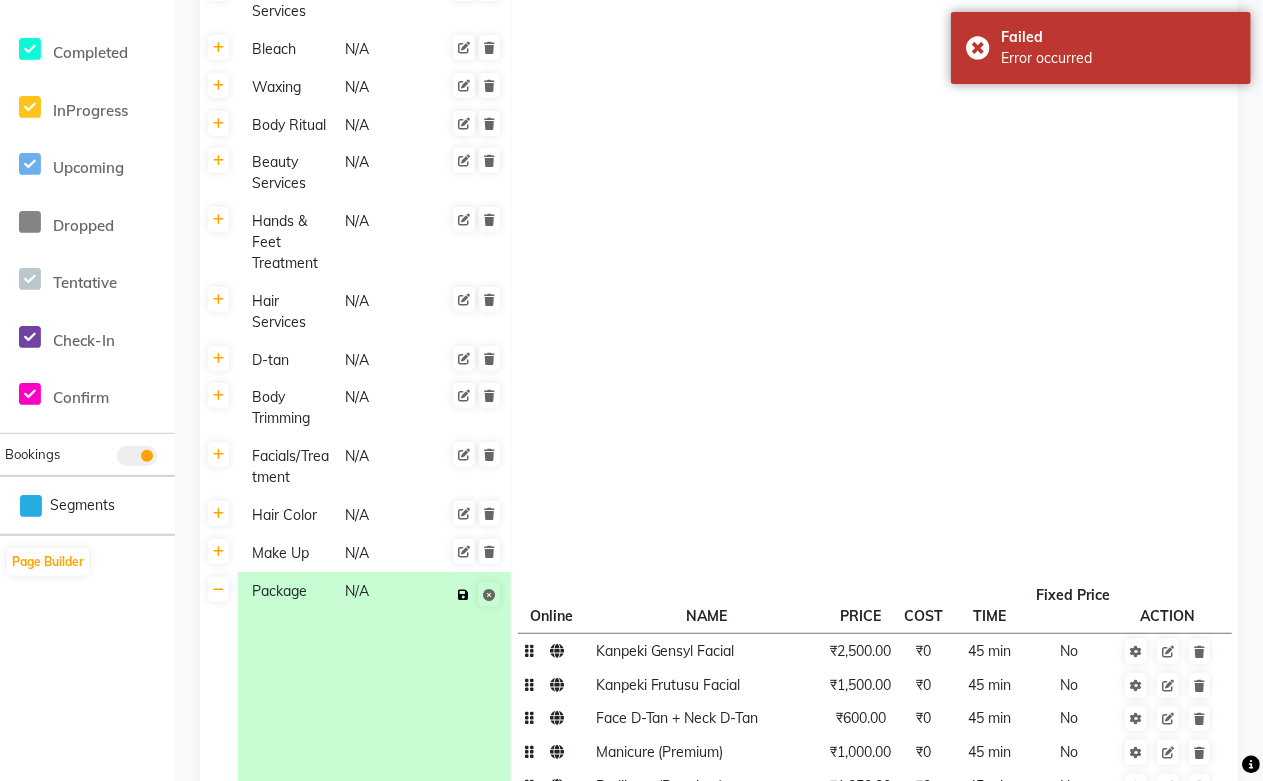 click 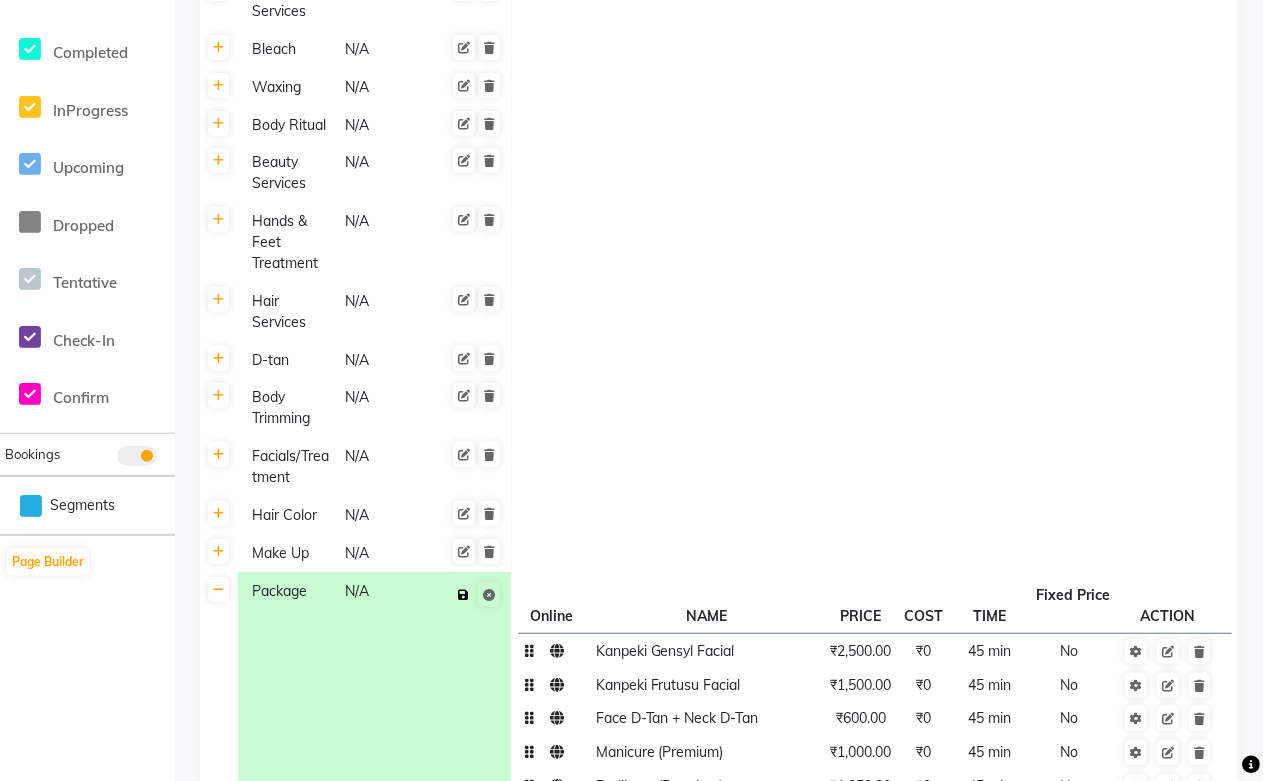 click 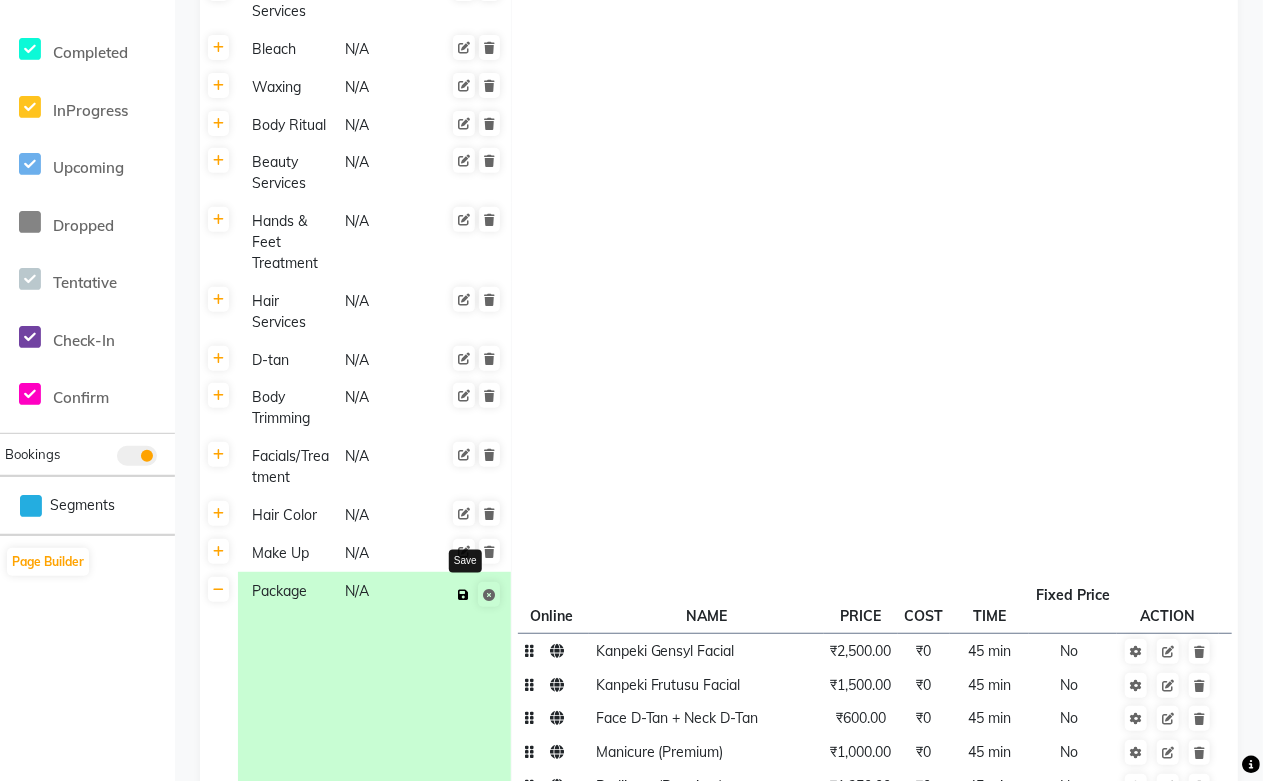 click 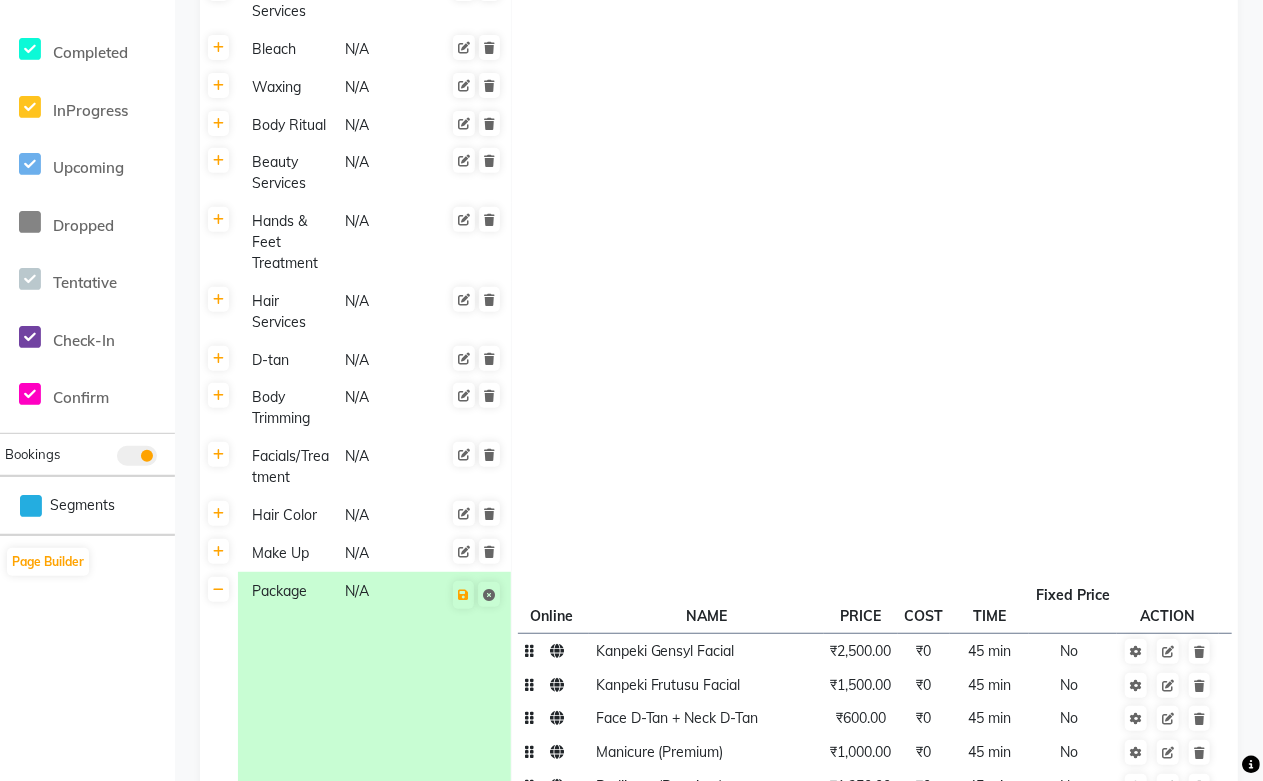 click on "Package  N/A" 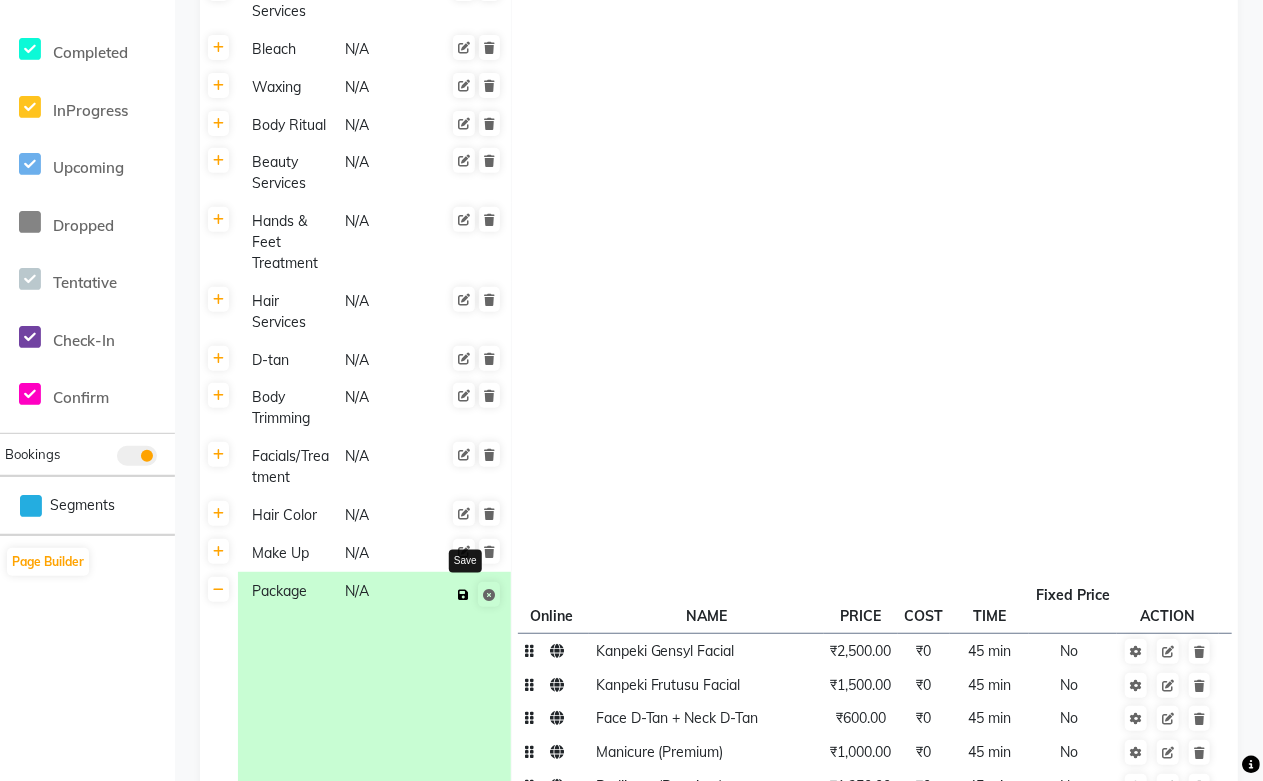 click 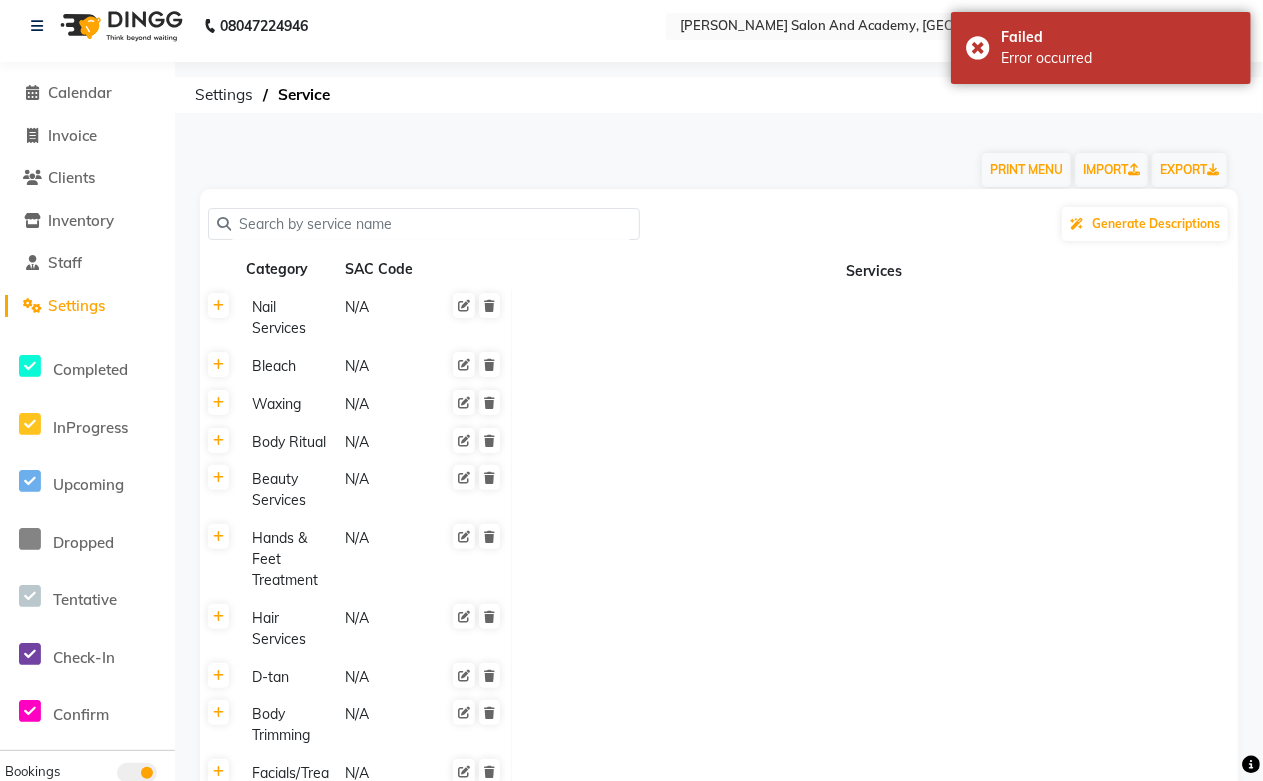 scroll, scrollTop: 0, scrollLeft: 0, axis: both 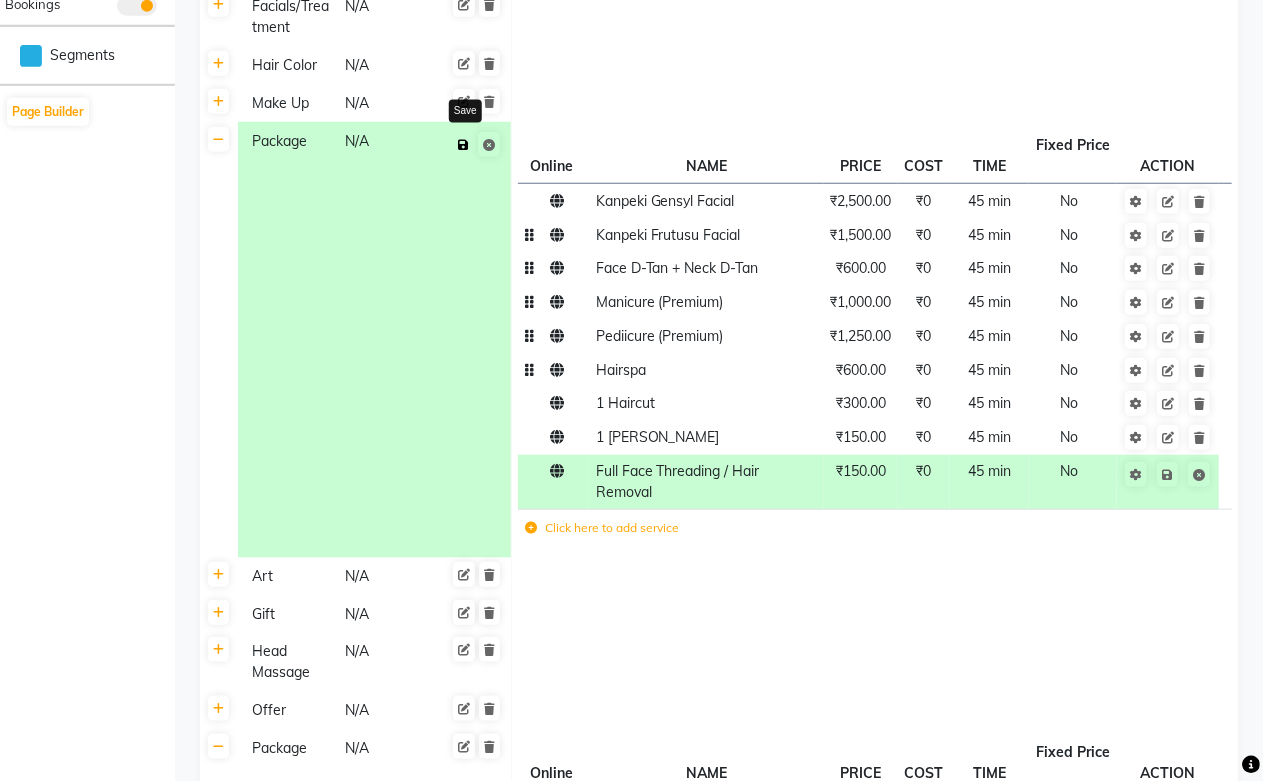 click 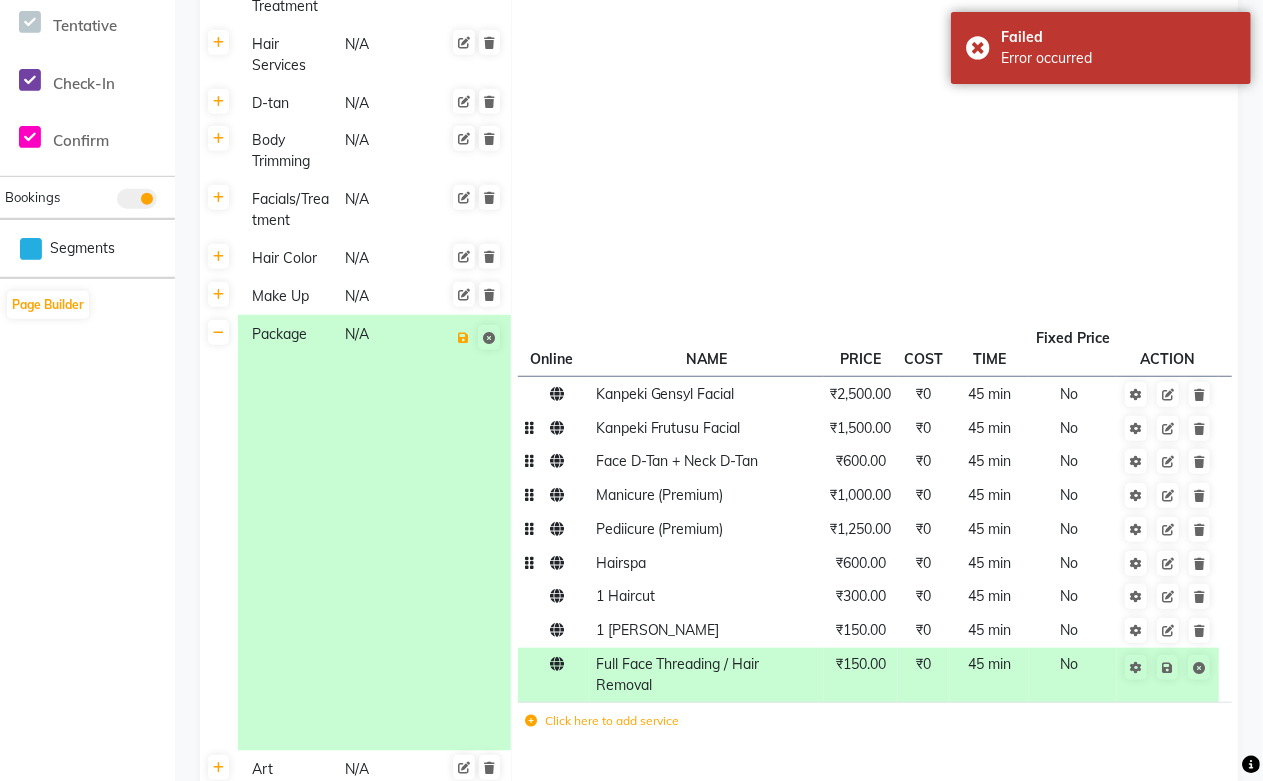 scroll, scrollTop: 111, scrollLeft: 0, axis: vertical 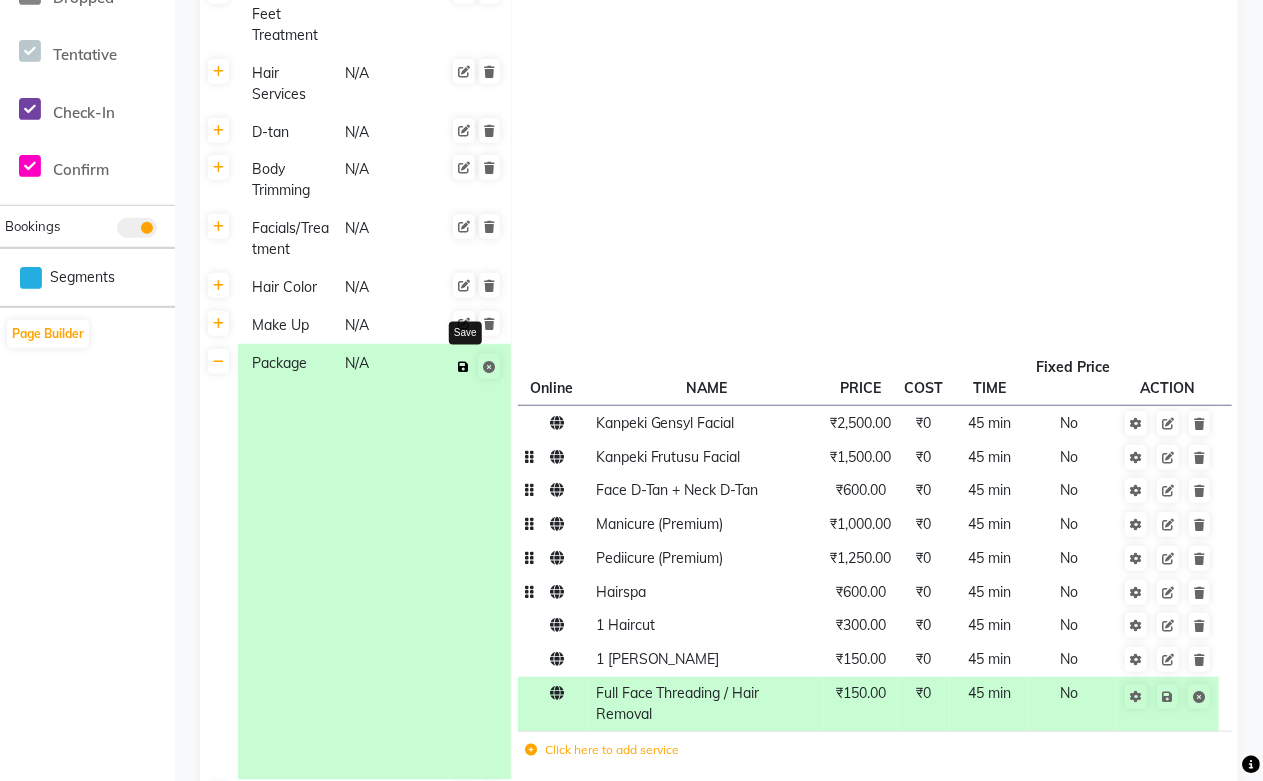 click 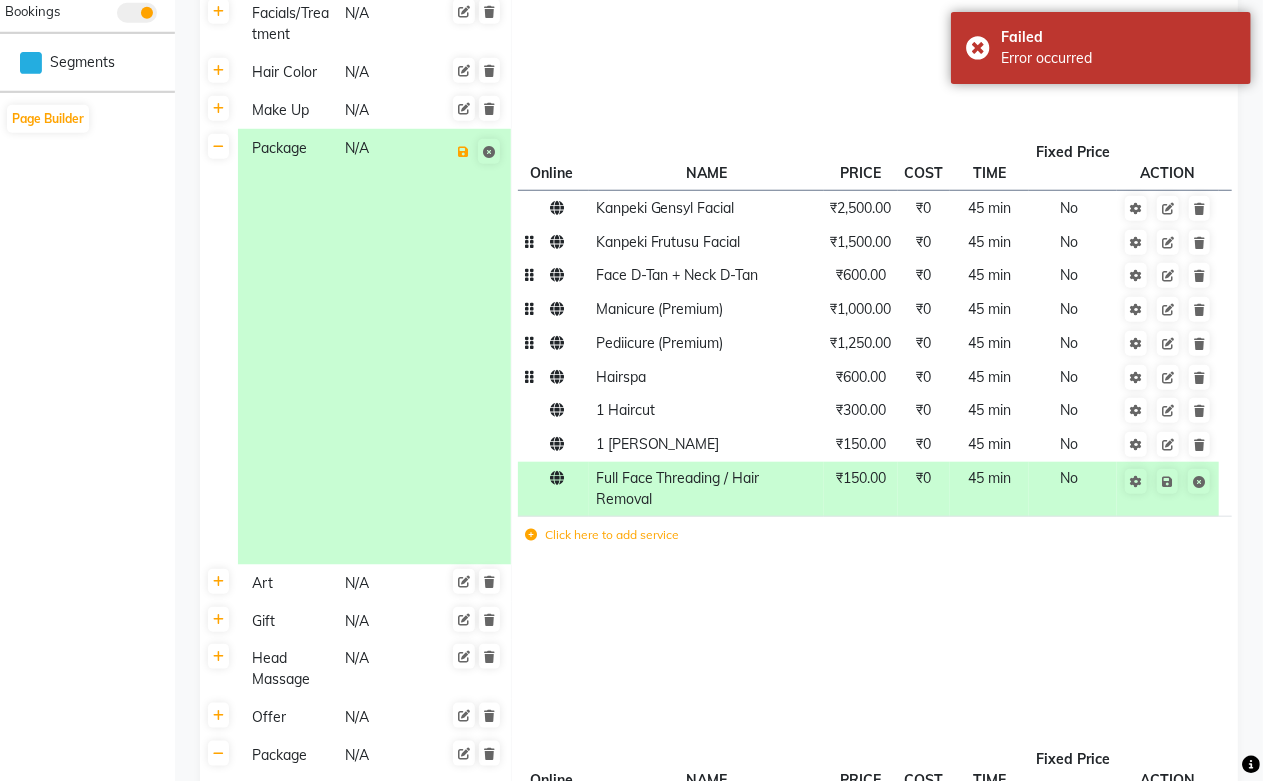 scroll, scrollTop: 777, scrollLeft: 0, axis: vertical 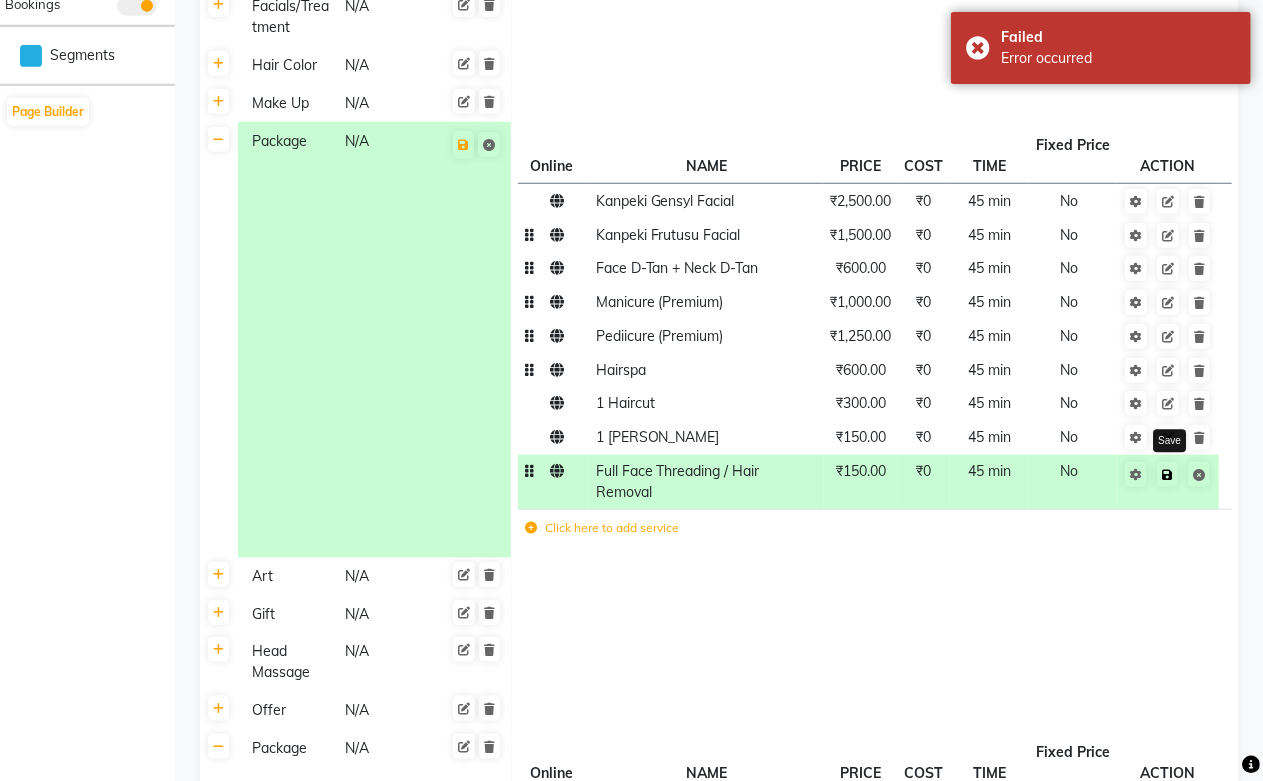 click 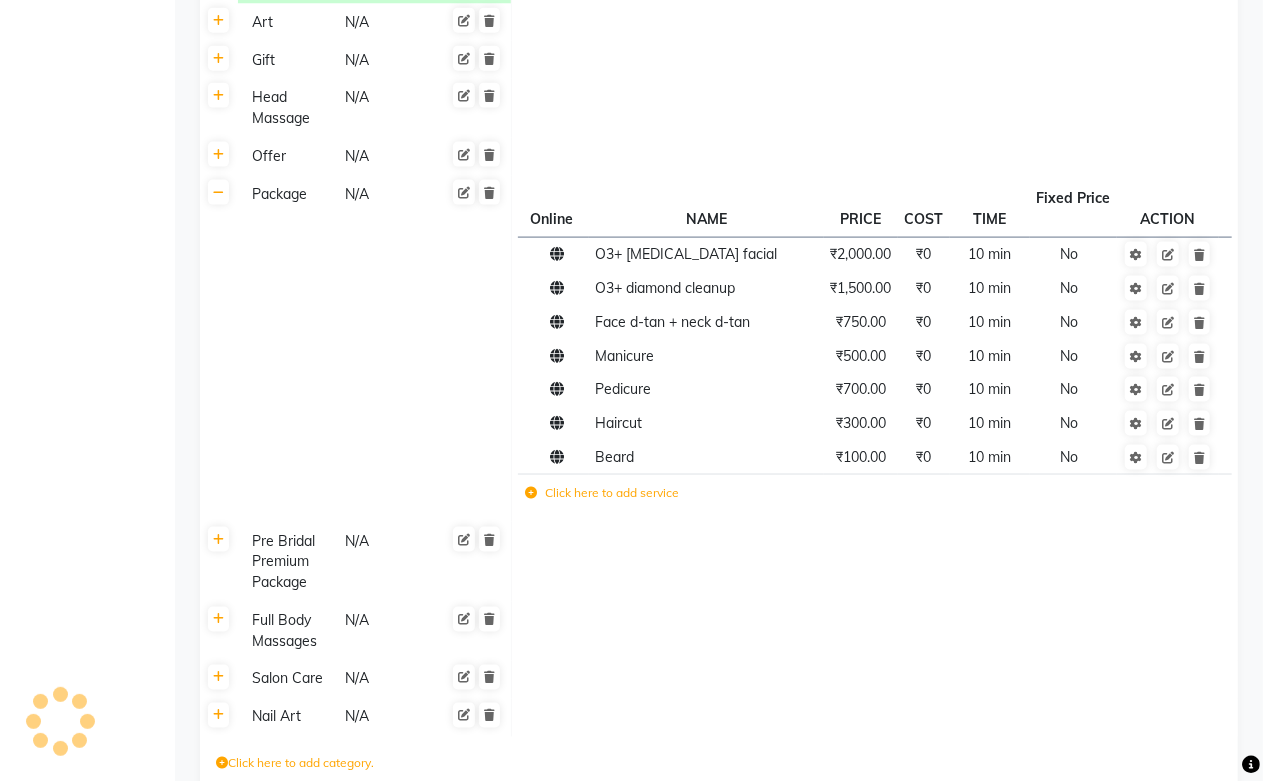 scroll, scrollTop: 1438, scrollLeft: 0, axis: vertical 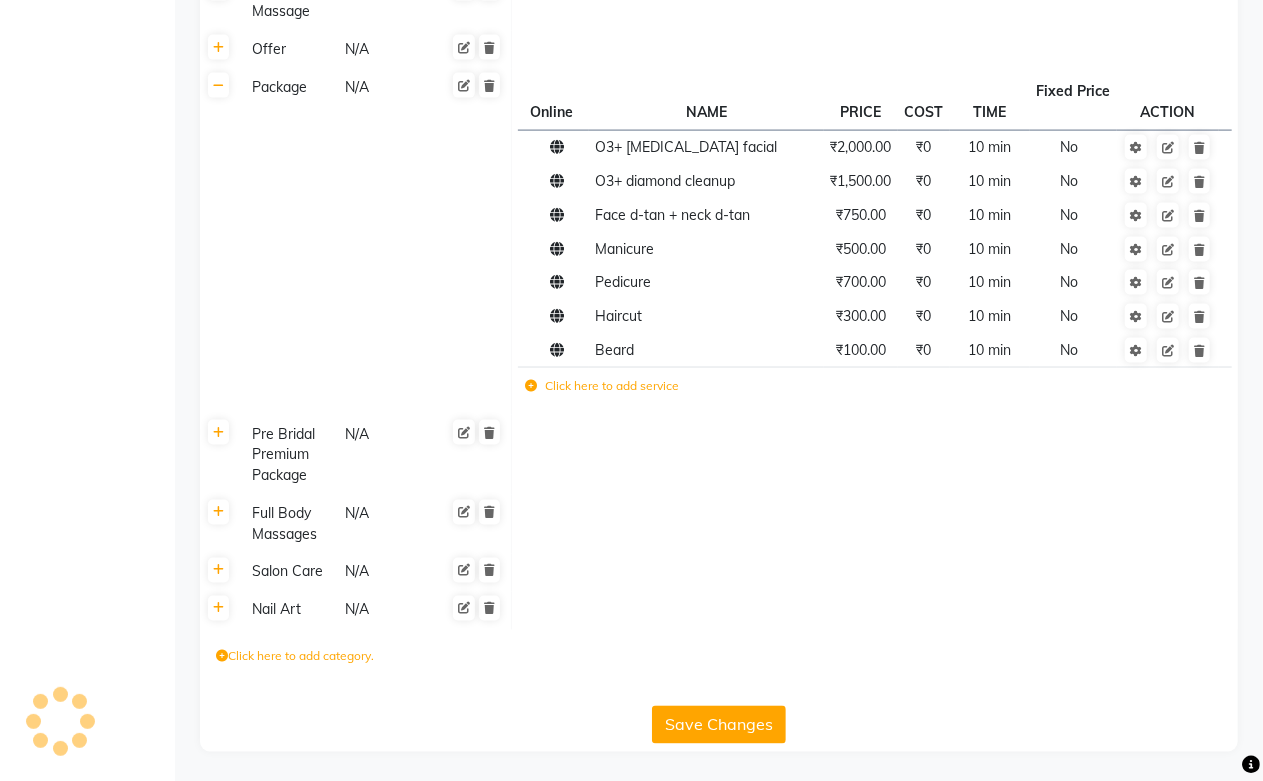 click on "Save Changes" 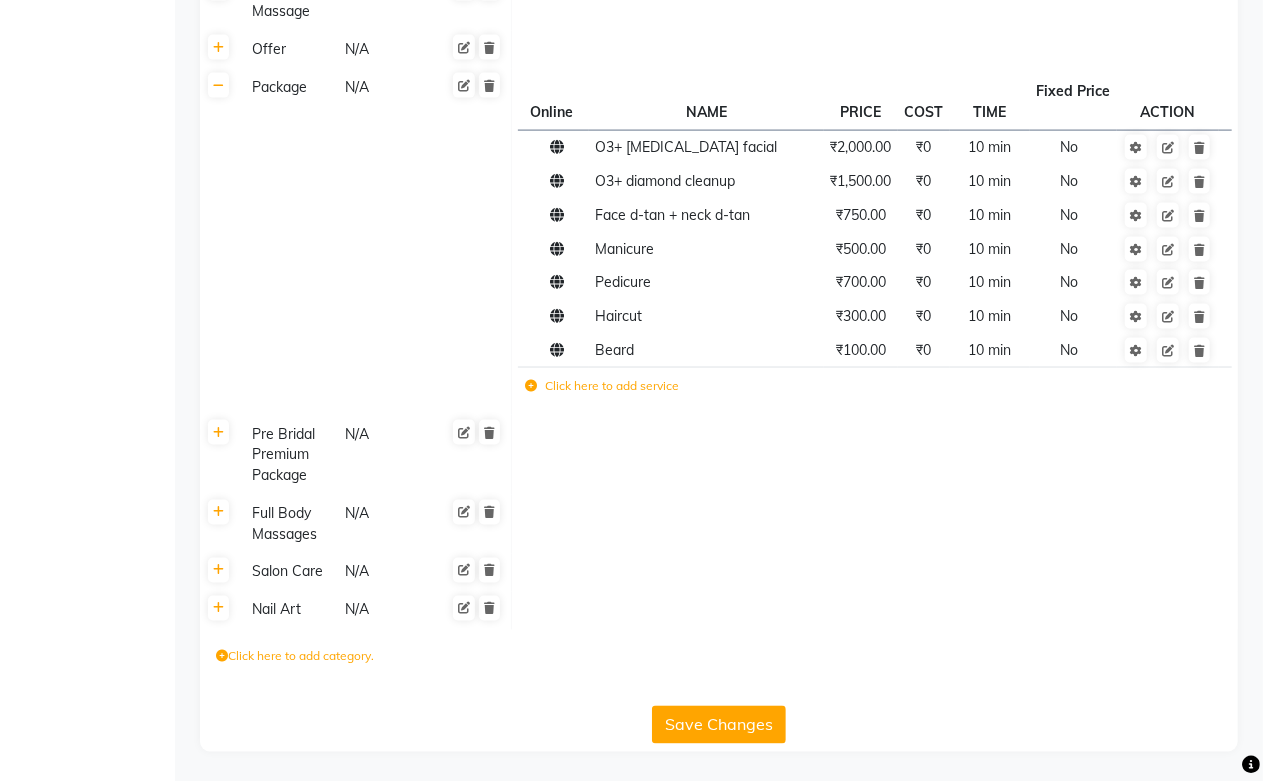click on "Package N/A" 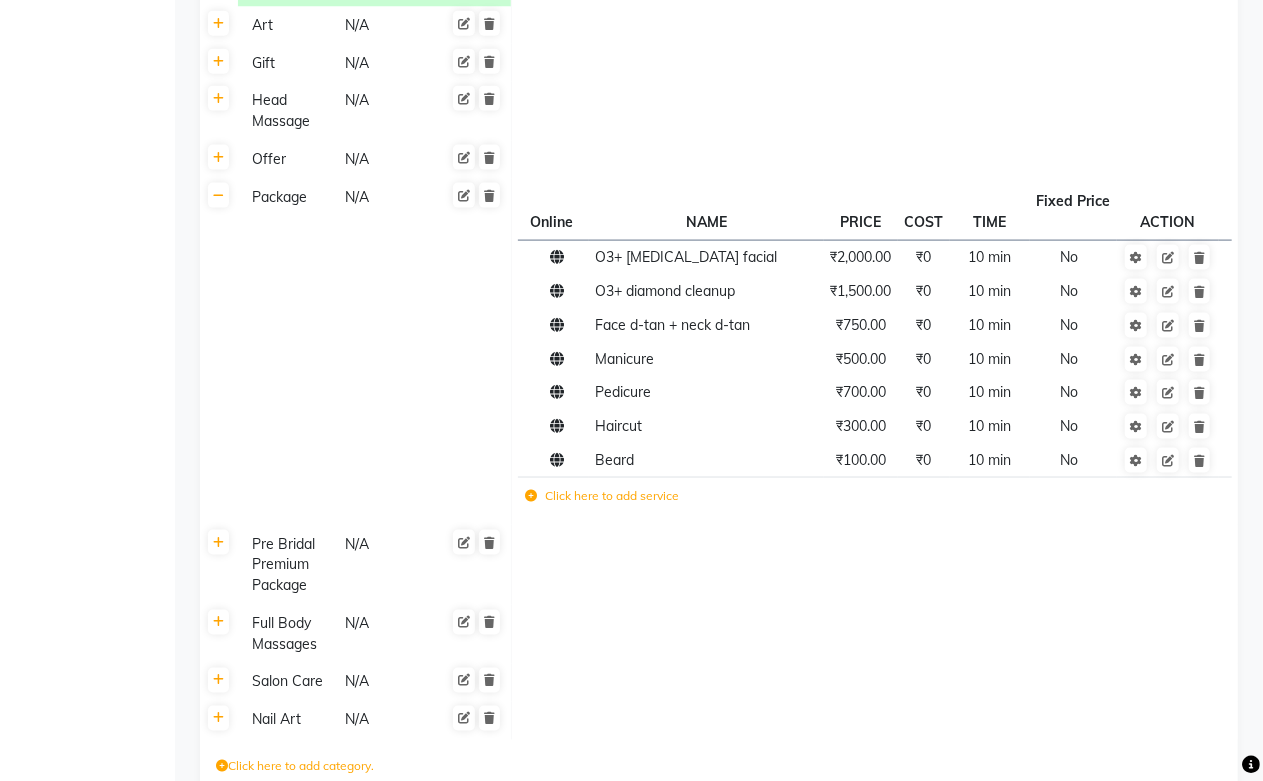 scroll, scrollTop: 1327, scrollLeft: 0, axis: vertical 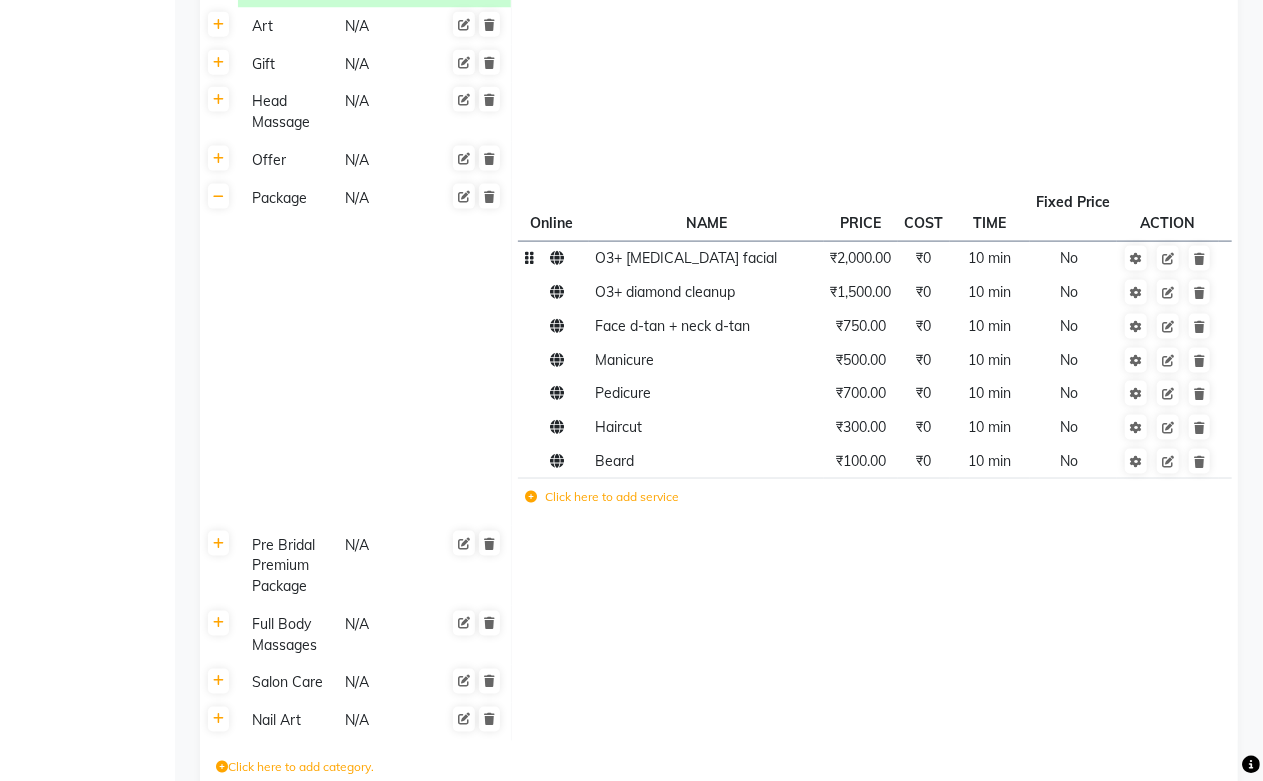 click on "O3+ [MEDICAL_DATA] facial" 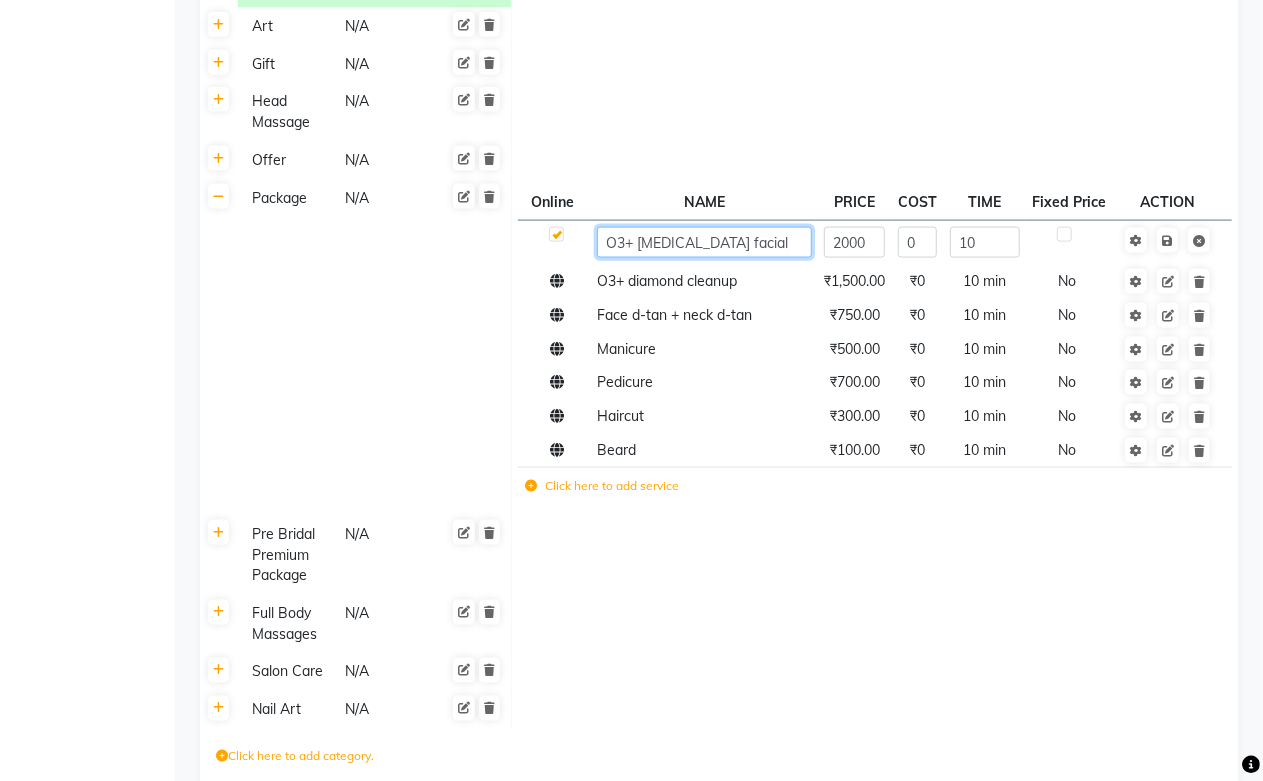 click on "O3+ [MEDICAL_DATA] facial" 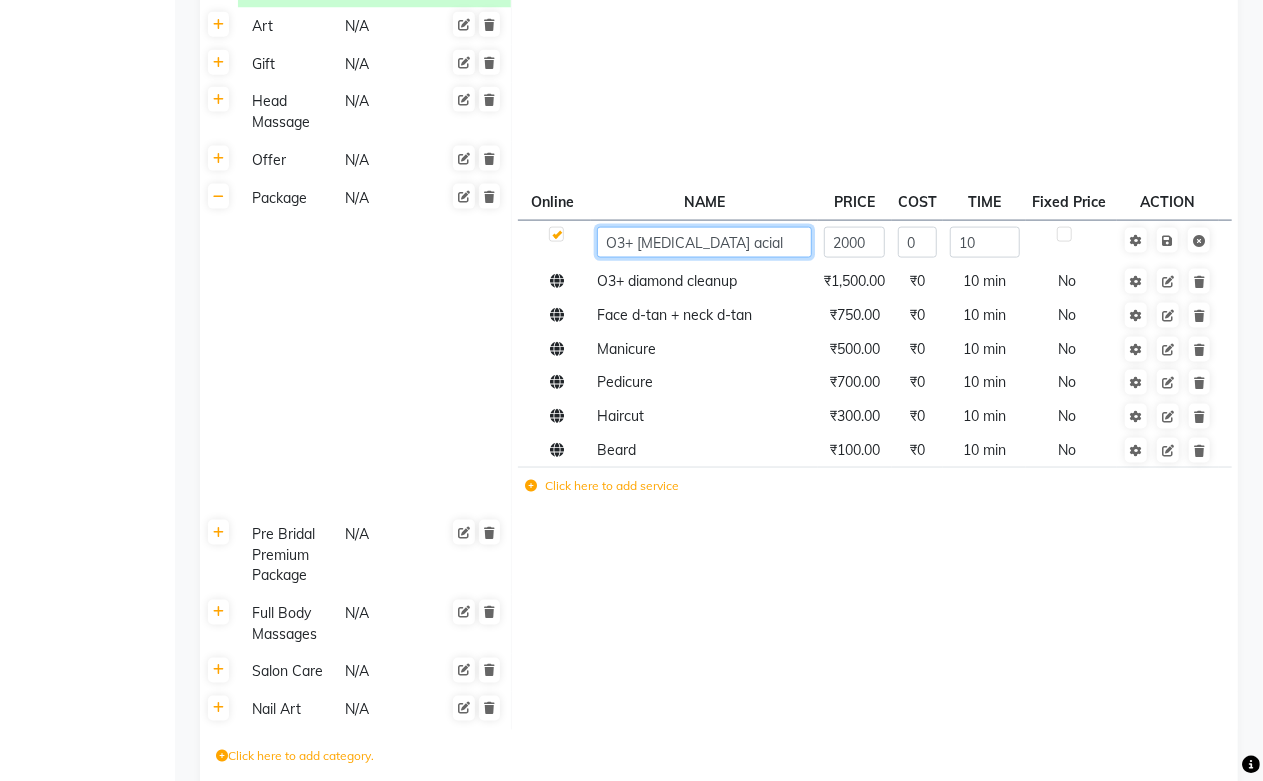 type on "O3+ [MEDICAL_DATA] Facial" 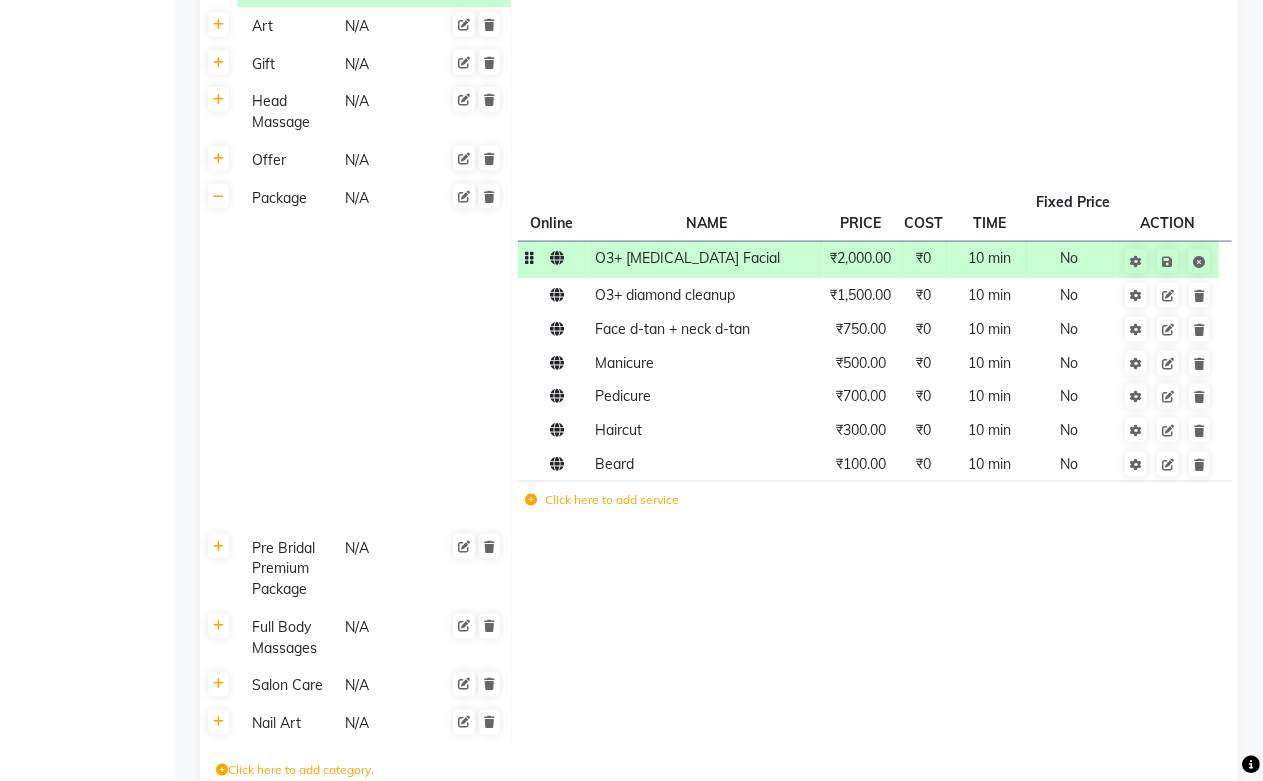 click on "₹2,000.00" 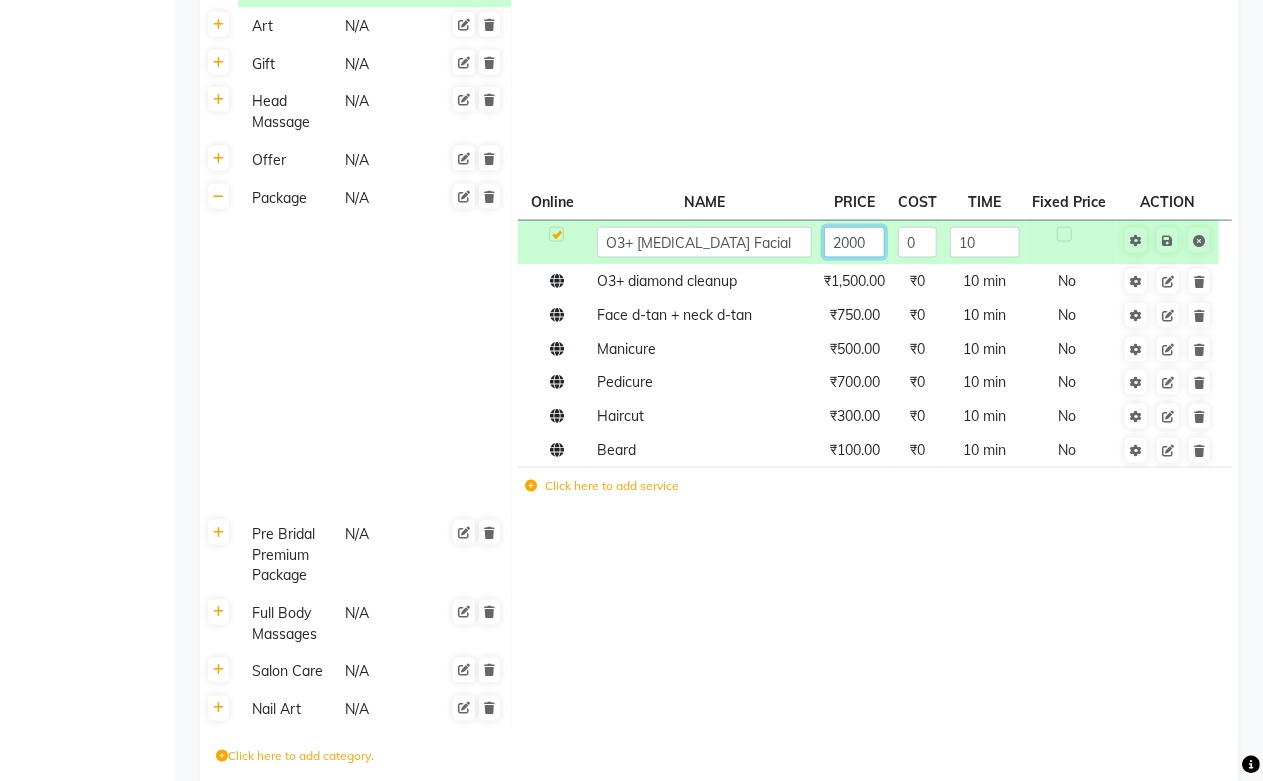 click on "2000" 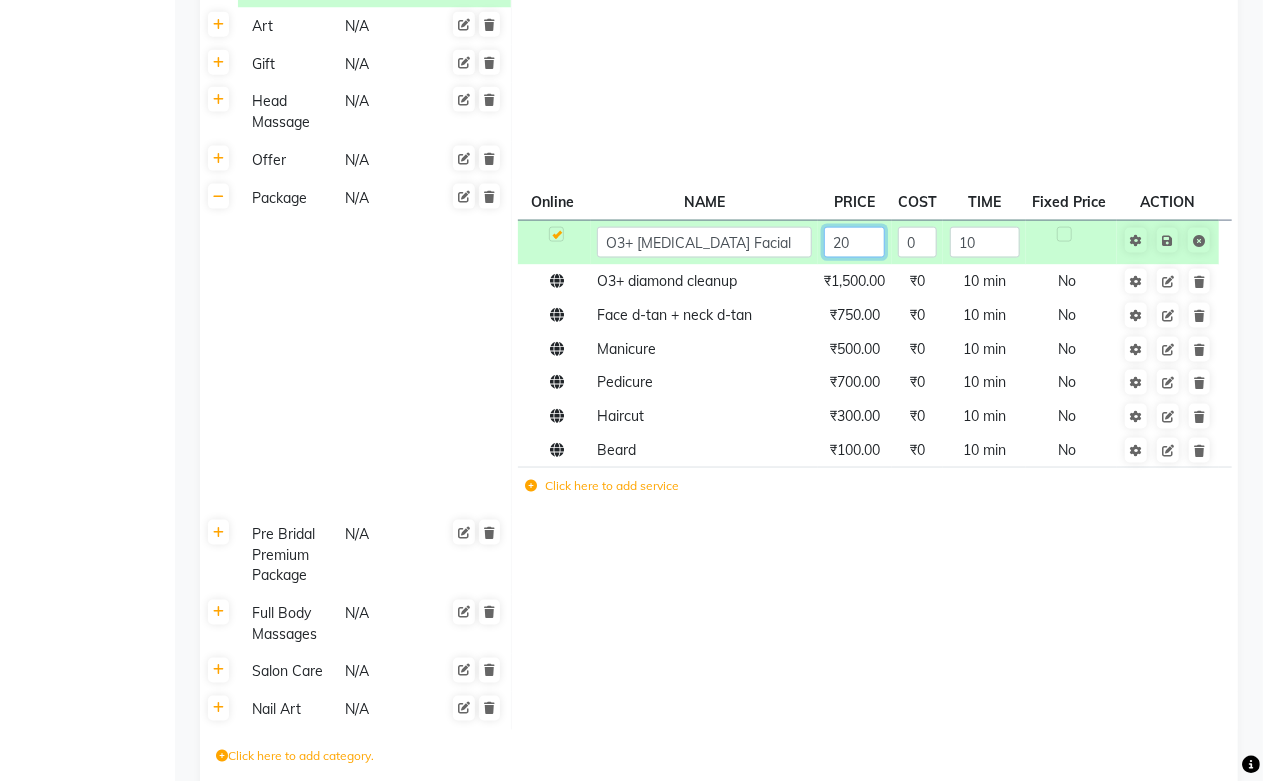 type on "2" 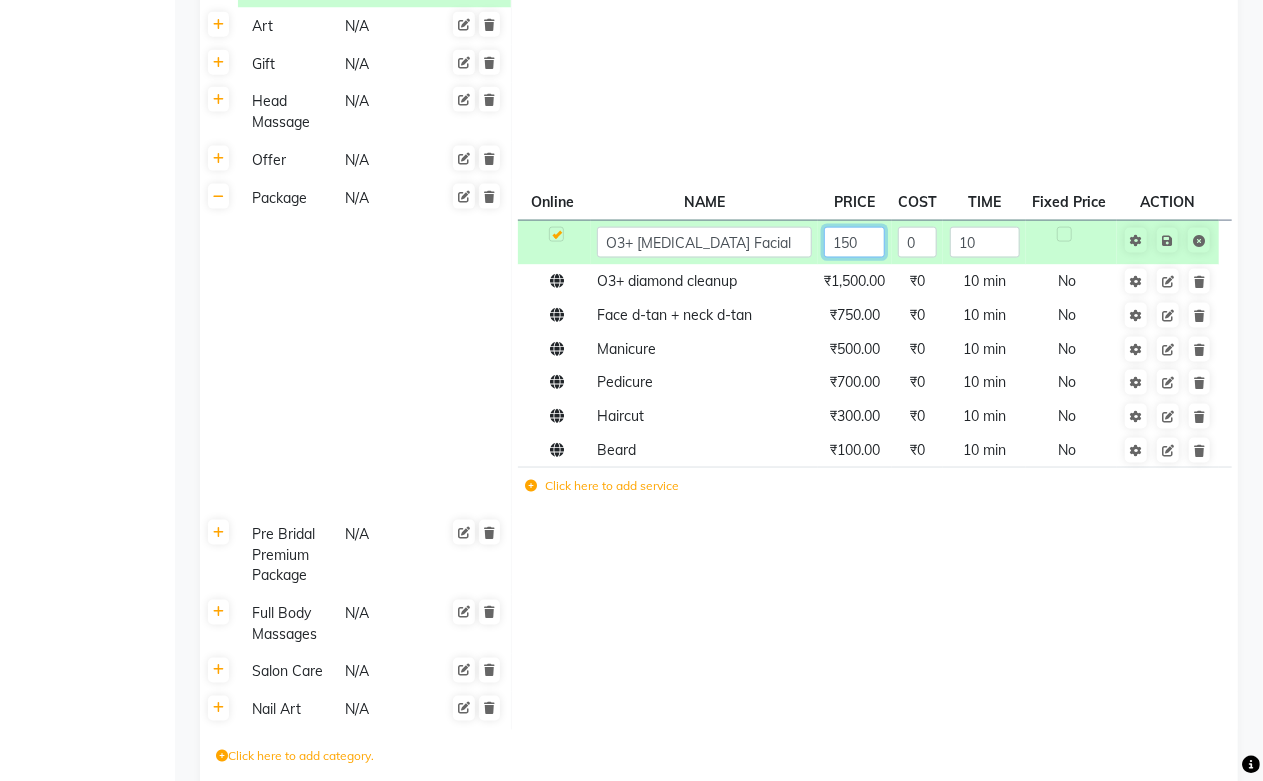 type on "1500" 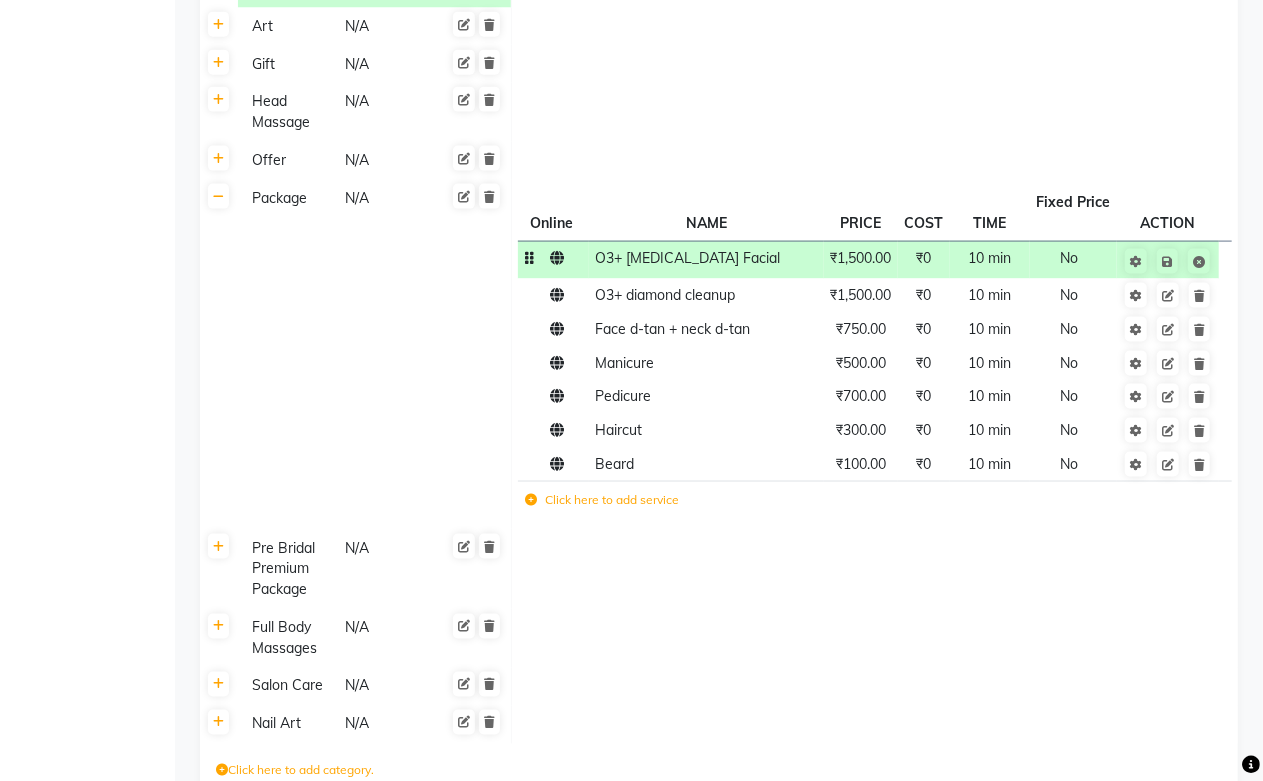 click on "Click here to add service" 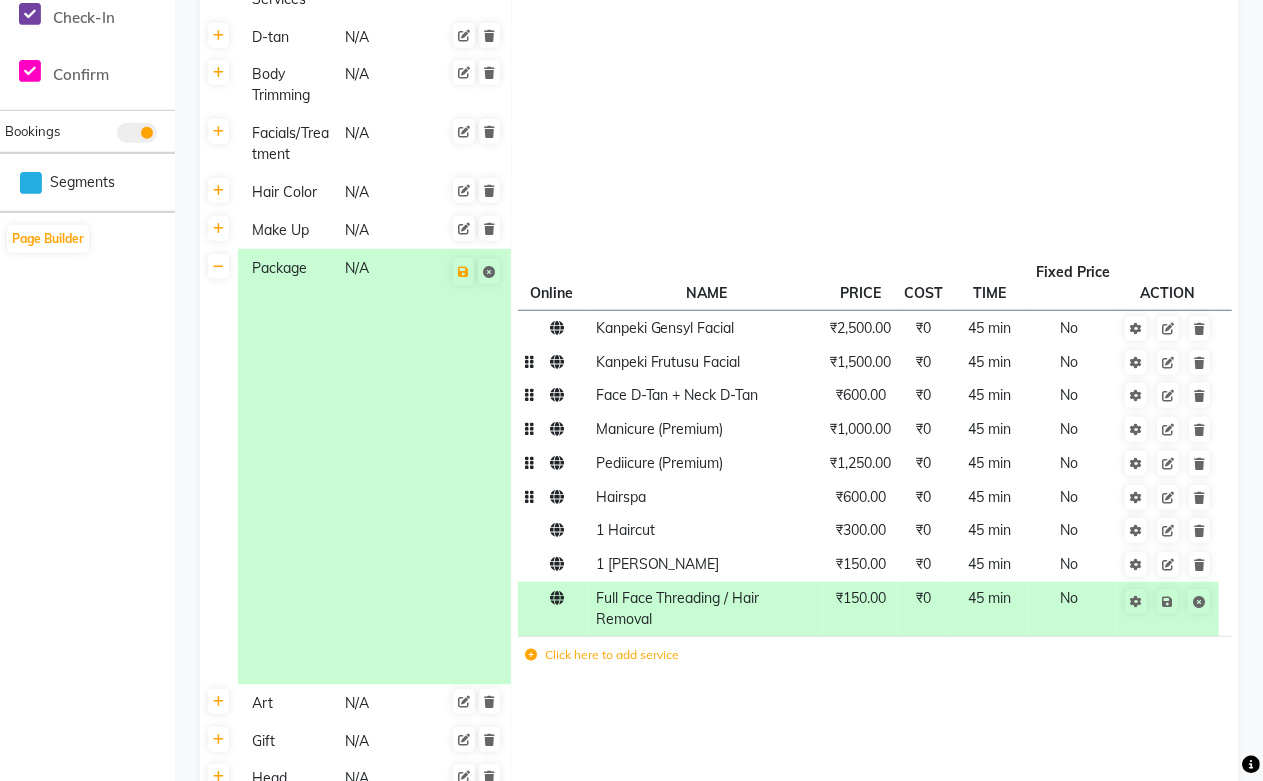scroll, scrollTop: 550, scrollLeft: 0, axis: vertical 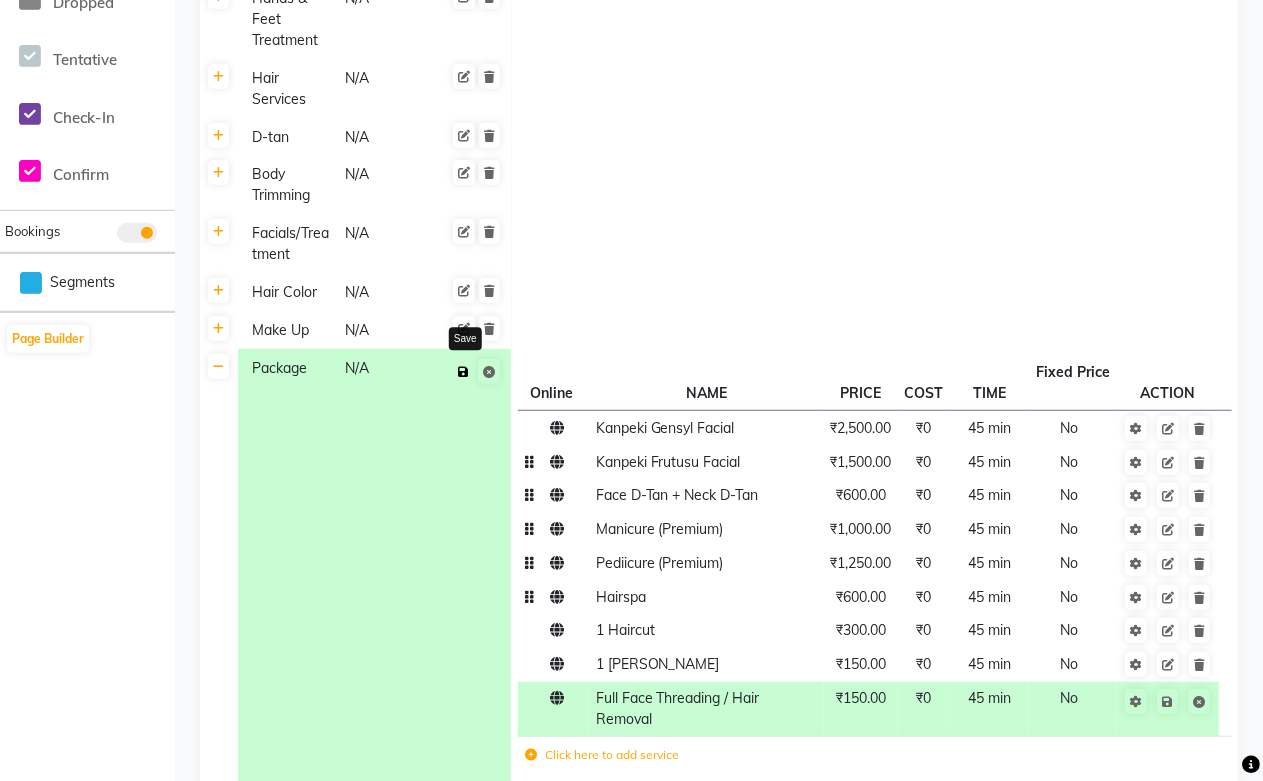 click 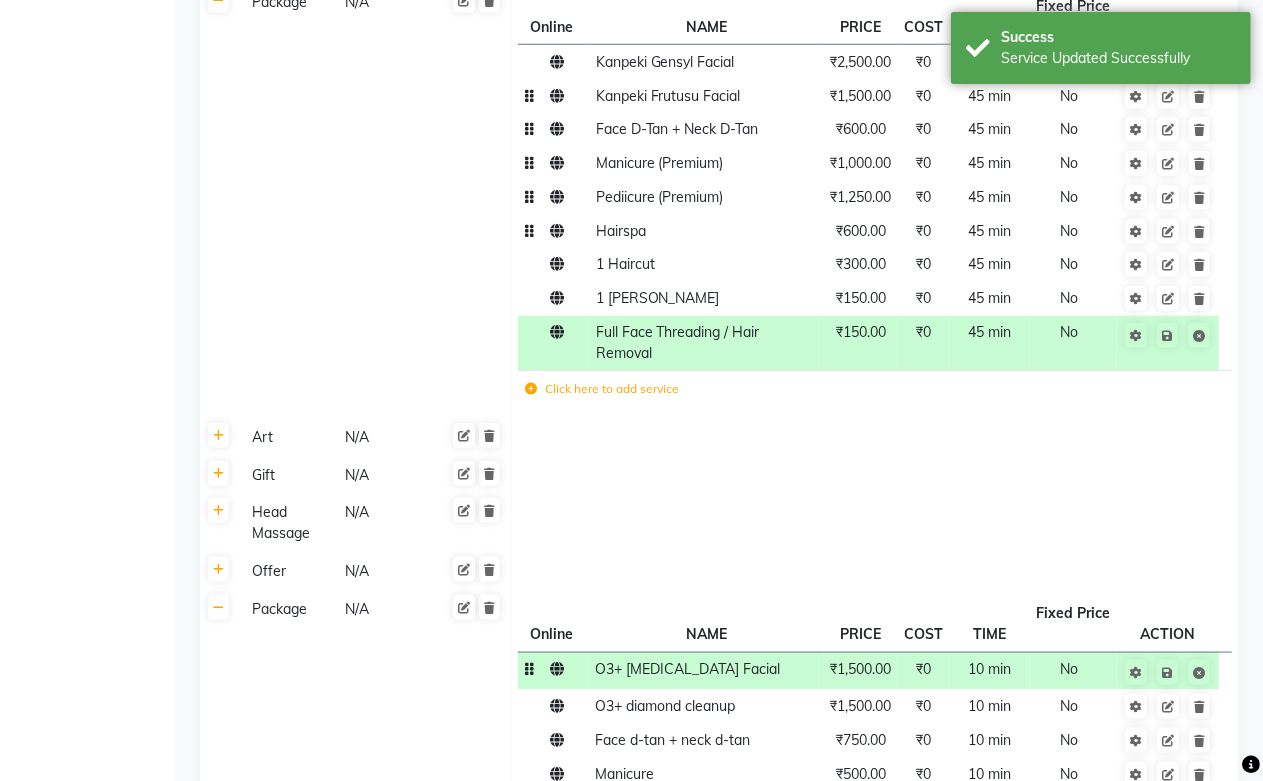 scroll, scrollTop: 994, scrollLeft: 0, axis: vertical 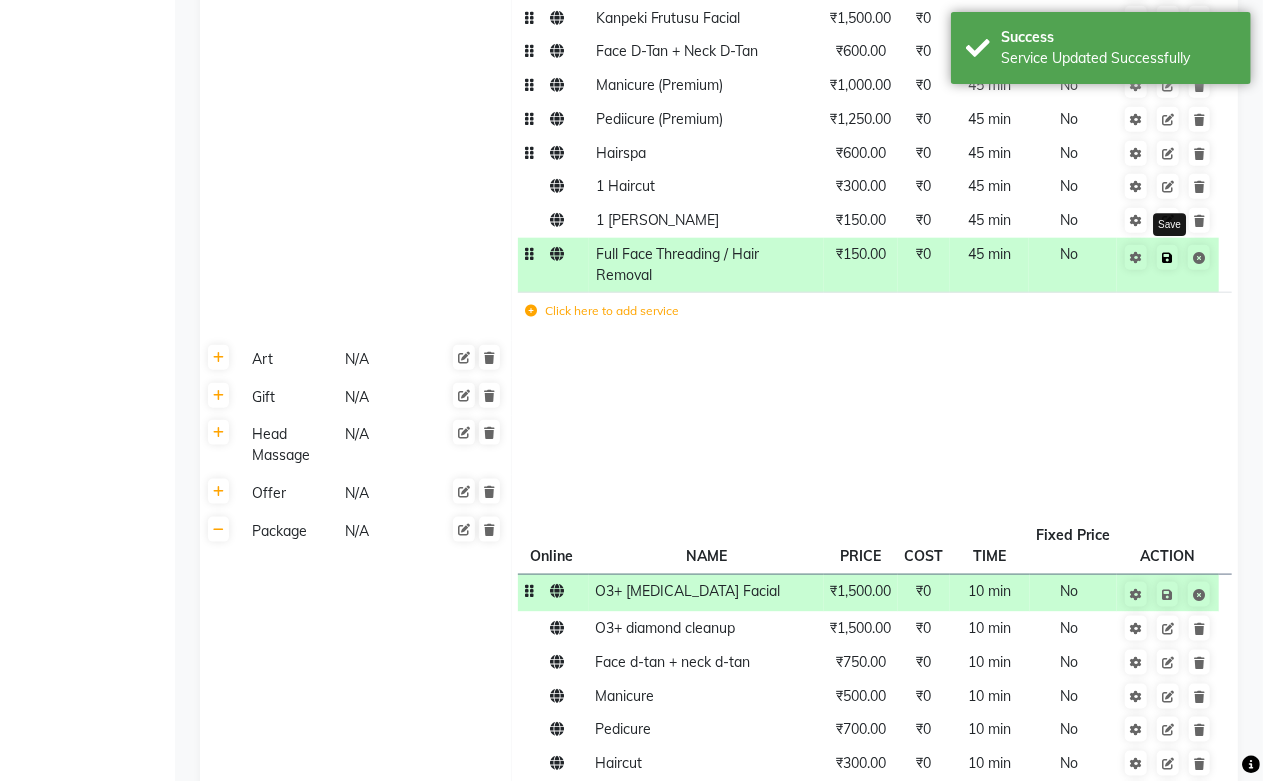 click 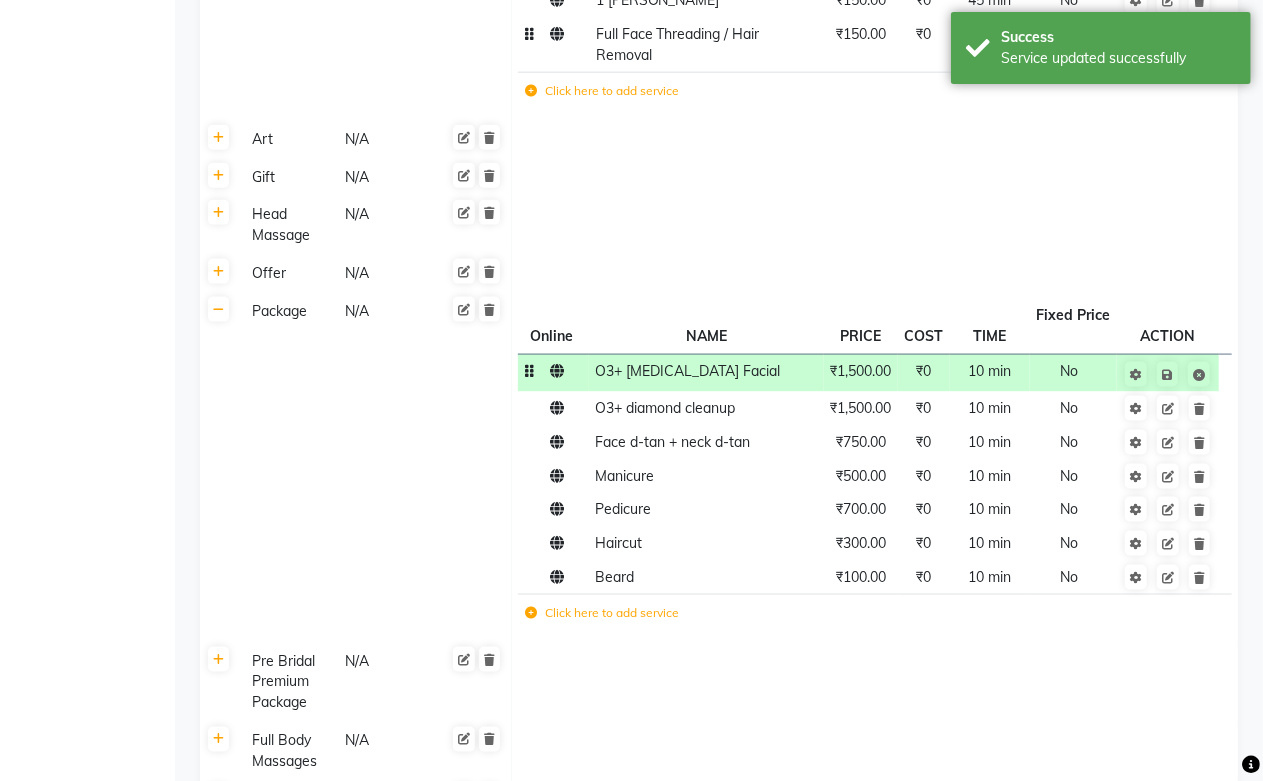 scroll, scrollTop: 1216, scrollLeft: 0, axis: vertical 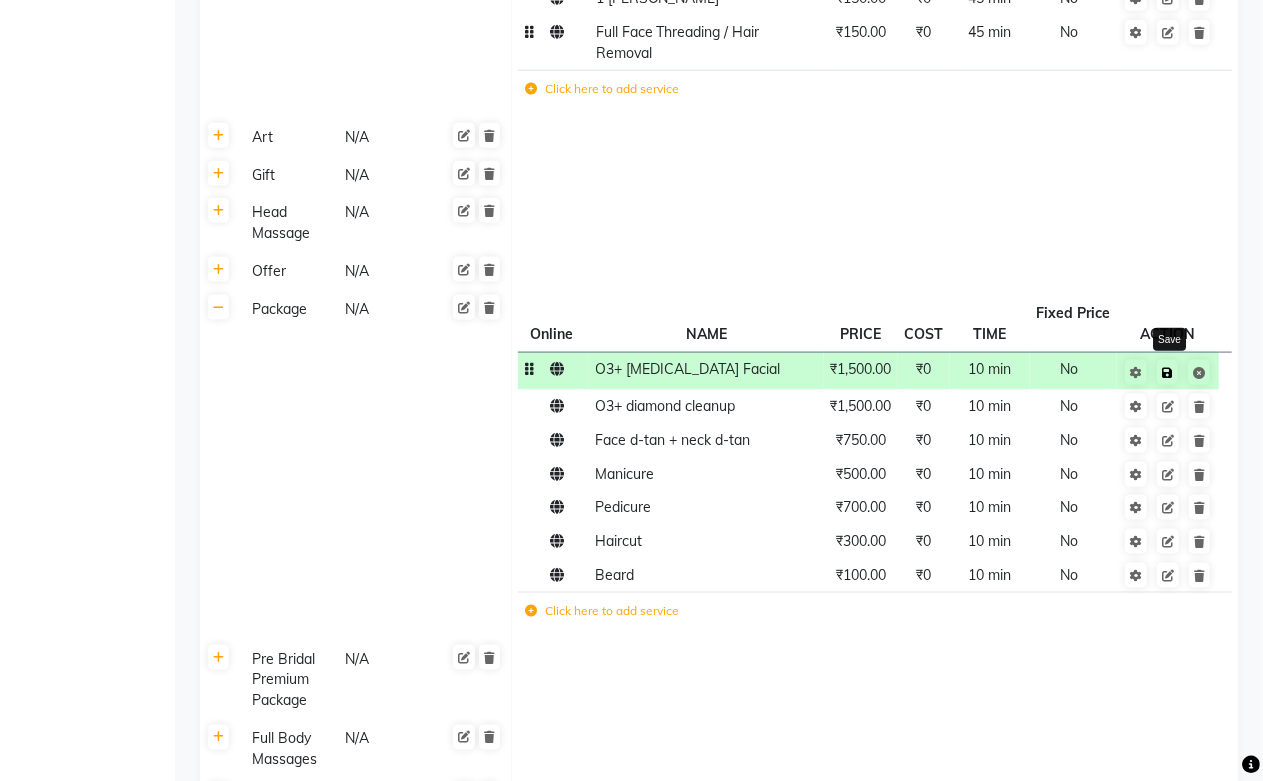 click 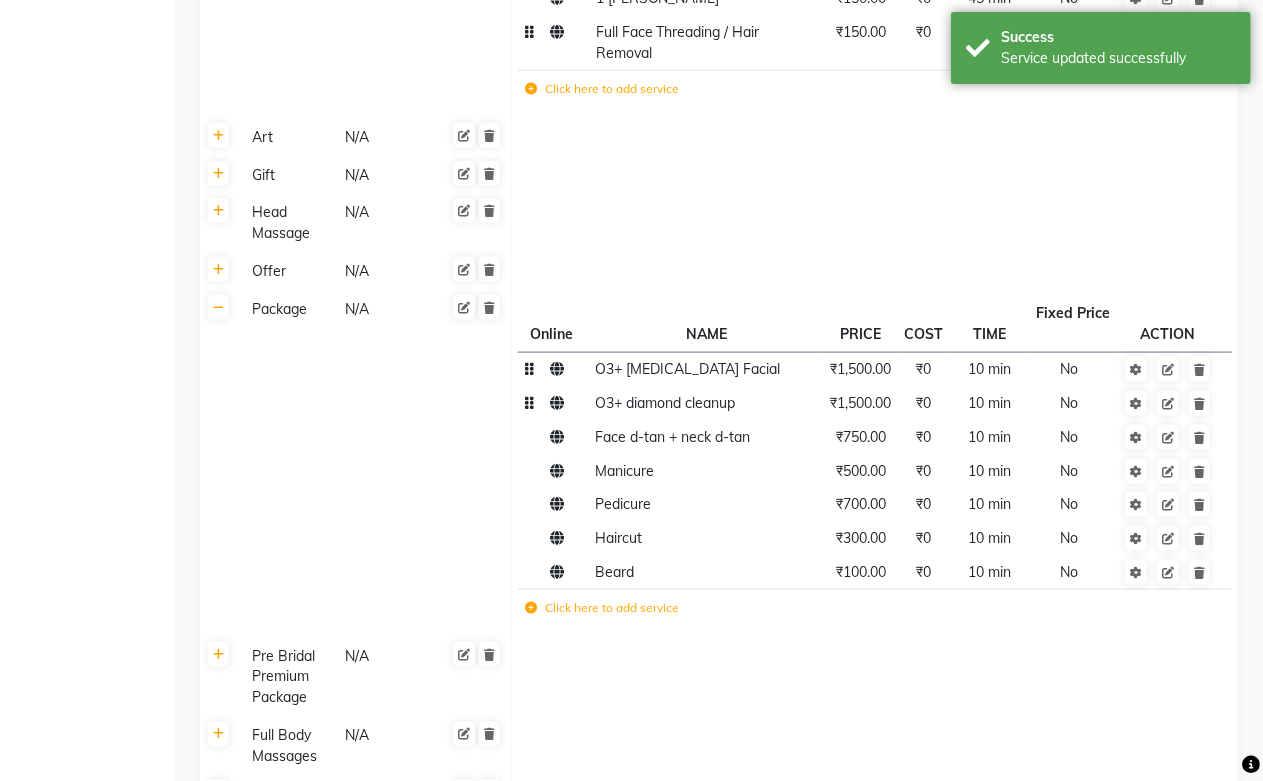 click on "O3+ diamond cleanup" 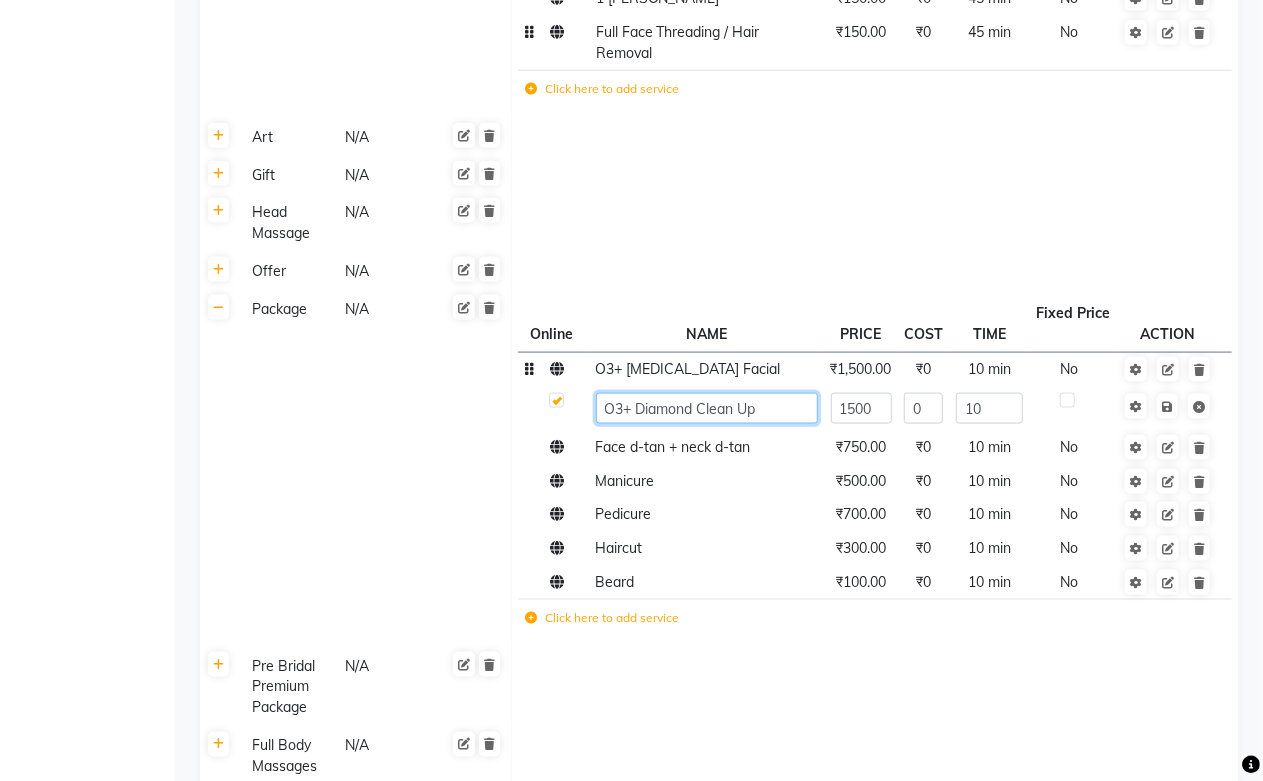 click on "O3+ Diamond Clean Up" 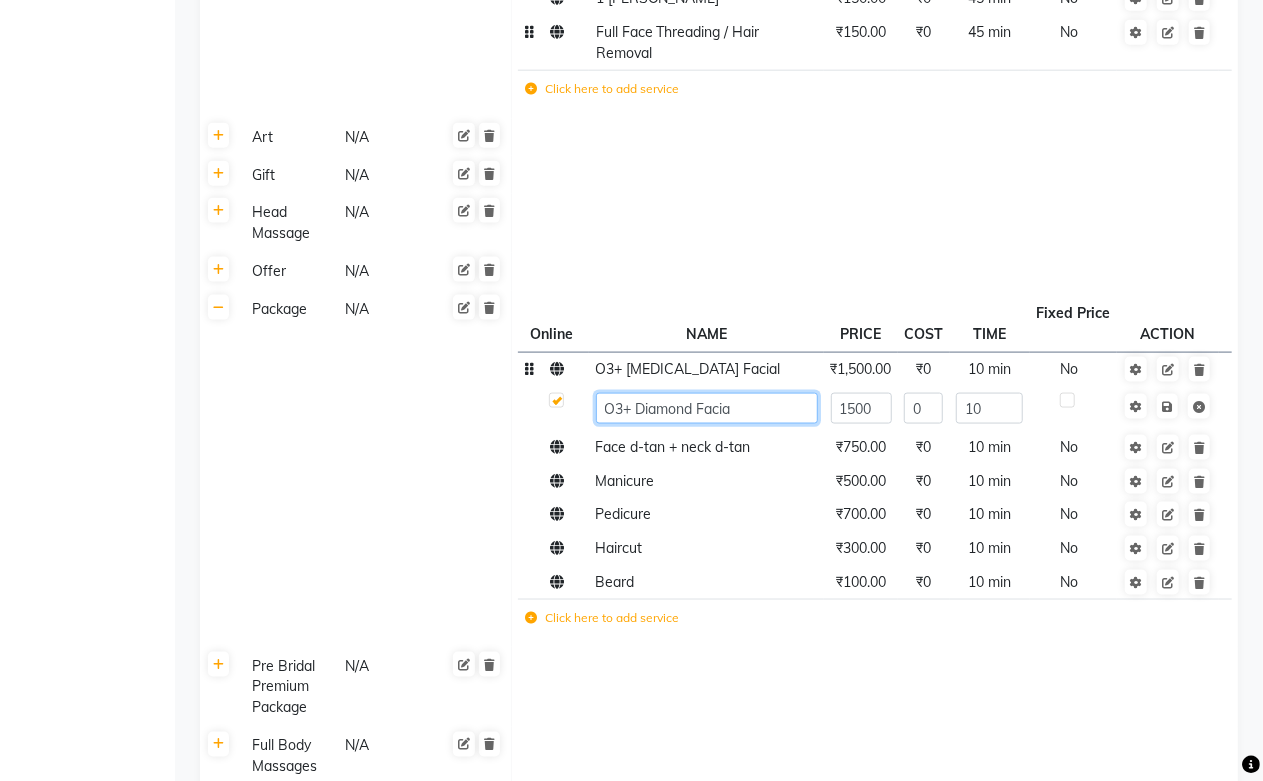 type on "O3+ Diamond Facial" 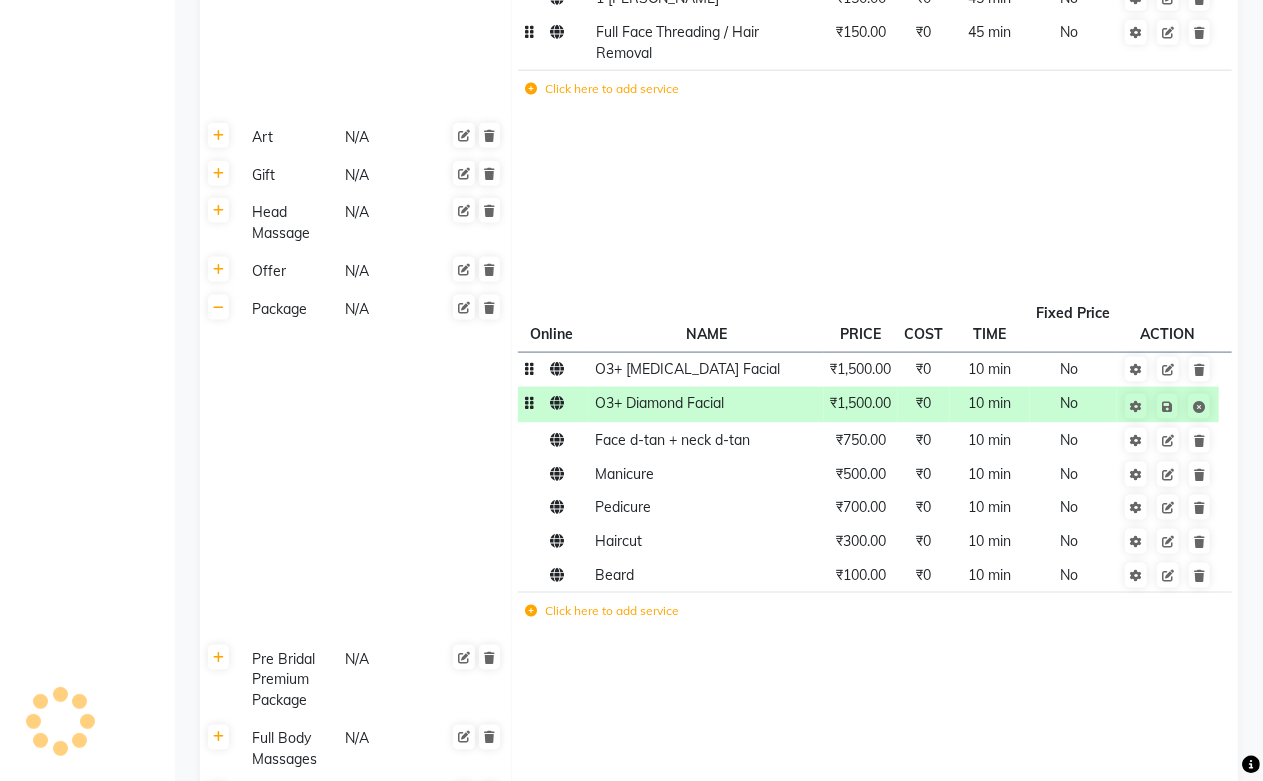 click on "₹1,500.00" 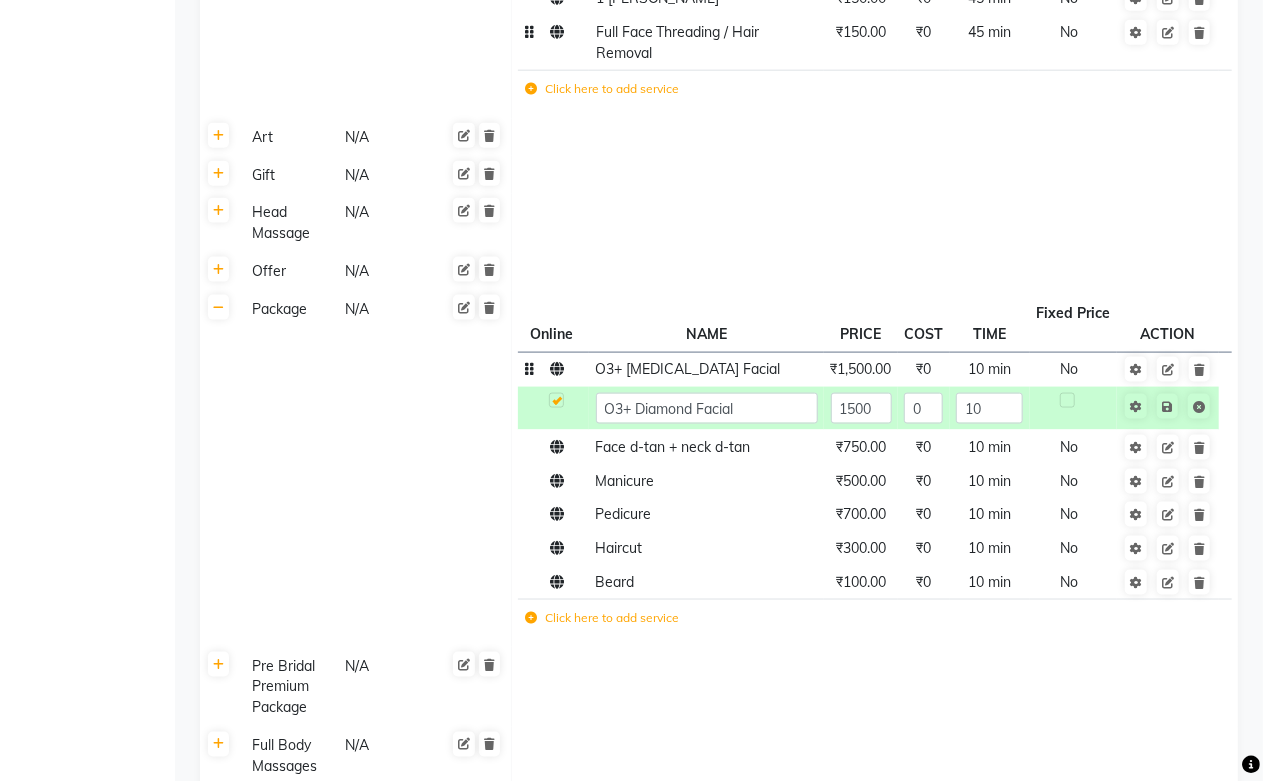 click on "1500" 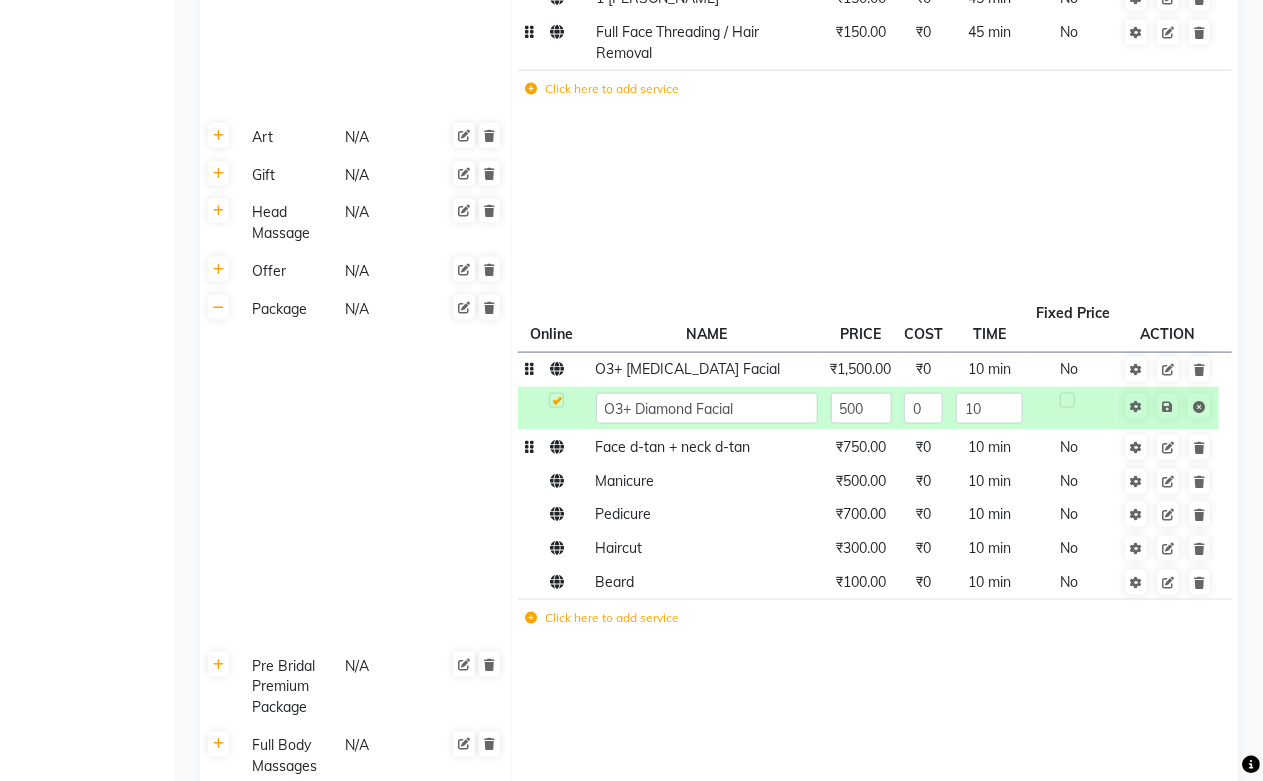 type on "2500" 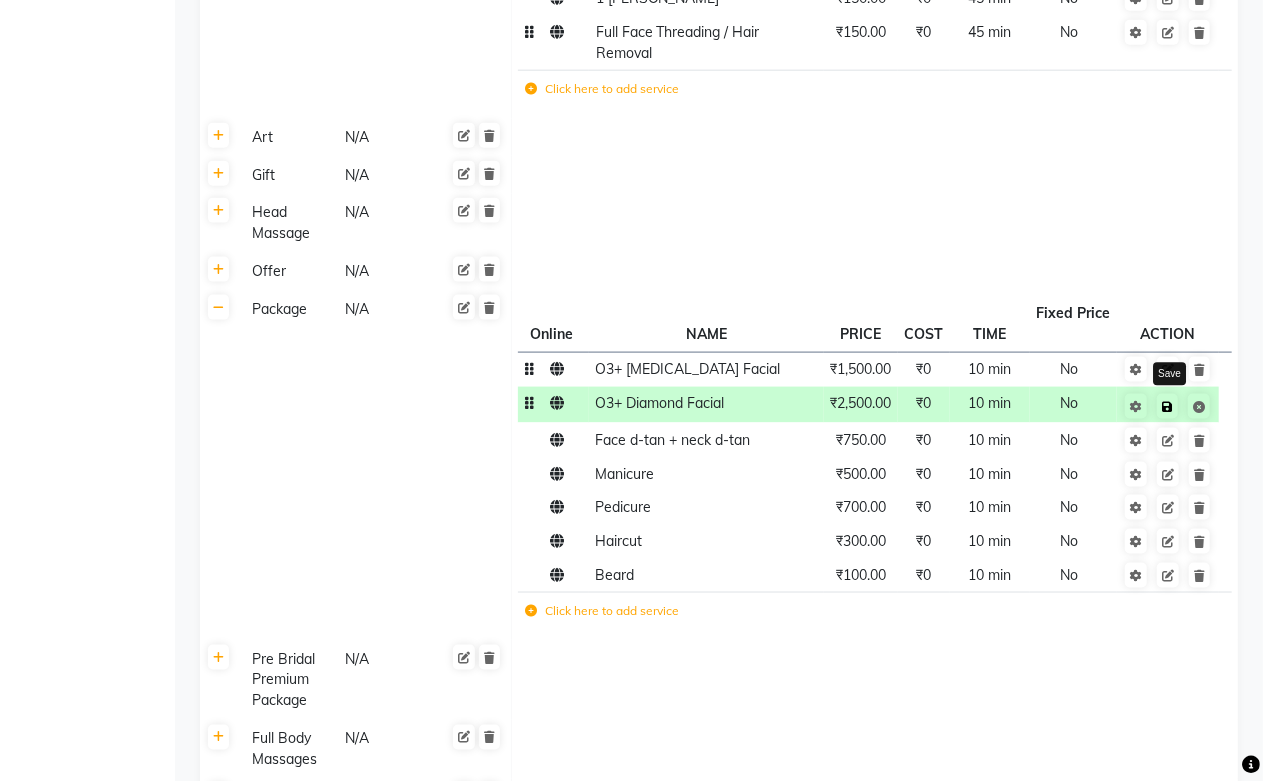 click 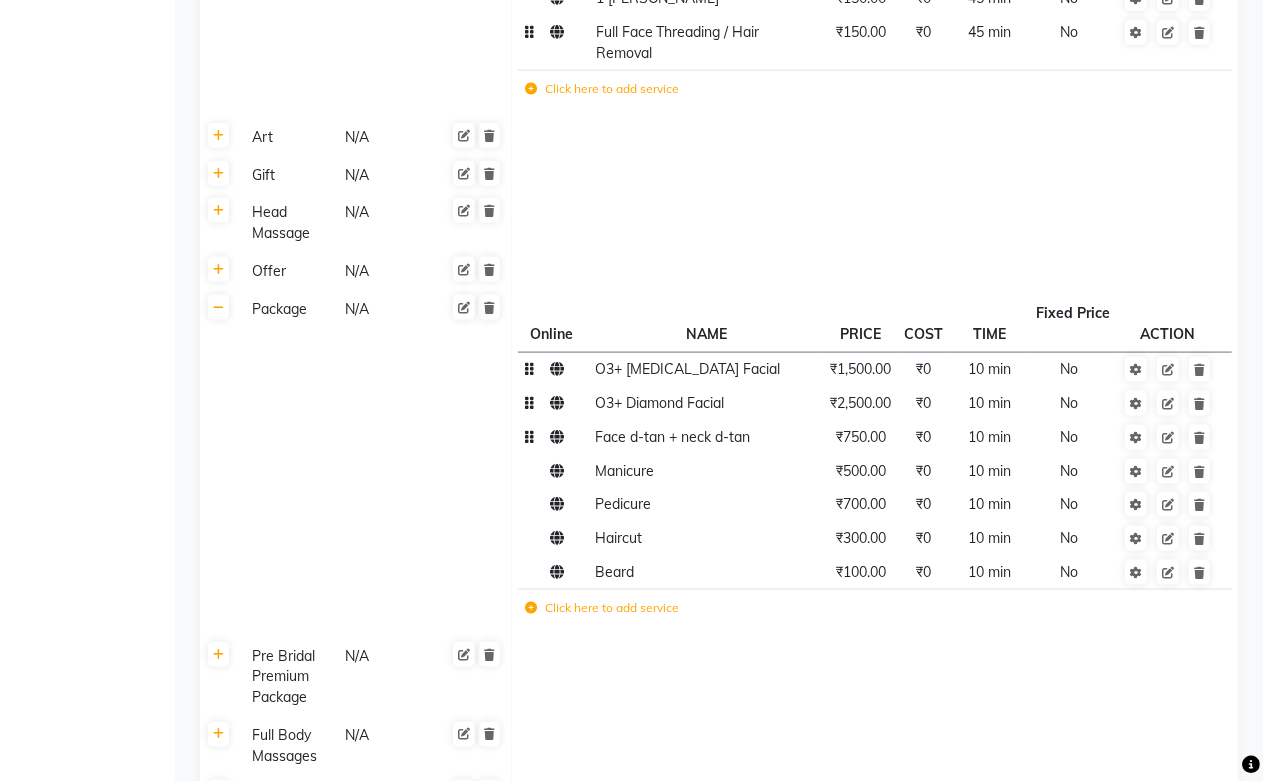 click on "Face d-tan + neck d-tan" 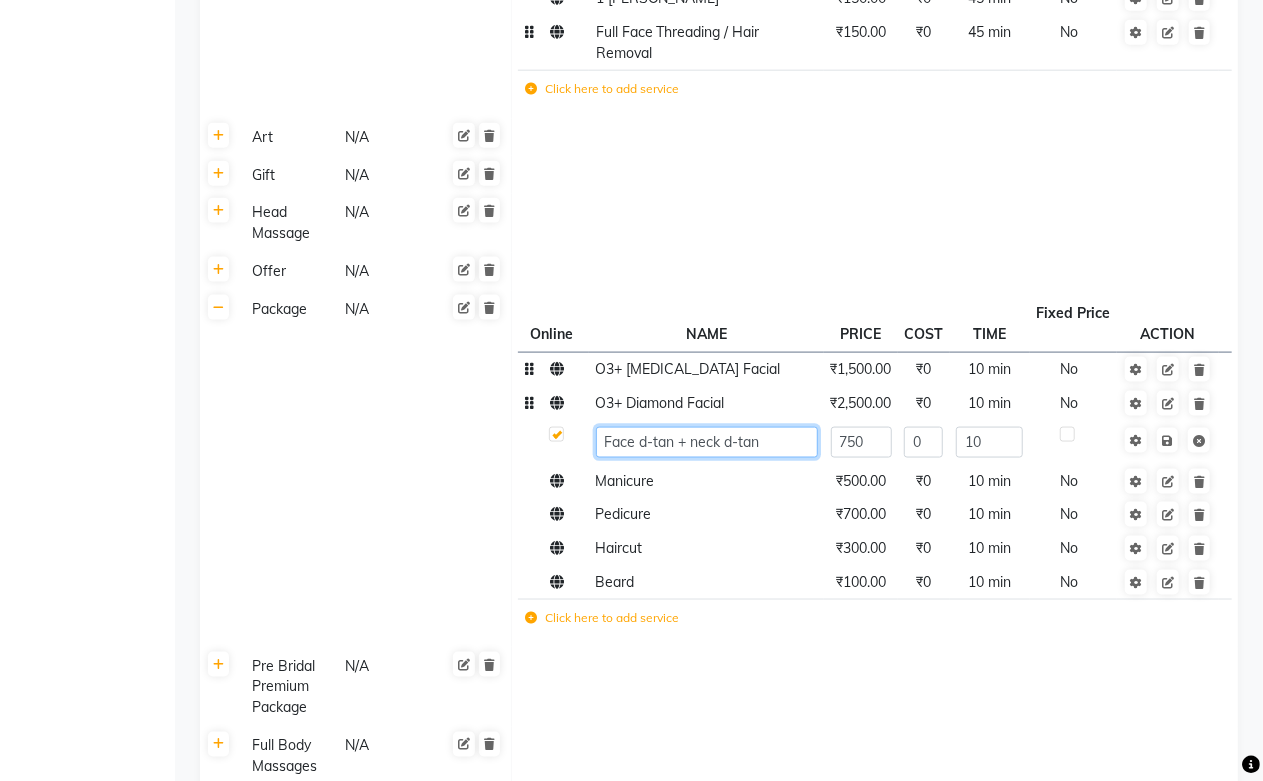 click on "Face d-tan + neck d-tan" 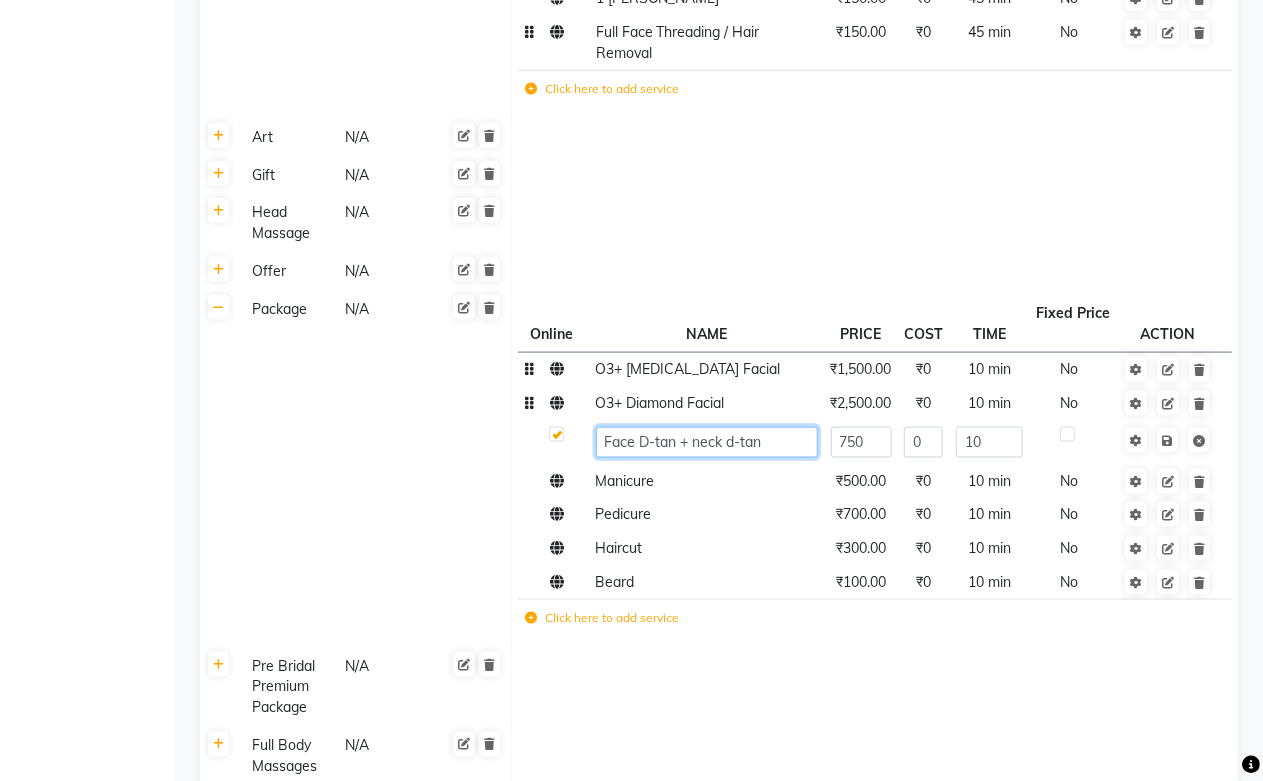 click on "Face D-tan + neck d-tan" 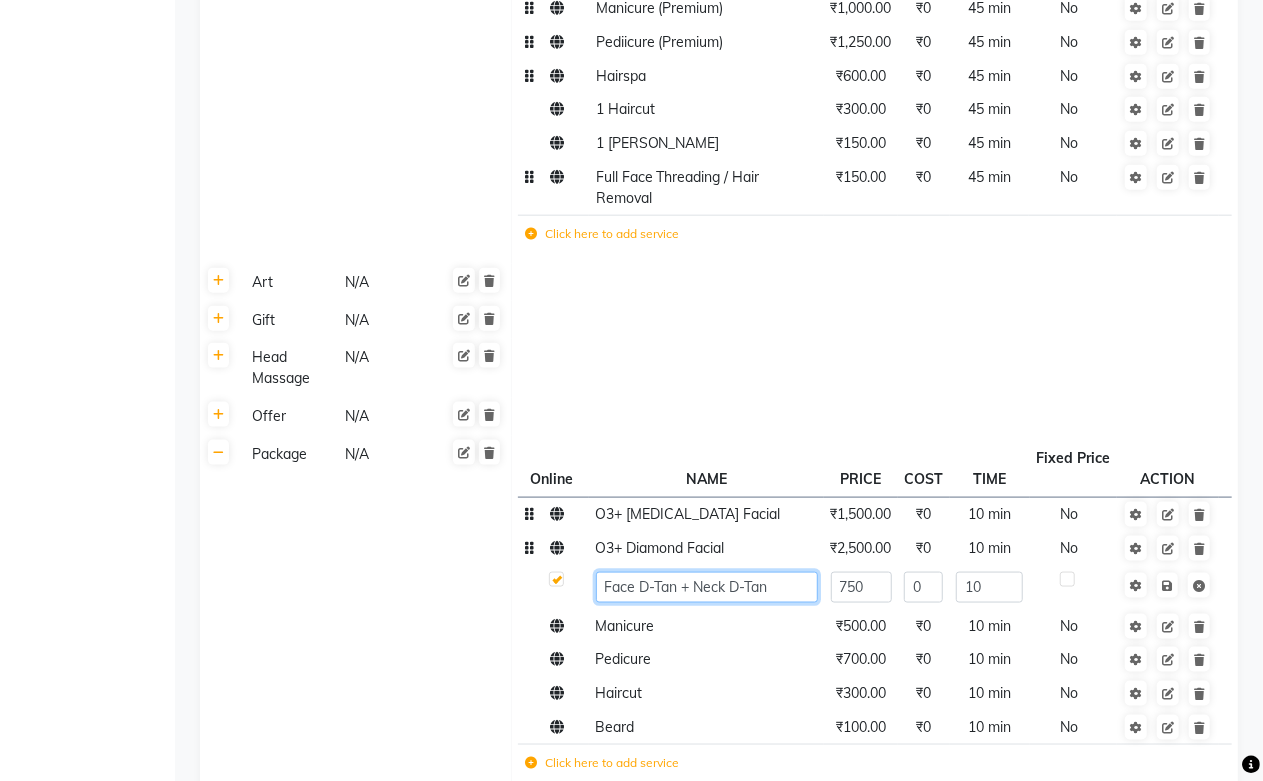 scroll, scrollTop: 1216, scrollLeft: 0, axis: vertical 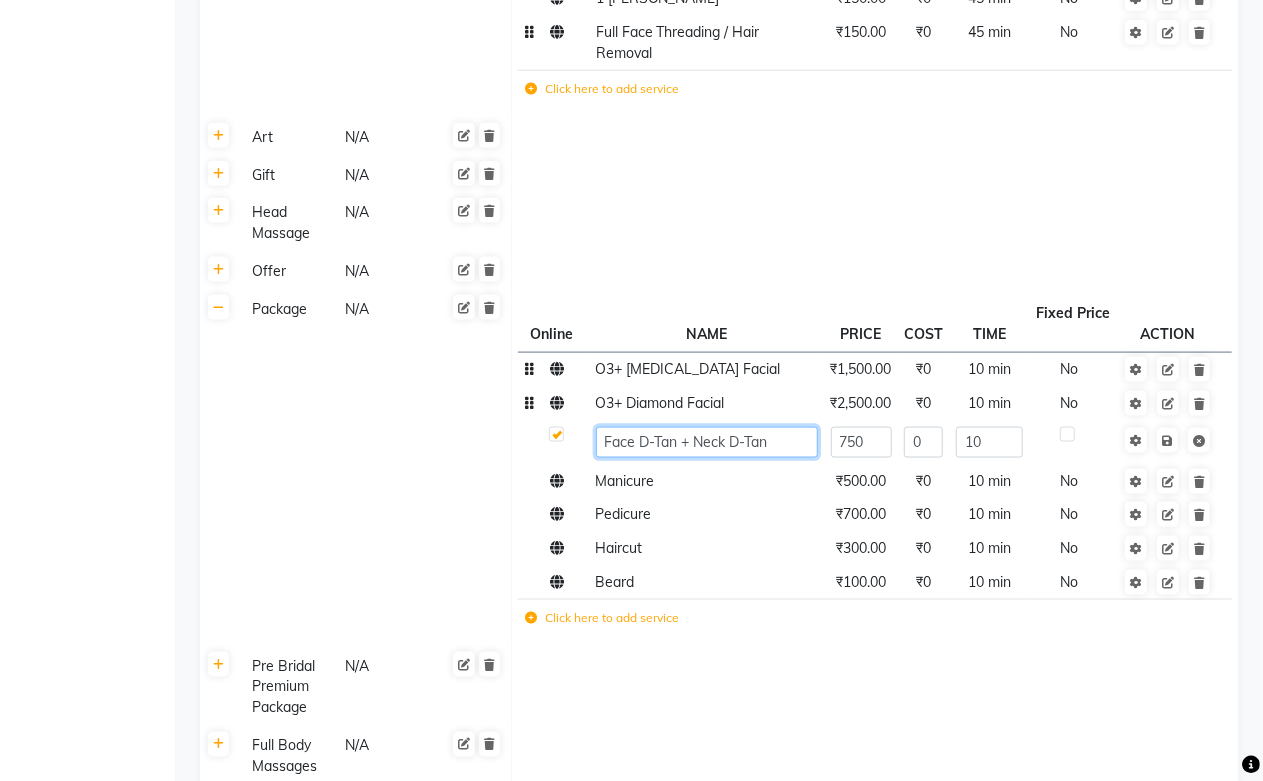 click on "Face D-Tan + Neck D-Tan" 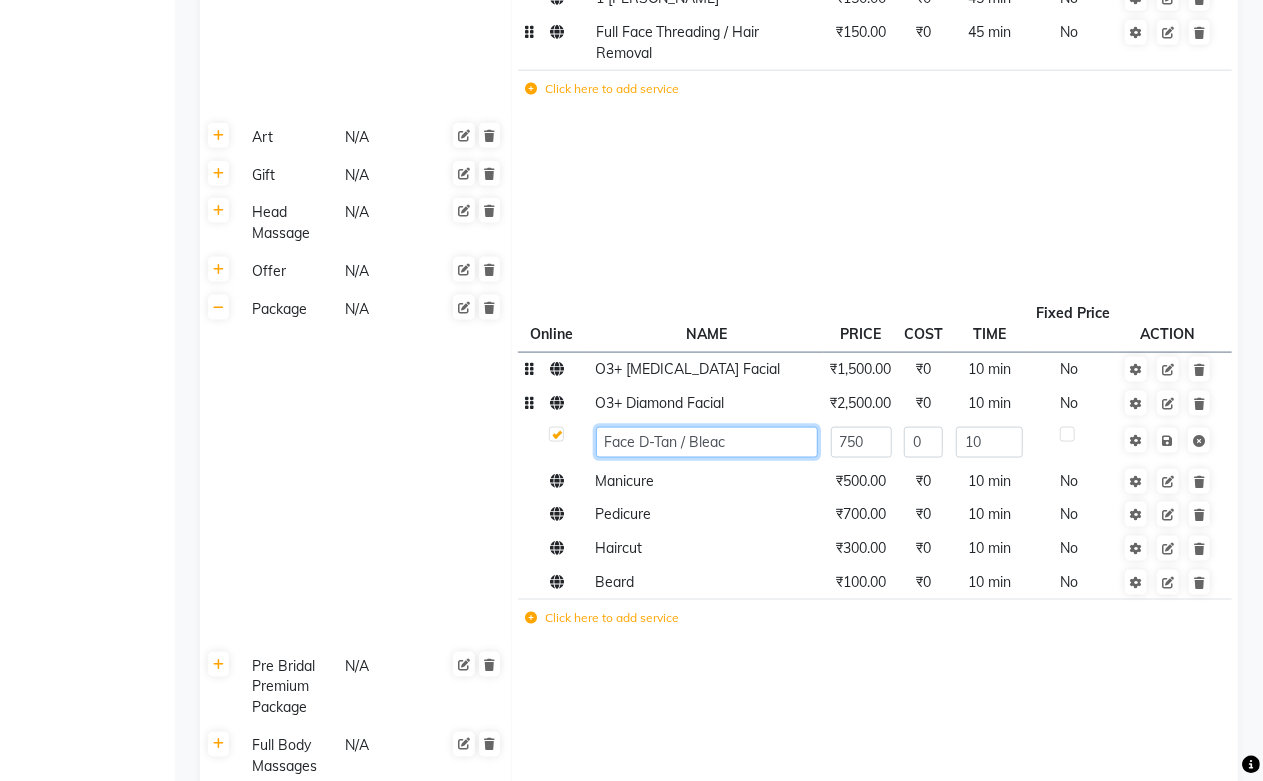 type on "Face D-Tan / Bleach" 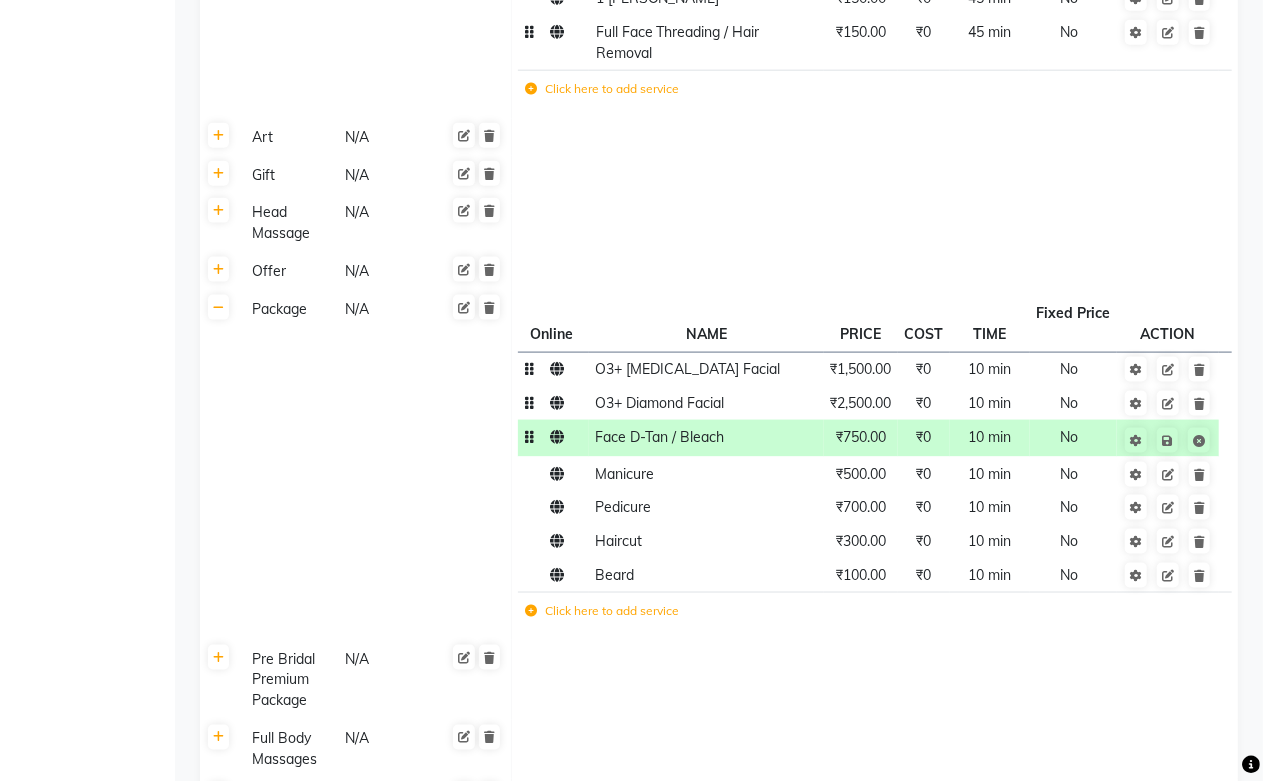 click on "₹750.00" 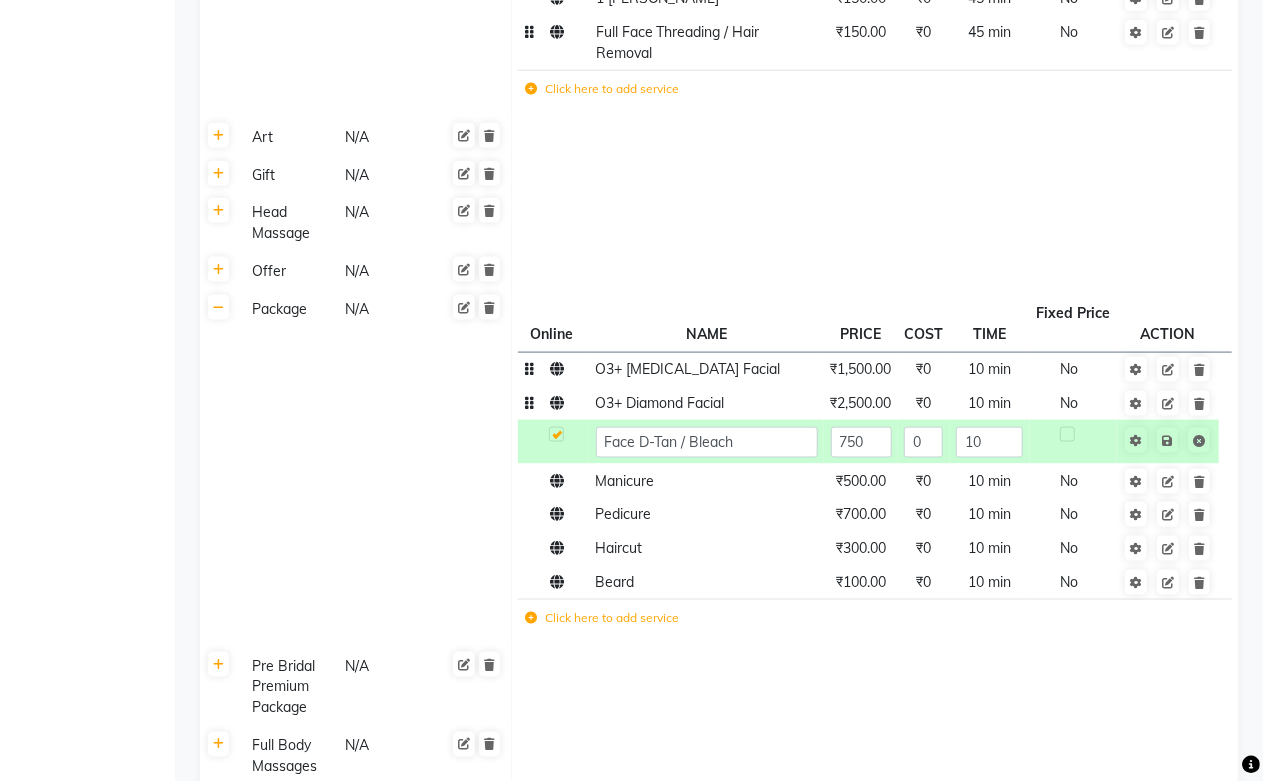 click on "750" 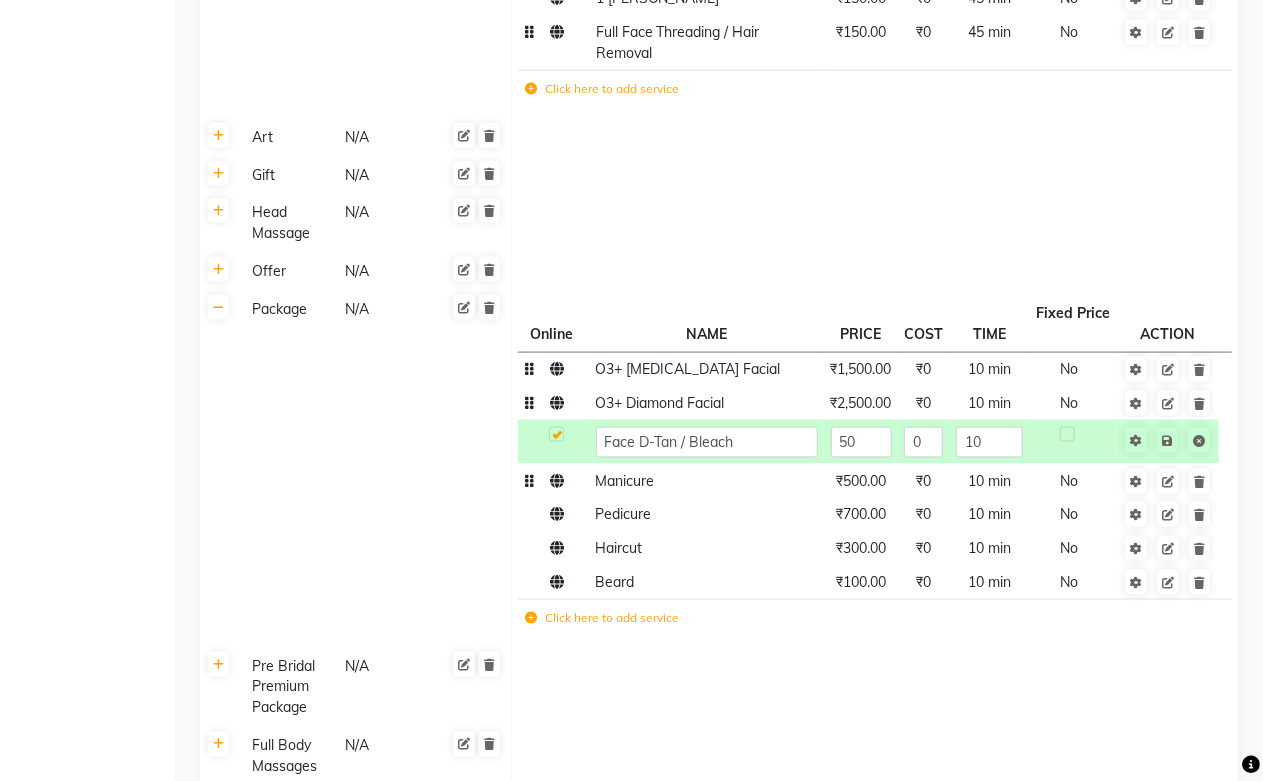 type on "350" 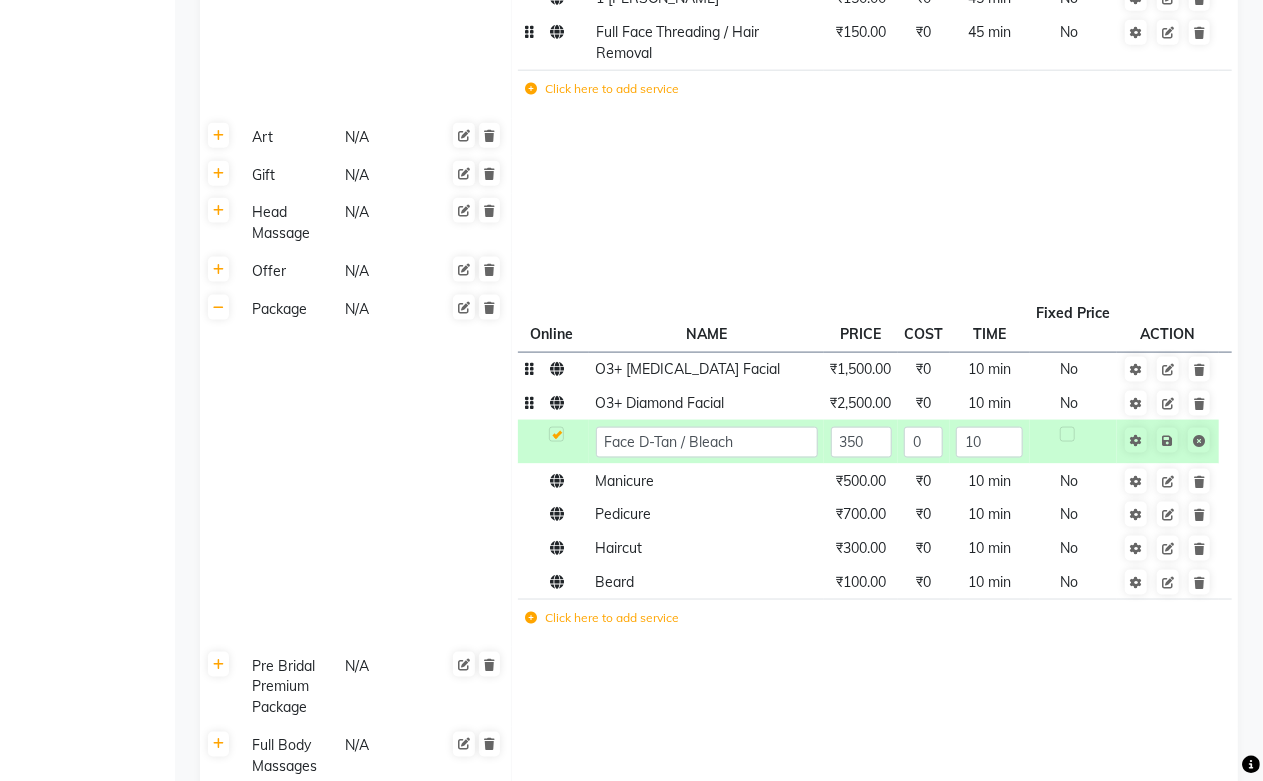 click 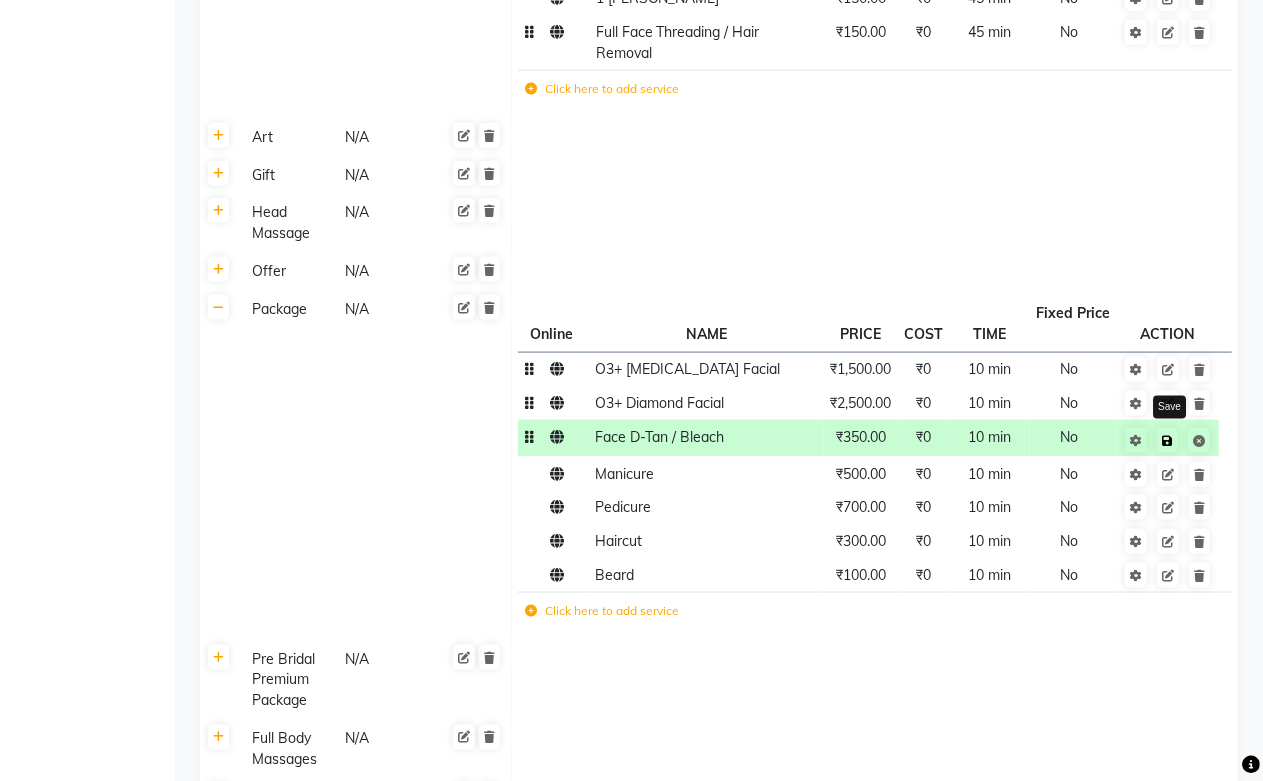 click 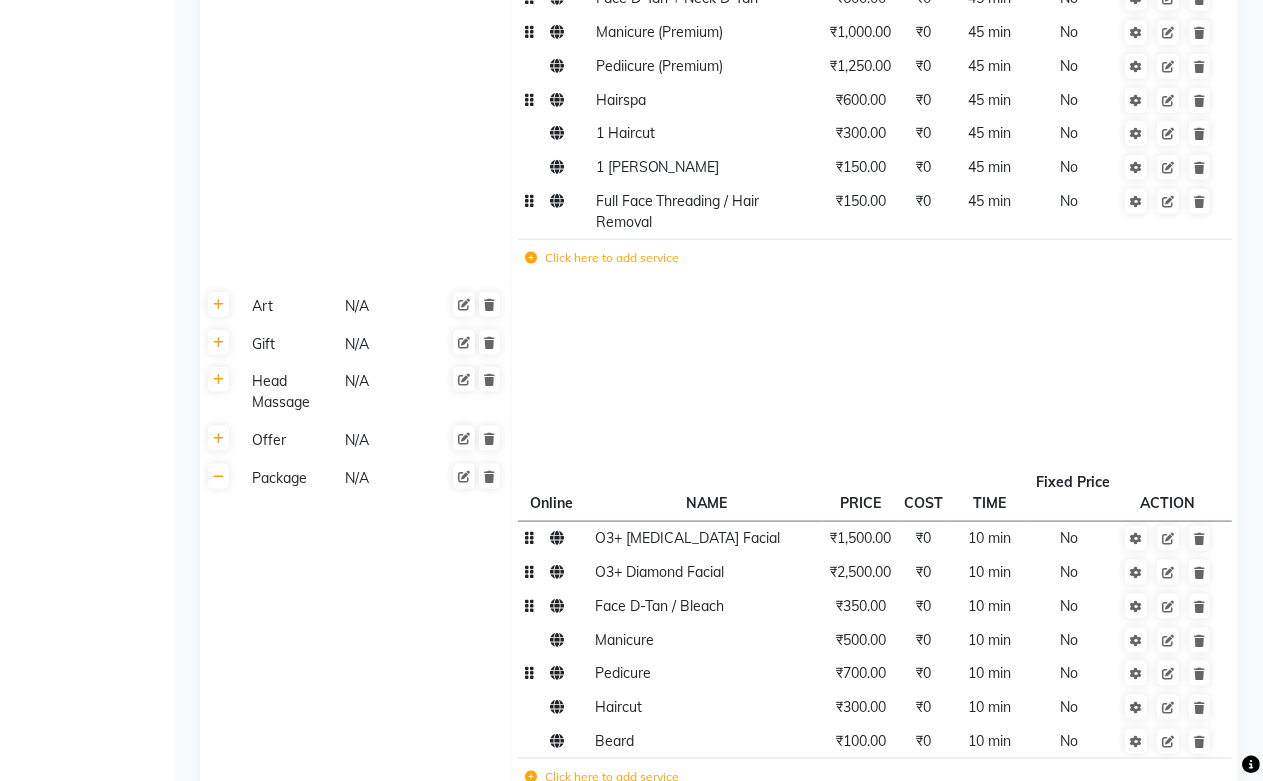 scroll, scrollTop: 994, scrollLeft: 0, axis: vertical 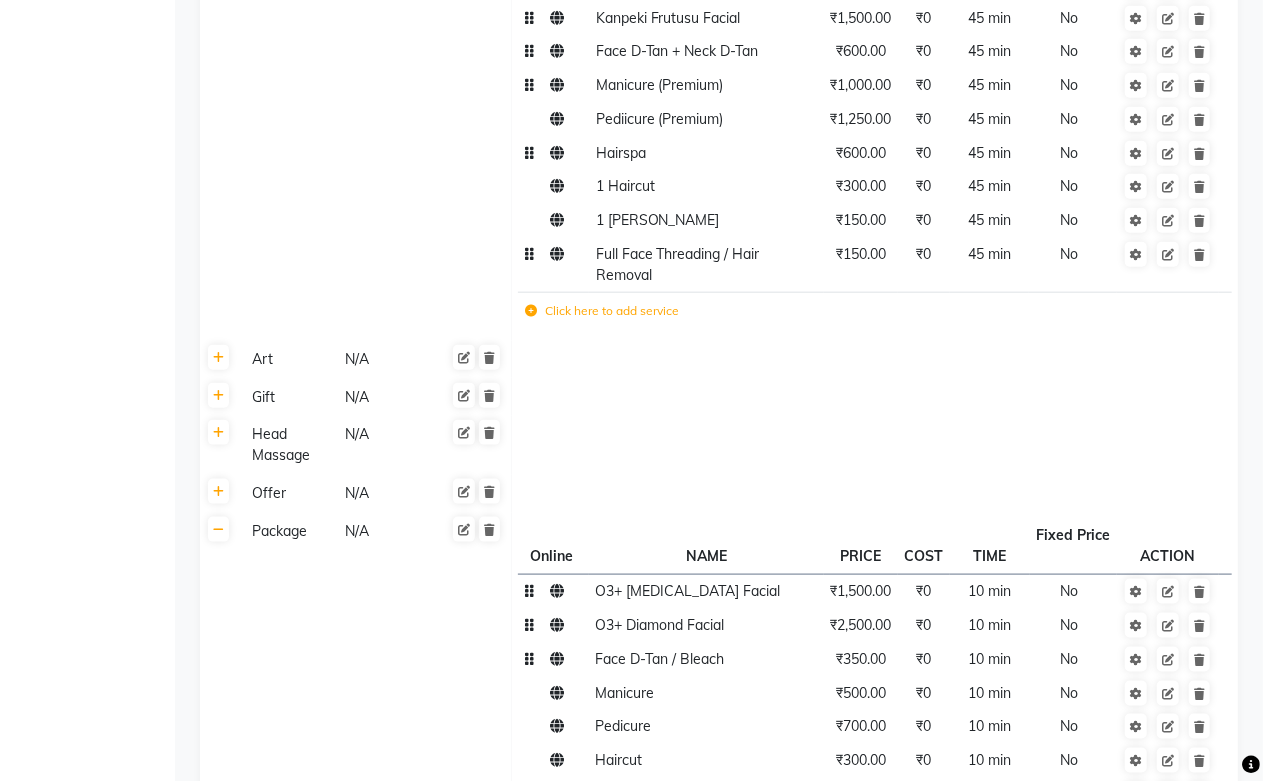 click on "1 Haircut" 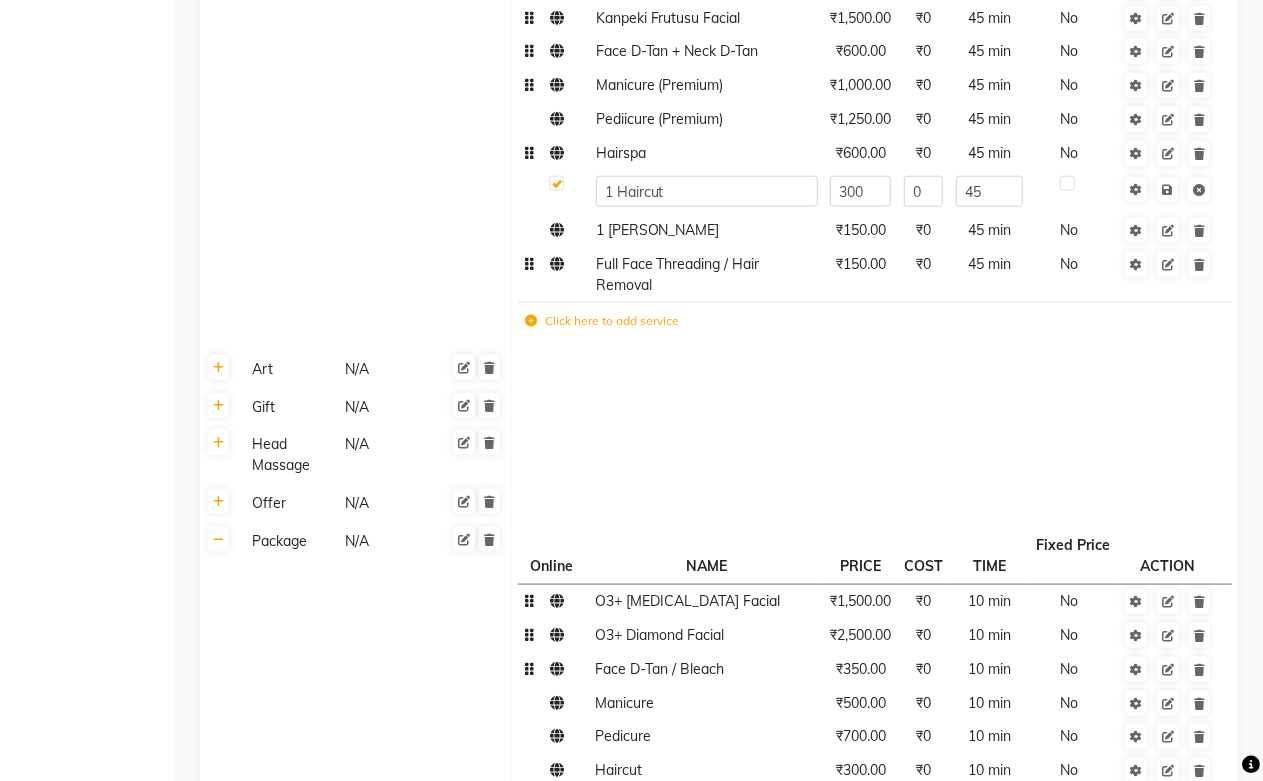 click on "1 Haircut" 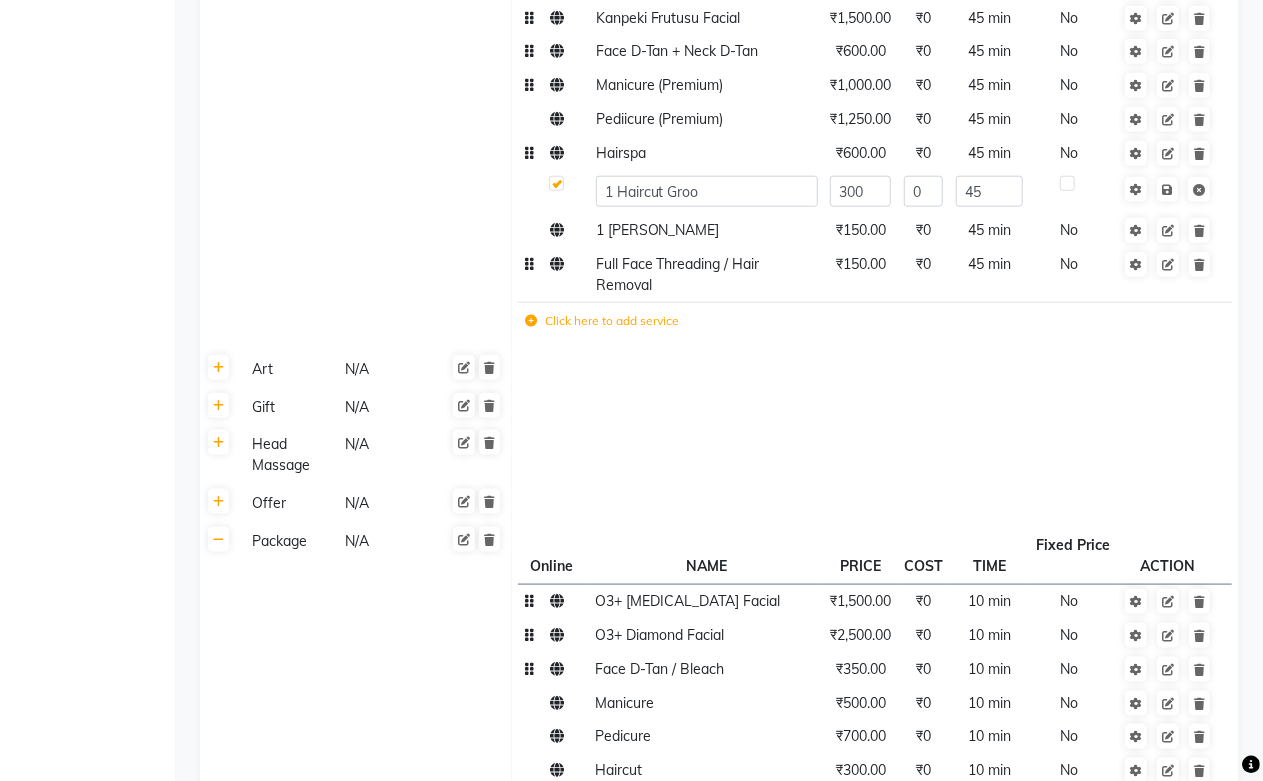 type on "1 Haircut Groom" 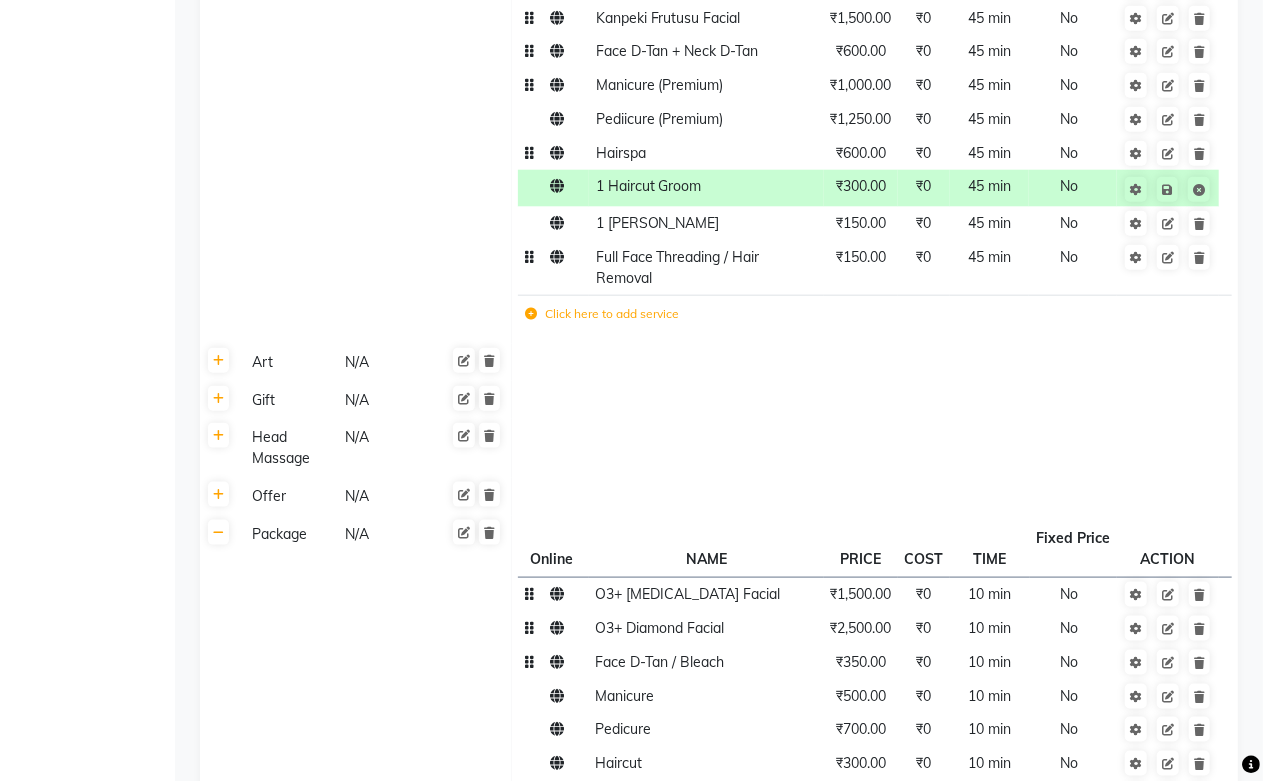 click on "Nail Services N/A Bleach N/A Waxing N/A Body Ritual N/A Beauty Services N/A Hands & Feet Treatment N/A Hair Services N/A D-tan N/A Body Trimming N/A Facials/Treatment N/A Hair Color N/A Make Up N/A Package  N/A Online  NAME  PRICE COST TIME Fixed Price  ACTION Kanpeki Gensyl Facial ₹2,500.00 ₹0 45 min  No  Kanpeki Frutusu Facial ₹1,500.00 ₹0 45 min  No  Face D-Tan + Neck D-Tan ₹600.00 ₹0 45 min  No  Manicure (Premium) ₹1,000.00 ₹0 45 min  No  Pediicure (Premium) ₹1,250.00 ₹0 45 min  No  Hairspa ₹600.00 ₹0 45 min  No  1 Haircut Groom ₹300.00 ₹0 45 min  No  1 [PERSON_NAME] ₹150.00 ₹0 45 min  No  Full Face Threading / Hair Removal ₹150.00 ₹0 45 min  No  Click here to add service Art N/A Gift N/A Head Massage N/A Offer N/A Package N/A Online  NAME  PRICE COST TIME Fixed Price  ACTION O3+ [MEDICAL_DATA] Facial ₹1,500.00 ₹0 10 min  No  O3+ Diamond Facial ₹2,500.00 ₹0 10 min  No  Face D-Tan / Bleach ₹350.00 ₹0 10 min  No  Manicure ₹500.00 ₹0 10 min  No  Pedicure ₹700.00 ₹0" 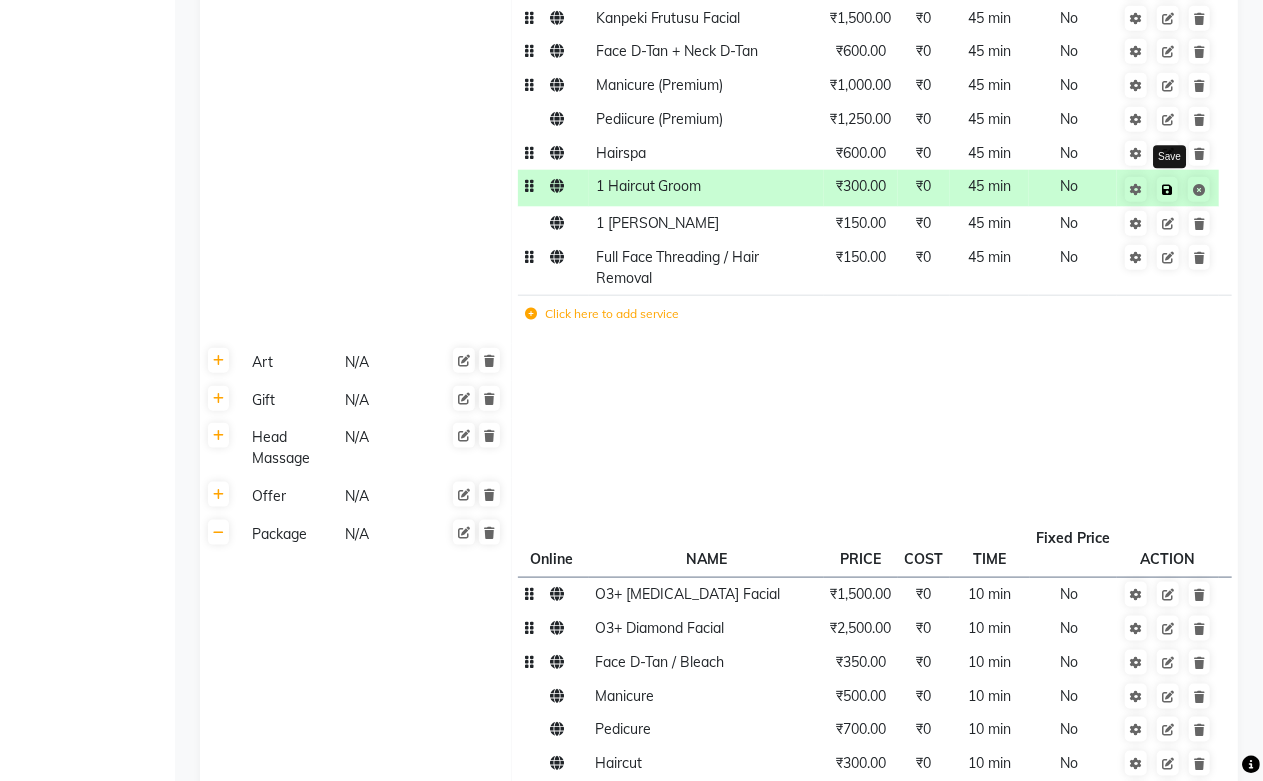 click 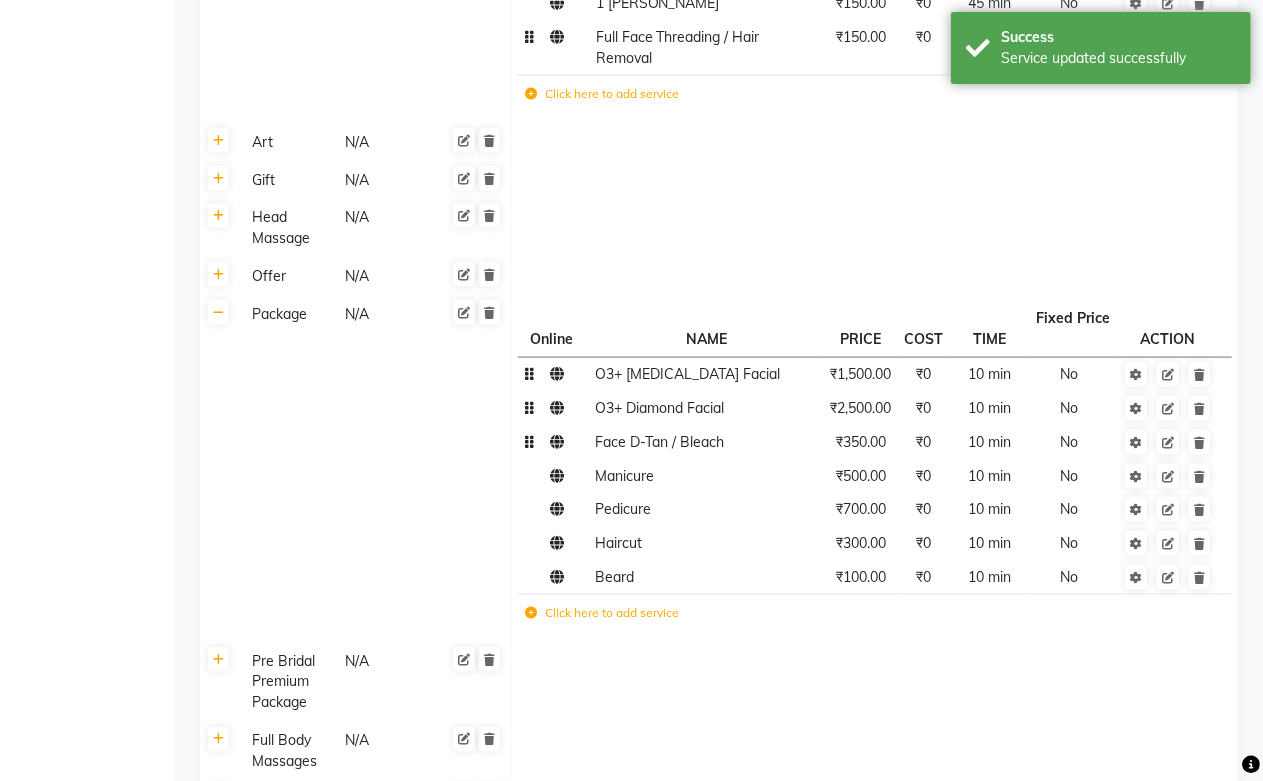scroll, scrollTop: 1216, scrollLeft: 0, axis: vertical 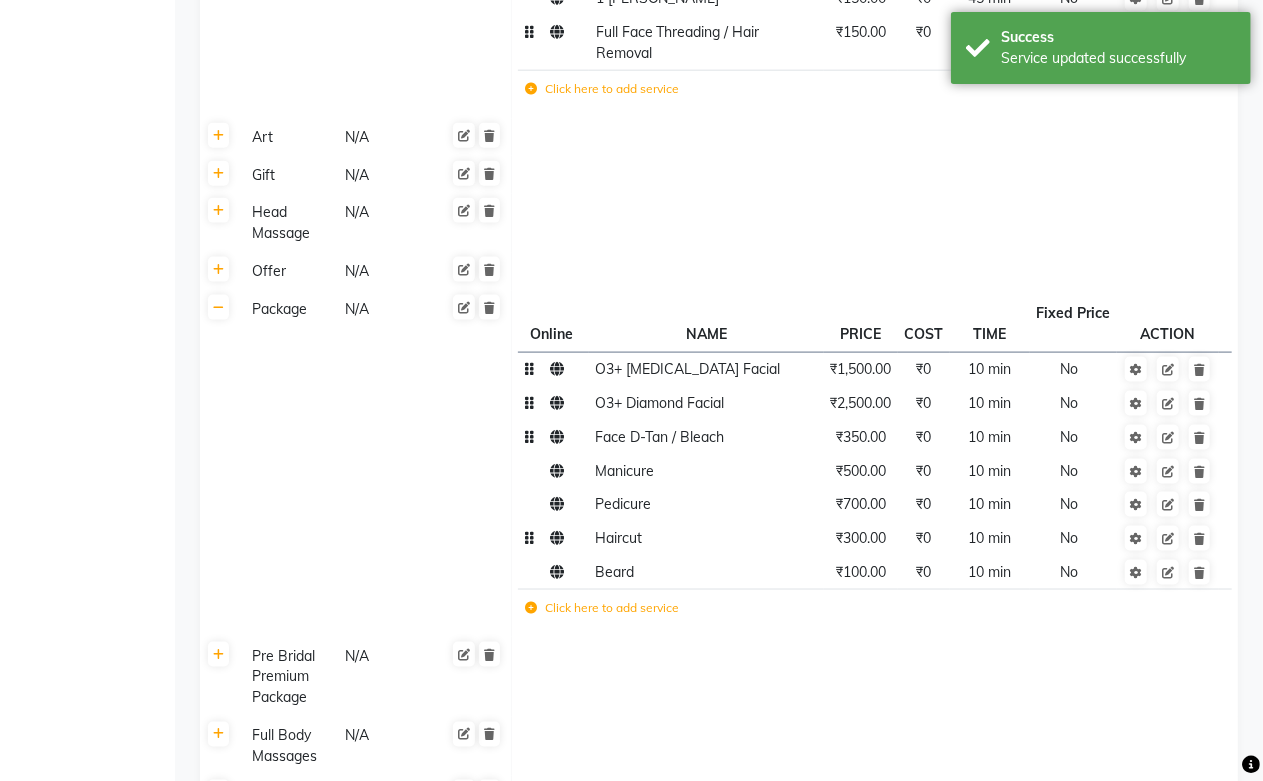 click on "Haircut" 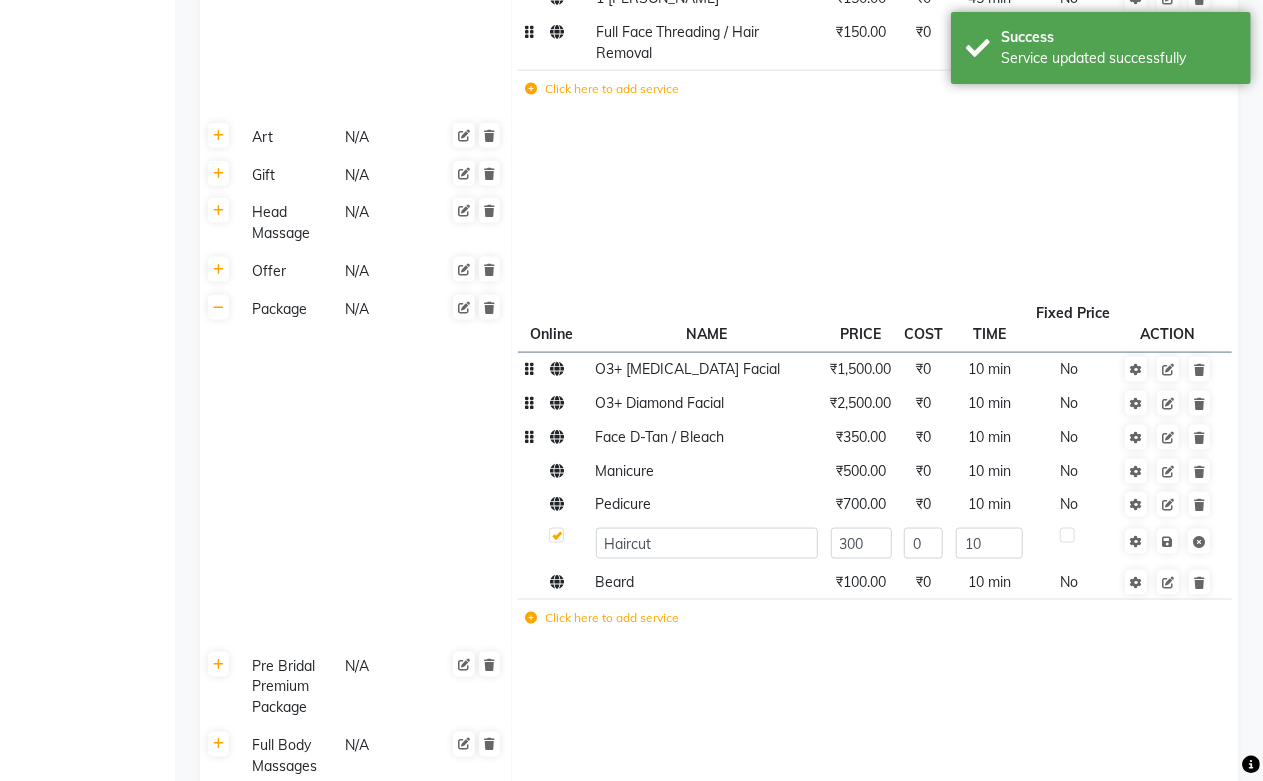 click on "Haircut" 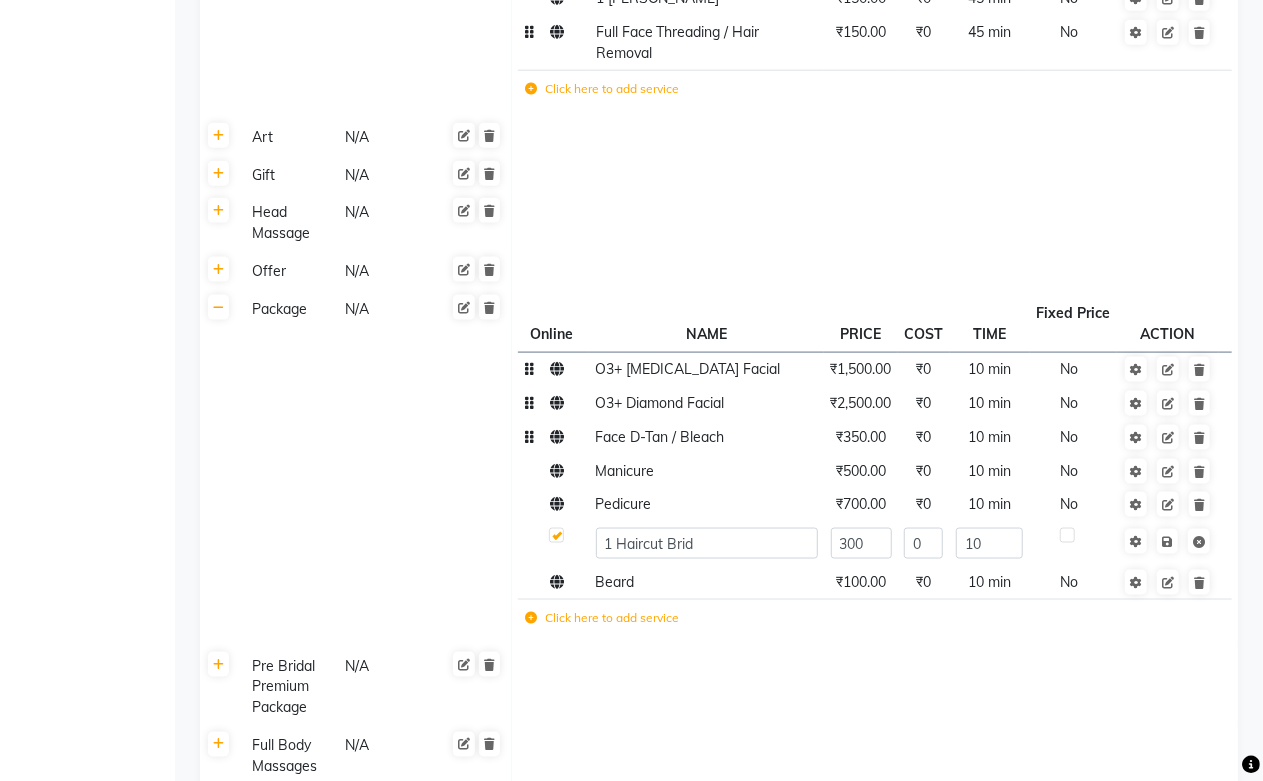 type on "1 Haircut Bride" 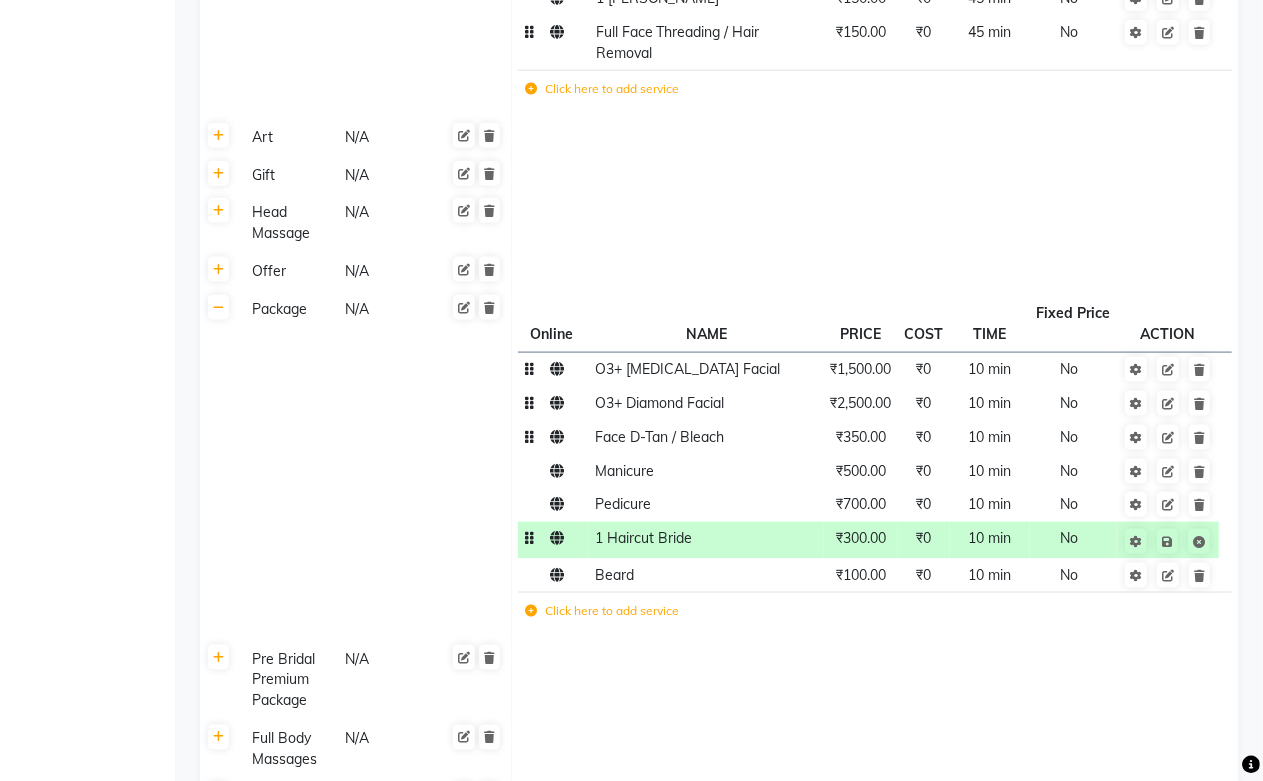 click on "₹300.00" 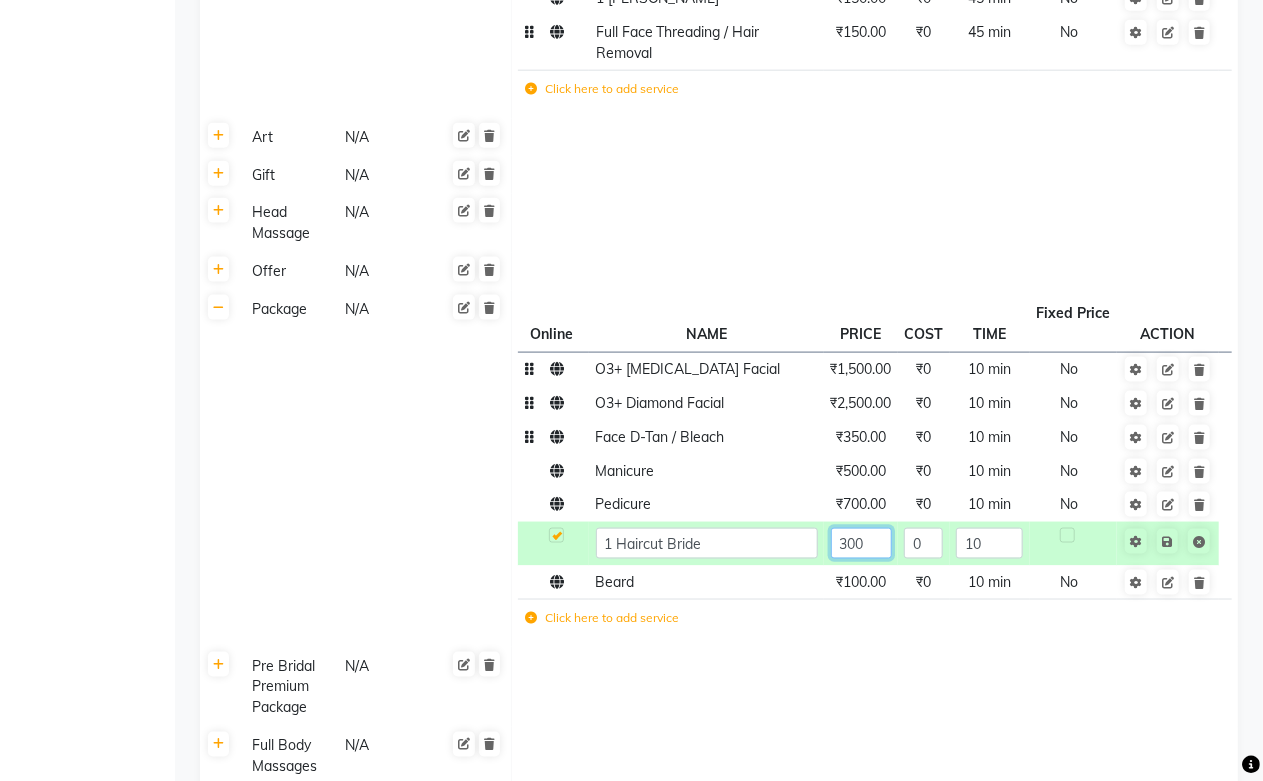 click on "300" 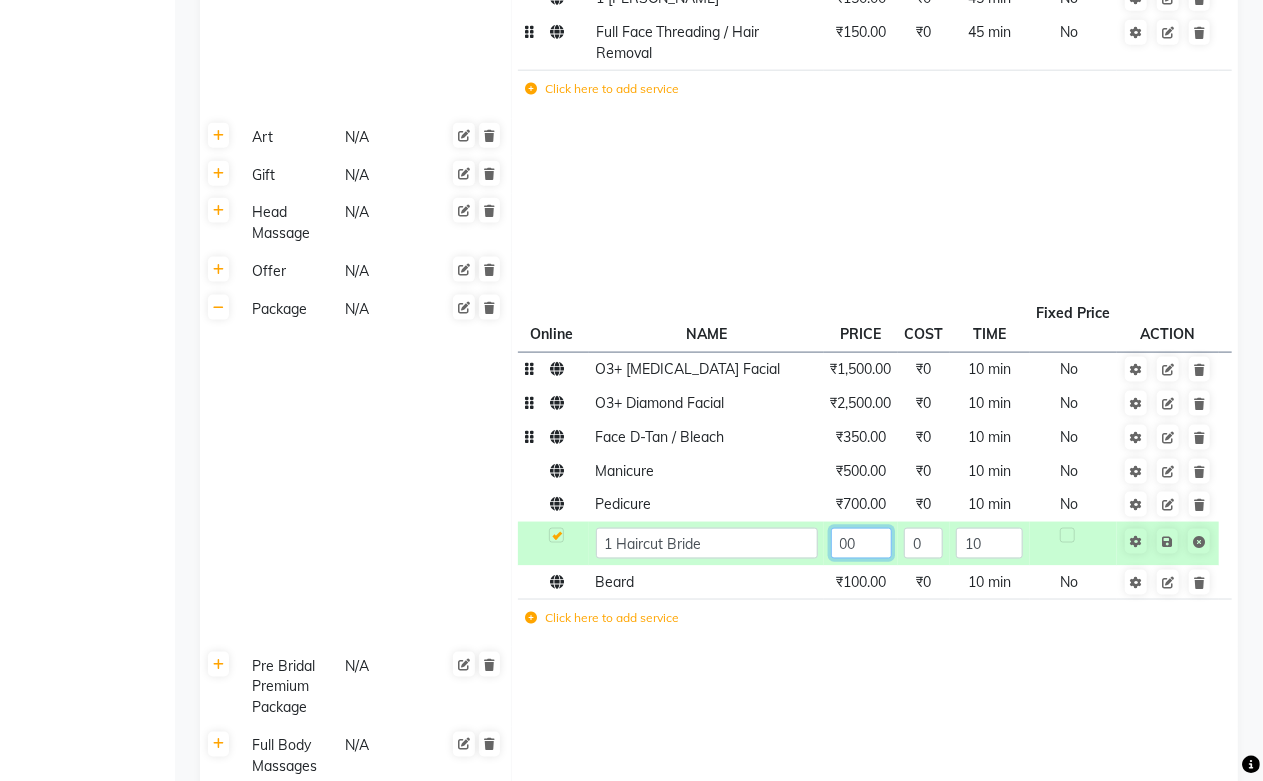 type on "500" 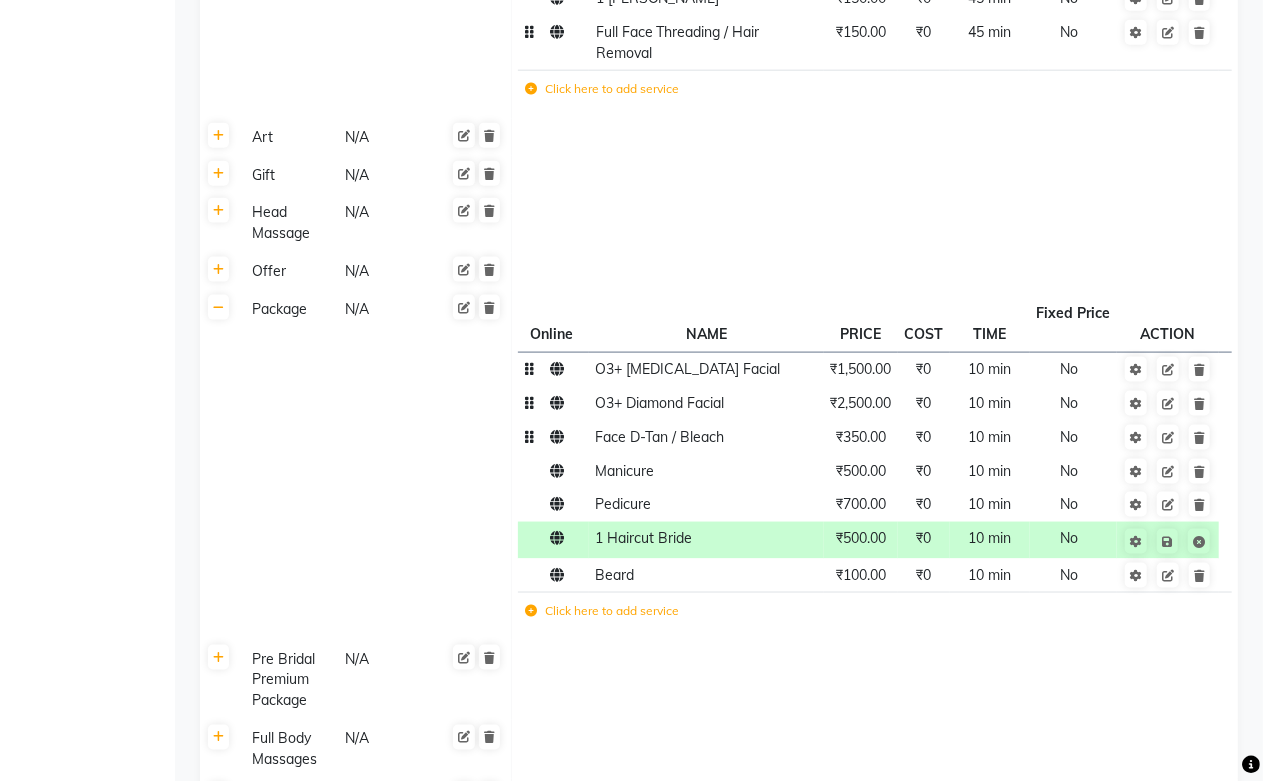 click on "Nail Services N/A Bleach N/A Waxing N/A Body Ritual N/A Beauty Services N/A Hands & Feet Treatment N/A Hair Services N/A D-tan N/A Body Trimming N/A Facials/Treatment N/A Hair Color N/A Make Up N/A Package  N/A Online  NAME  PRICE COST TIME Fixed Price  ACTION Kanpeki Gensyl Facial ₹2,500.00 ₹0 45 min  No  Kanpeki Frutusu Facial ₹1,500.00 ₹0 45 min  No  Face D-Tan + Neck D-Tan ₹600.00 ₹0 45 min  No  Manicure (Premium) ₹1,000.00 ₹0 45 min  No  Pediicure (Premium) ₹1,250.00 ₹0 45 min  No  Hairspa ₹600.00 ₹0 45 min  No  1 Haircut Groom ₹300.00 ₹0 45 min  No  1 [PERSON_NAME] ₹150.00 ₹0 45 min  No  Full Face Threading / Hair Removal ₹150.00 ₹0 45 min  No  Click here to add service Art N/A Gift N/A Head Massage N/A Offer N/A Package N/A Online  NAME  PRICE COST TIME Fixed Price  ACTION O3+ [MEDICAL_DATA] Facial ₹1,500.00 ₹0 10 min  No  O3+ Diamond Facial ₹2,500.00 ₹0 10 min  No  Face D-Tan / Bleach ₹350.00 ₹0 10 min  No  Manicure ₹500.00 ₹0 10 min  No  Pedicure ₹700.00 ₹0" 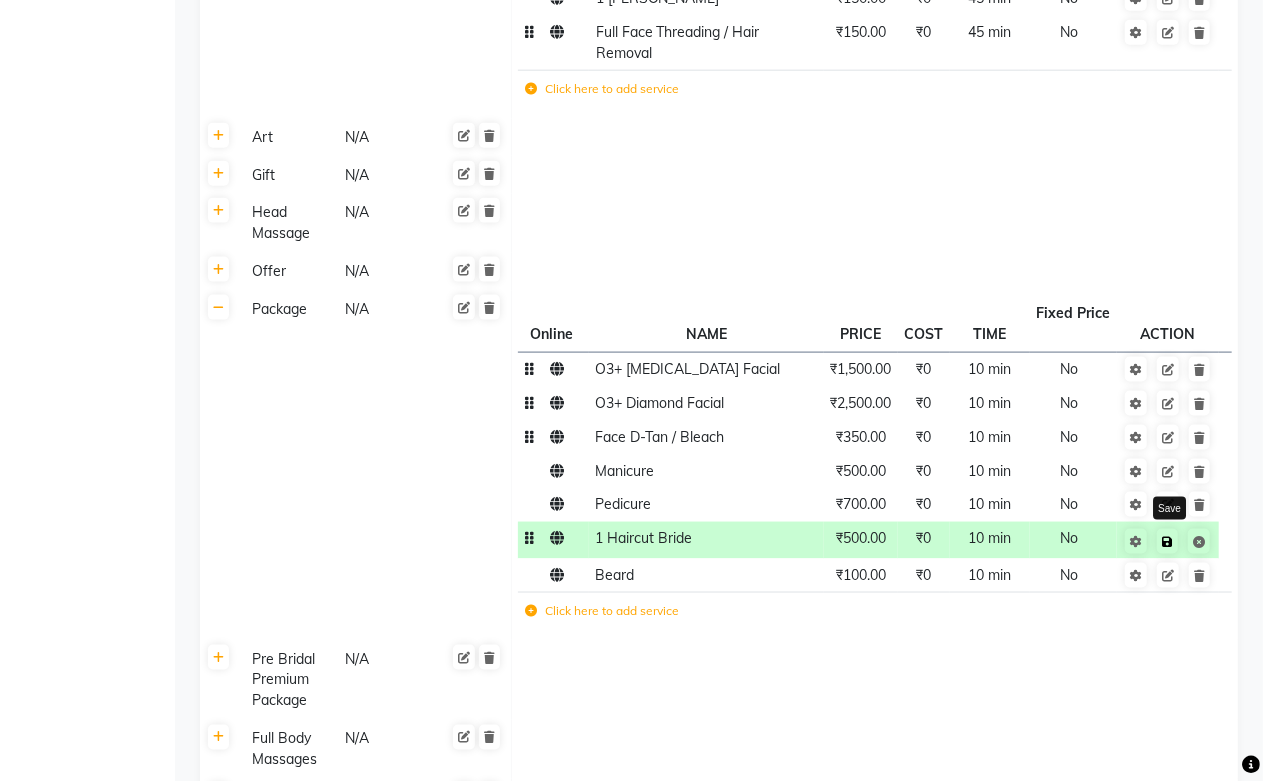click 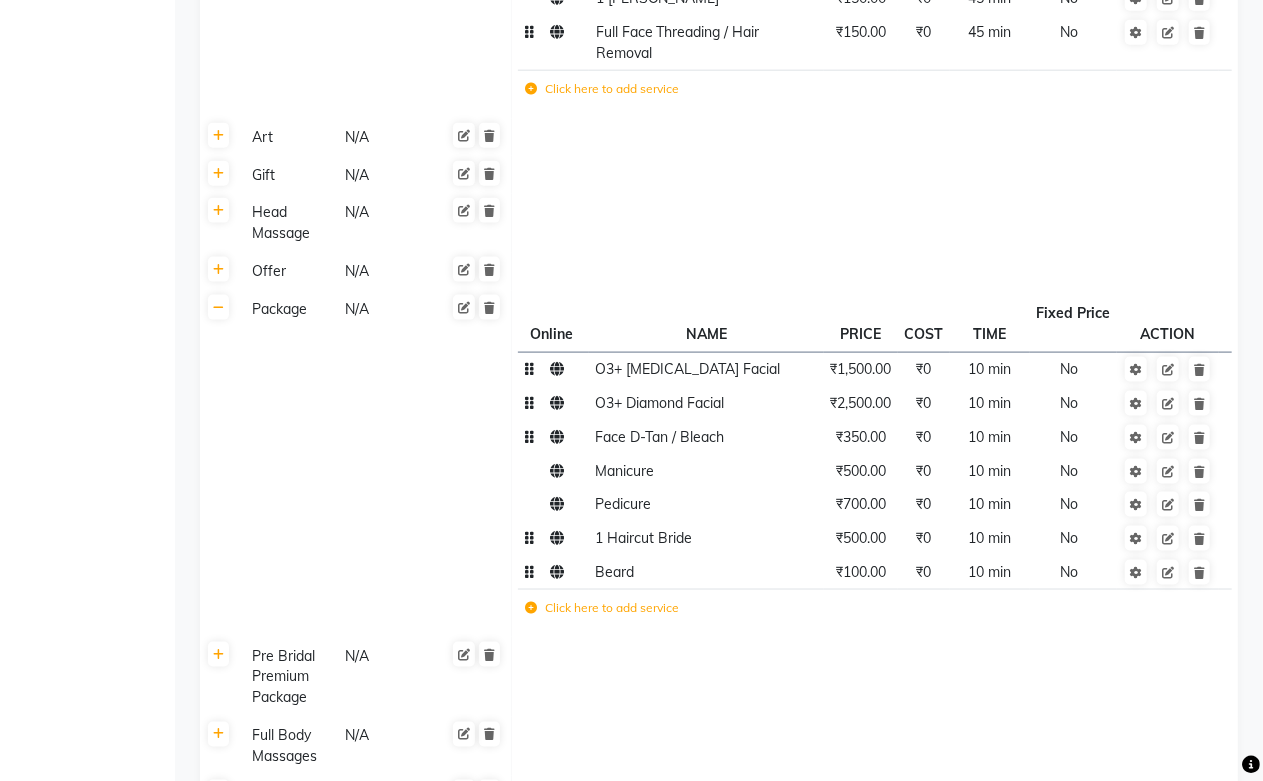 click on "Beard" 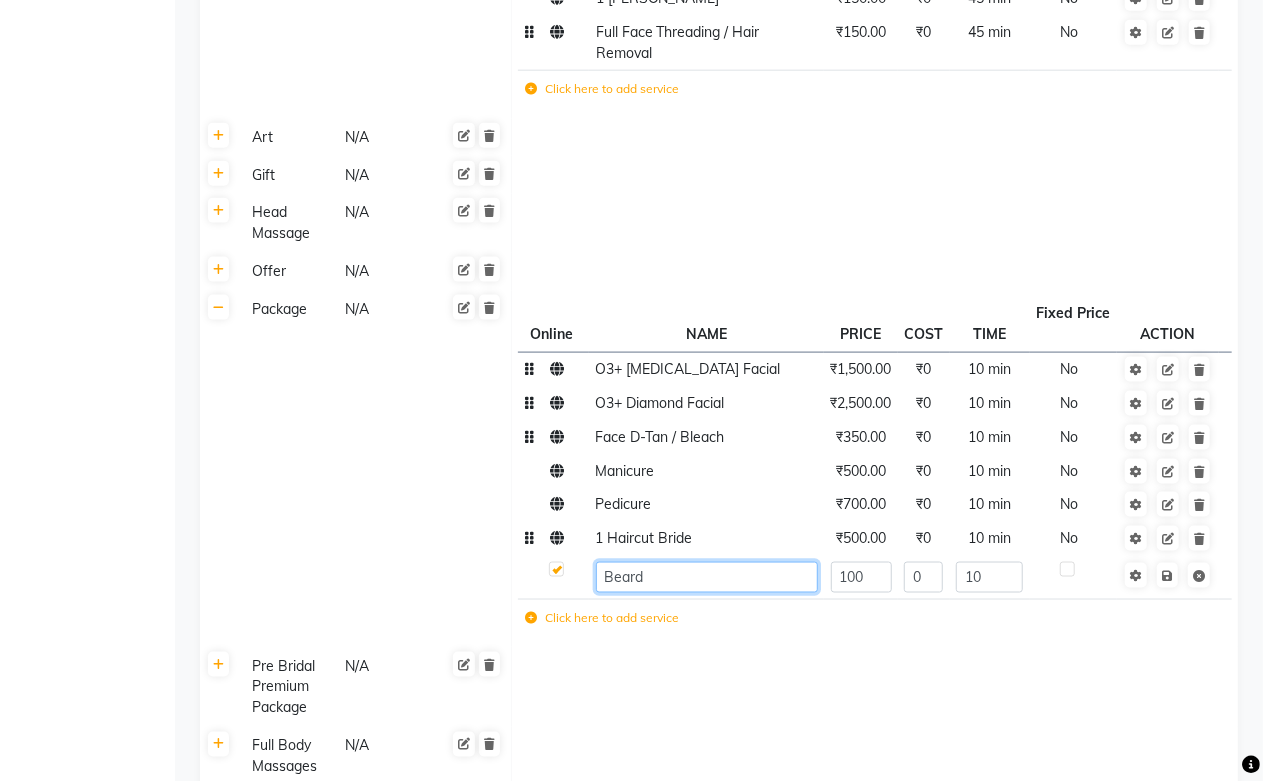 click on "Beard" 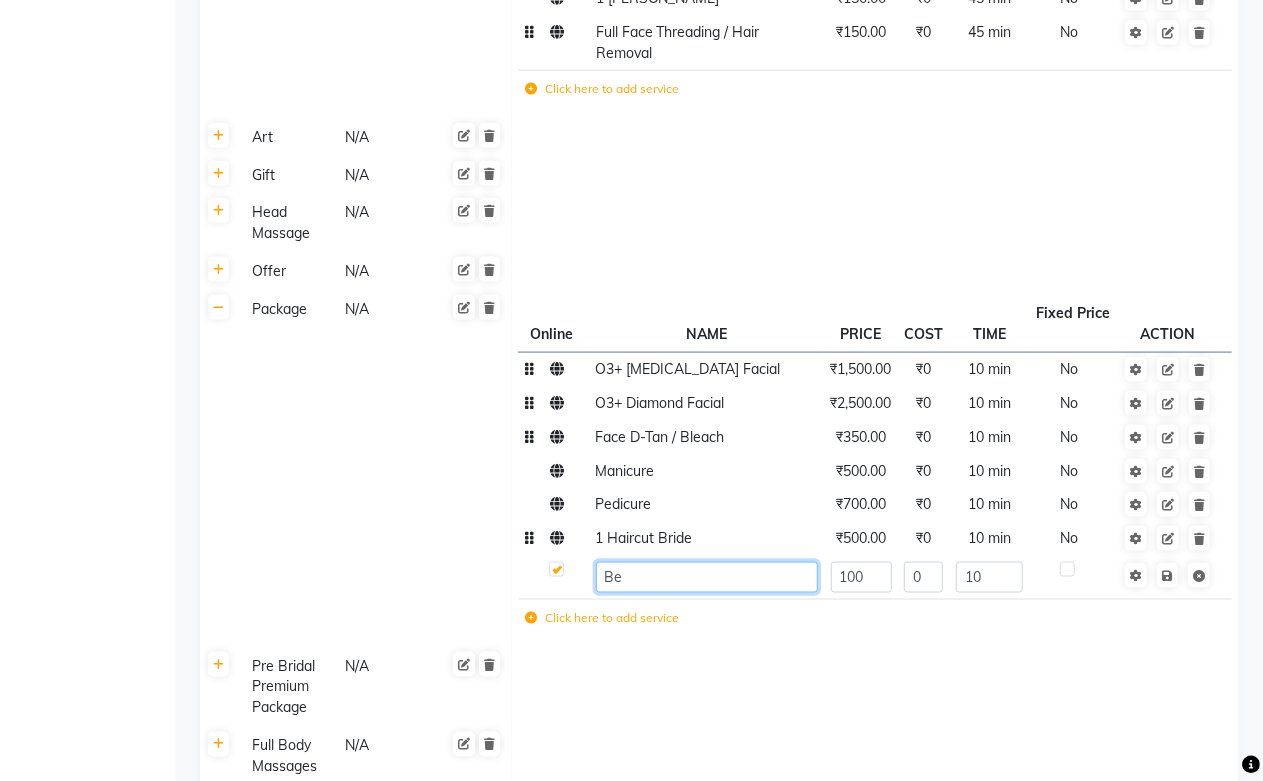 type on "B" 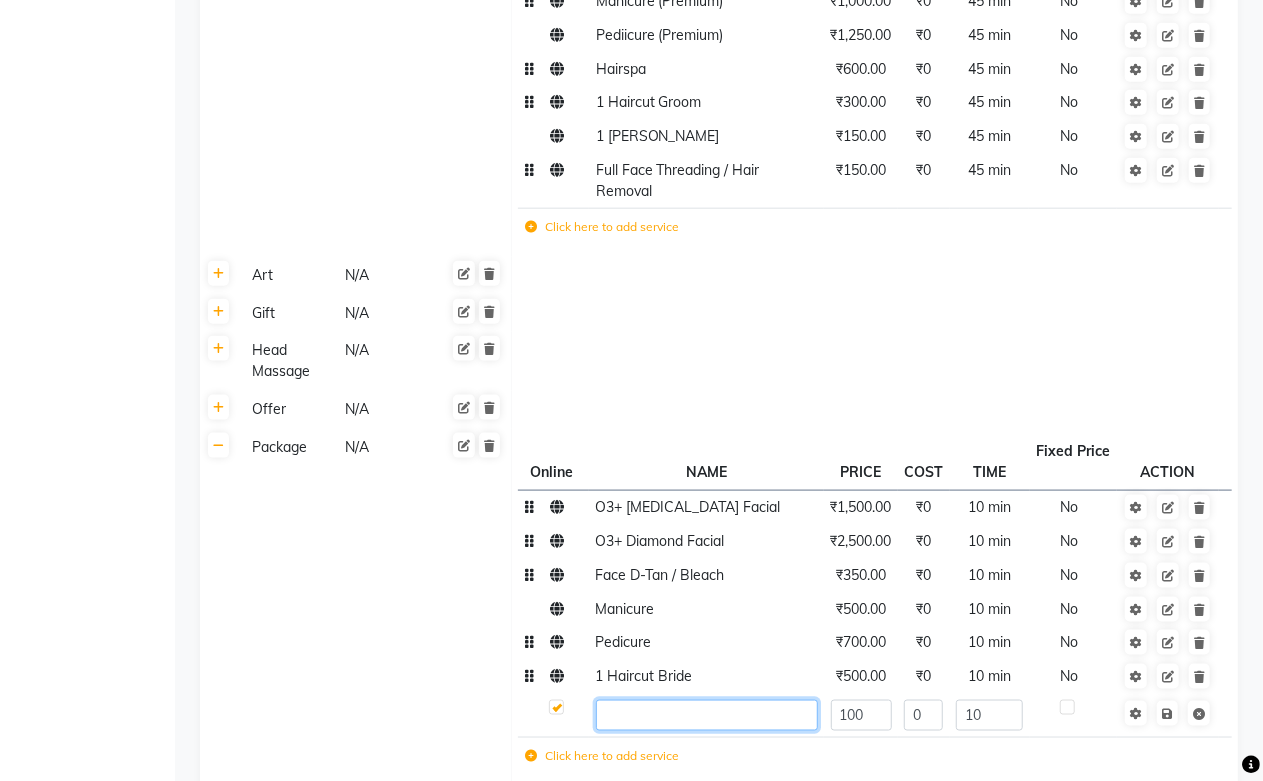scroll, scrollTop: 772, scrollLeft: 0, axis: vertical 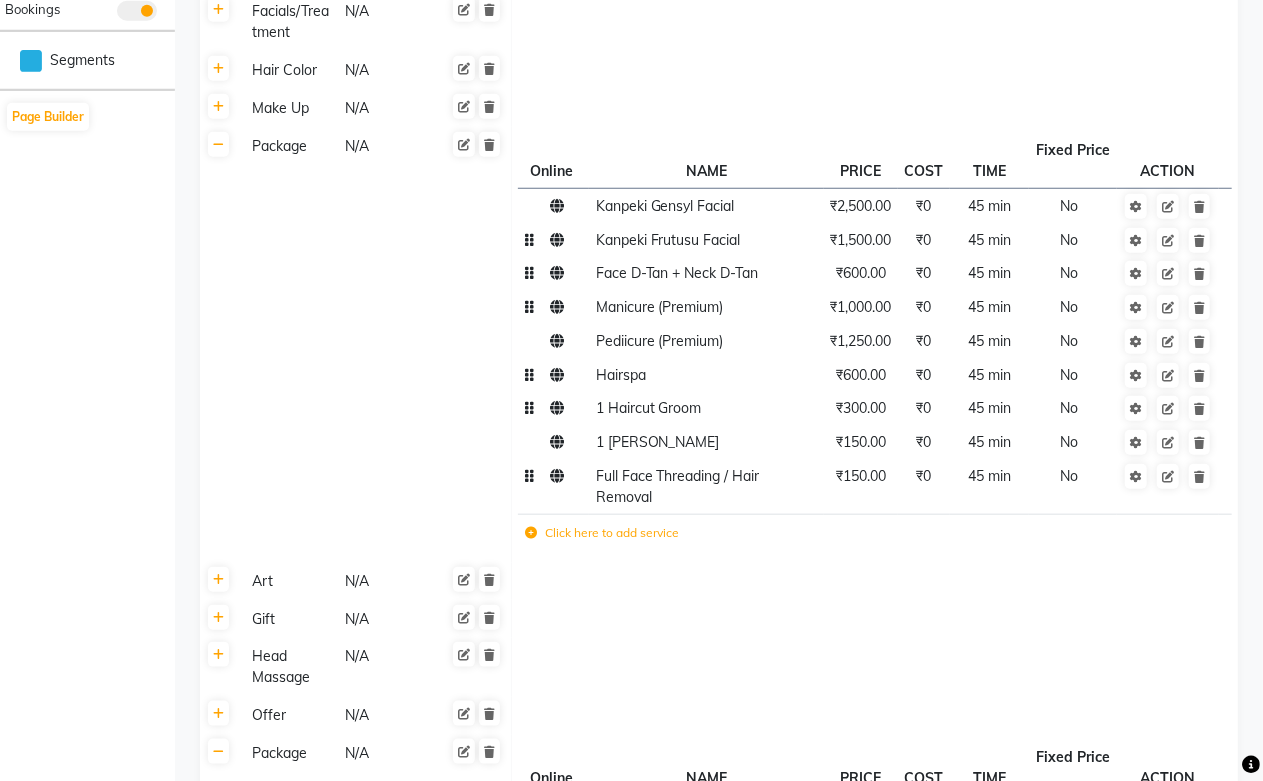 type 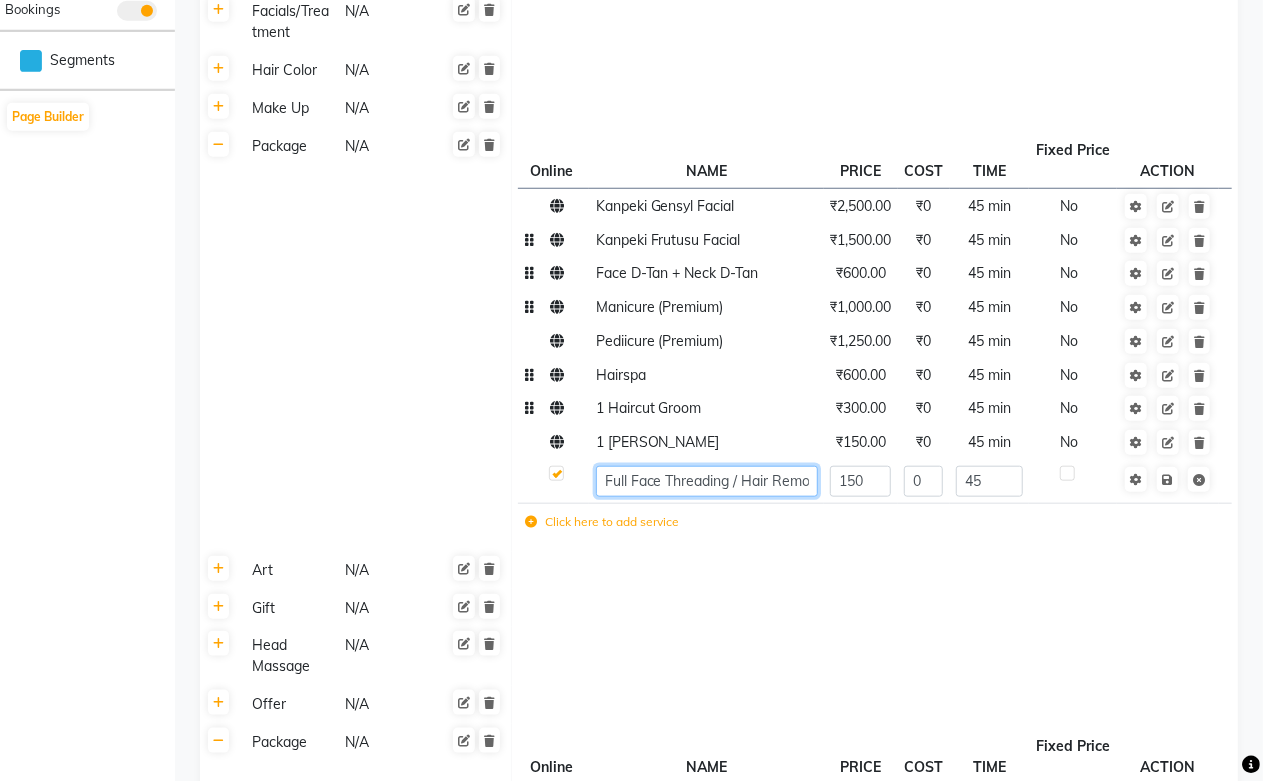 click on "Full Face Threading / Hair Removal" 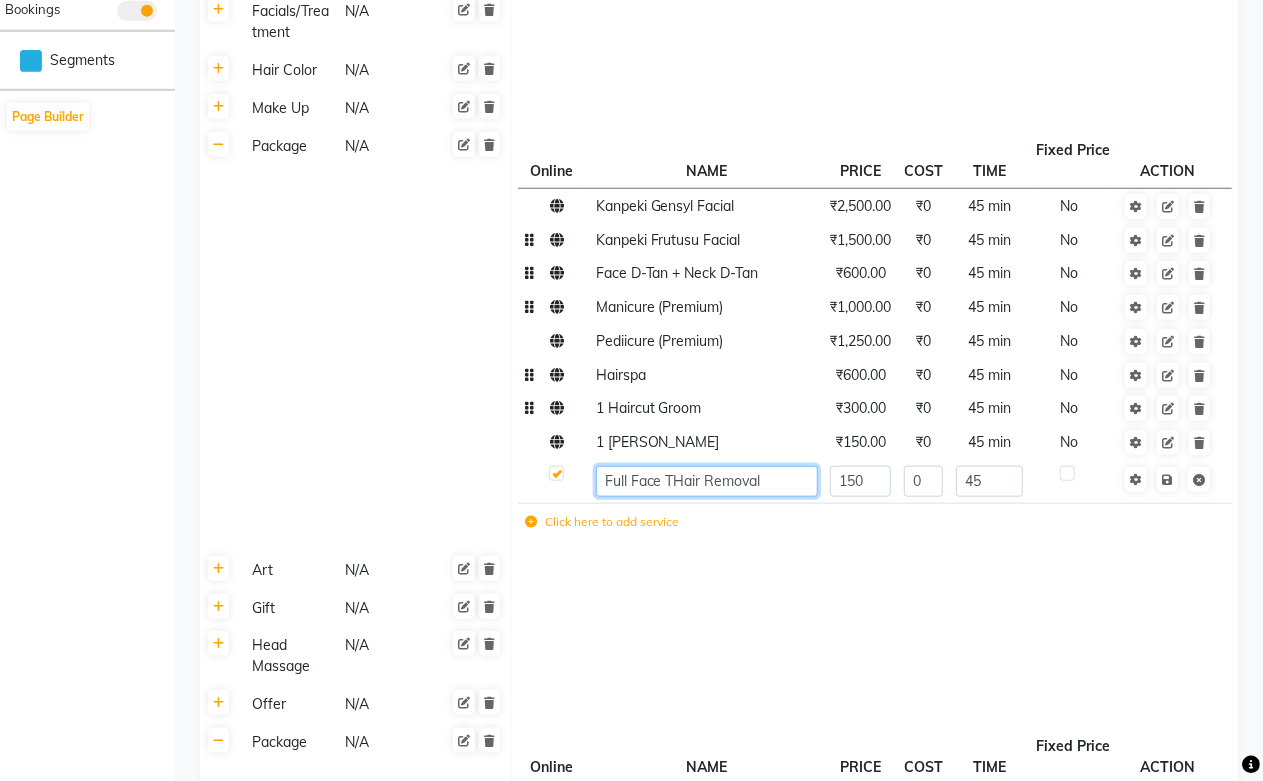 type on "Full Face Hair Removal" 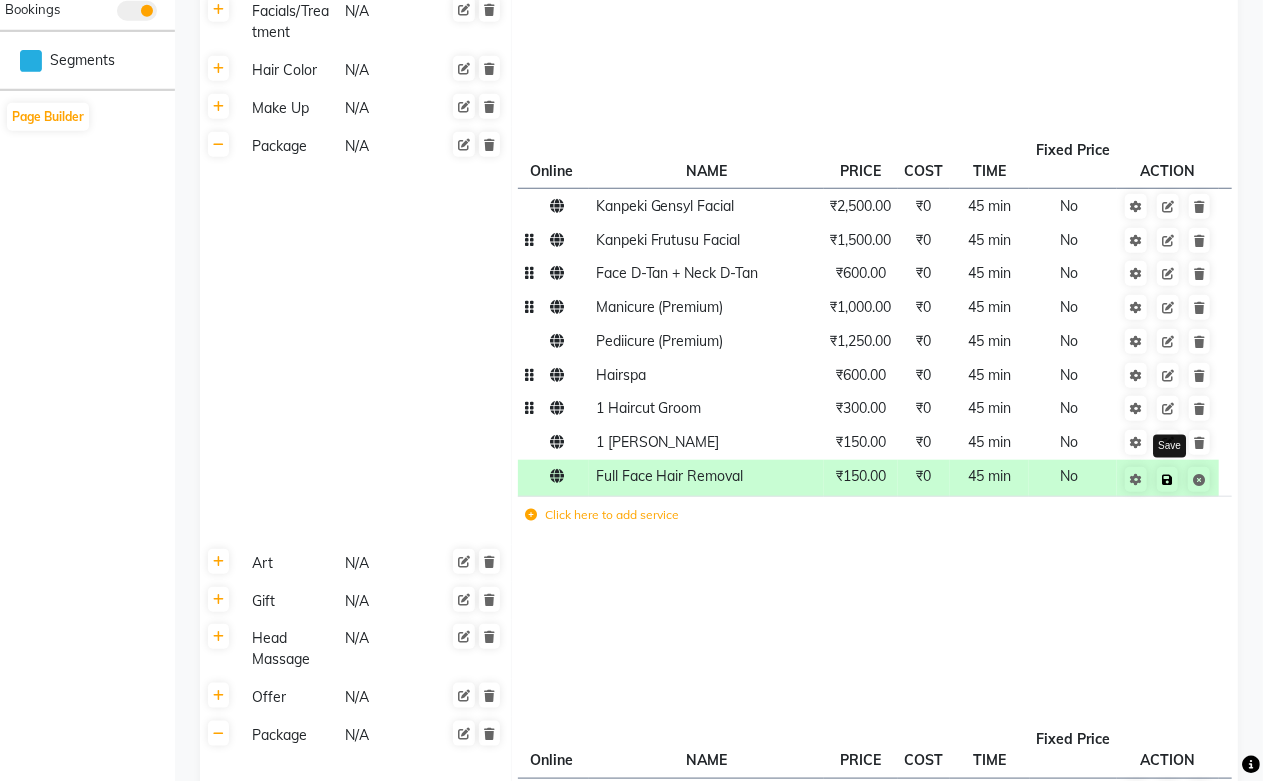 click 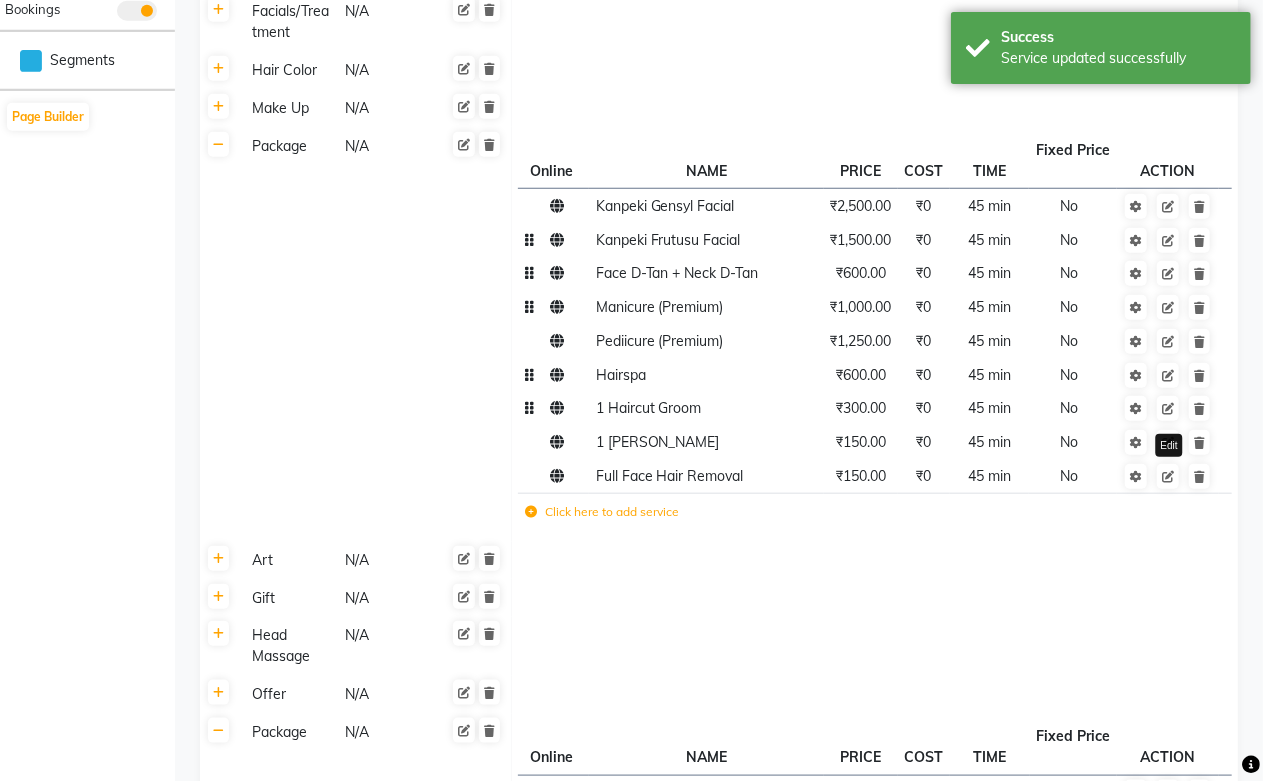 click 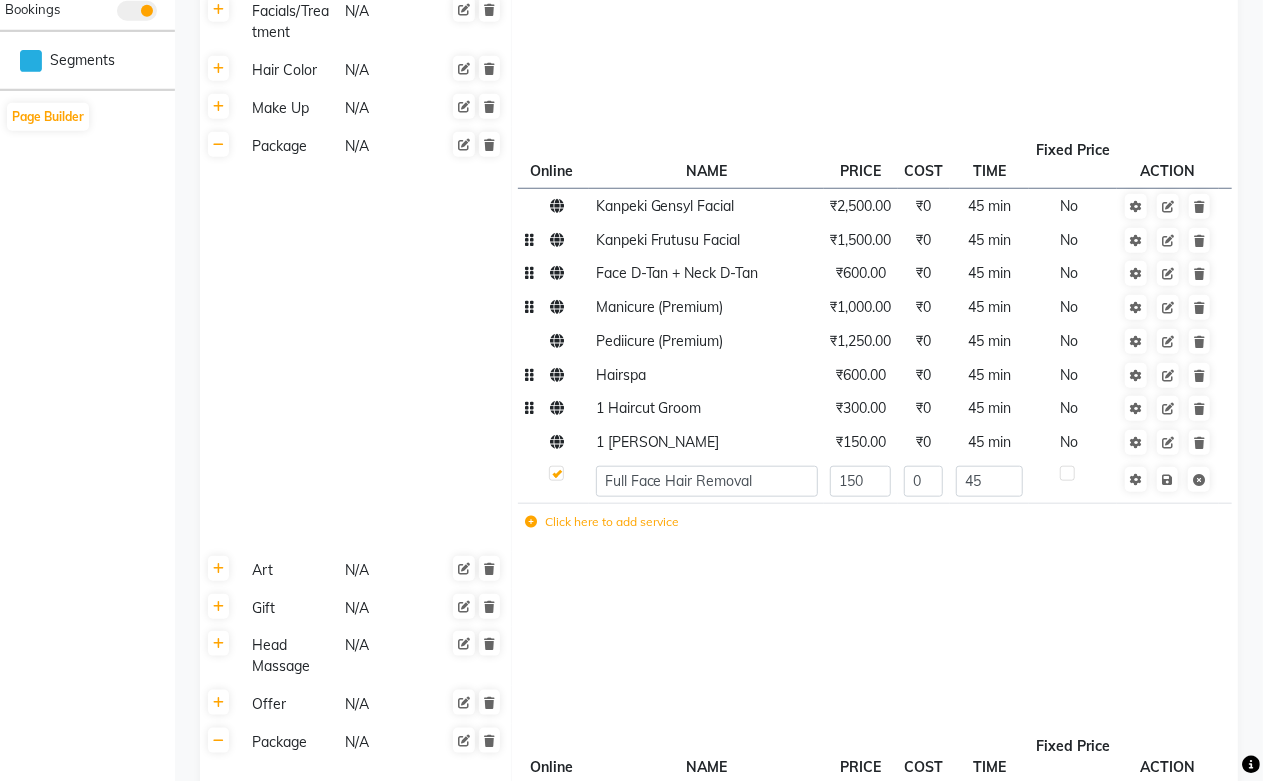 click 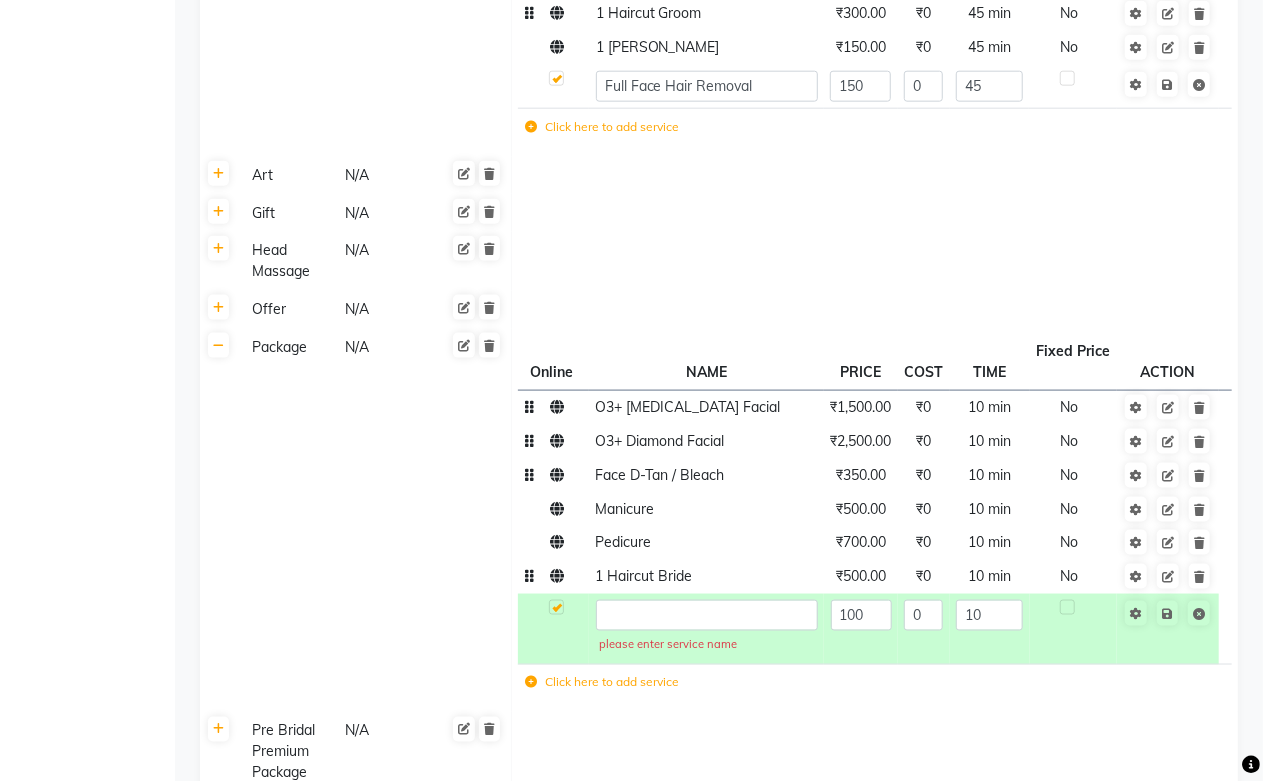 scroll, scrollTop: 1216, scrollLeft: 0, axis: vertical 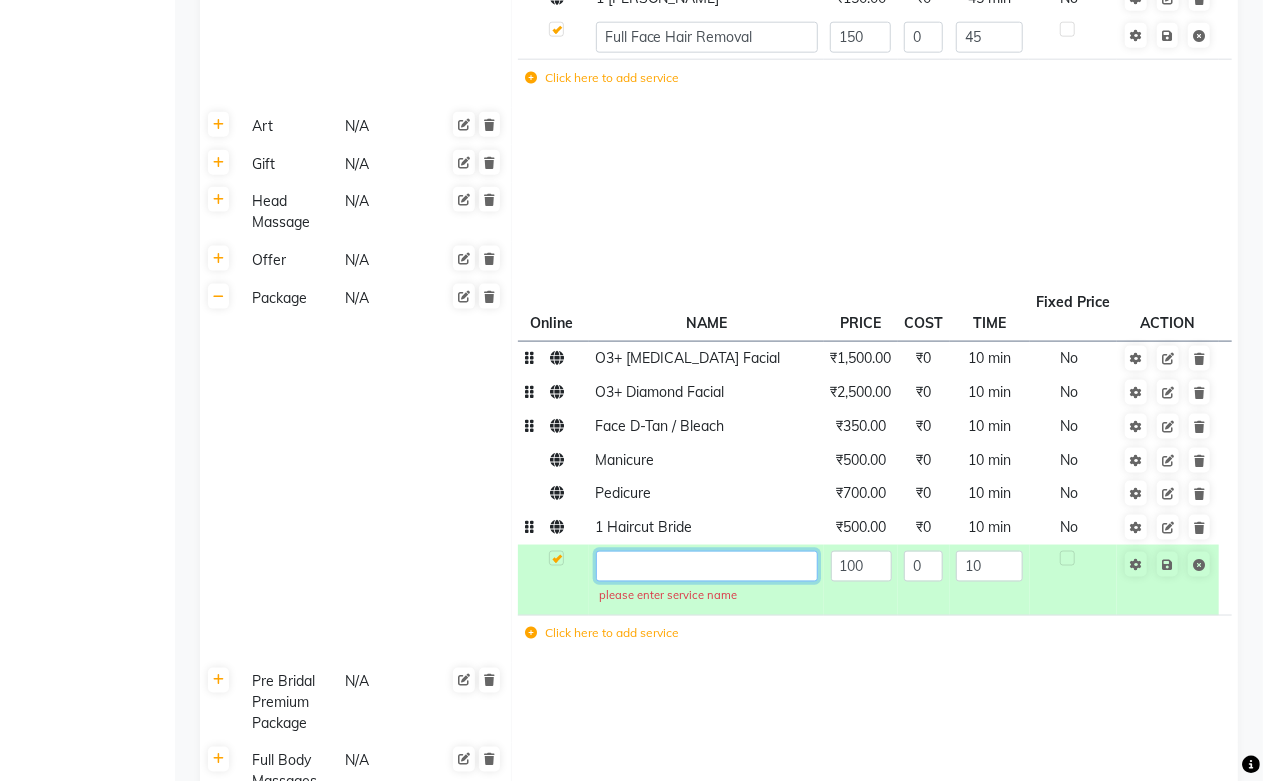 click 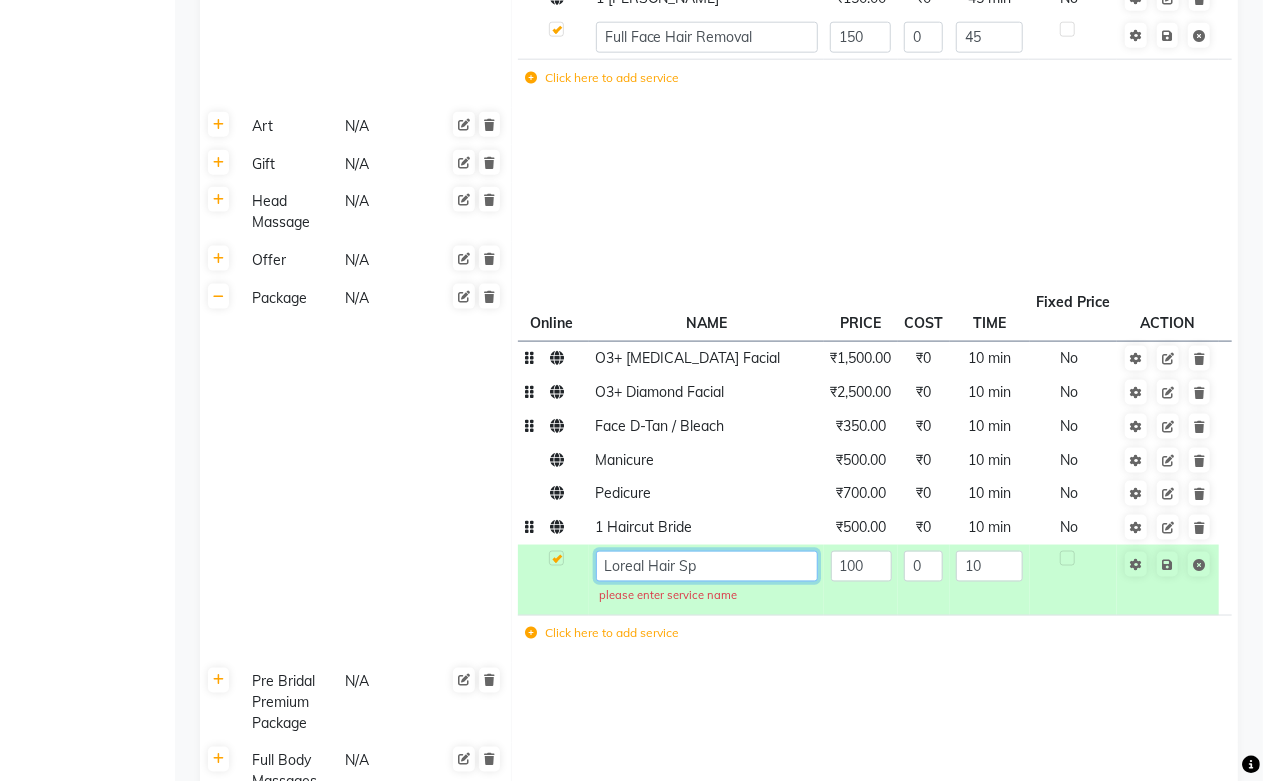 type on "Loreal Hair Spa" 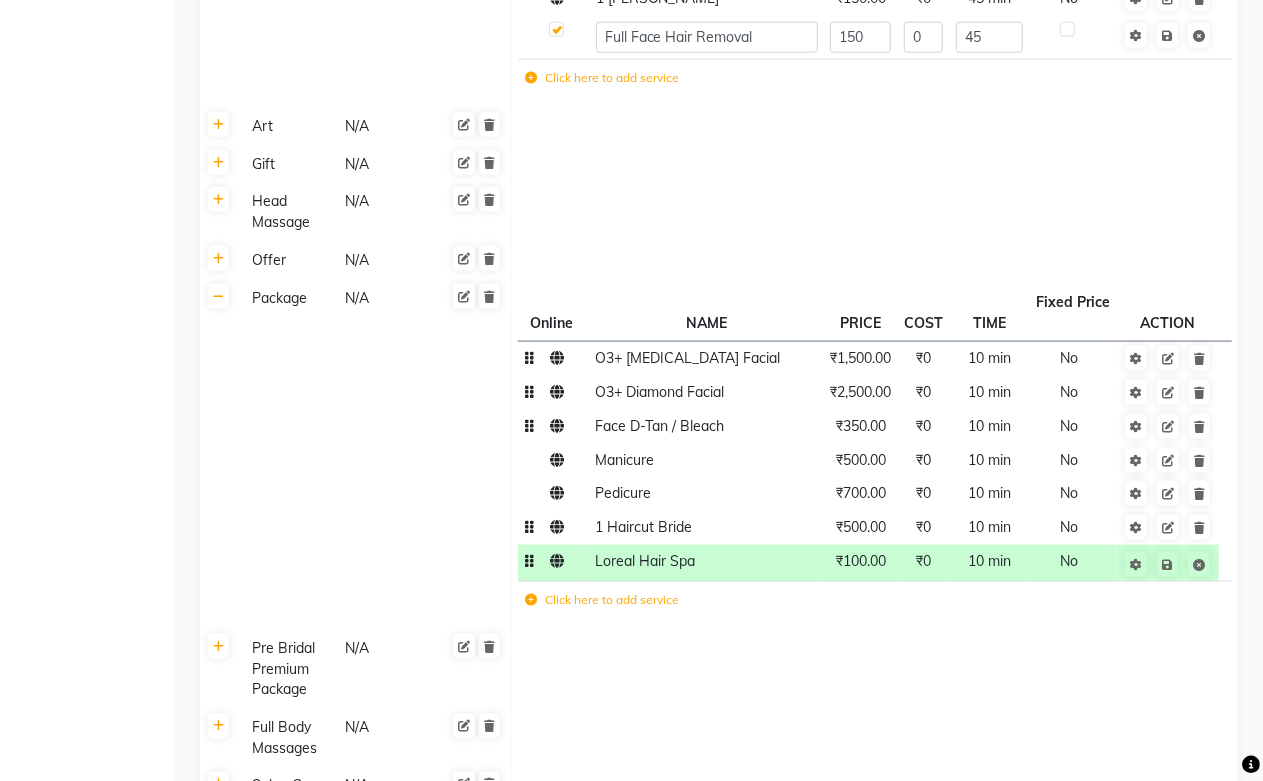 click on "₹100.00" 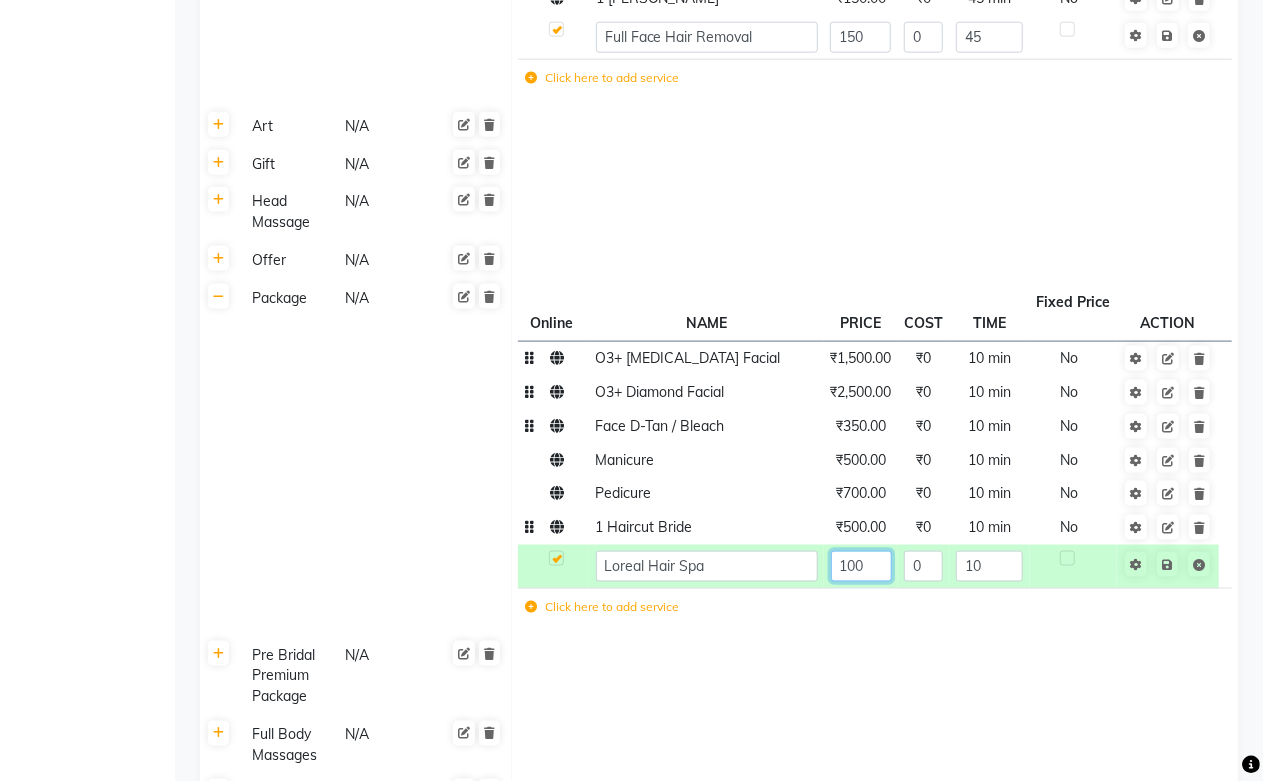 click on "100" 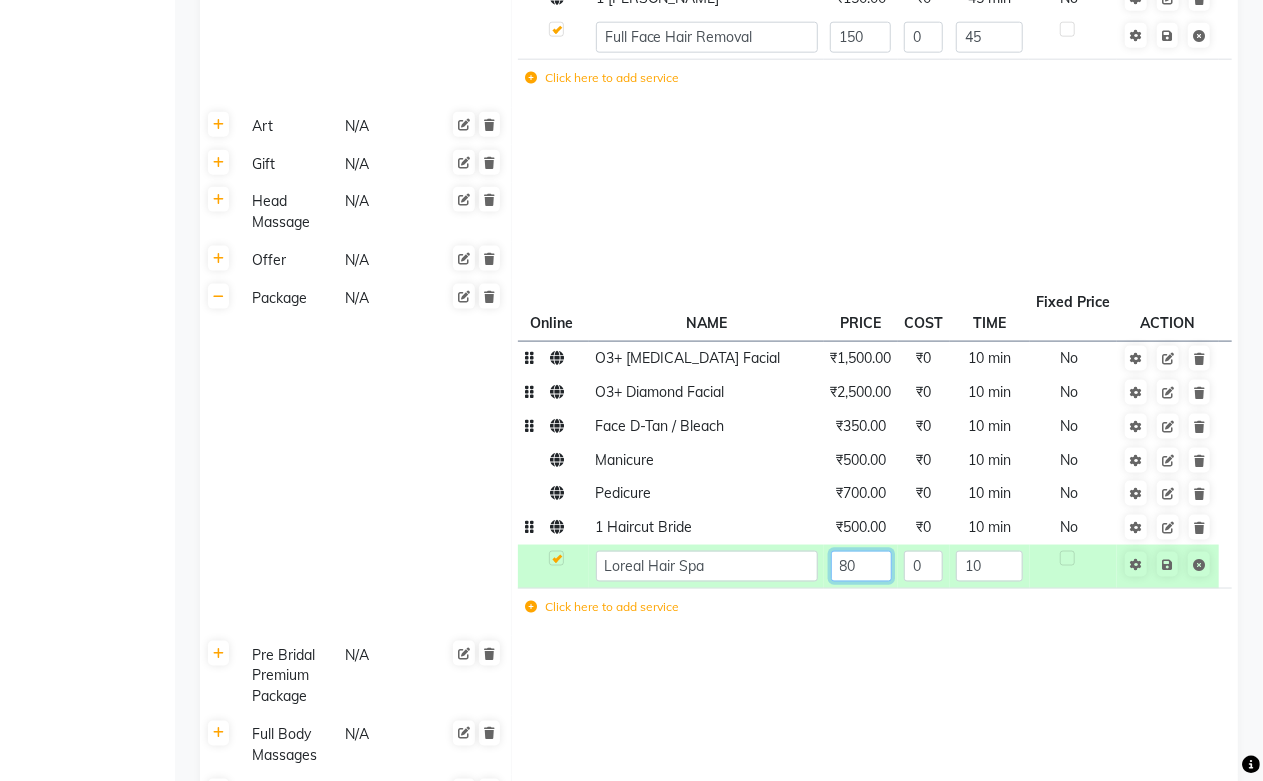 type on "800" 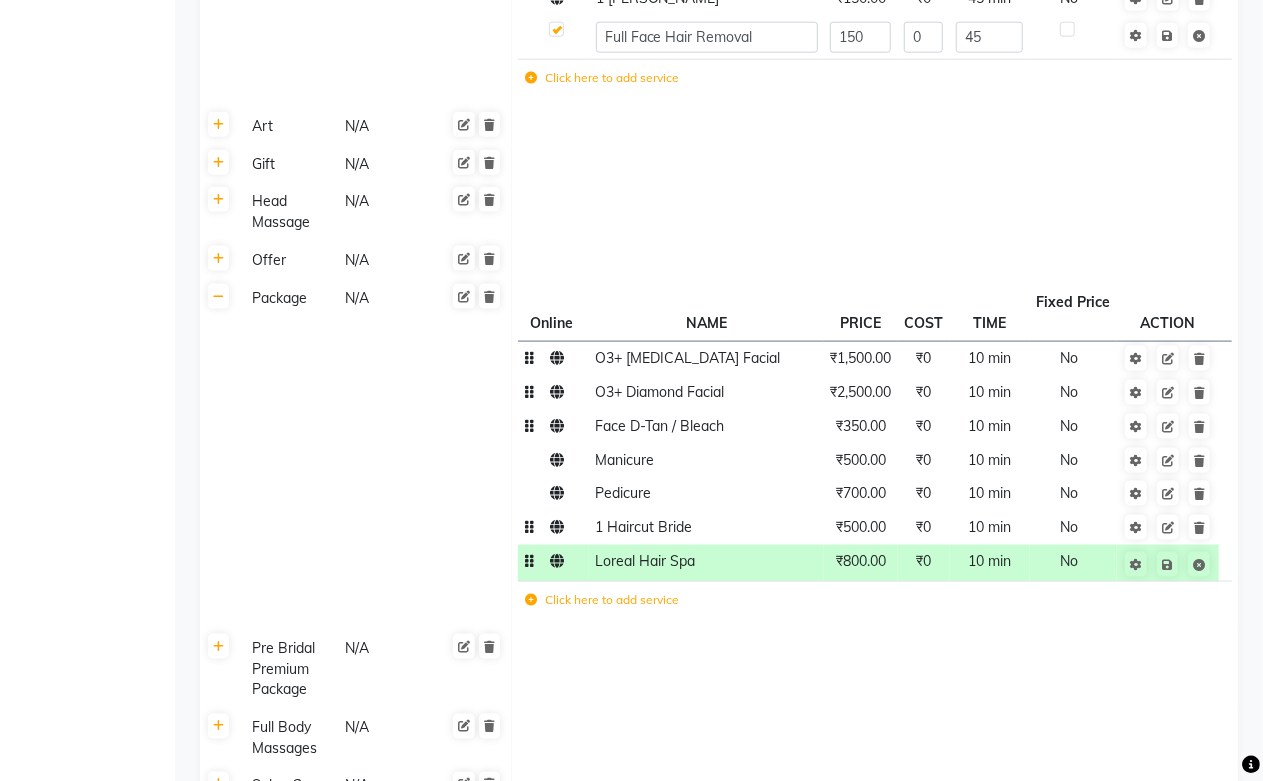 click on "10 min" 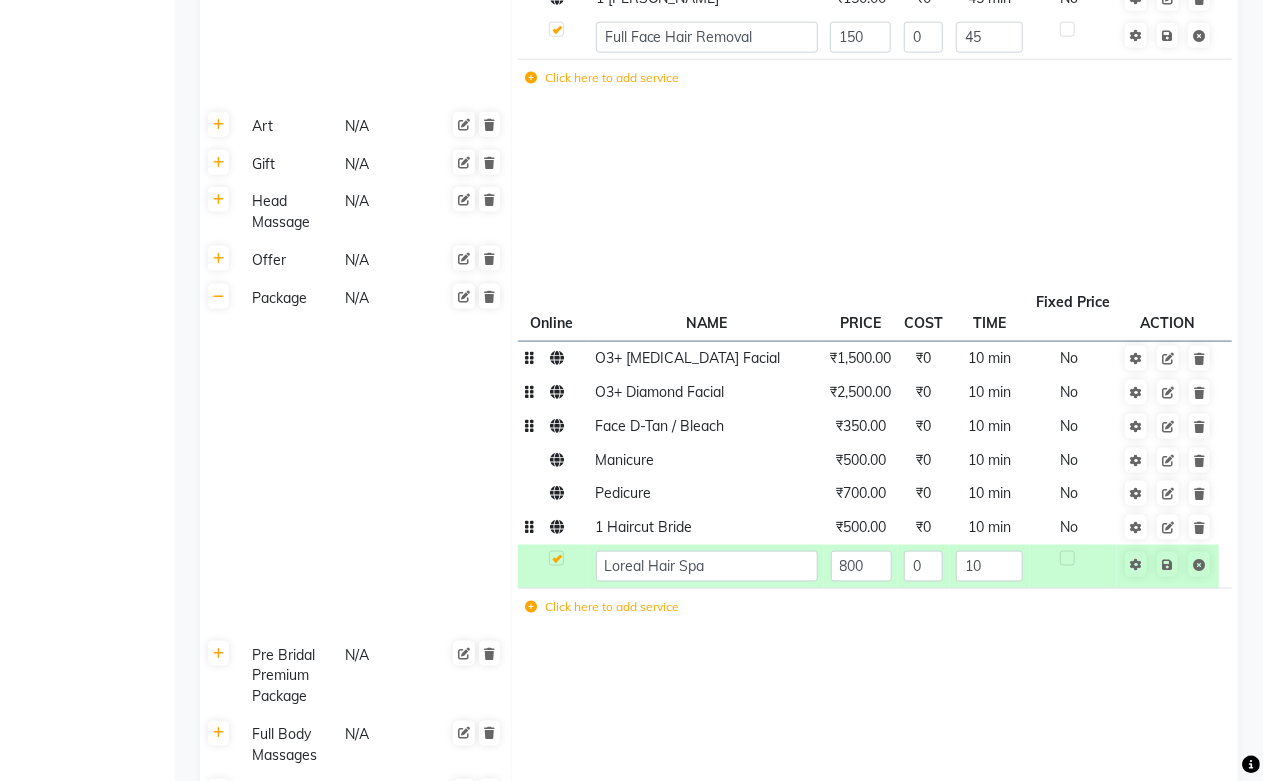 click on "10" 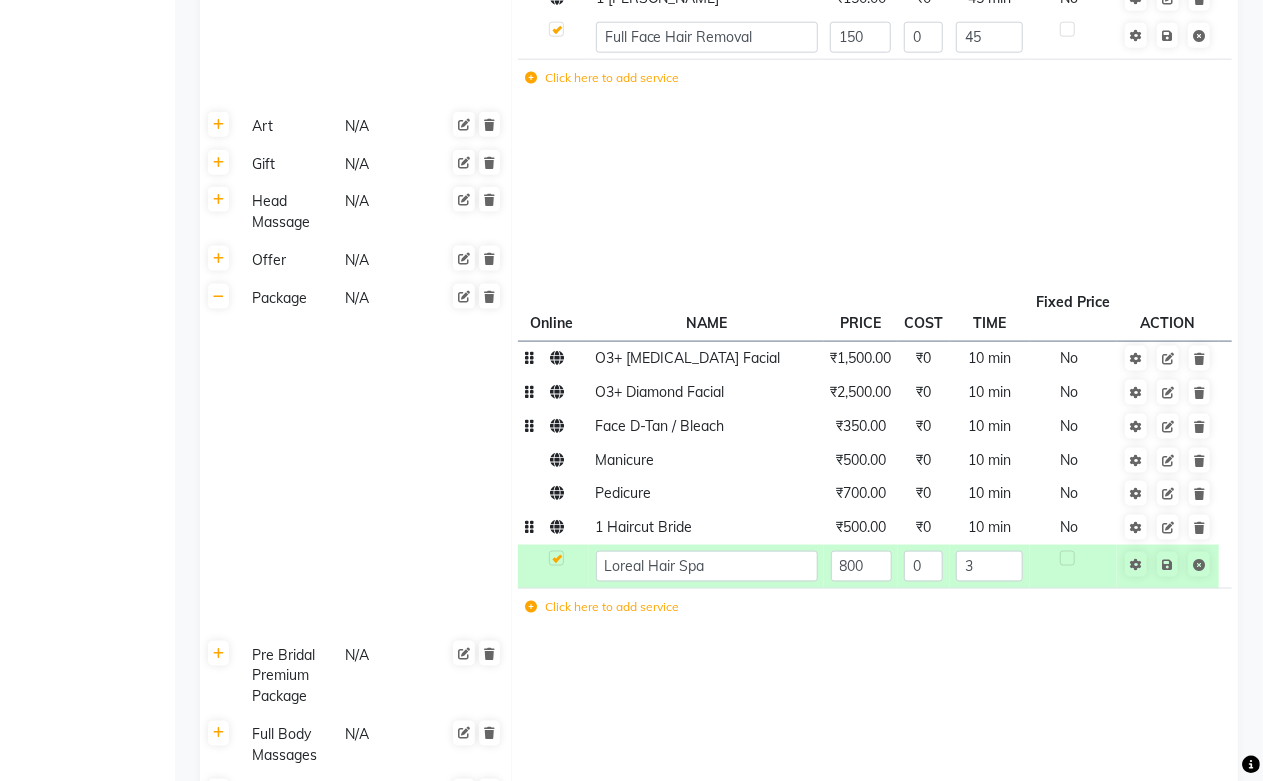 type on "30" 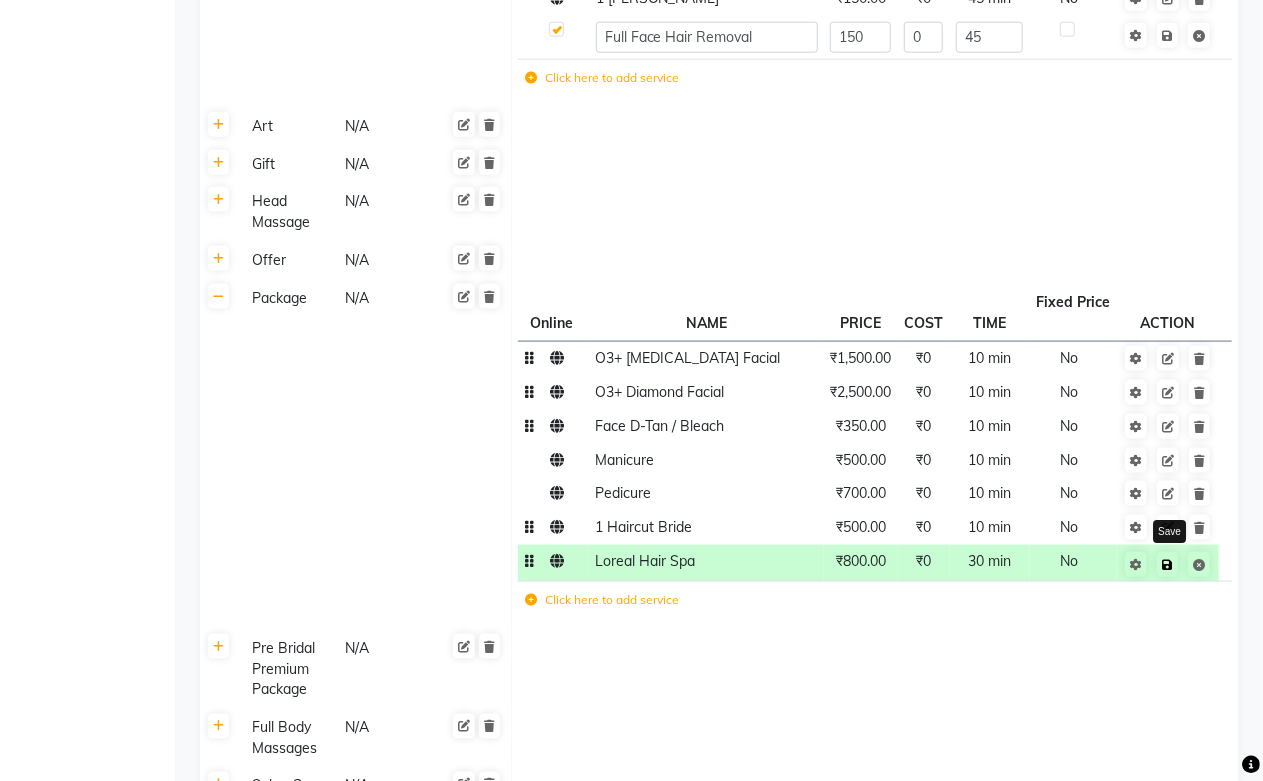 click 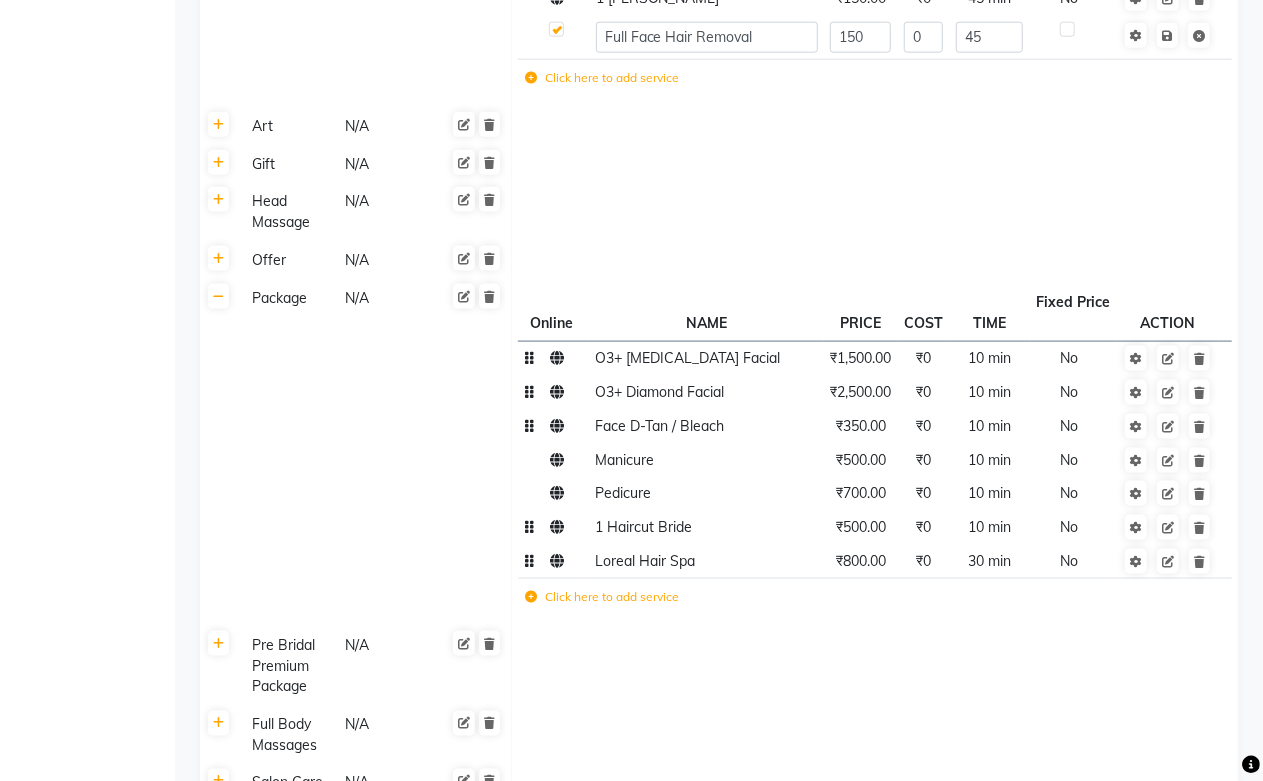 click 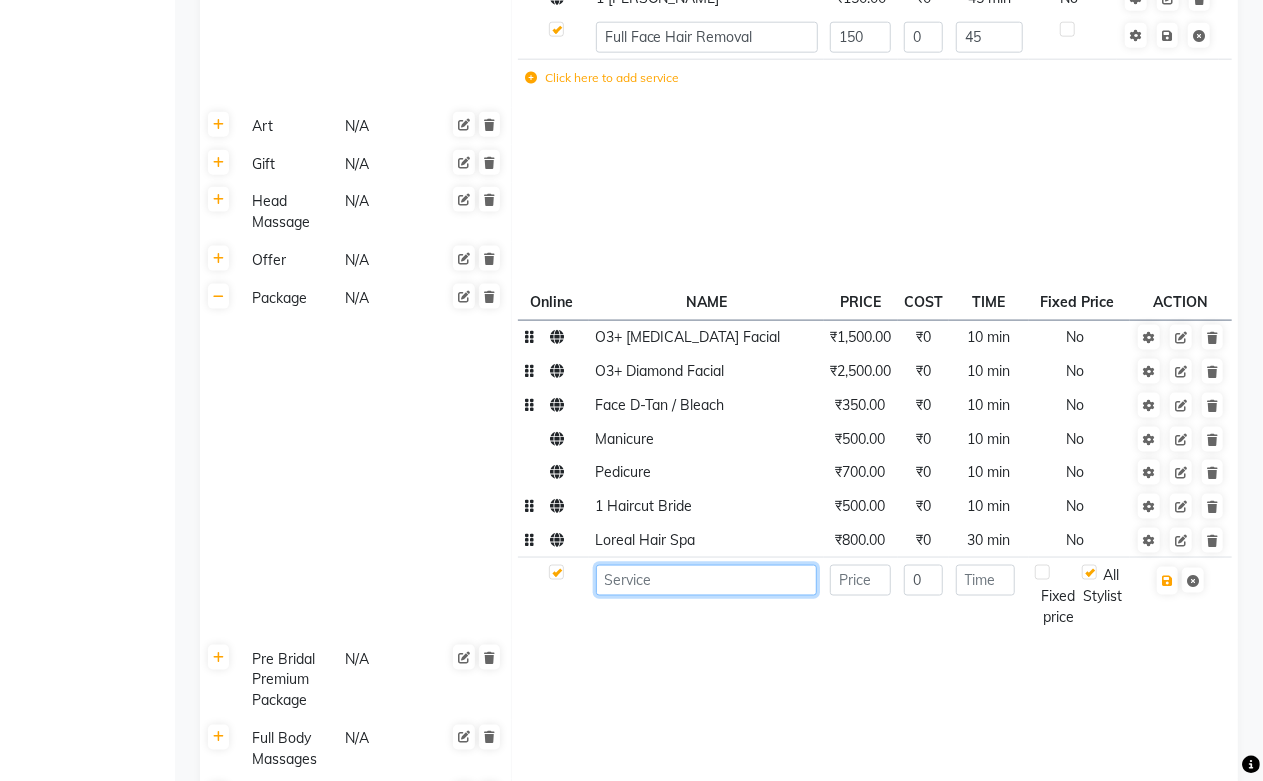 click 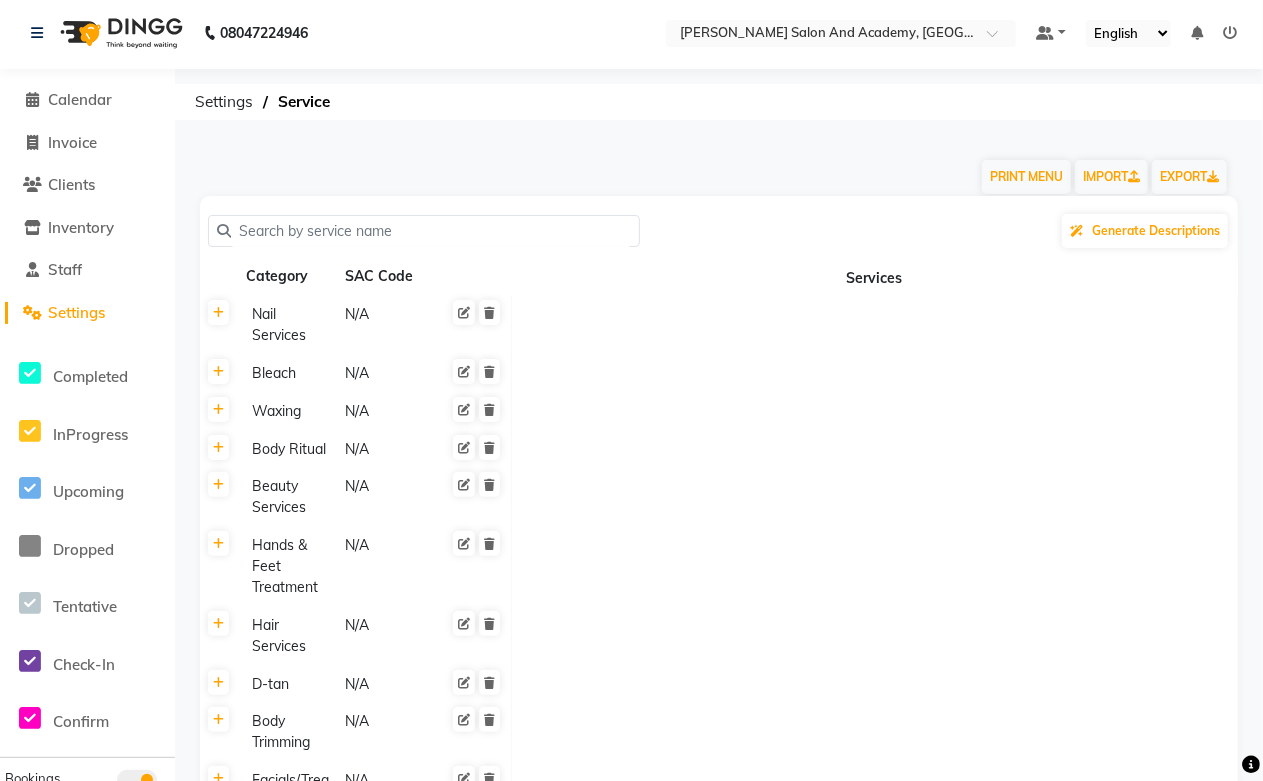 scroll, scrollTop: 0, scrollLeft: 0, axis: both 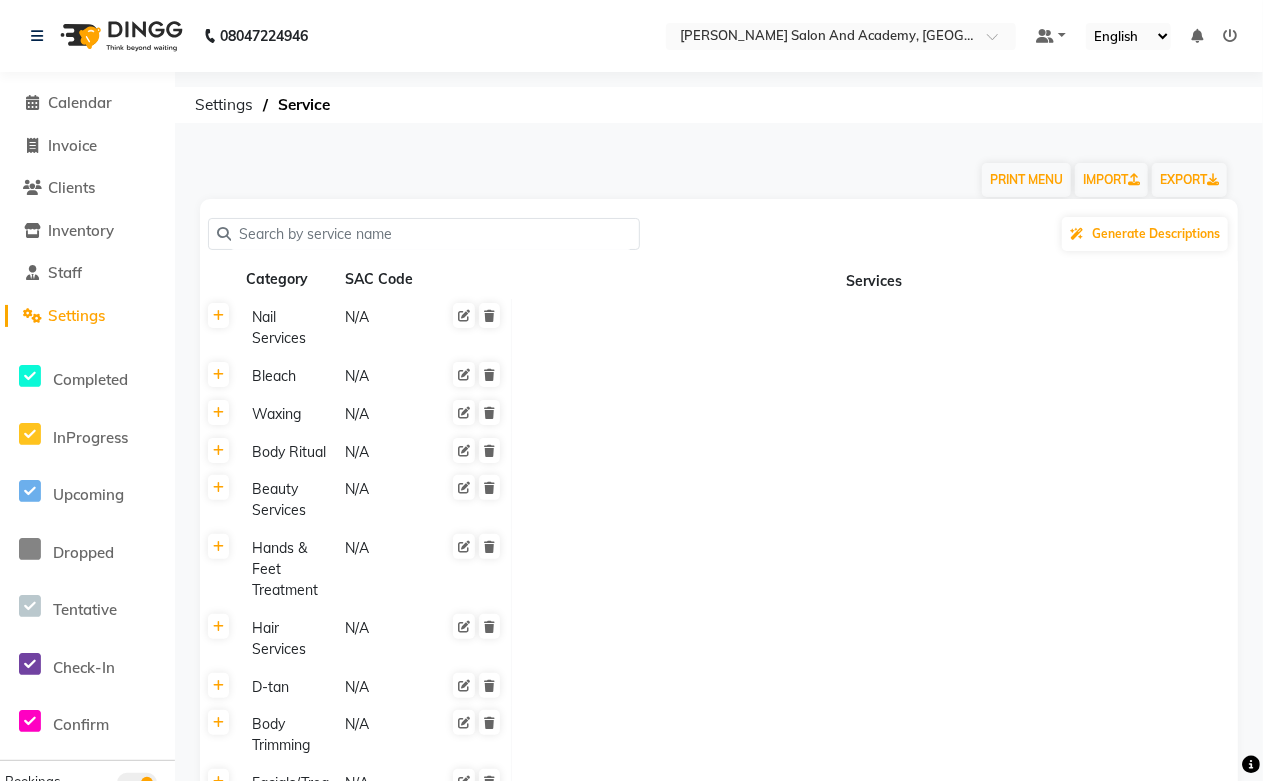 type on "Full" 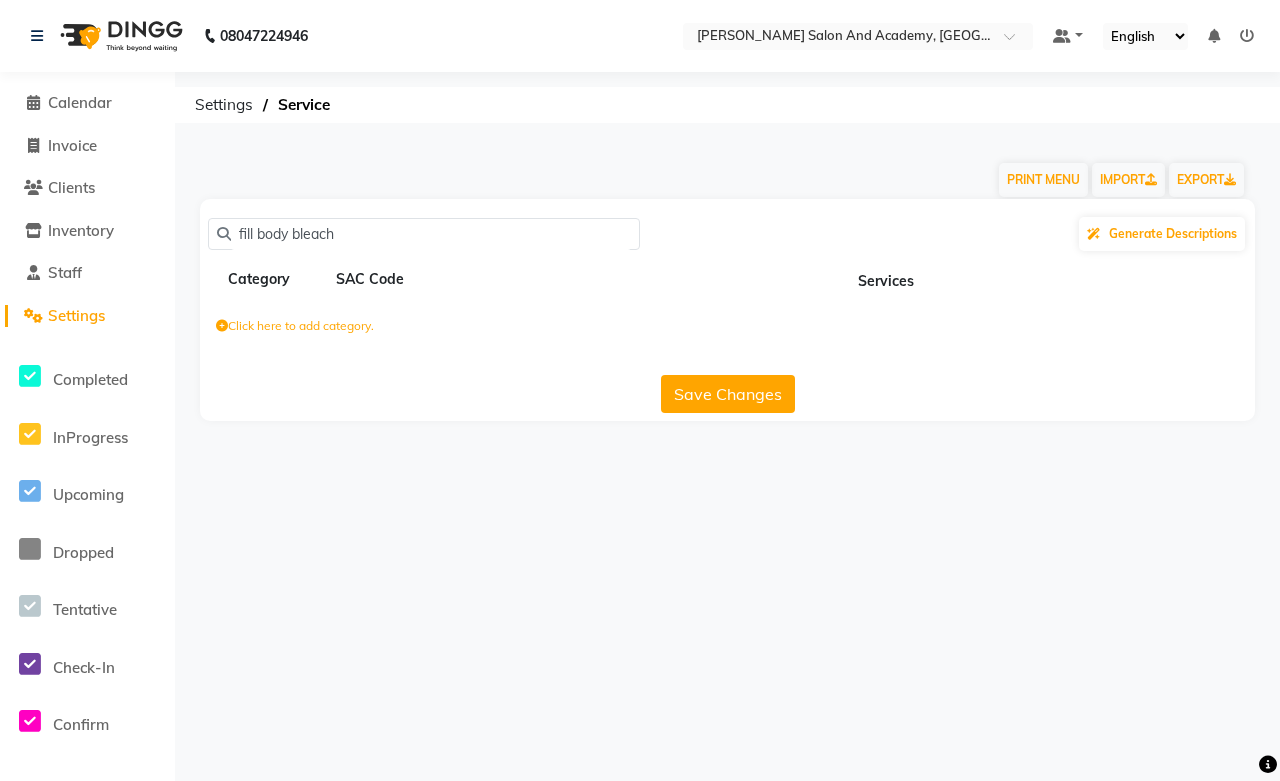 drag, startPoint x: 250, startPoint y: 232, endPoint x: 250, endPoint y: 252, distance: 20 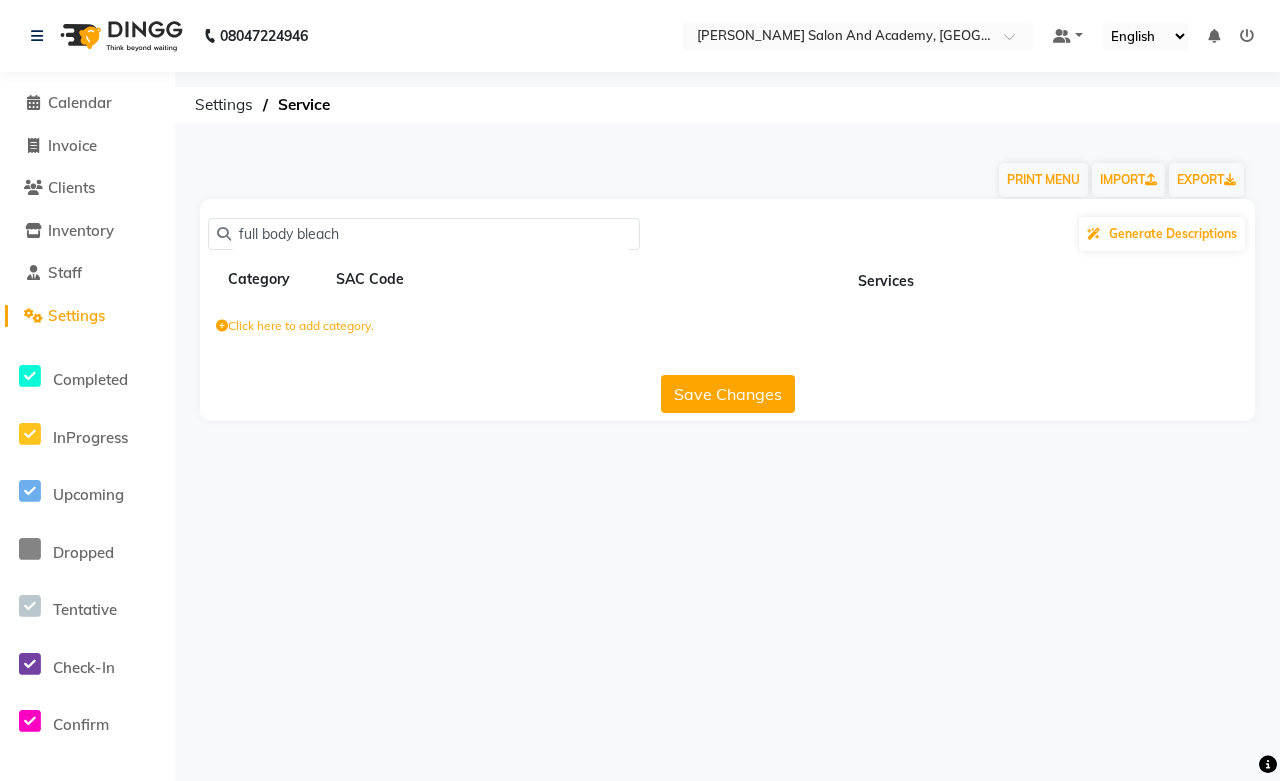 type on "full body bleach" 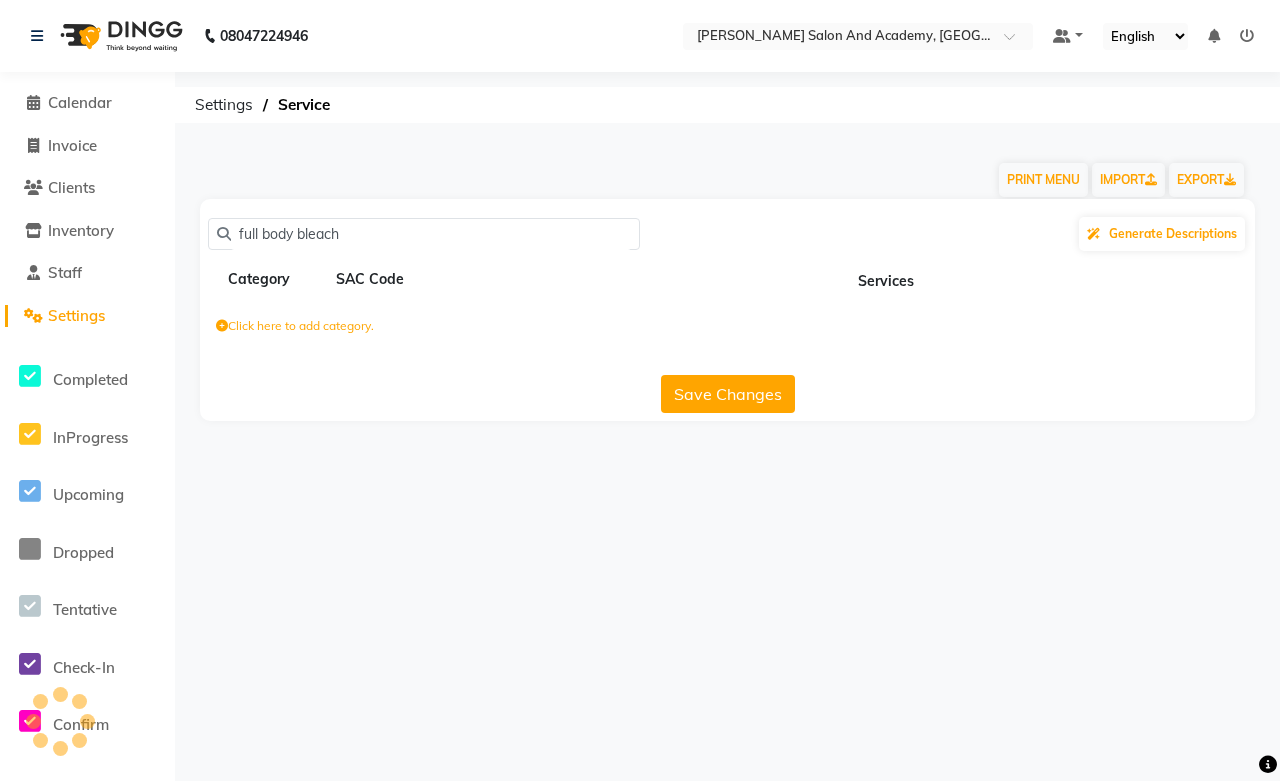 click on "full body bleach" 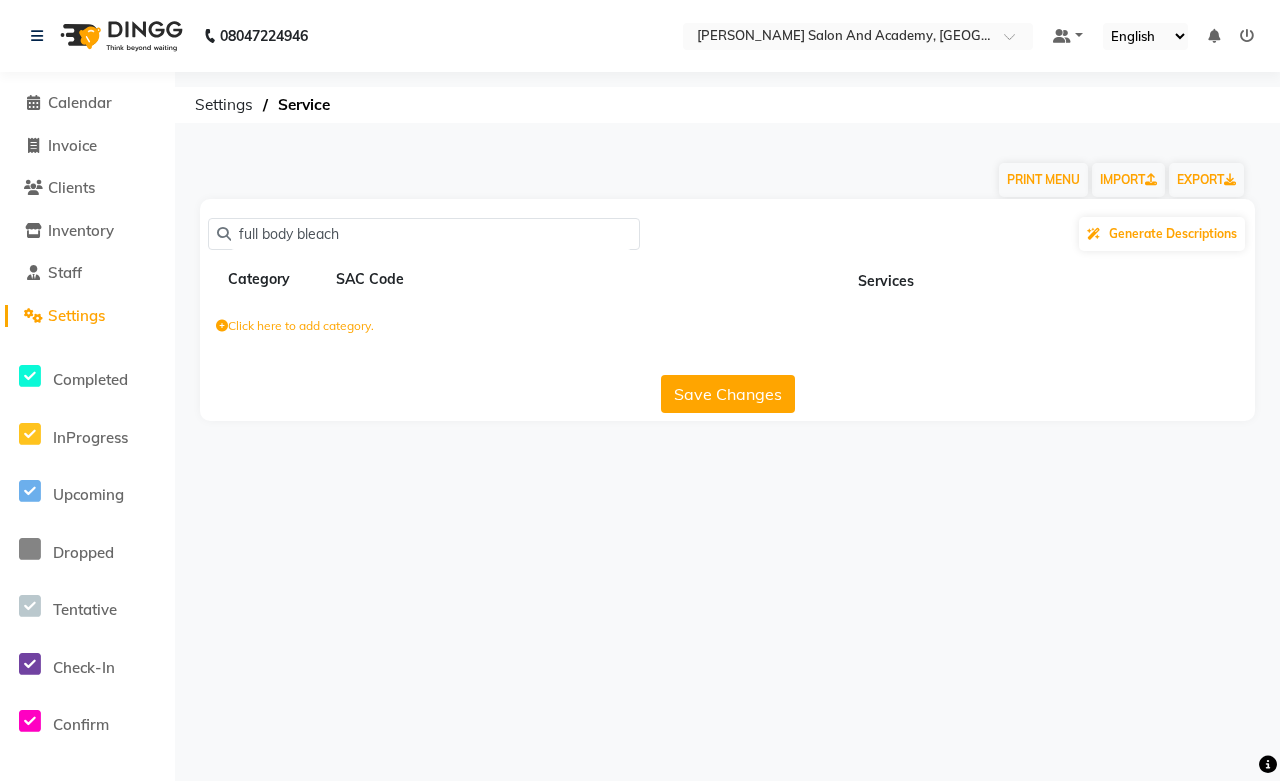 drag, startPoint x: 343, startPoint y: 228, endPoint x: 224, endPoint y: 228, distance: 119 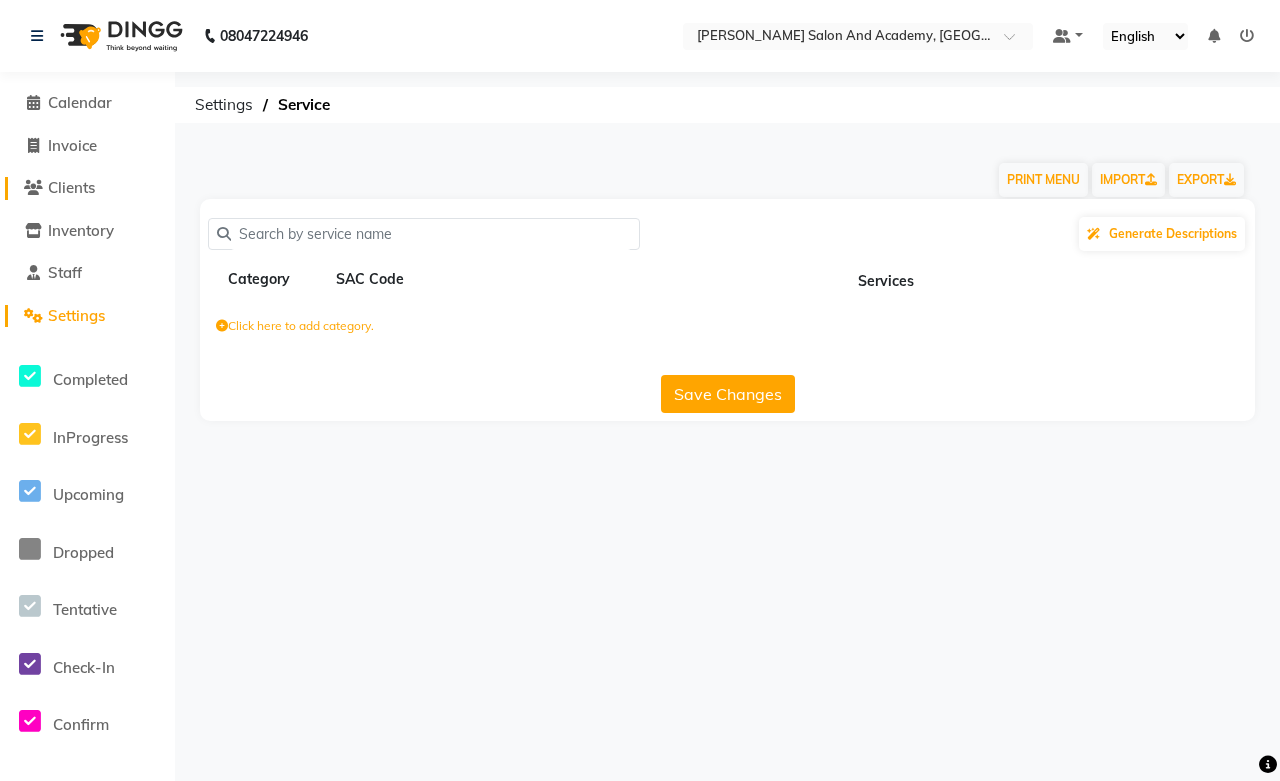 type 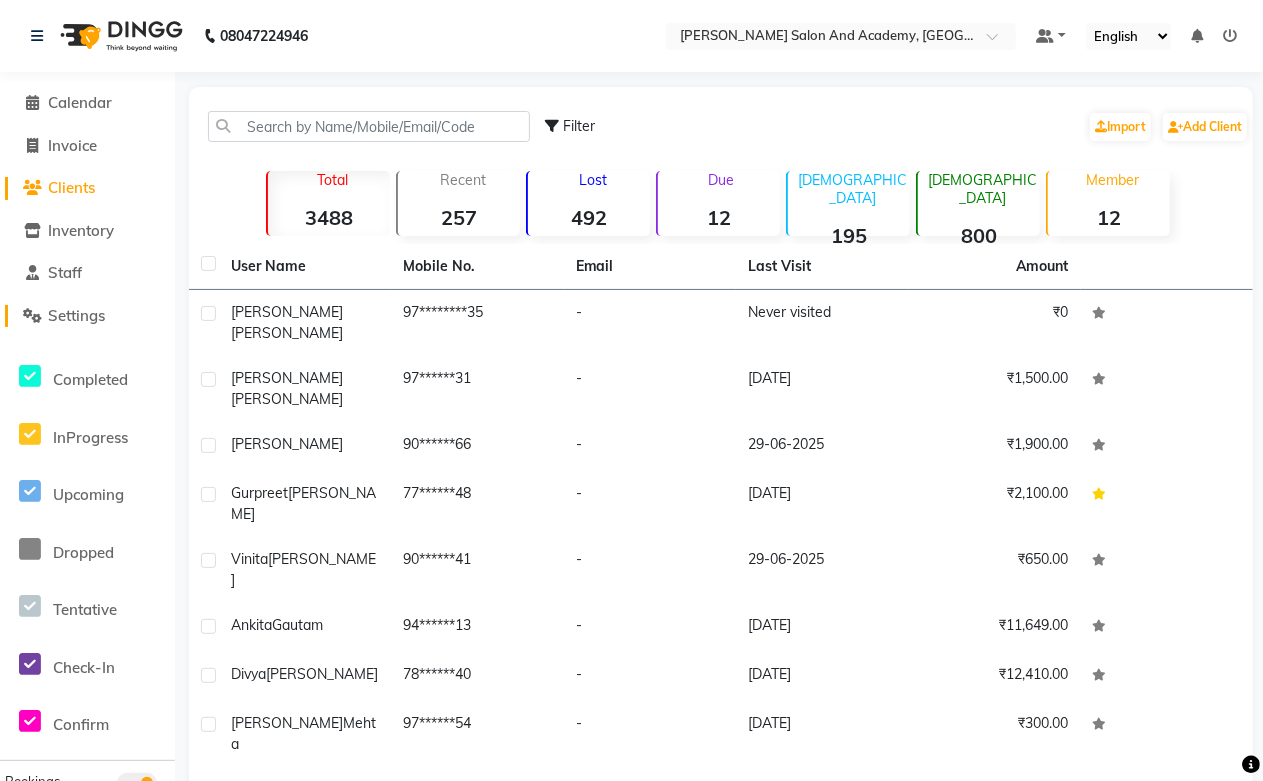 click on "Settings" 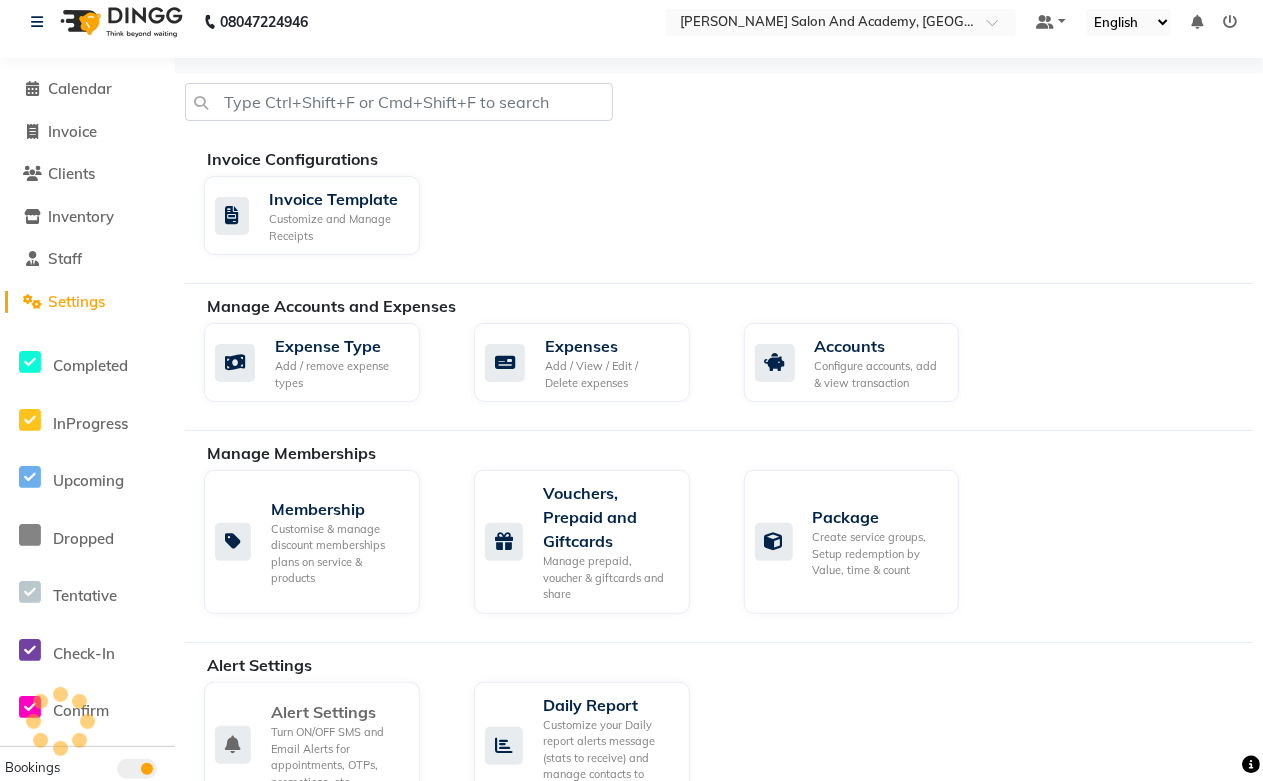 scroll, scrollTop: 333, scrollLeft: 0, axis: vertical 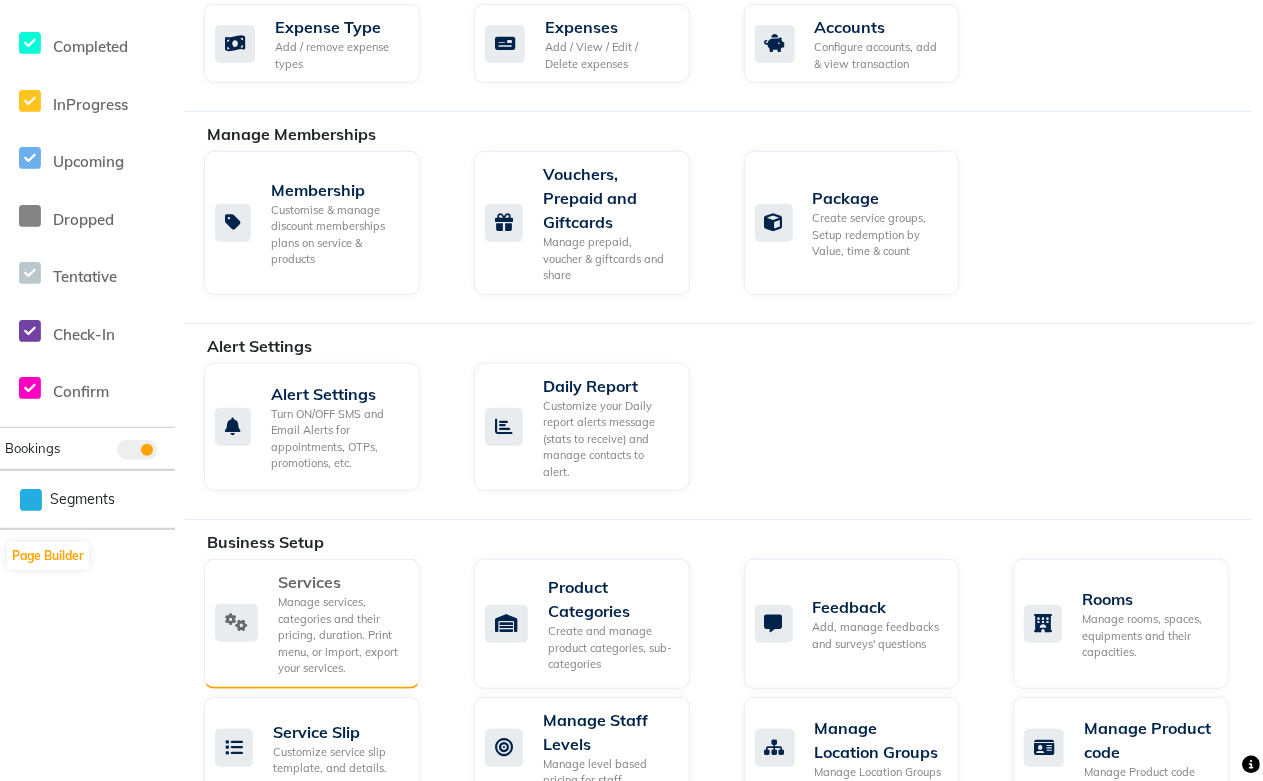 click on "Manage services, categories and their pricing, duration. Print menu, or import, export your services." 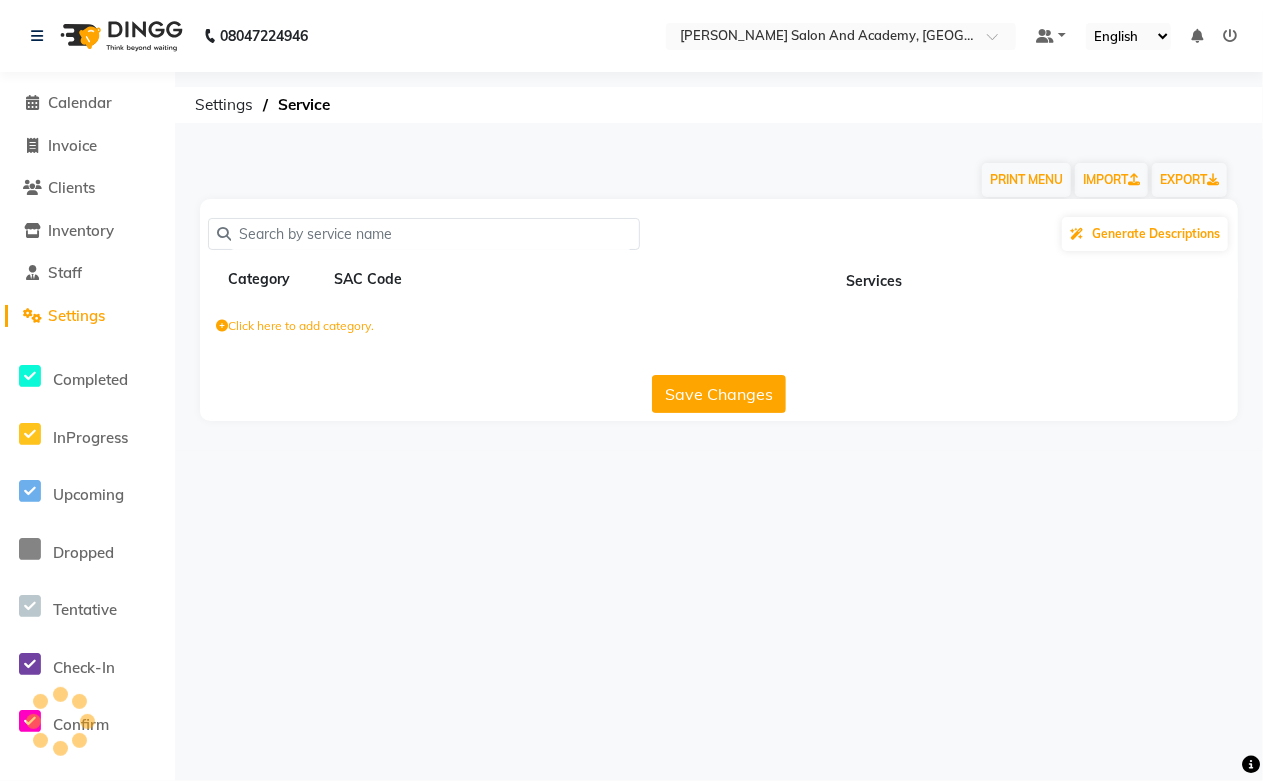 scroll, scrollTop: 0, scrollLeft: 0, axis: both 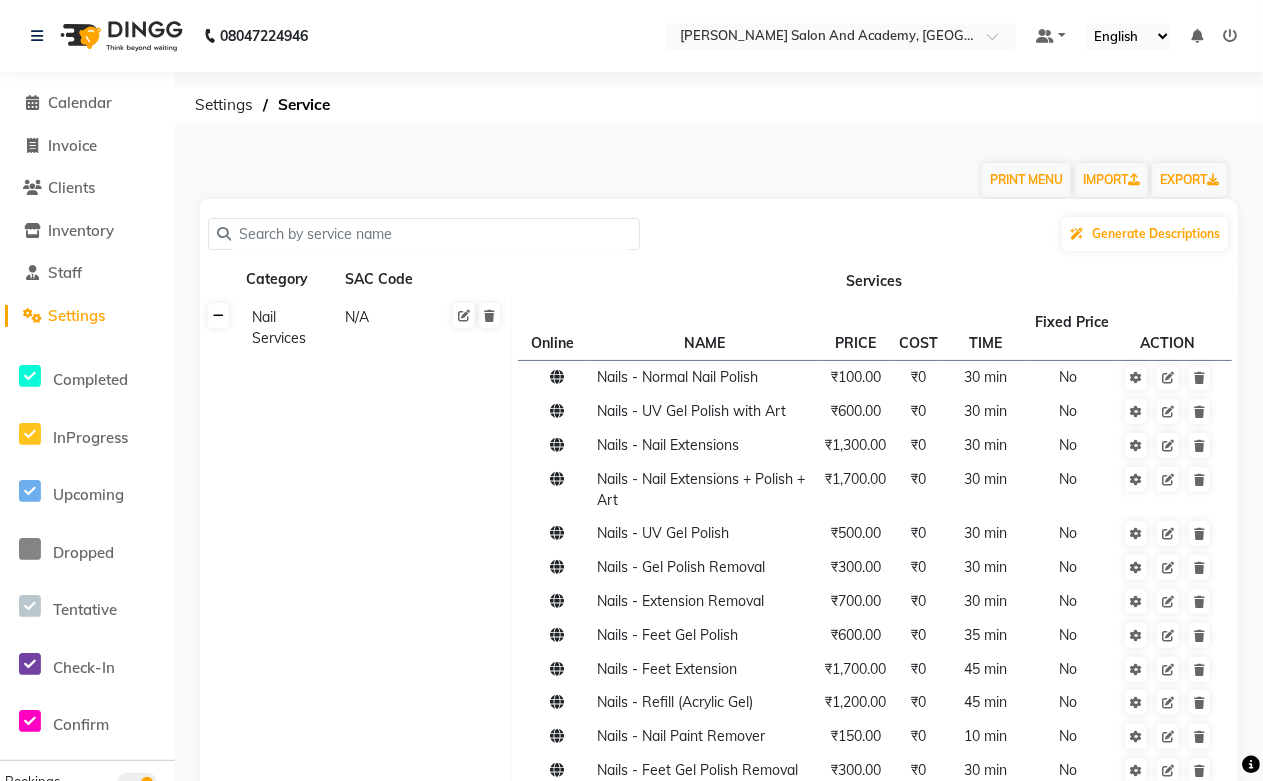 click 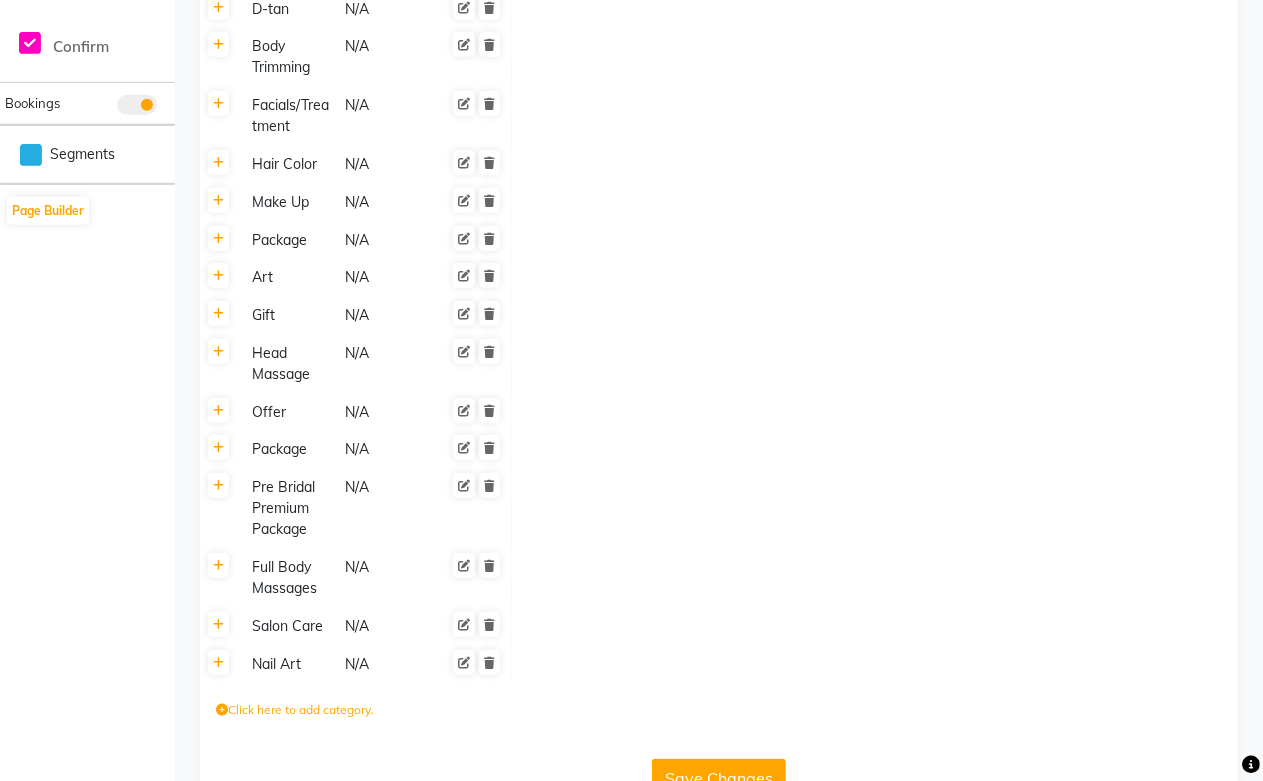 scroll, scrollTop: 731, scrollLeft: 0, axis: vertical 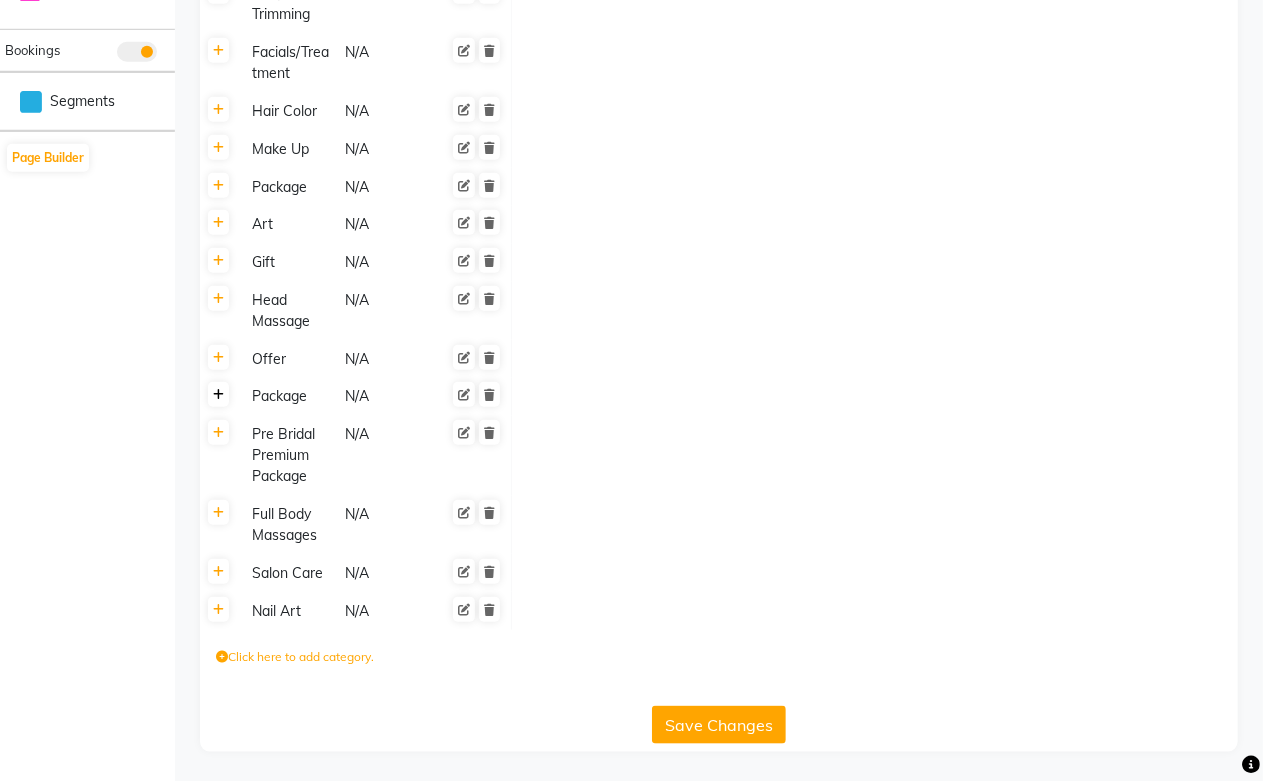 click 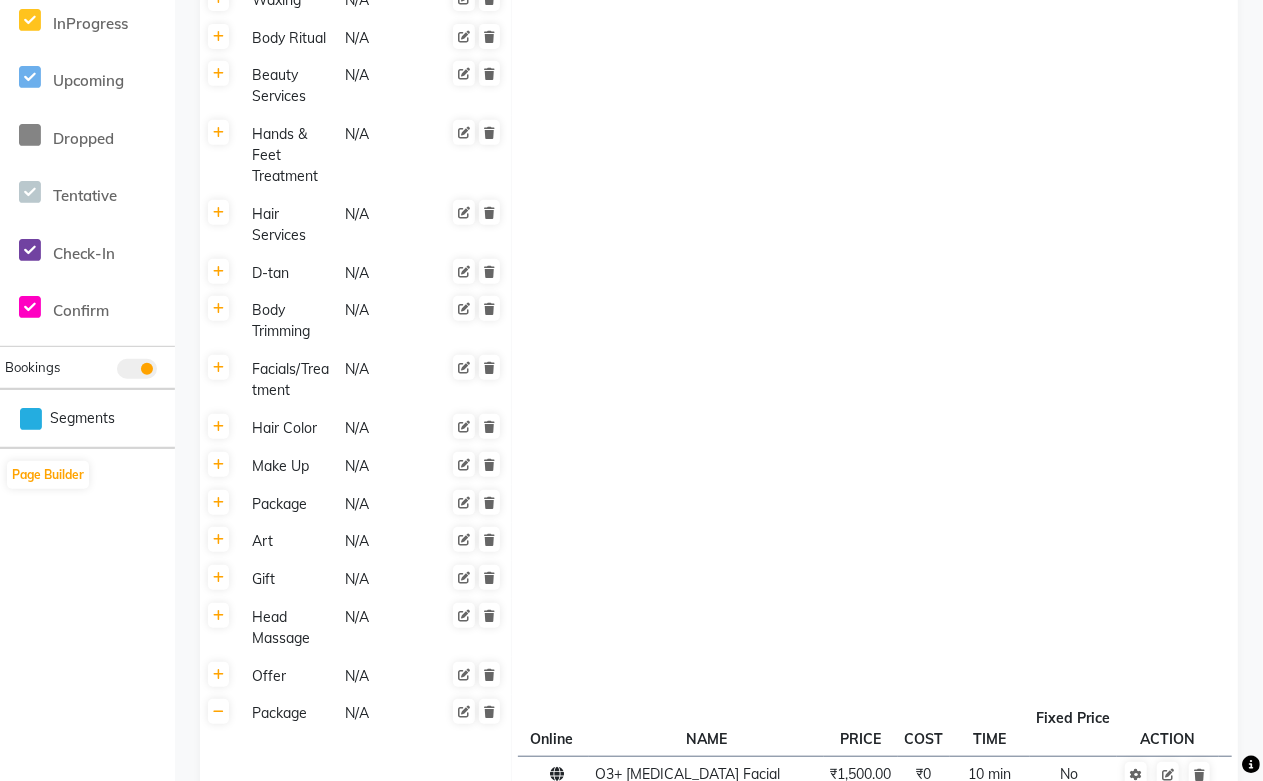scroll, scrollTop: 620, scrollLeft: 0, axis: vertical 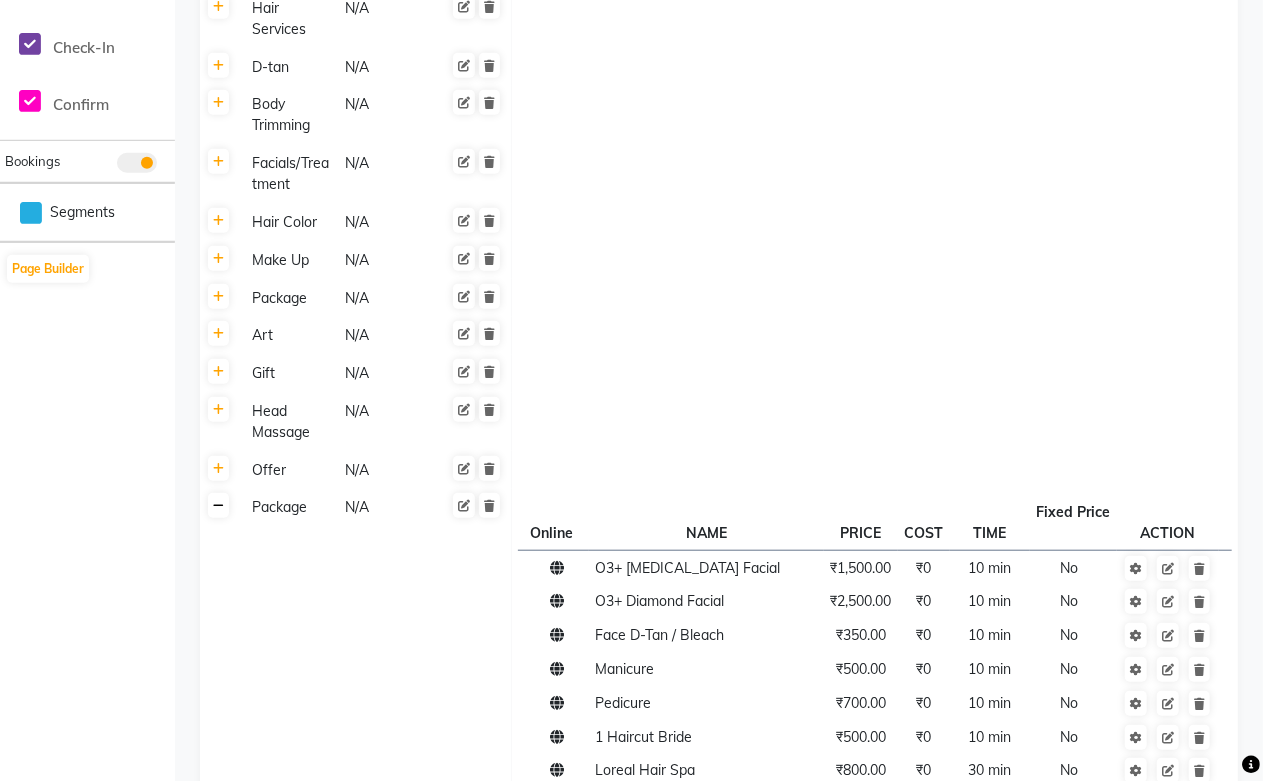 click 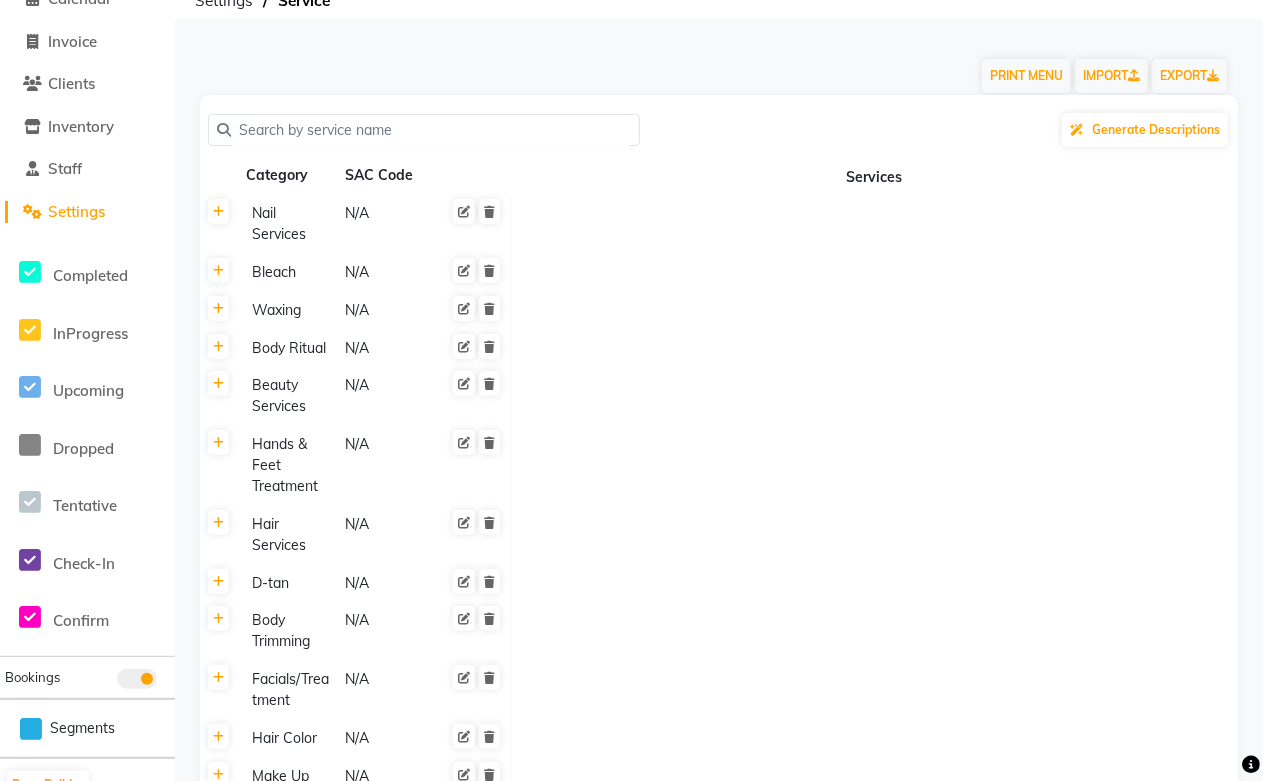 scroll, scrollTop: 64, scrollLeft: 0, axis: vertical 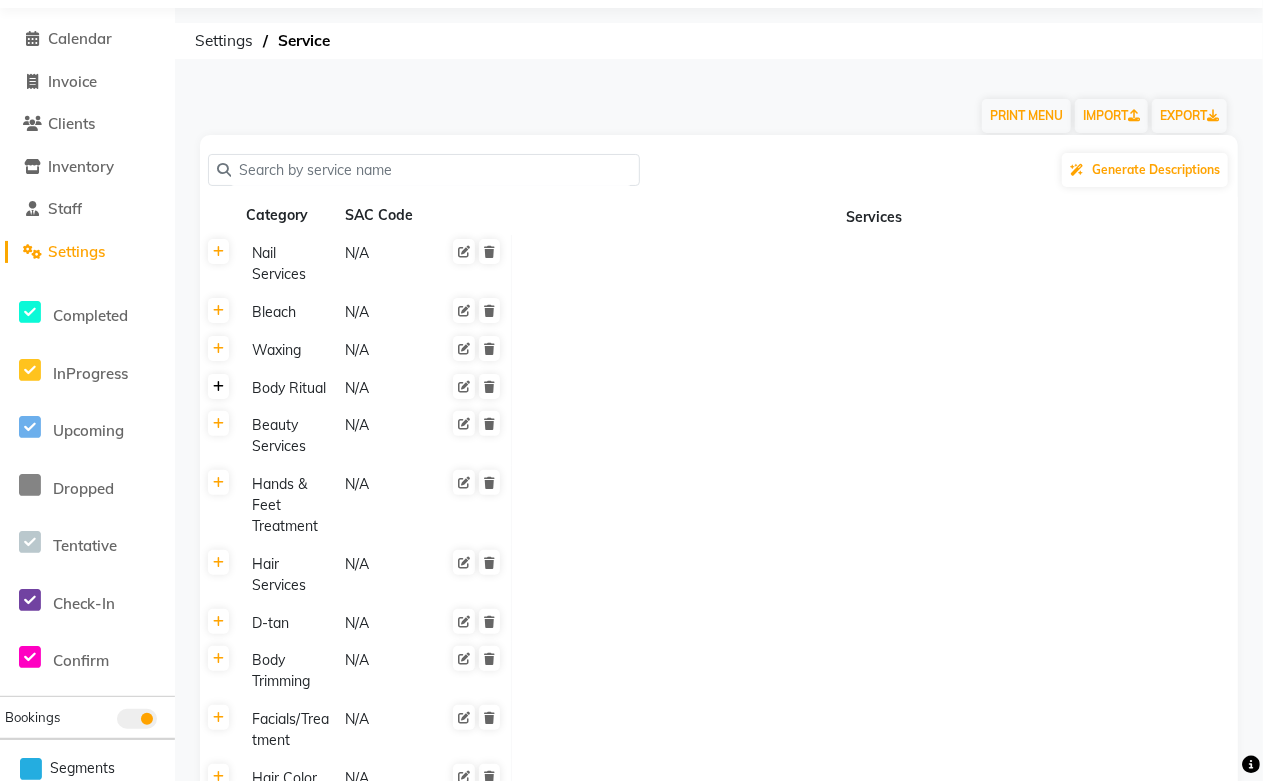 click 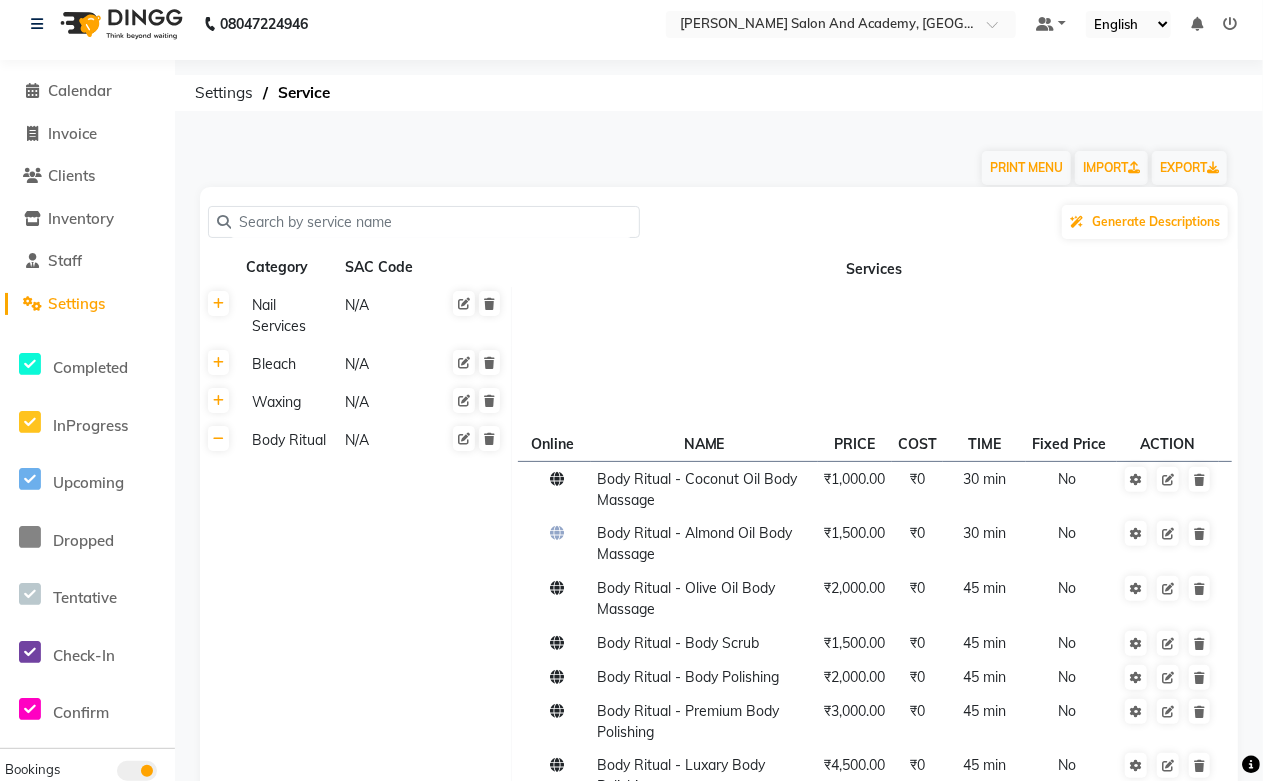 scroll, scrollTop: 0, scrollLeft: 0, axis: both 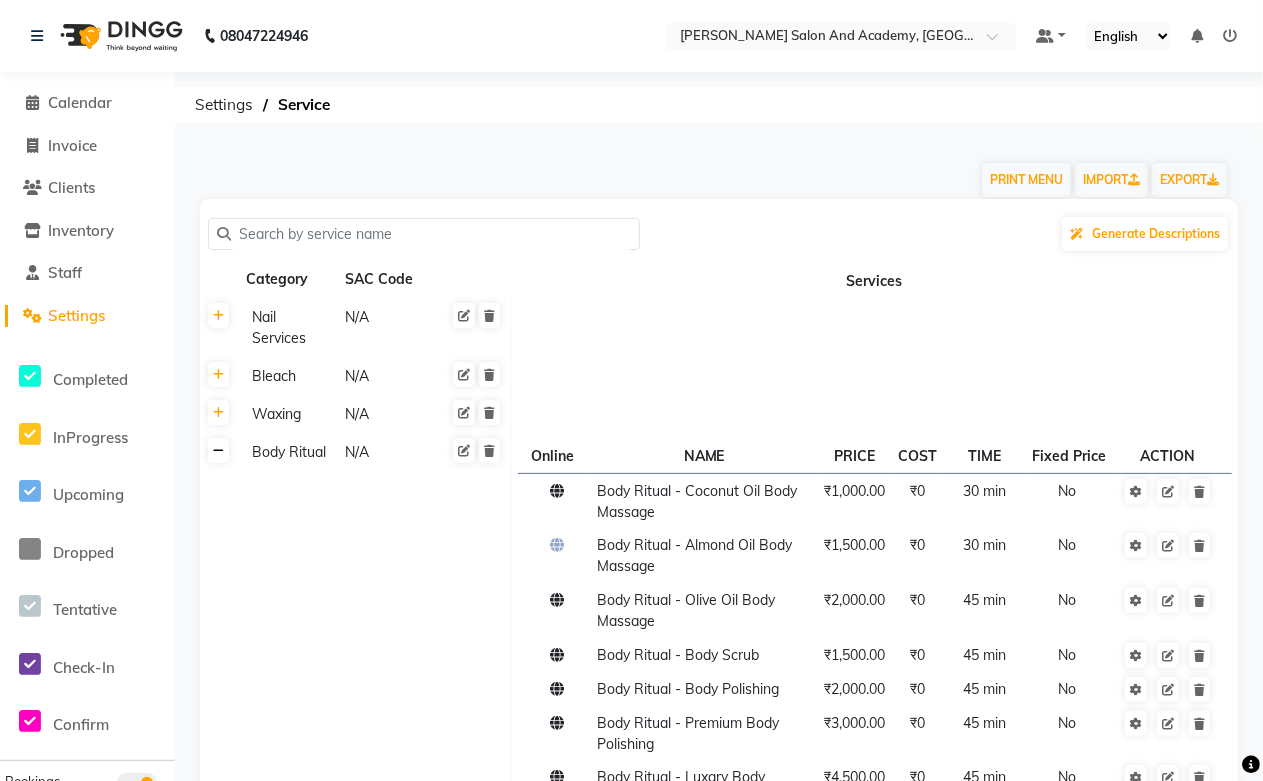 click 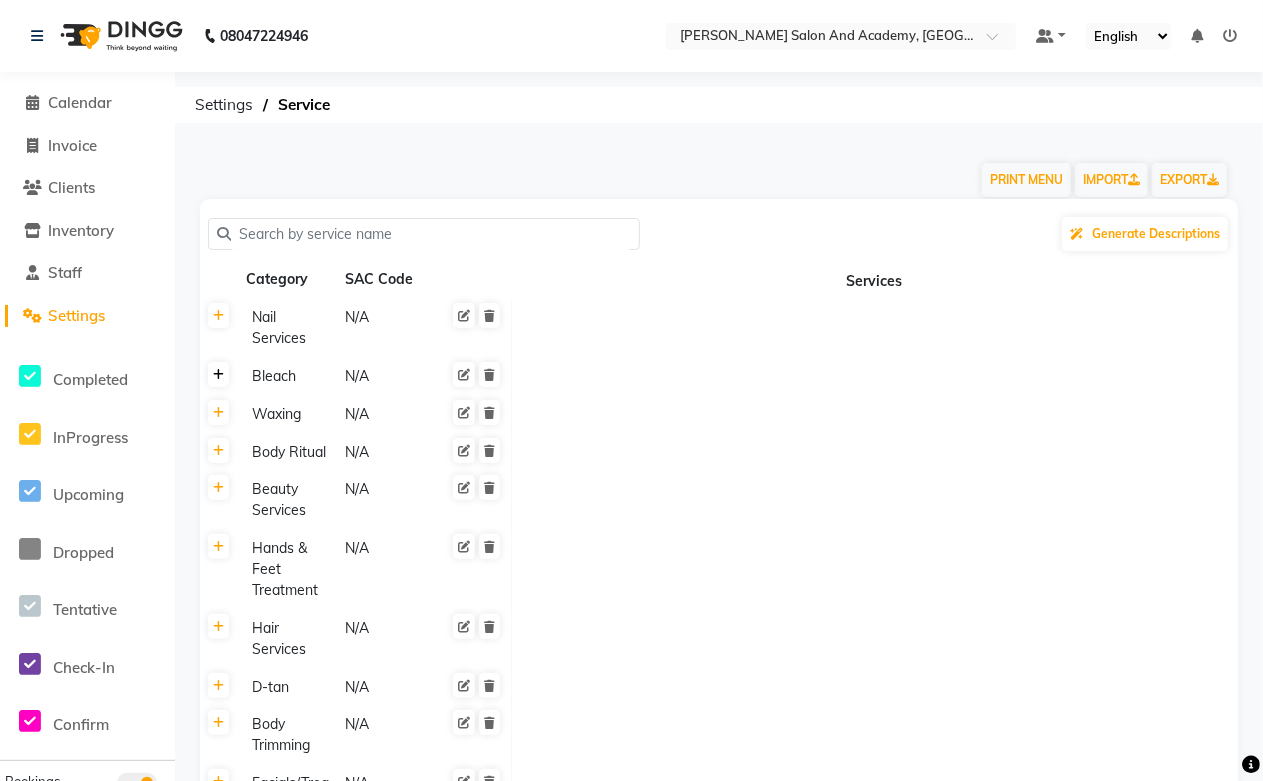 click 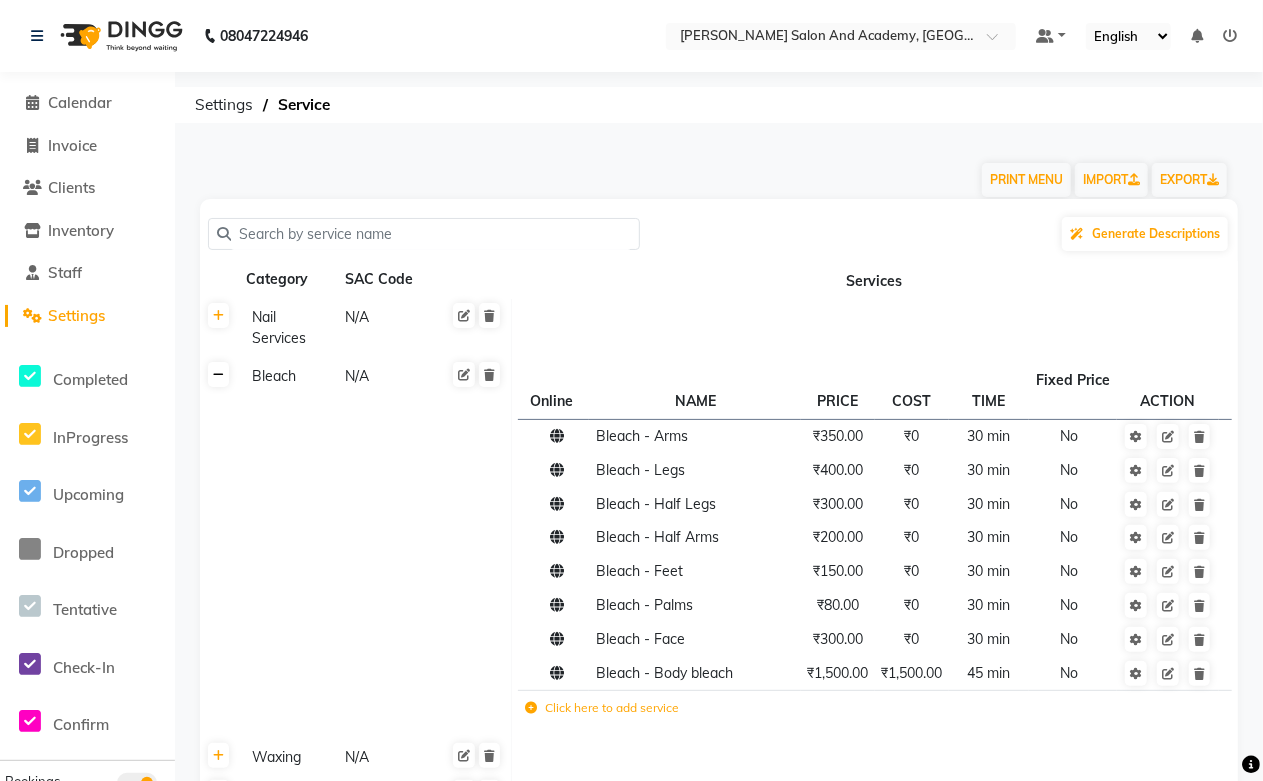 click 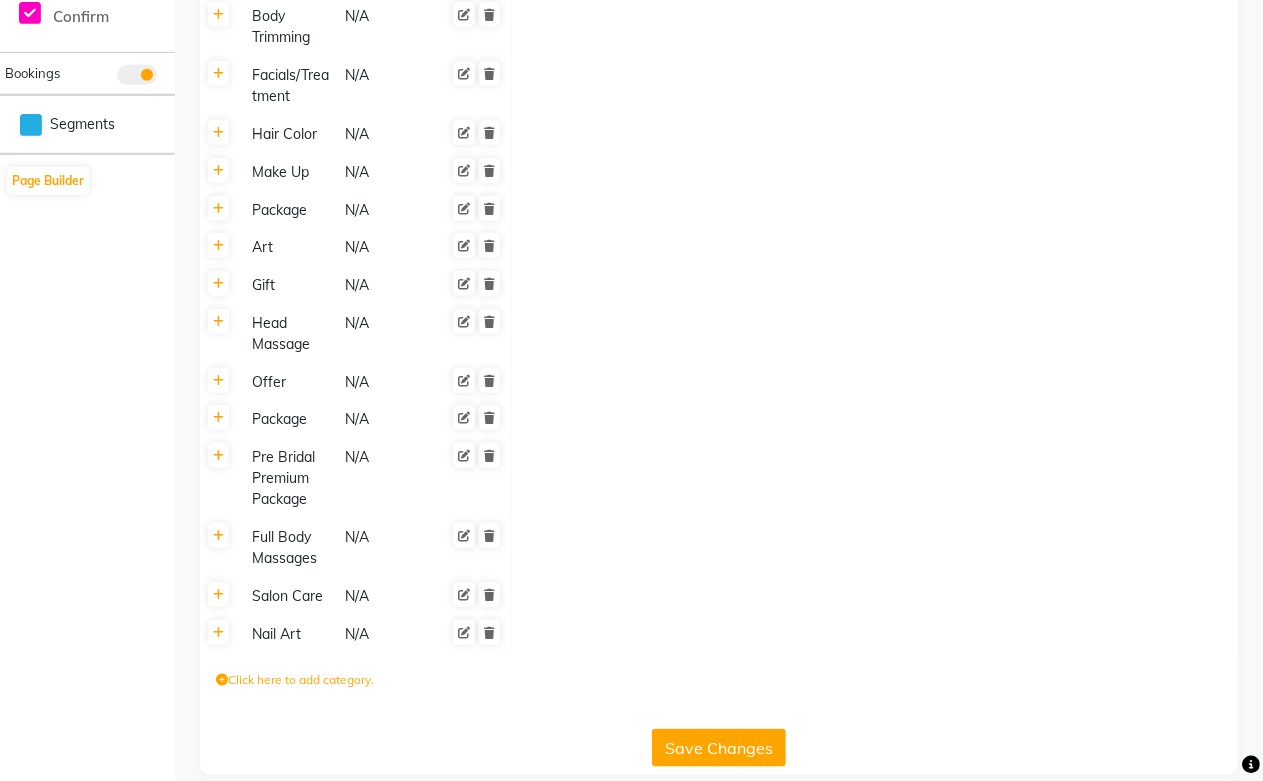 scroll, scrollTop: 731, scrollLeft: 0, axis: vertical 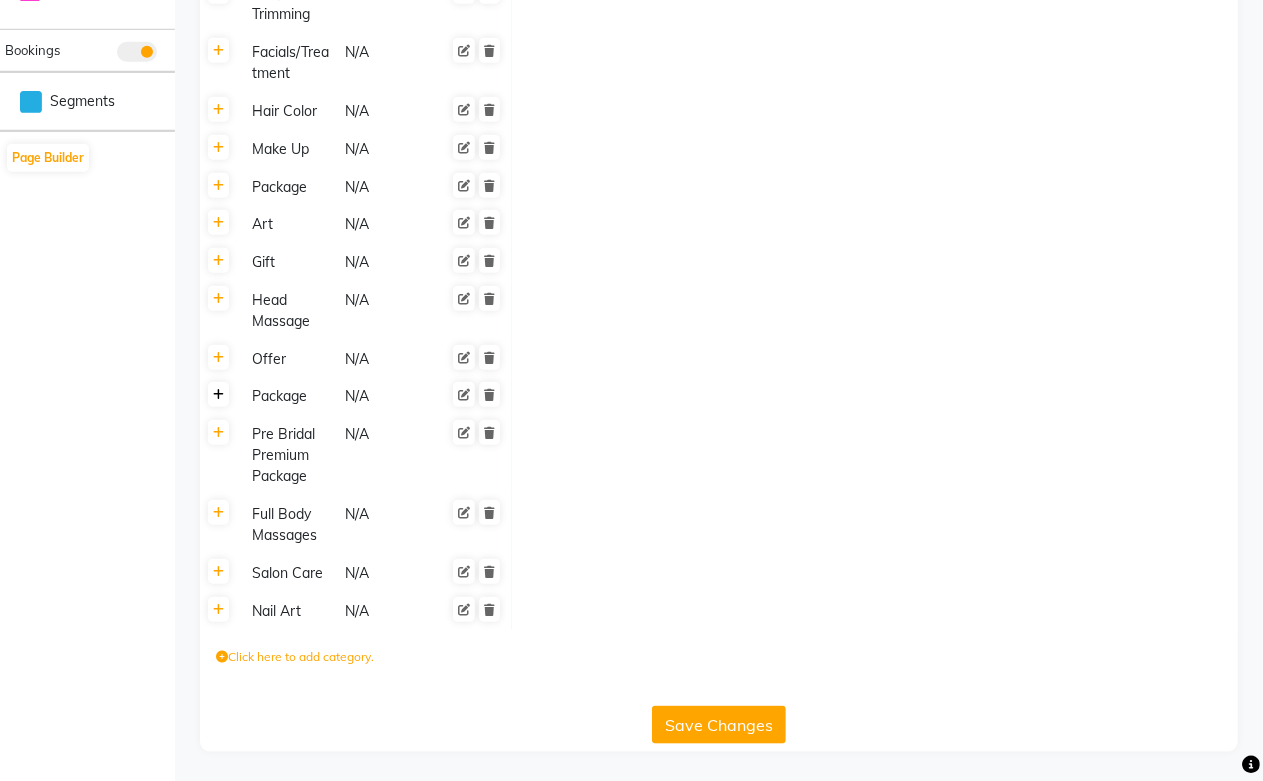click 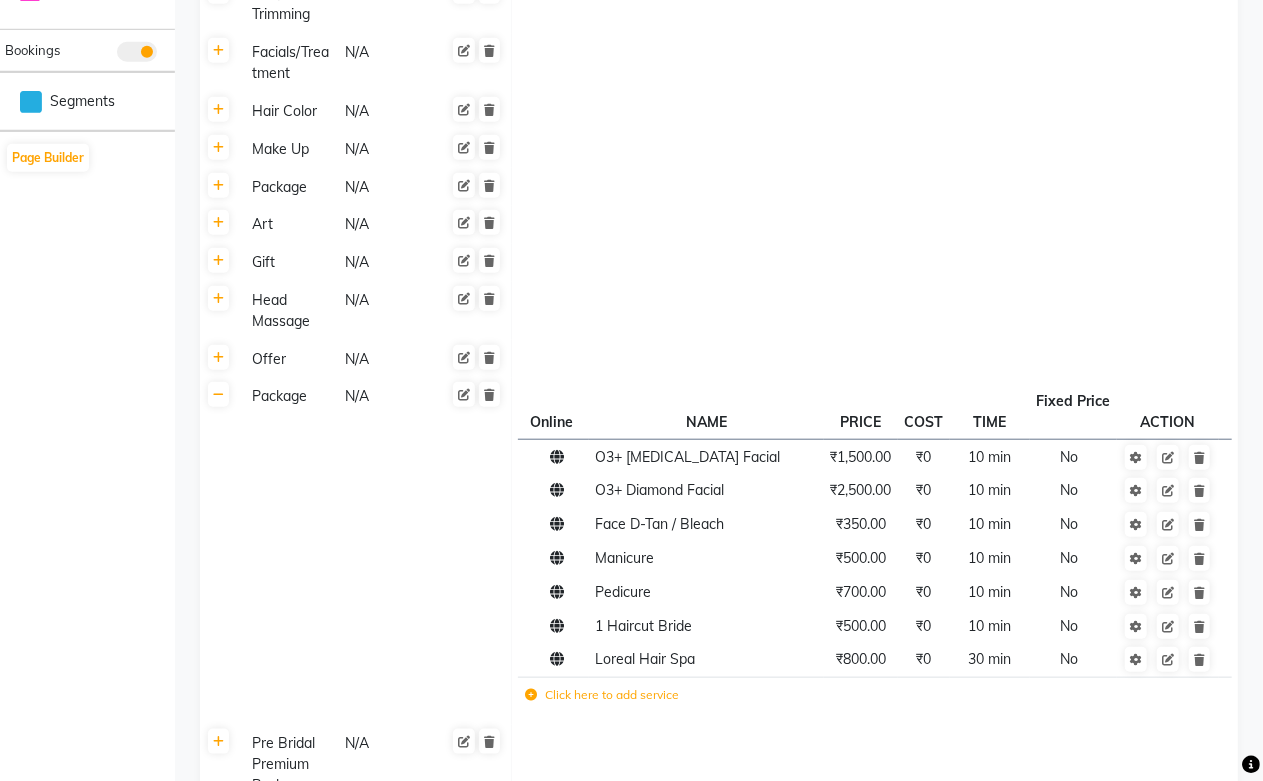 click 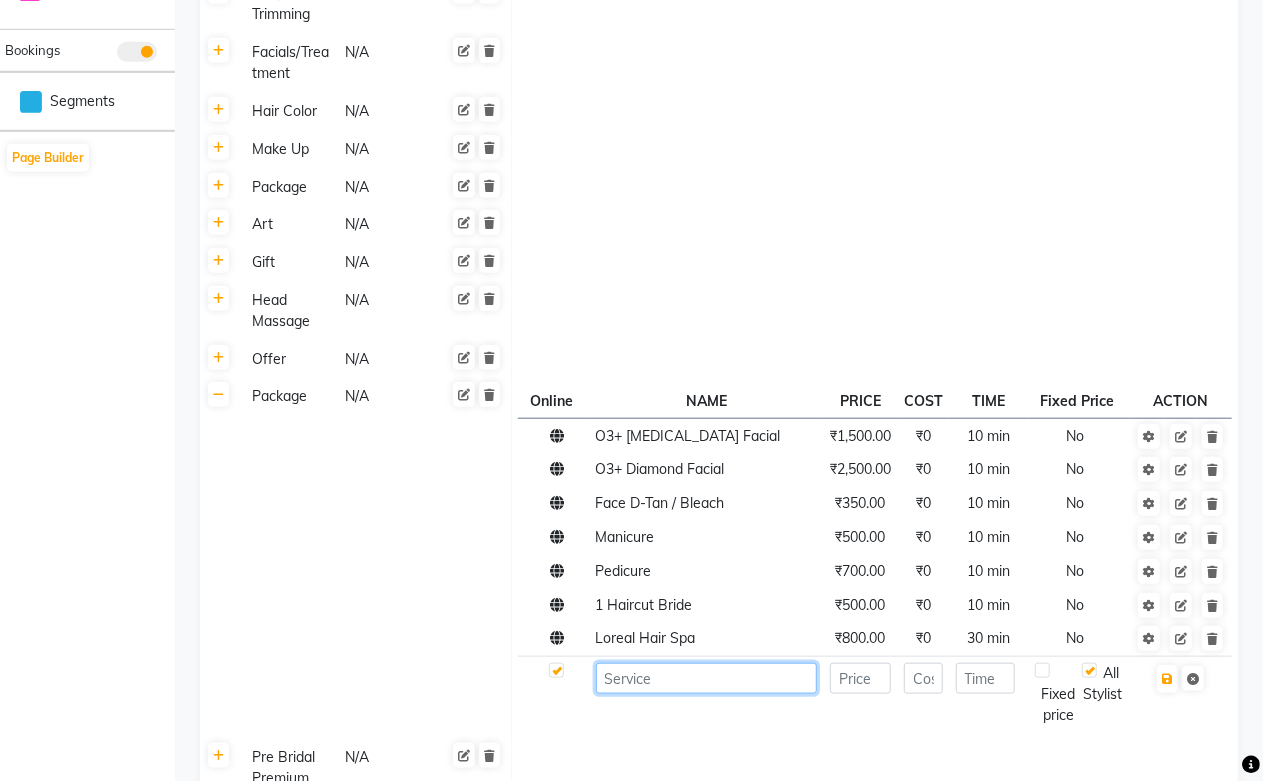 click 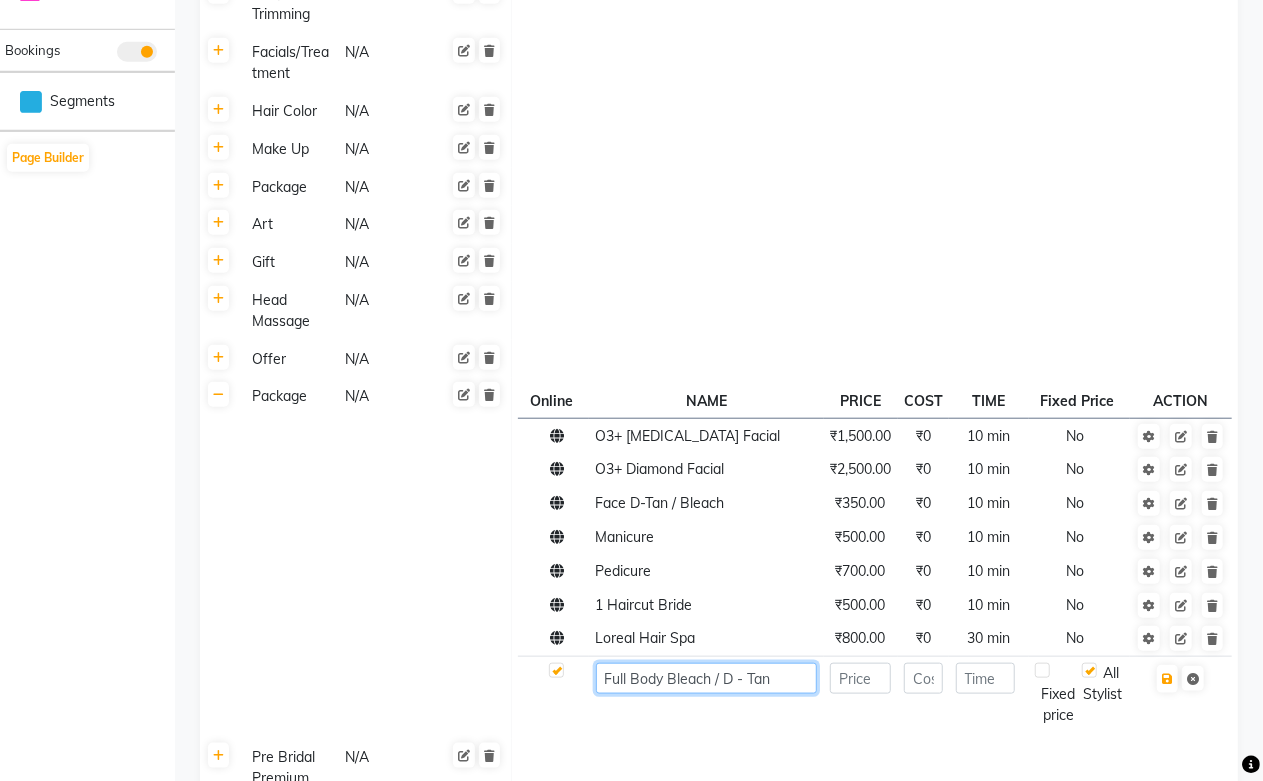 click on "Full Body Bleach / D - Tan" 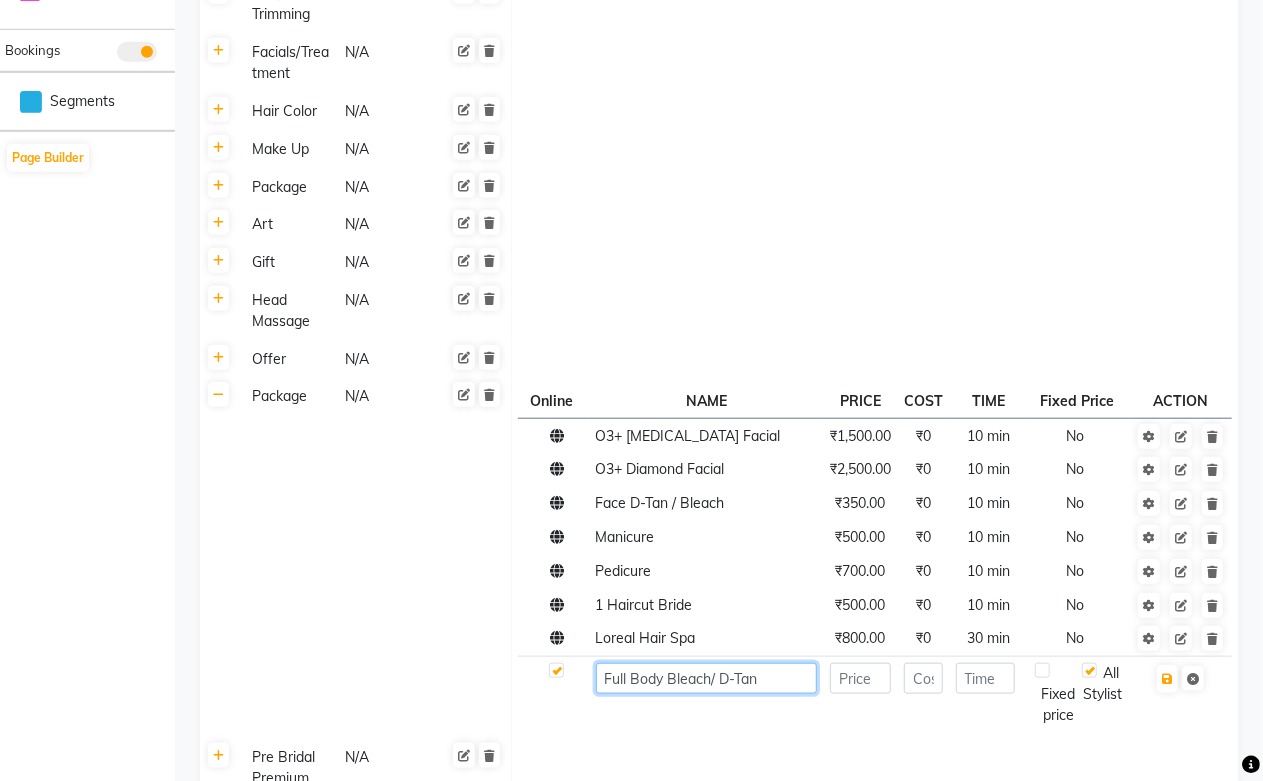 click on "Full Body Bleach/ D-Tan" 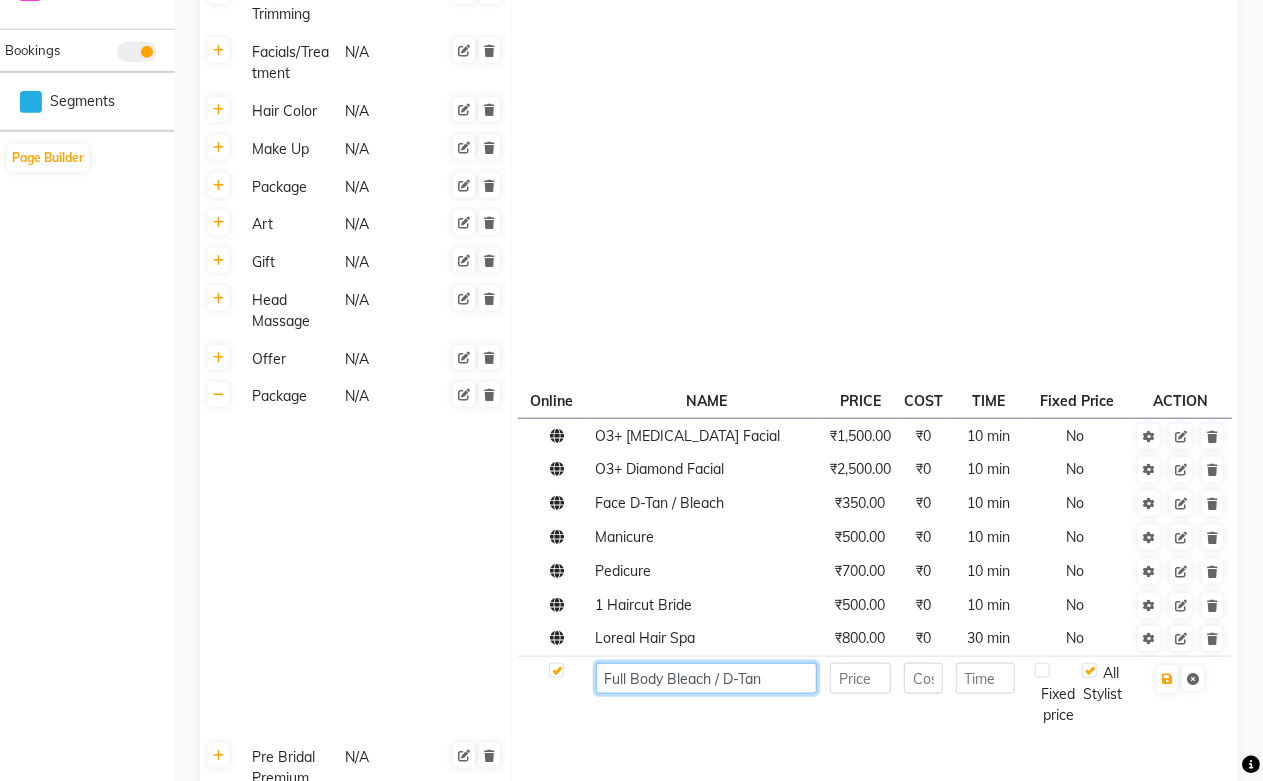 type on "Full Body Bleach / D-Tan" 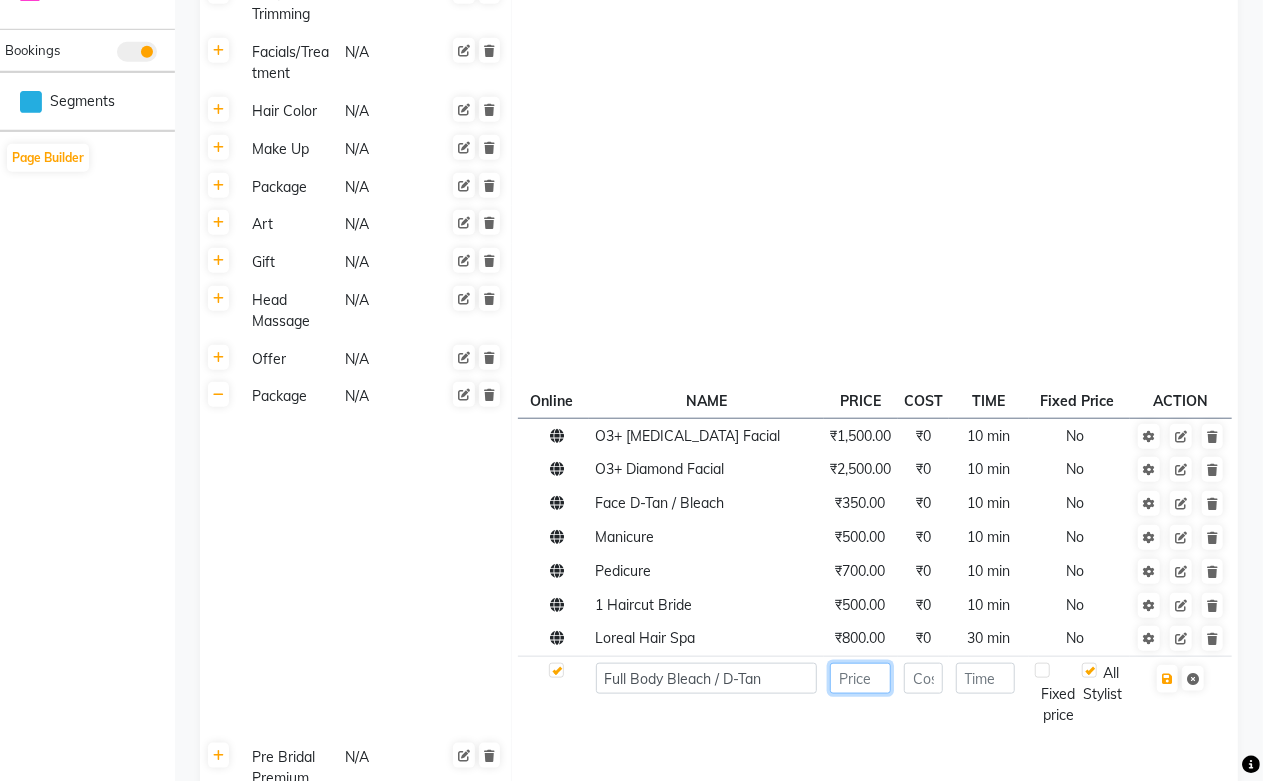 click 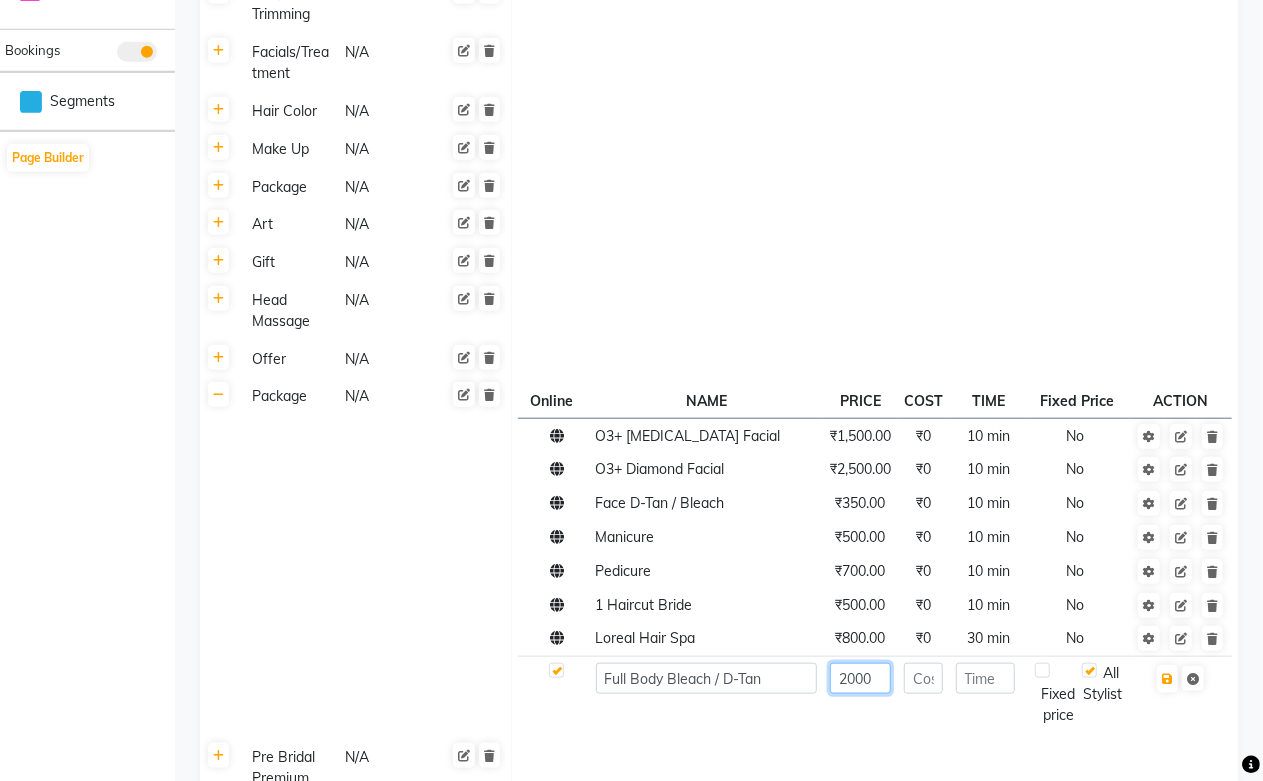 type on "2000" 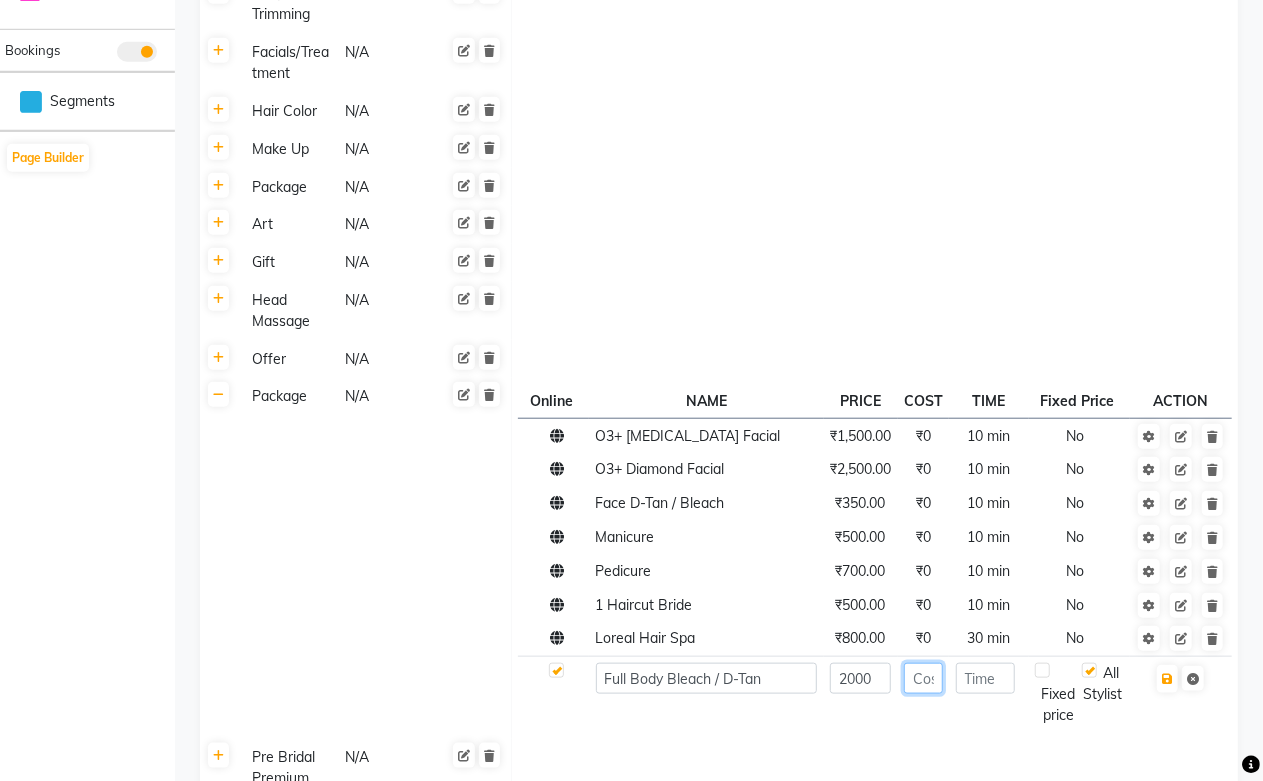 click 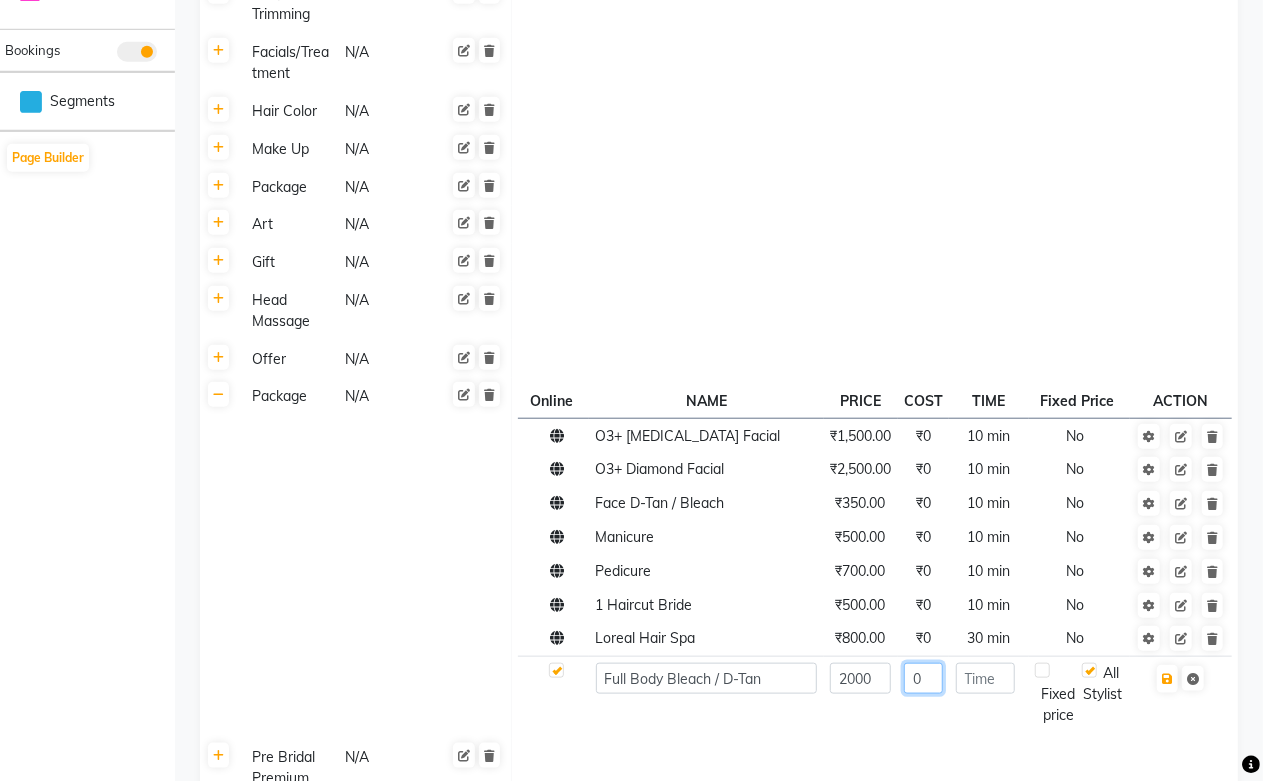 type on "0" 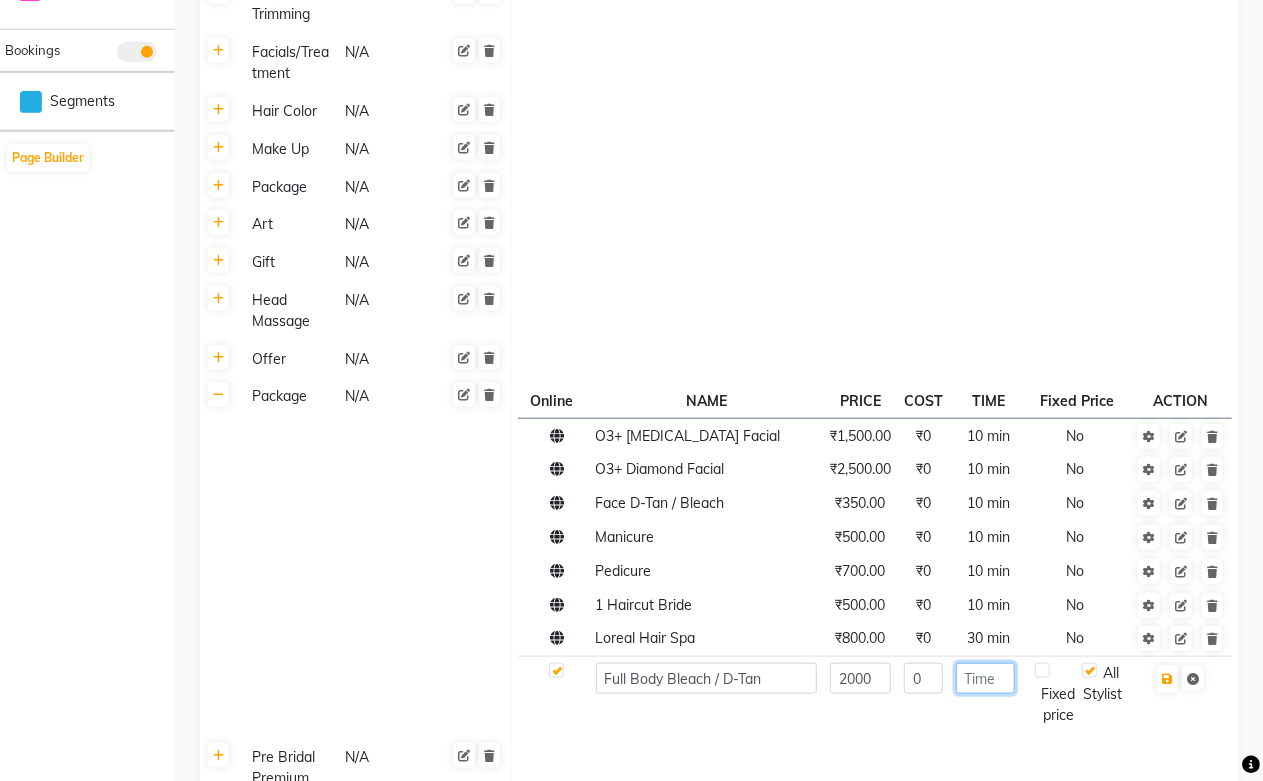 click 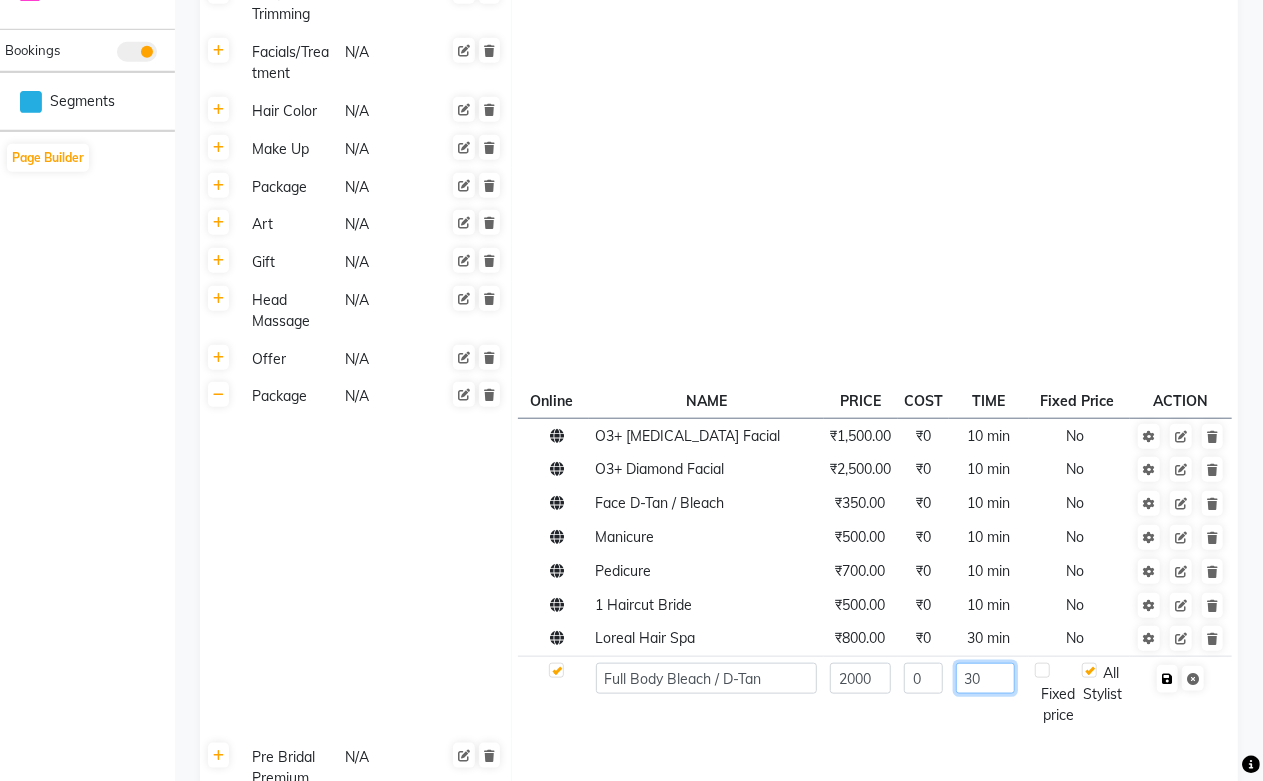 type on "30" 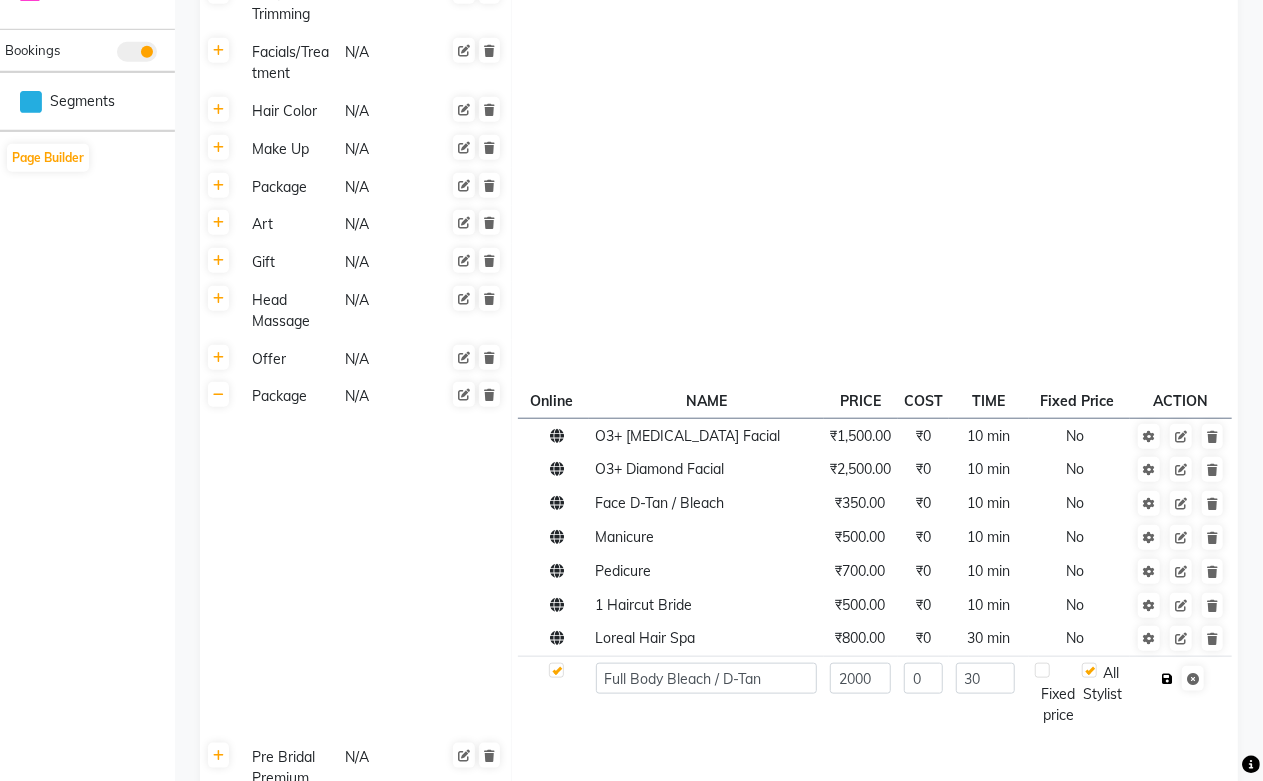 click at bounding box center (1167, 679) 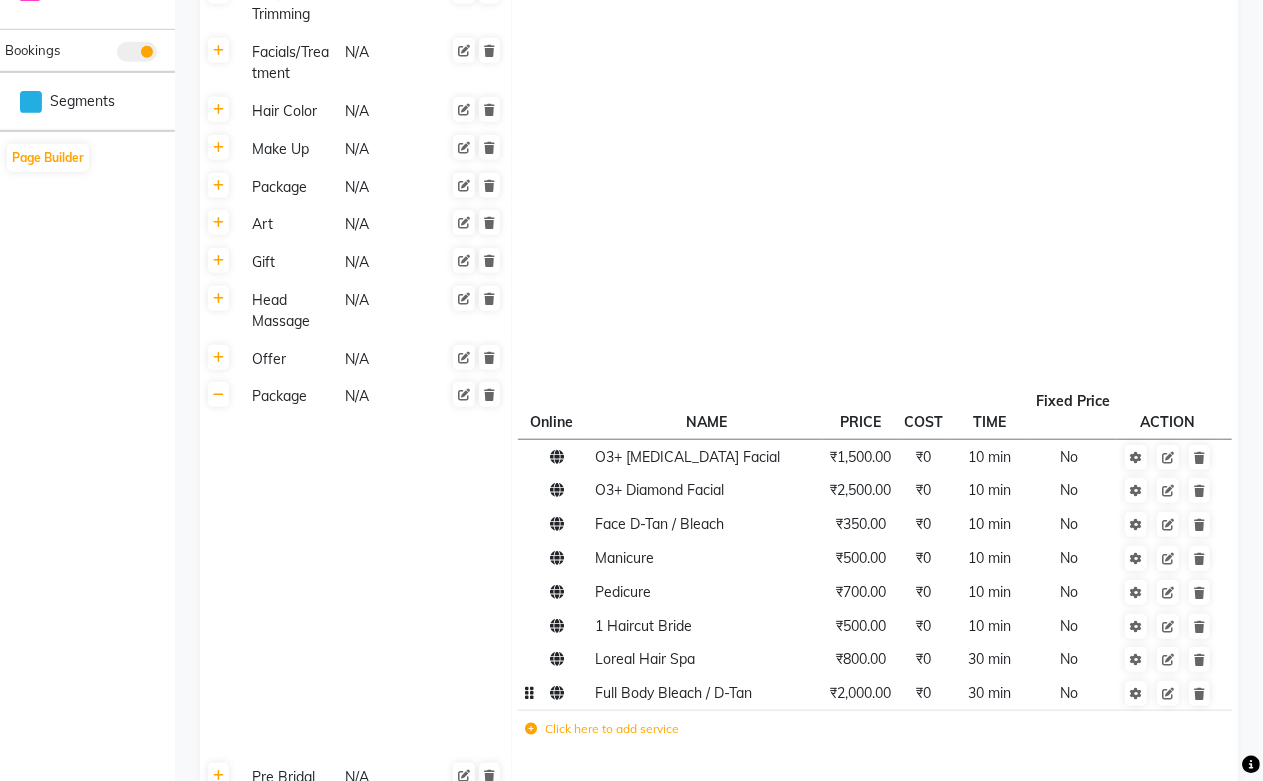 click on "Full Body Bleach / D-Tan" 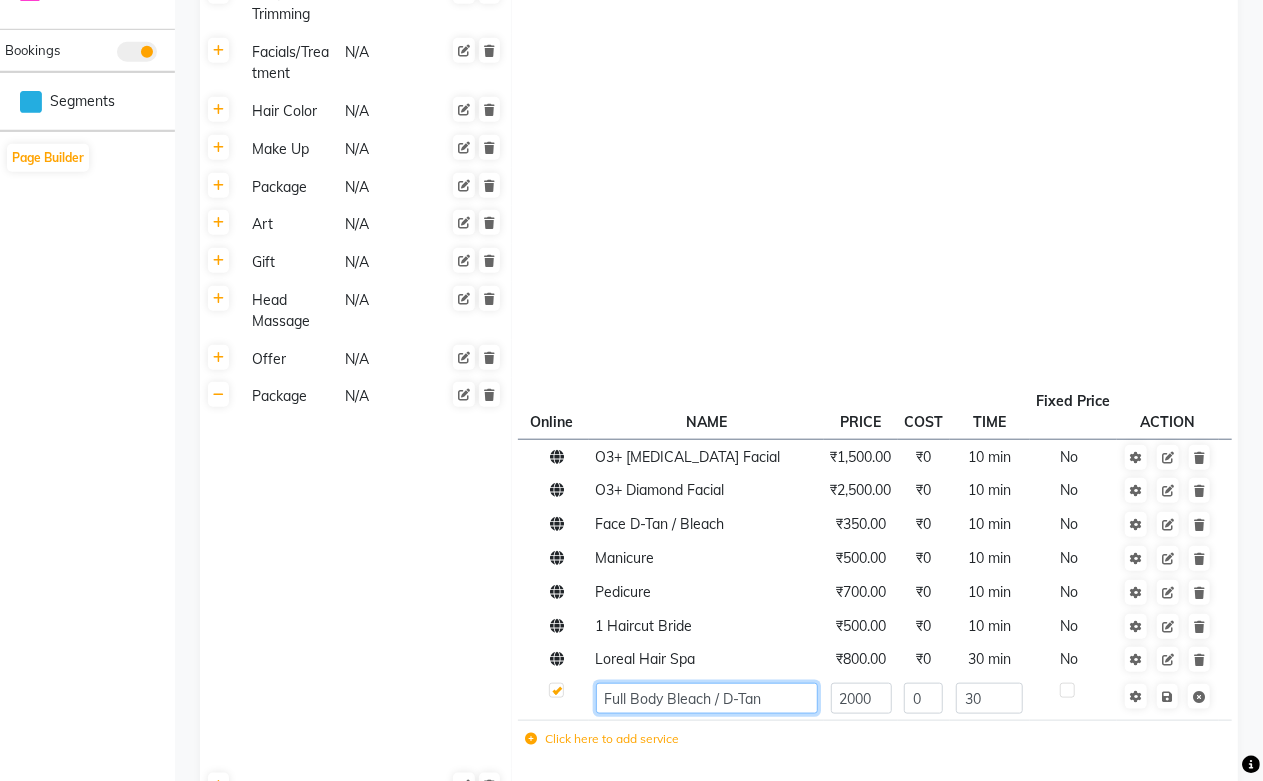 click on "Full Body Bleach / D-Tan" 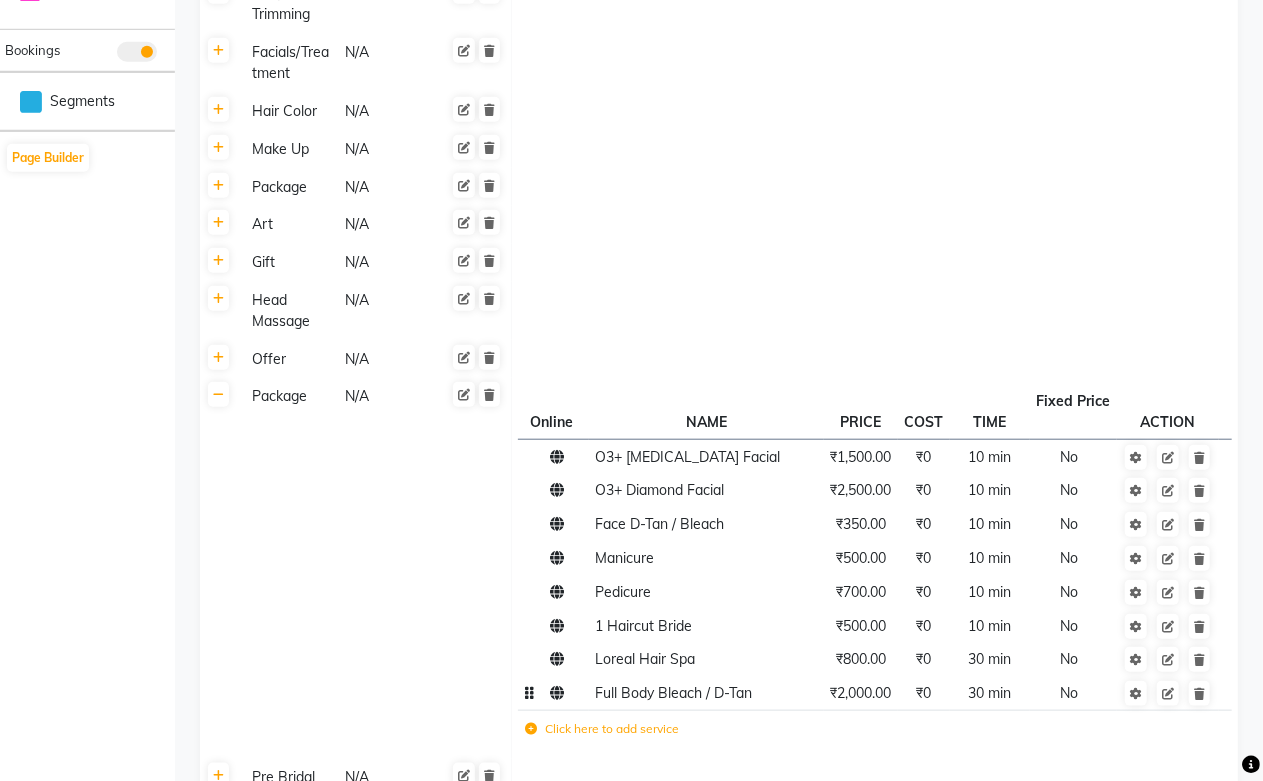 click on "Click here to add service" 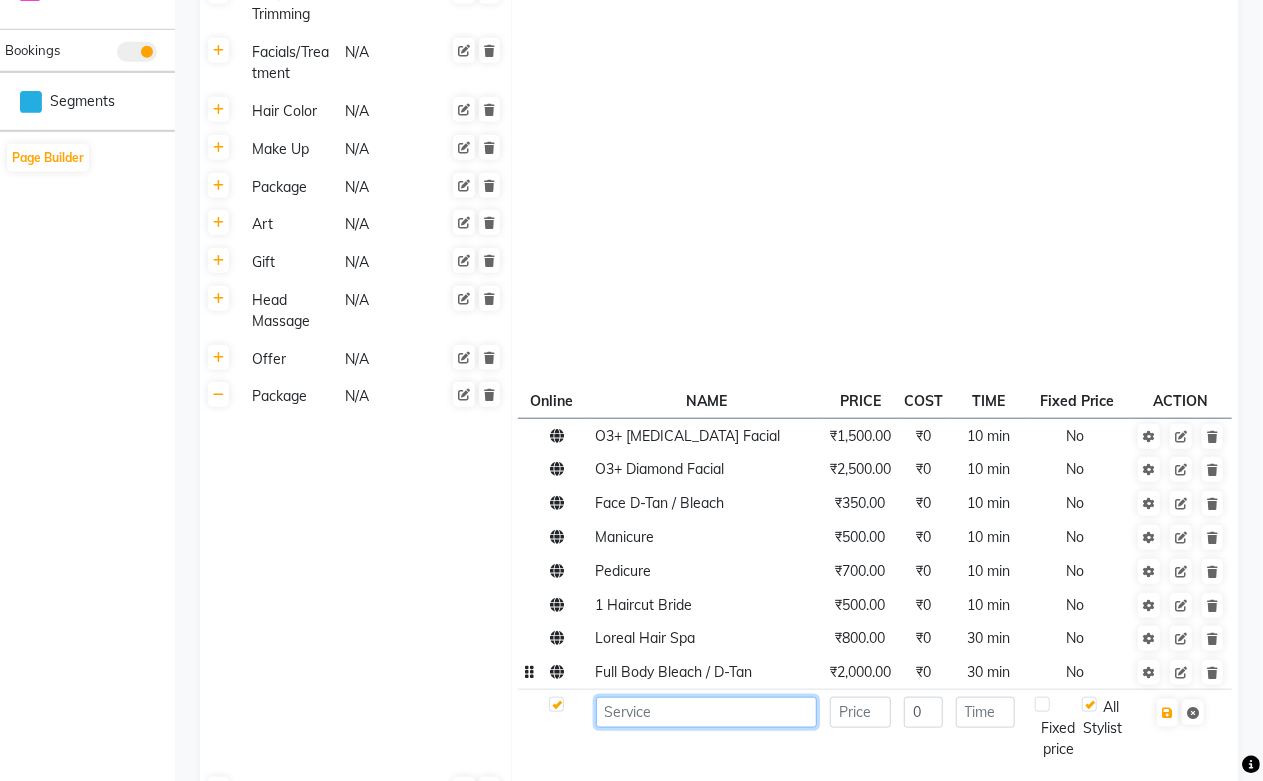 paste on "Full Body Bleach / D-Tan" 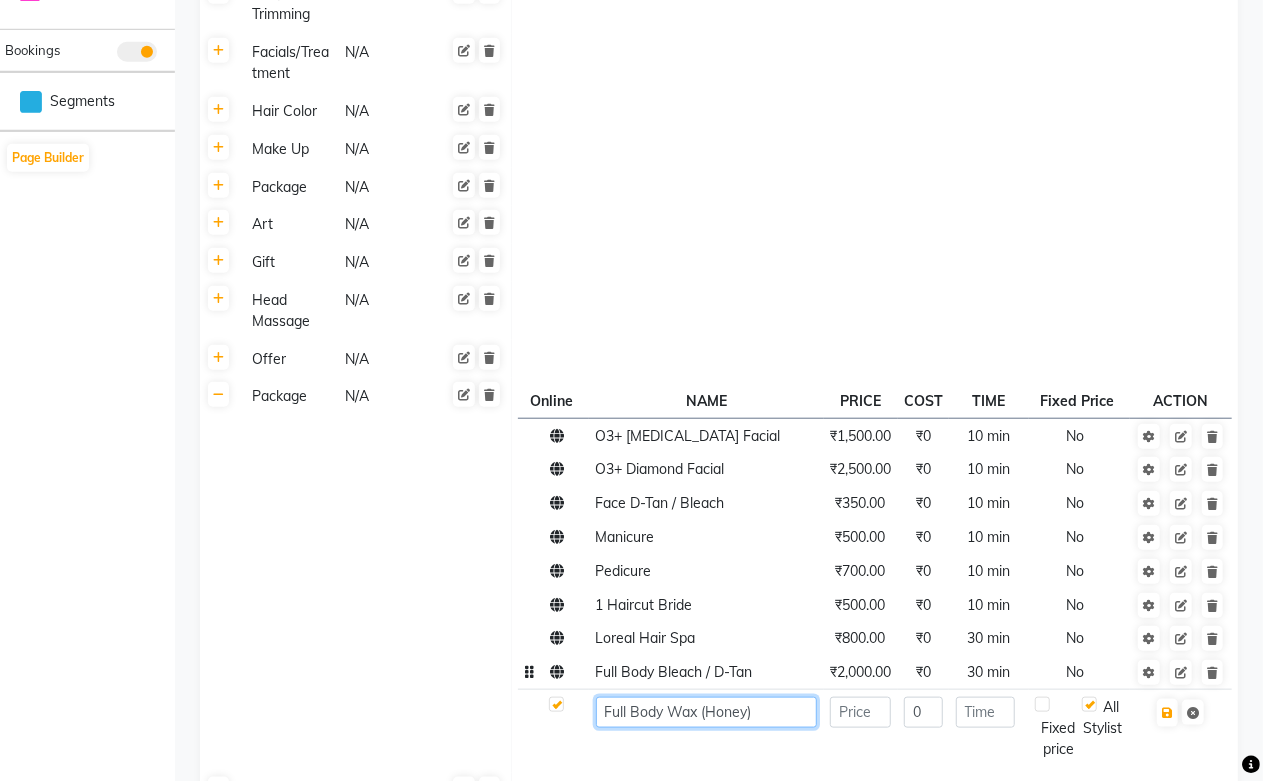 type on "Full Body Wax (Honey)" 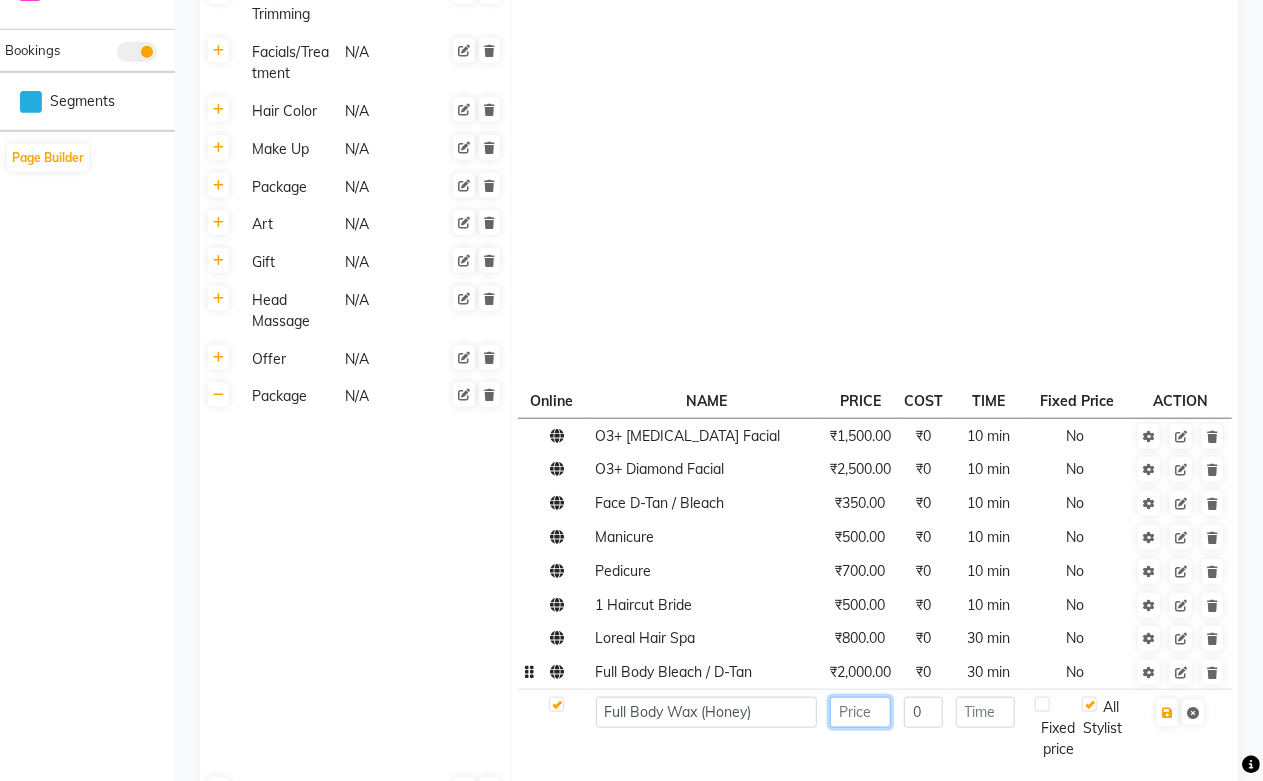 click 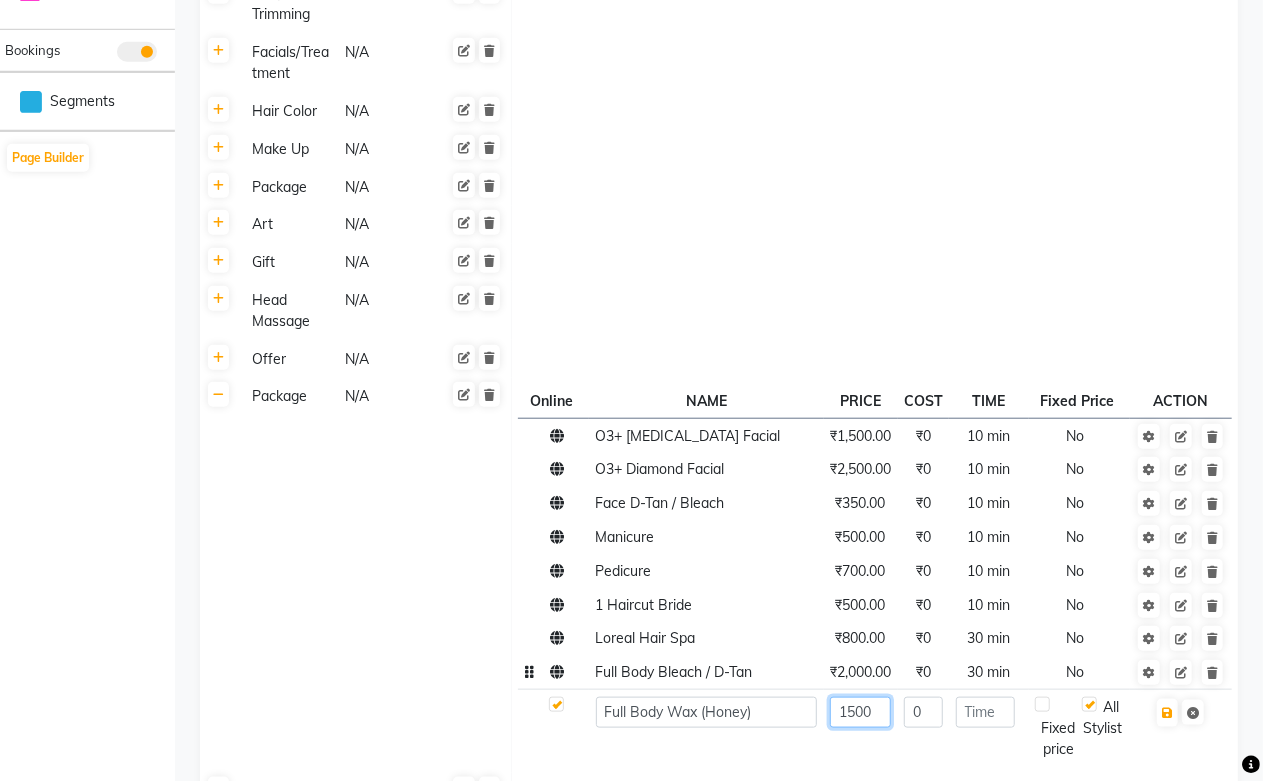 type on "1500" 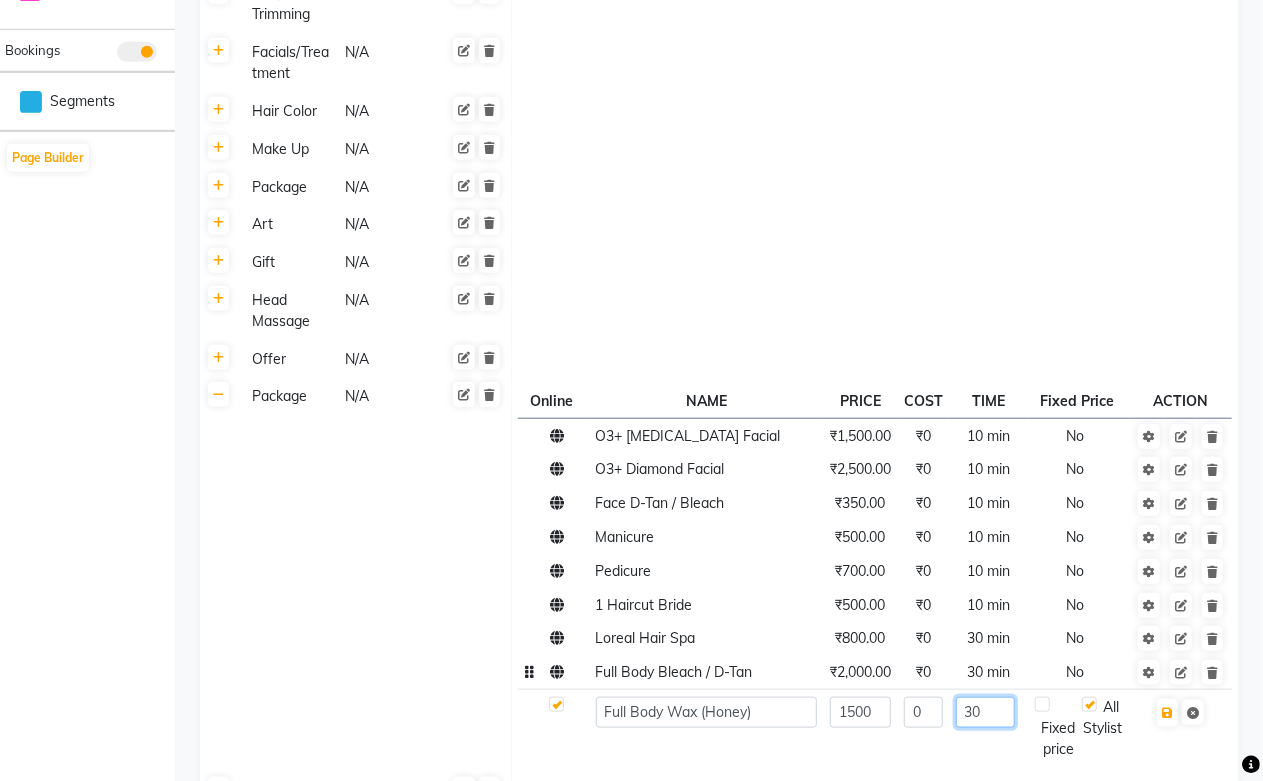 type on "30" 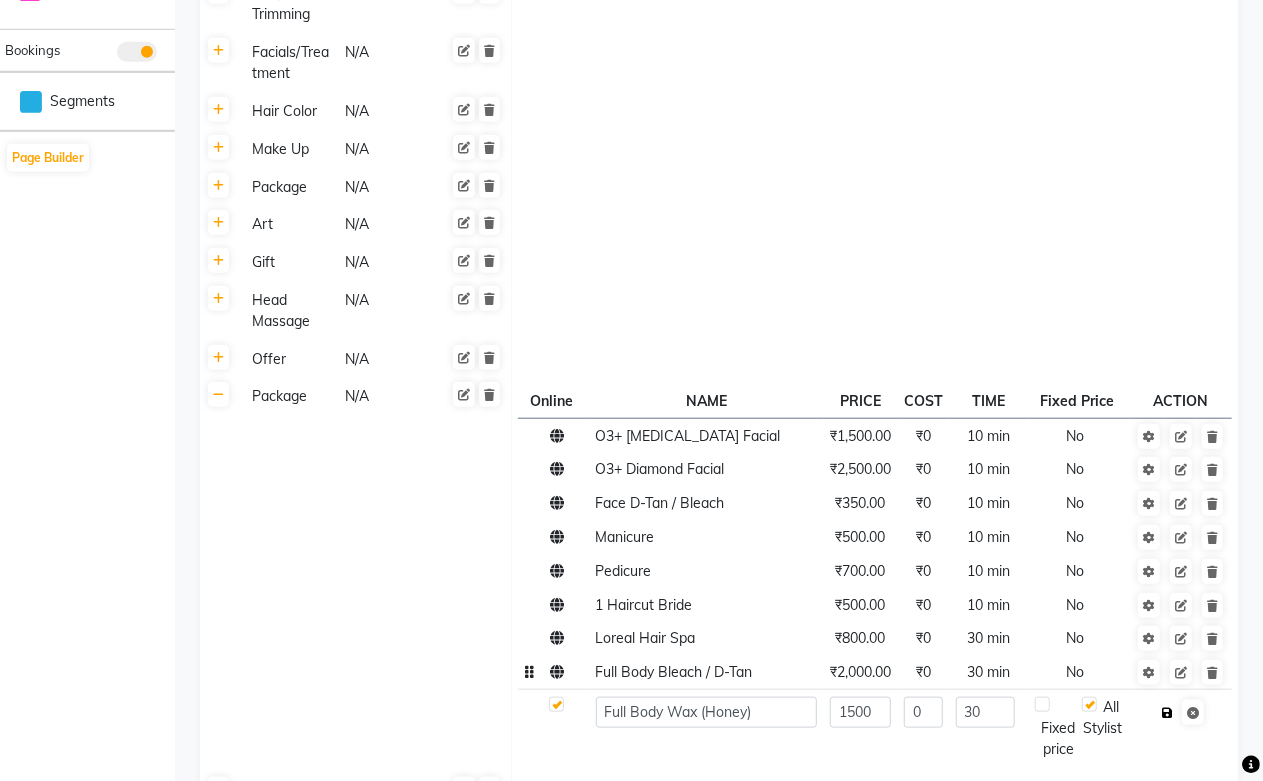 click at bounding box center [1167, 713] 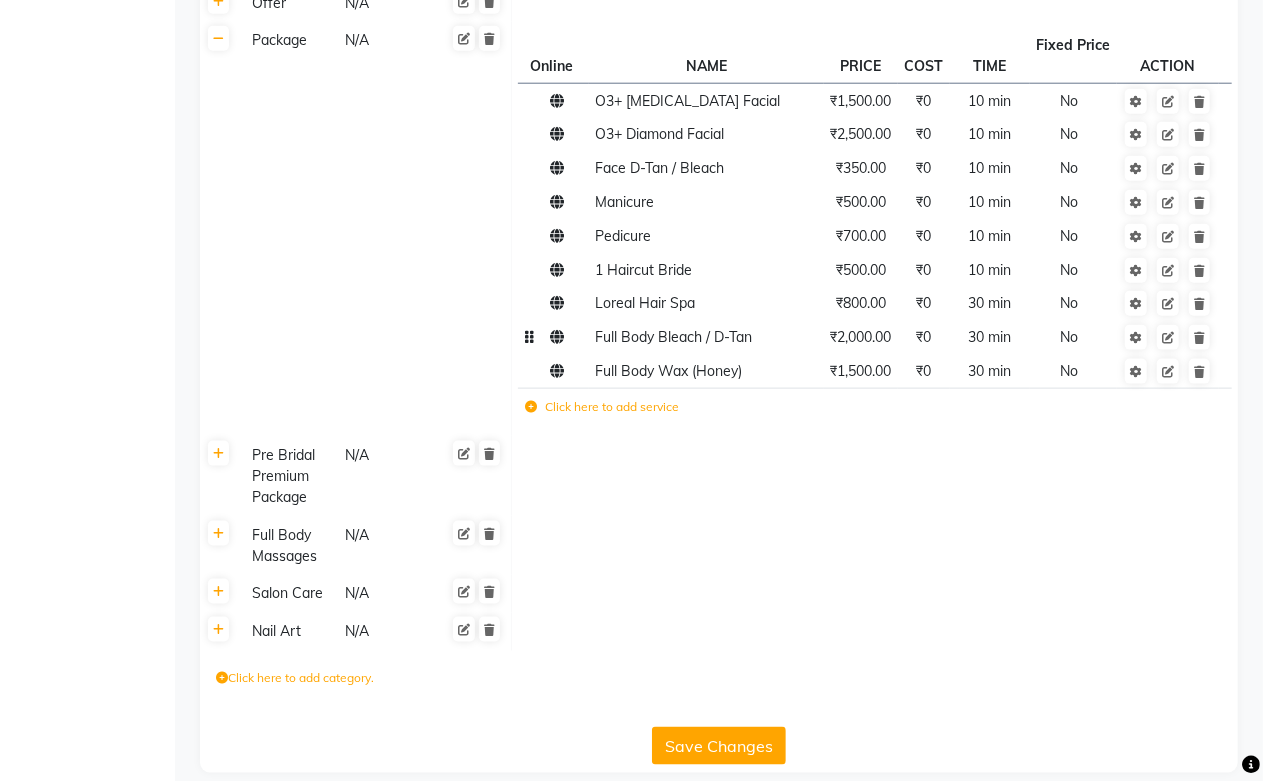 scroll, scrollTop: 1107, scrollLeft: 0, axis: vertical 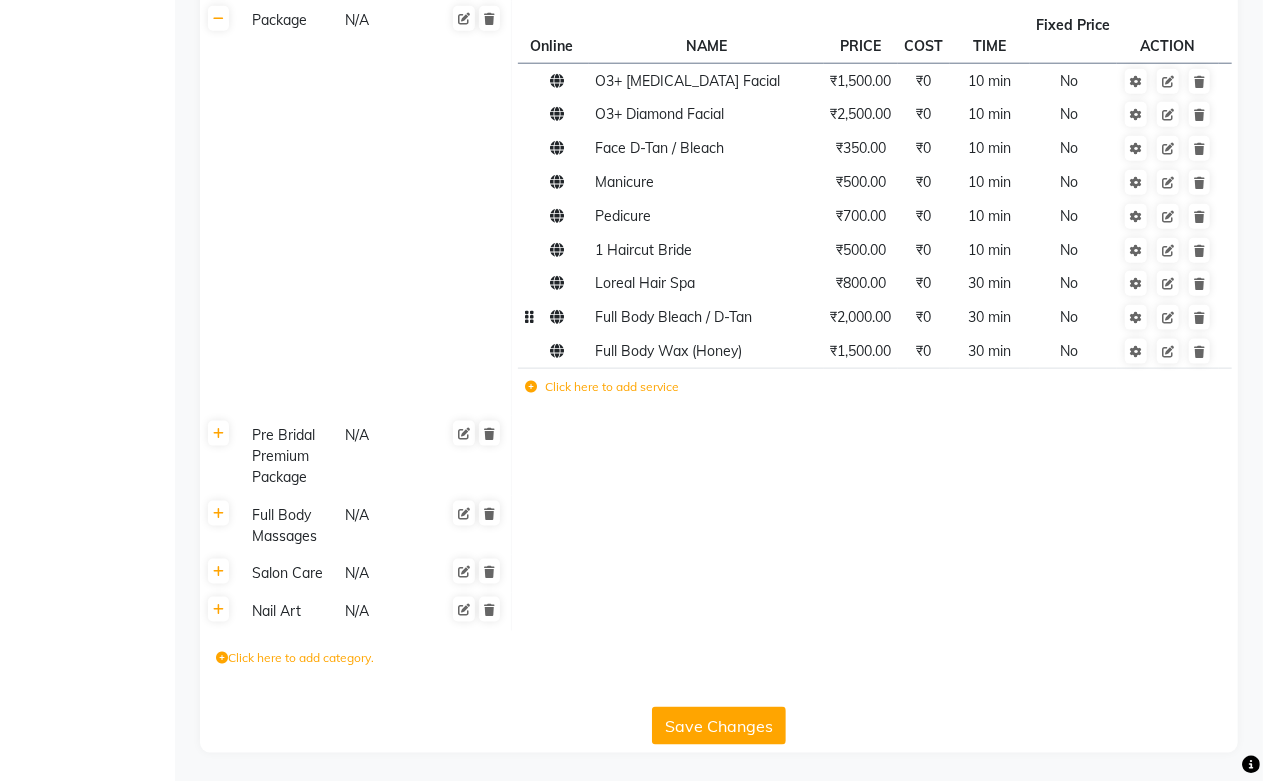click on "Save Changes" 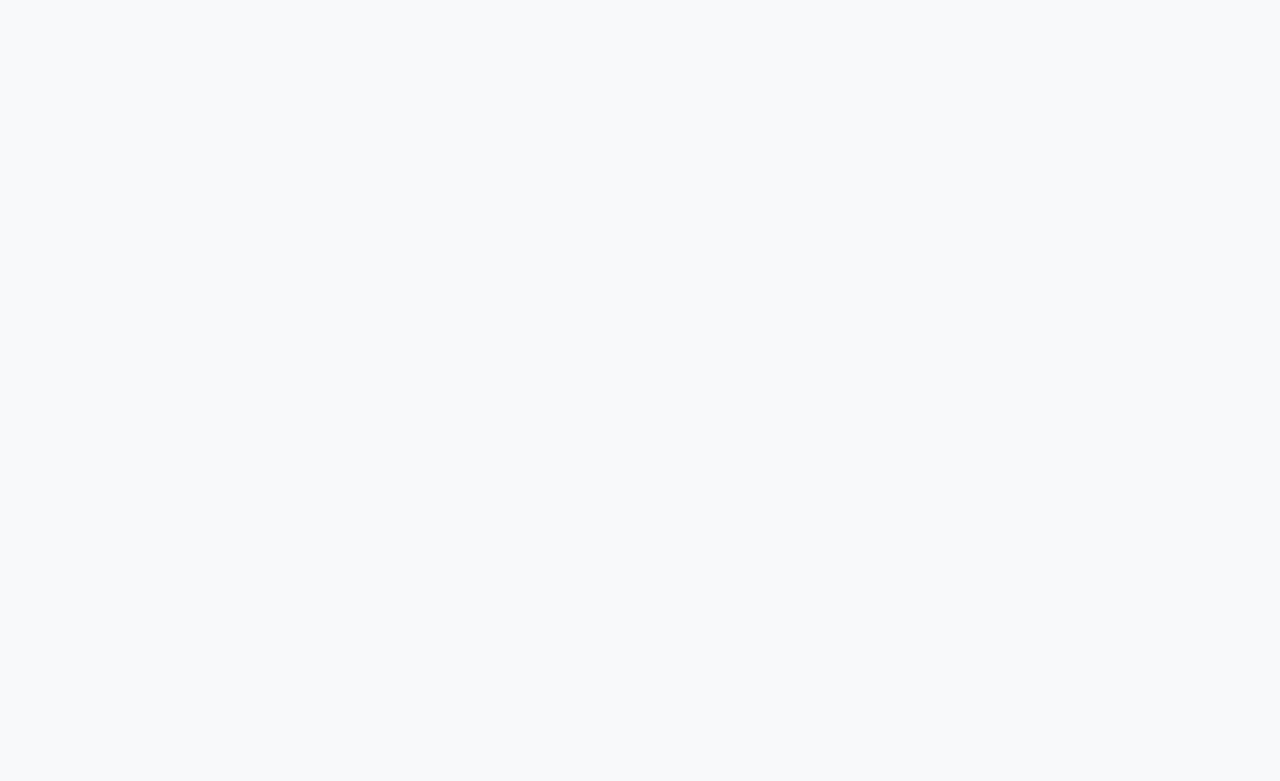 scroll, scrollTop: 0, scrollLeft: 0, axis: both 